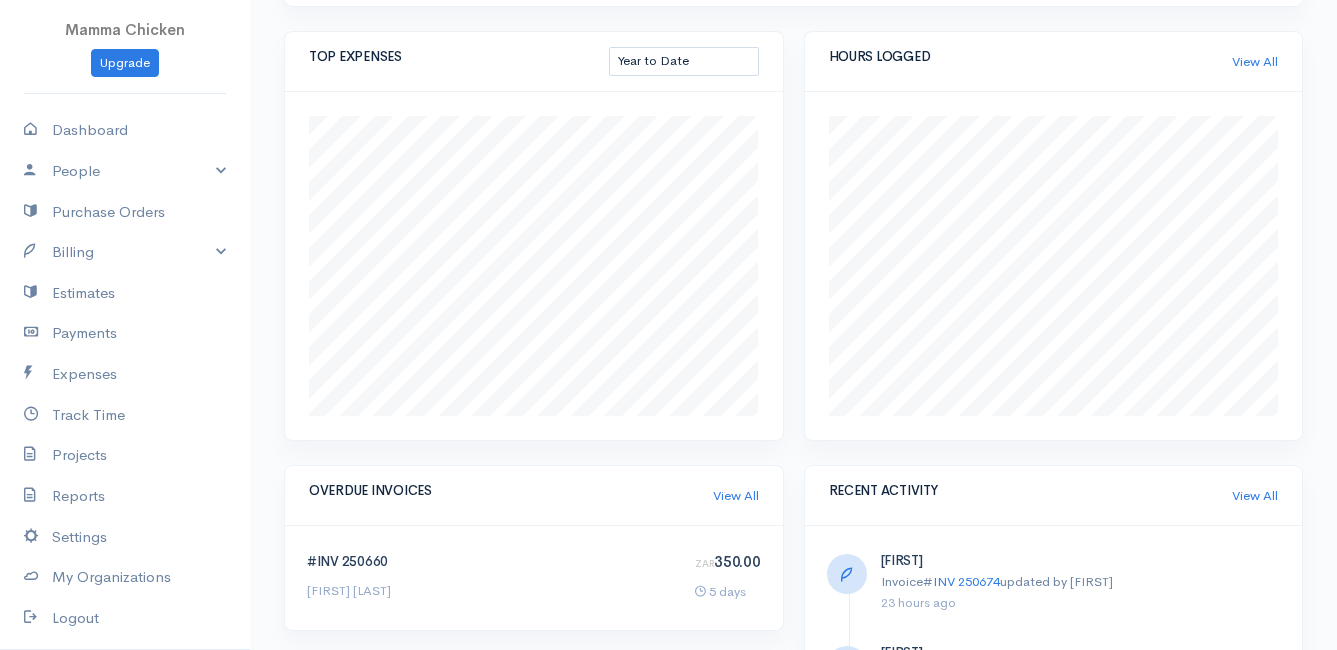 scroll, scrollTop: 1000, scrollLeft: 0, axis: vertical 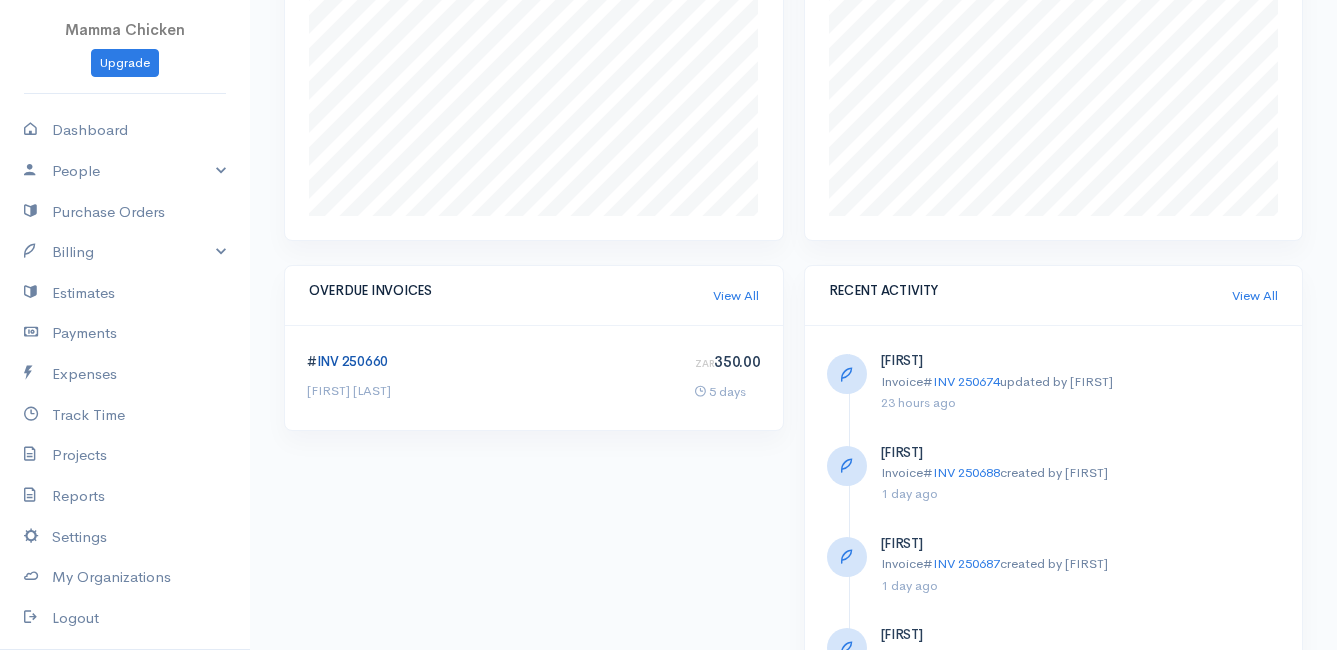click on "INV 250660" at bounding box center (352, 361) 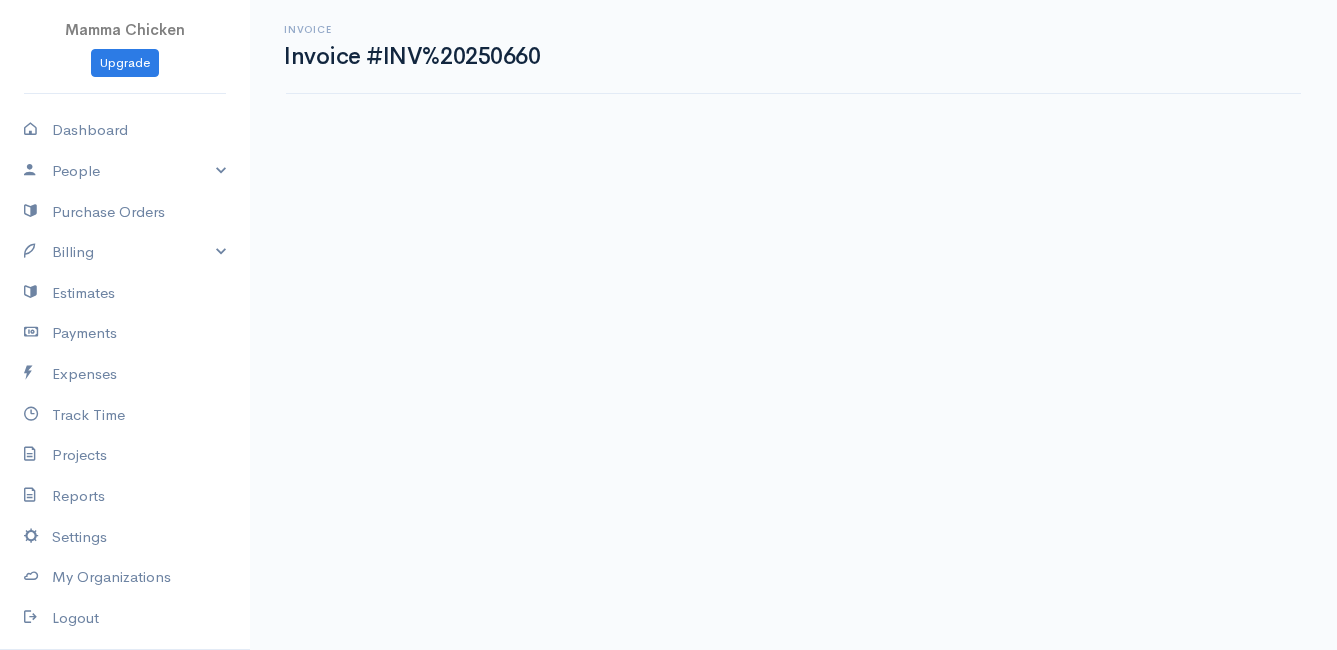 scroll, scrollTop: 0, scrollLeft: 0, axis: both 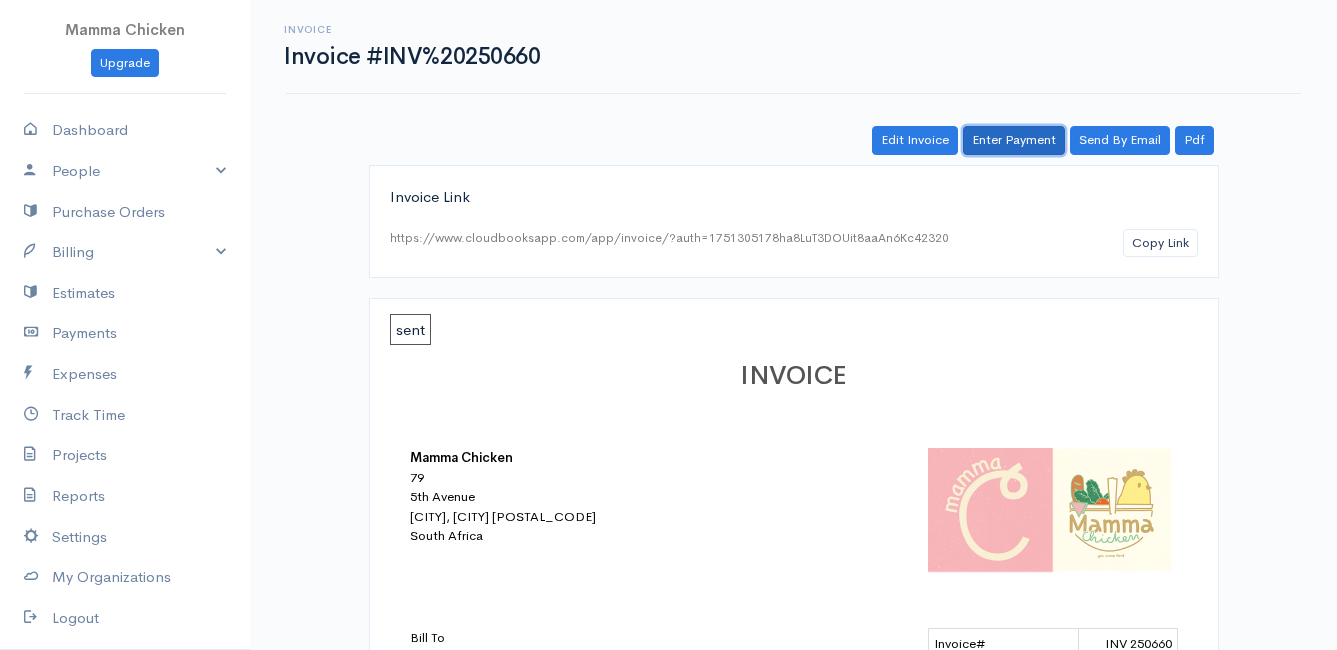 click on "Enter Payment" at bounding box center (1014, 140) 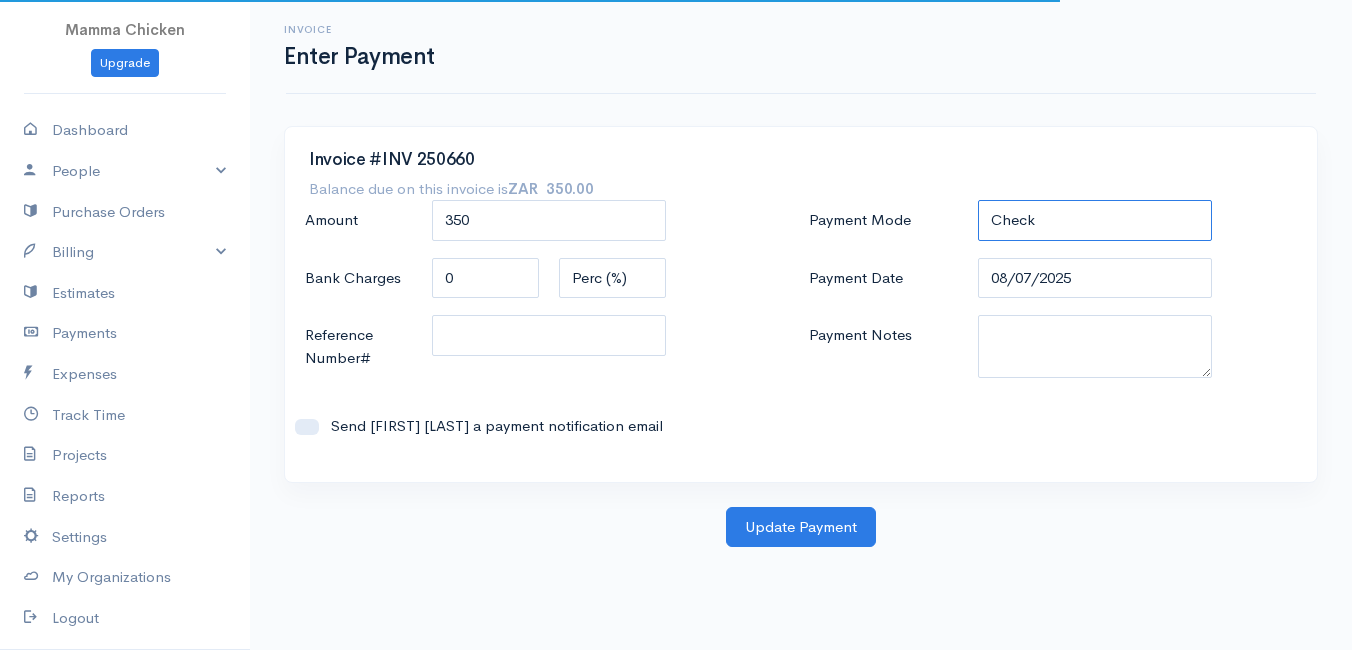 click on "Check Bank Transfer Credit Cash Debit ACH VISA MASTERCARD AMEX DISCOVER DINERS EUROCARD JCB NOVA Credit Card PayPal Google Checkout 2Checkout Amazon" at bounding box center [1095, 220] 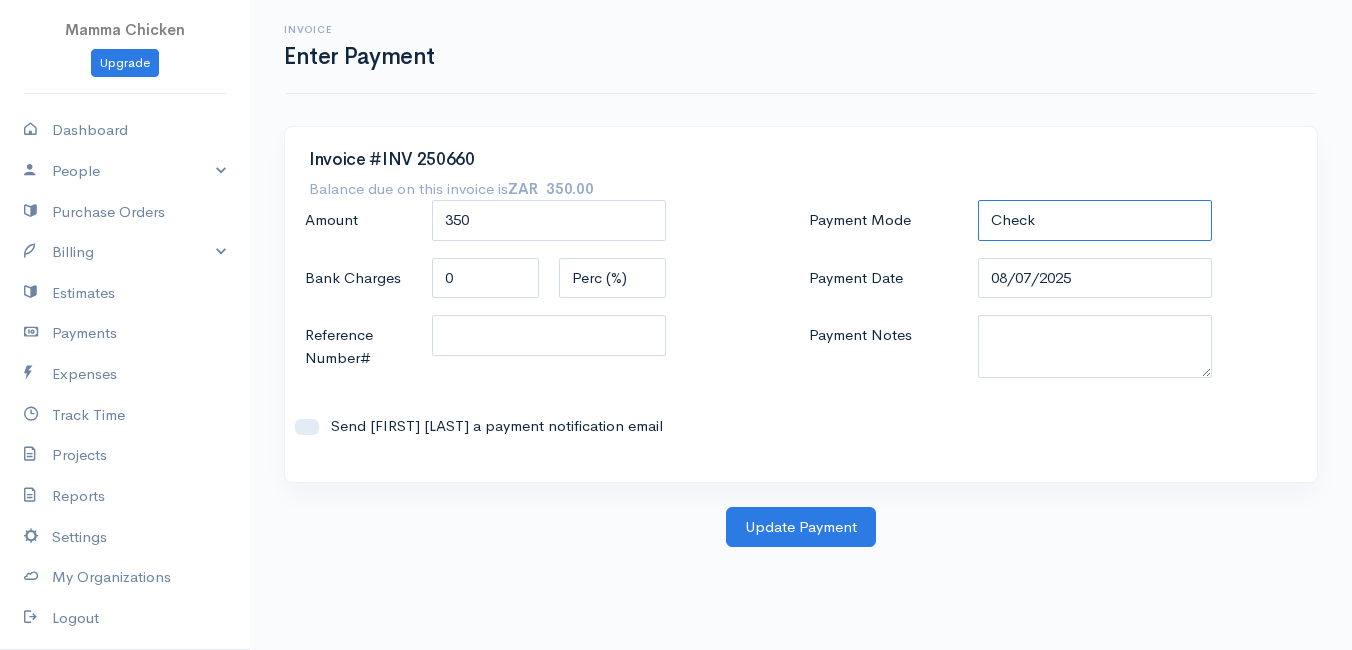 select on "Bank Transfer" 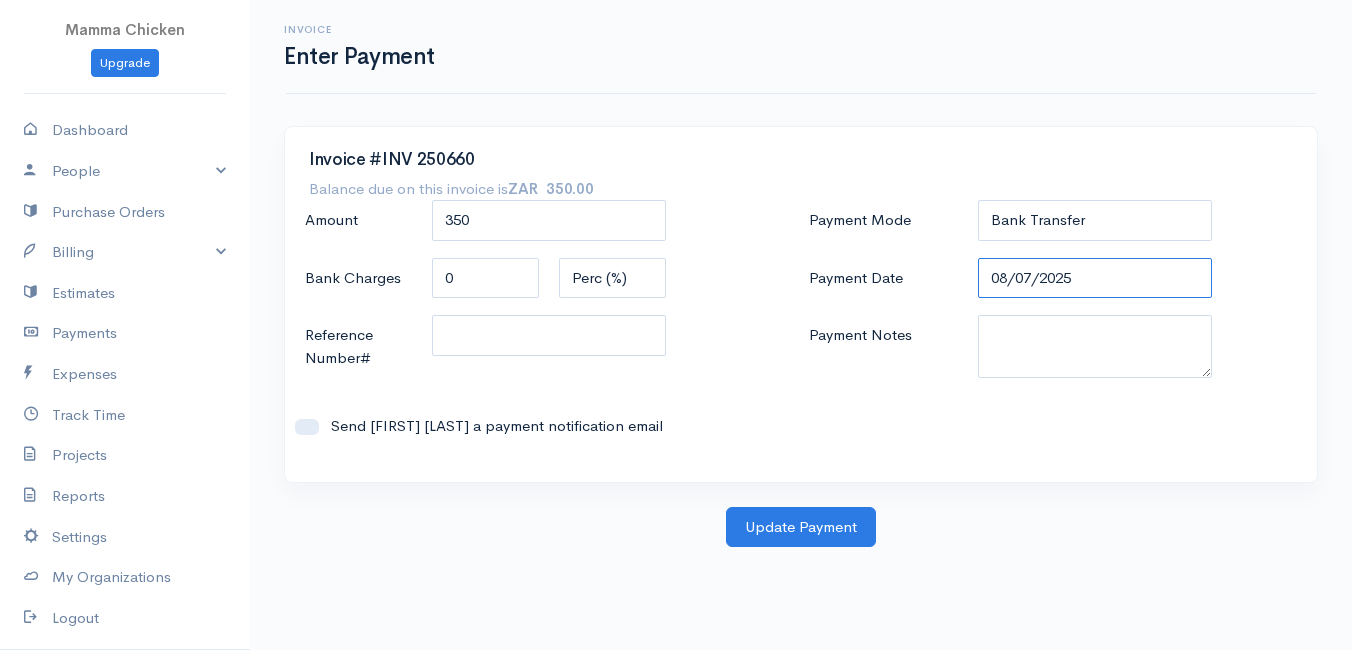 click on "08/07/2025" at bounding box center (1095, 278) 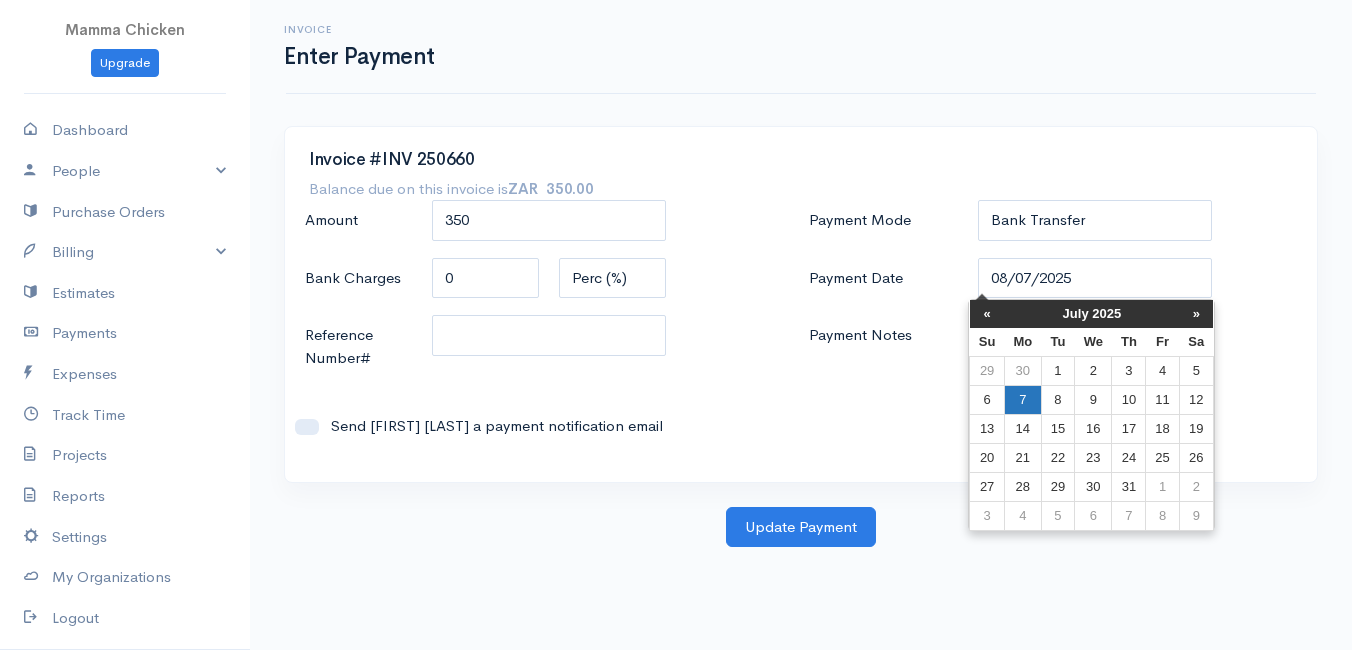 click on "7" at bounding box center (1022, 370) 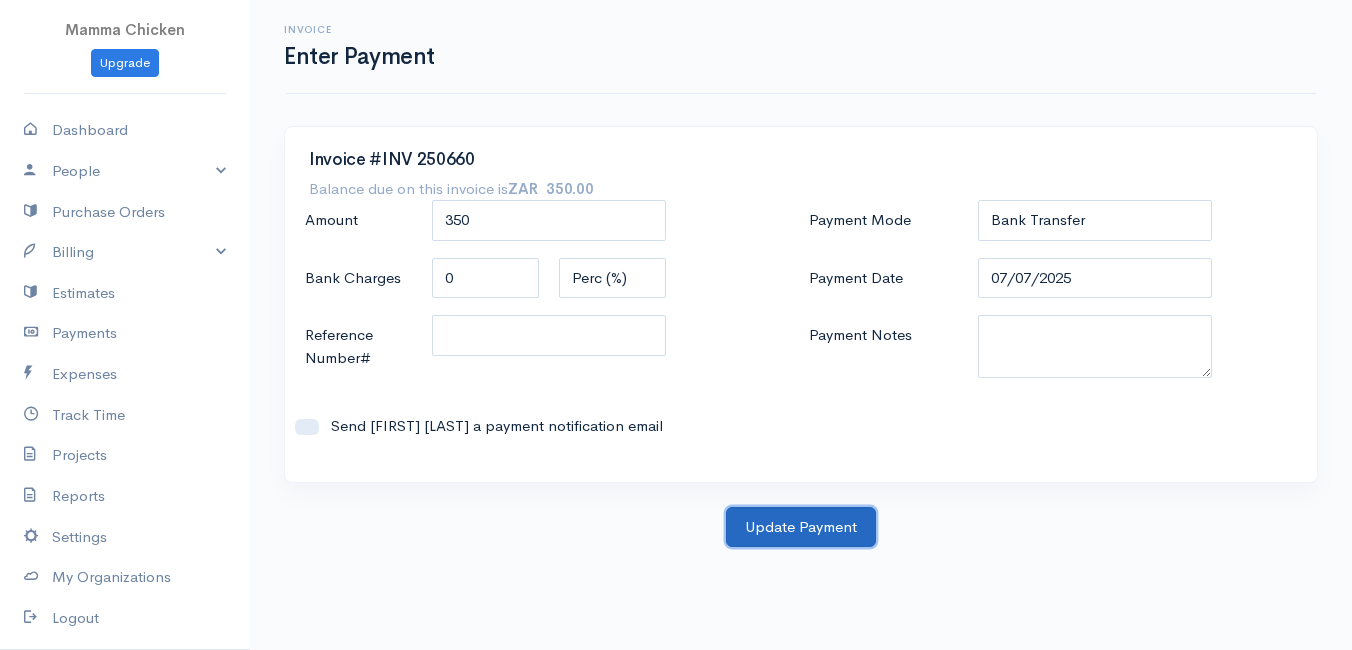 click on "Update Payment" at bounding box center (801, 527) 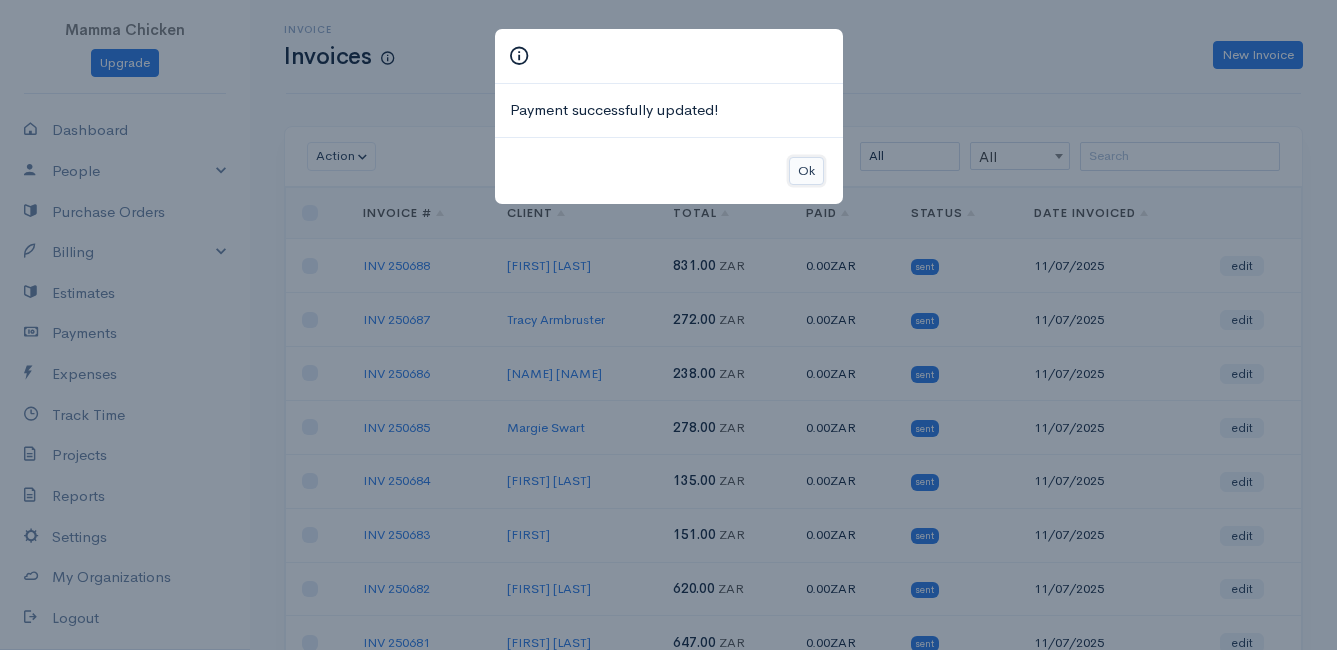 click on "Ok" at bounding box center [806, 171] 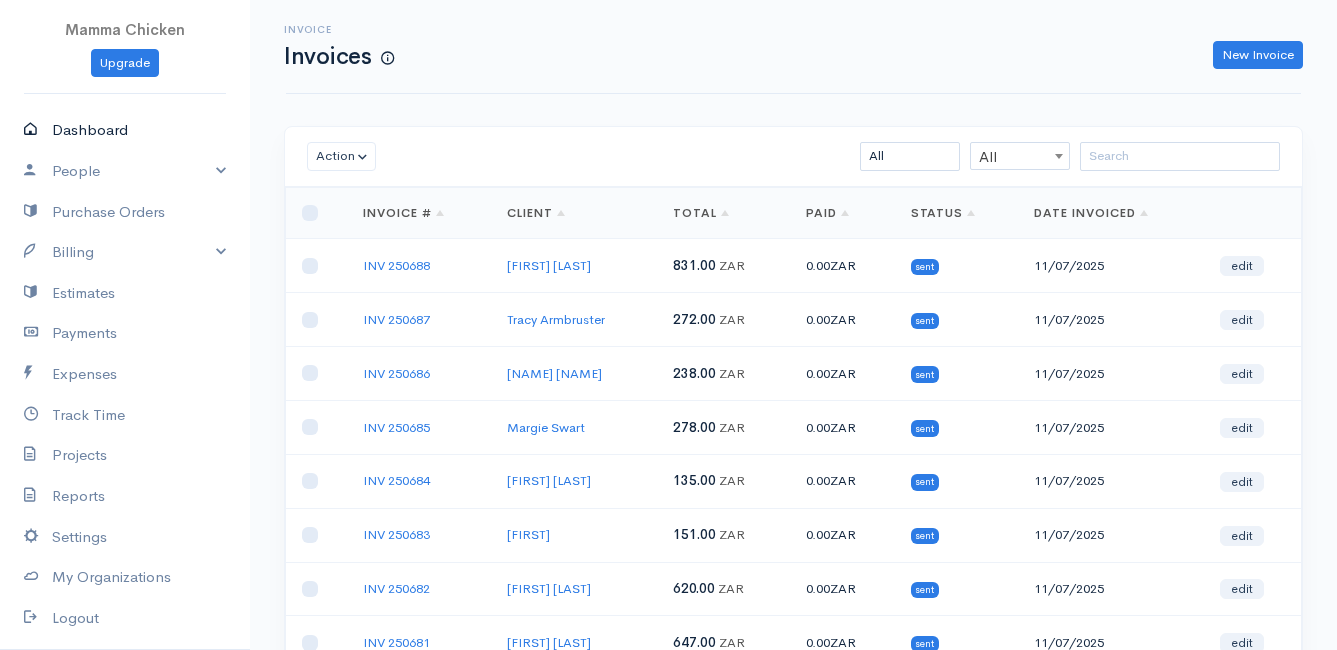 click on "Dashboard" at bounding box center (125, 130) 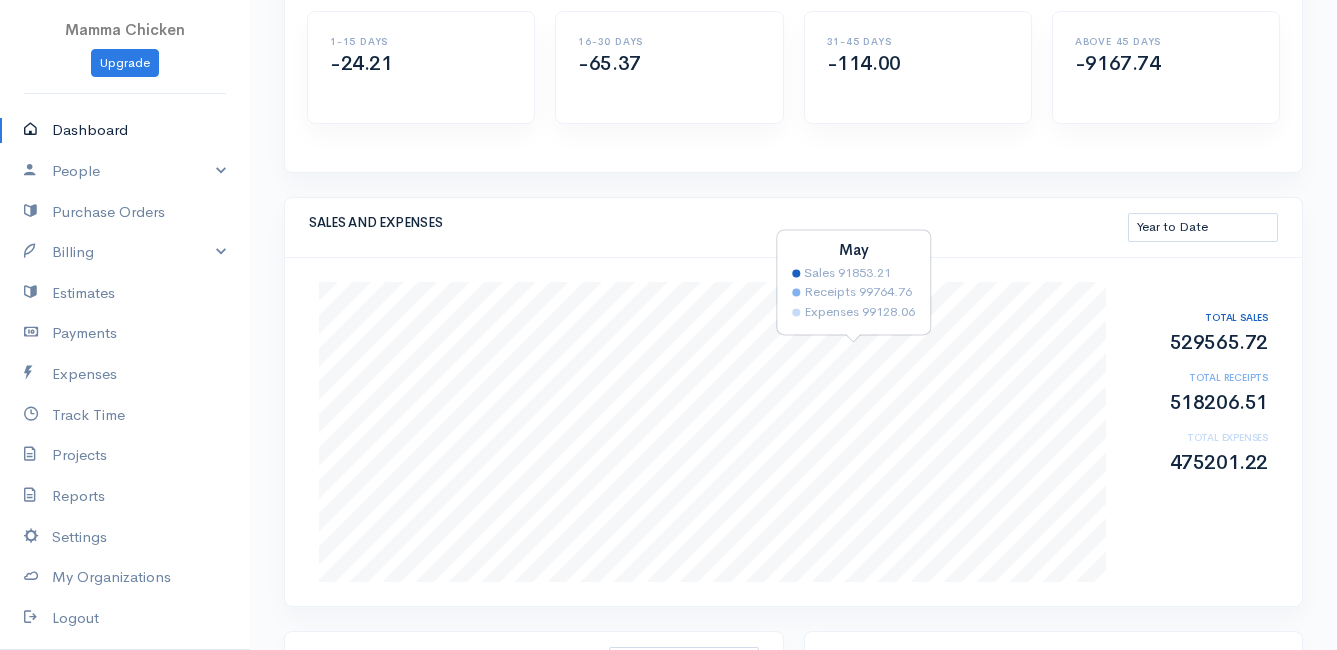 scroll, scrollTop: 300, scrollLeft: 0, axis: vertical 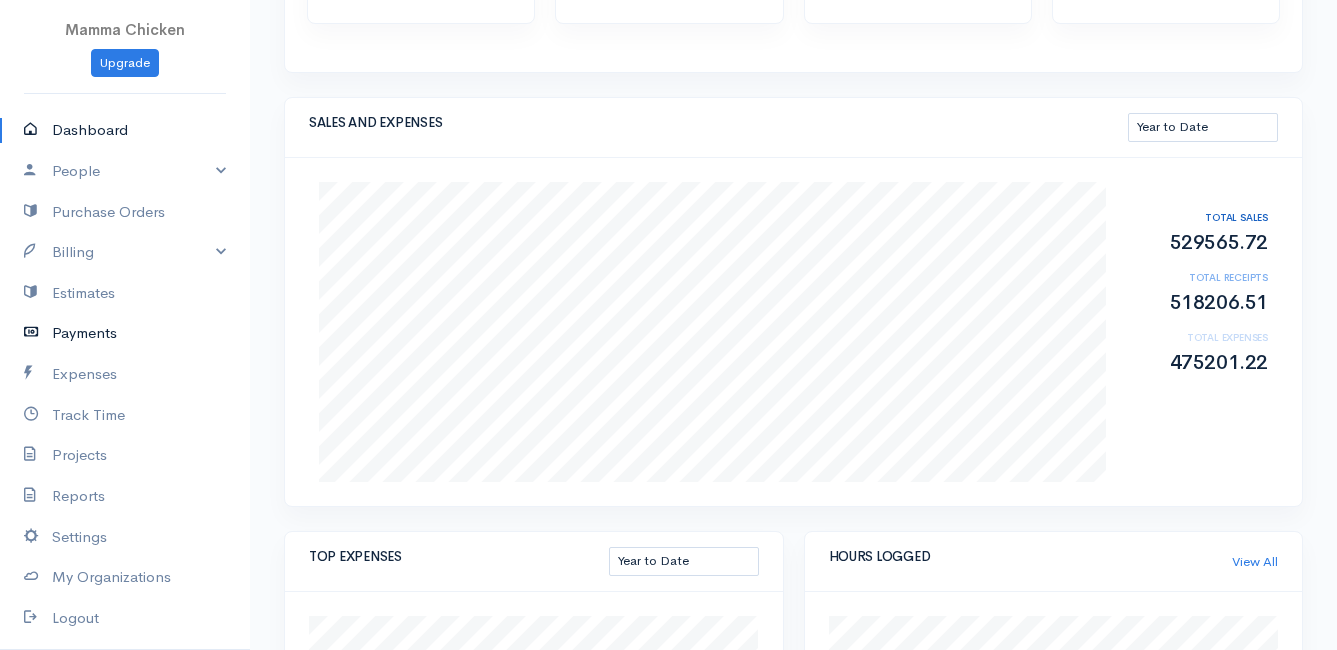 click on "Payments" at bounding box center (125, 333) 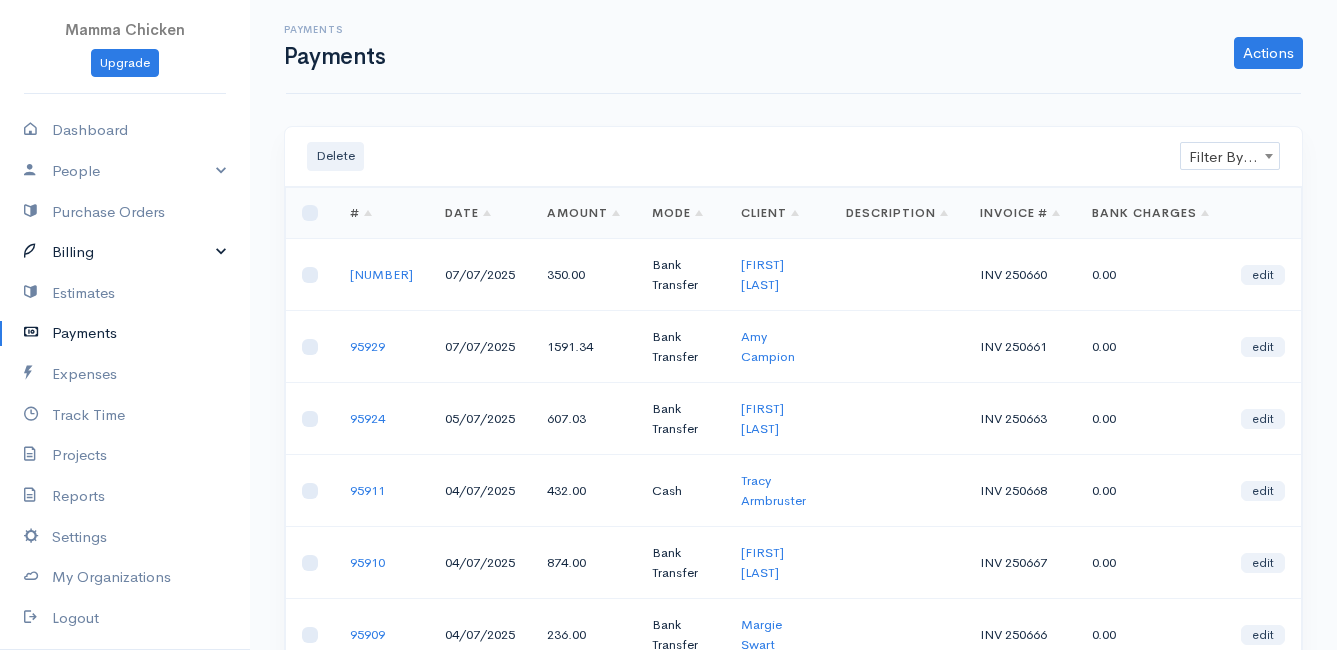 click on "Billing" at bounding box center (125, 252) 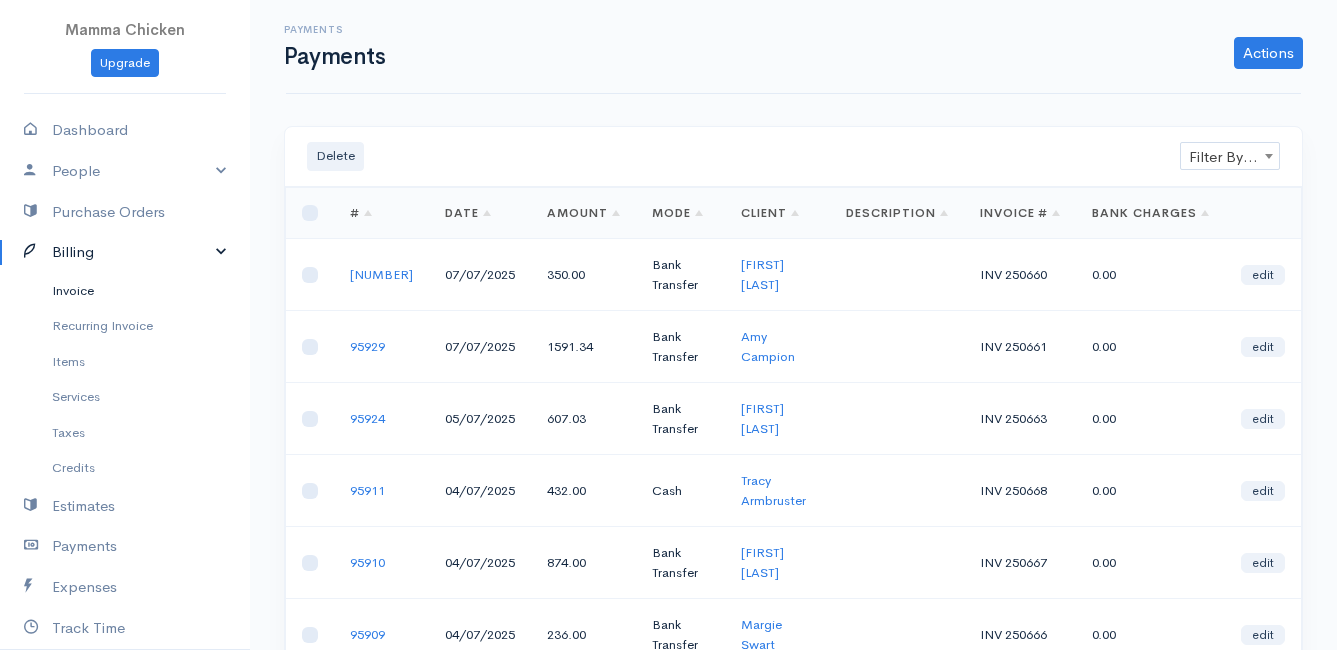 click on "Invoice" at bounding box center [125, 291] 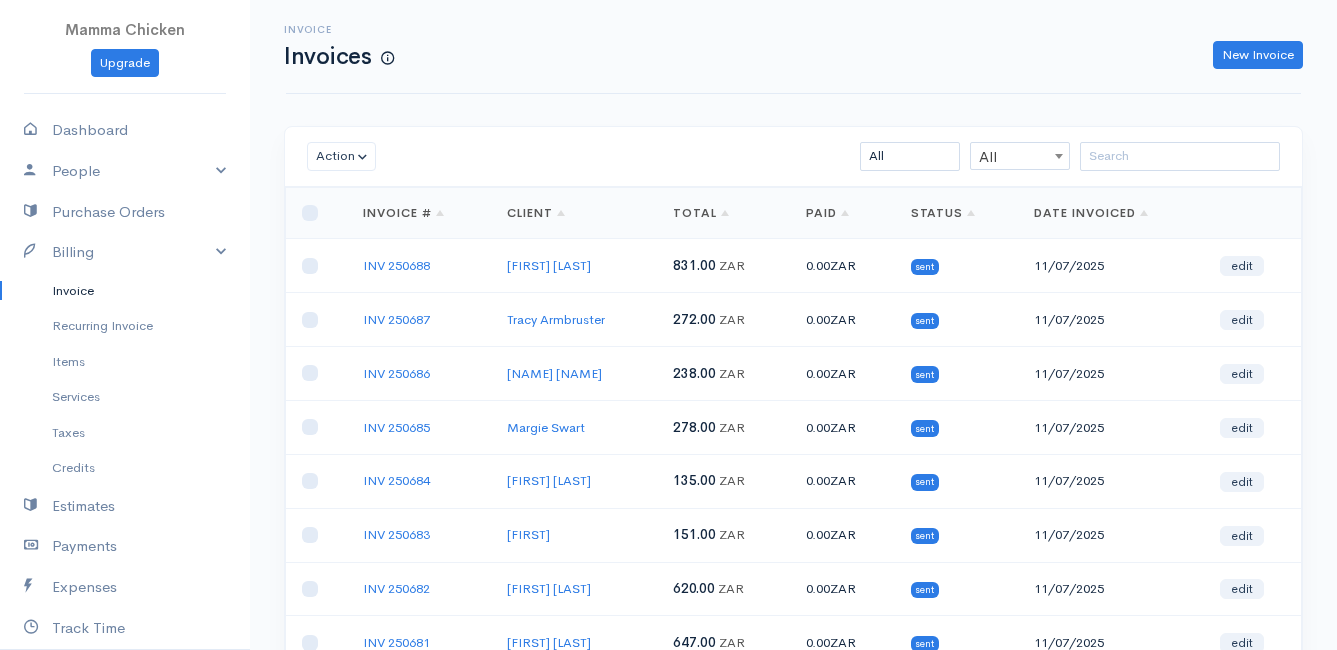 scroll, scrollTop: 100, scrollLeft: 0, axis: vertical 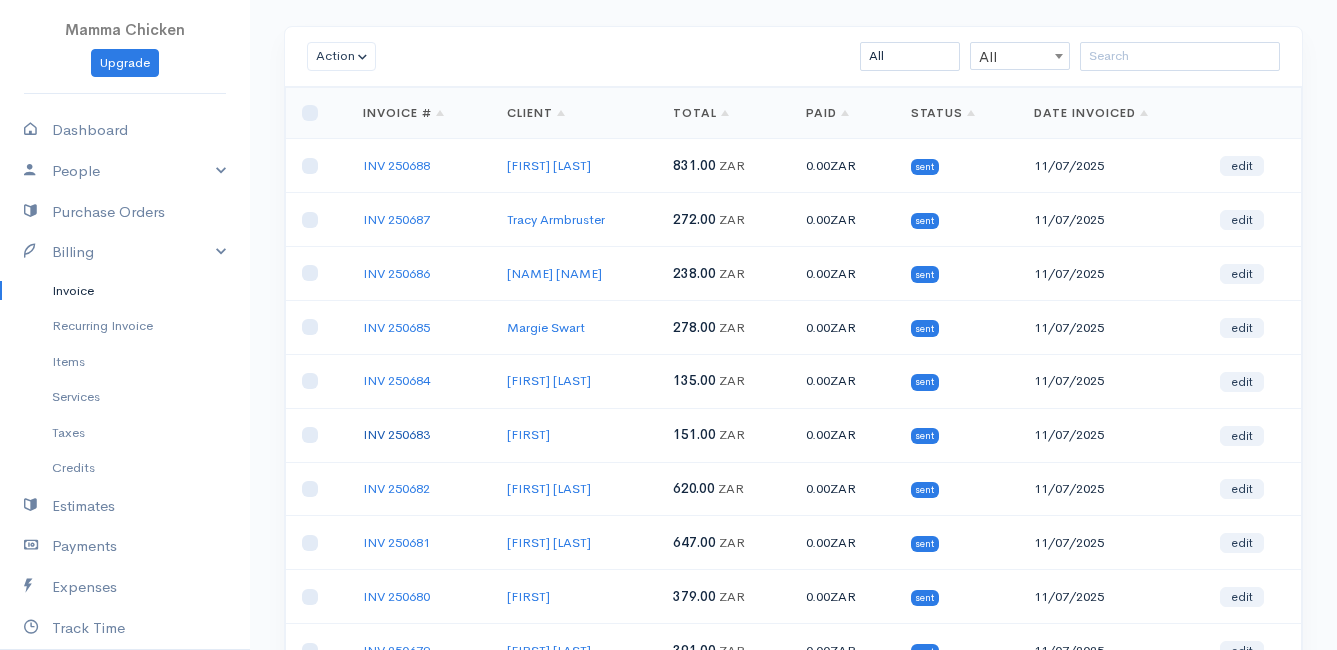 click on "INV 250683" at bounding box center (396, 434) 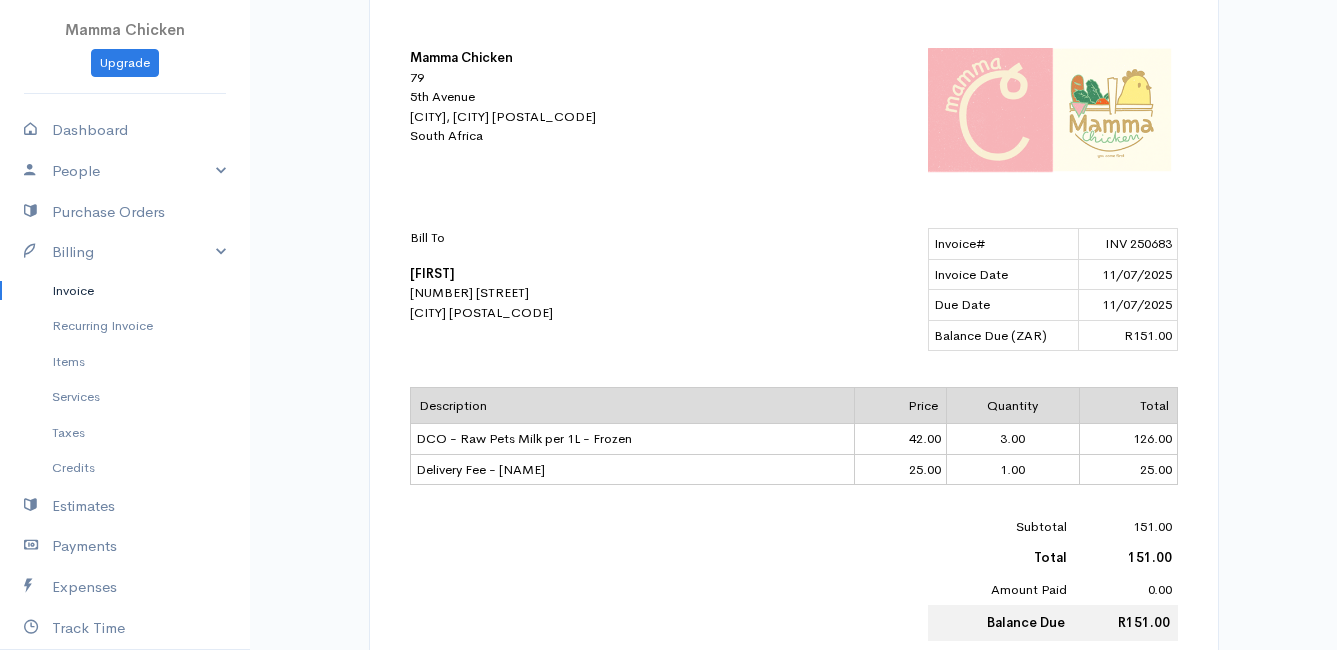 scroll, scrollTop: 0, scrollLeft: 0, axis: both 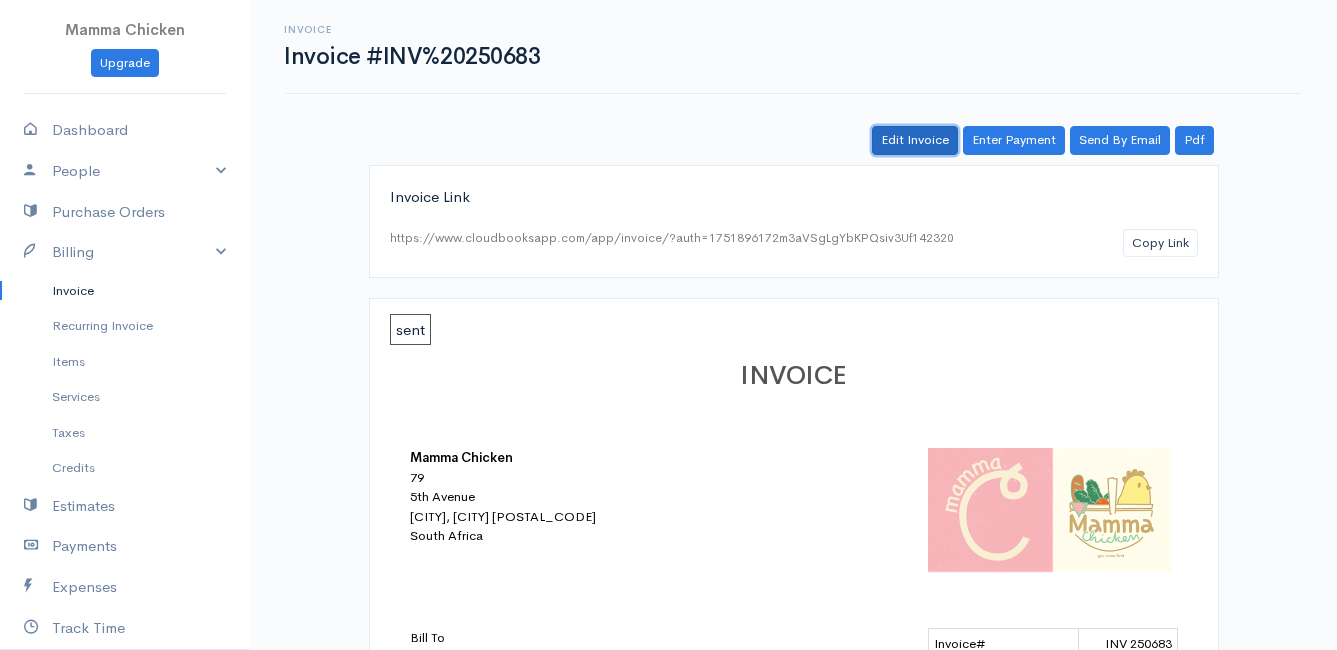 click on "Edit Invoice" at bounding box center (915, 140) 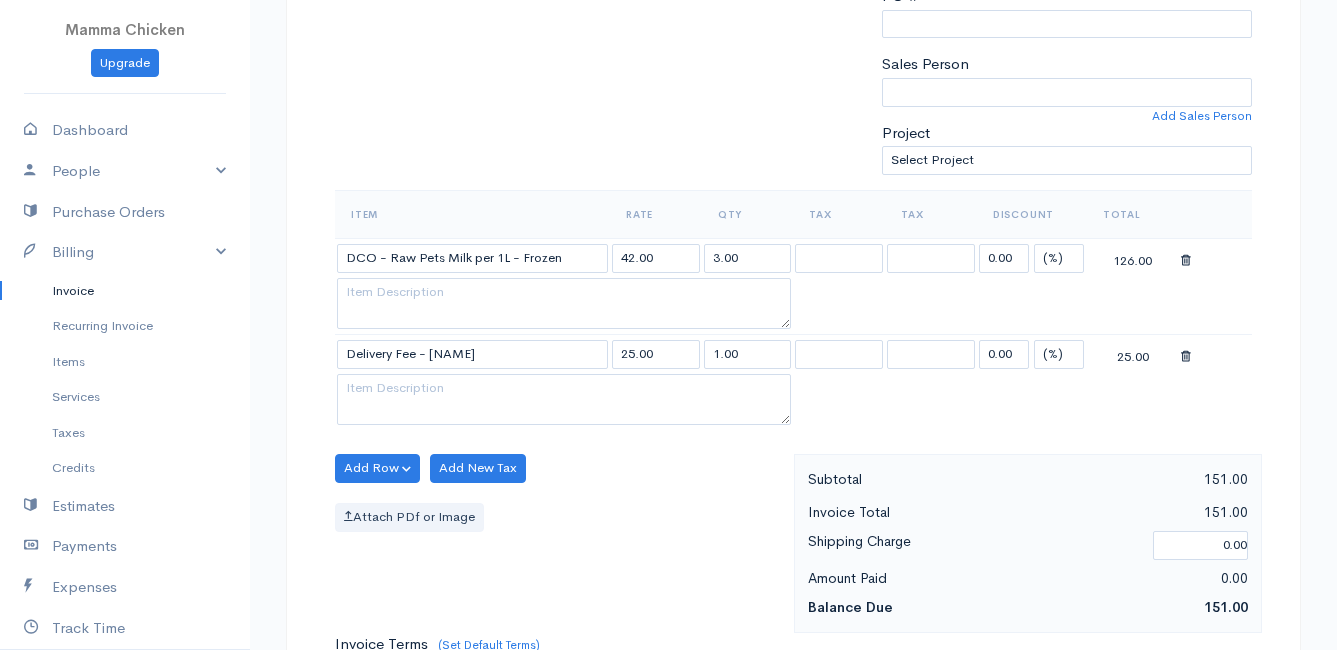 scroll, scrollTop: 600, scrollLeft: 0, axis: vertical 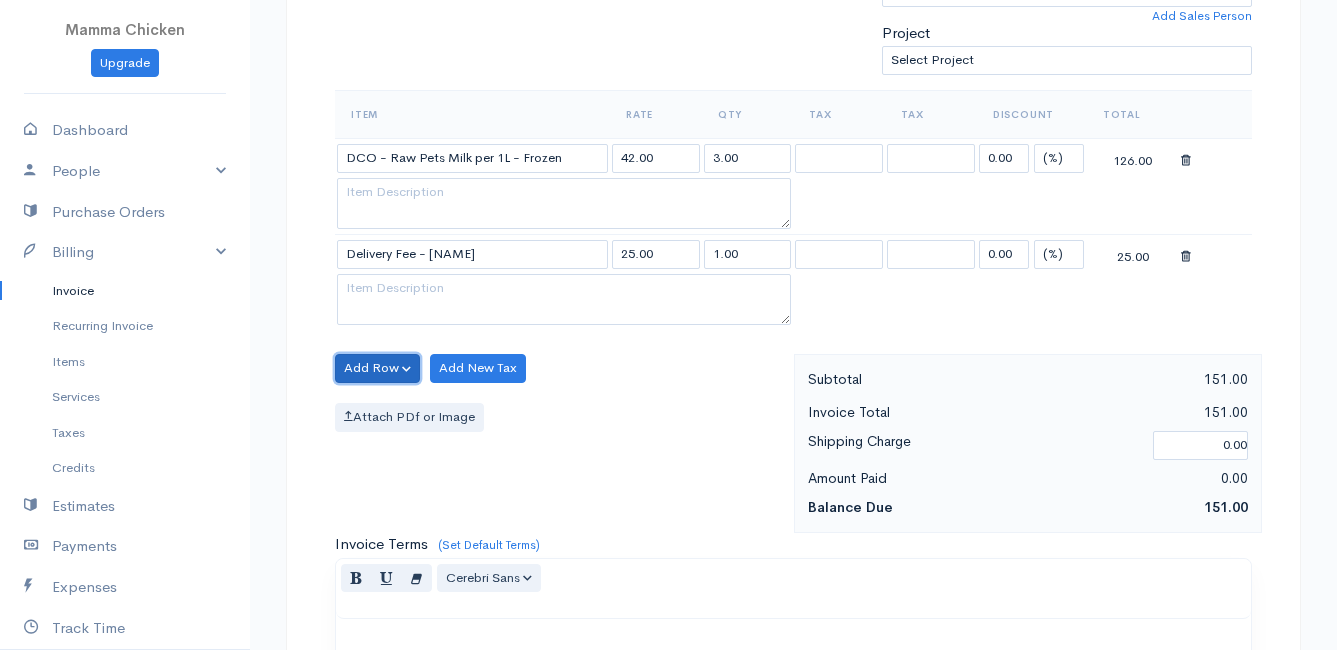click on "Add Row" at bounding box center (377, 368) 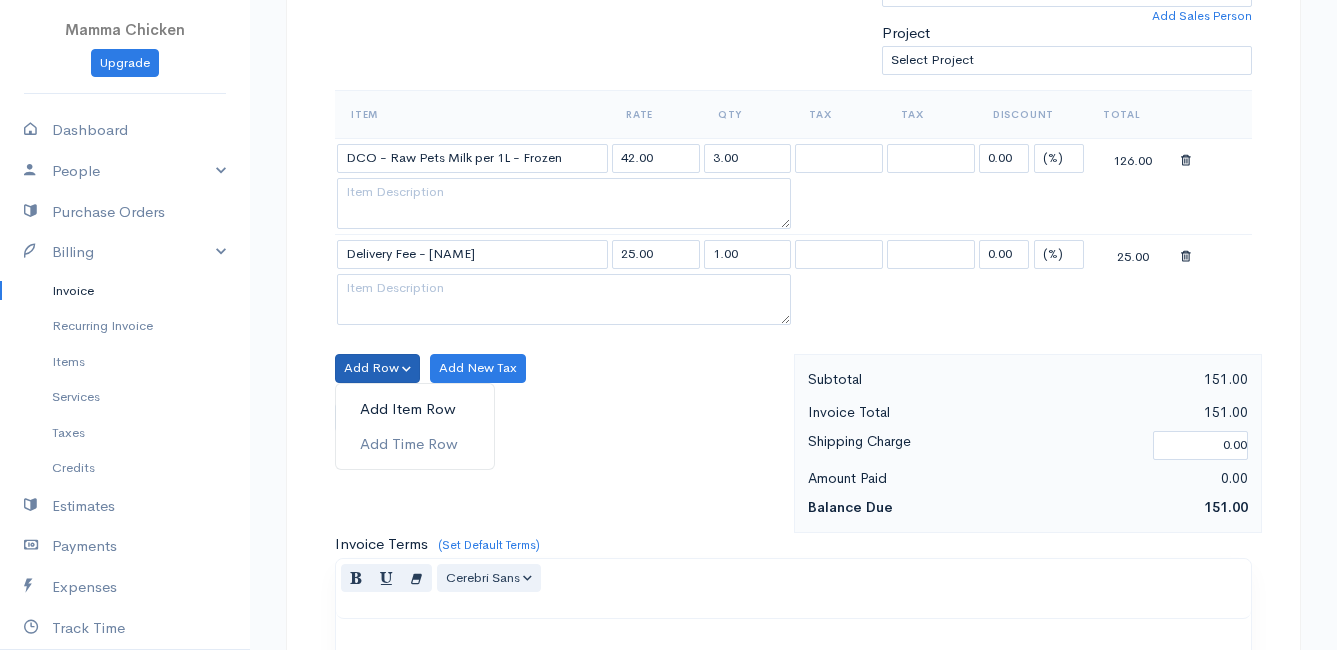 click on "Add Item Row" at bounding box center [415, 409] 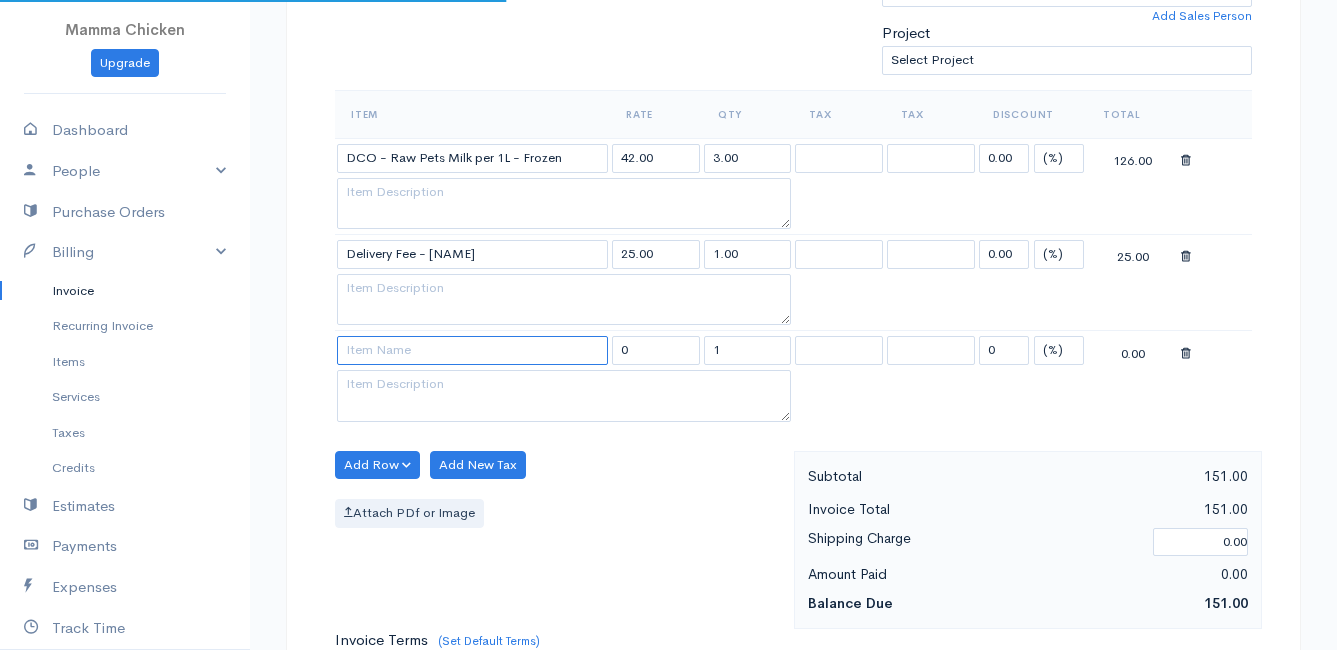 click at bounding box center [472, 350] 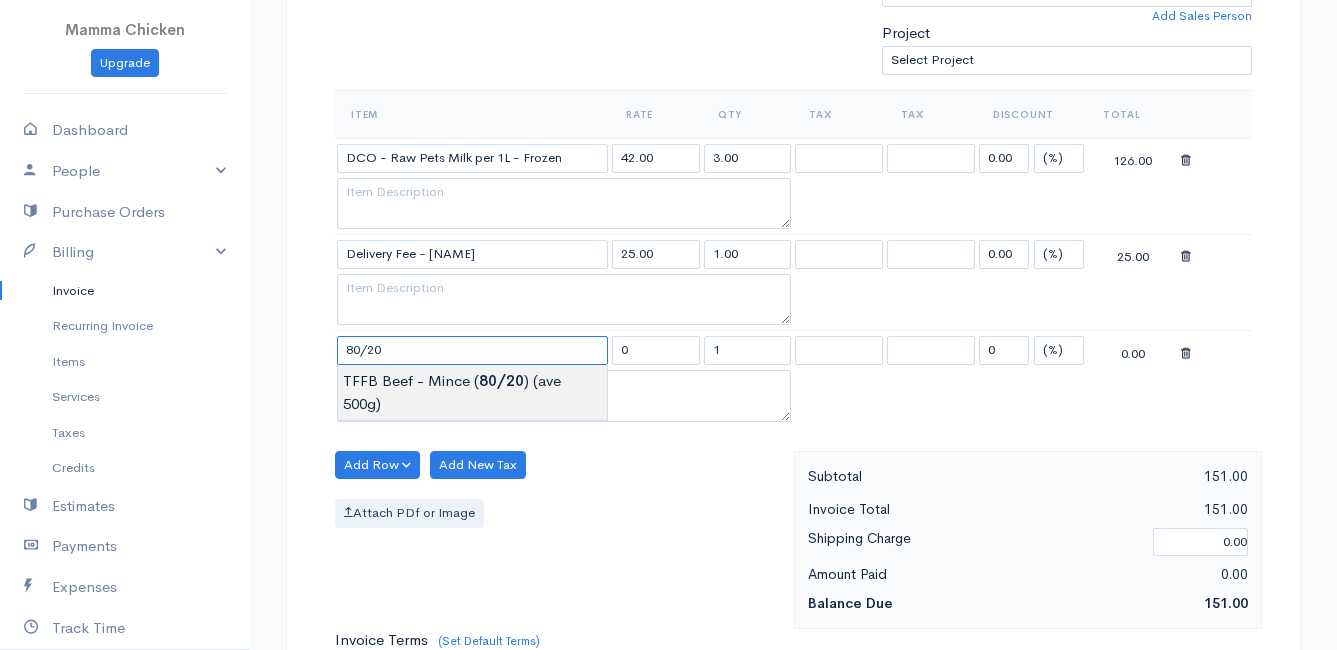 type on "TFFB Beef - Mince (80/20) (ave 500g)" 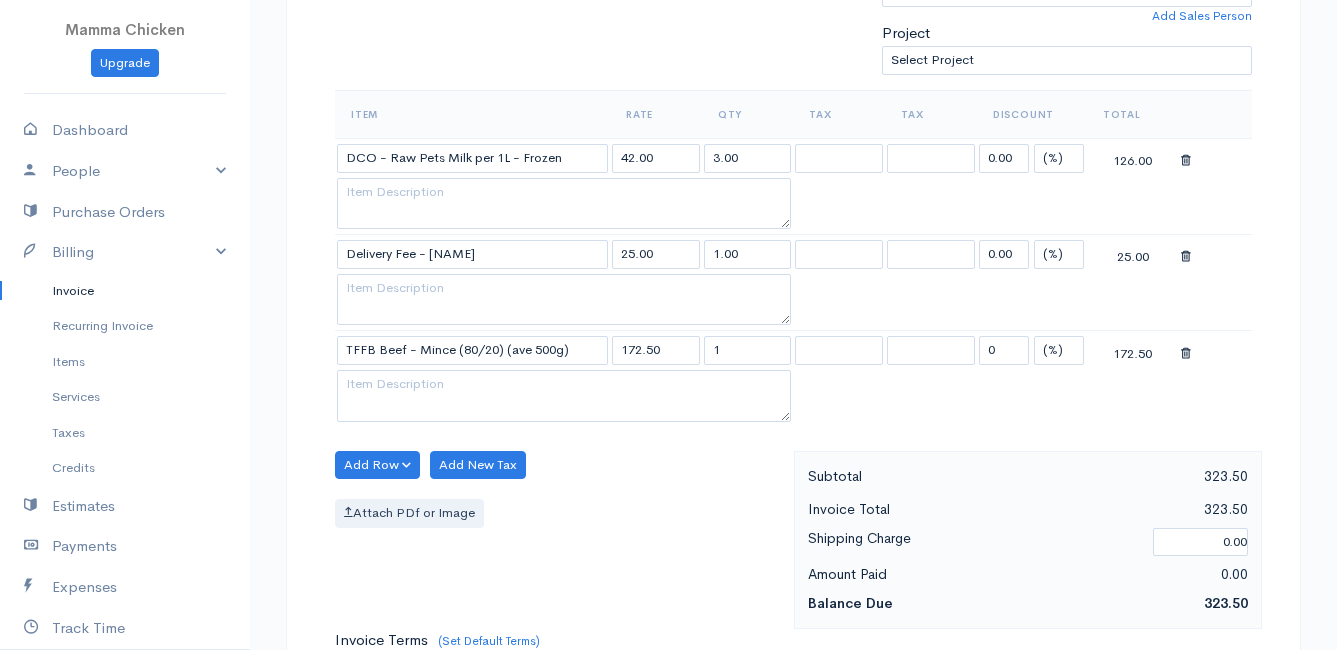click on "DRAFT To [FIRST] [NUMBER] [STREET] [CITY] [POSTAL_CODE] [COUNTRY] United States Canada United Kingdom Afghanistan Albania Algeria American Samoa Andorra Anguilla Angola Antarctica Argentina Kip" at bounding box center [668, 360] 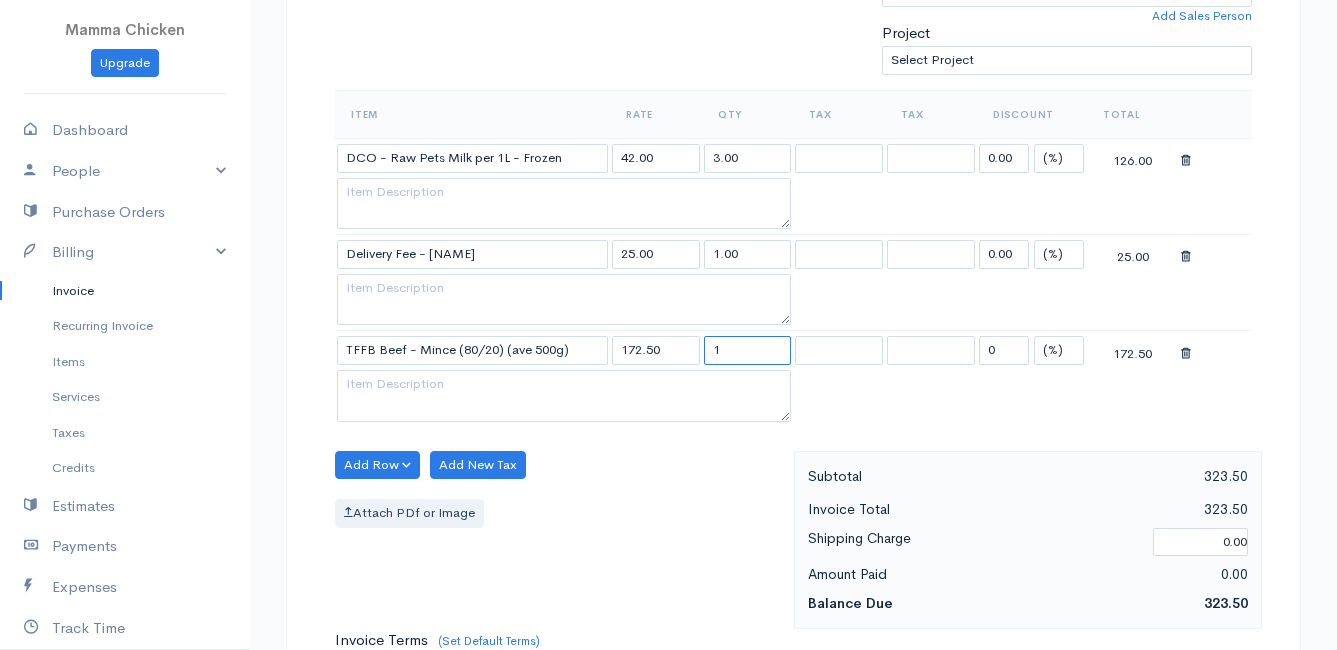 drag, startPoint x: 726, startPoint y: 348, endPoint x: 696, endPoint y: 349, distance: 30.016663 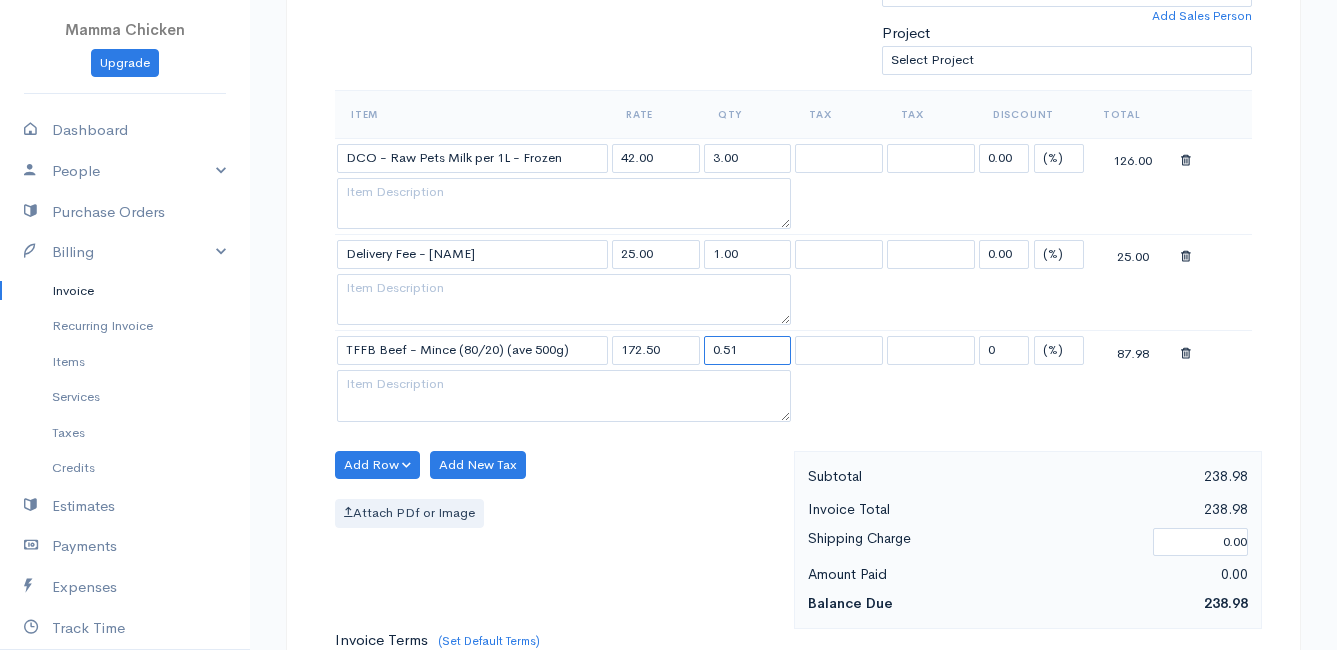 type on "0.51" 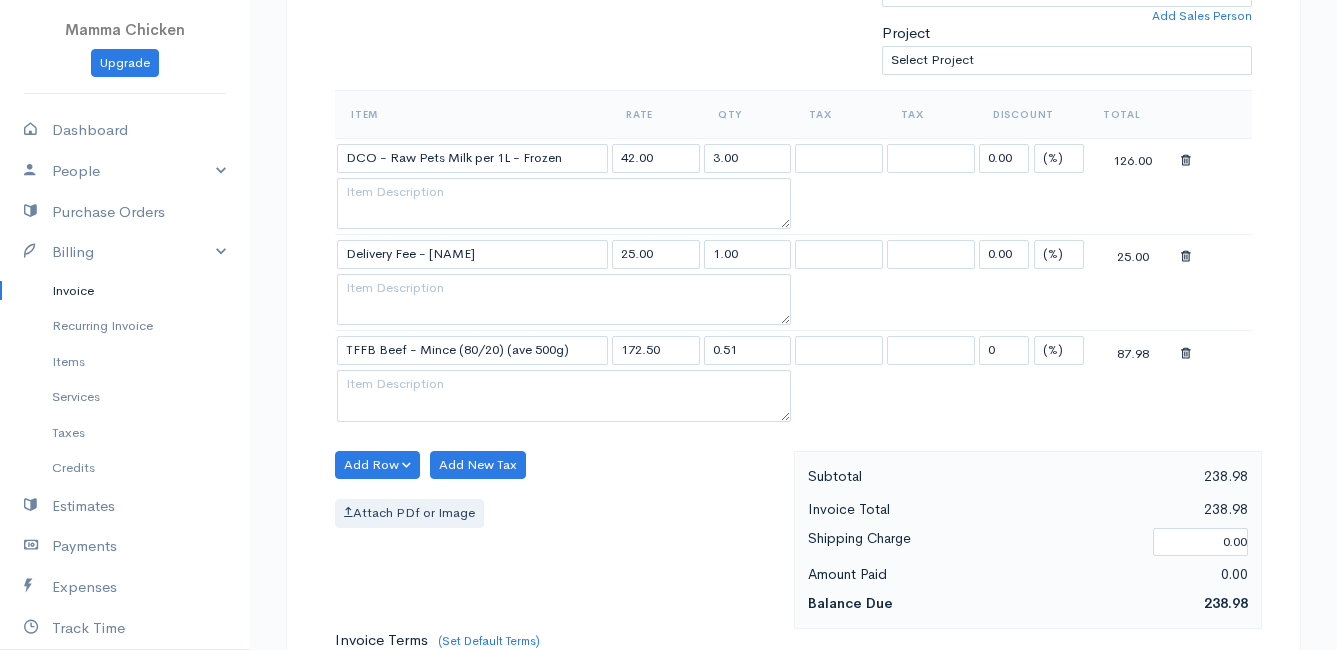 click on "Add Row Add Item Row Add Time Row Add New Tax                          Attach PDf or Image" at bounding box center [559, 540] 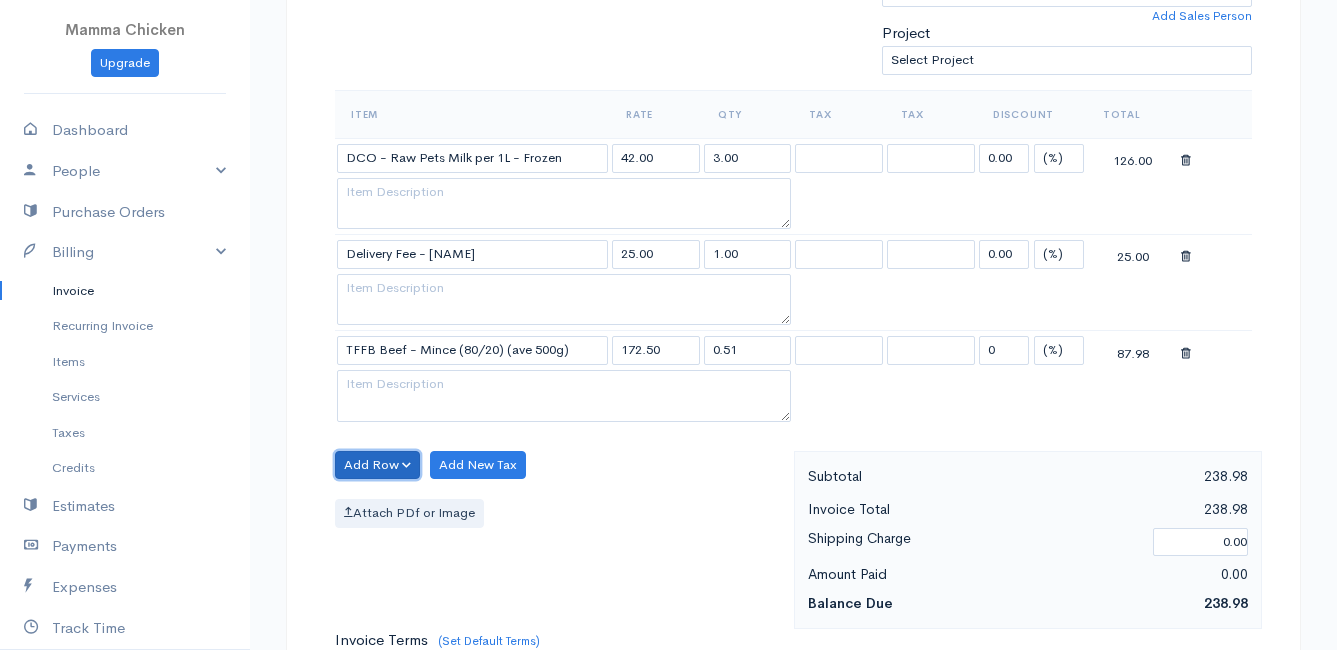 click on "Add Row" at bounding box center [377, 465] 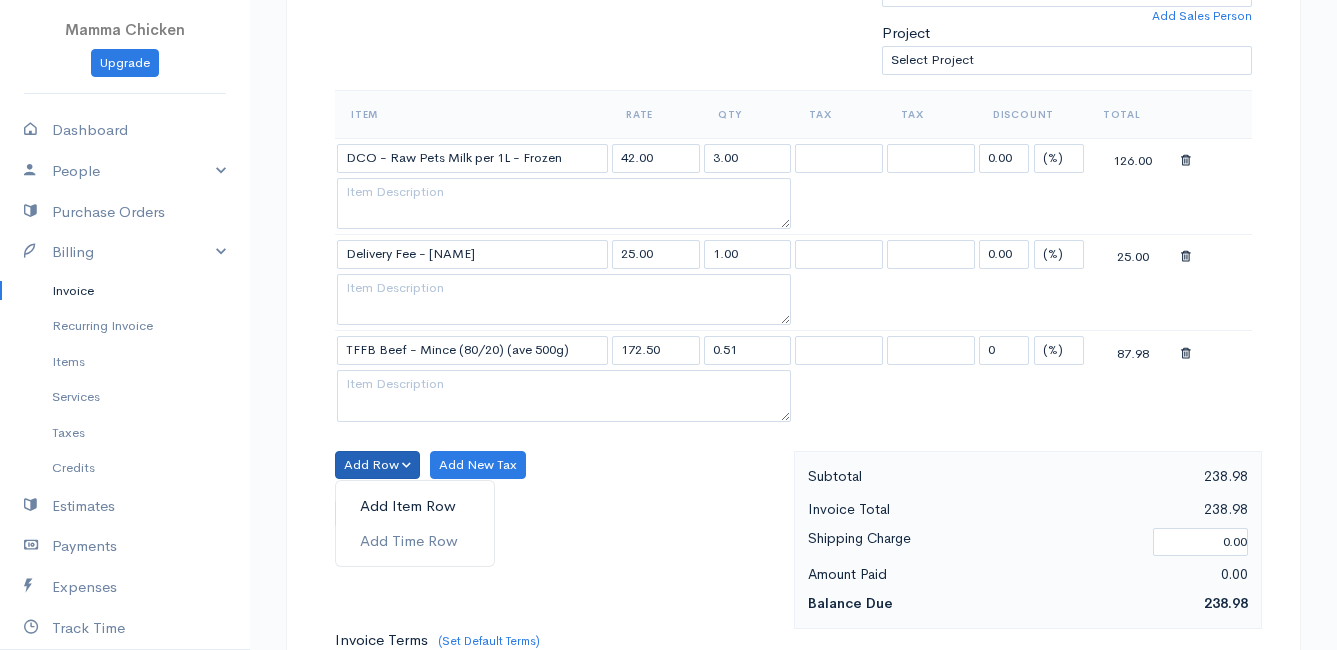 click on "Add Item Row" at bounding box center [415, 506] 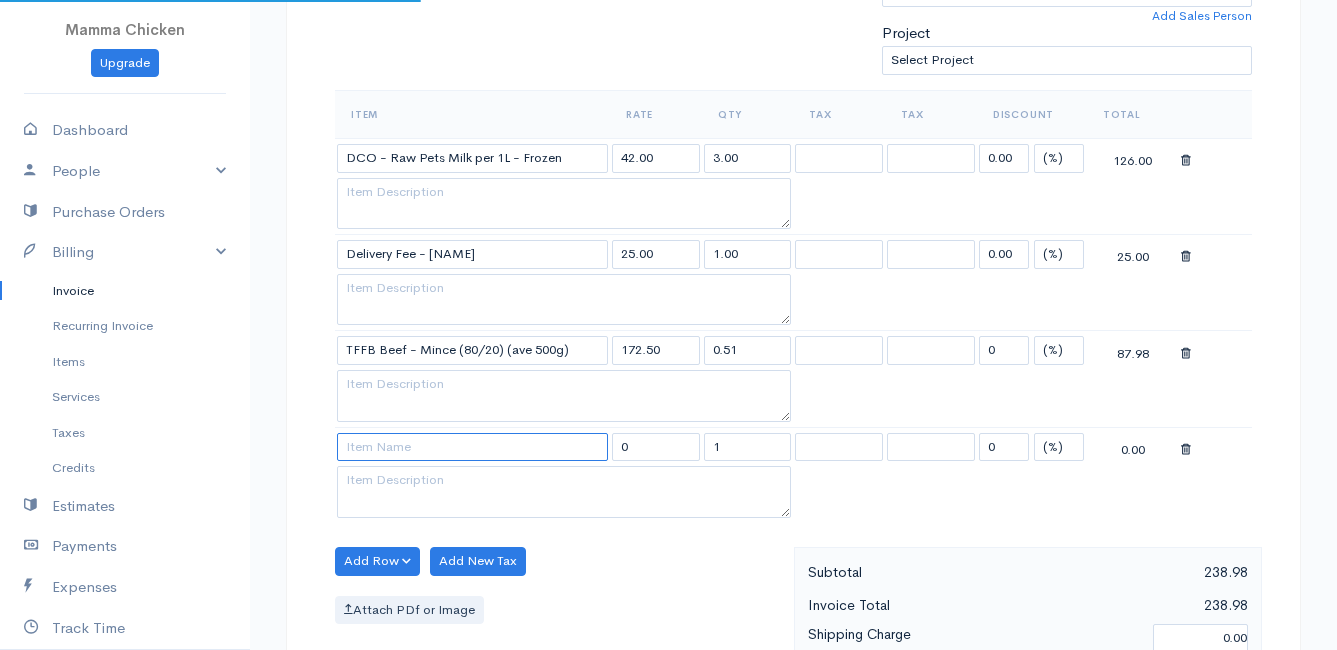 click at bounding box center [472, 447] 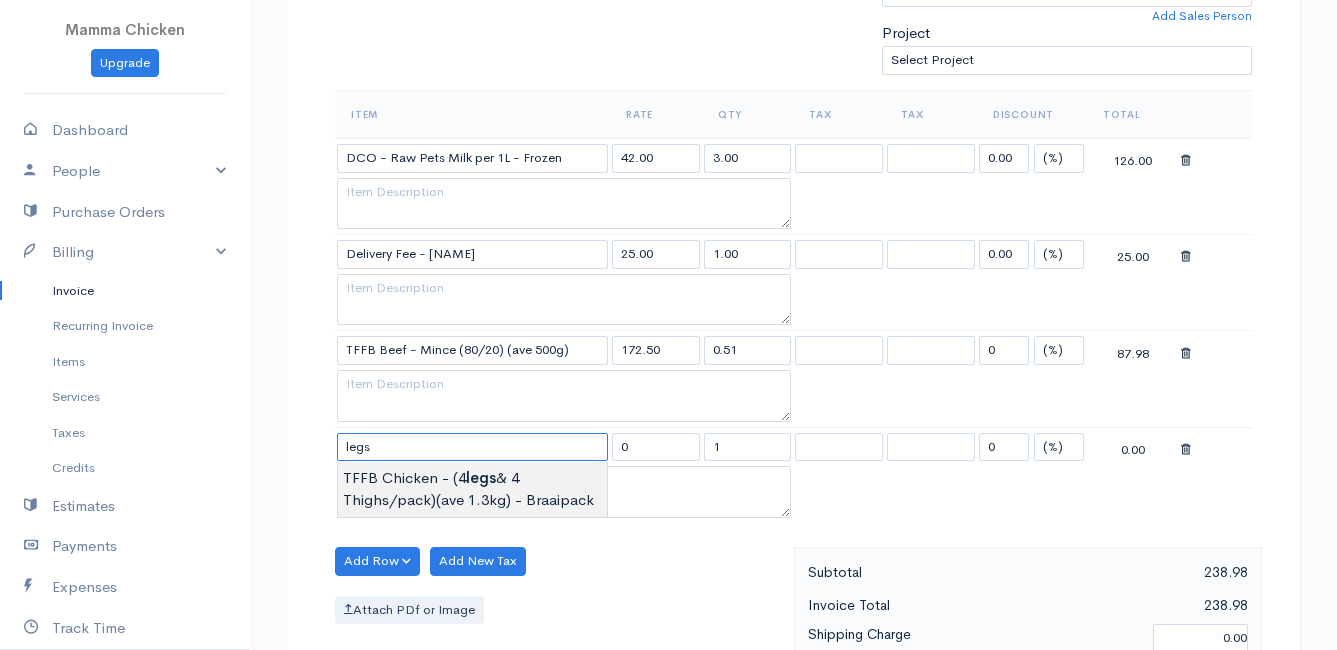 type on "TFFB Chicken - (4 legs & 4 Thighs/pack)(ave 1.3kg) - Braaipack" 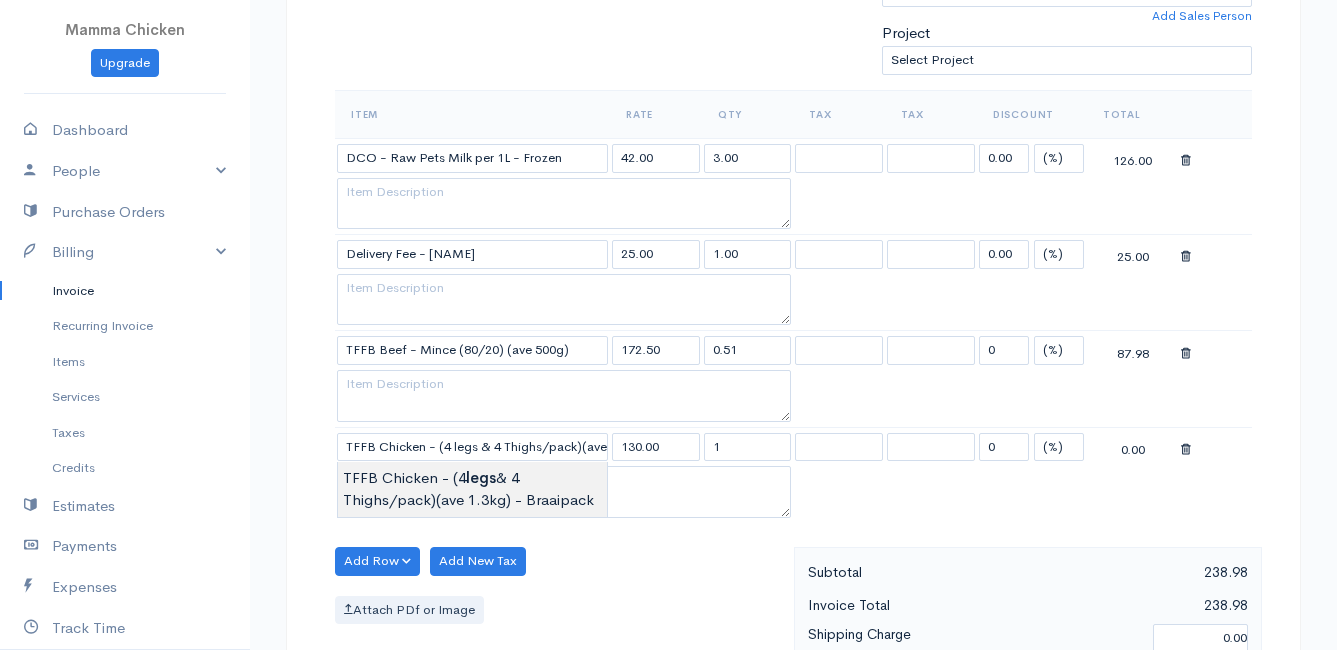 click on "DRAFT To [FIRST] [NUMBER] [STREET] [CITY] [POSTAL_CODE] [COUNTRY] United States Canada United Kingdom Afghanistan Albania Algeria American Samoa Andorra Anguilla Angola Antarctica Argentina Kip" at bounding box center [668, 408] 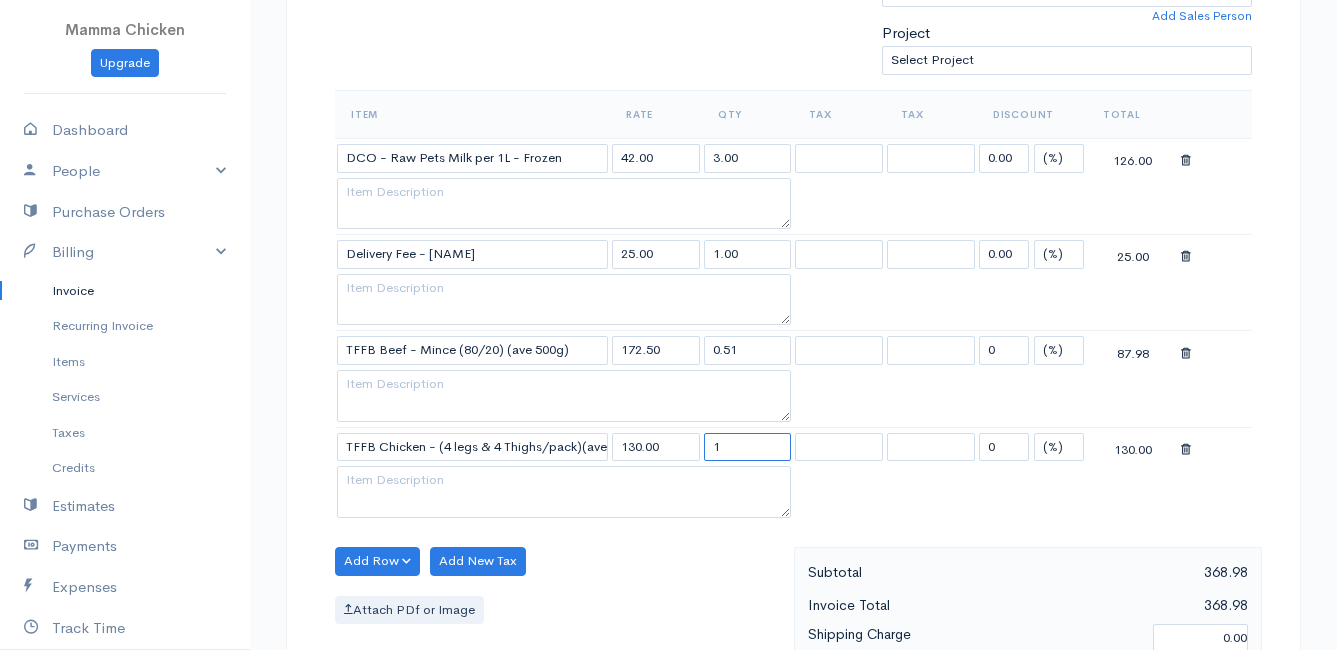 click on "1" at bounding box center [748, 447] 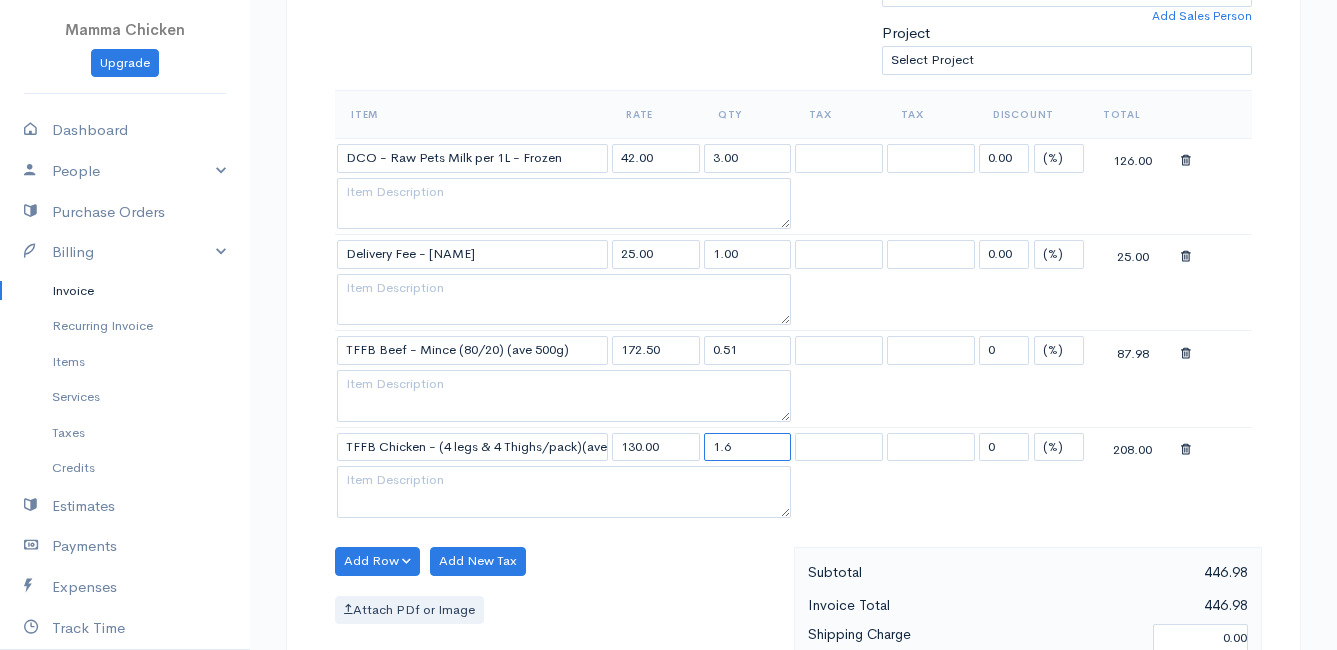 type on "1.6" 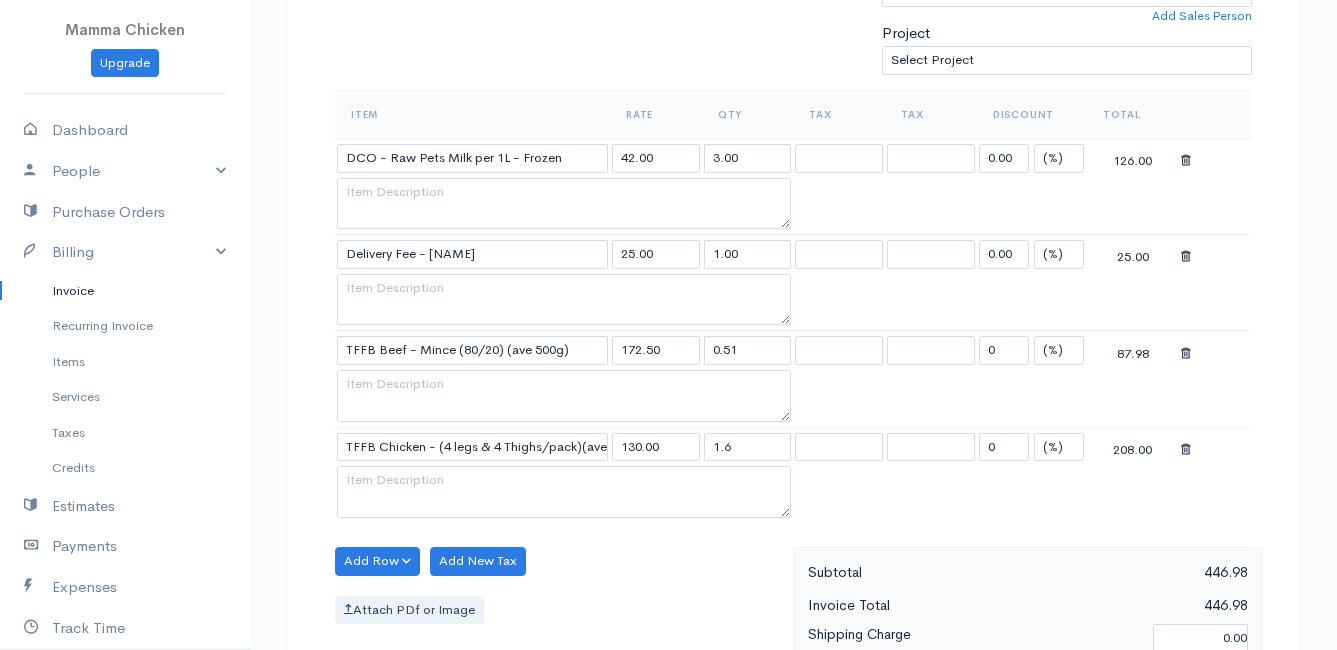 click on "Add Row Add Item Row Add Time Row Add New Tax                          Attach PDf or Image" at bounding box center (559, 636) 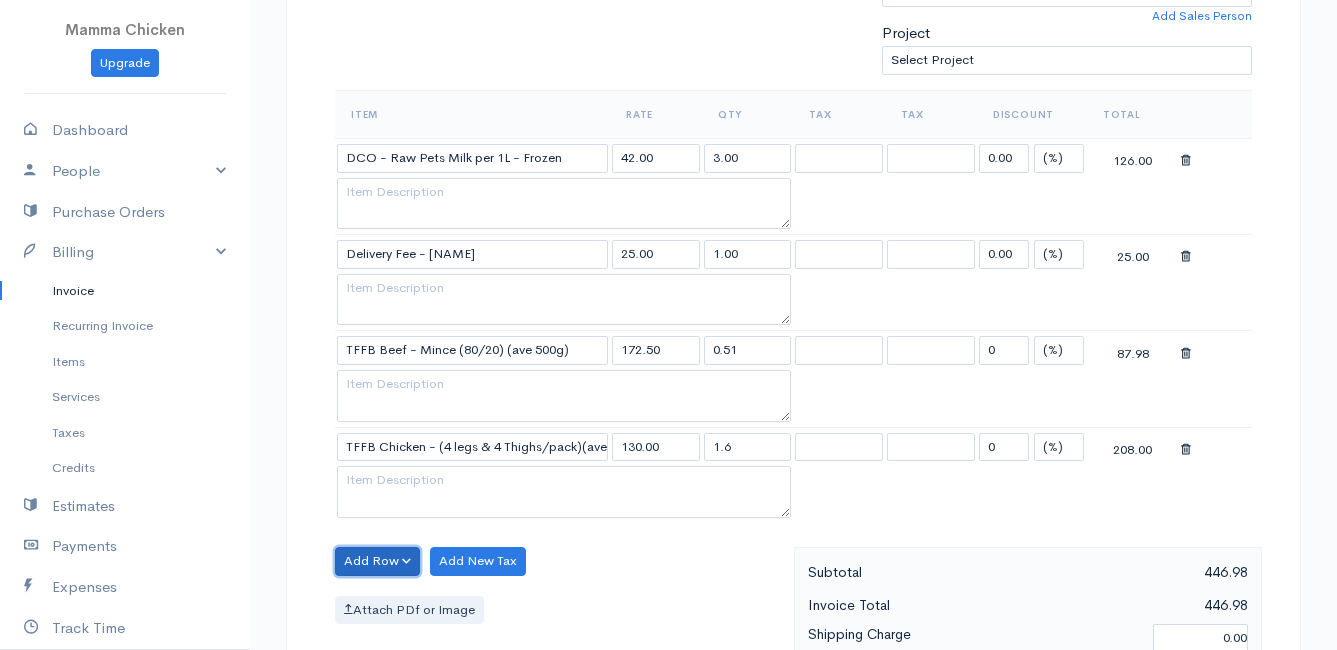 click on "Add Row" at bounding box center [377, 561] 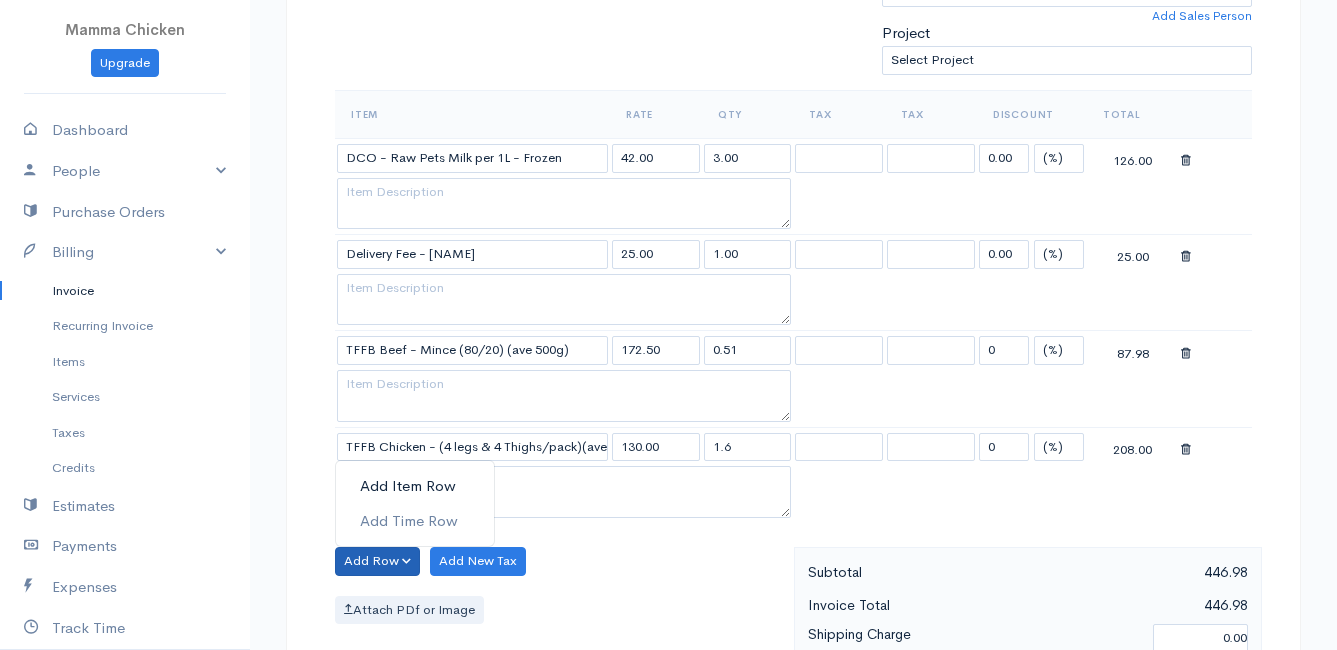 click on "Add Item Row" at bounding box center (415, 486) 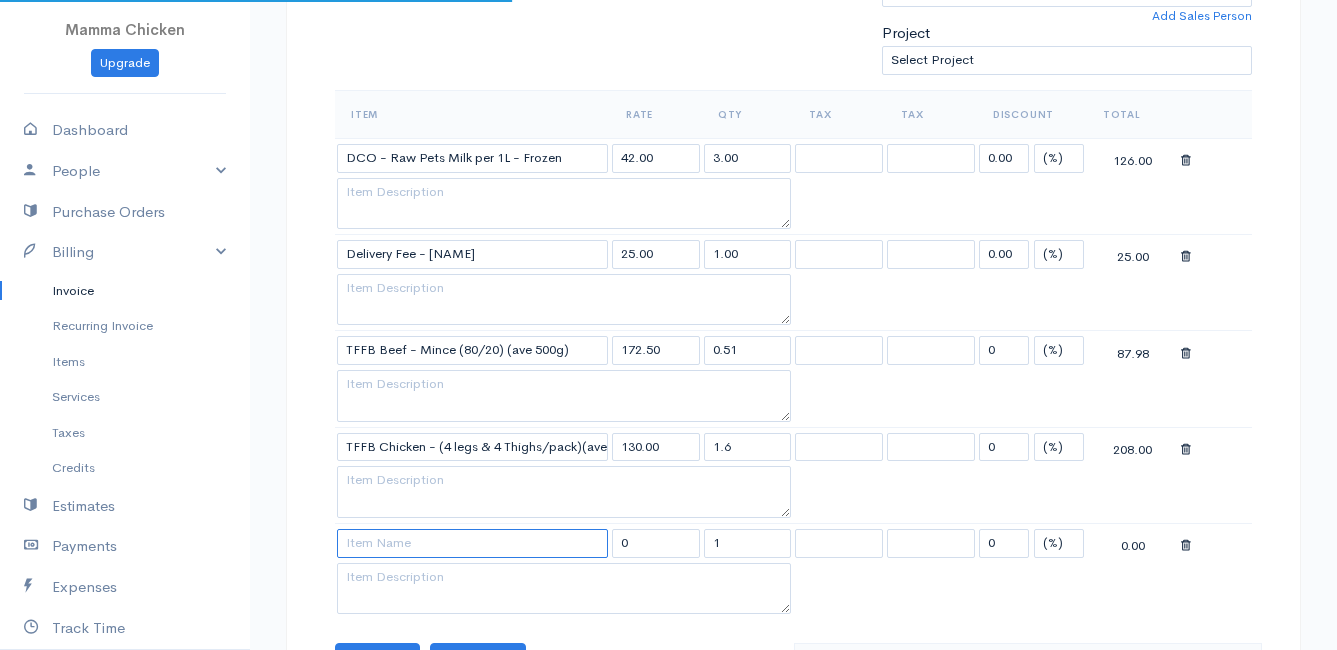 click at bounding box center [472, 543] 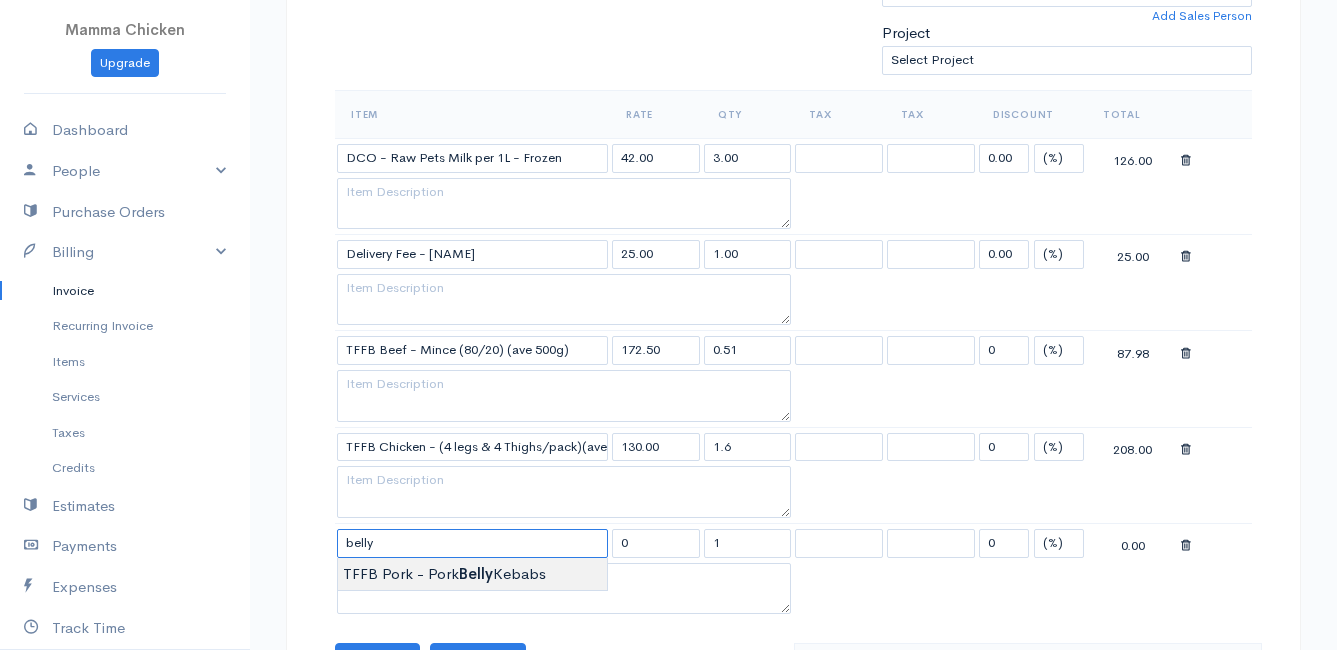 type on "TFFB Pork - Pork Belly Kebabs" 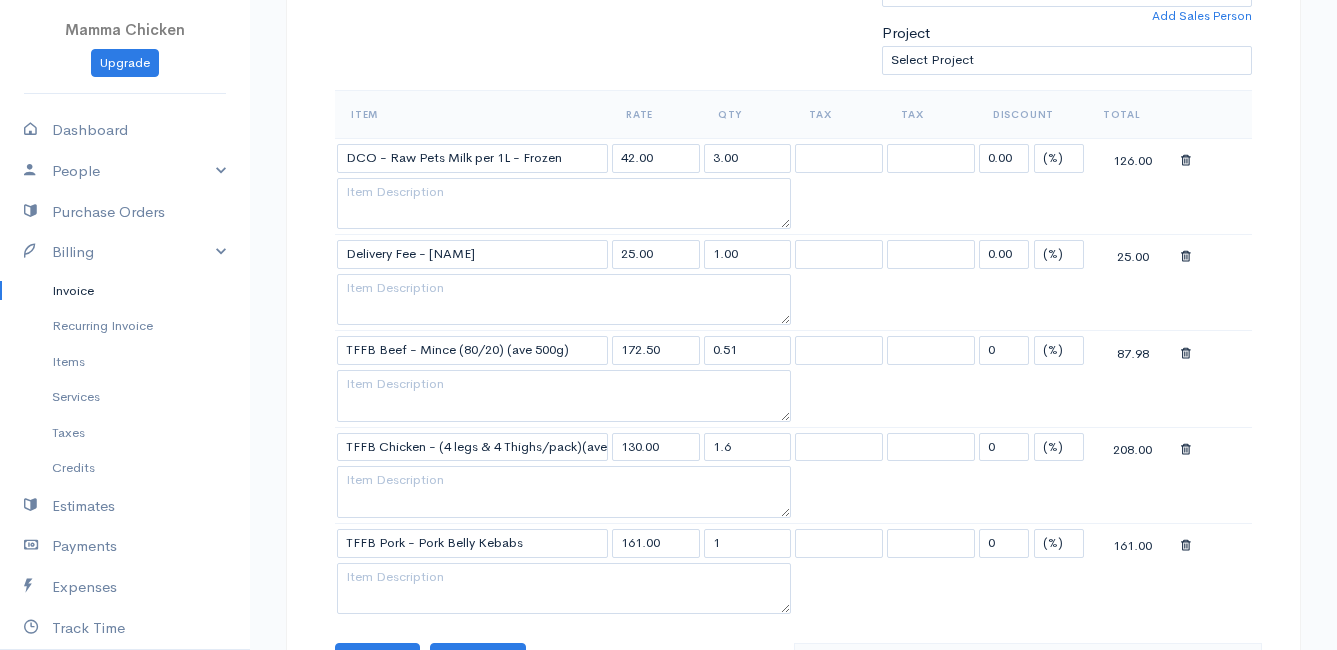 click on "DRAFT To [FIRST] [NUMBER] [STREET] [CITY] [POSTAL_CODE] [COUNTRY] United States Canada United Kingdom Afghanistan Albania Algeria American Samoa Andorra Anguilla Angola Antarctica Argentina Kip" at bounding box center [668, 457] 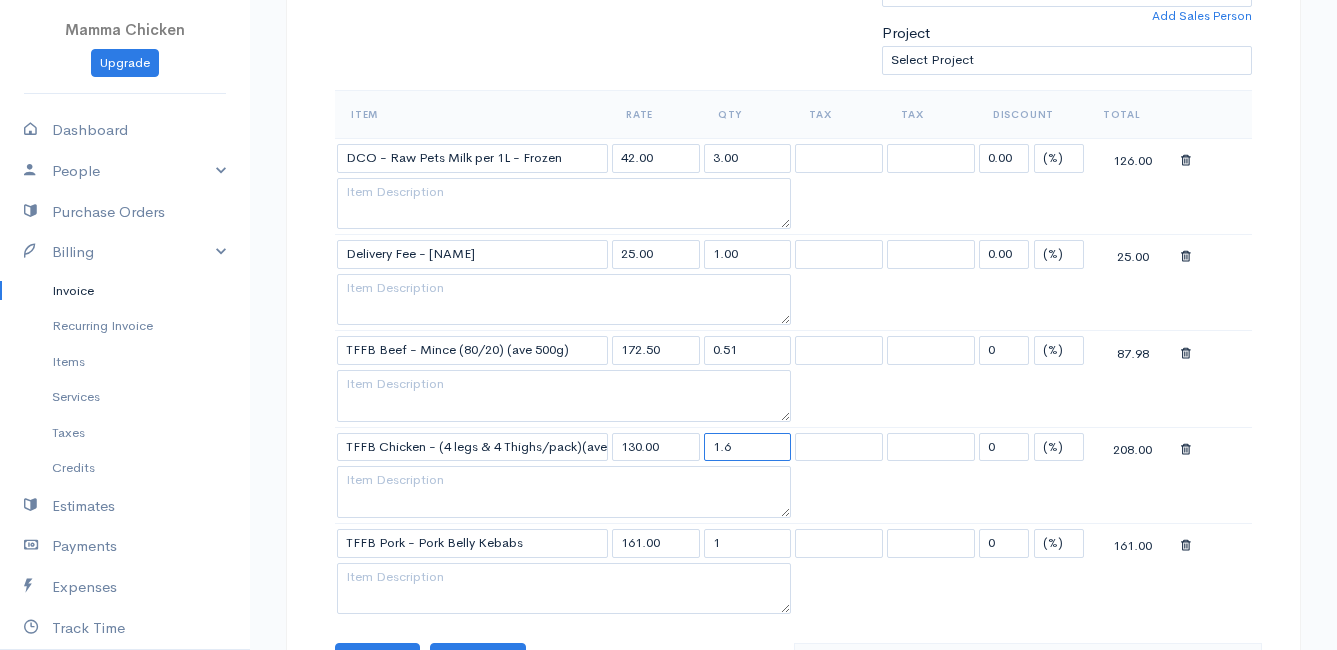 click on "1.6" at bounding box center [748, 447] 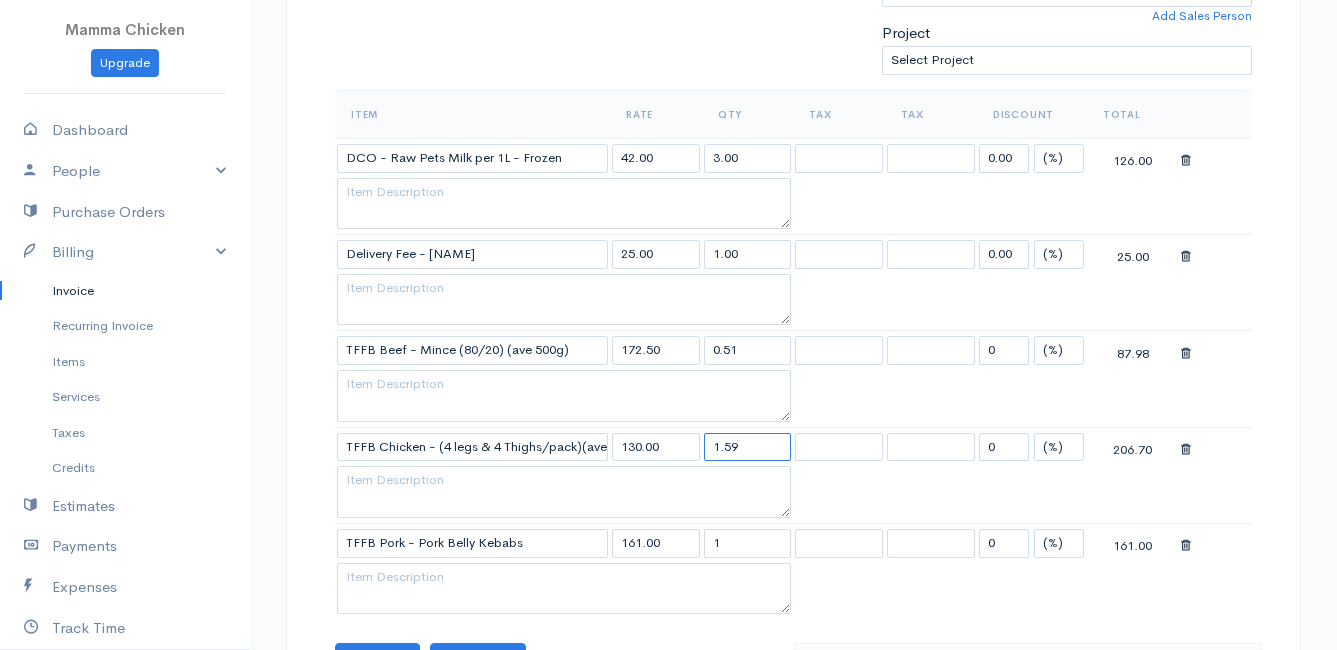 type on "1.59" 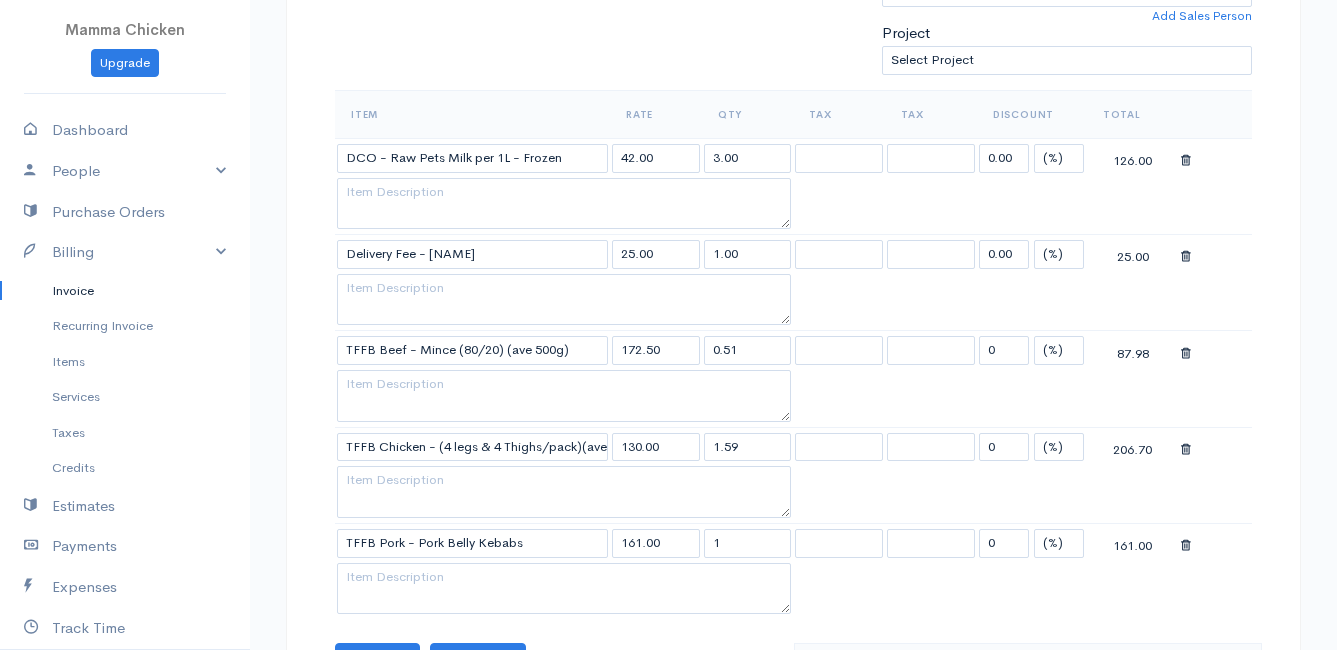 click on "Item Rate Qty Tax Tax Discount Total DCO - Raw Pets Milk per 1L - Frozen 42.00 3.00 0.00 (%) Flat 126.00 Delivery Fee - [FIRST] 25.00 1.00 0.00 (%) Flat 25.00 TFFB Beef - Mince (80/20) (ave 500g) 172.50 0.51 0 (%) Flat 87.98 TFFB Chicken - (4 legs & 4 Thighs/pack)(ave 1.3kg) - Braaipack 130.00 1.59 0 (%) Flat 206.70 TFFB Pork - Pork Belly Kebabs 161.00 1 0 (%) Flat 161.00" at bounding box center [793, 354] 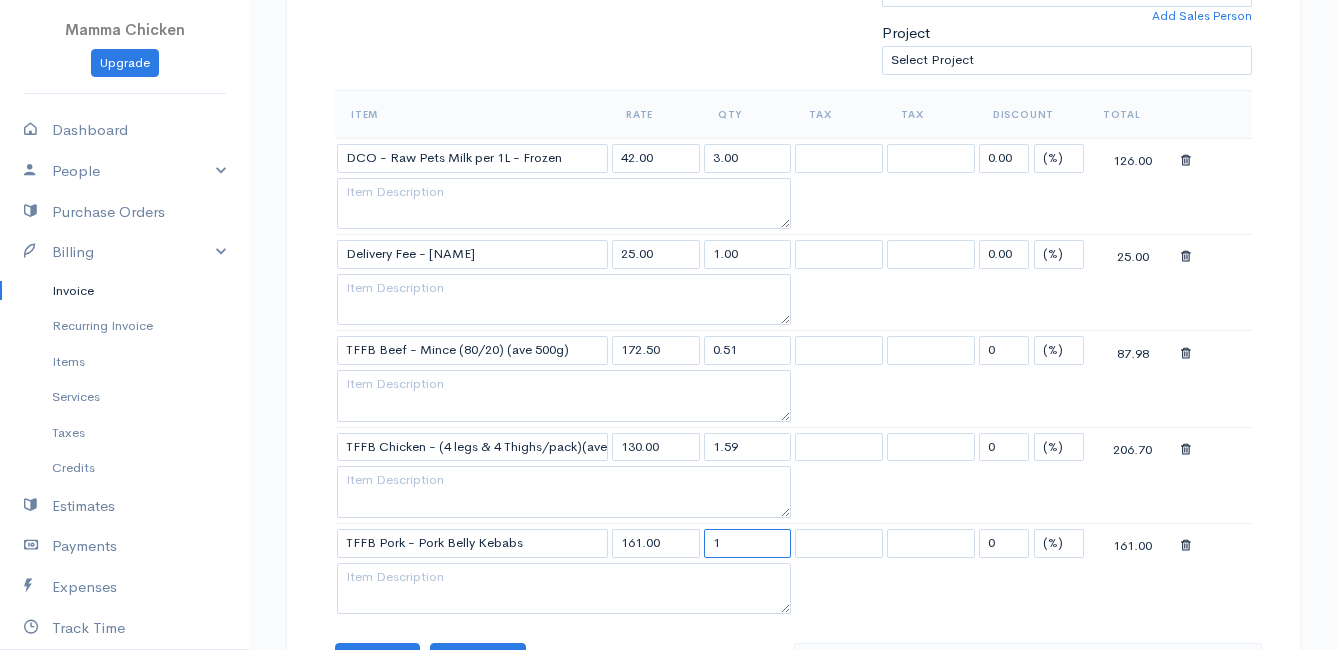 drag, startPoint x: 726, startPoint y: 548, endPoint x: 705, endPoint y: 545, distance: 21.213203 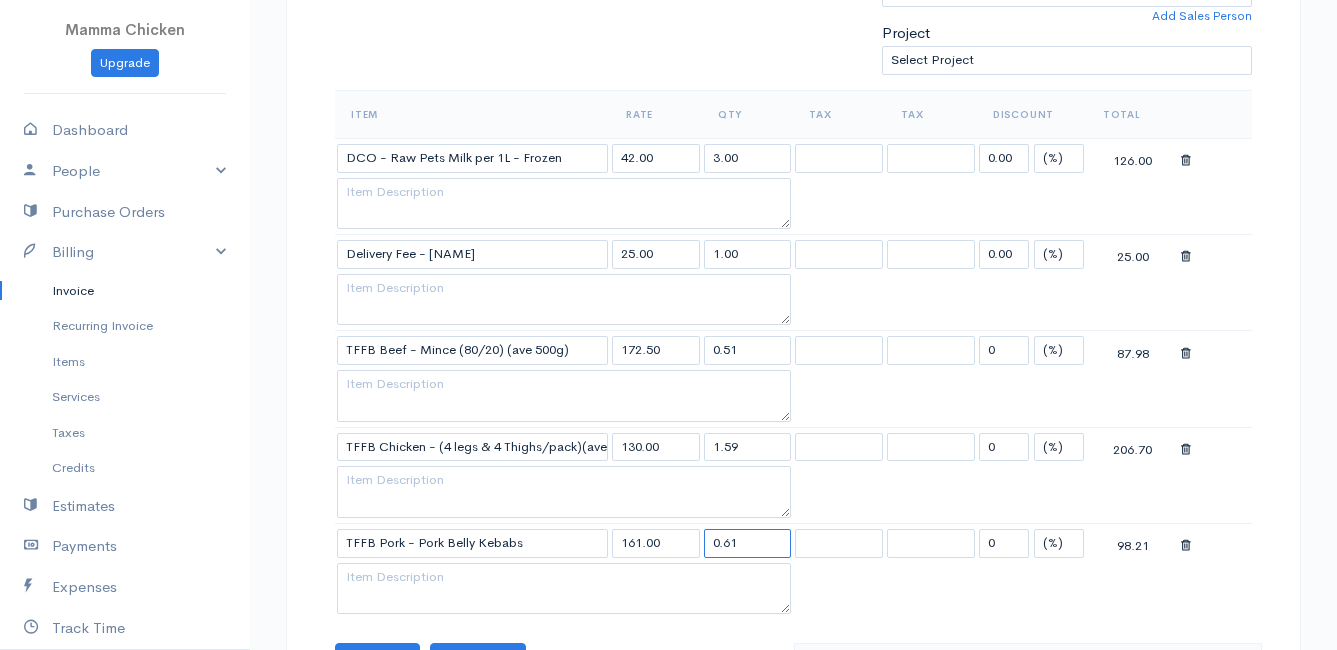 type on "0.61" 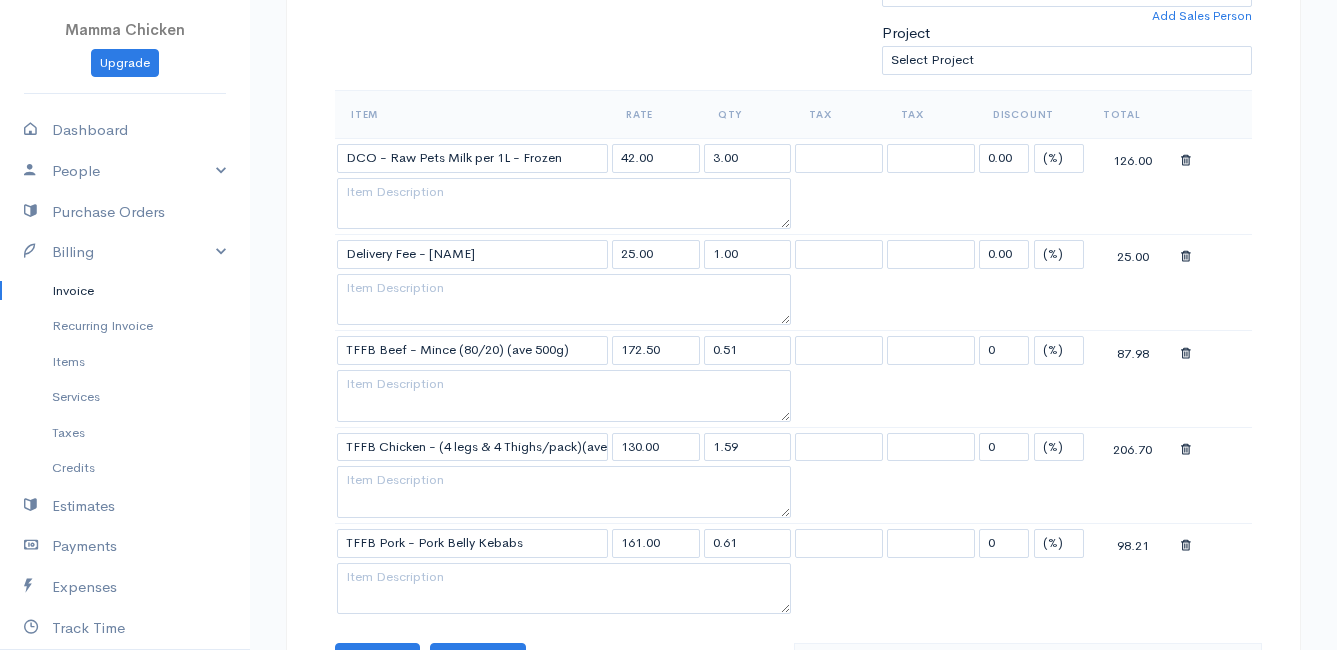 click on "Item Rate Qty Tax Tax Discount Total DCO - Raw Pets Milk per 1L - Frozen 42.00 3.00 0.00 (%) Flat 126.00 Delivery Fee - [FIRST] 25.00 1.00 0.00 (%) Flat 25.00 TFFB Beef - Mince (80/20) (ave 500g) 172.50 0.51 0 (%) Flat 87.98 TFFB Chicken - (4 legs & 4 Thighs/pack)(ave 1.3kg) - Braaipack 130.00 1.59 0 (%) Flat 206.70 TFFB Pork - Pork Belly Kebabs 161.00 0.61 0 (%) Flat 98.21" at bounding box center [793, 354] 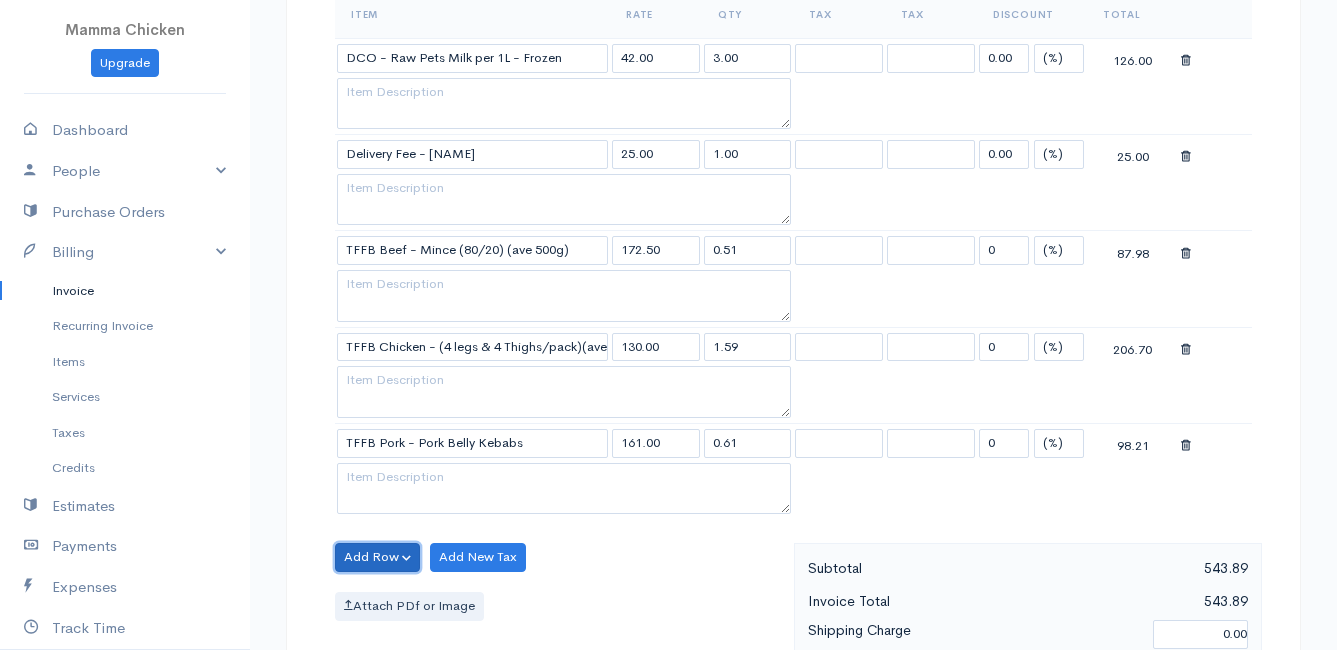 click on "Add Row" at bounding box center (377, 557) 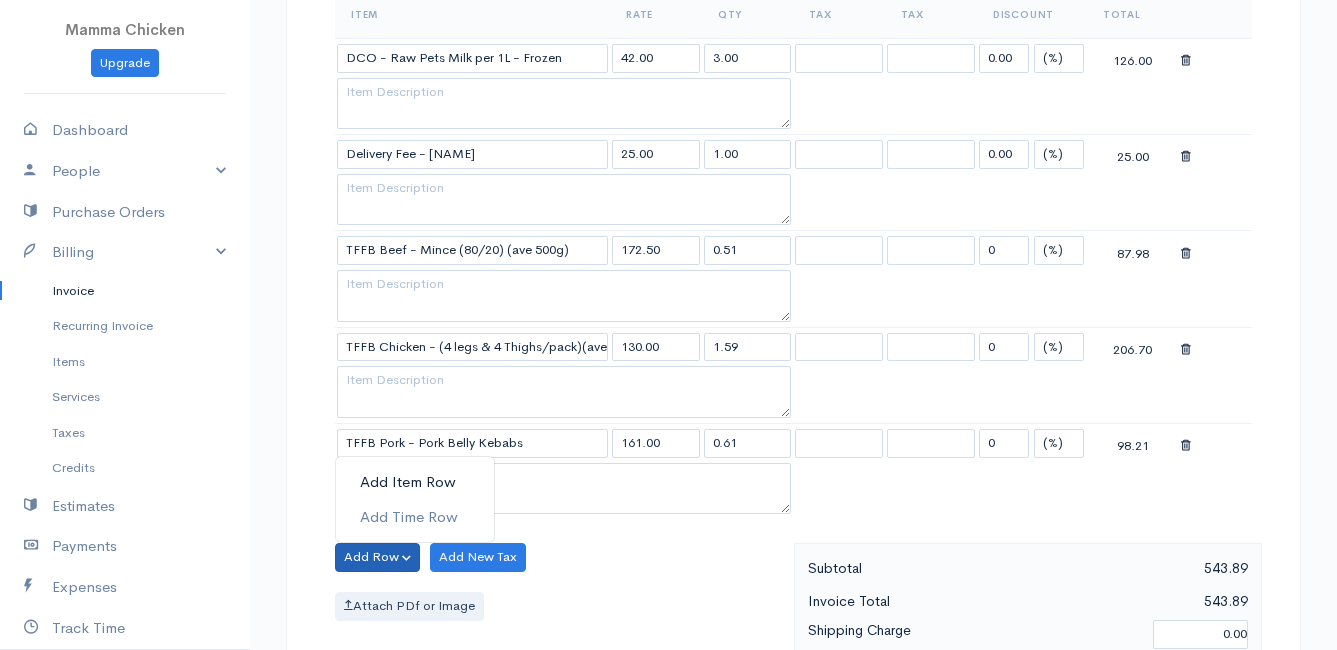 click on "Add Item Row" at bounding box center [415, 482] 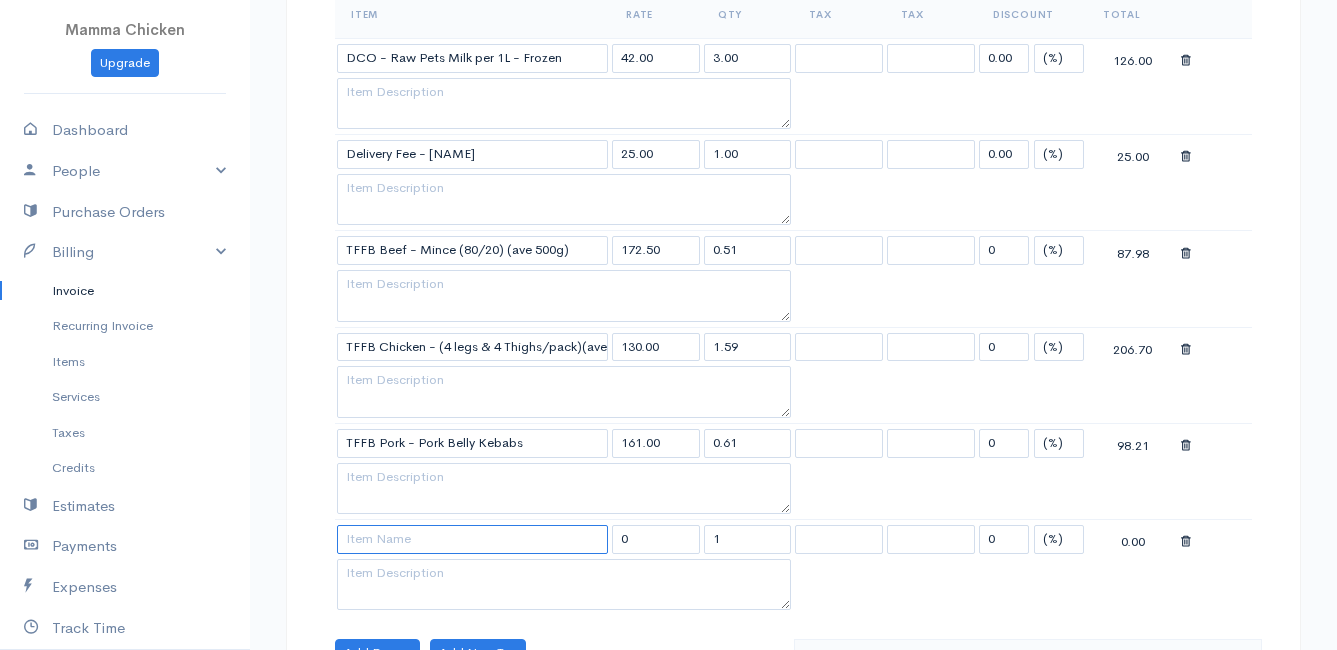 click at bounding box center (472, 539) 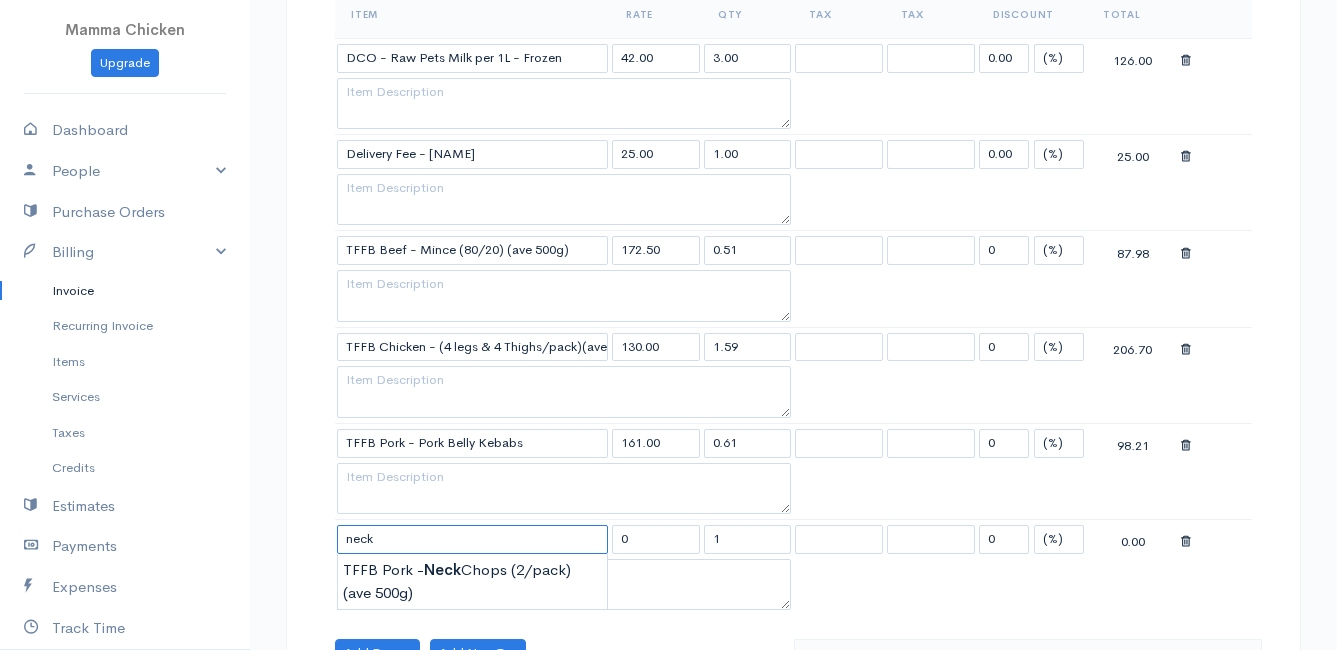 scroll, scrollTop: 800, scrollLeft: 0, axis: vertical 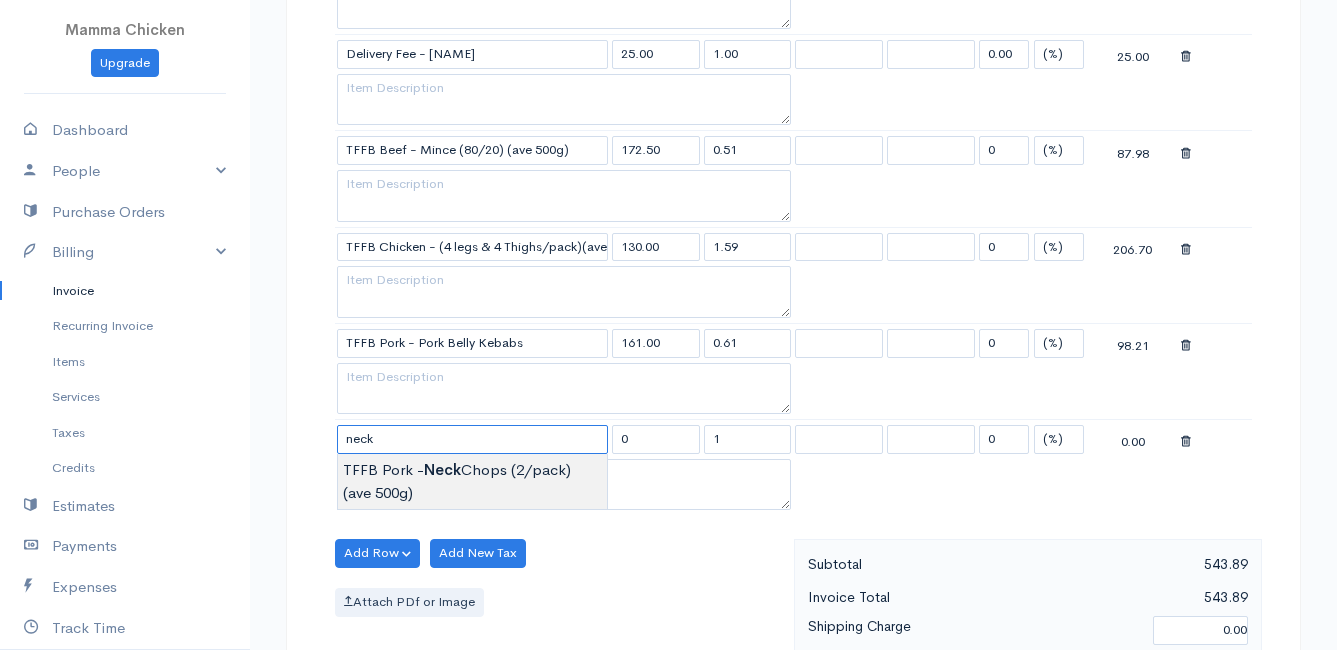 type on "TFFB Pork - Neck Chops (2/pack) (ave 500g)" 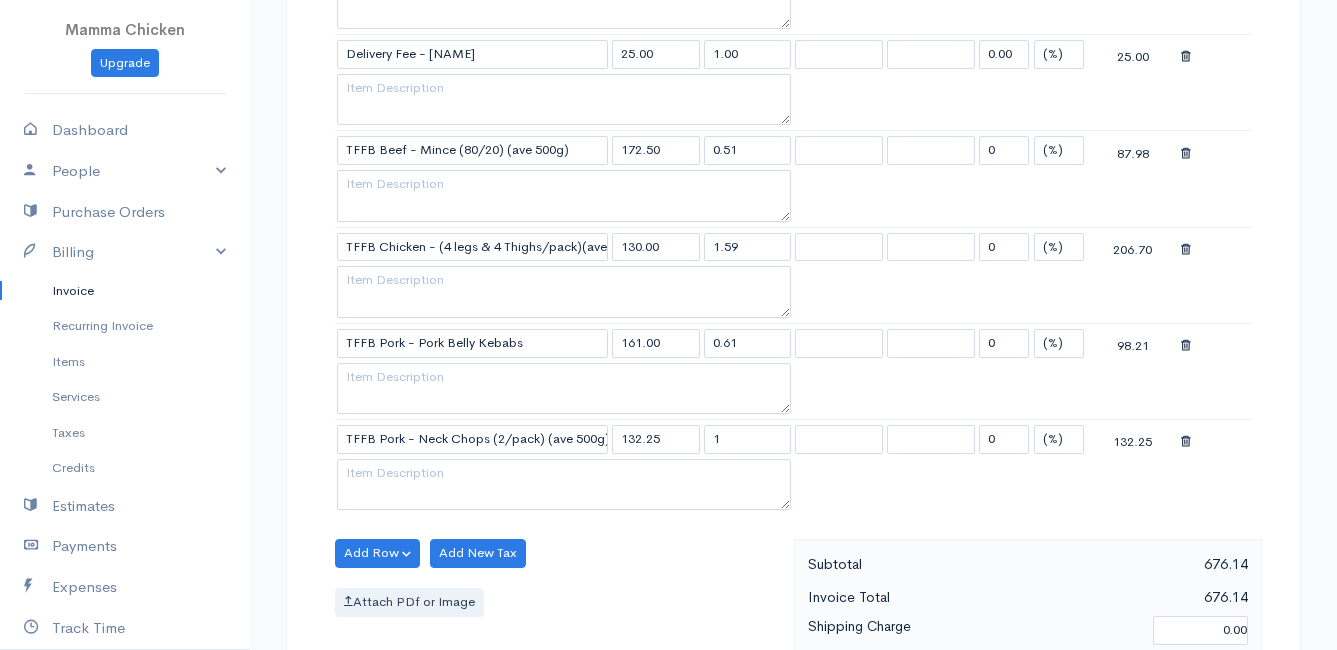 click on "DRAFT To [FIRST] [NUMBER] [STREET] [CITY] [POSTAL_CODE] [COUNTRY] United States Canada United Kingdom Afghanistan Albania Algeria American Samoa Andorra Anguilla Angola Antarctica Argentina Kip" at bounding box center (668, 305) 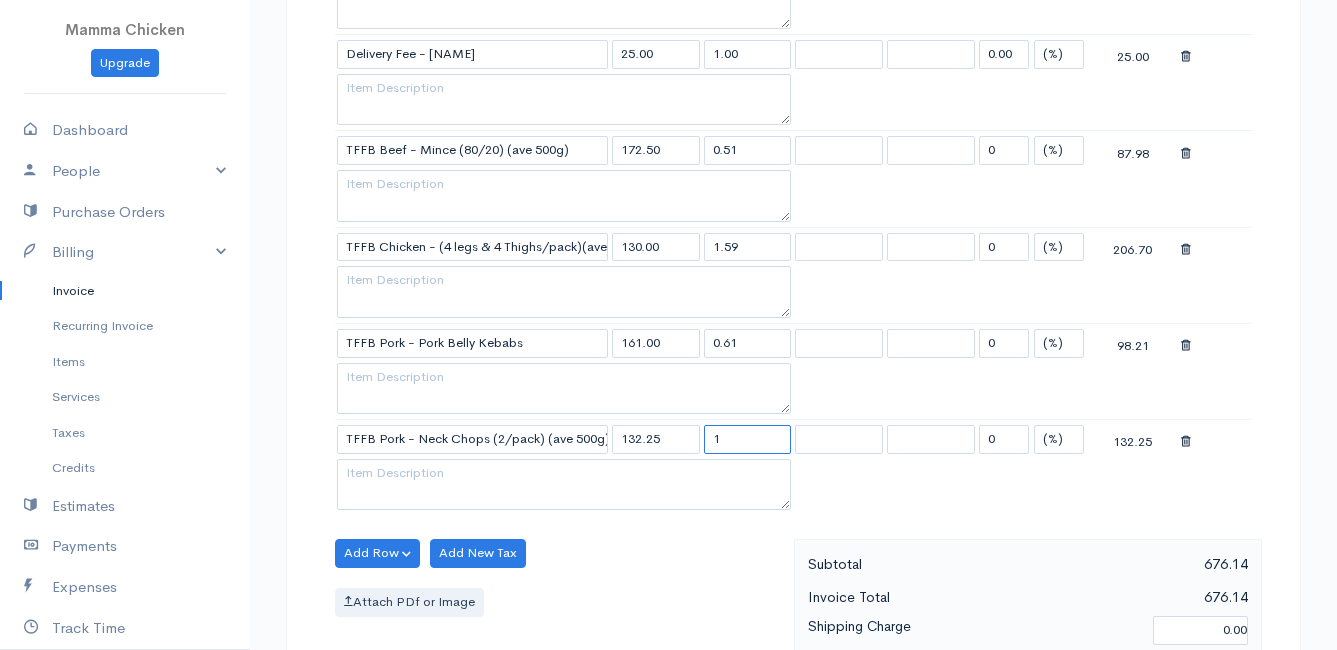 drag, startPoint x: 738, startPoint y: 438, endPoint x: 702, endPoint y: 438, distance: 36 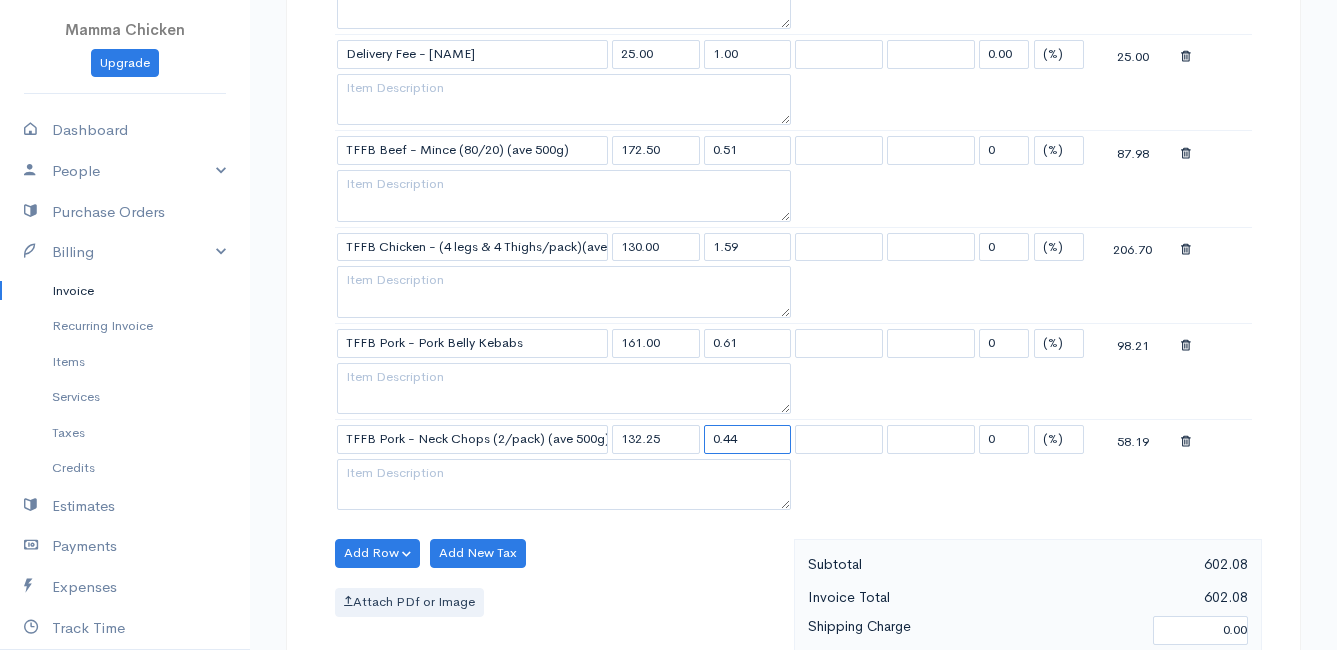 type on "0.44" 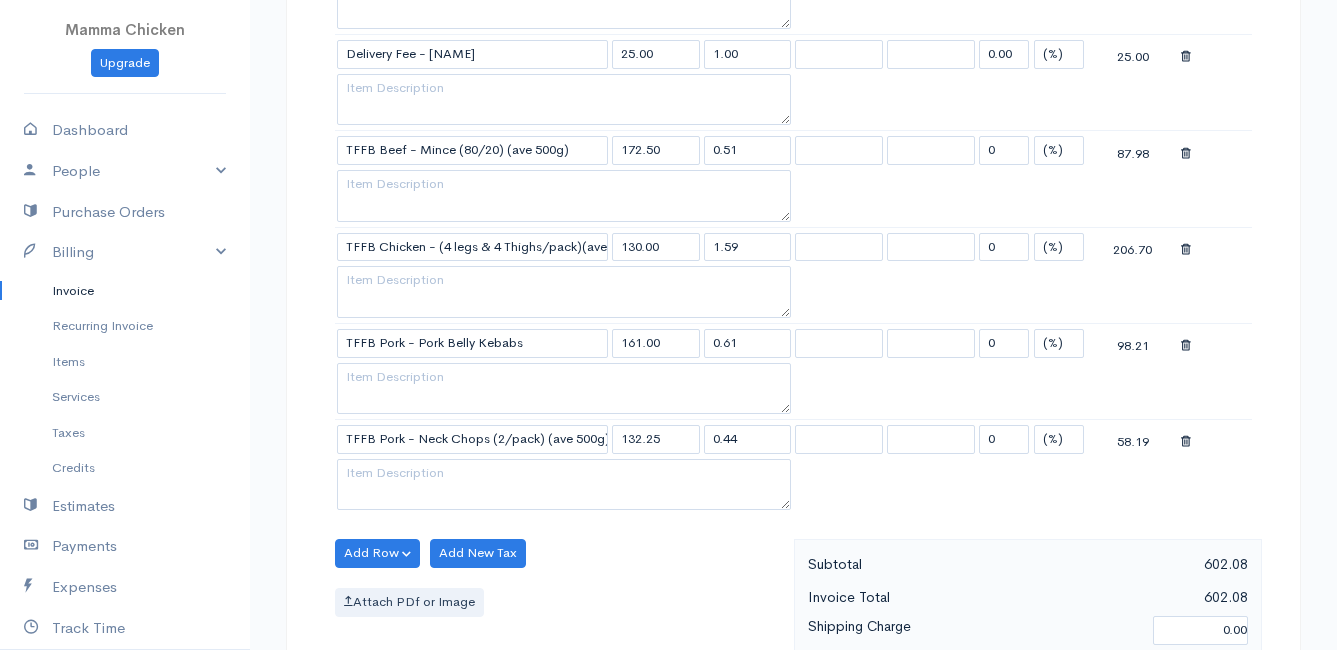 click on "DCO - Raw Pets Milk per 1L - Frozen 42.00 3.00 0.00 (%) Flat 126.00 Delivery Fee - [FIRST] 25.00 1.00 0.00 (%) Flat 25.00 TFFB Beef - Mince (80/20) (ave 500g) 172.50 0.51 0 (%) Flat 87.98 TFFB Chicken - (4 legs & 4 Thighs/pack)(ave 1.3kg) - Braaipack 130.00 1.59 0 (%) Flat 206.70 TFFB Pork - Pork Belly Kebabs 161.00 0.61 0 (%) Flat 98.21 TFFB Pork - Neck Chops (2/pack) (ave 500g) 132.25 0.44 0 (%) Flat 58.19" at bounding box center (793, 203) 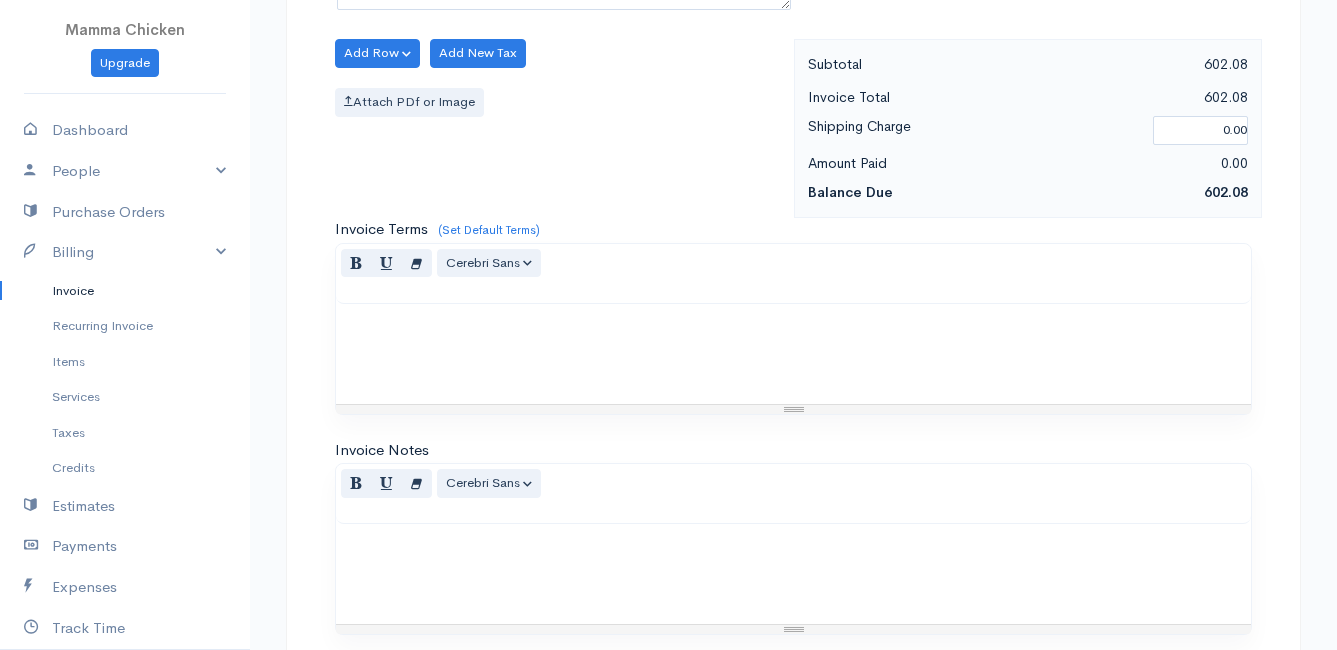 scroll, scrollTop: 1560, scrollLeft: 0, axis: vertical 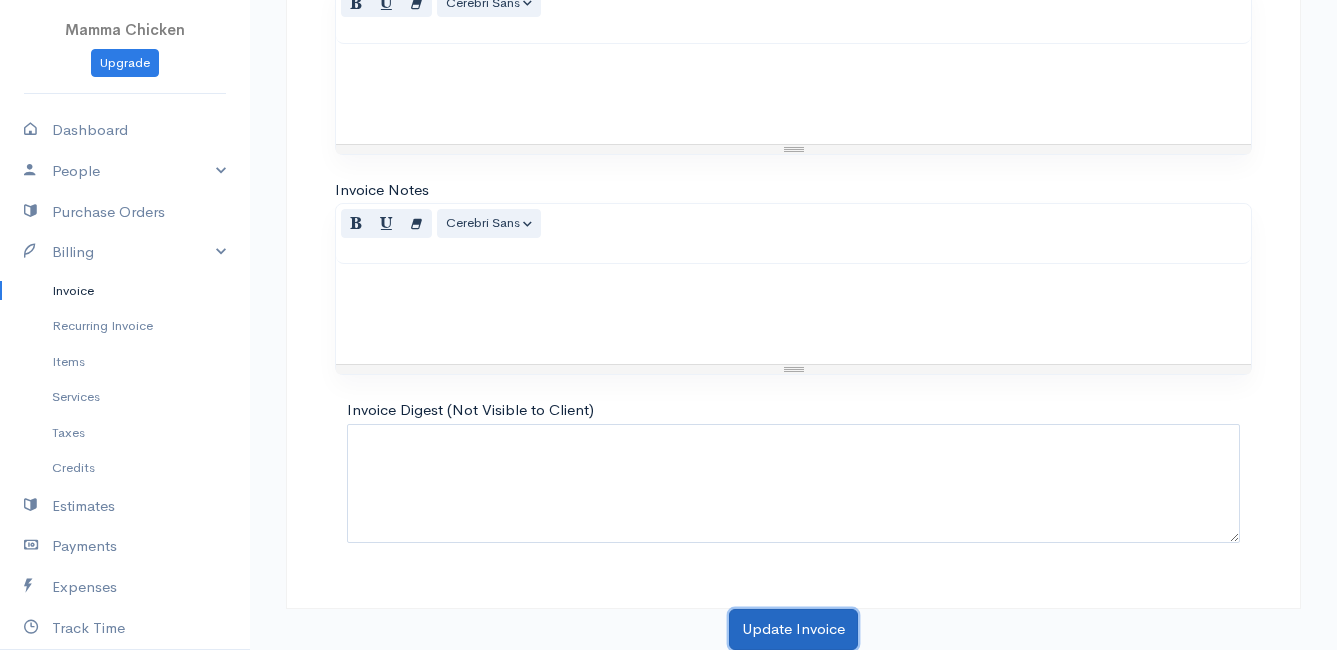 click on "Update Invoice" at bounding box center [793, 629] 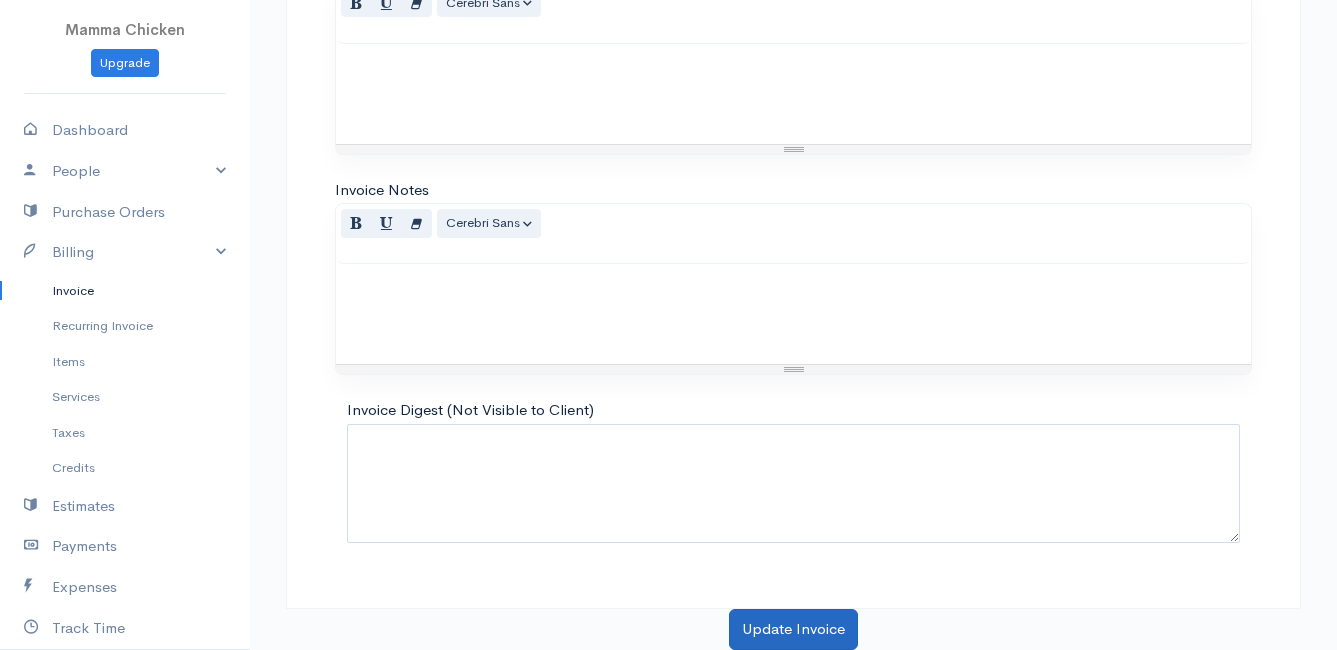 scroll, scrollTop: 0, scrollLeft: 0, axis: both 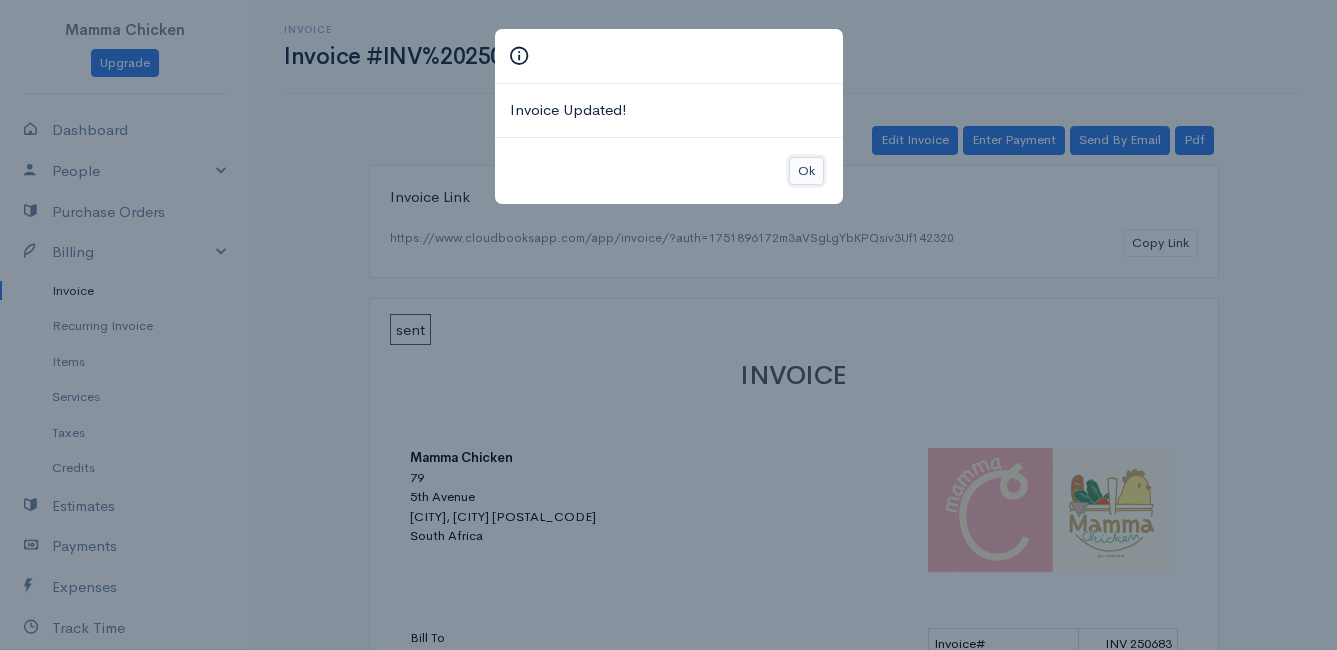 click on "Ok" at bounding box center [806, 171] 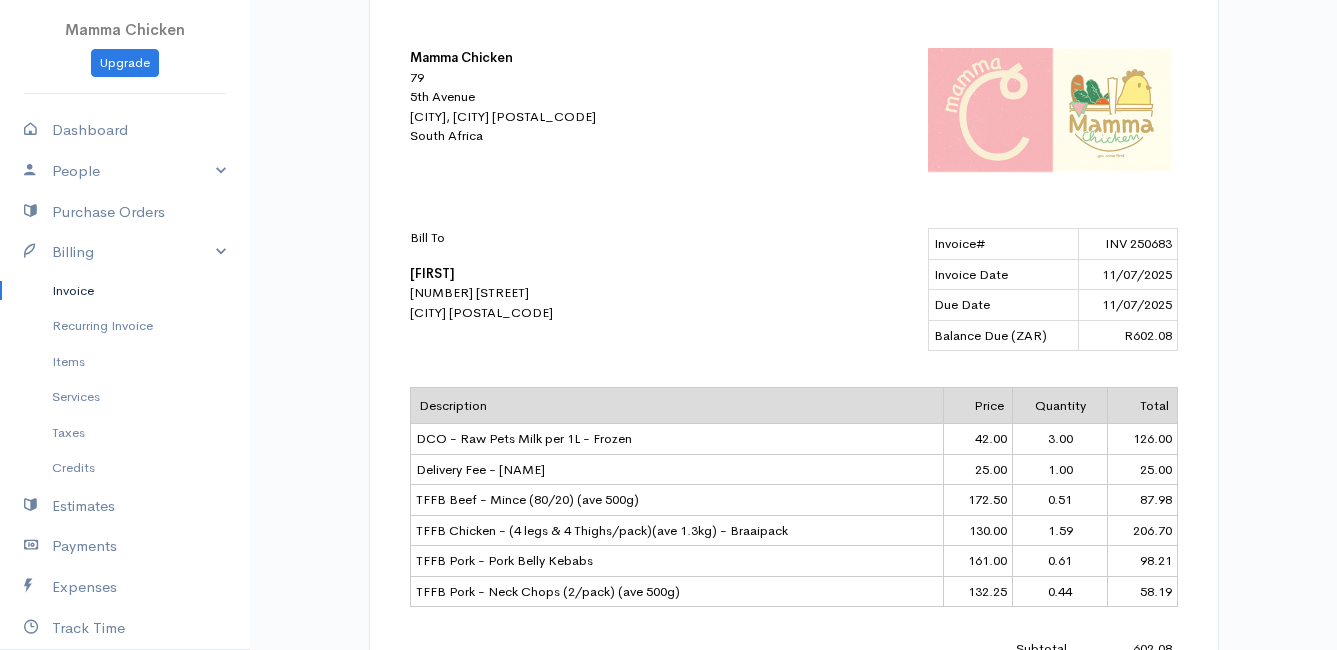 scroll, scrollTop: 0, scrollLeft: 0, axis: both 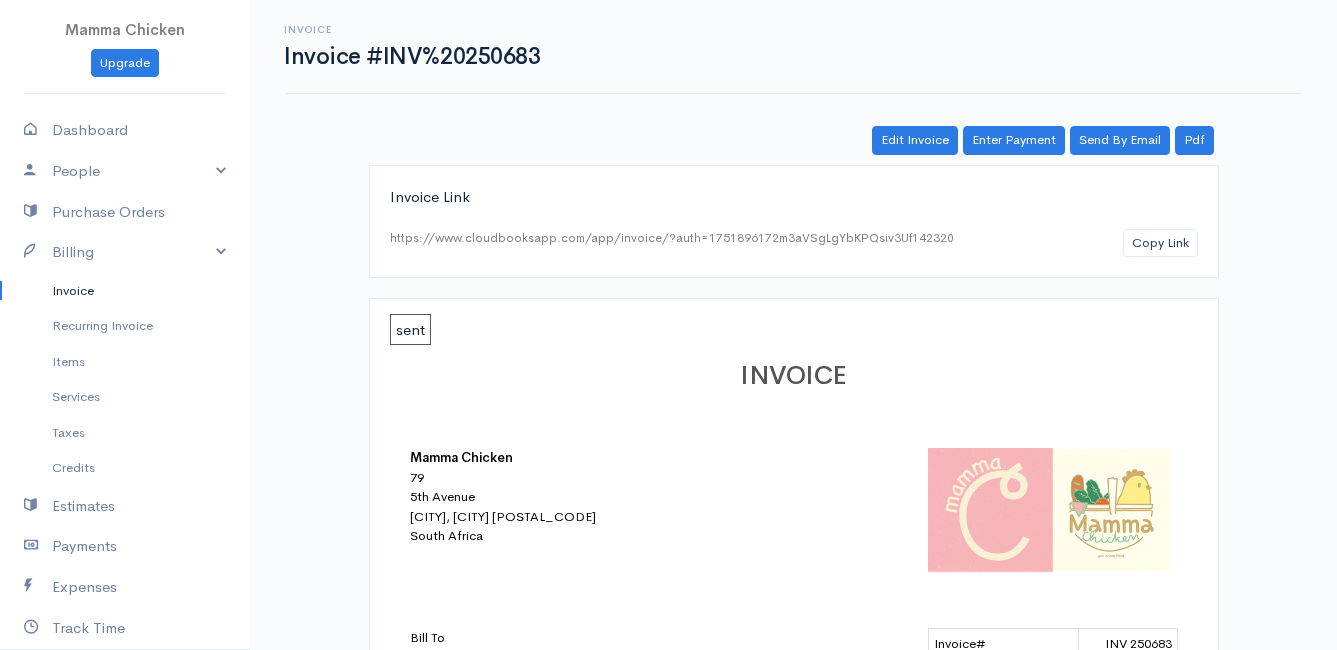 click on "Invoice" at bounding box center [125, 291] 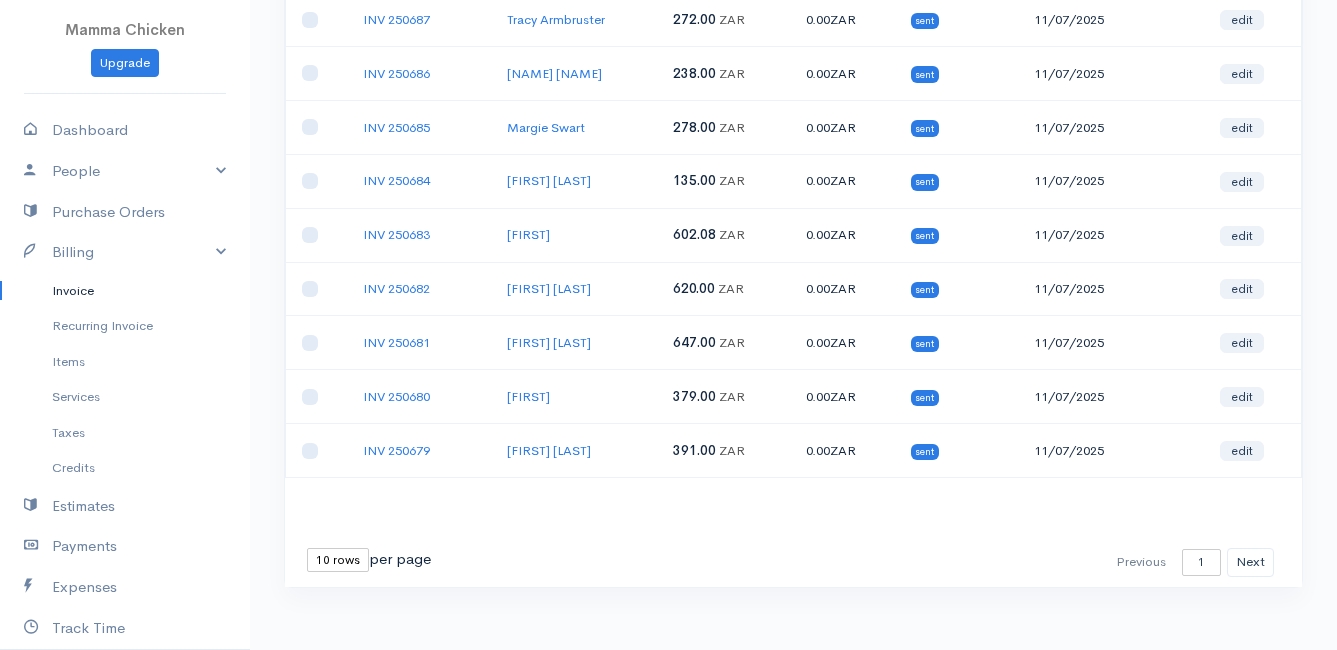 scroll, scrollTop: 0, scrollLeft: 0, axis: both 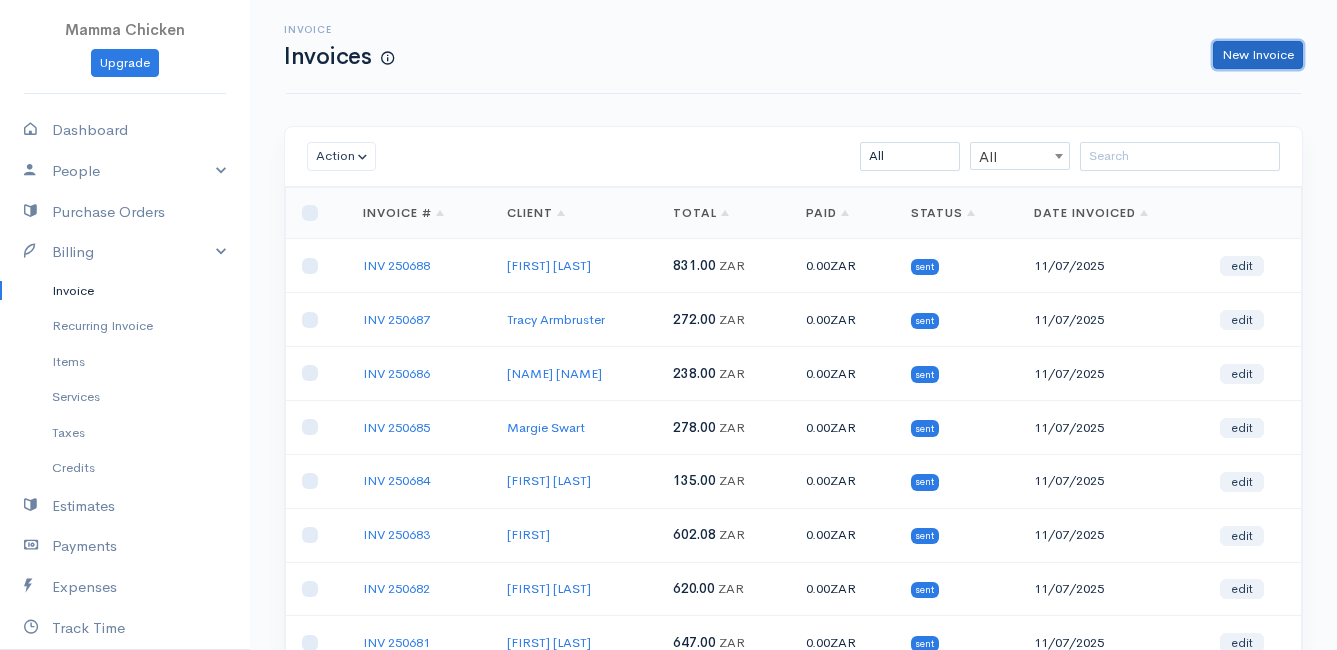 click on "New Invoice" at bounding box center [1258, 55] 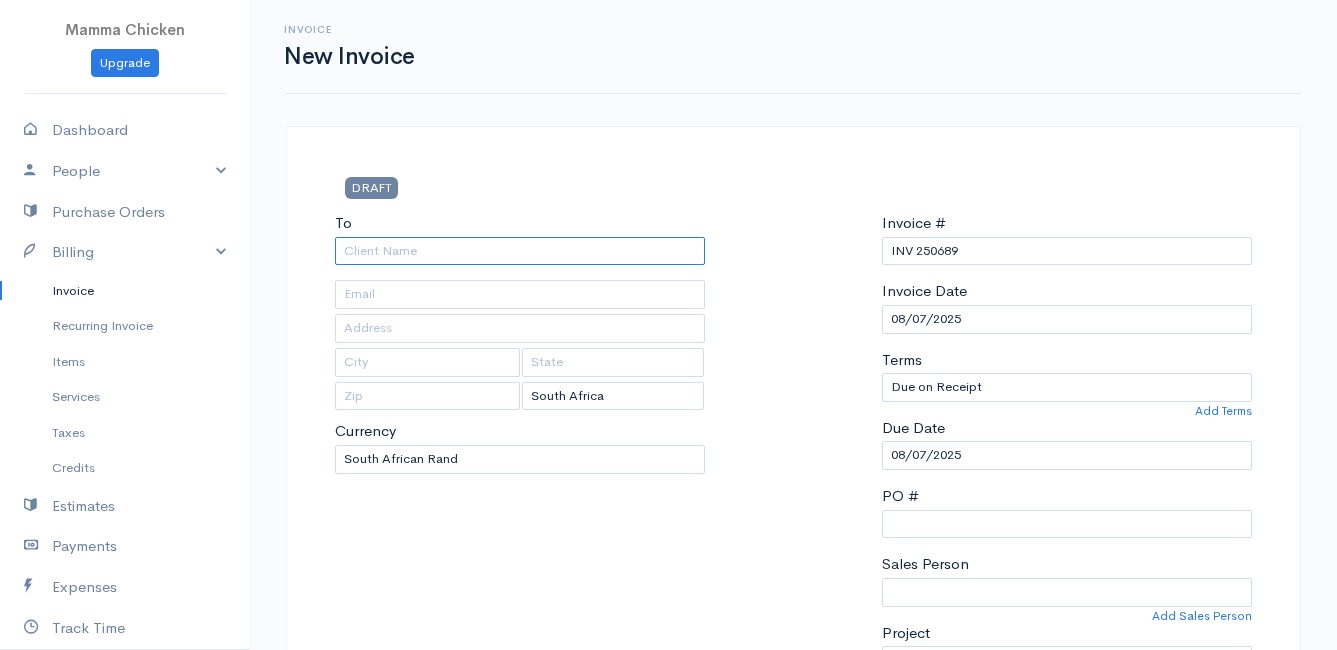 click on "To" at bounding box center (520, 251) 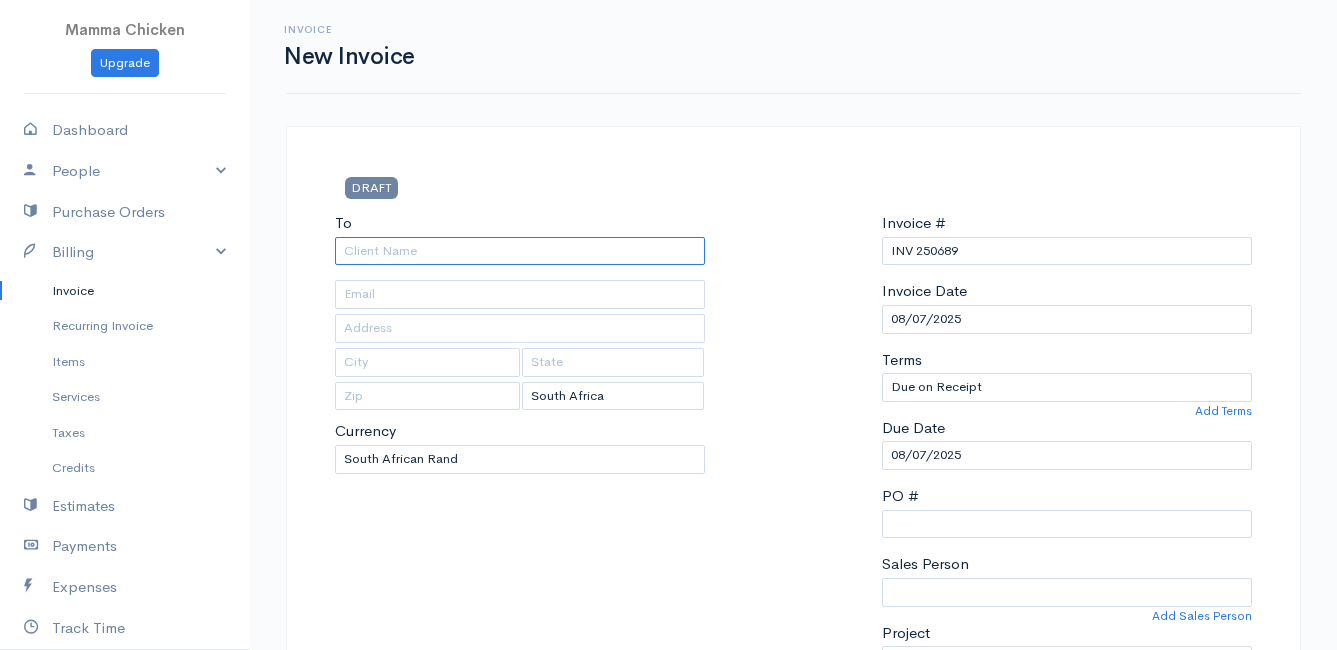 click on "To" at bounding box center (520, 251) 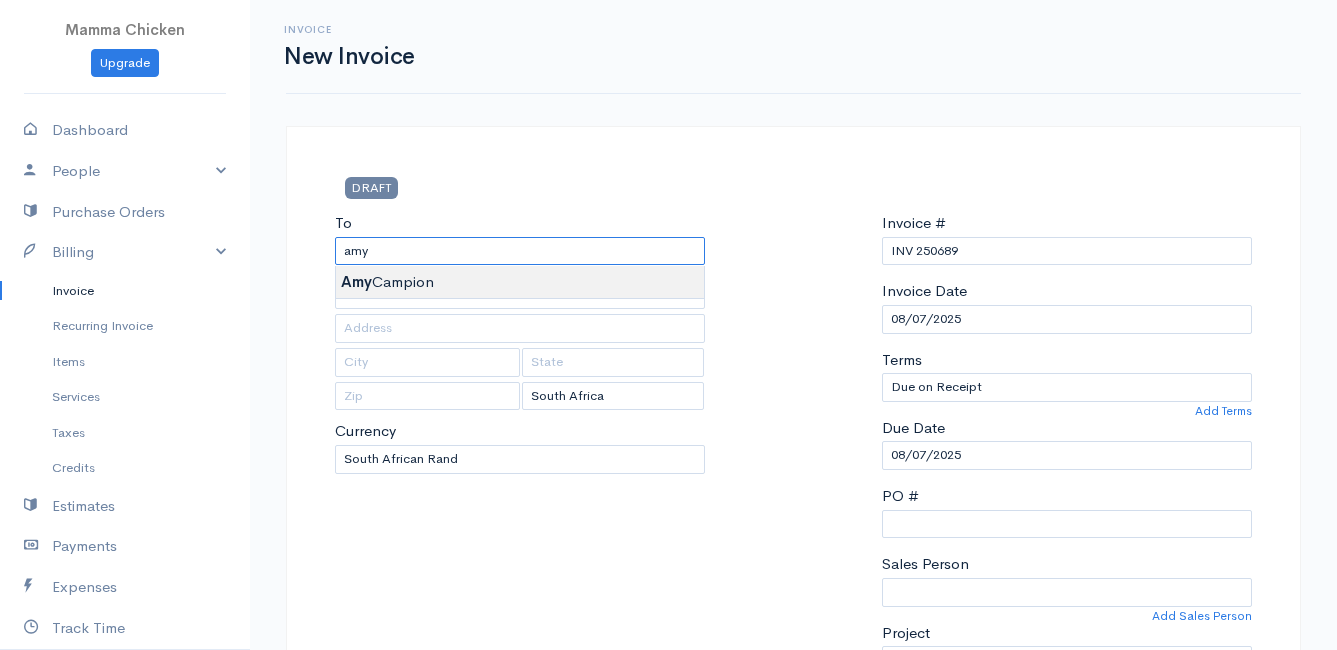 type on "Amy Campion" 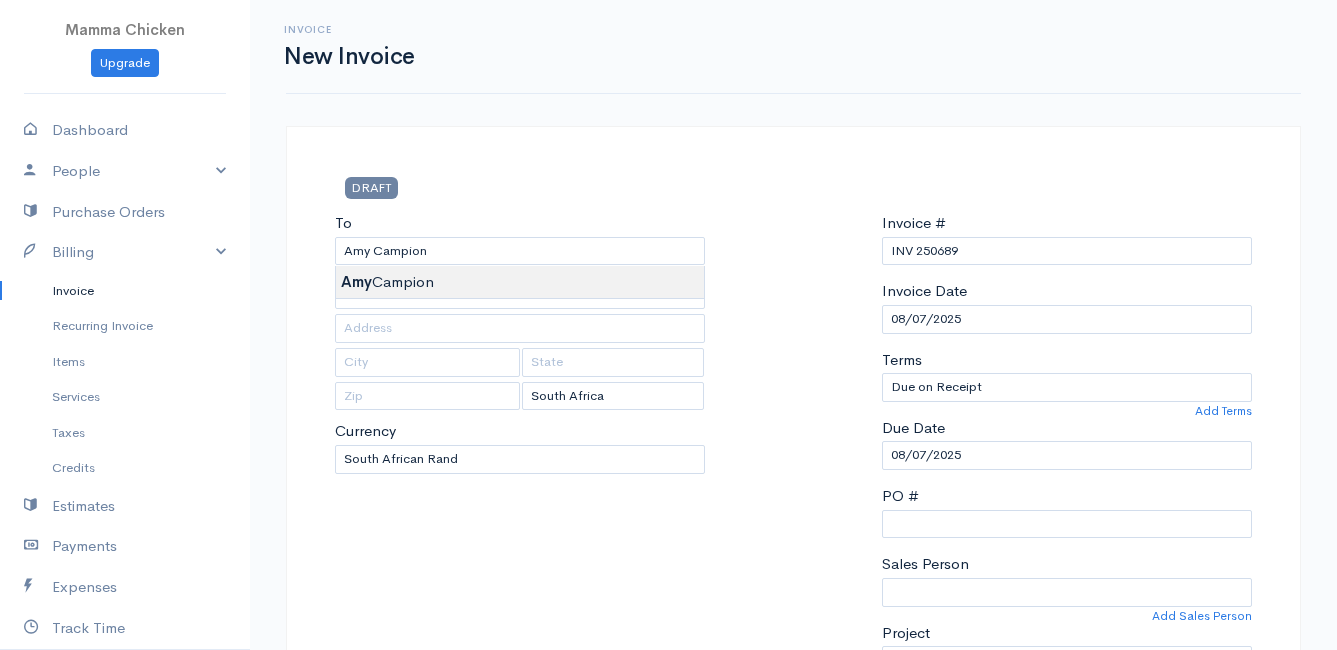 click on "Mamma Chicken
Upgrade
Dashboard
People
Clients
Vendors
Staff Users
Purchase Orders
Billing
Invoice
Recurring Invoice
Items
Services
Taxes
Credits
Estimates
Payments
Expenses
Track Time
Projects
Reports
Settings
My Organizations
Logout
Help
@CloudBooksApp 2022
Invoice
New Invoice
DRAFT To [FIRST] [LAST] [Choose Country] [STATE] Canada United Kingdom Afghanistan Albania Algeria American Samoa Andorra Anguilla Angola Antarctica Antigua and Barbuda Argentina Armenia Aruba" at bounding box center [668, 864] 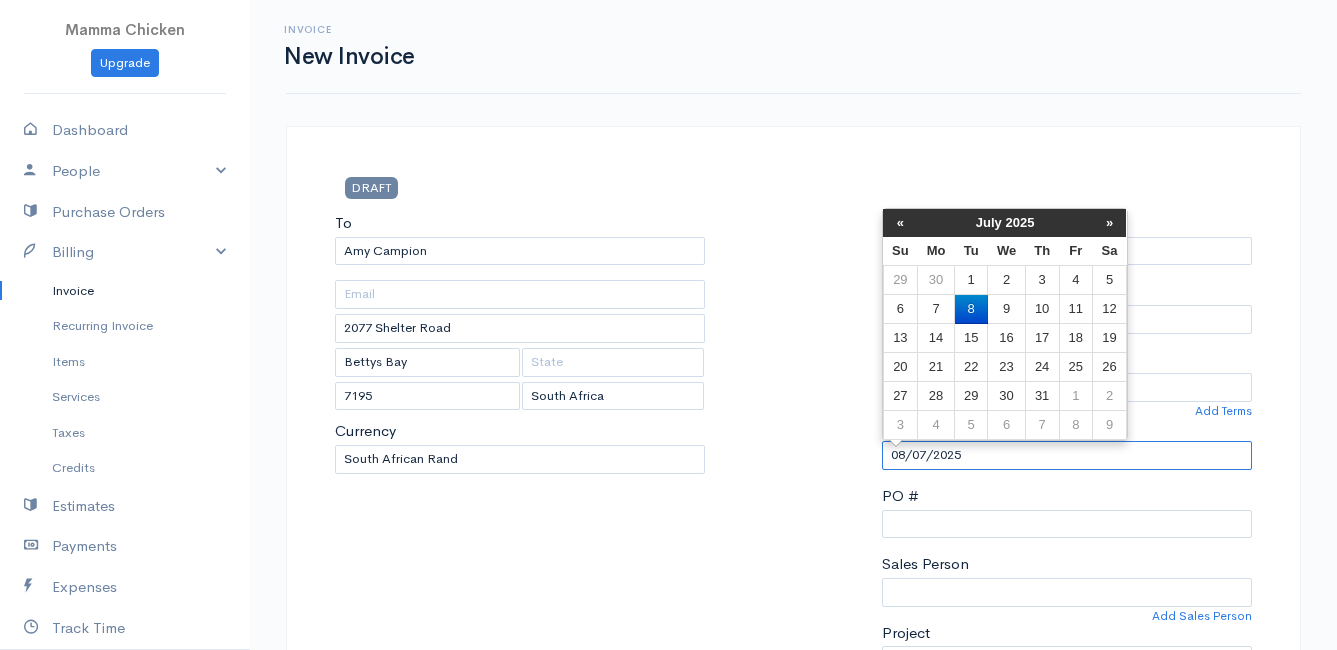 click on "08/07/2025" at bounding box center (1067, 455) 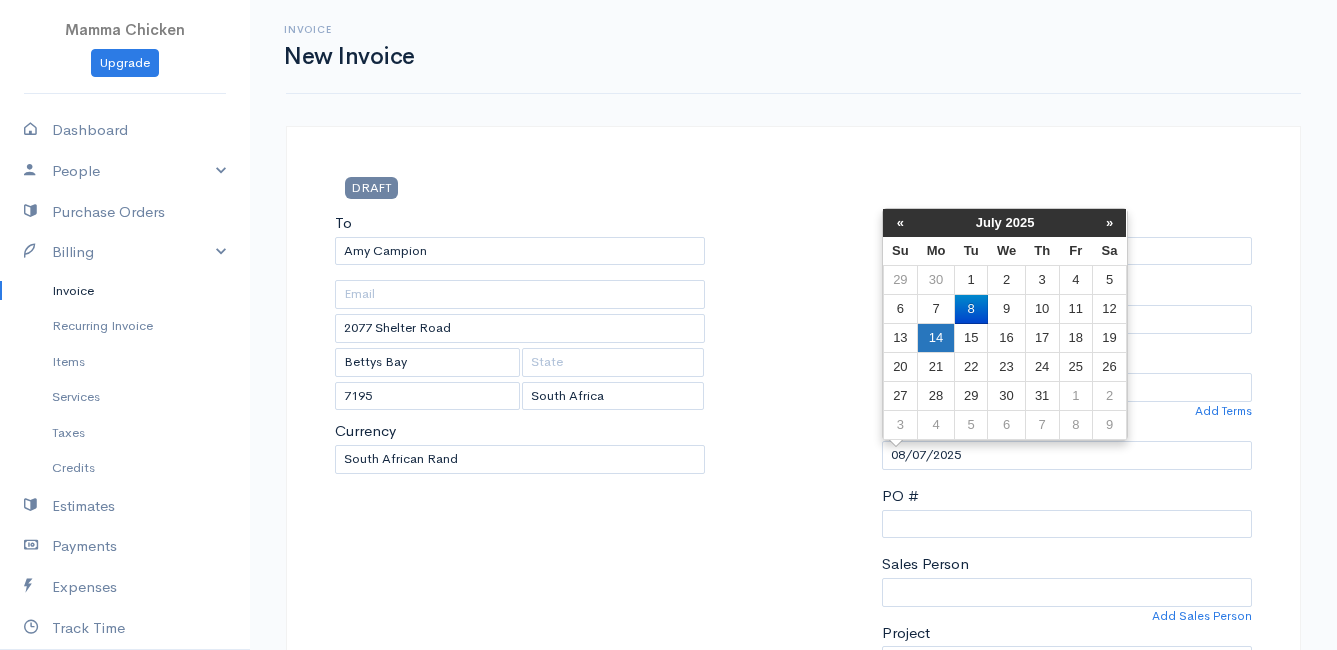 click on "14" at bounding box center (936, 280) 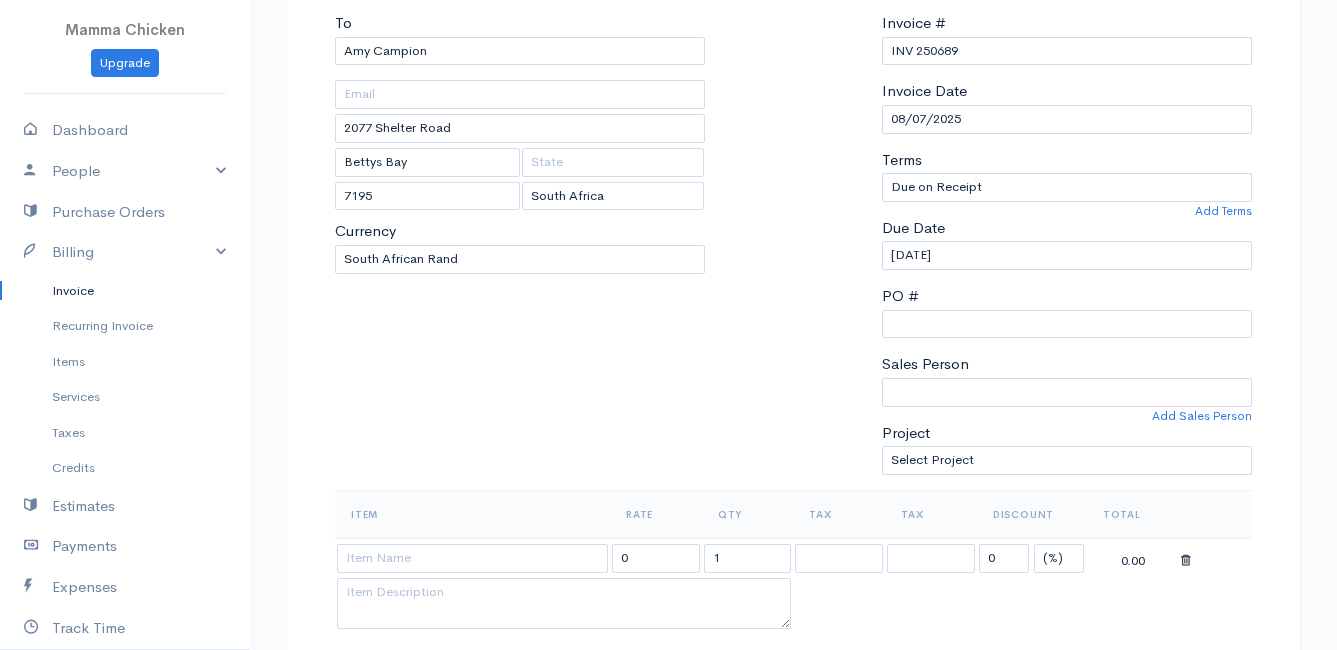 scroll, scrollTop: 300, scrollLeft: 0, axis: vertical 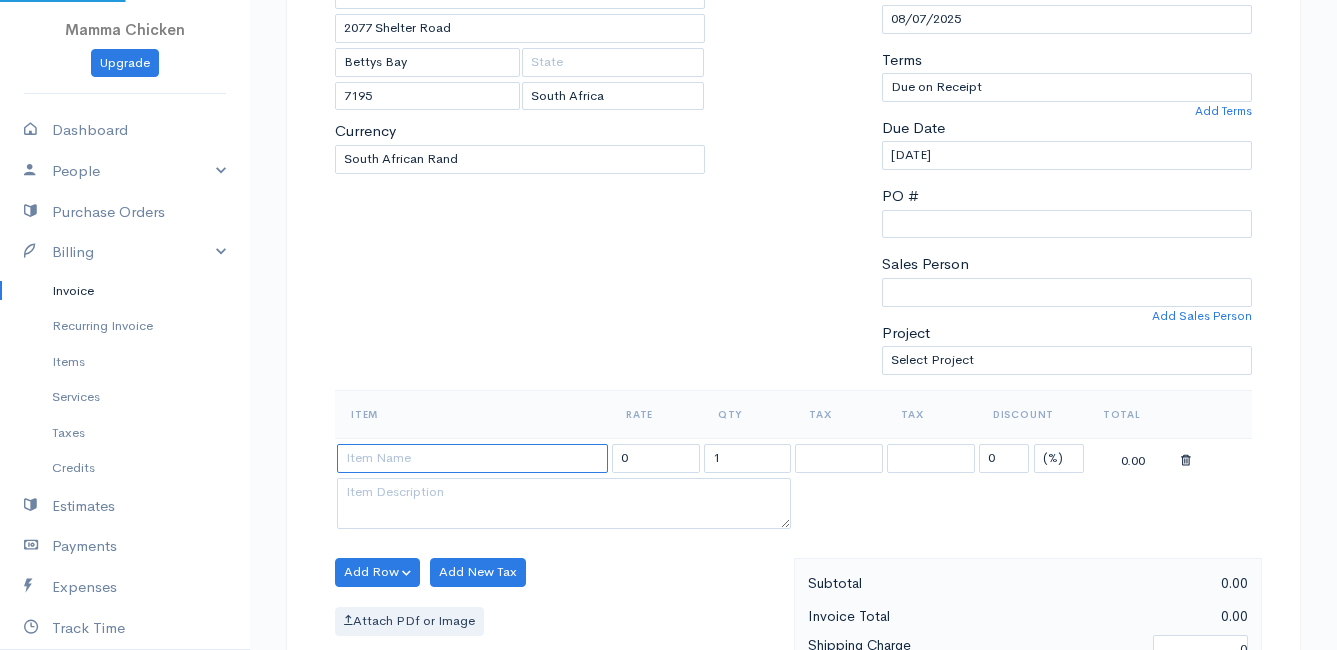click at bounding box center [472, 458] 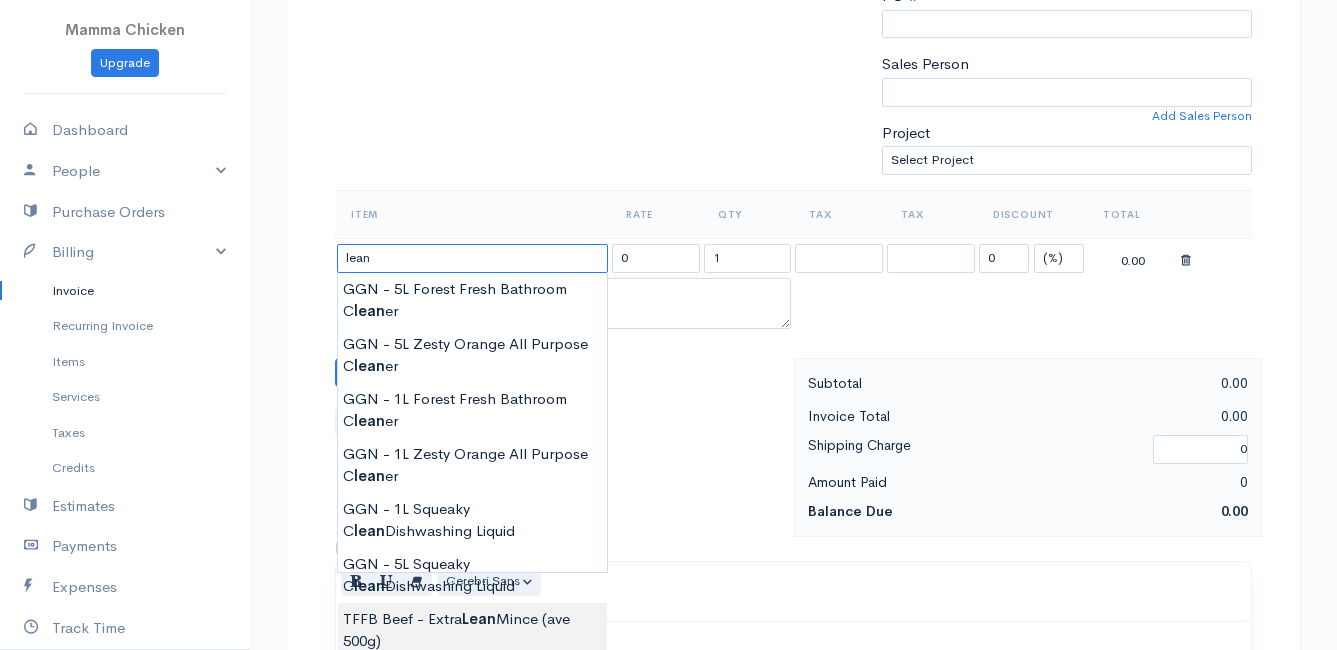 scroll, scrollTop: 600, scrollLeft: 0, axis: vertical 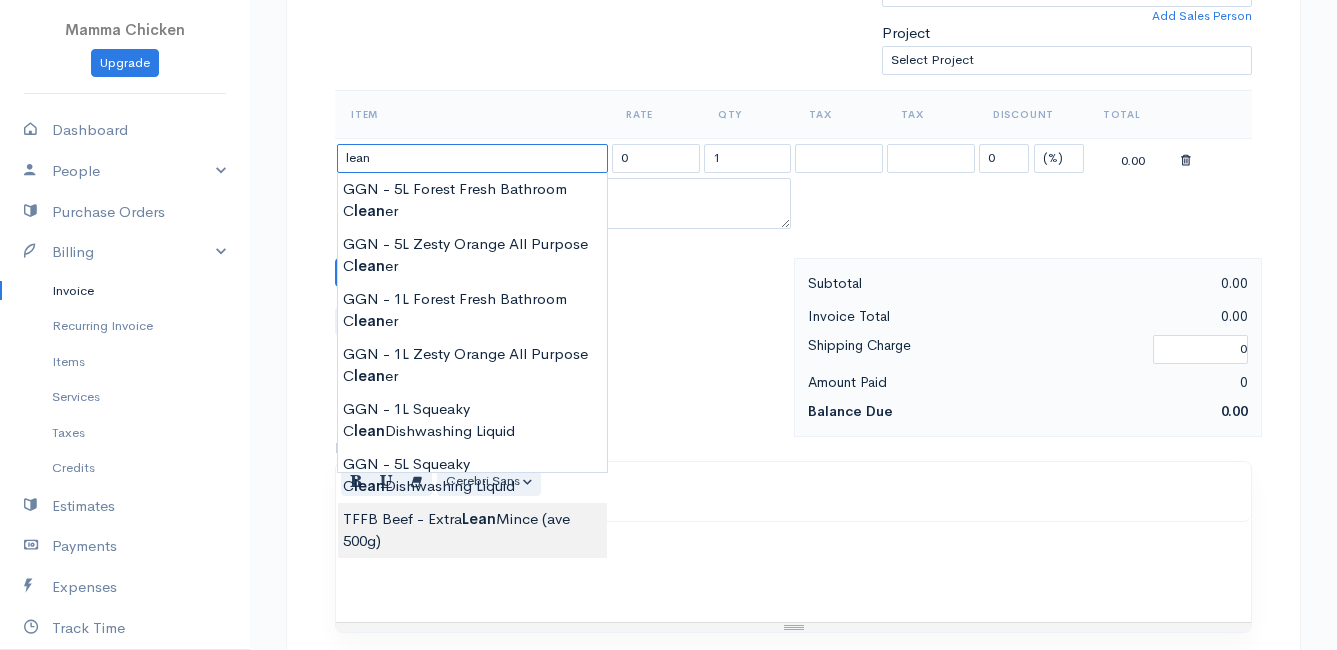 type on "TFFB Beef - Extra Lean Mince (ave 500g)" 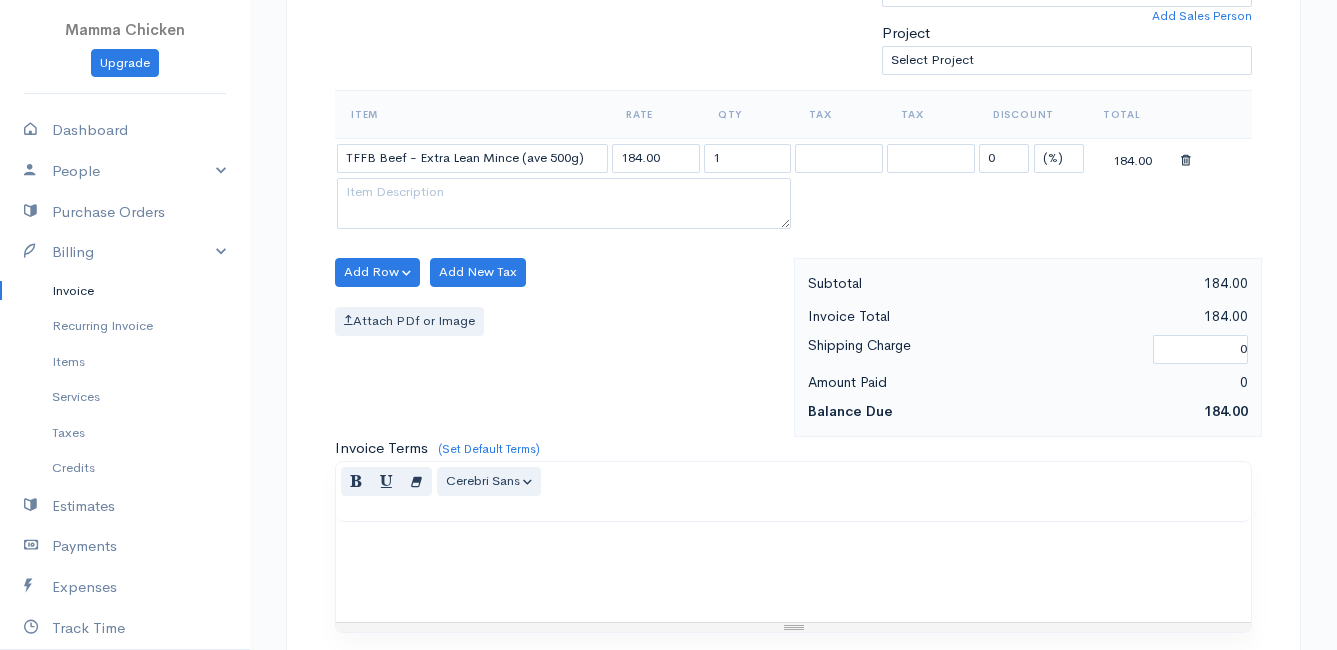 click on "DRAFT To [FIRST] [LAST] [NUMBER] [STREET] [CITY] [POSTAL_CODE] [Choose Country] United States Canada United Kingdom Afghanistan Albania Algeria American Samoa Andorra Anguilla Angola Antarctica Argentina" at bounding box center (668, 264) 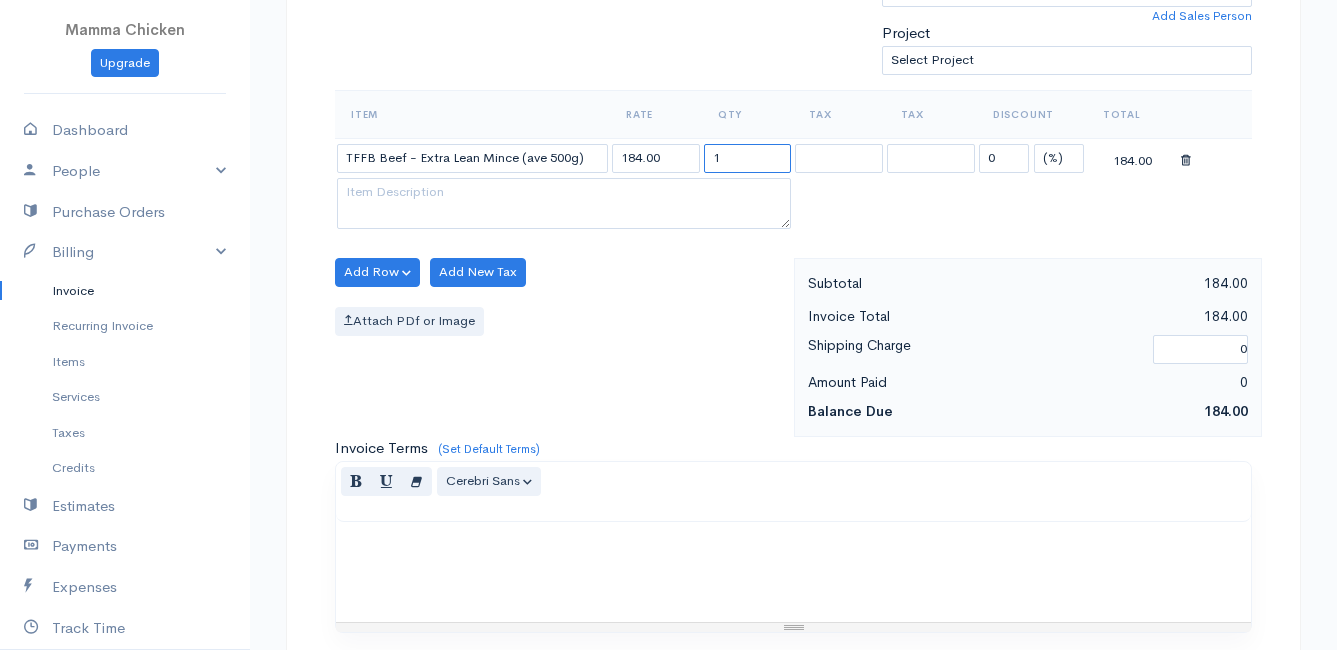 drag, startPoint x: 732, startPoint y: 158, endPoint x: 704, endPoint y: 158, distance: 28 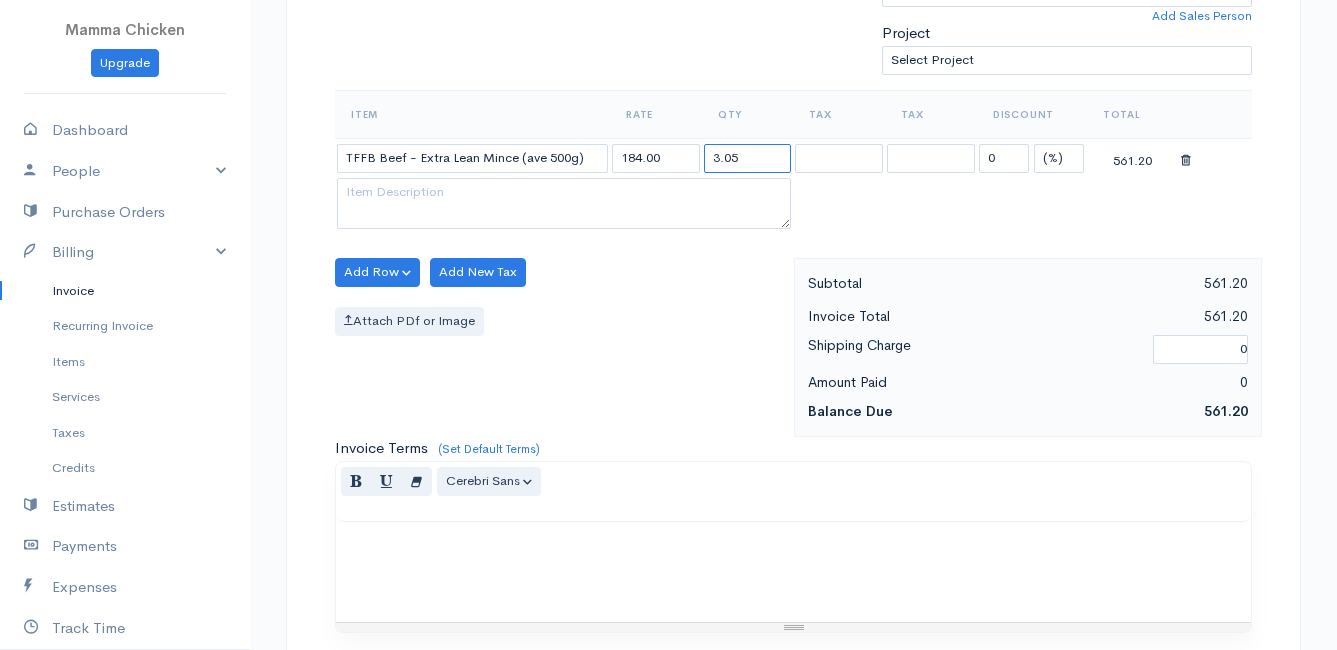 type on "3.05" 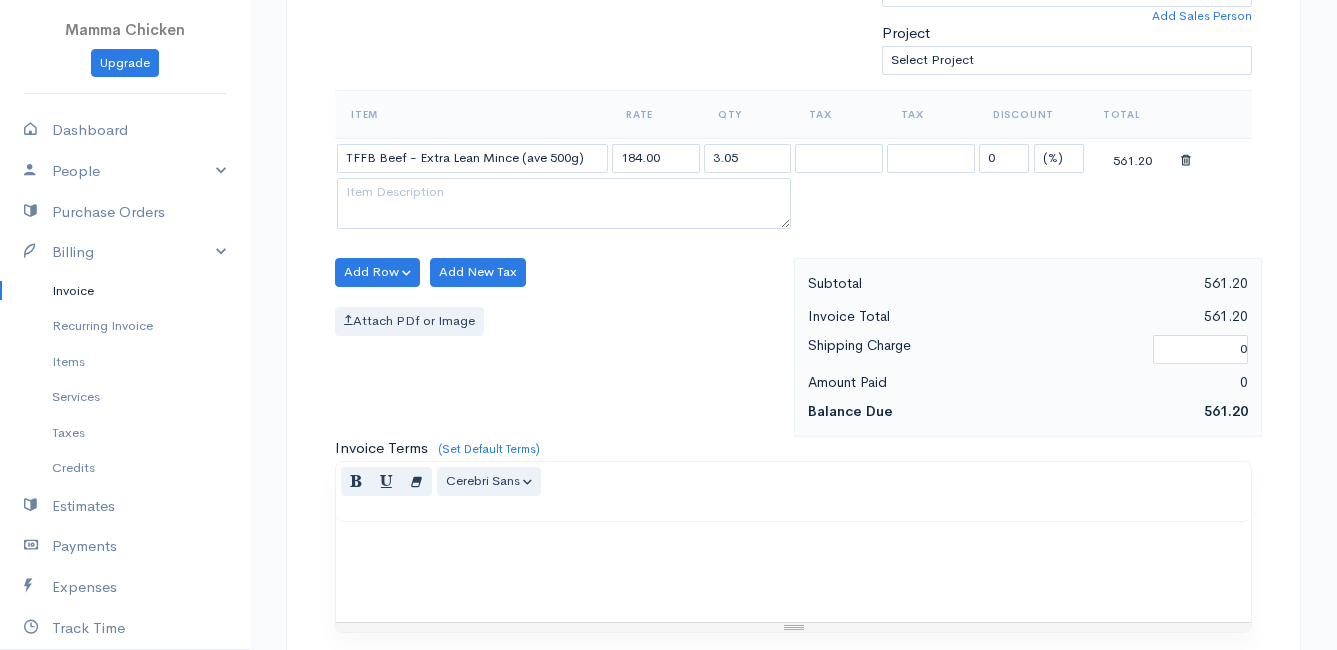 click on "Add Row Add Item Row Add Time Row Add New Tax                          Attach PDf or Image" at bounding box center [559, 347] 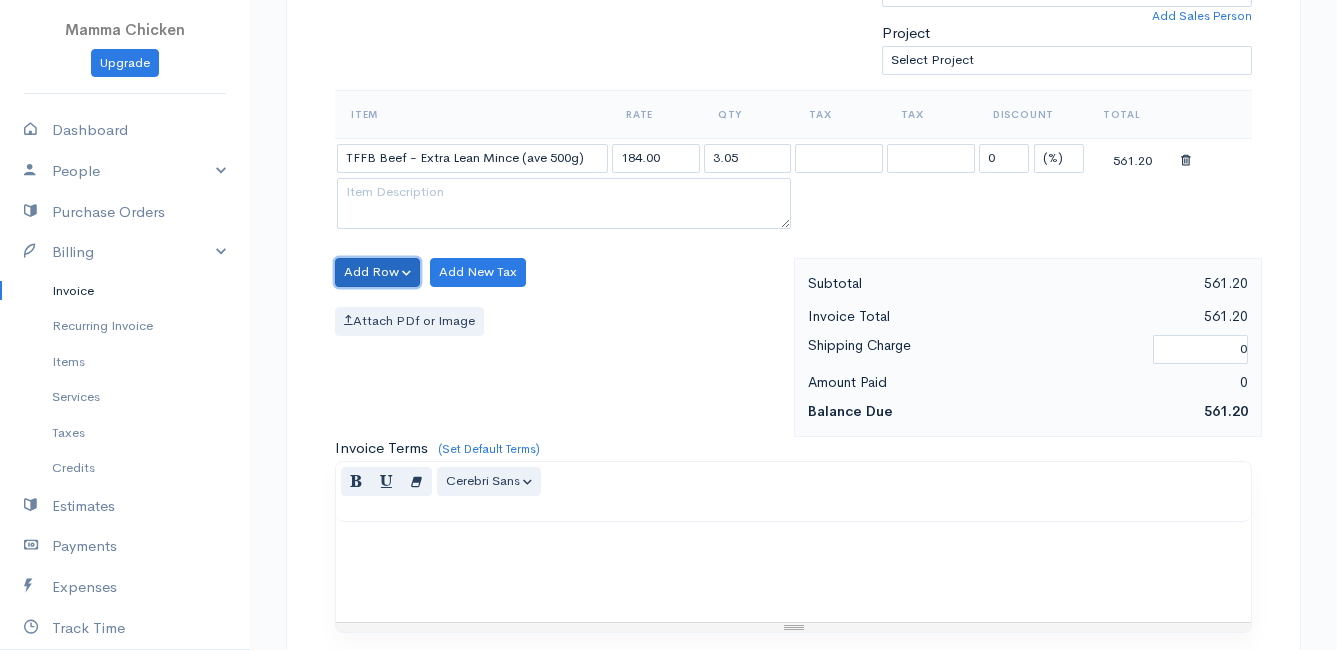 click on "Add Row" at bounding box center (377, 272) 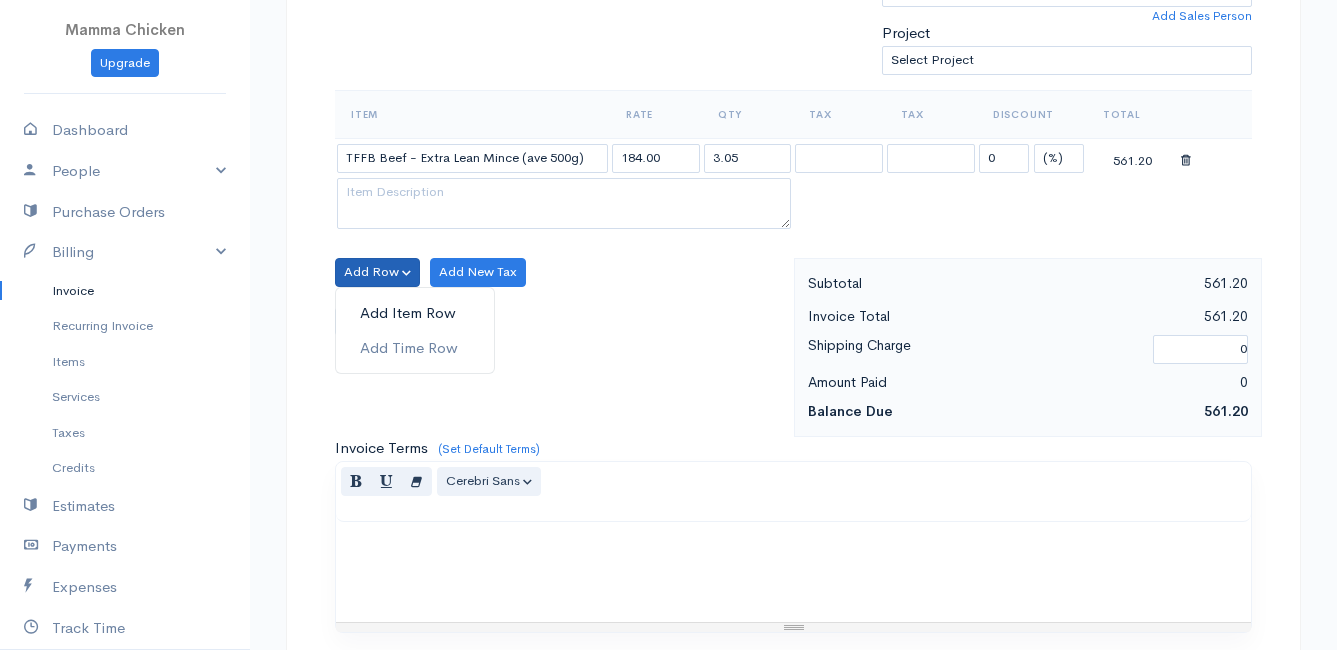 click on "Add Item Row" at bounding box center (415, 313) 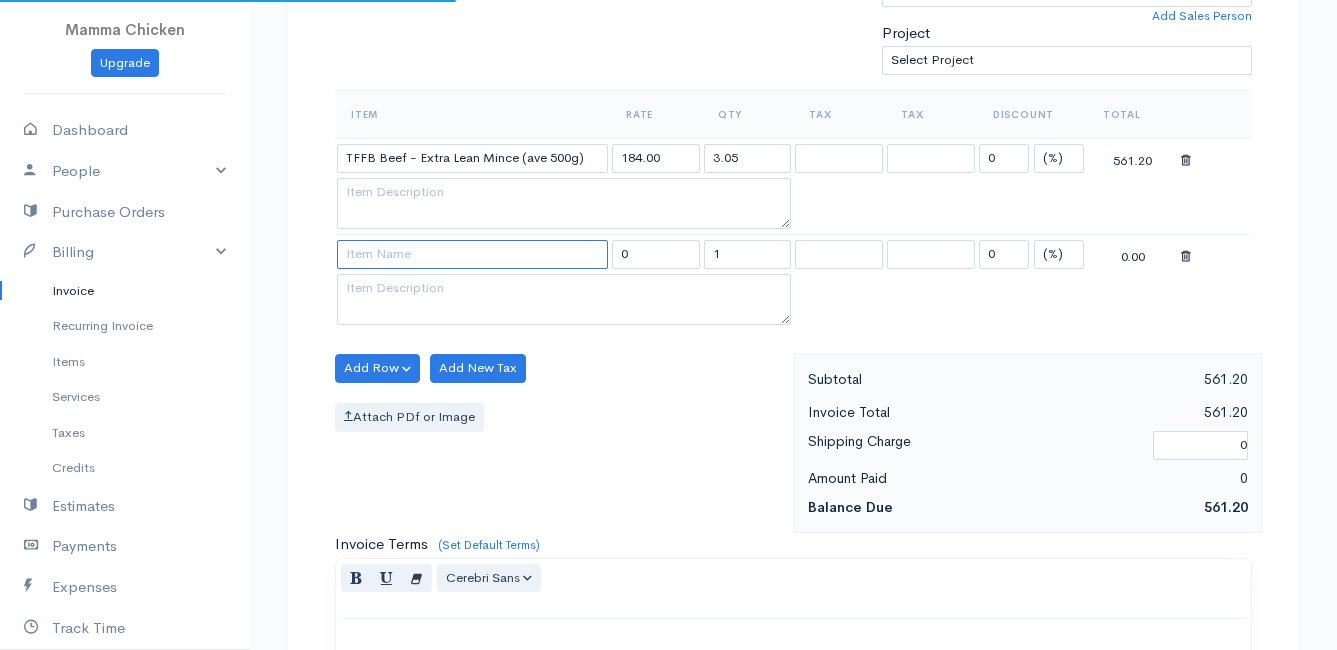 click at bounding box center (472, 254) 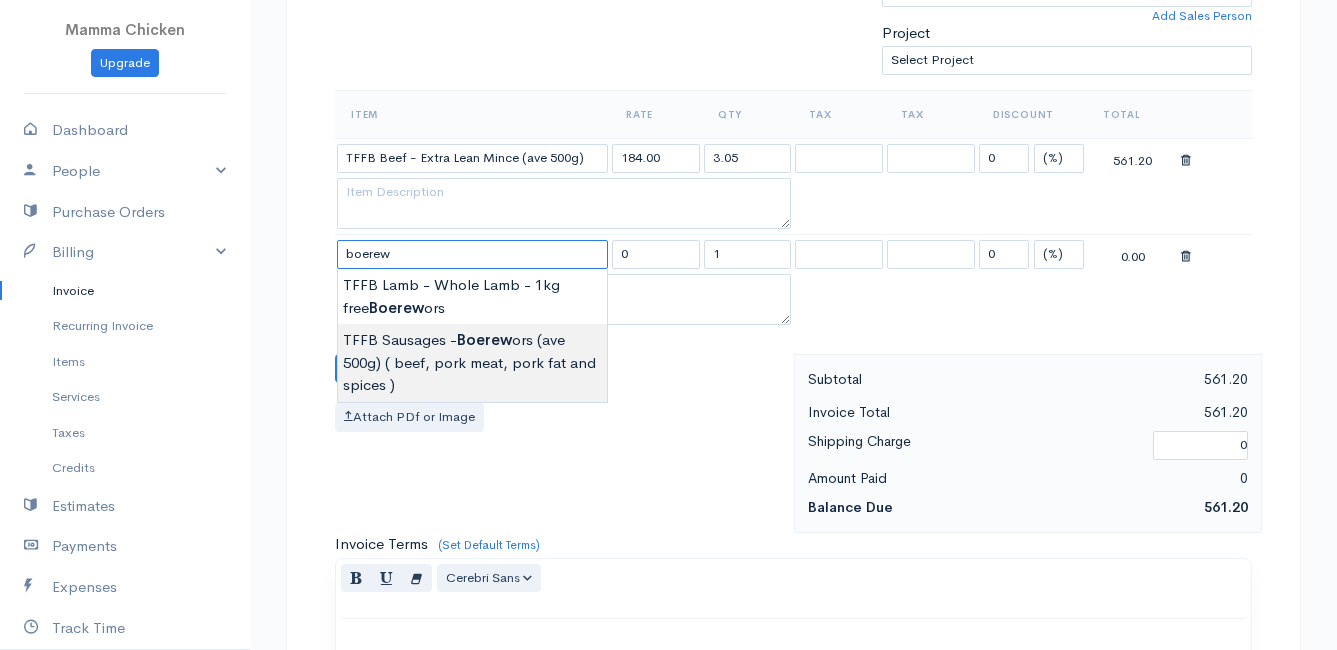 type on "TFFB Sausages - Boerewors (ave 500g) ( beef, pork meat, pork fat and spices )" 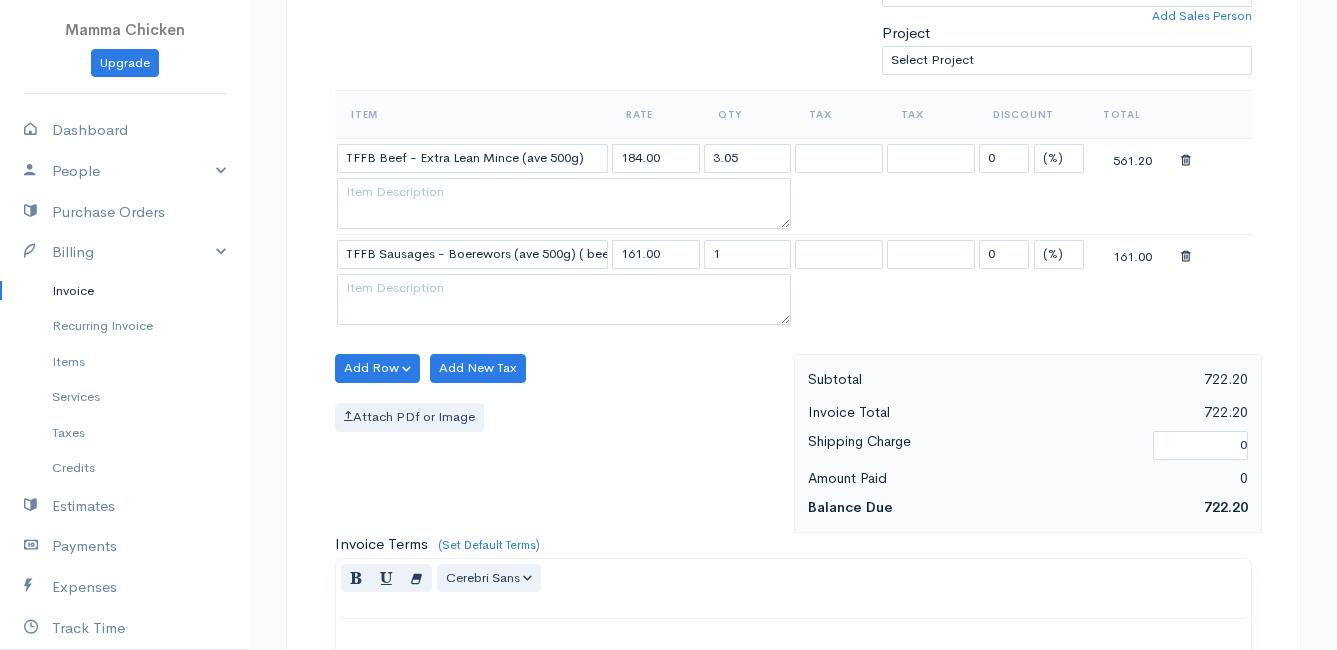 click on "DRAFT To [FIRST] [LAST] [NUMBER] [STREET] [CITY] [POSTAL_CODE] [Choose Country] United States Canada United Kingdom Afghanistan Albania Algeria American Samoa Andorra Anguilla Angola Antarctica Argentina" at bounding box center (668, 312) 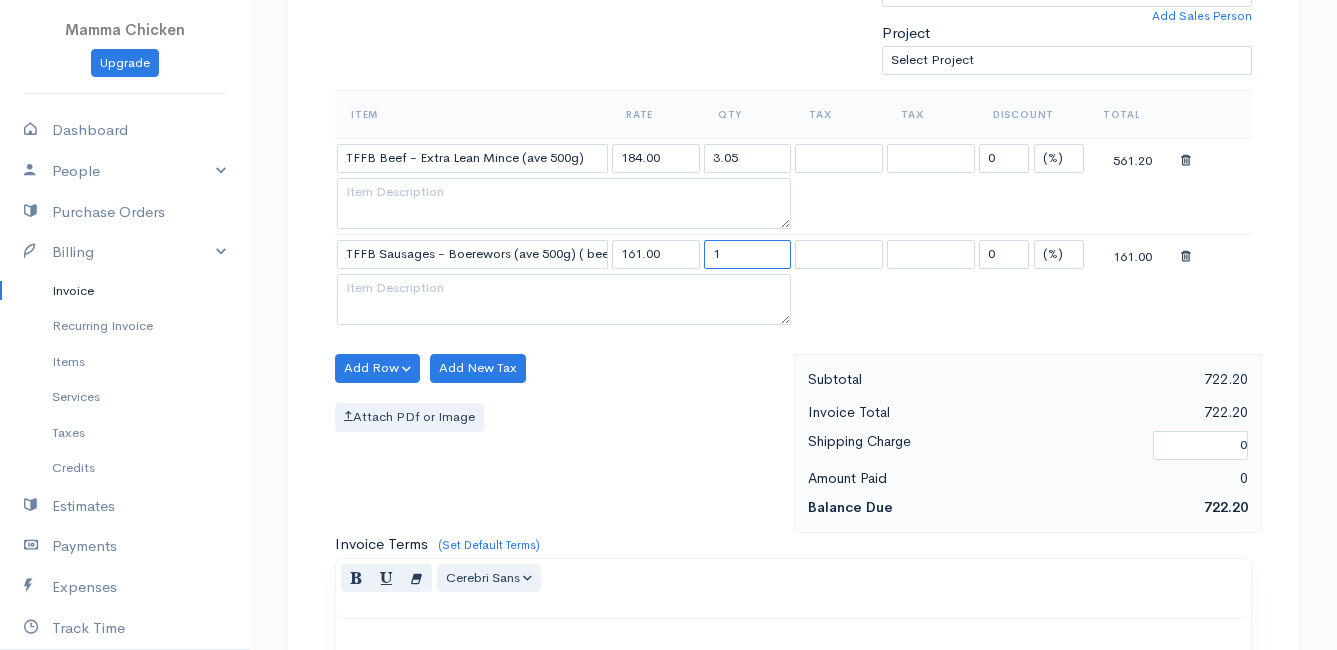 click on "1" at bounding box center (748, 254) 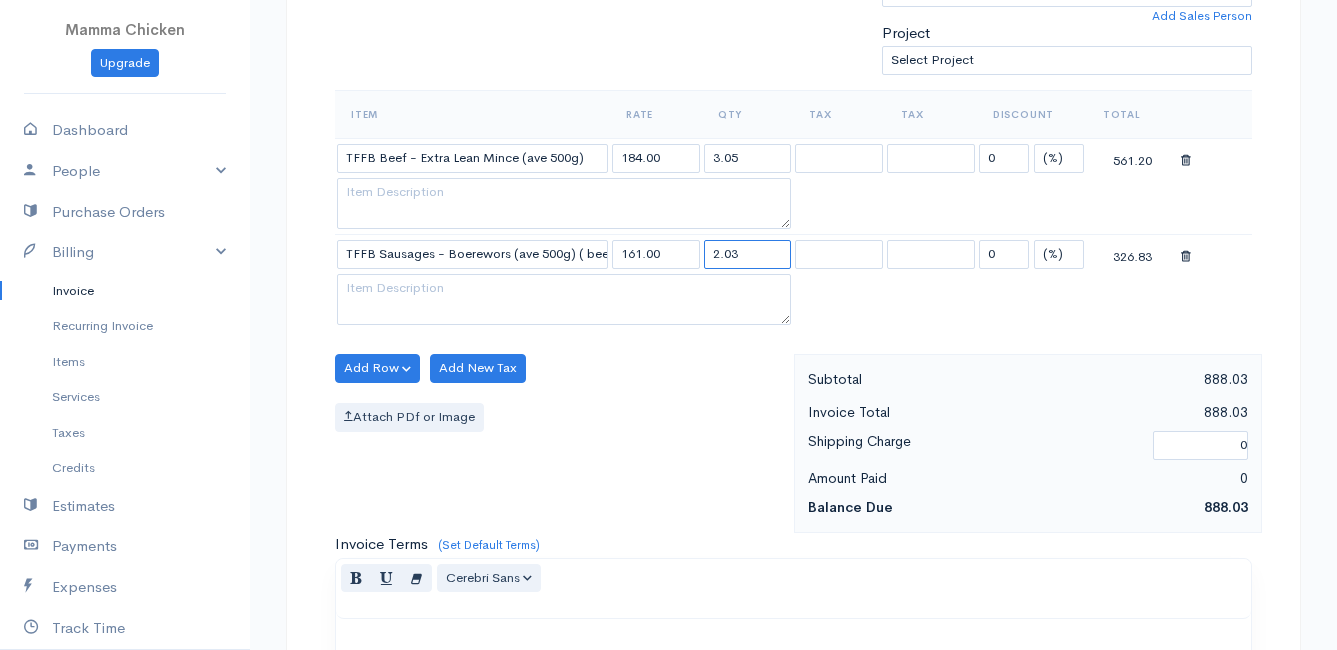 type on "2.03" 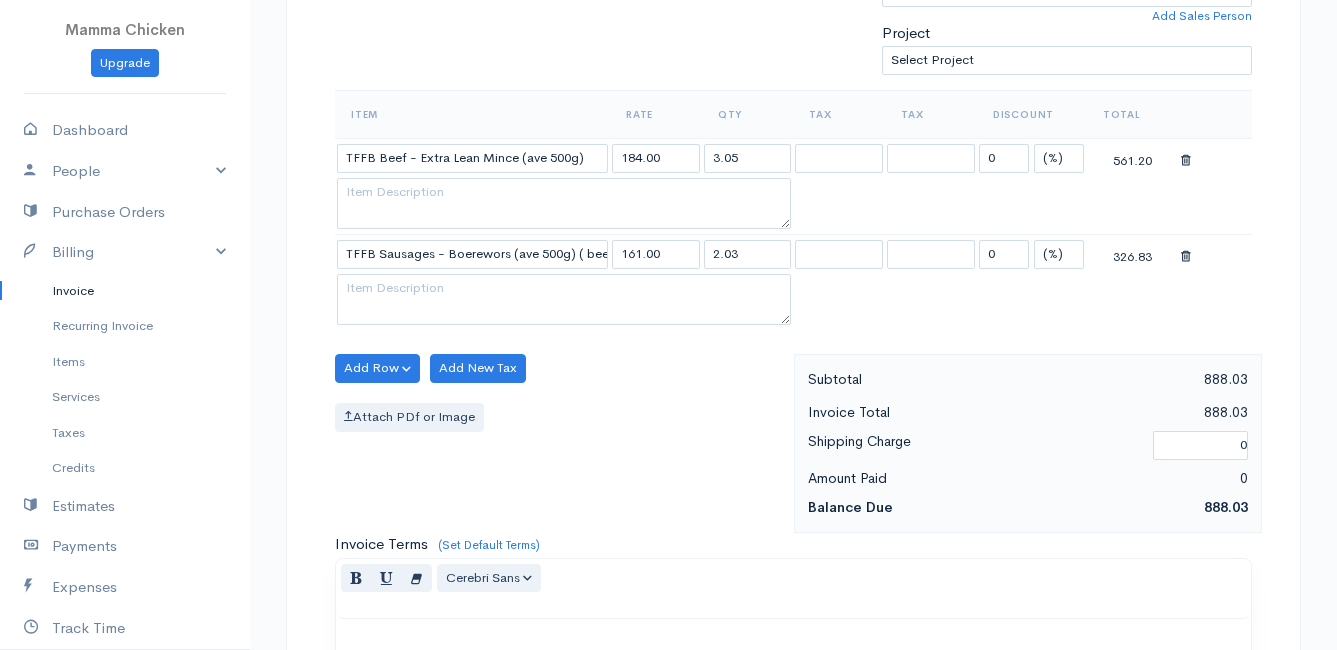 click on "Add Row Add Item Row Add Time Row Add New Tax                          Attach PDf or Image" at bounding box center [559, 443] 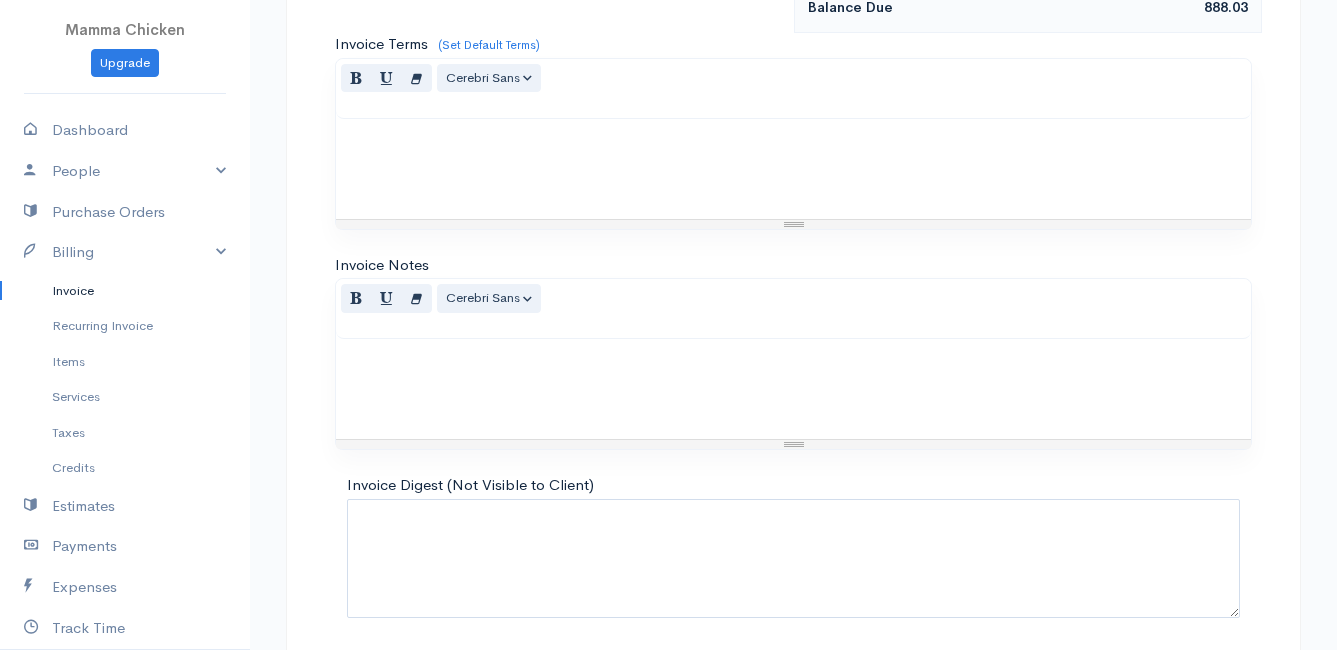 scroll, scrollTop: 1175, scrollLeft: 0, axis: vertical 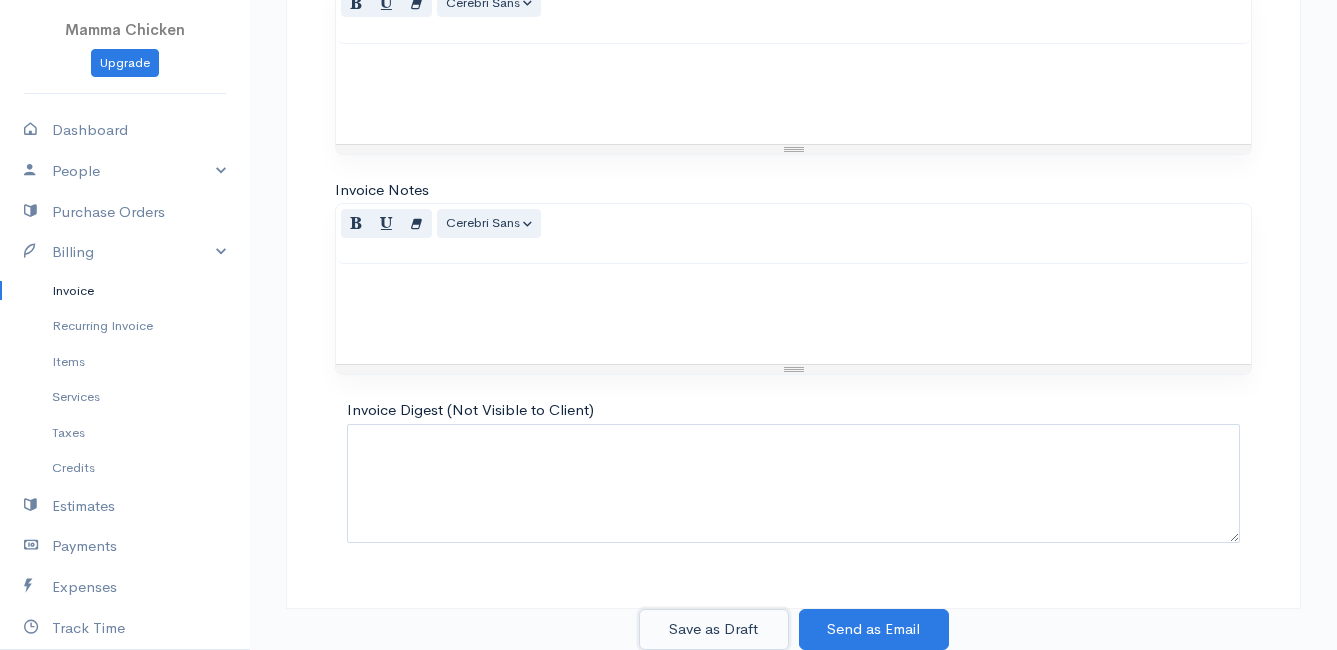 click on "Save as Draft" at bounding box center (714, 629) 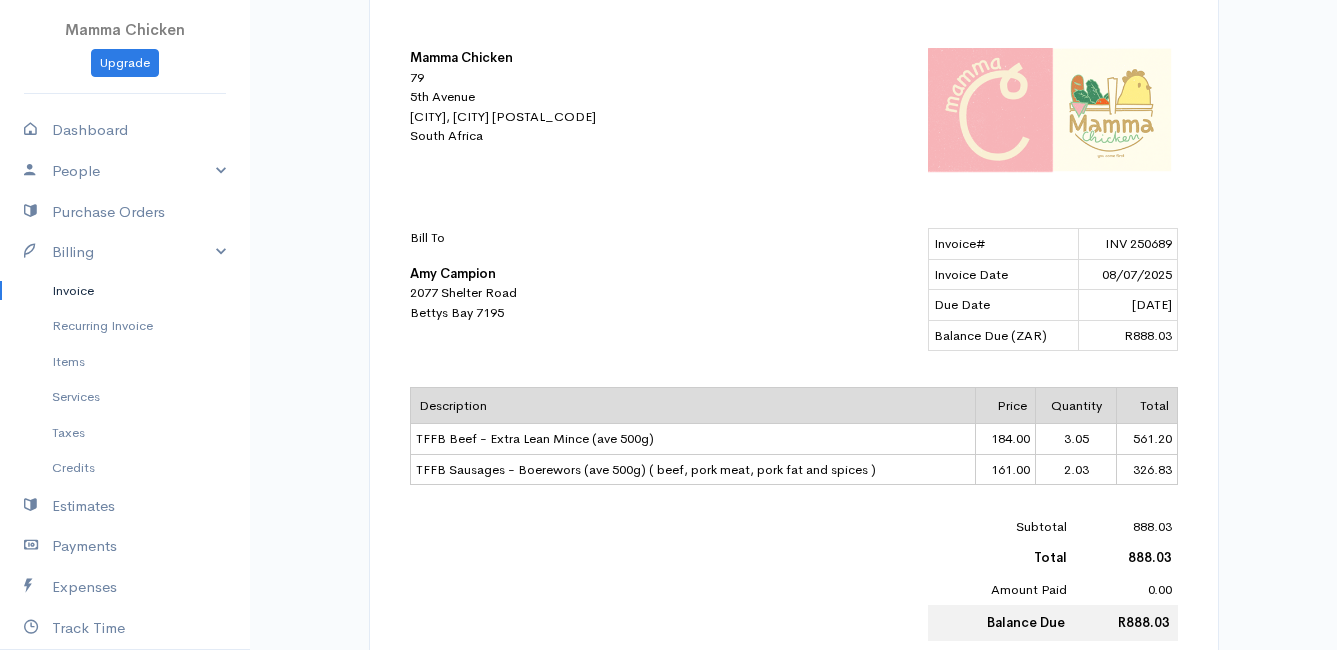 scroll, scrollTop: 0, scrollLeft: 0, axis: both 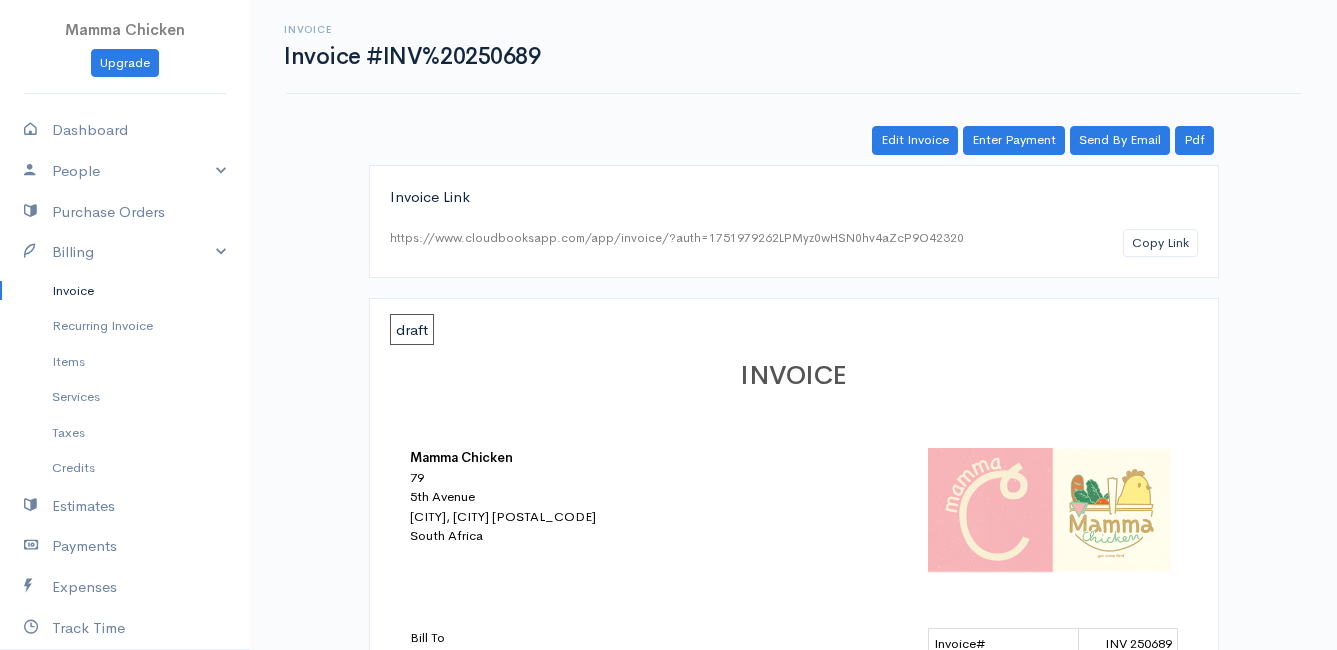 click on "Invoice" at bounding box center (125, 291) 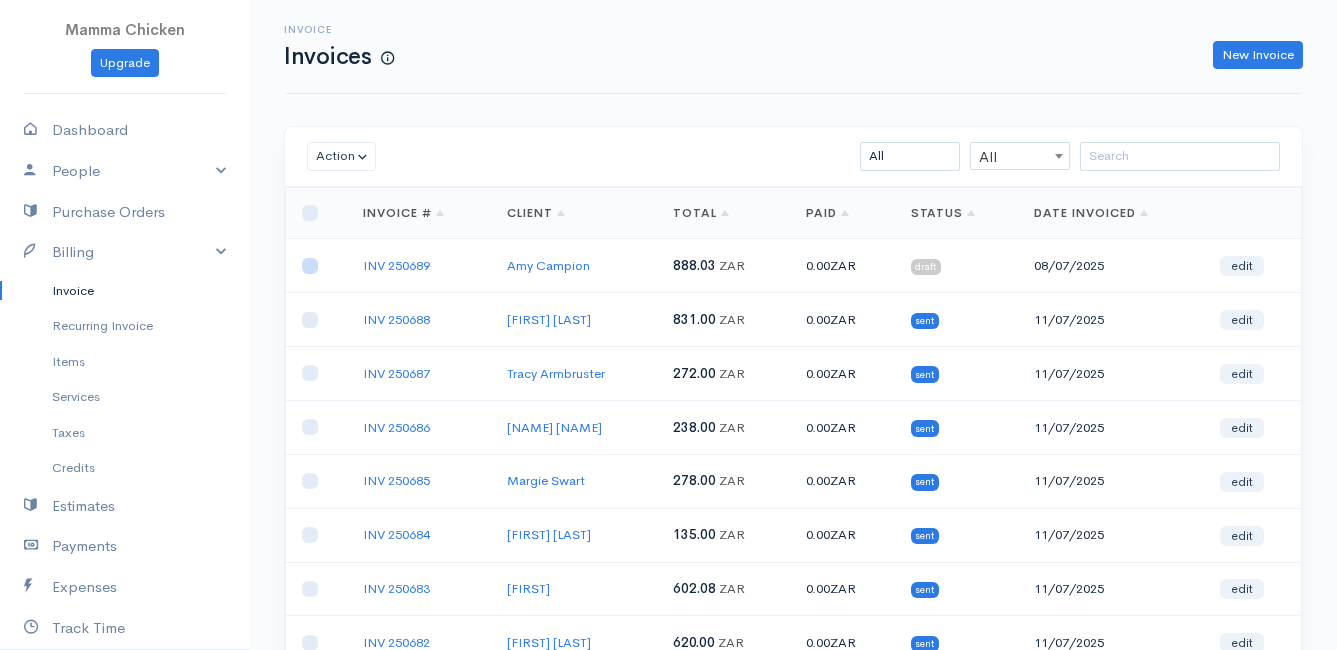 click at bounding box center (310, 266) 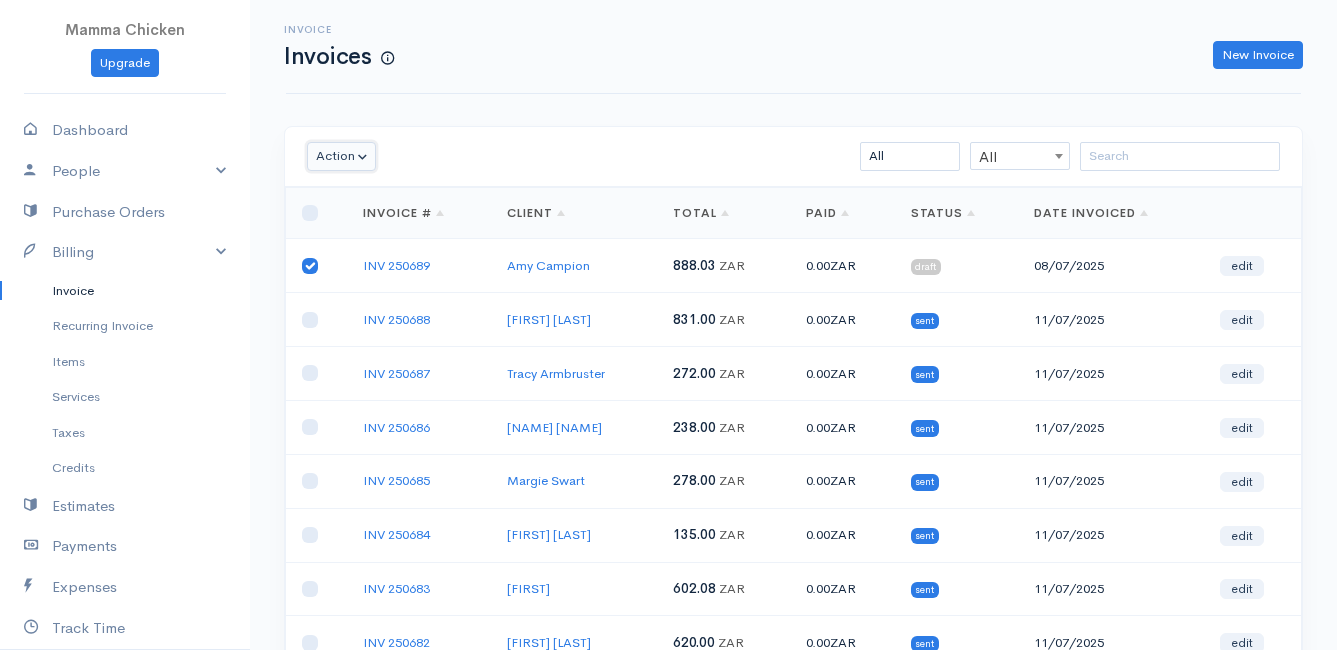 click on "Action" at bounding box center (341, 156) 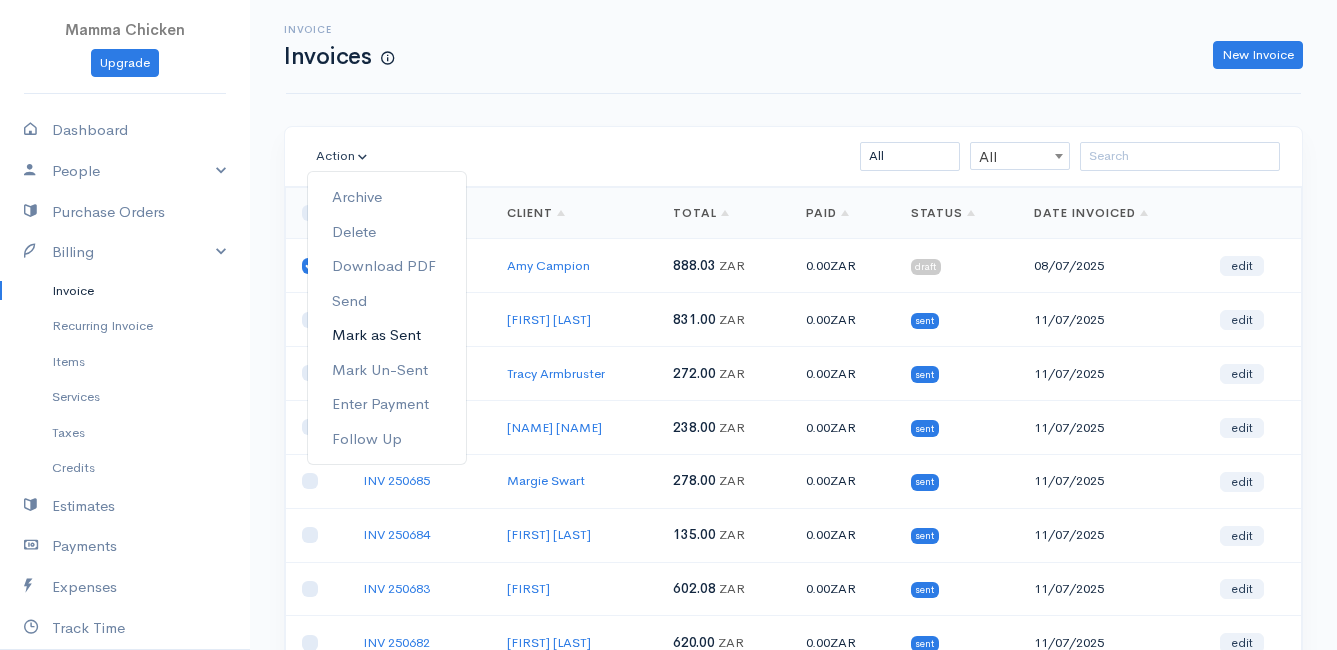 click on "Mark as Sent" at bounding box center [387, 335] 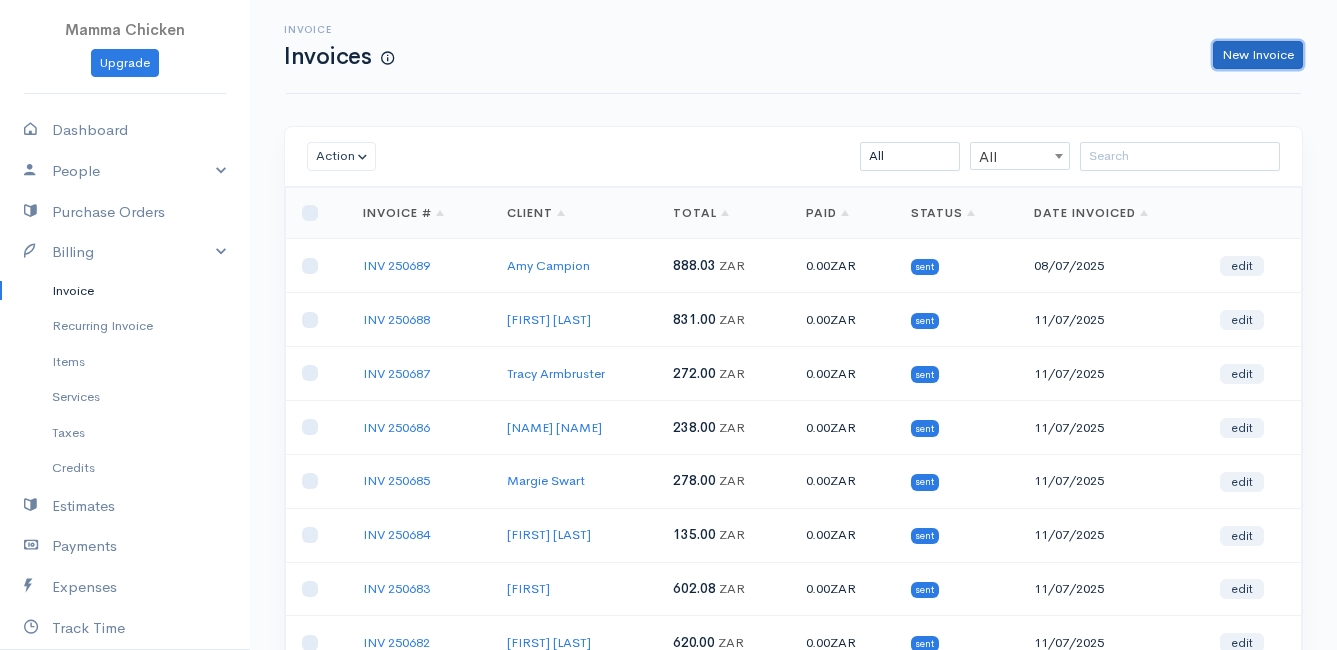 click on "New Invoice" at bounding box center (1258, 55) 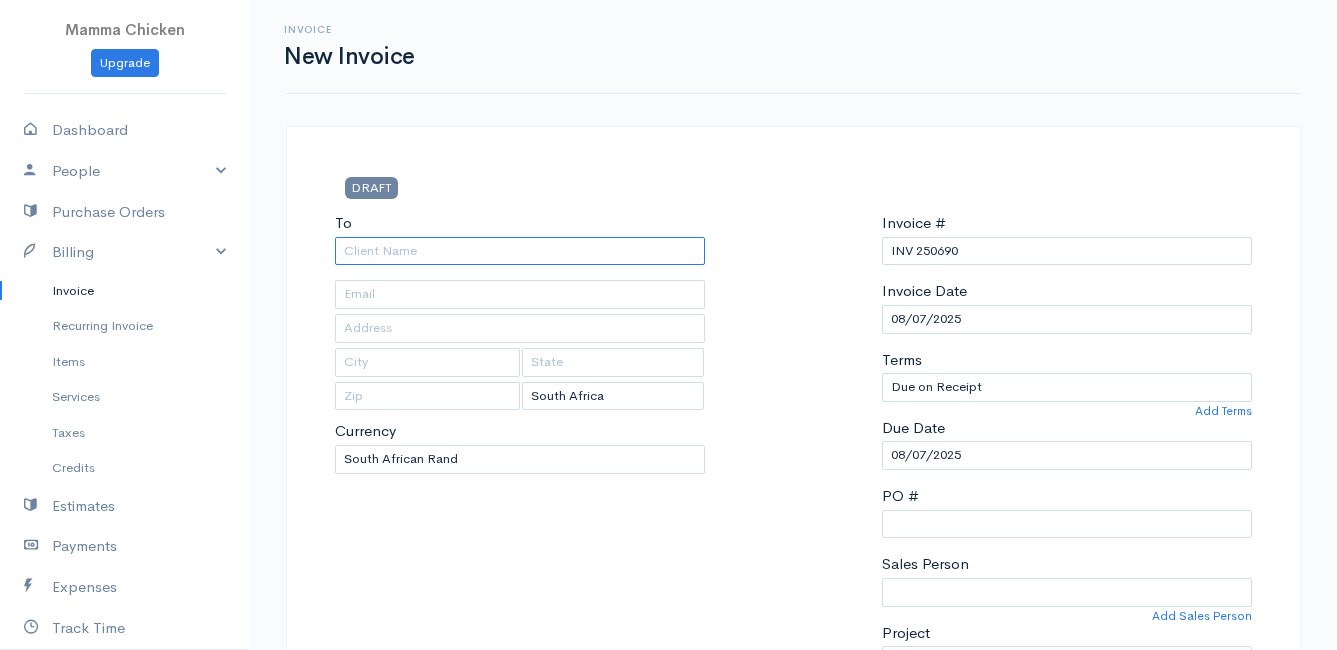 click on "To" at bounding box center [520, 251] 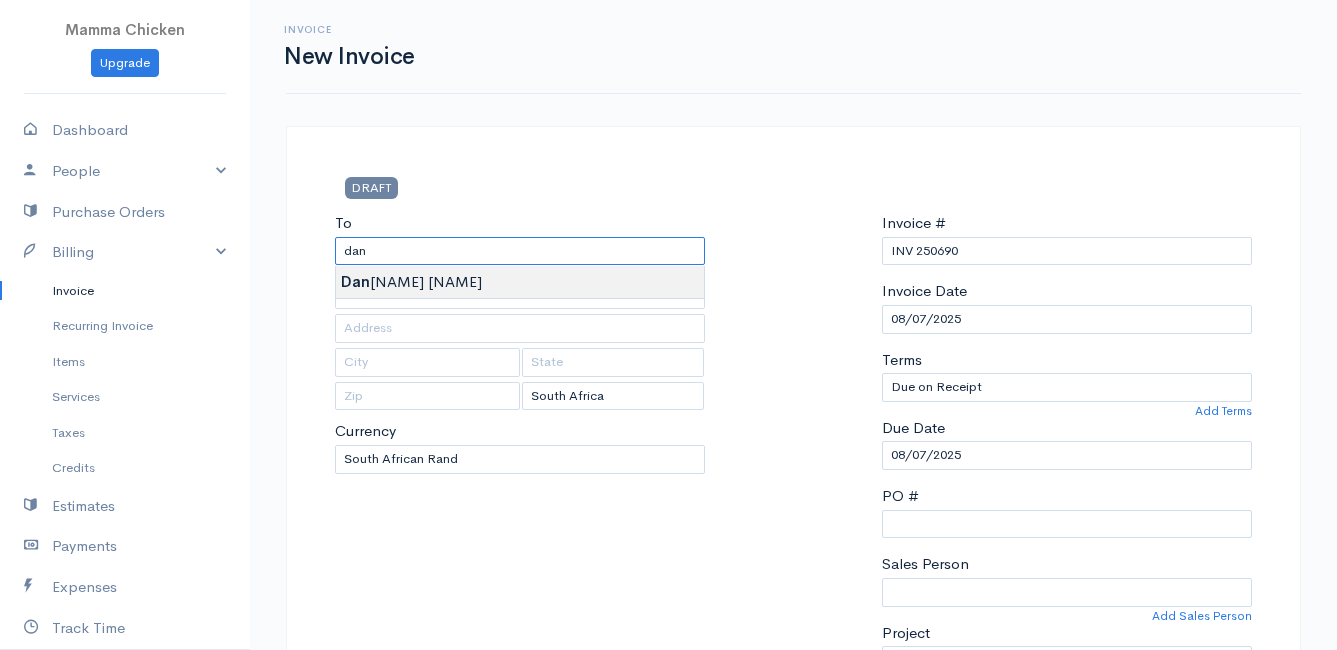 type on "[FIRST] [LAST]" 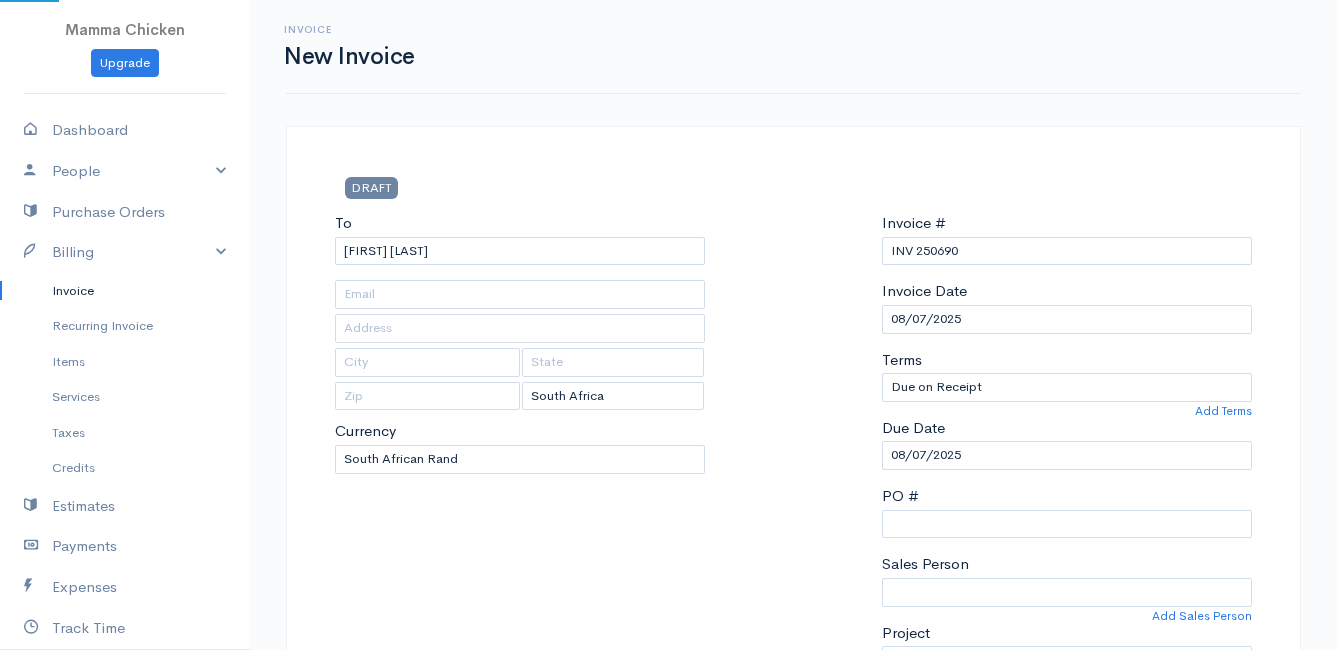 click on "DRAFT To [FIRST] [LAST] United States Canada United Kingdom Afghanistan Albania Algeria American Samoa Andorra Anguilla Angola Antarctica Antigua and Barbuda Argentina Aruba" at bounding box center [668, 864] 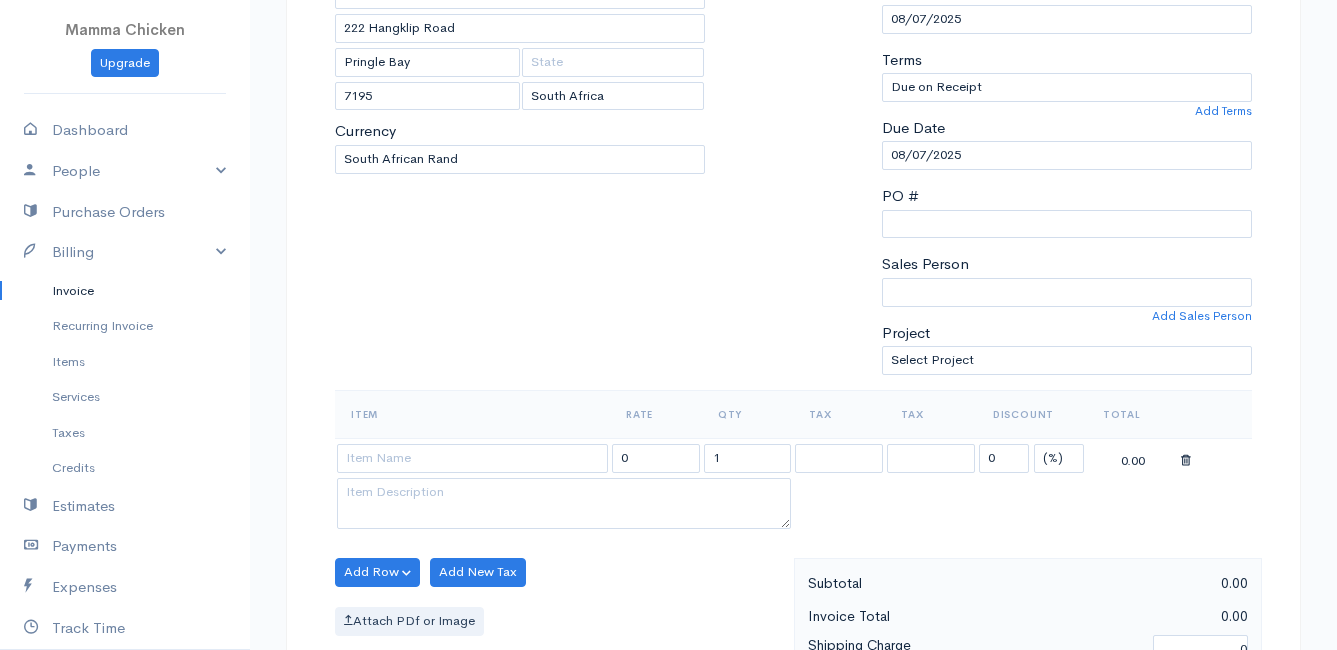 scroll, scrollTop: 400, scrollLeft: 0, axis: vertical 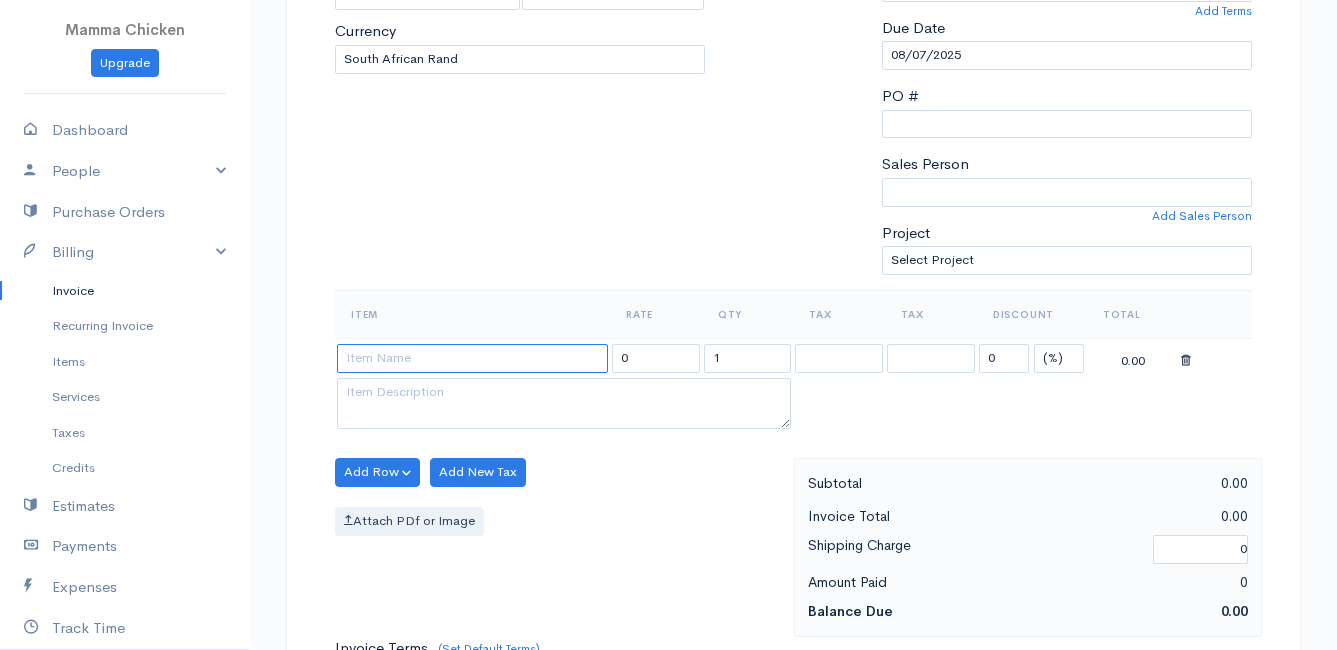 click at bounding box center (472, 358) 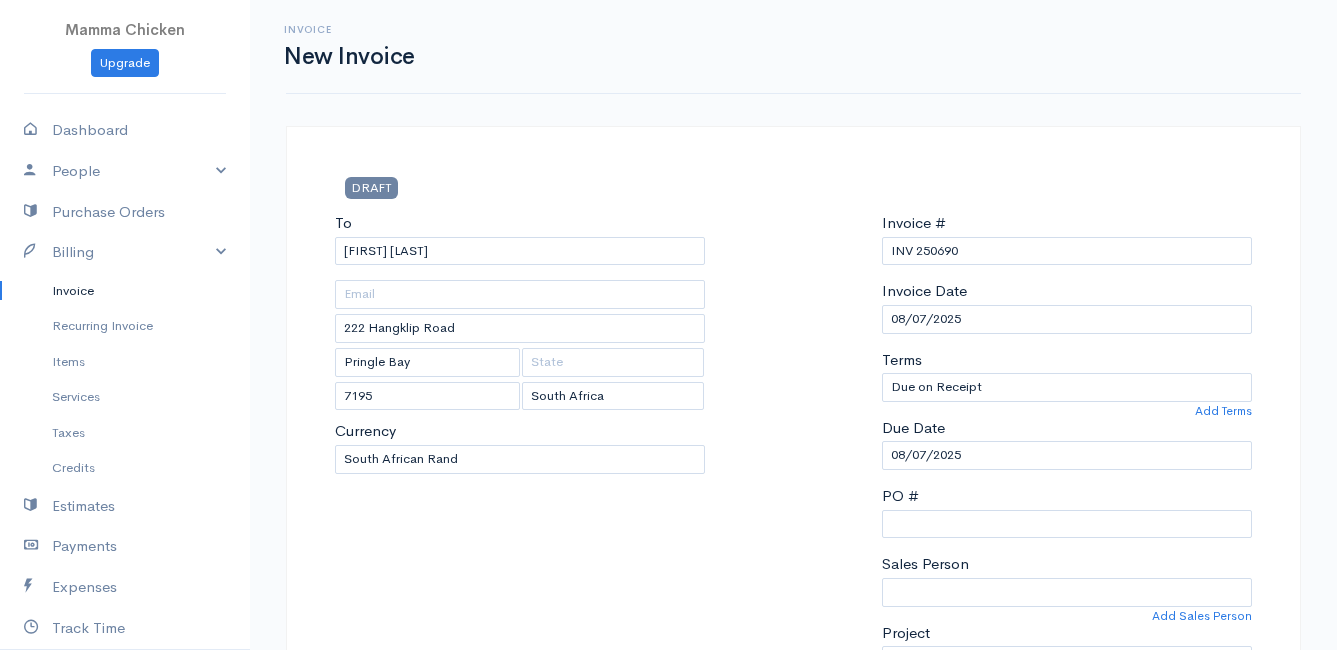 scroll, scrollTop: 500, scrollLeft: 0, axis: vertical 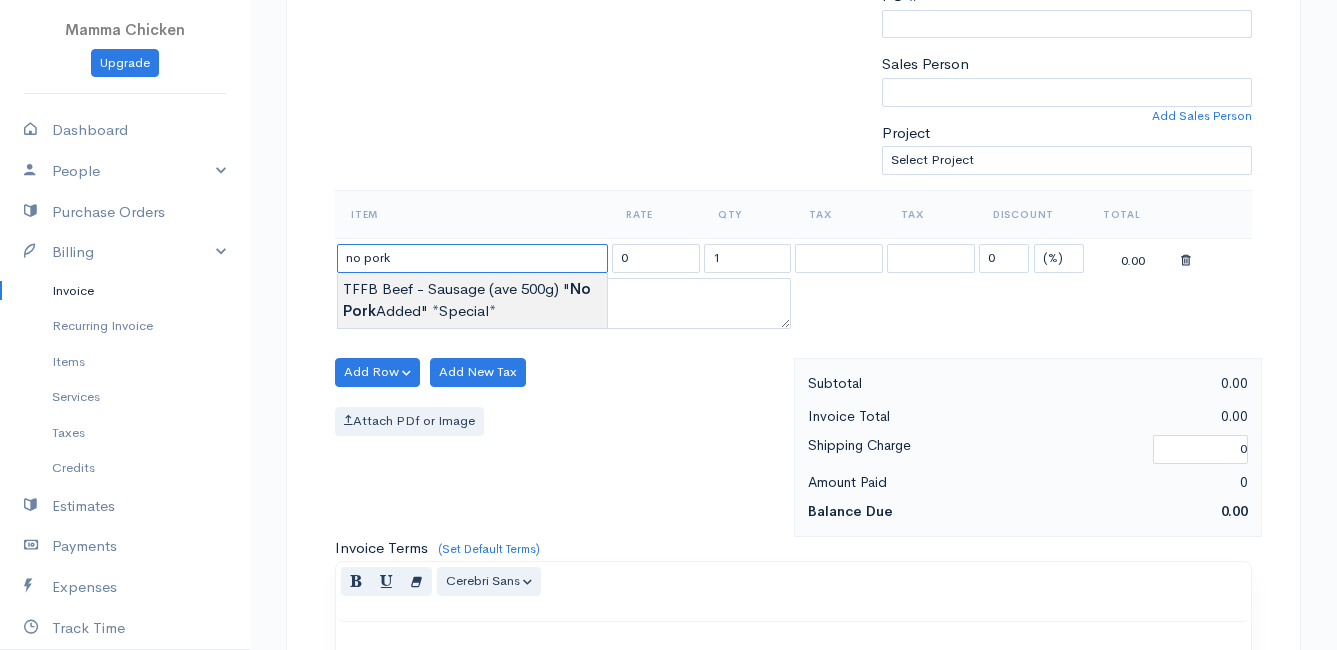 type on "TFFB Beef - Sausage (ave 500g)  "No Pork Added" *Special*" 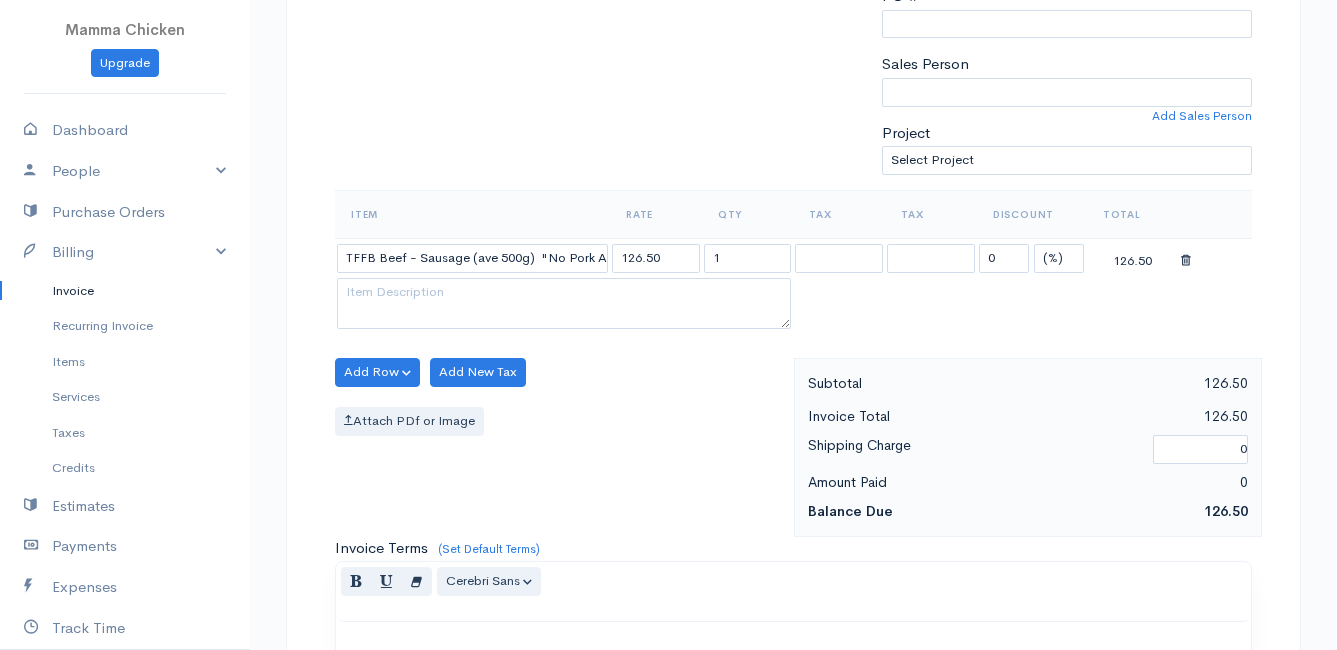 click on "DRAFT To [FIRST] [LAST] [NUMBER] [STREET] [CITY] [POSTAL_CODE] [Choose Country] United States Canada United Kingdom Afghanistan Albania Algeria American Samoa Andorra Anguilla Angola Antarctica" at bounding box center (668, 364) 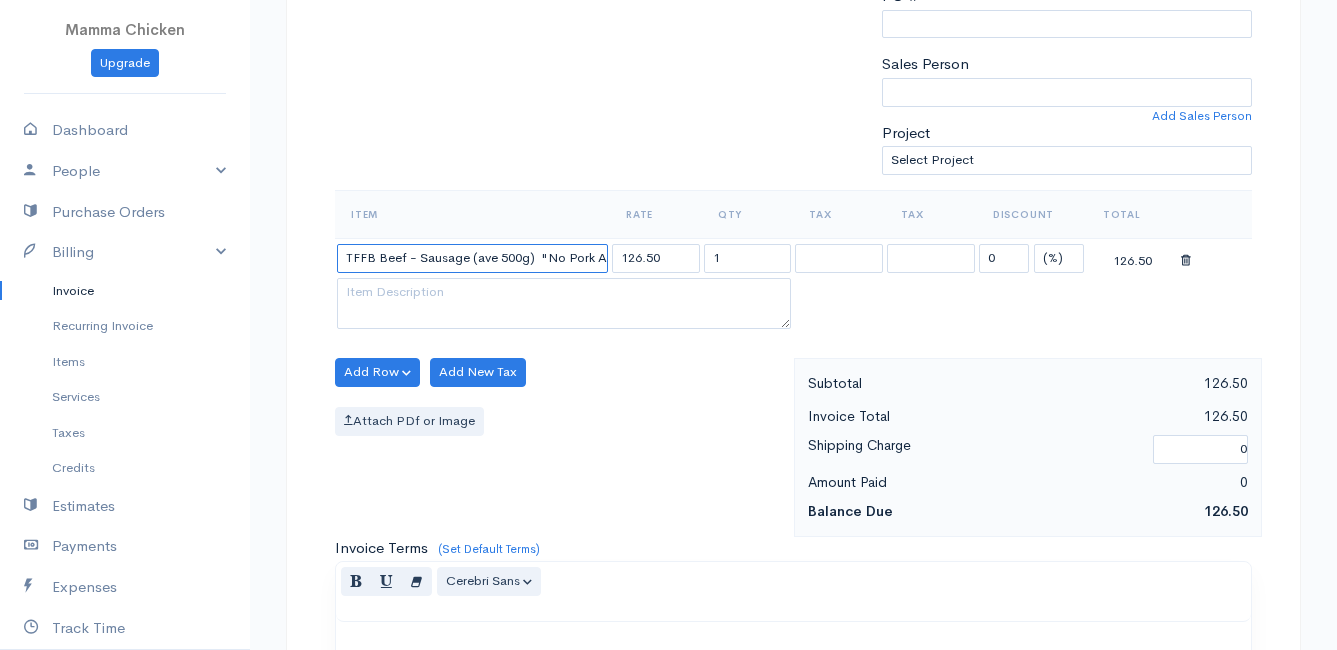 click on "TFFB Beef - Sausage (ave 500g)  "No Pork Added" *Special*" at bounding box center (472, 258) 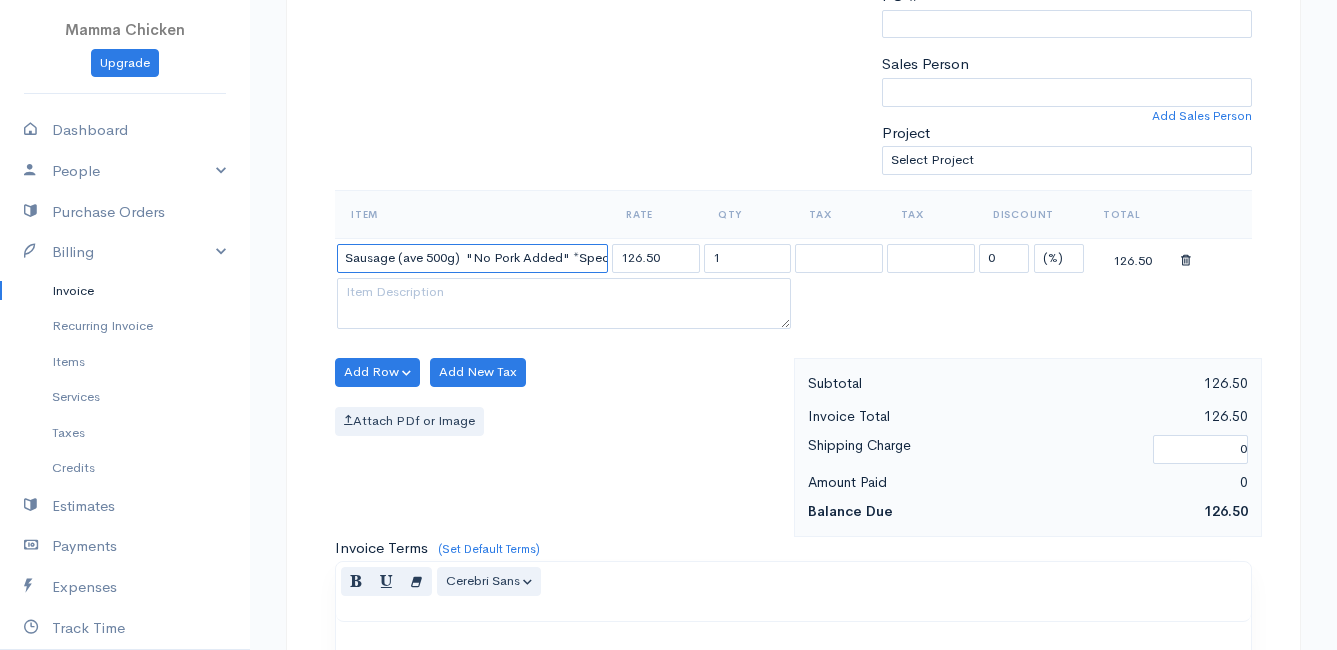 scroll, scrollTop: 0, scrollLeft: 93, axis: horizontal 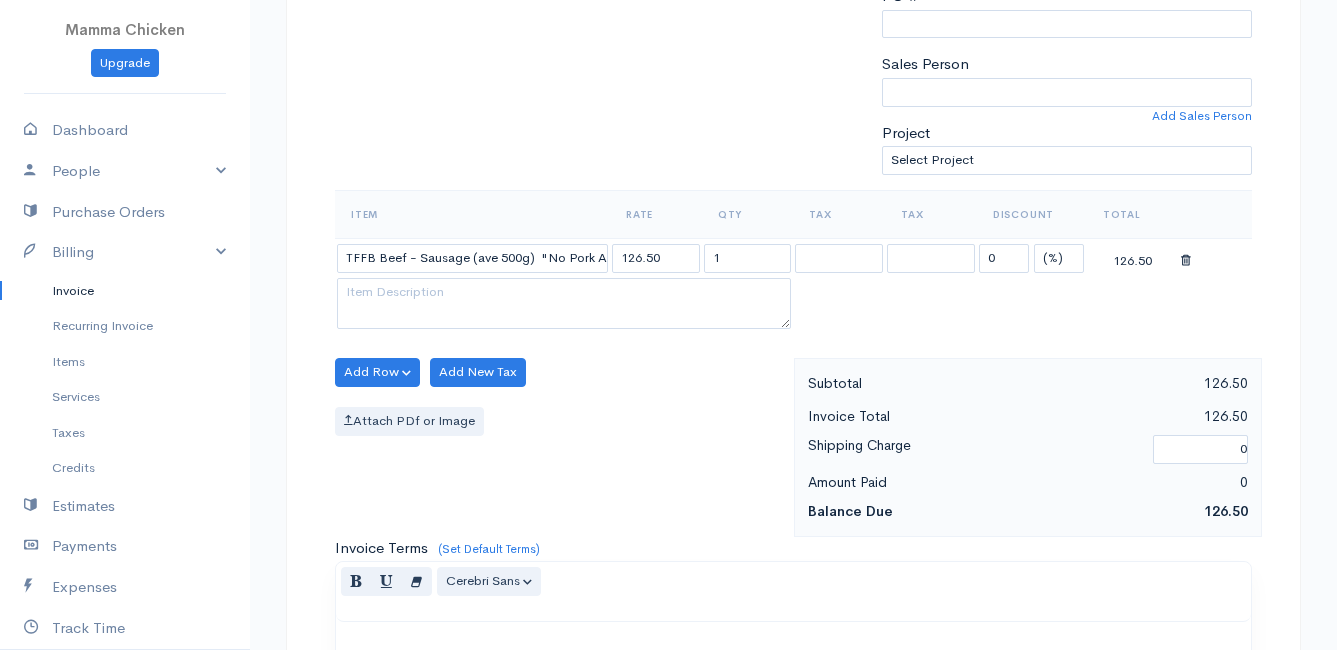 click at bounding box center [1215, 258] 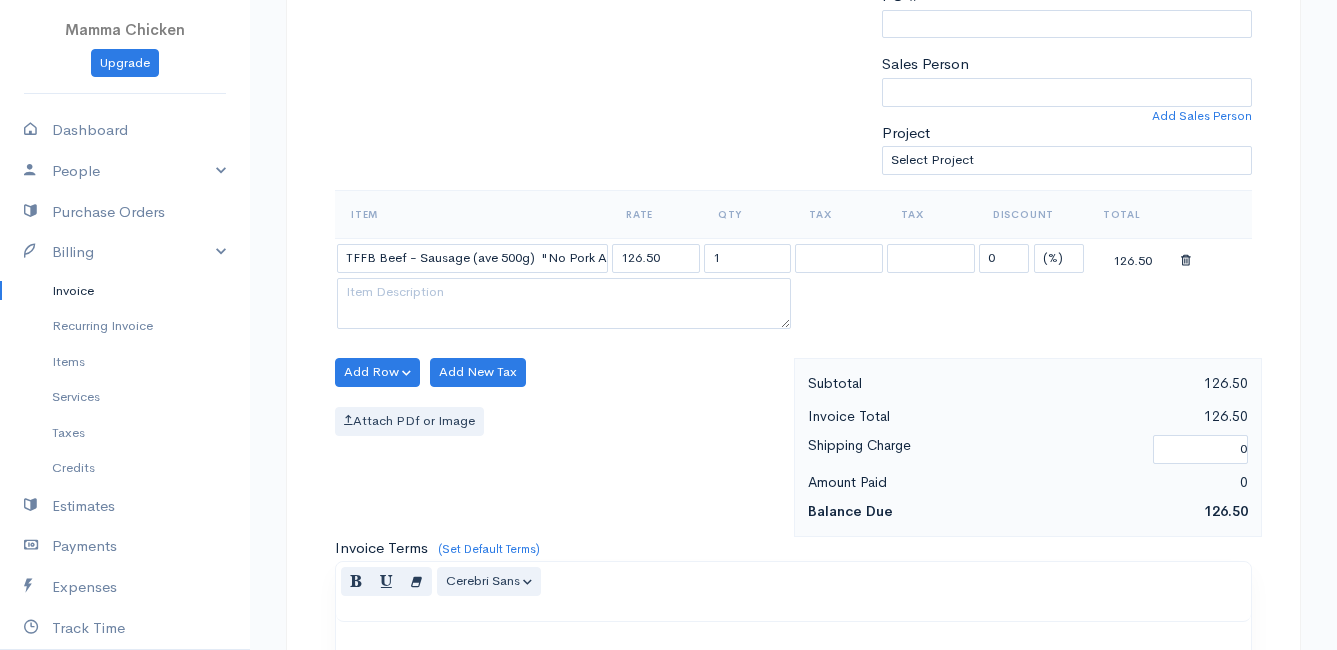 click at bounding box center (1186, 261) 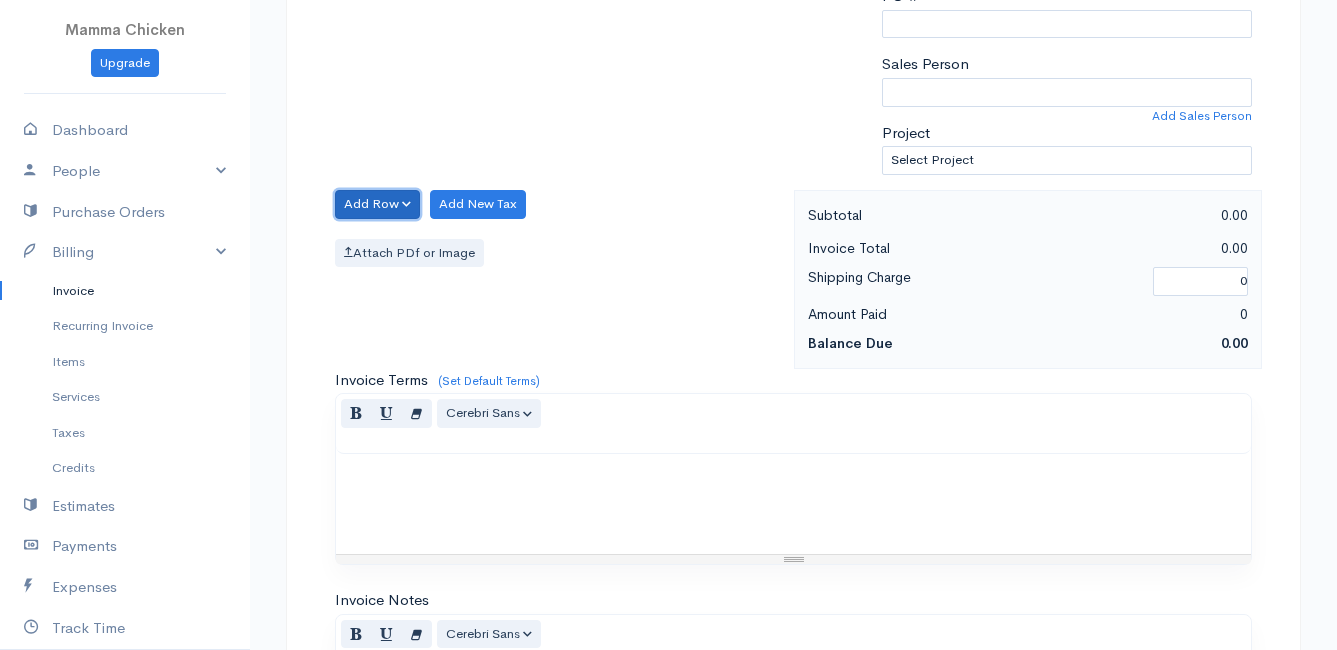 click on "Add Row" at bounding box center [377, 204] 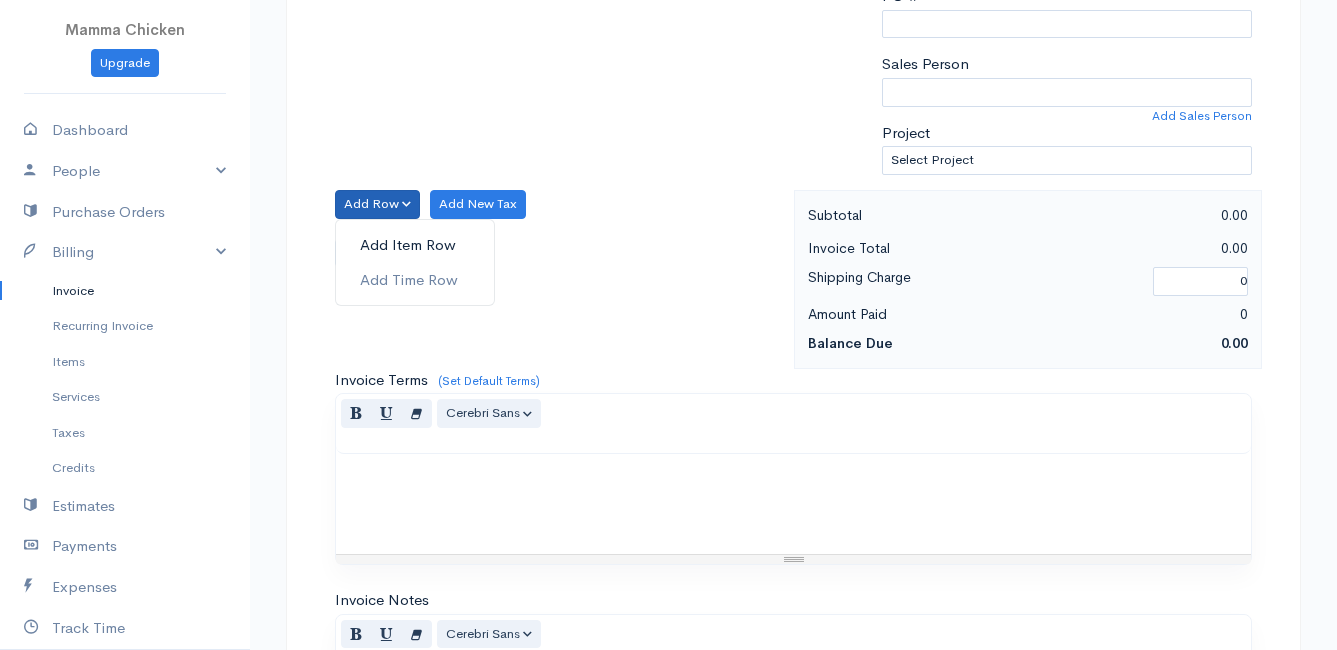 click on "Add Item Row" at bounding box center (415, 245) 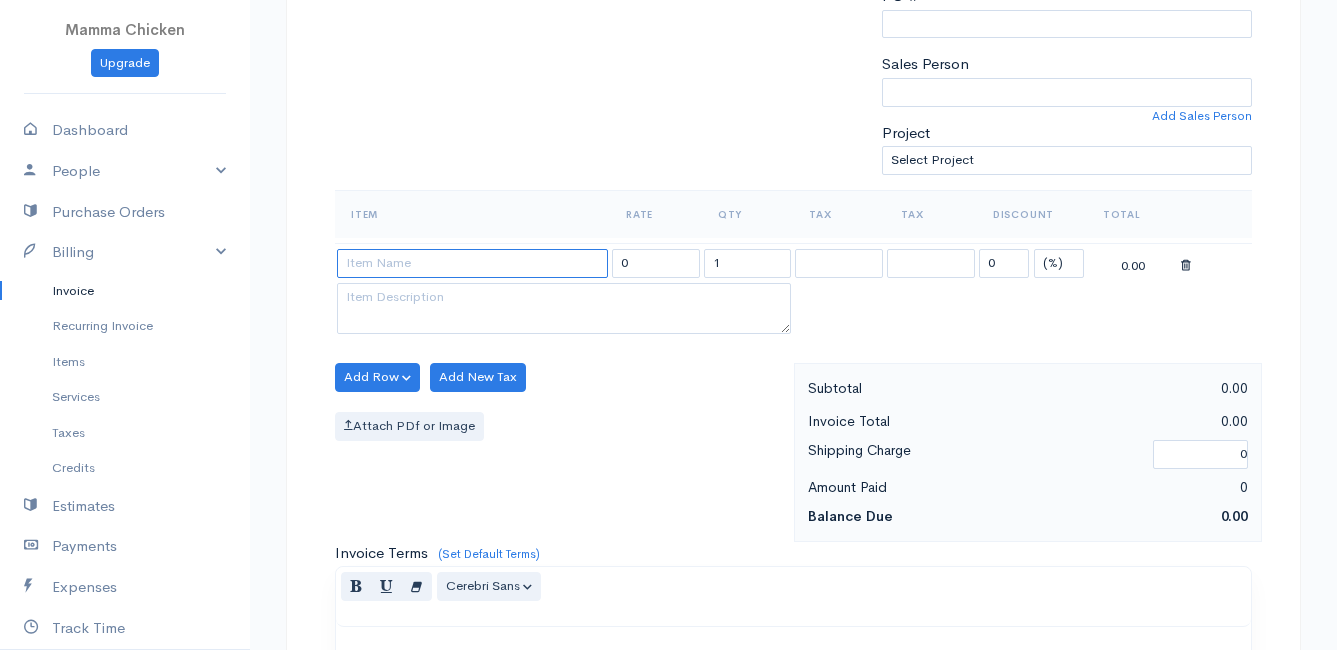 click at bounding box center (472, 263) 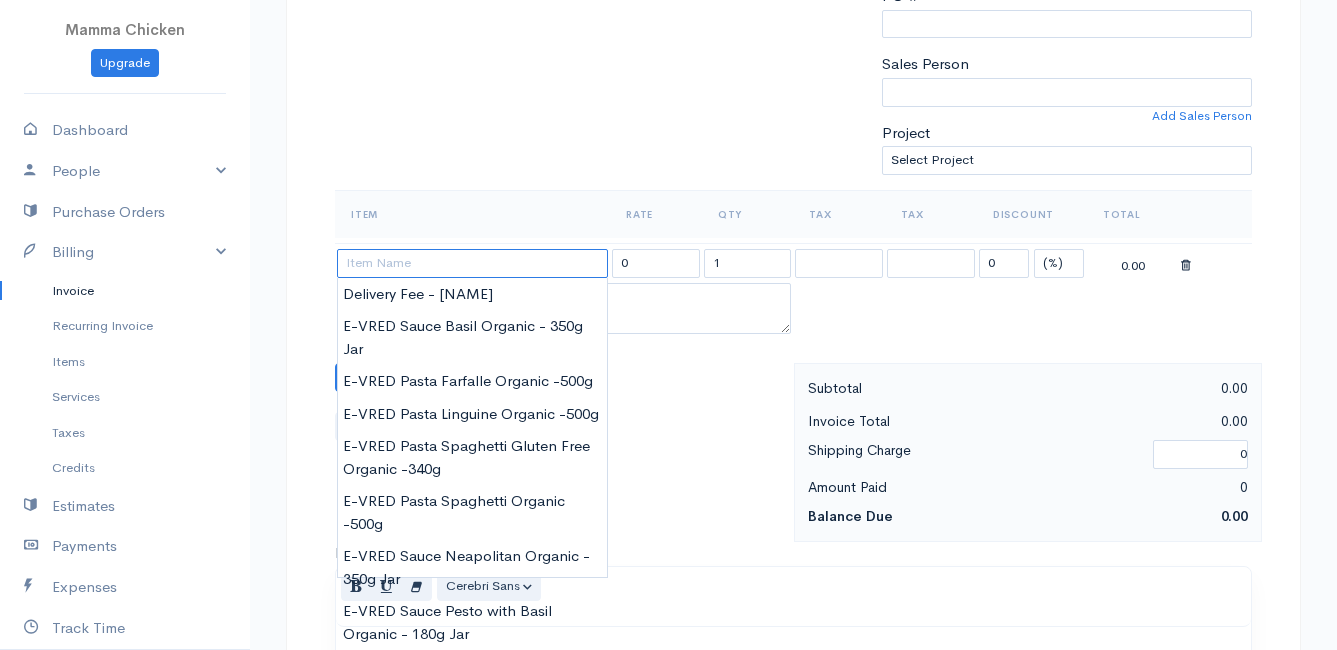 click at bounding box center (472, 263) 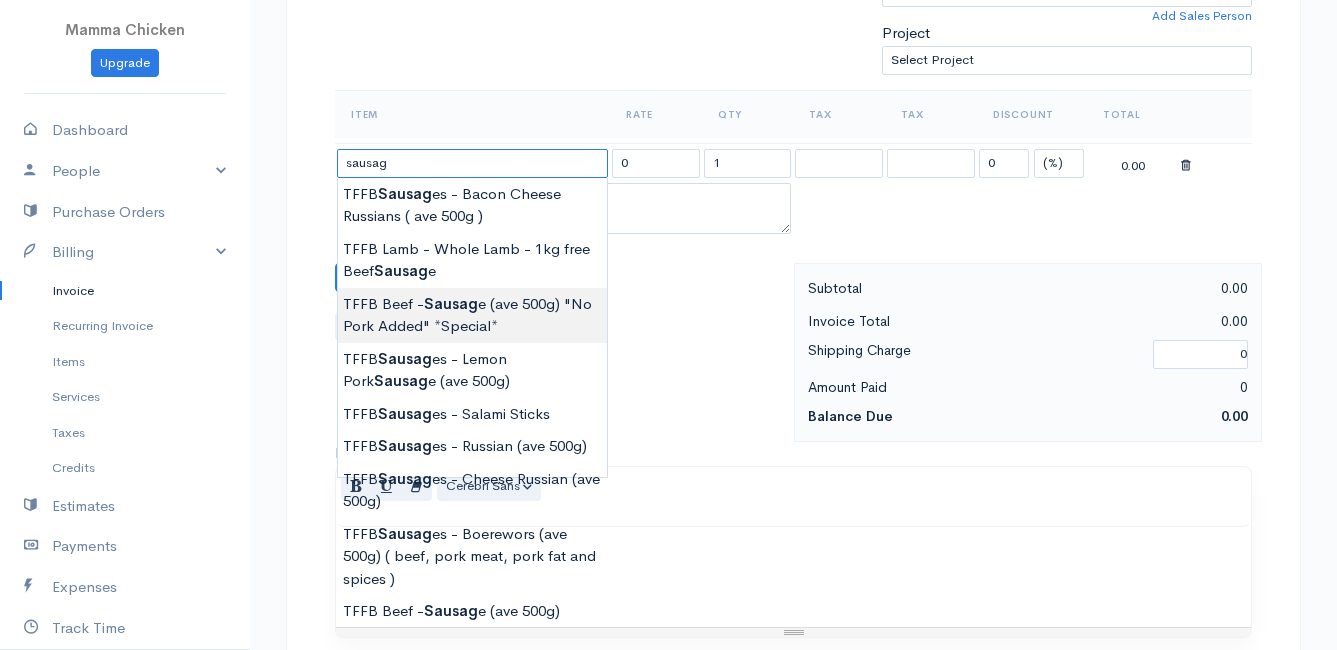 scroll, scrollTop: 700, scrollLeft: 0, axis: vertical 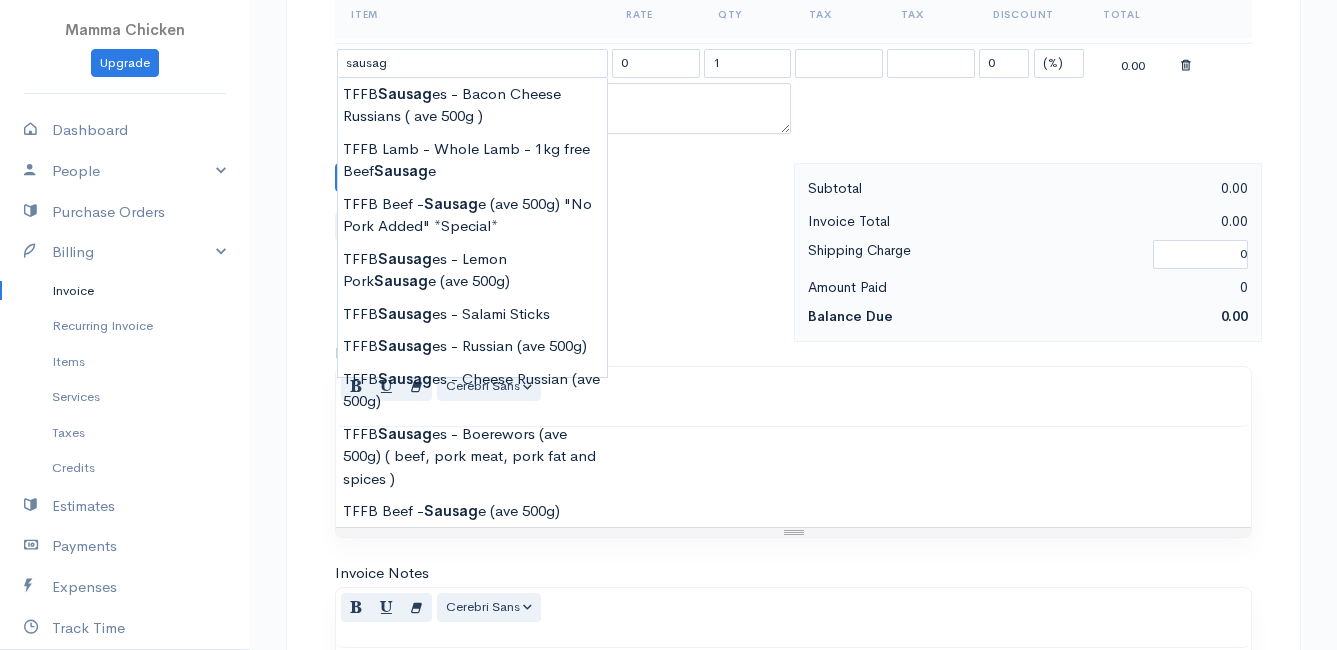 click on "Add Row Add Item Row Add Time Row Add New Tax                          Attach PDf or Image" at bounding box center (559, 252) 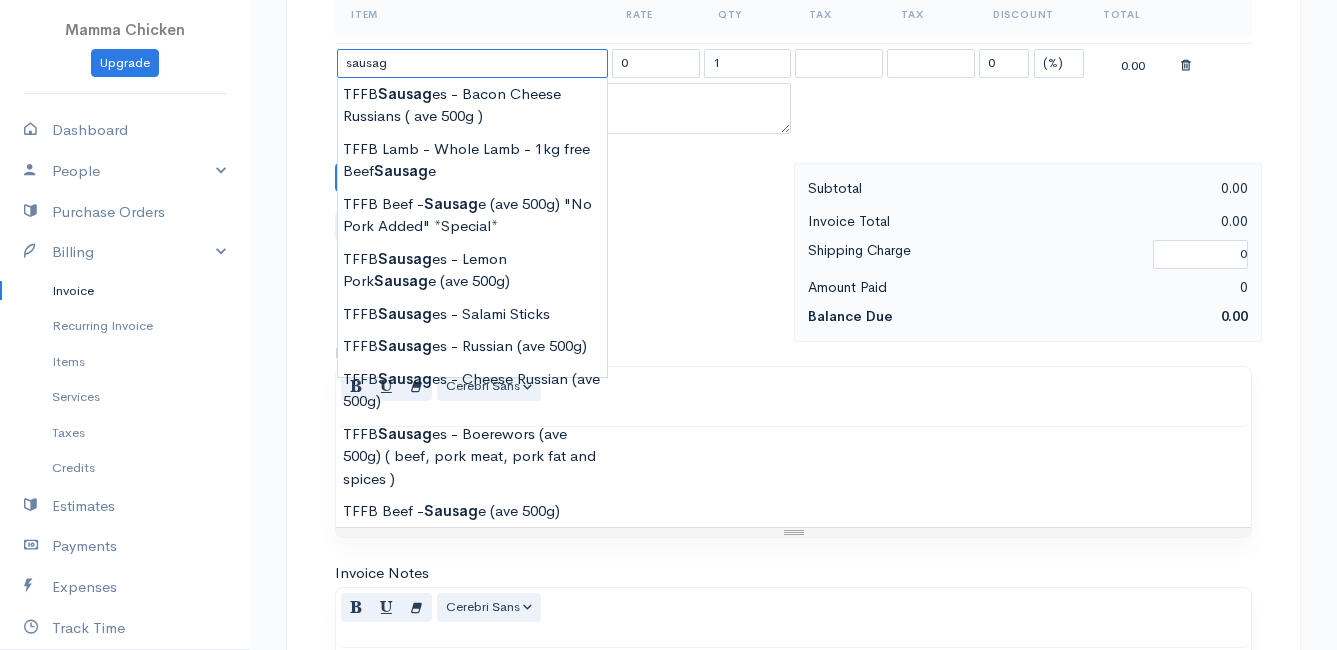 drag, startPoint x: 438, startPoint y: 59, endPoint x: 251, endPoint y: 52, distance: 187.13097 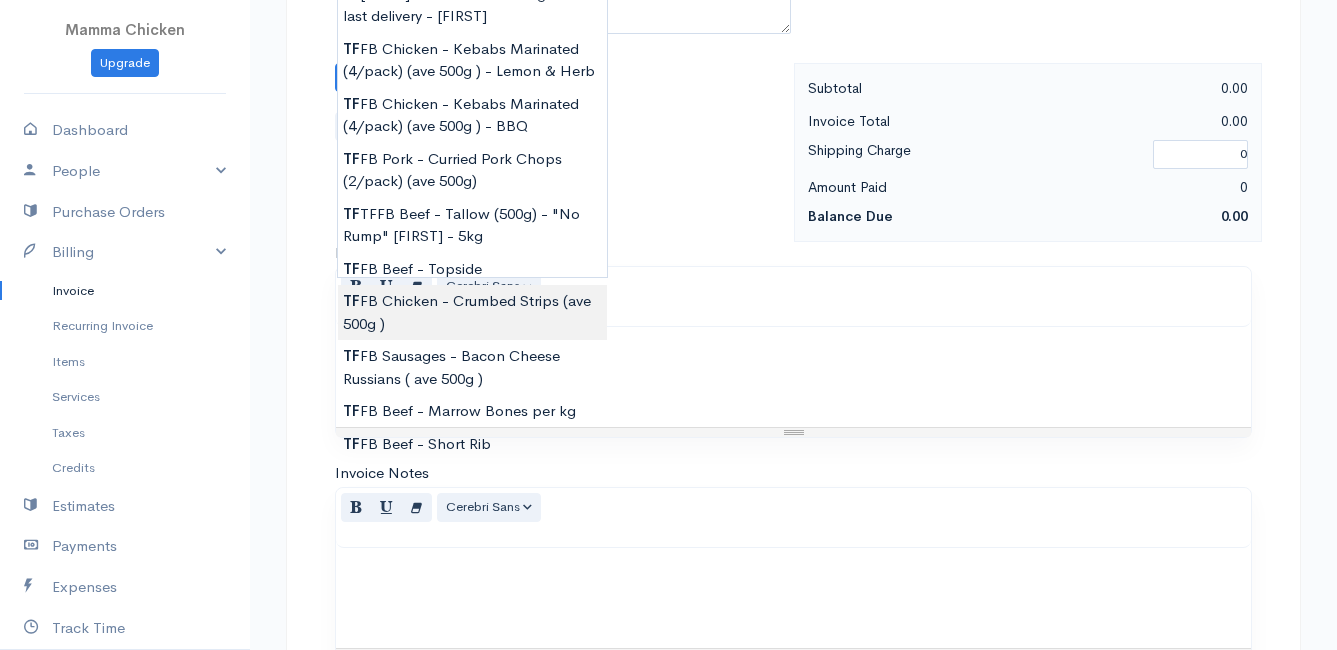 scroll, scrollTop: 700, scrollLeft: 0, axis: vertical 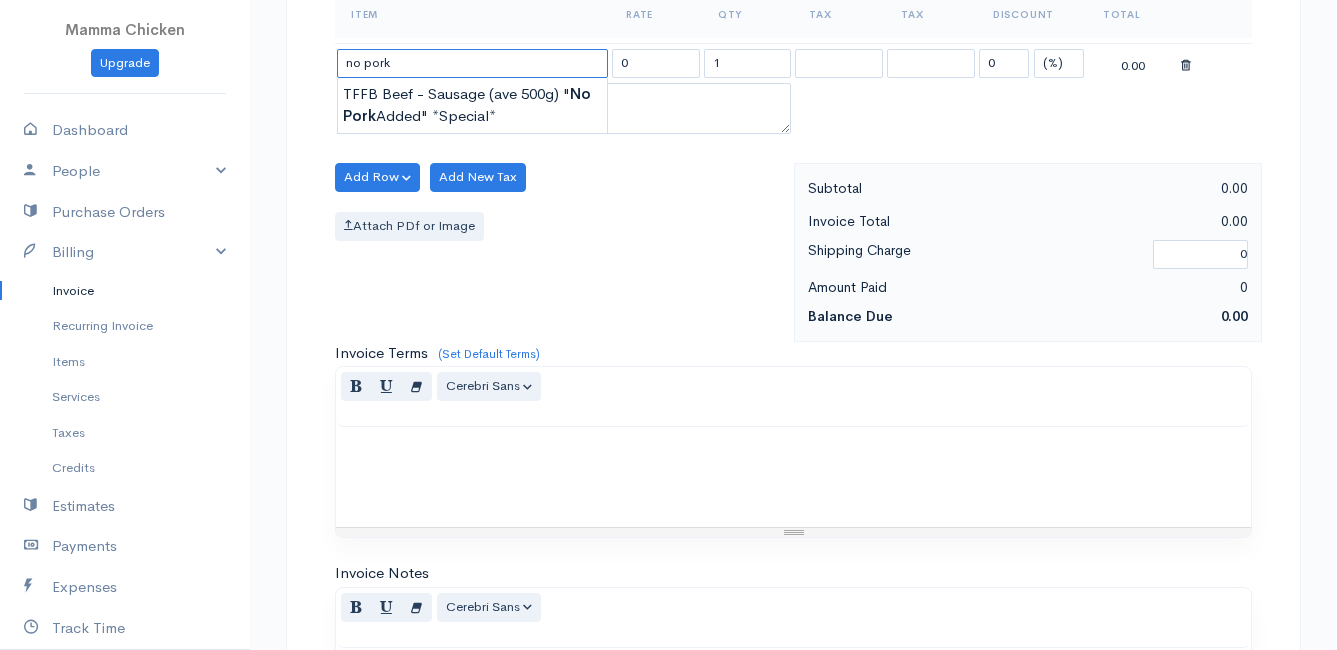 type on "no pork" 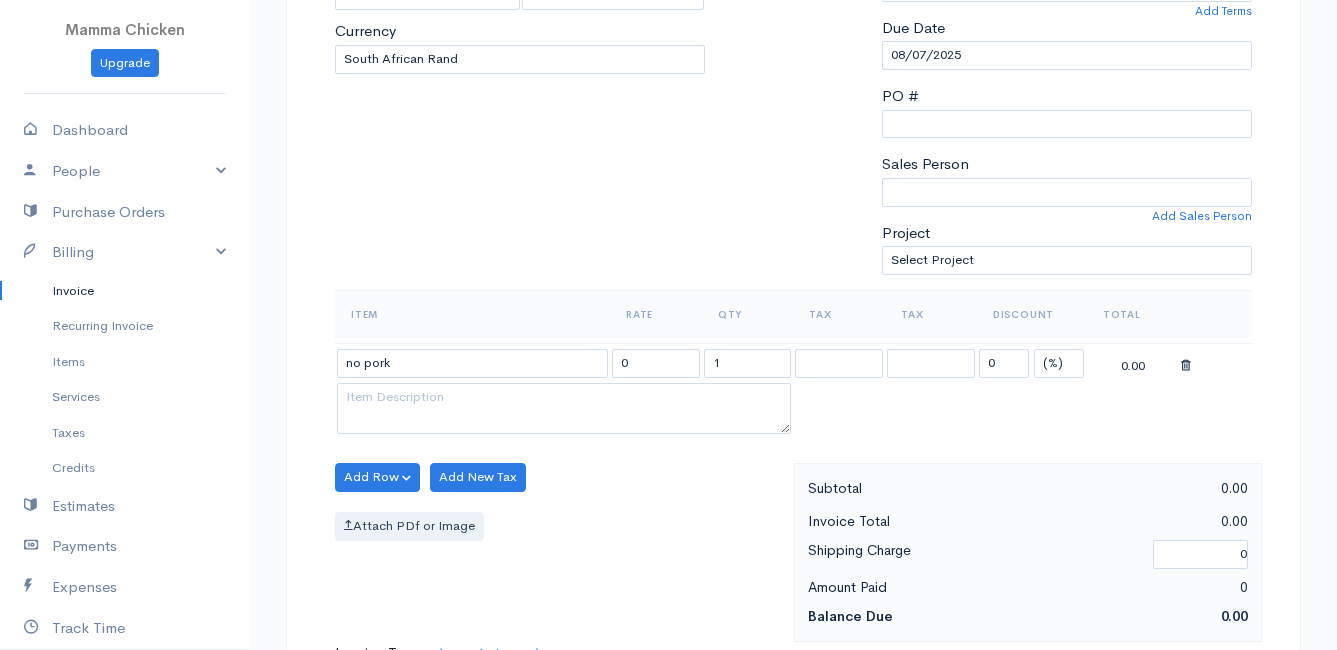scroll, scrollTop: 100, scrollLeft: 0, axis: vertical 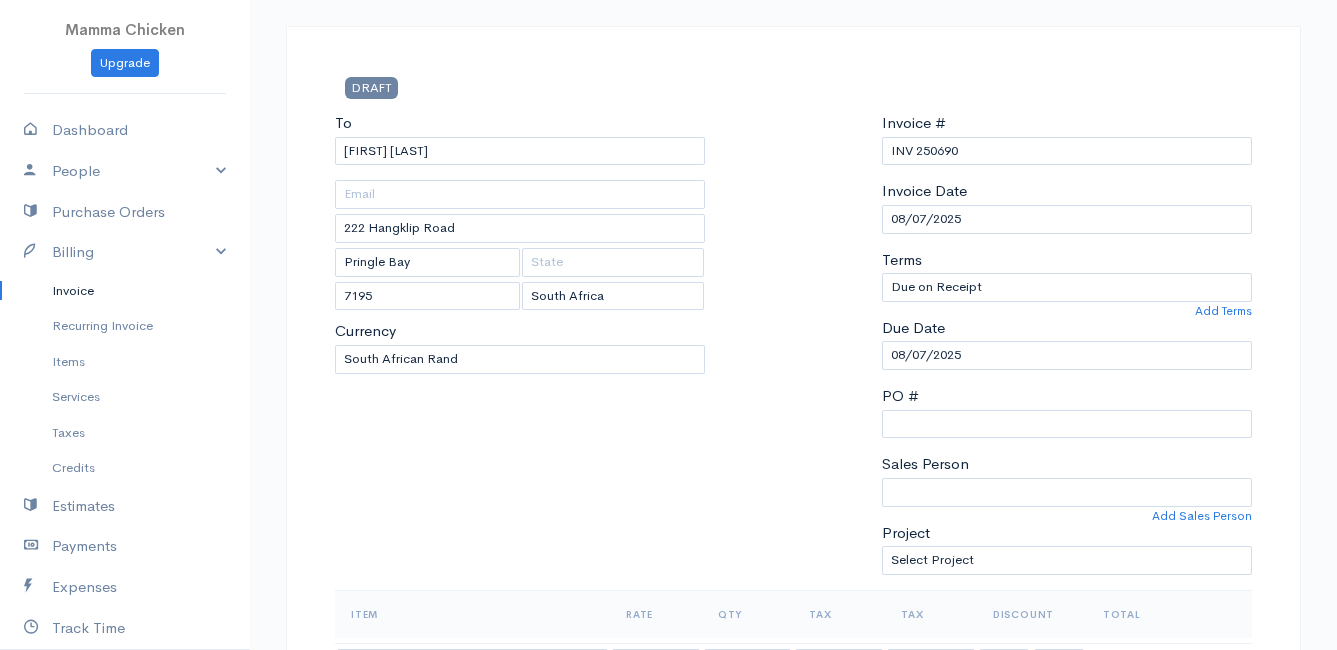click on "Invoice" at bounding box center (125, 291) 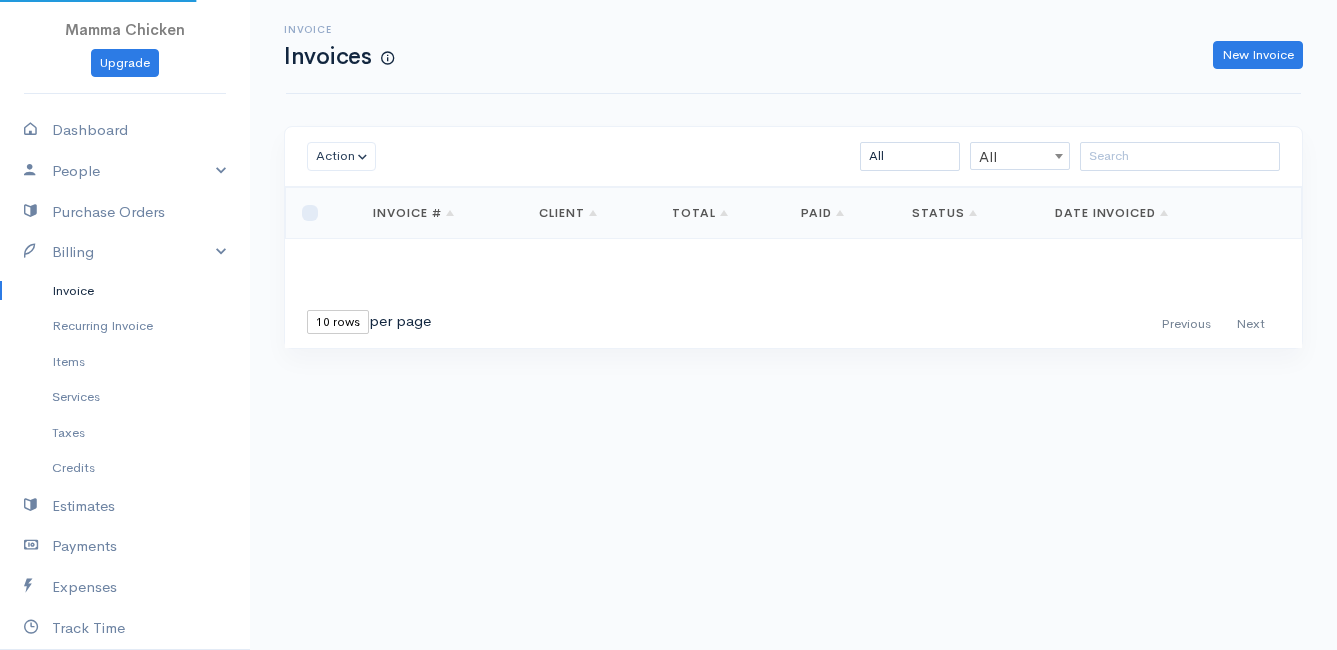 scroll, scrollTop: 0, scrollLeft: 0, axis: both 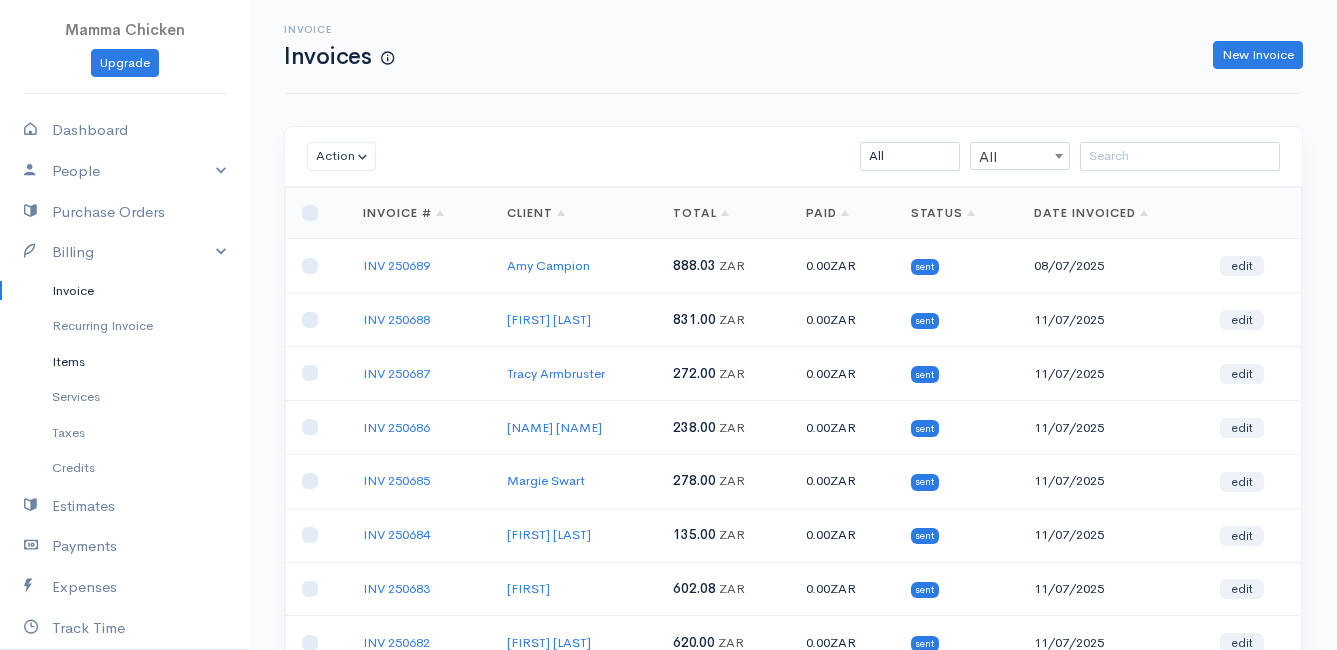 click on "Items" at bounding box center [125, 362] 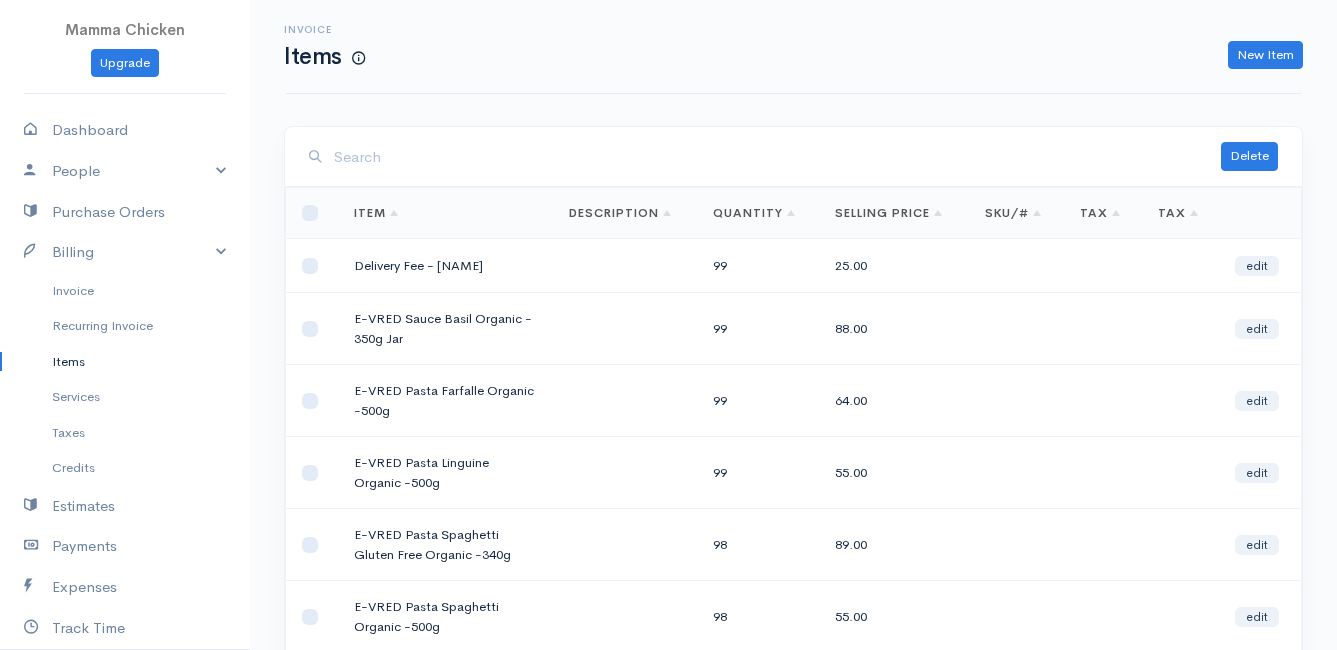 click at bounding box center (777, 157) 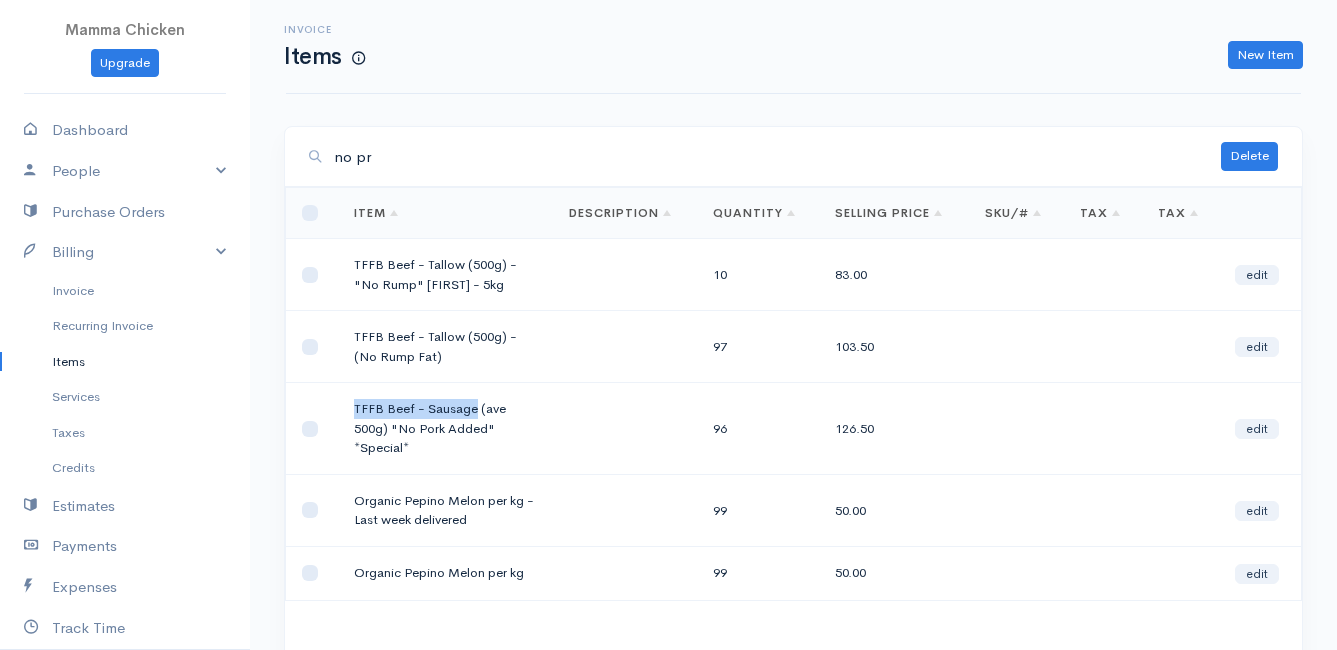 drag, startPoint x: 354, startPoint y: 405, endPoint x: 476, endPoint y: 406, distance: 122.0041 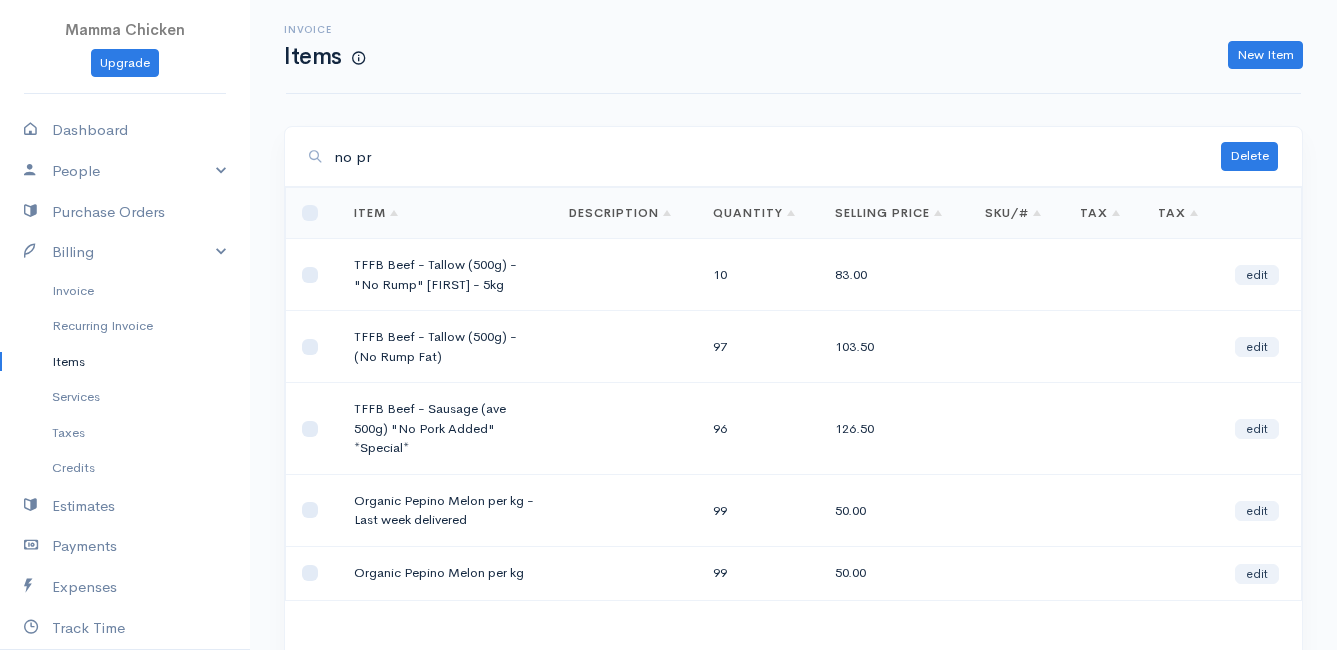 drag, startPoint x: 403, startPoint y: 163, endPoint x: 306, endPoint y: 162, distance: 97.00516 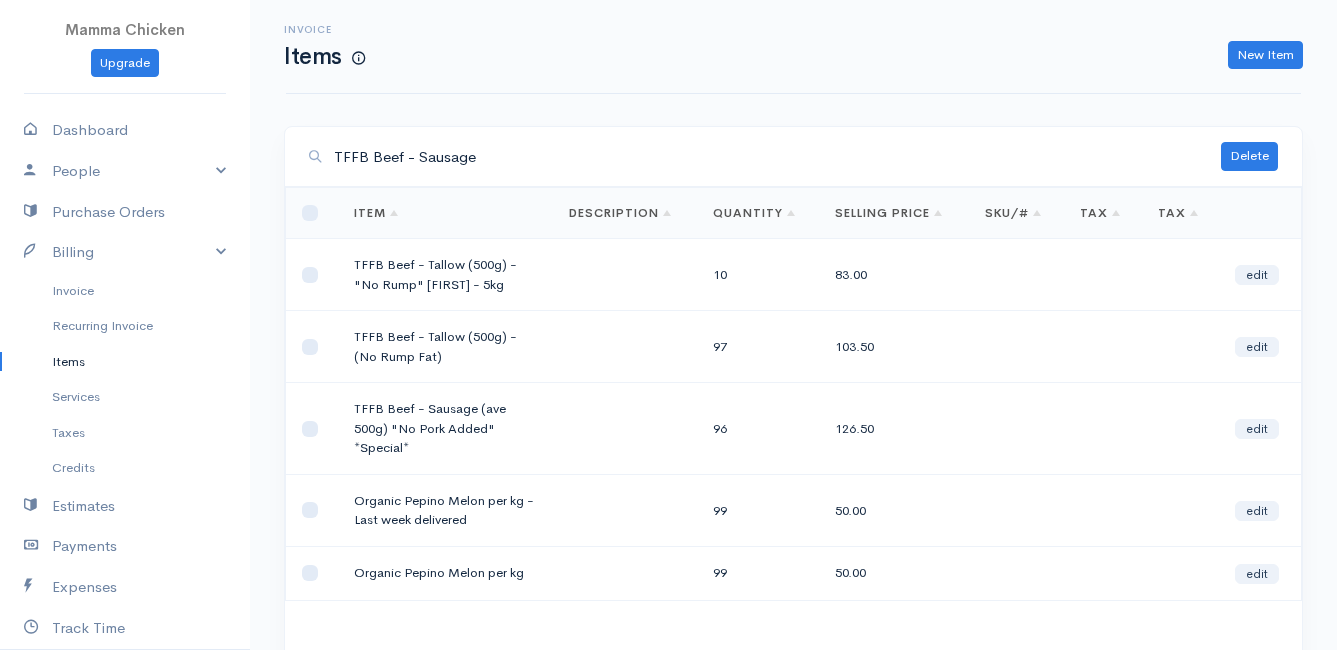 type on "TFFB Beef - Sausage" 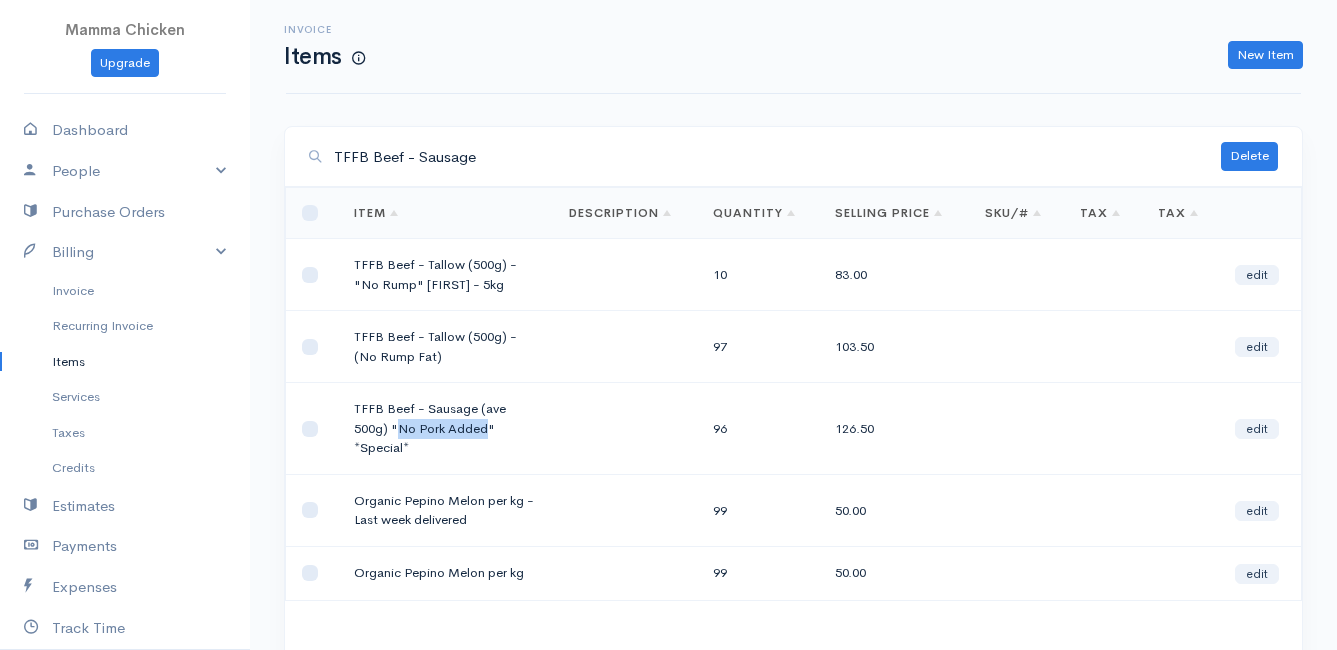 drag, startPoint x: 399, startPoint y: 423, endPoint x: 488, endPoint y: 429, distance: 89.20202 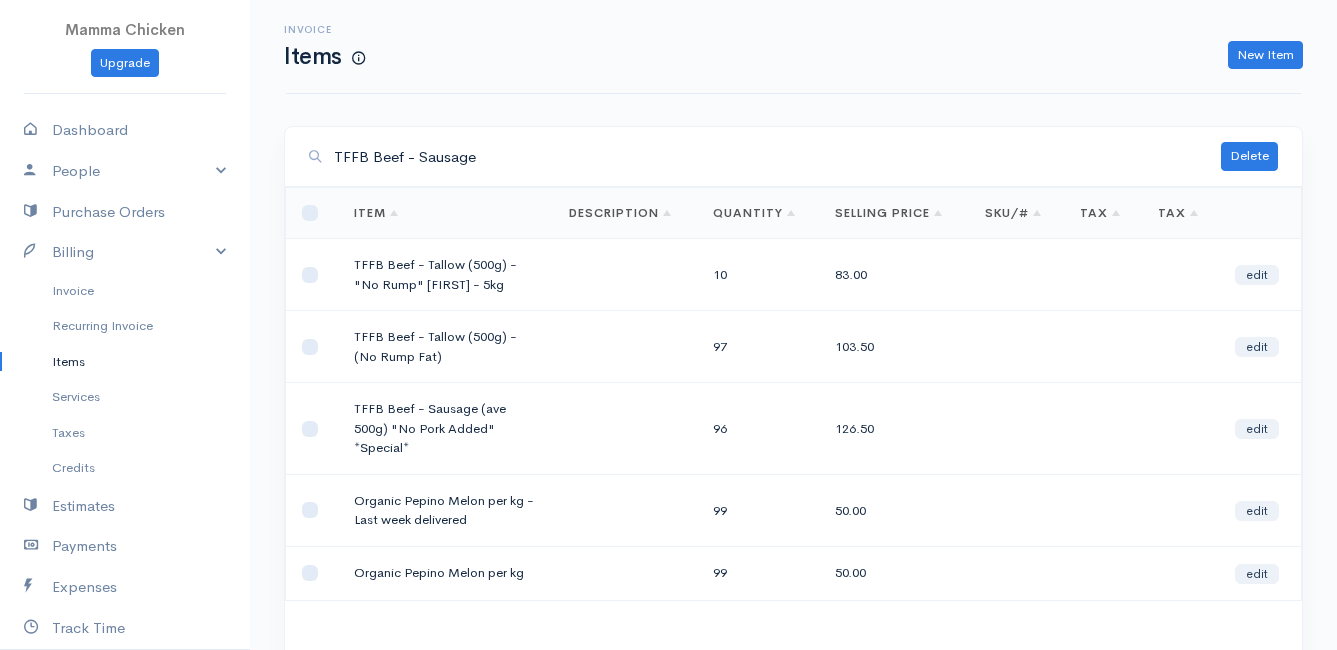 drag, startPoint x: 518, startPoint y: 156, endPoint x: 291, endPoint y: 157, distance: 227.0022 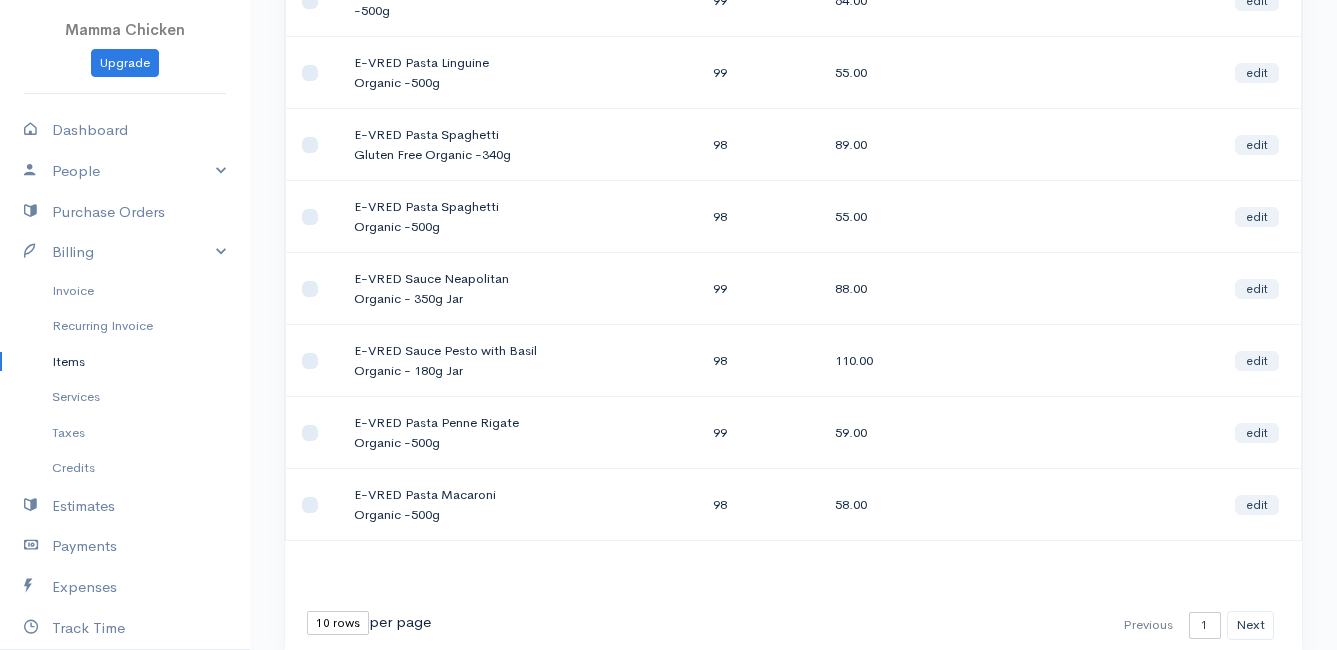 scroll, scrollTop: 475, scrollLeft: 0, axis: vertical 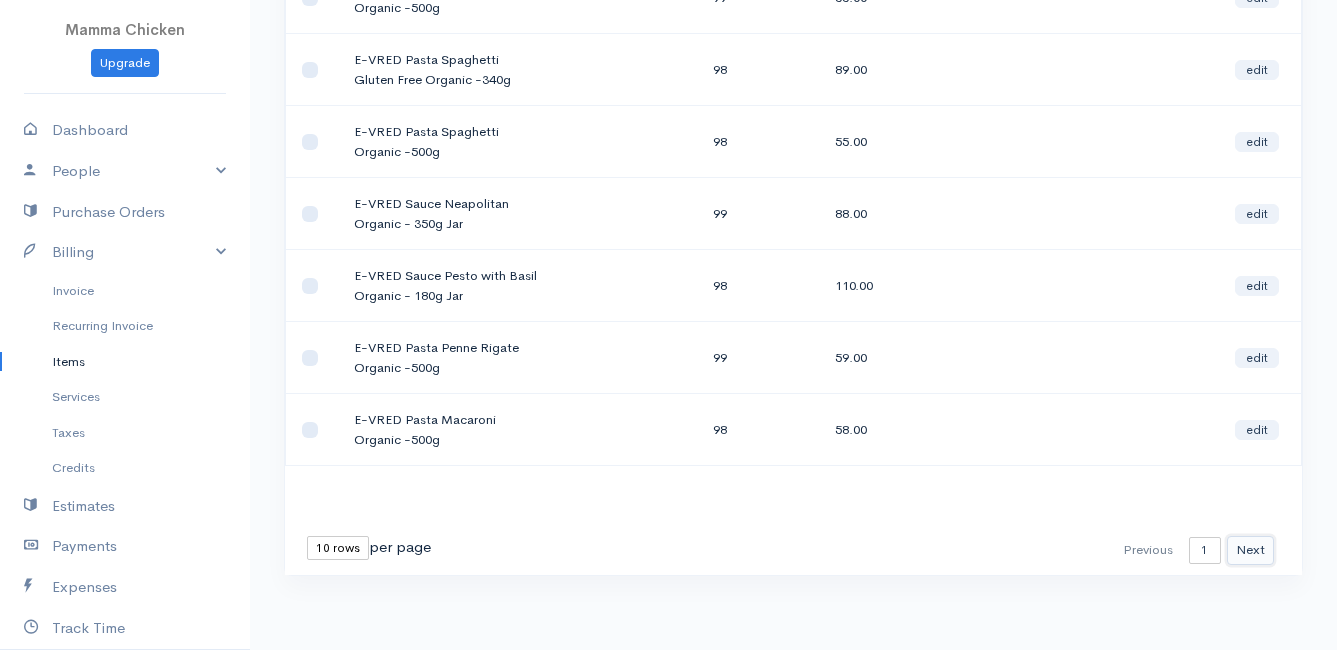 click on "Next" at bounding box center (1250, 550) 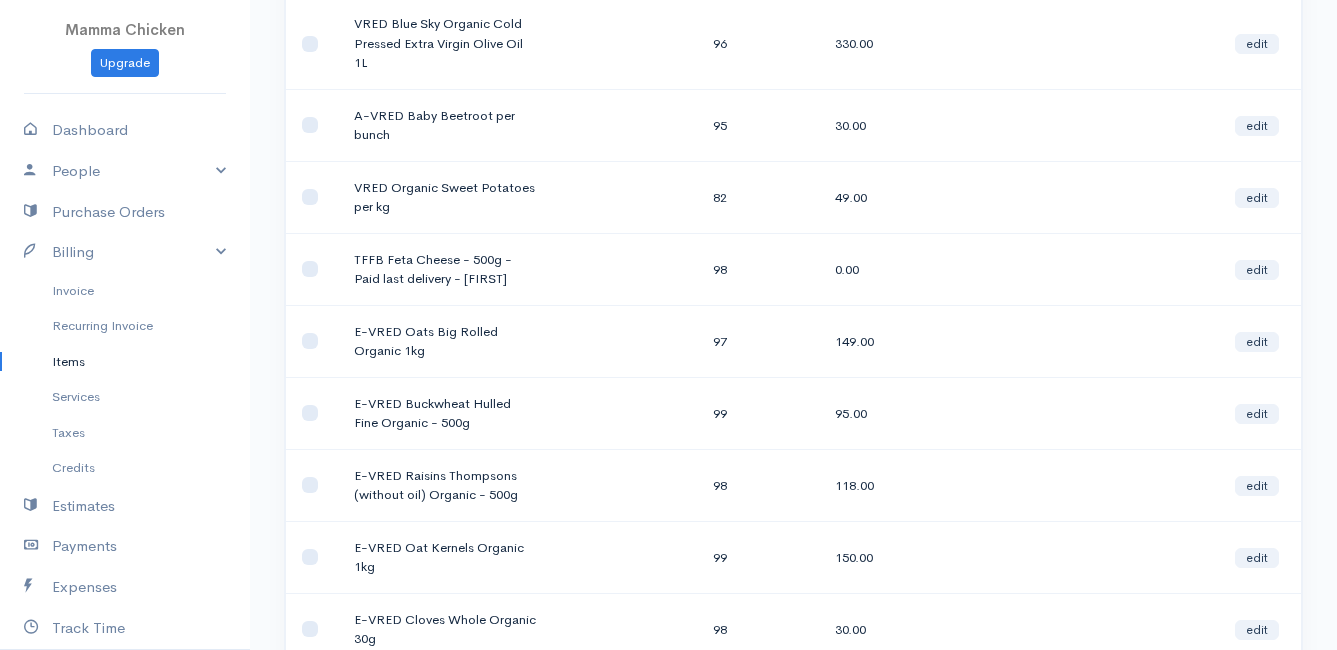 scroll, scrollTop: 513, scrollLeft: 0, axis: vertical 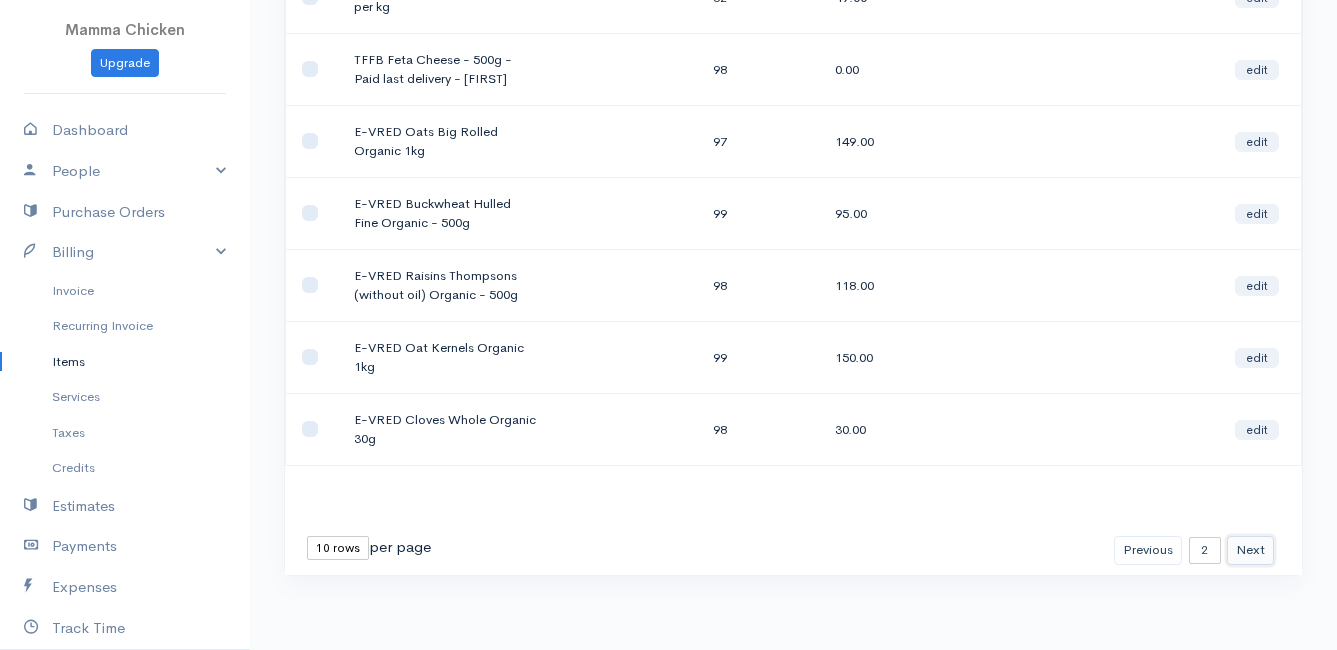 click on "Next" at bounding box center [1250, 550] 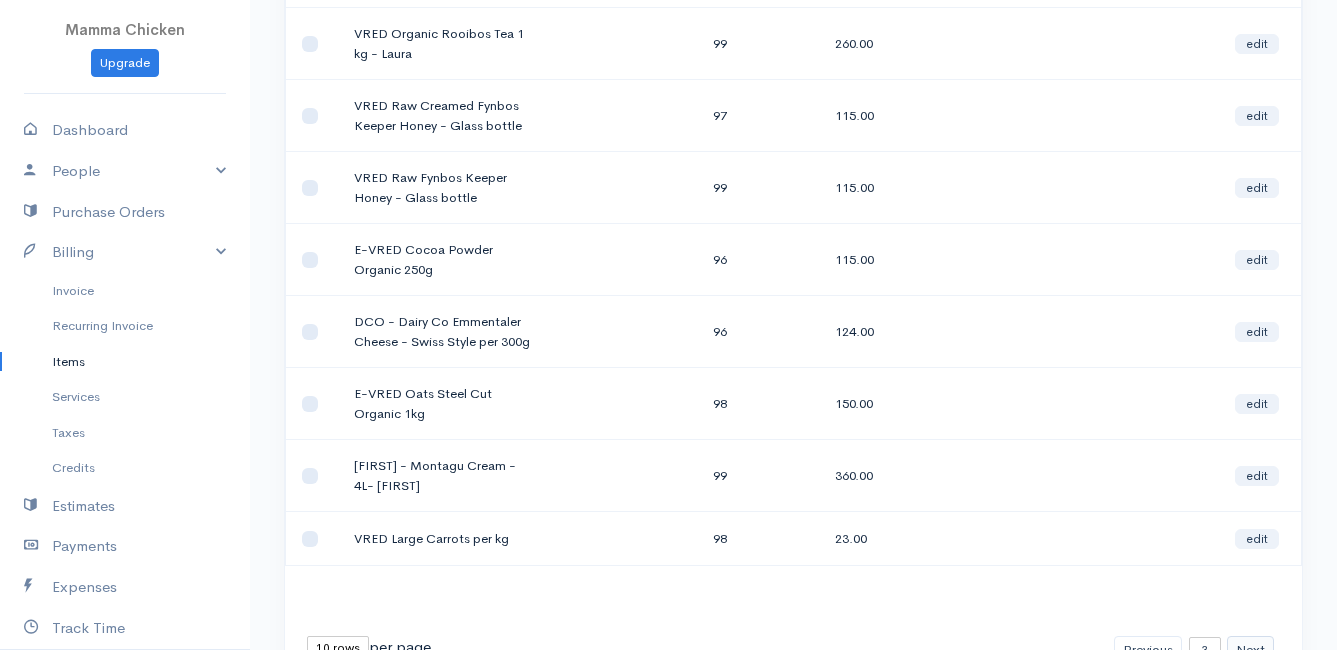 scroll, scrollTop: 457, scrollLeft: 0, axis: vertical 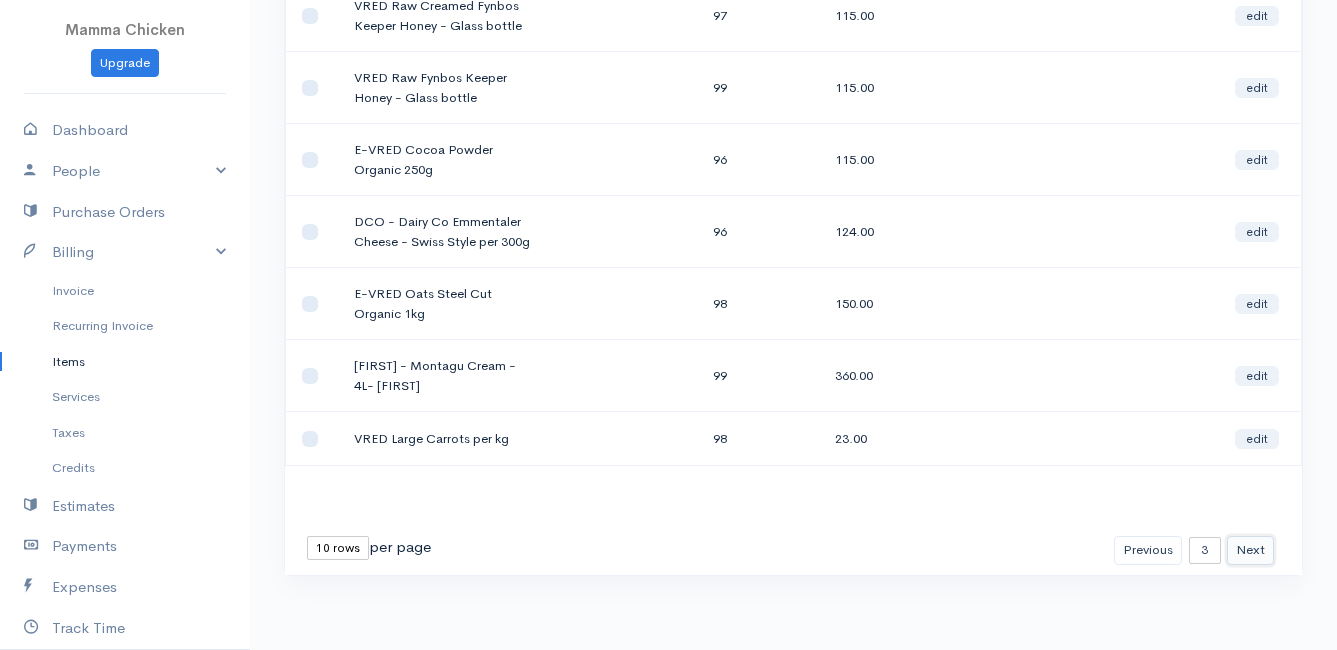 click on "Next" at bounding box center (1250, 550) 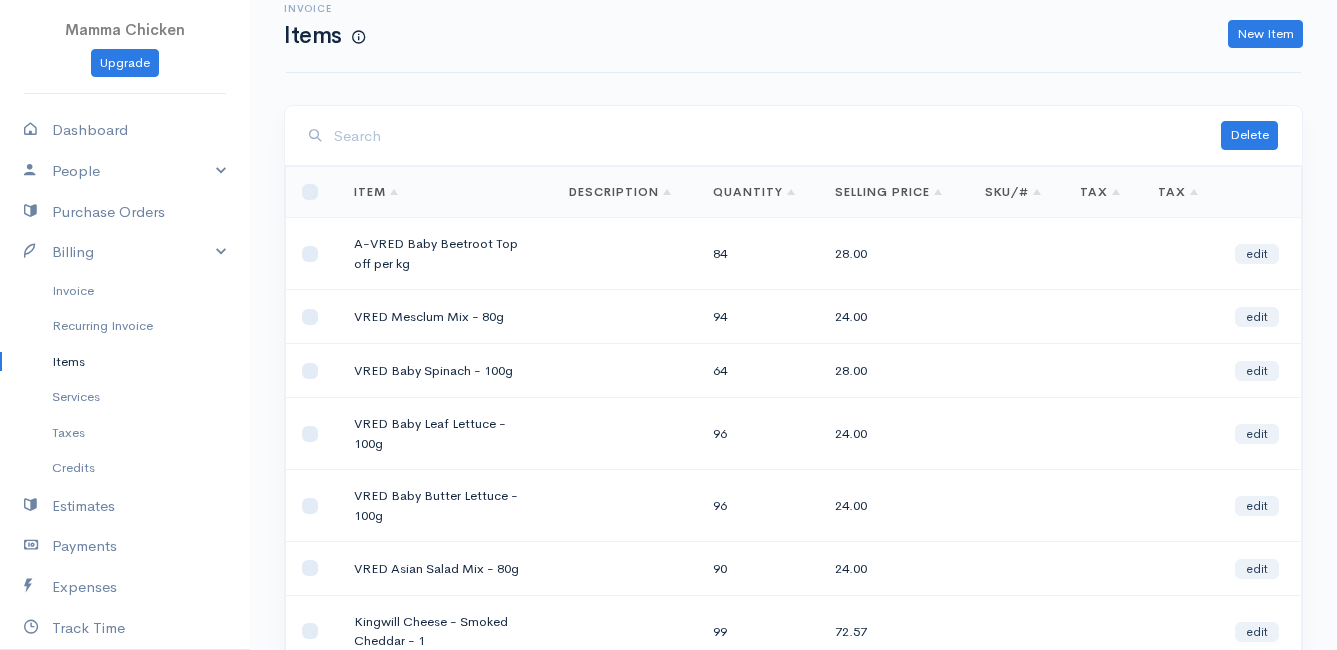 scroll, scrollTop: 0, scrollLeft: 0, axis: both 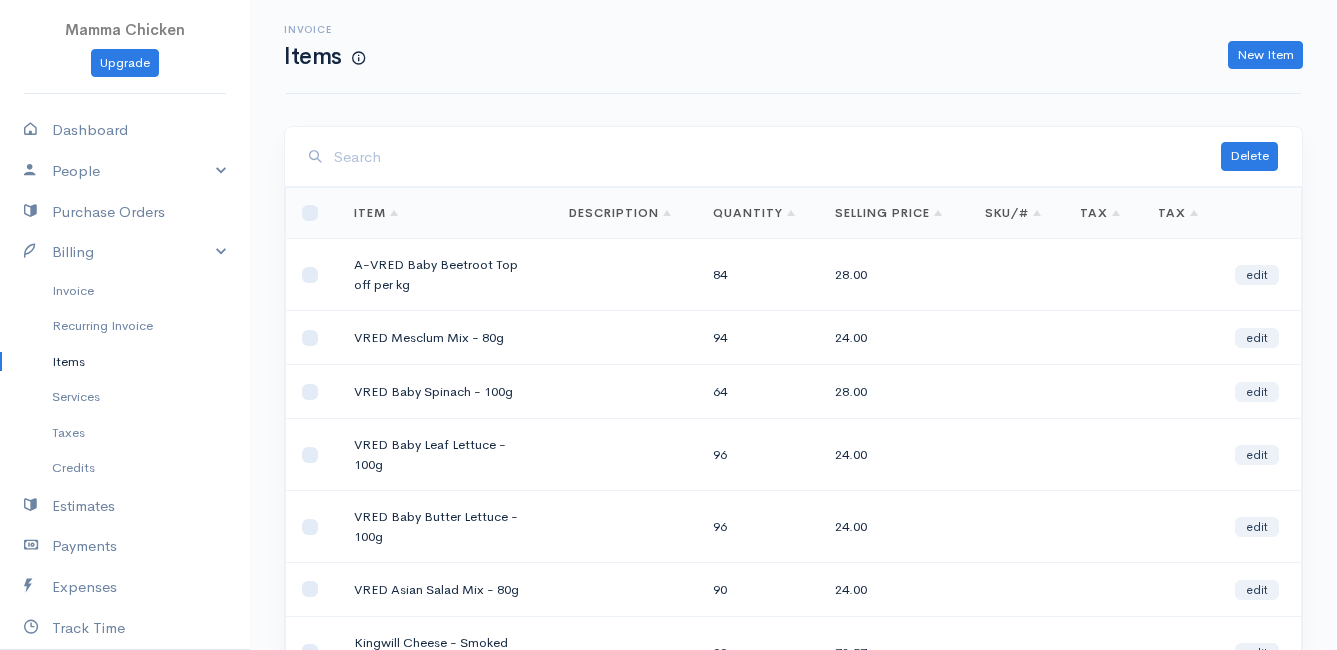 click at bounding box center [777, 157] 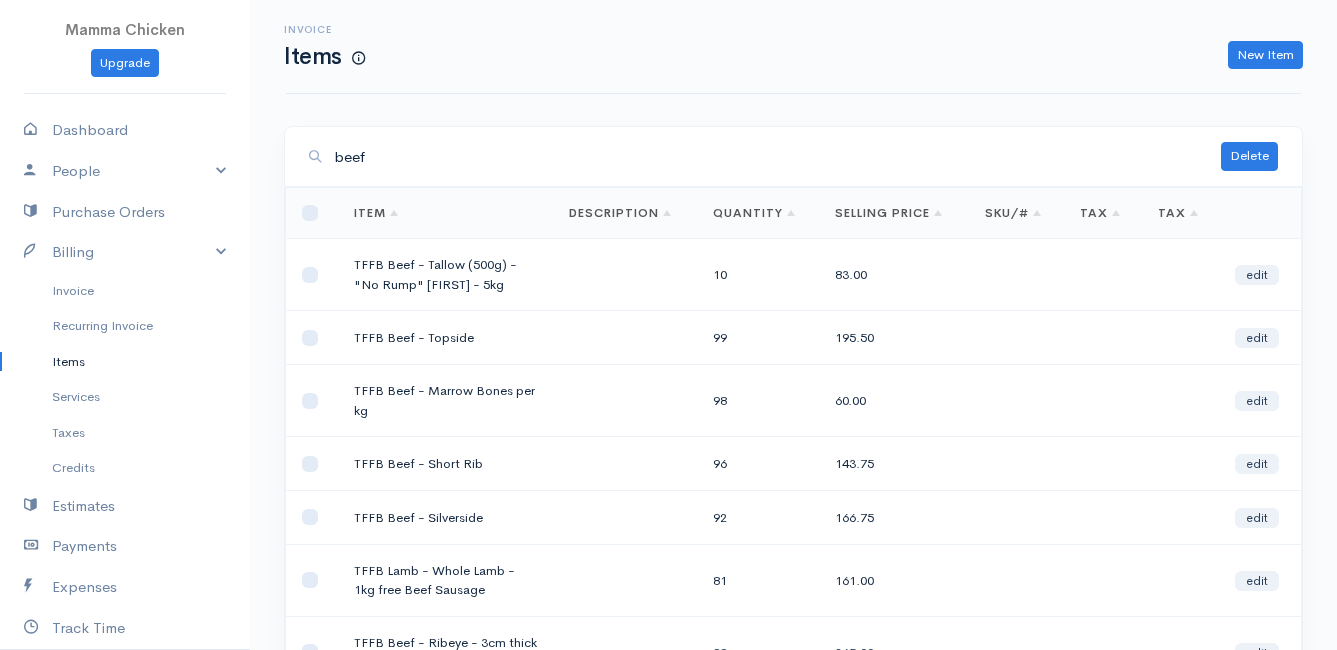 scroll, scrollTop: 100, scrollLeft: 0, axis: vertical 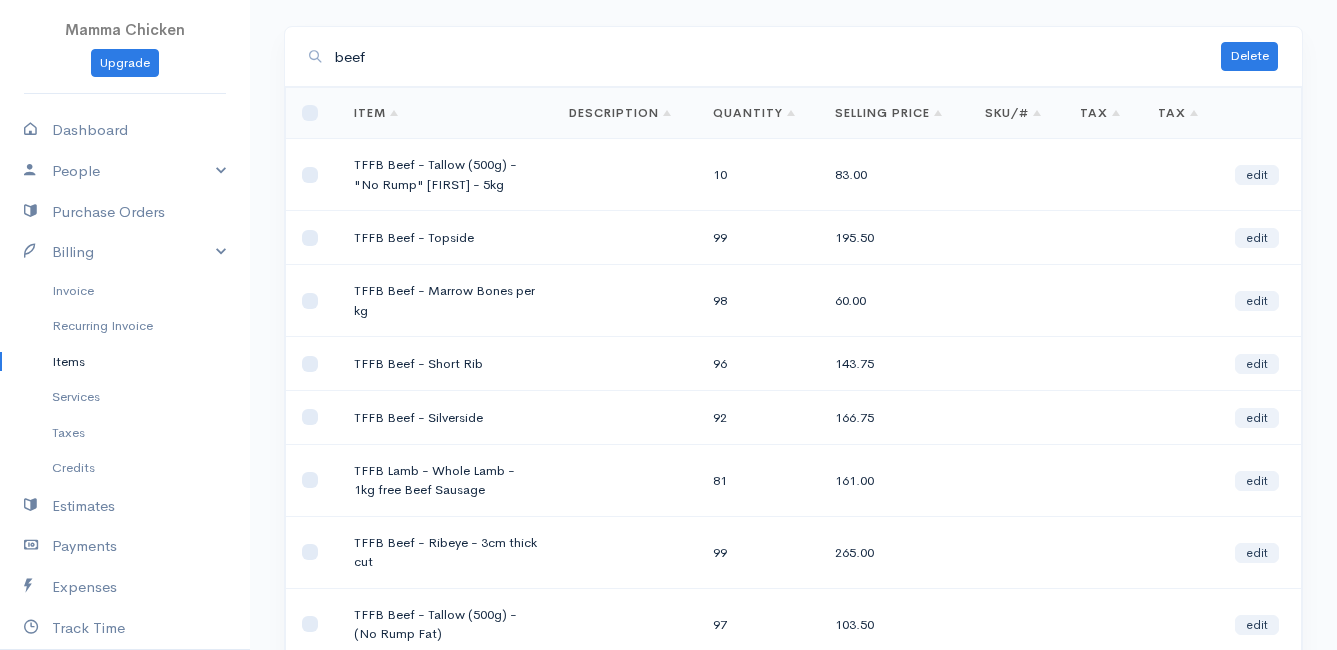 type on "beef" 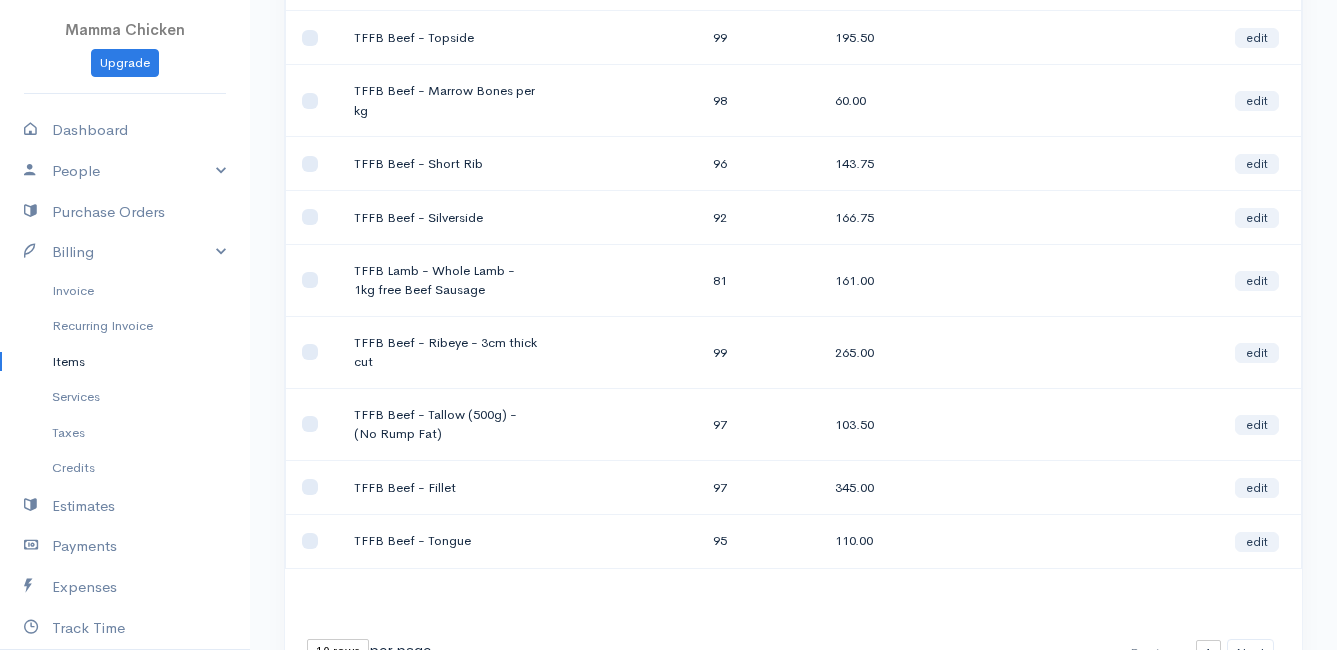 scroll, scrollTop: 400, scrollLeft: 0, axis: vertical 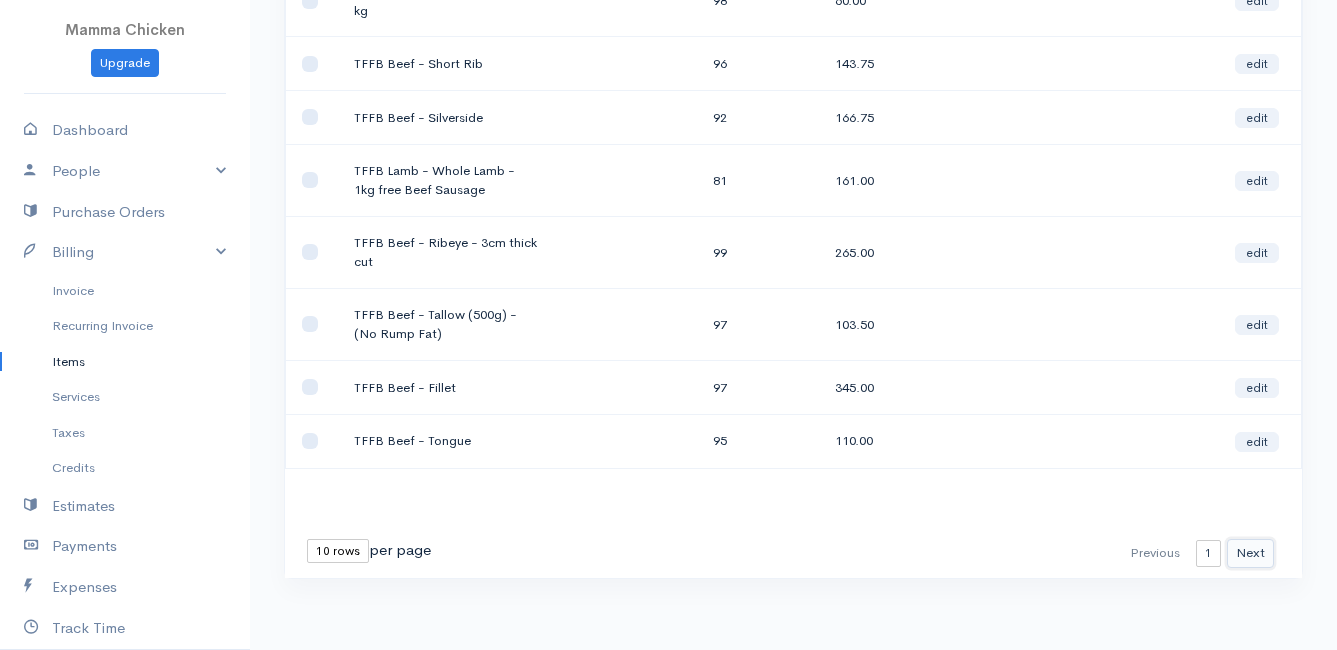click on "Next" at bounding box center [1250, 553] 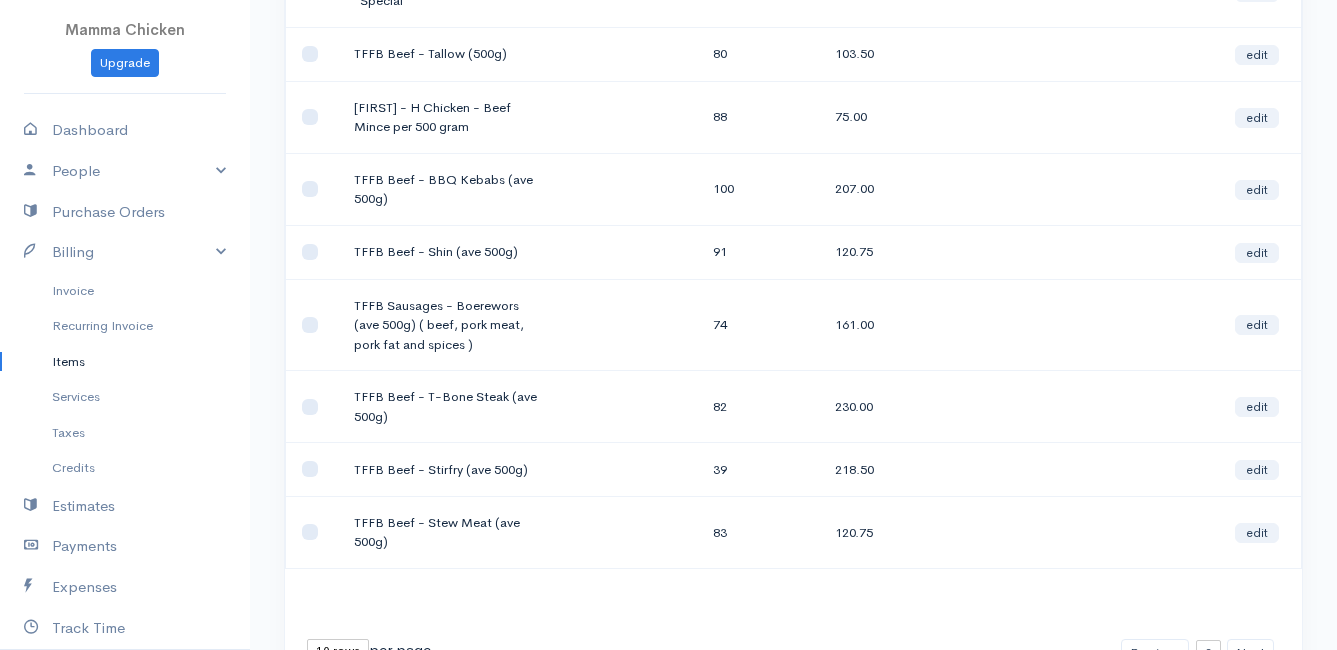 scroll, scrollTop: 475, scrollLeft: 0, axis: vertical 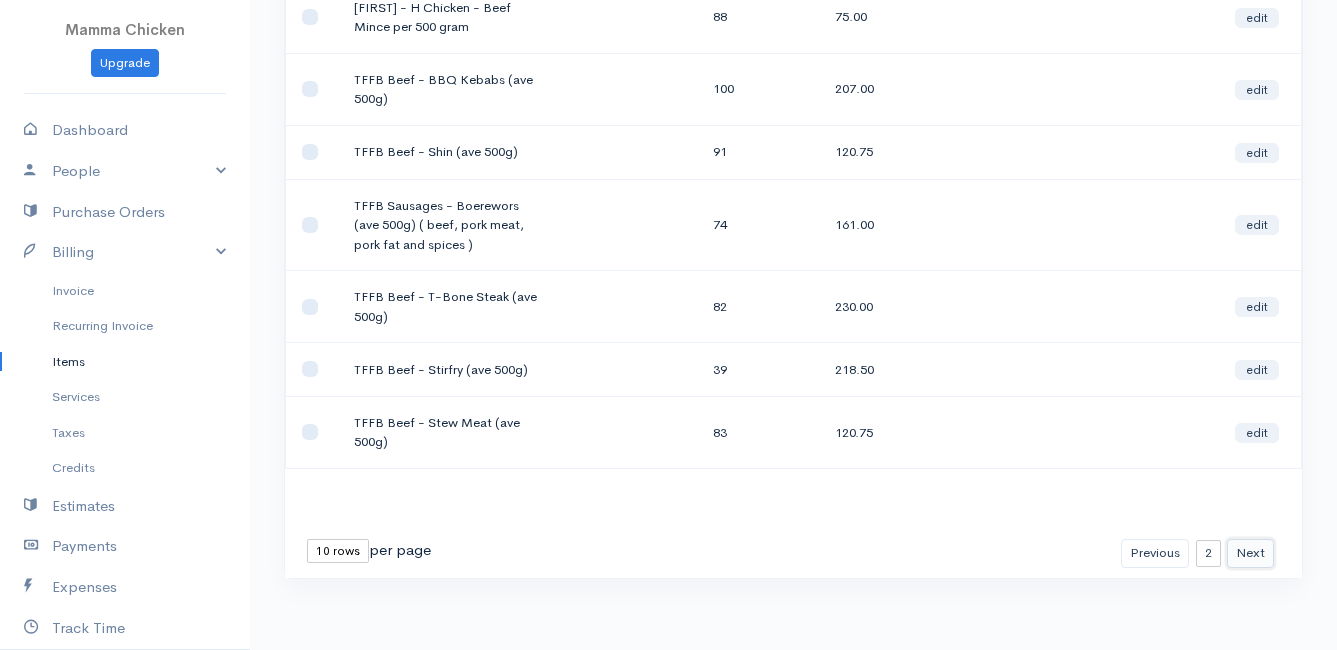 click on "Next" at bounding box center [1250, 553] 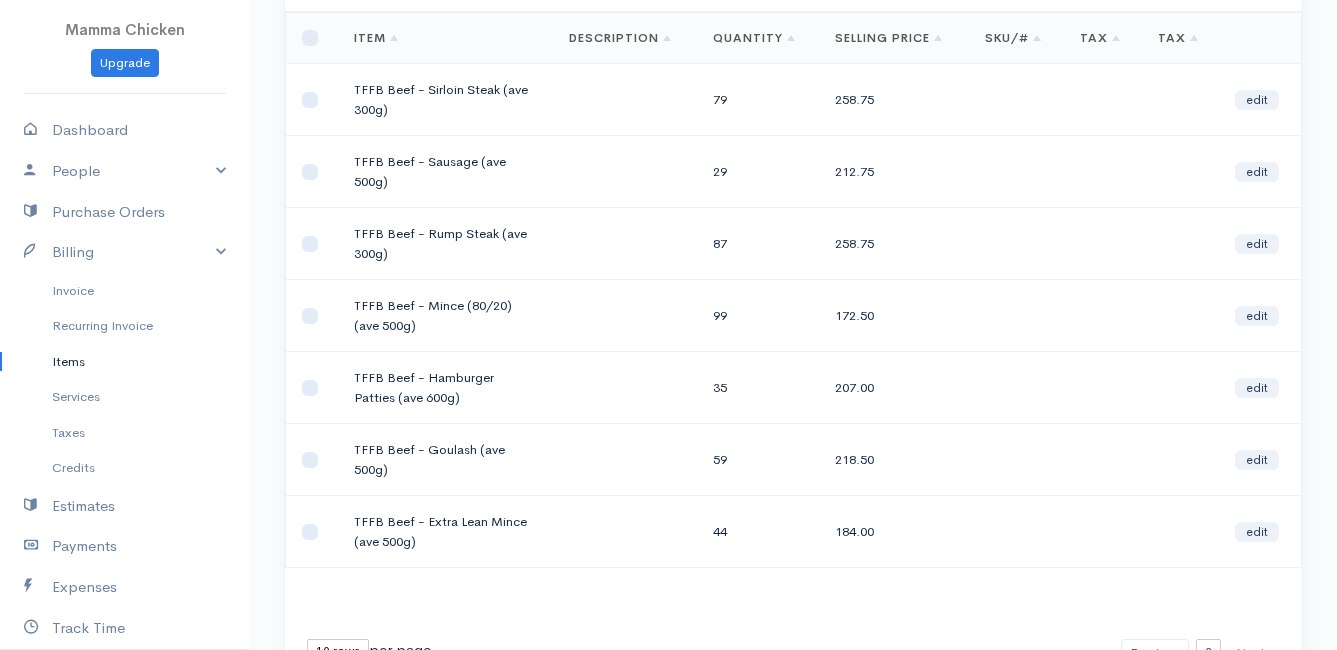 scroll, scrollTop: 75, scrollLeft: 0, axis: vertical 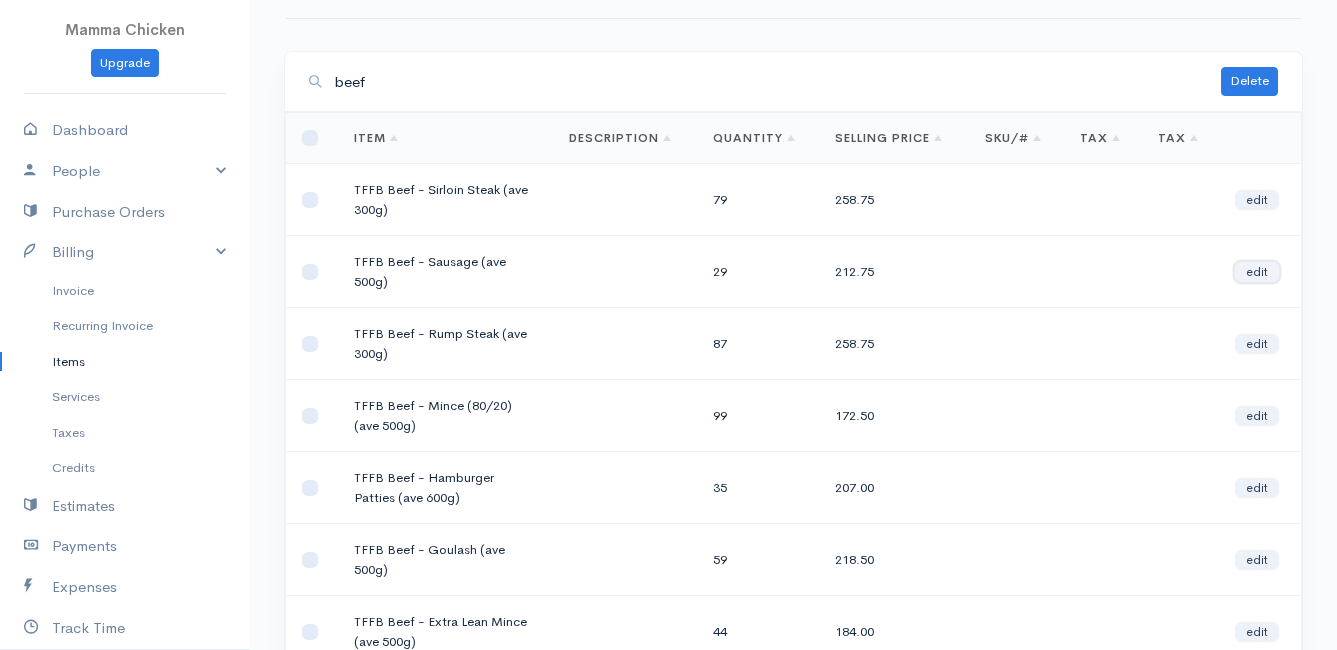 click on "edit" at bounding box center (1257, 272) 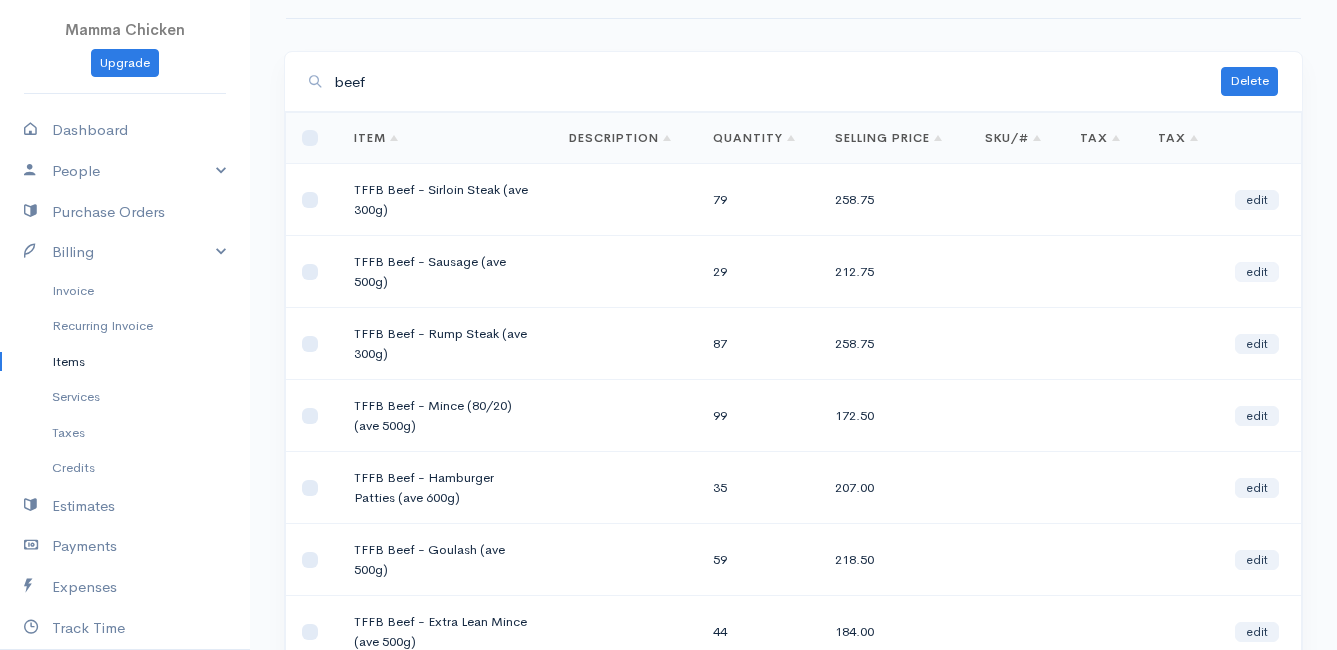 scroll, scrollTop: 0, scrollLeft: 0, axis: both 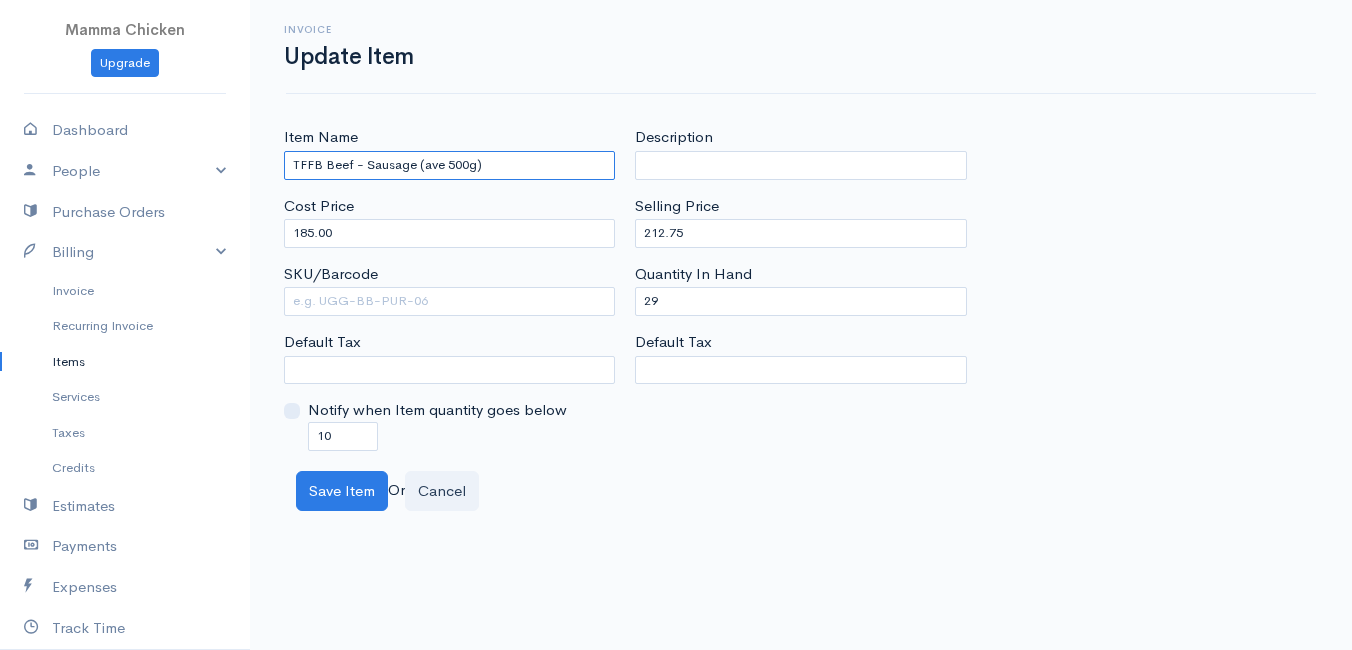 click on "TFFB Beef - Sausage (ave 500g)" at bounding box center [449, 165] 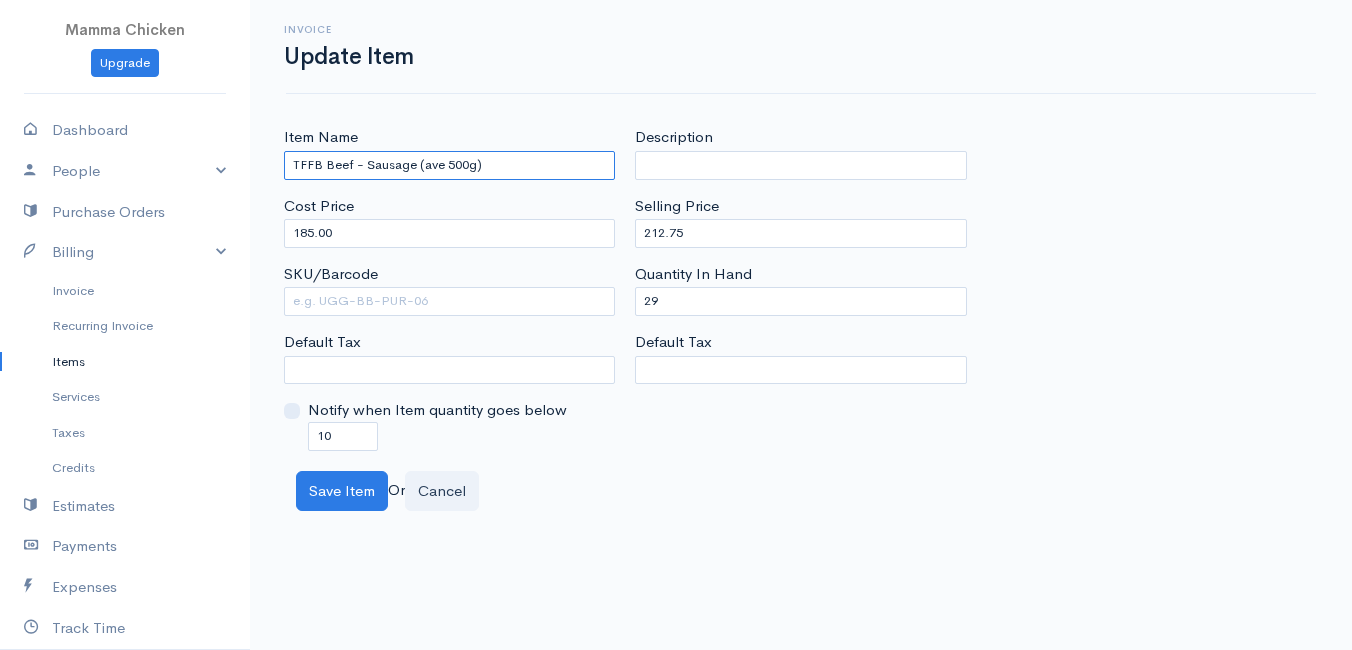 paste on ""No Pork Added"" 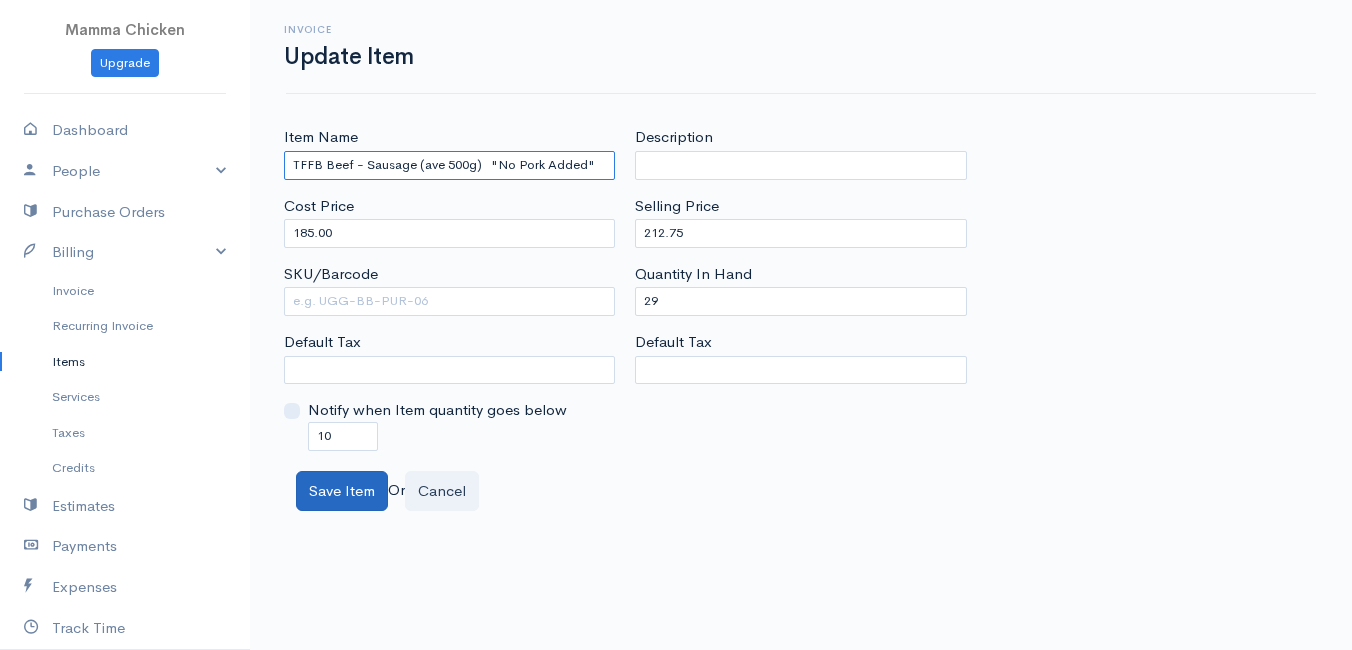 type on "TFFB Beef - Sausage (ave 500g)   "No Pork Added"" 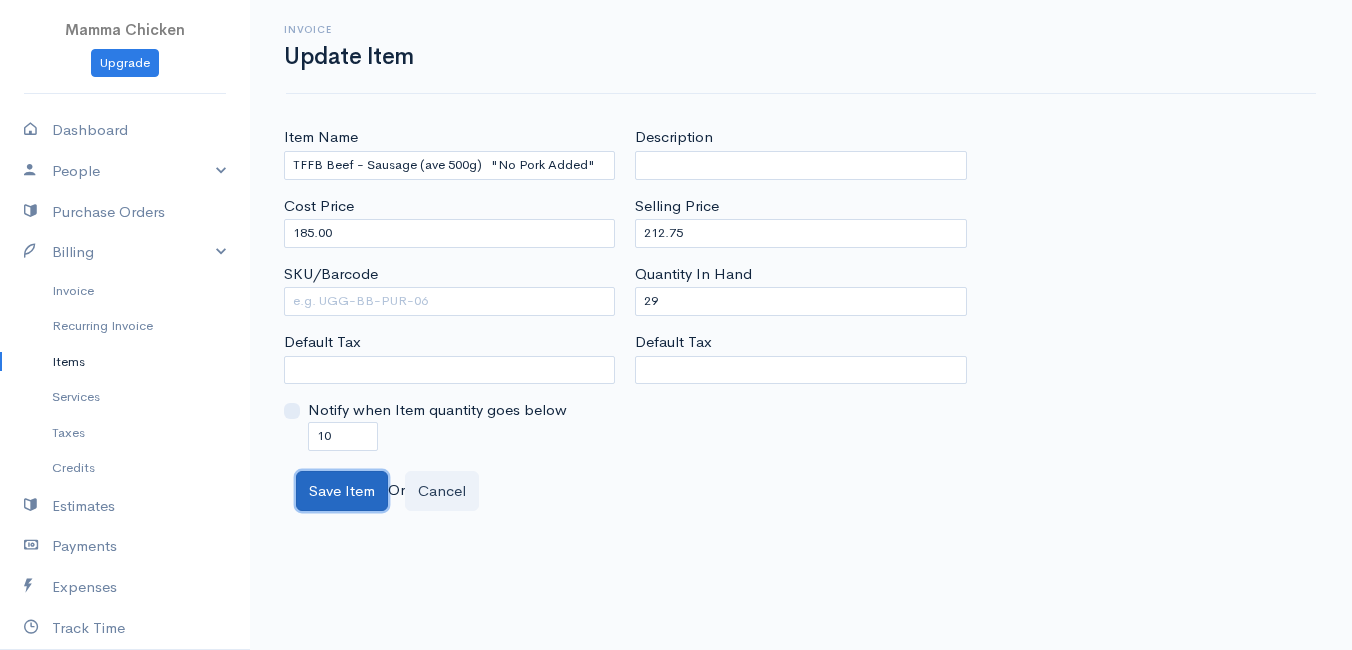 click on "Save Item" at bounding box center [342, 491] 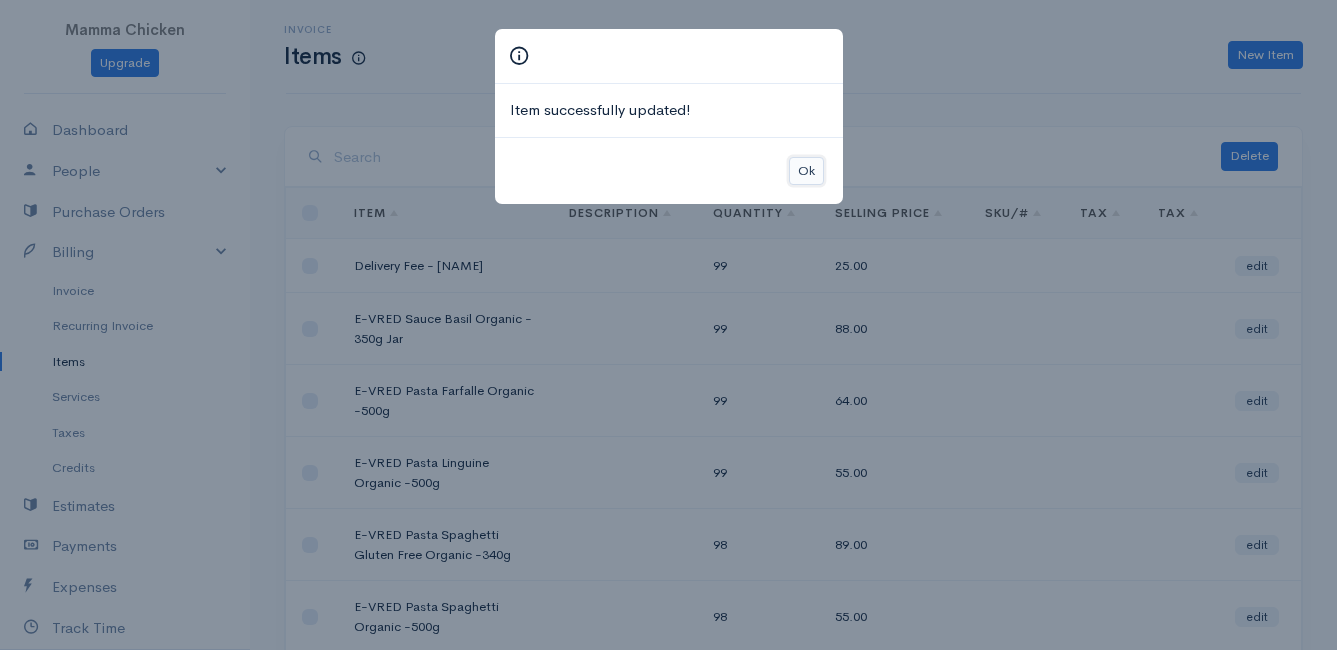 click on "Ok" at bounding box center (806, 171) 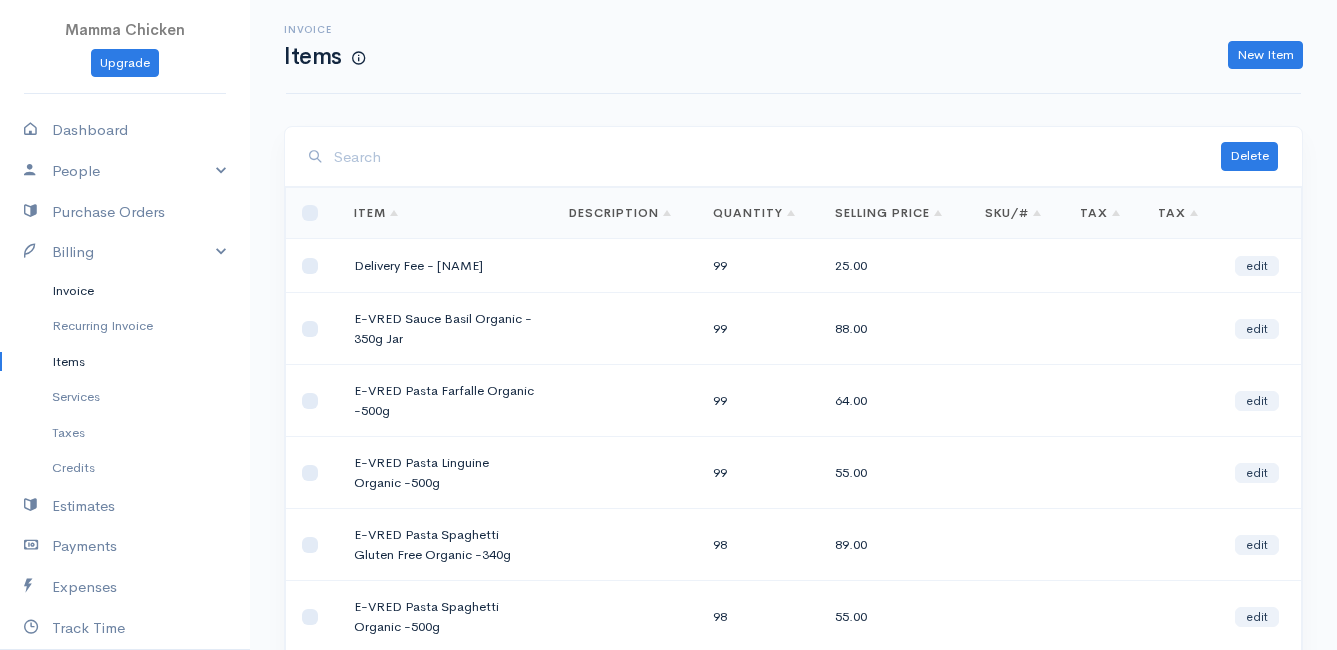 click on "Invoice" at bounding box center (125, 291) 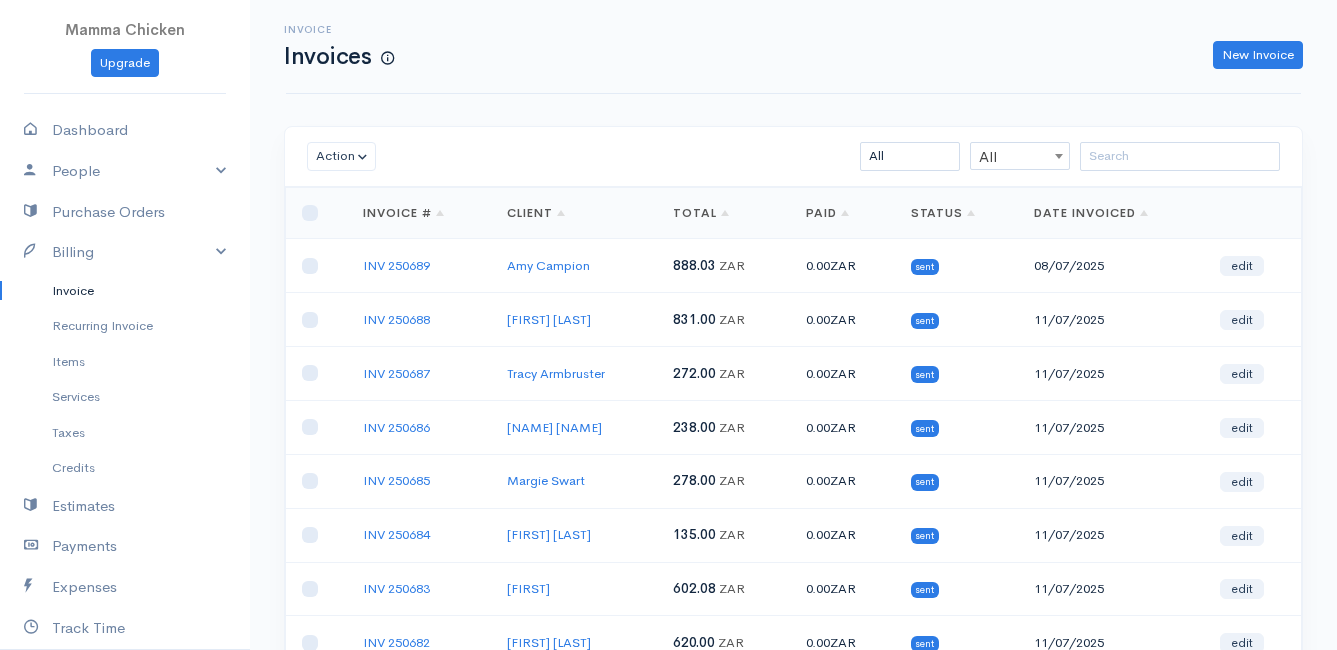 click on "Invoice" at bounding box center (125, 291) 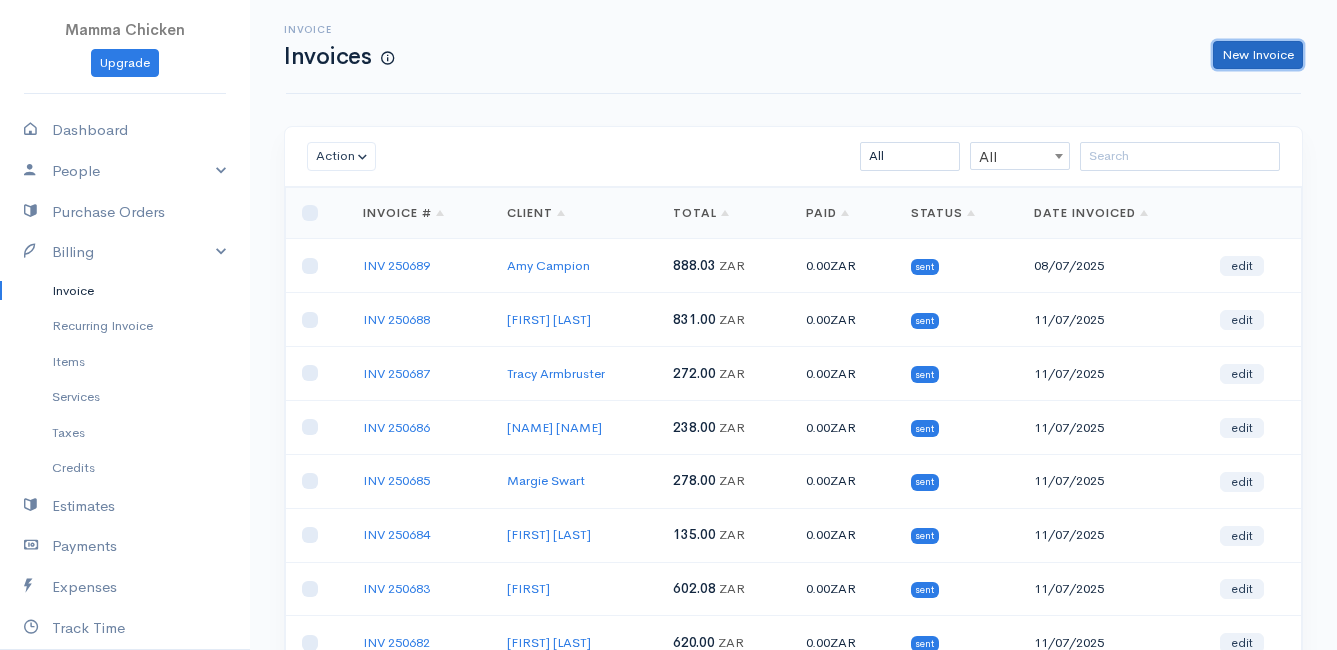 click on "New Invoice" at bounding box center (1258, 55) 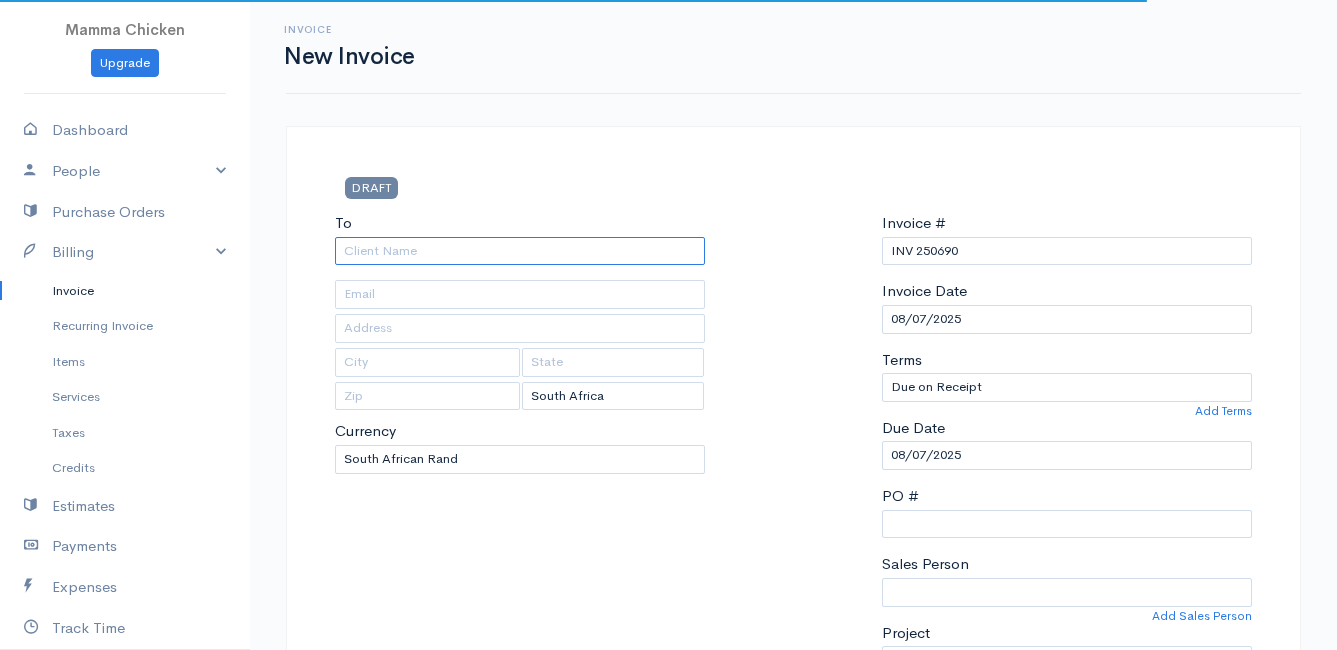 click on "To" at bounding box center [520, 251] 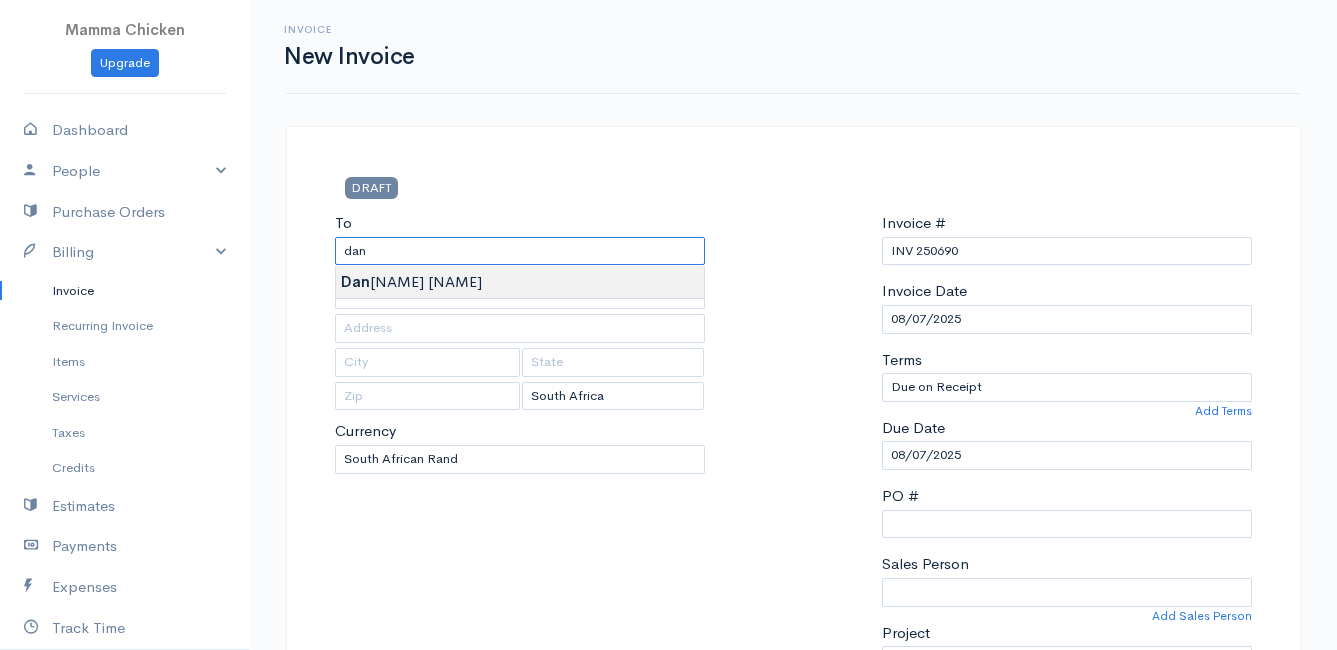 type on "[FIRST] [LAST]" 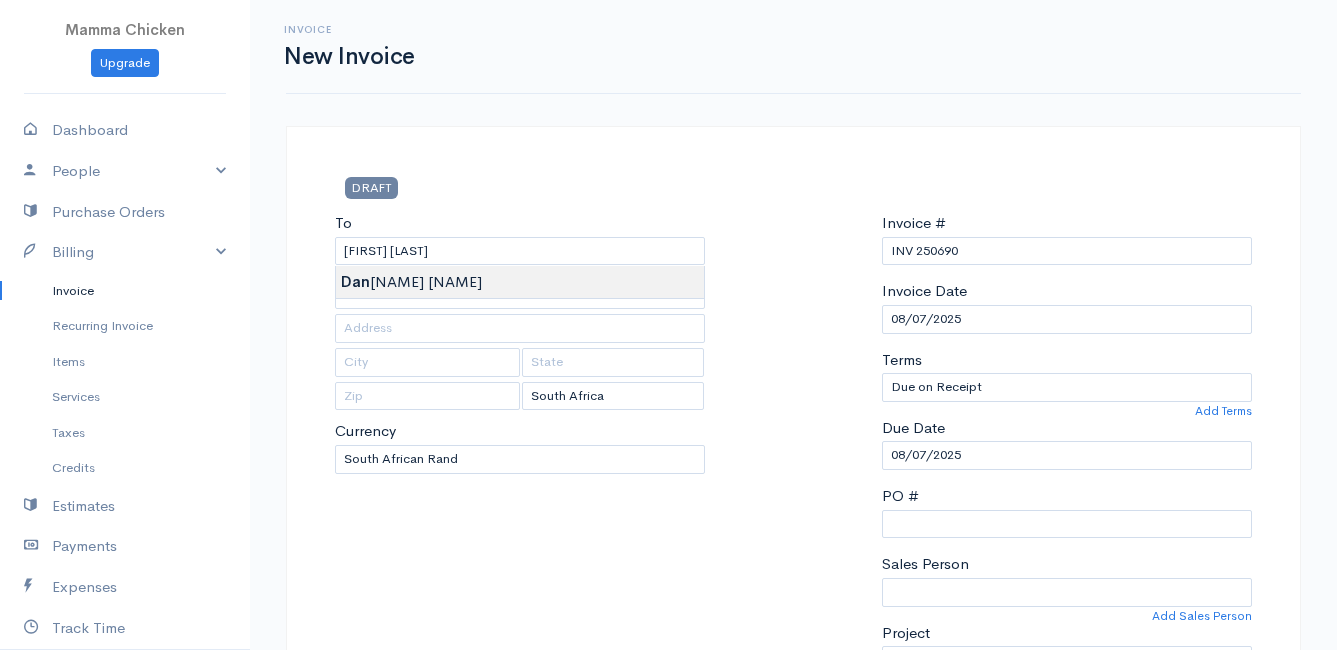 click on "DRAFT To [FIRST] [LAST] United States Canada United Kingdom Afghanistan Albania Algeria American Samoa Andorra Anguilla Angola Antarctica Antigua and Barbuda Argentina Aruba" at bounding box center (668, 864) 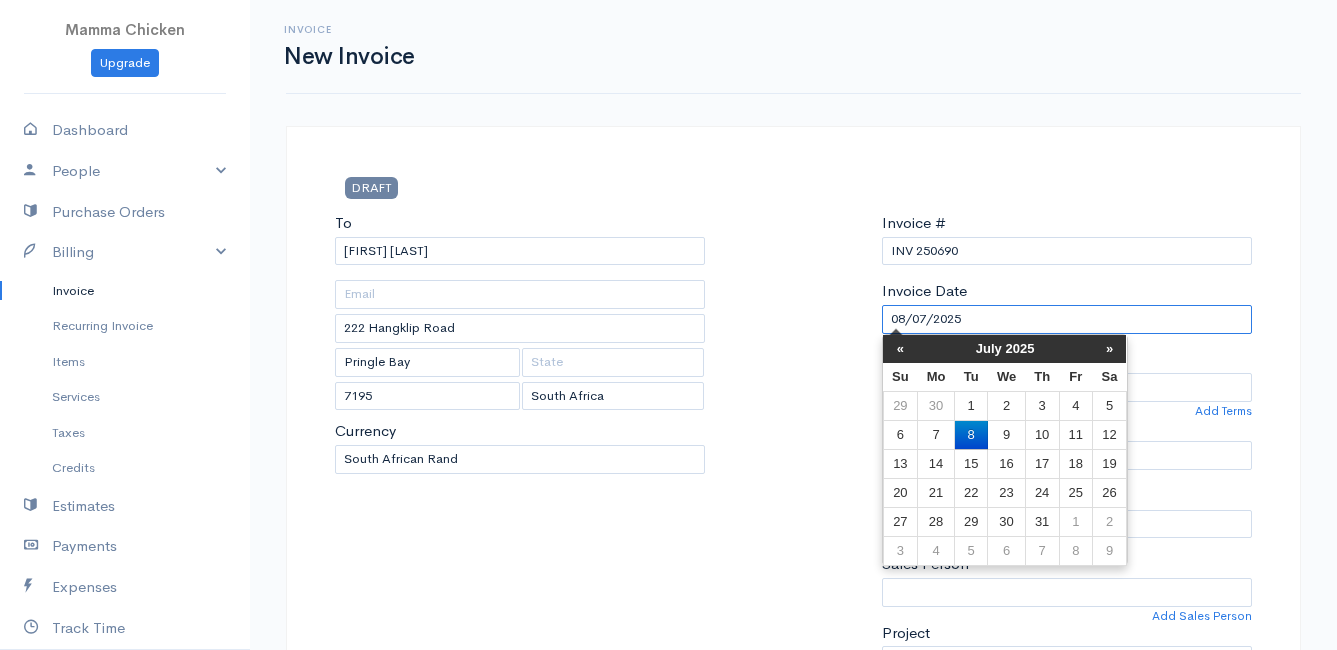 click on "08/07/2025" at bounding box center (1067, 319) 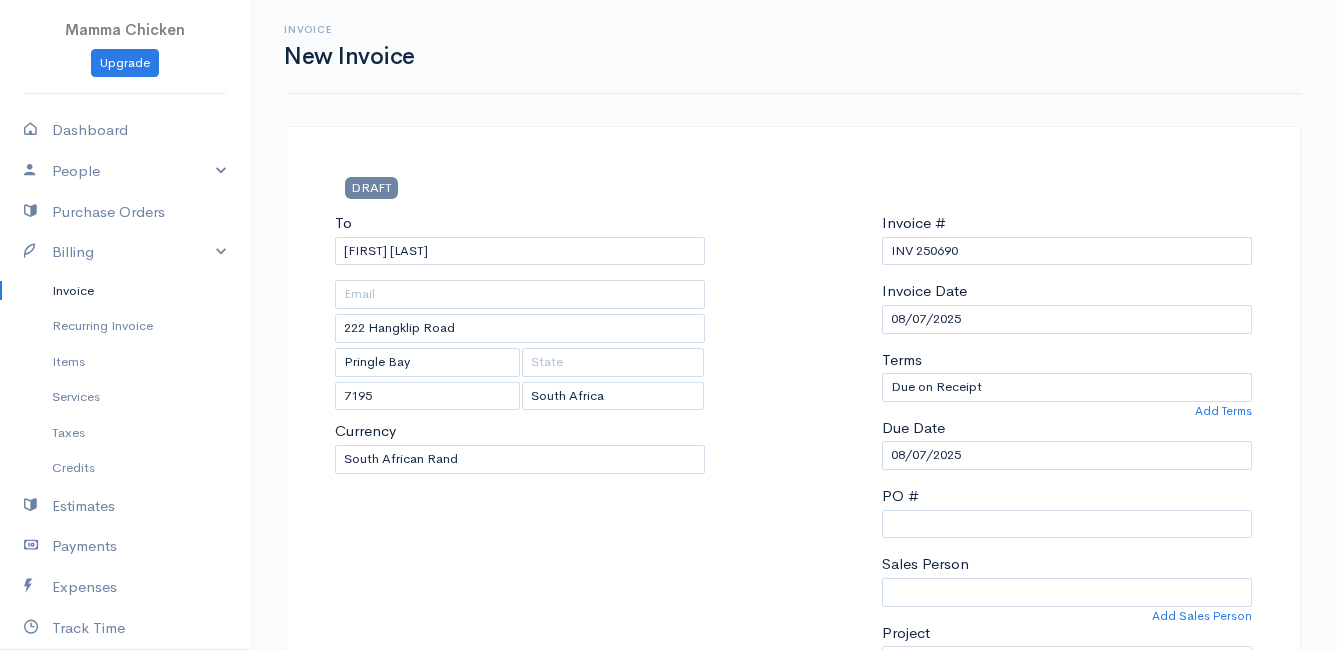 click at bounding box center [793, 451] 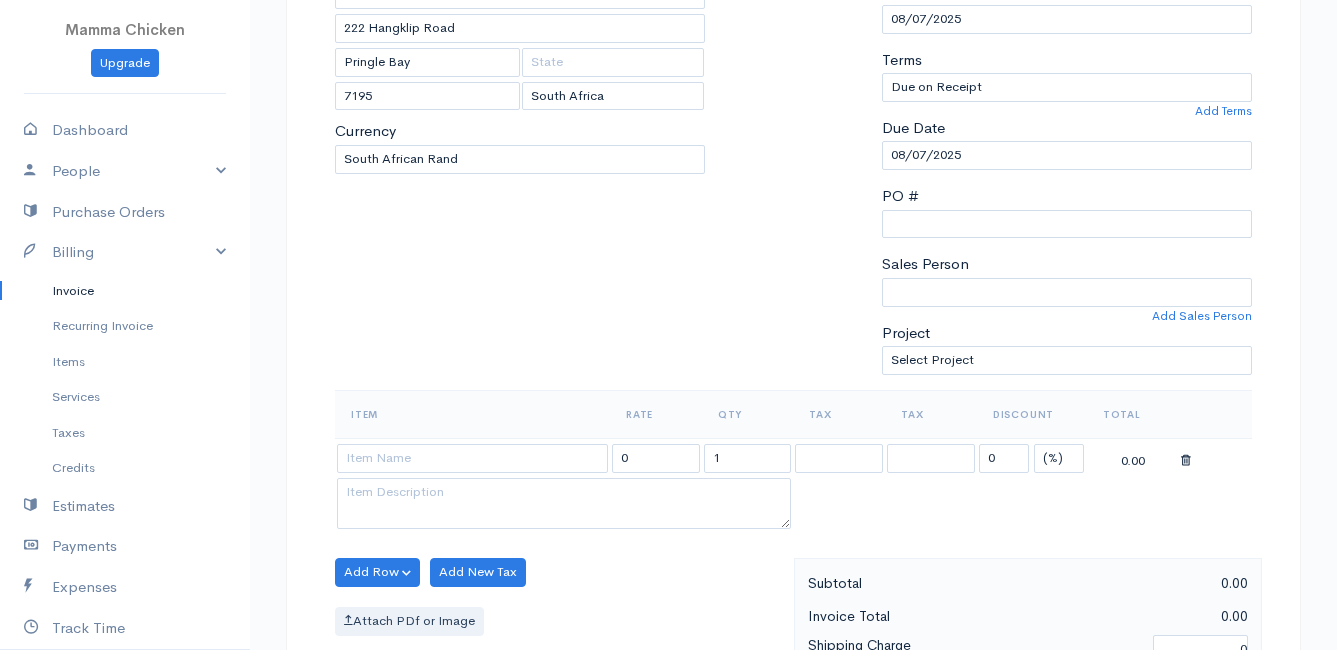 scroll, scrollTop: 400, scrollLeft: 0, axis: vertical 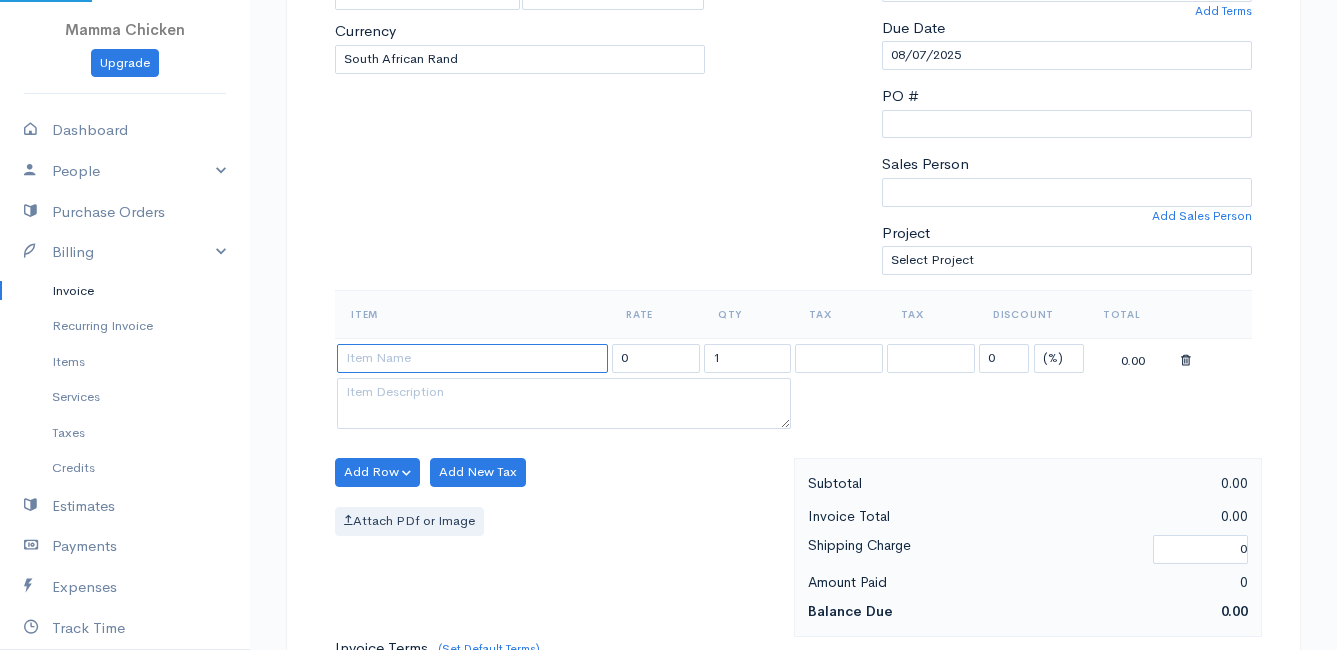 click at bounding box center (472, 358) 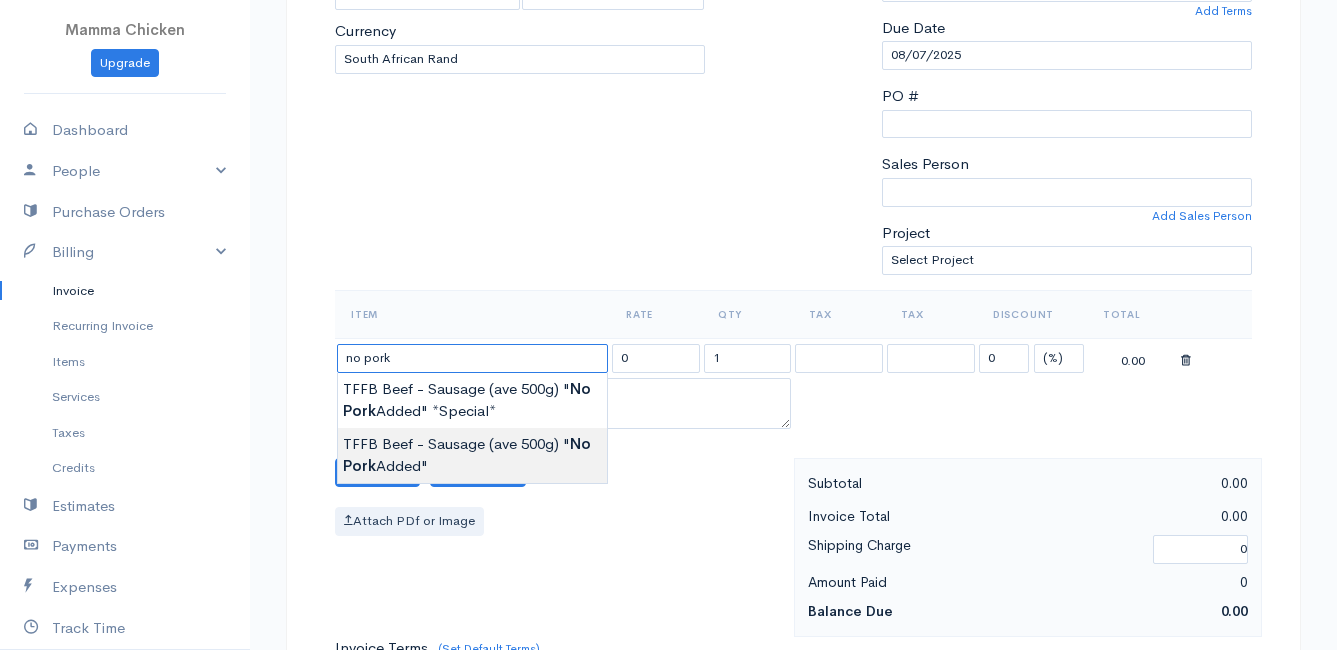 type on "TFFB Beef - Sausage (ave 500g)   "No Pork Added"" 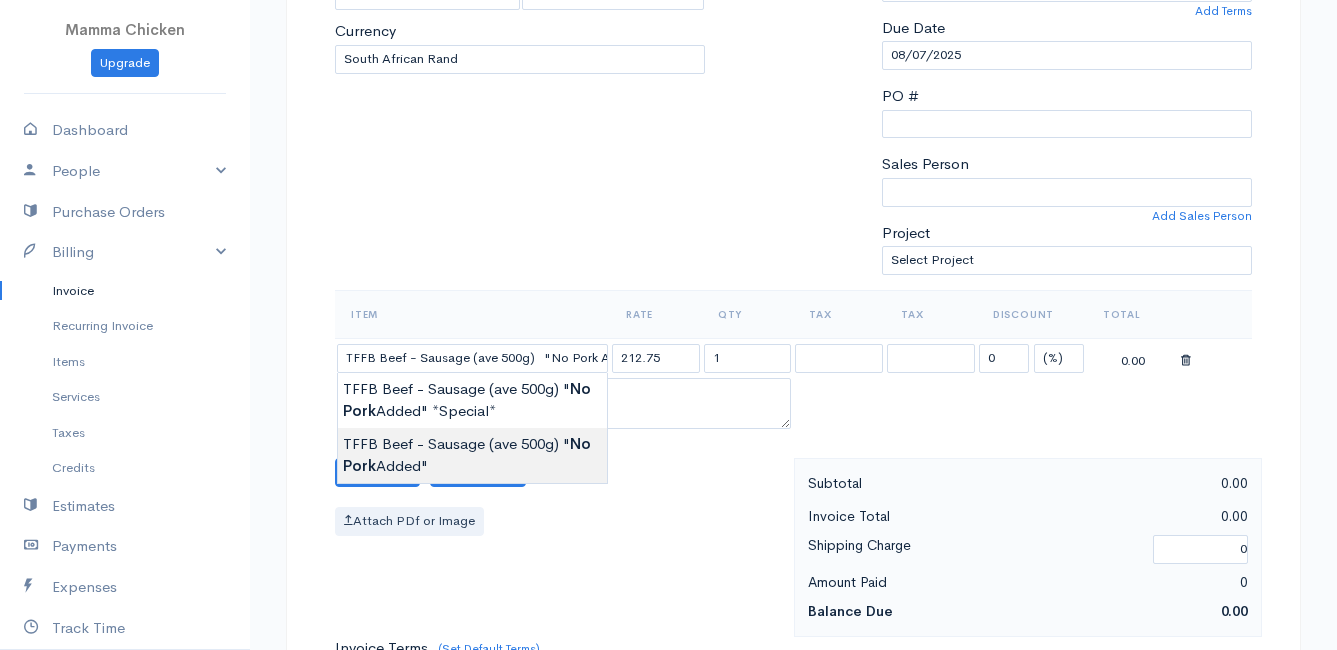 click on "DRAFT To [FIRST] [LAST] [NUMBER] [STREET] [CITY] [POSTAL_CODE] [Choose Country] United States Canada United Kingdom Afghanistan Albania Algeria American Samoa Andorra Anguilla Angola Antarctica" at bounding box center (668, 464) 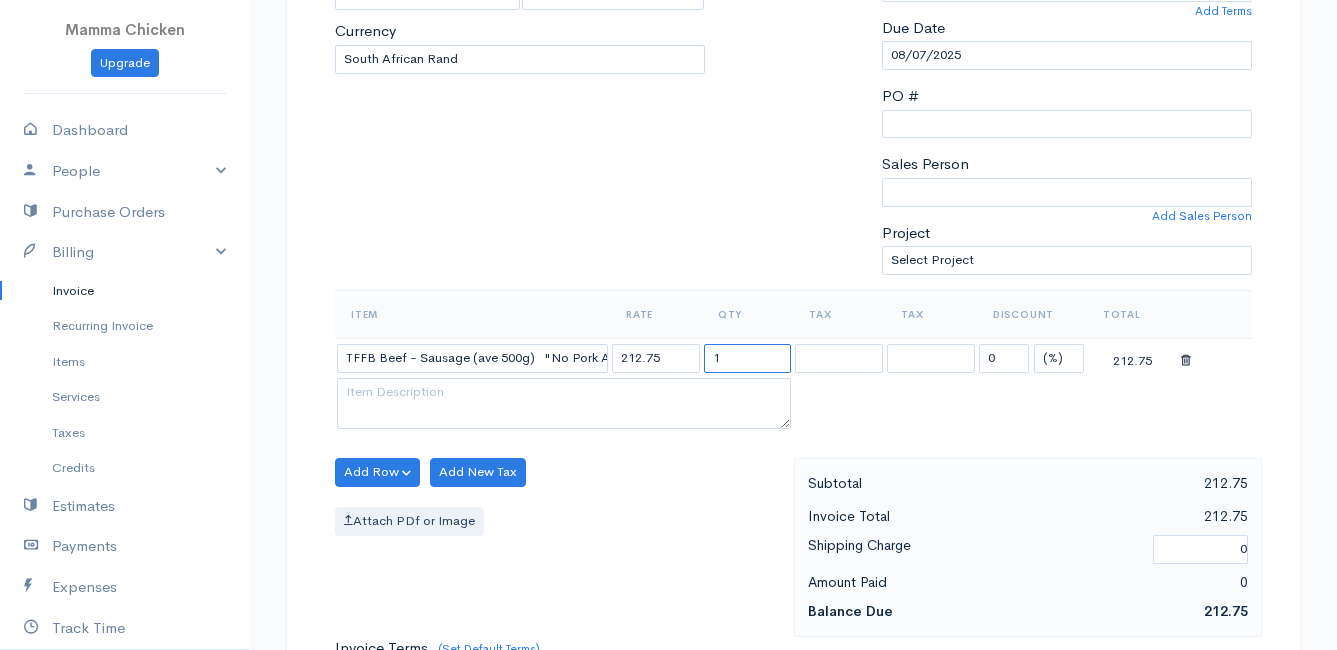 click on "1" at bounding box center (748, 358) 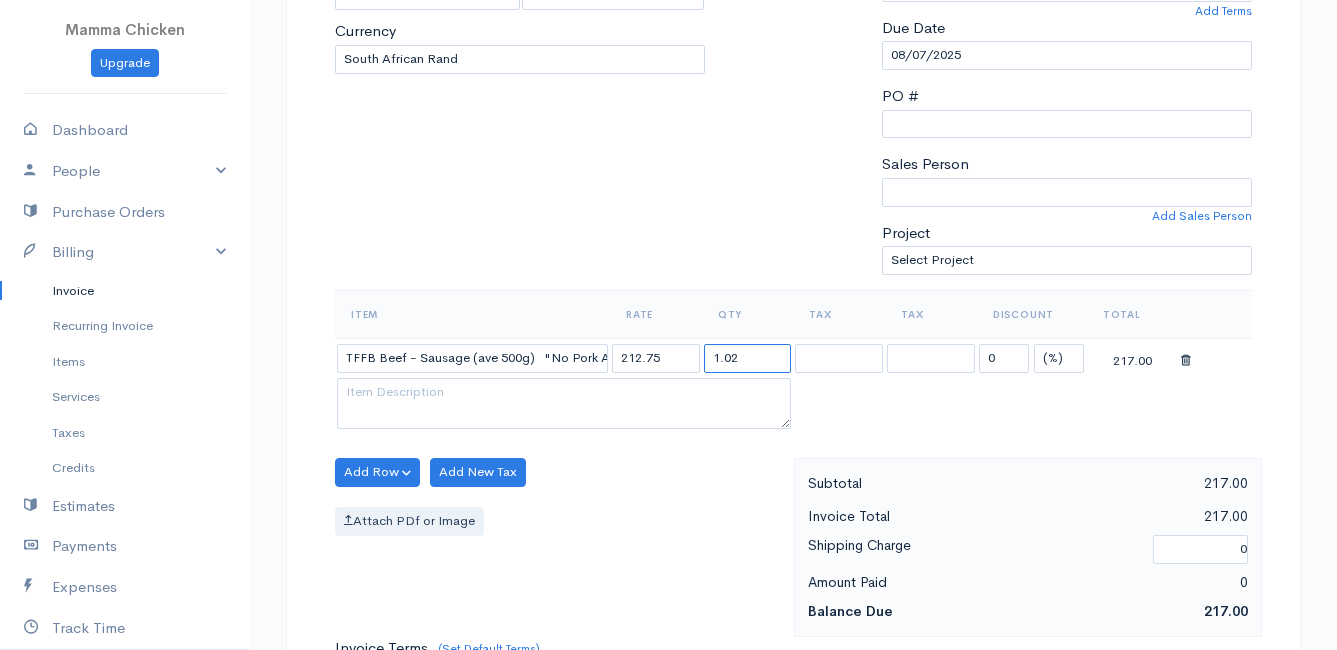 type on "1.02" 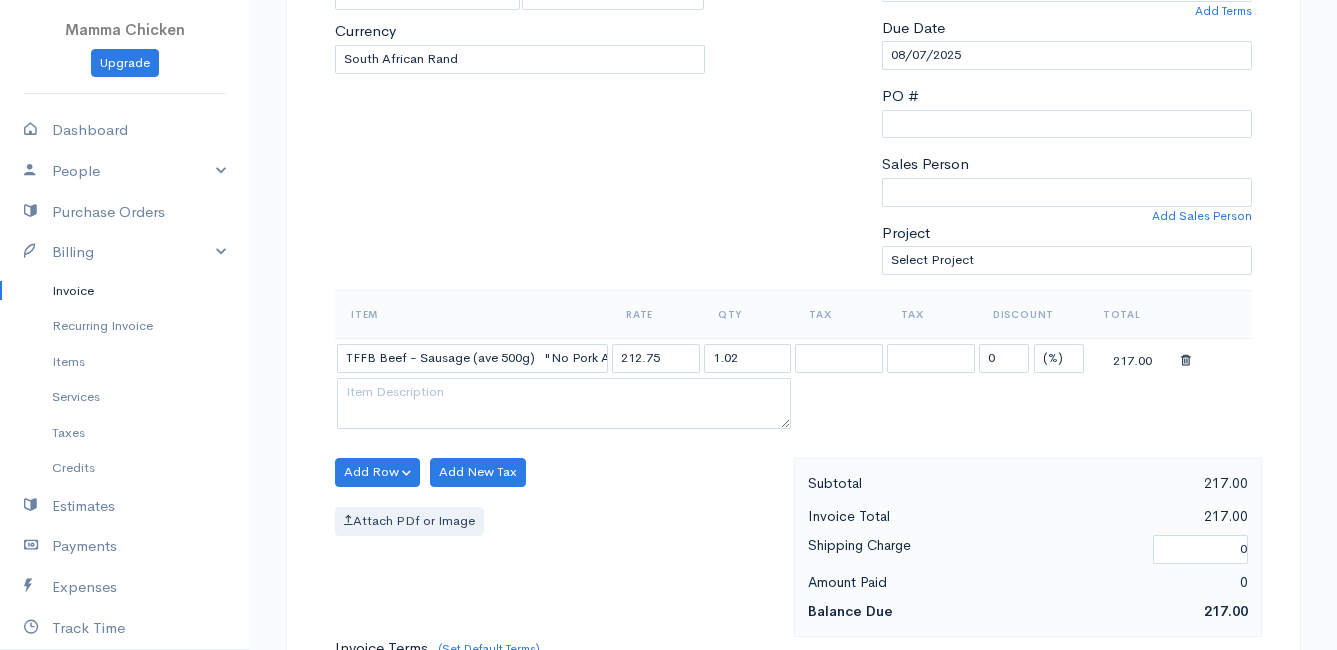 click on "Attach PDf or Image" at bounding box center [559, 521] 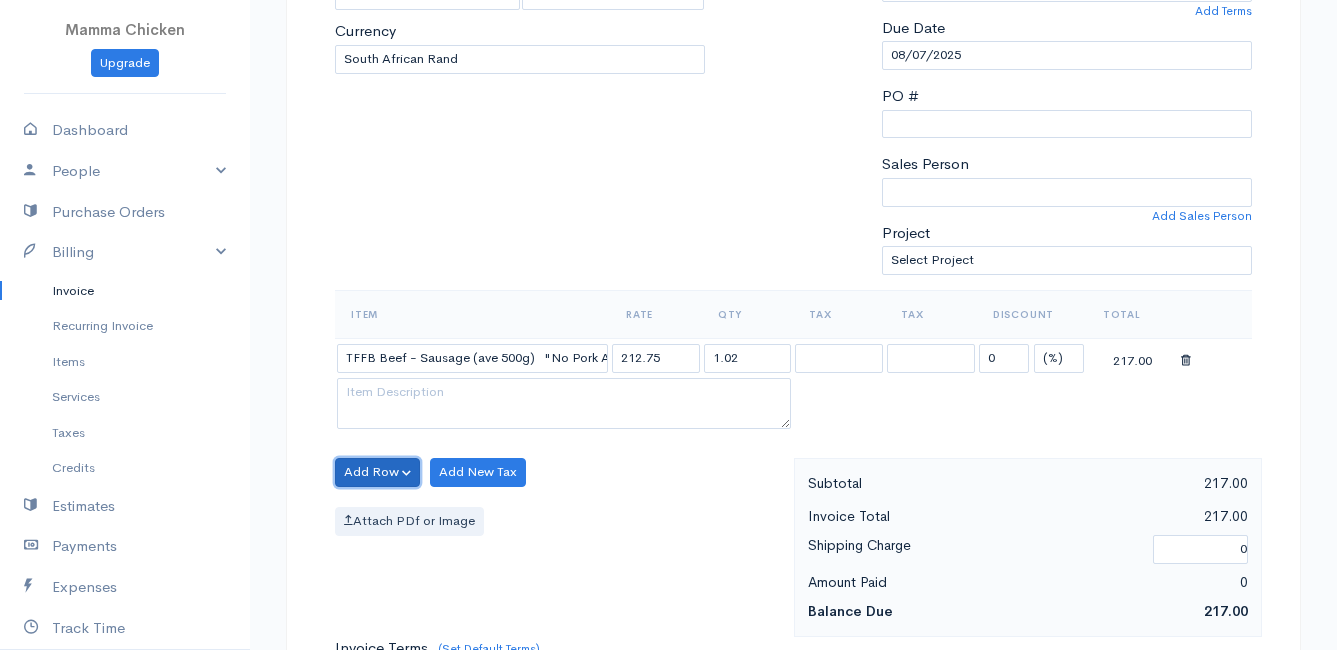 click on "Add Row" at bounding box center [377, 472] 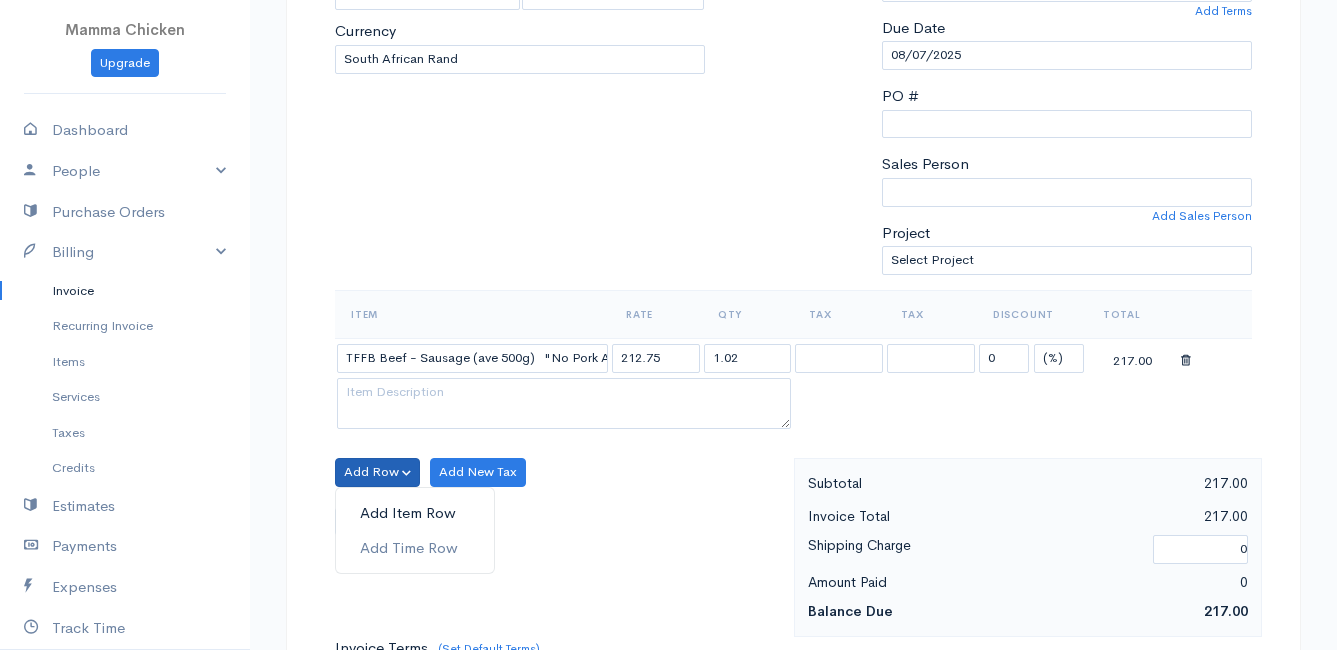 click on "Add Item Row" at bounding box center [415, 513] 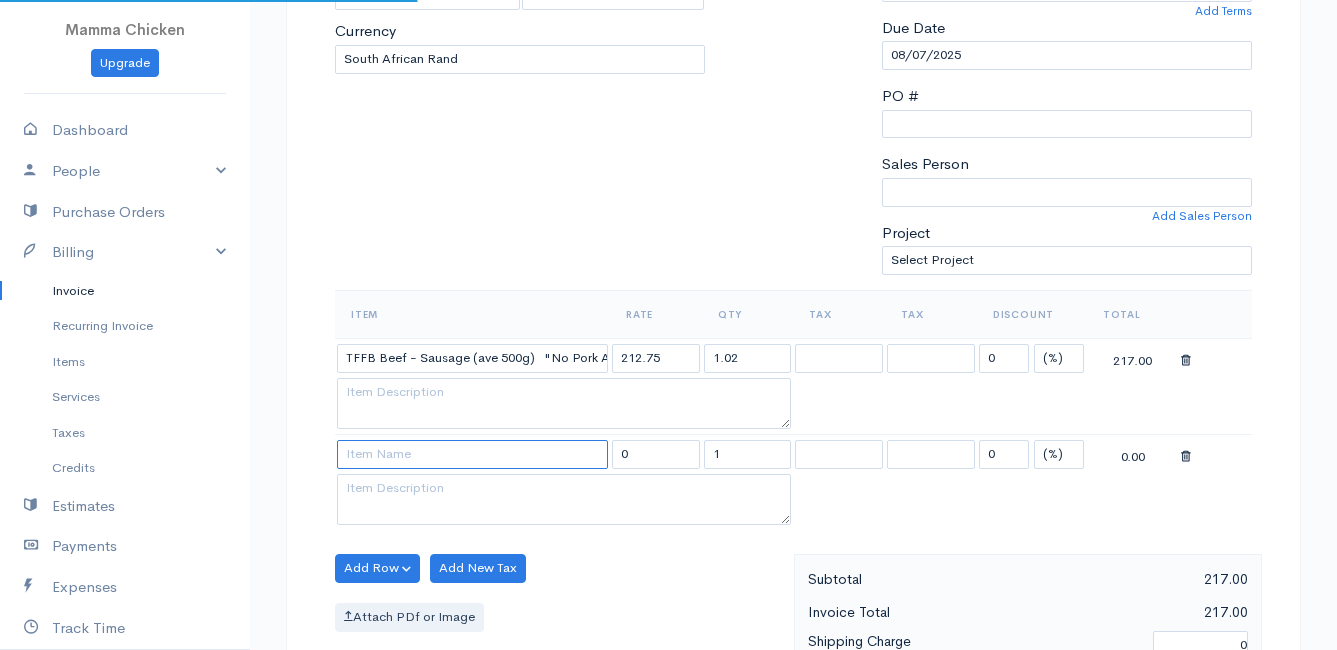 click at bounding box center [472, 454] 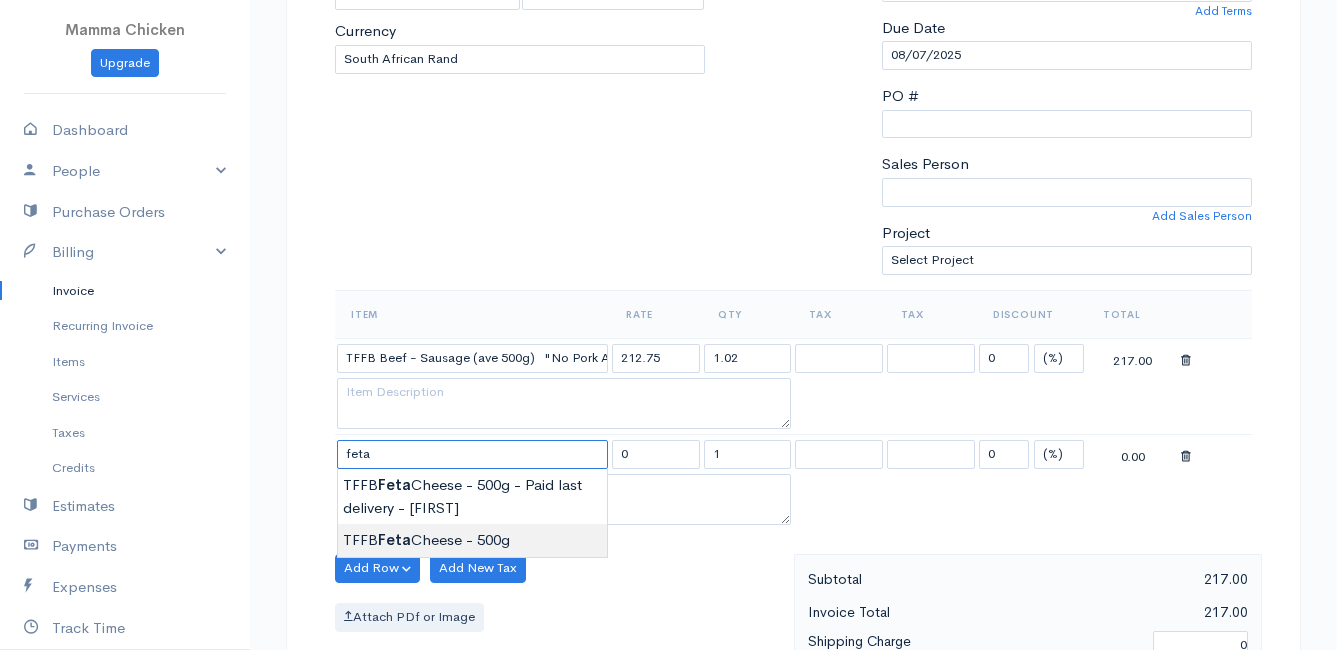type on "TFFB Feta Cheese - 500g" 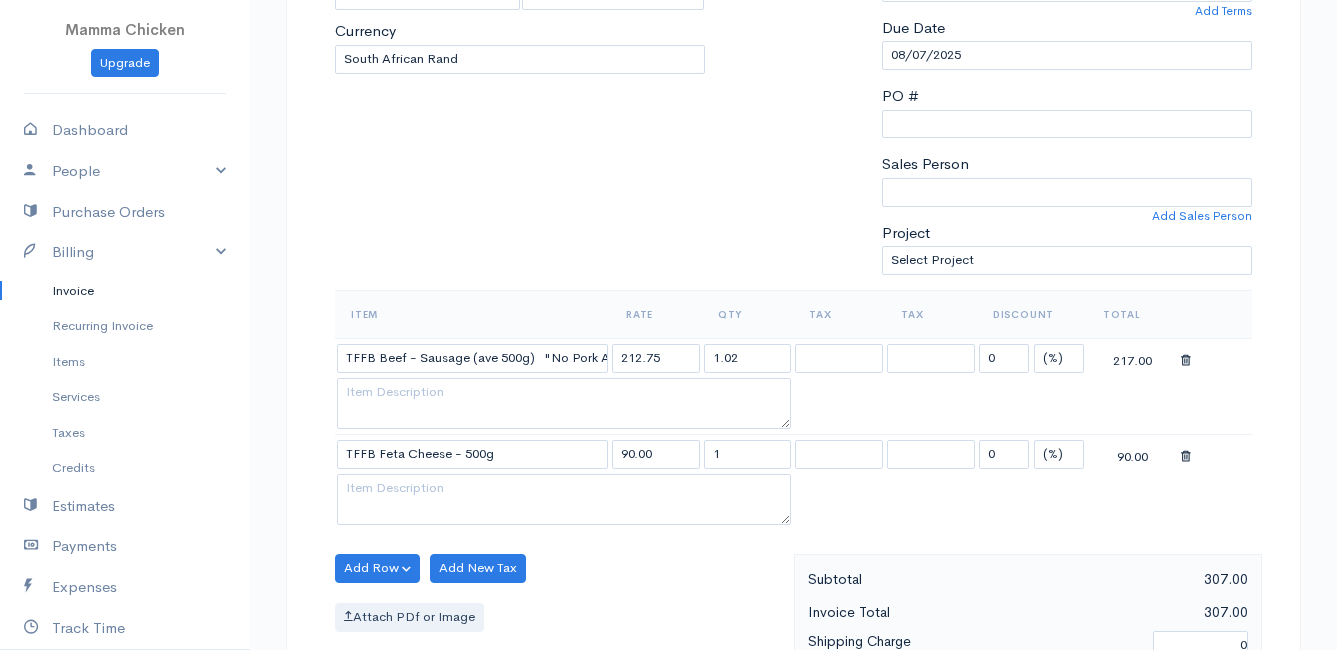 click on "DRAFT To [FIRST] [LAST] [NUMBER] [STREET] [CITY] [POSTAL_CODE] [Choose Country] United States Canada United Kingdom Afghanistan Albania Algeria American Samoa Andorra Anguilla Angola Antarctica" at bounding box center [668, 512] 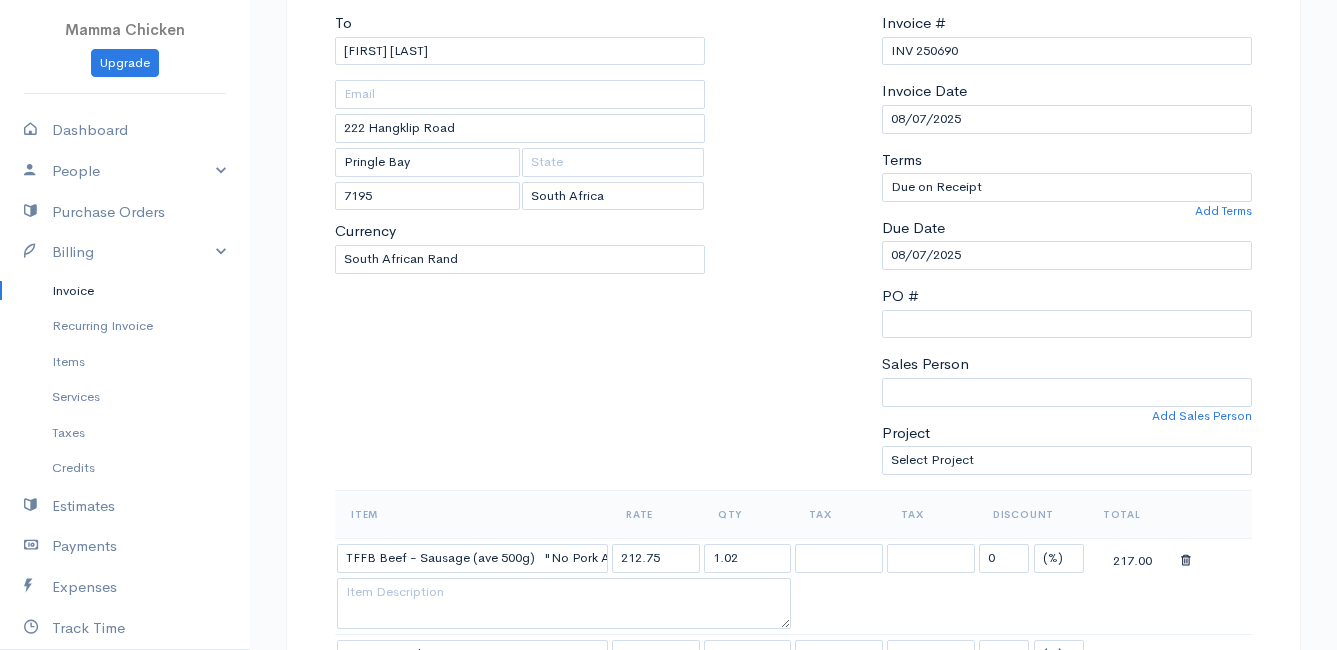 scroll, scrollTop: 100, scrollLeft: 0, axis: vertical 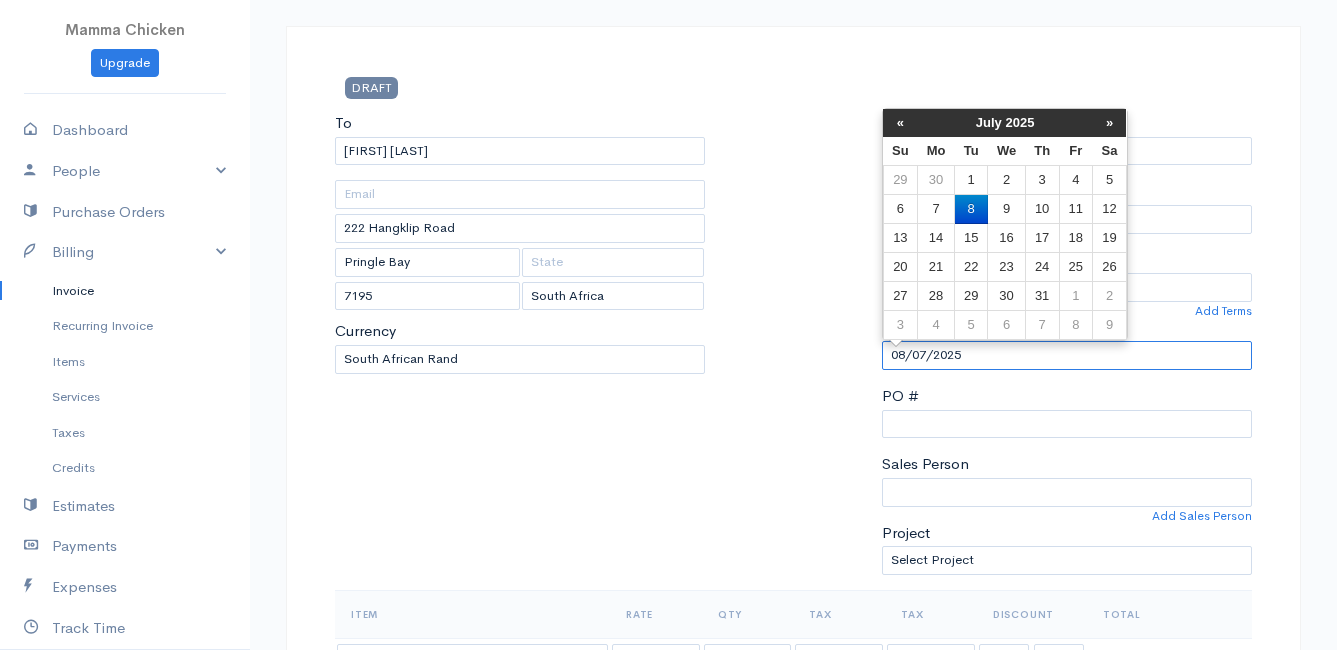 click on "08/07/2025" at bounding box center [1067, 355] 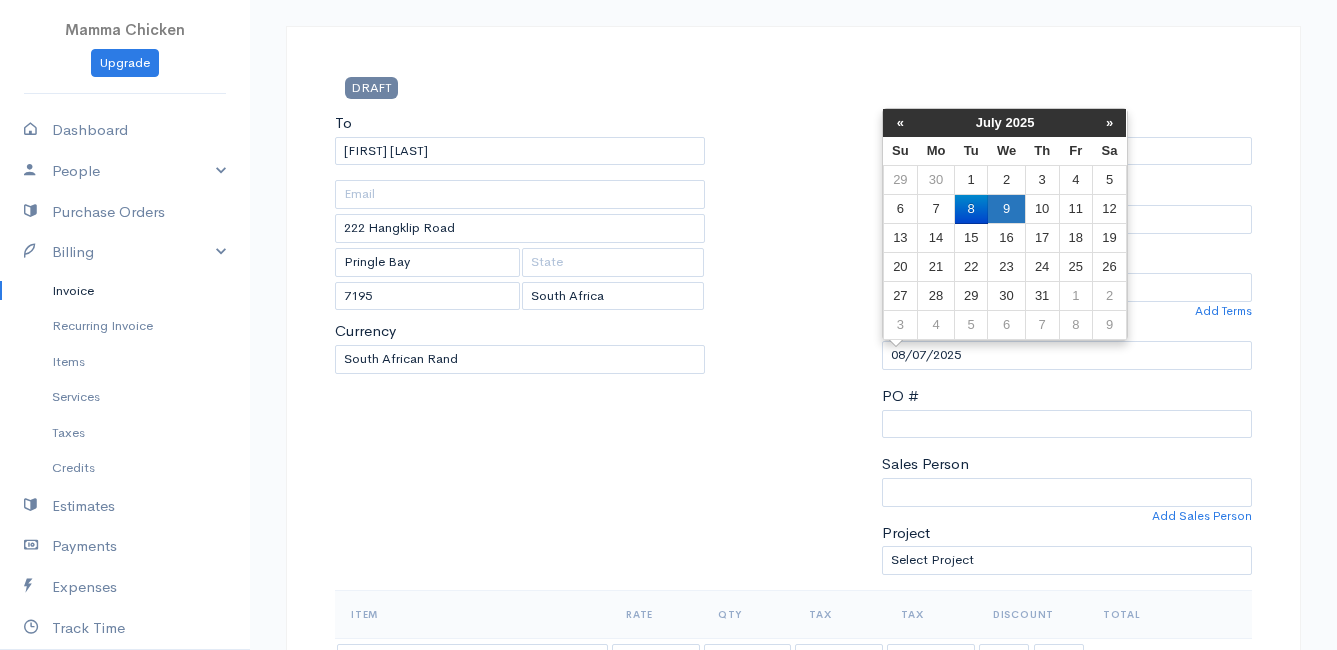 click on "9" at bounding box center [1006, 180] 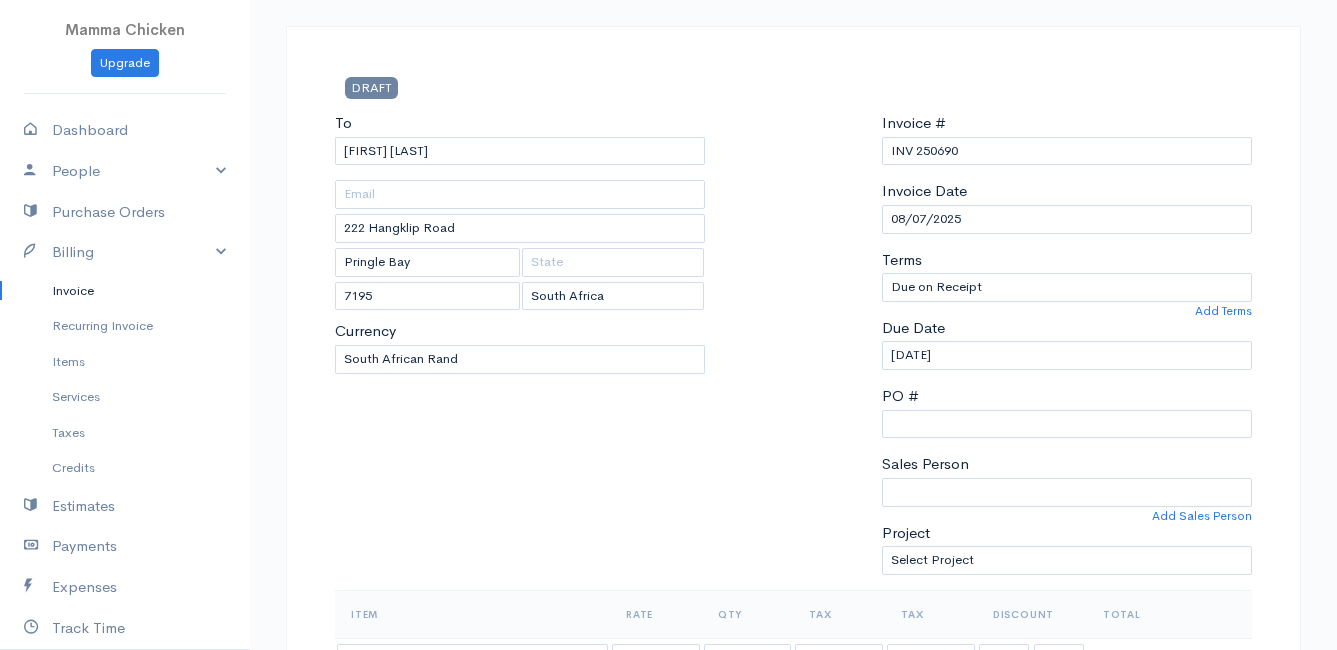 click at bounding box center (793, 351) 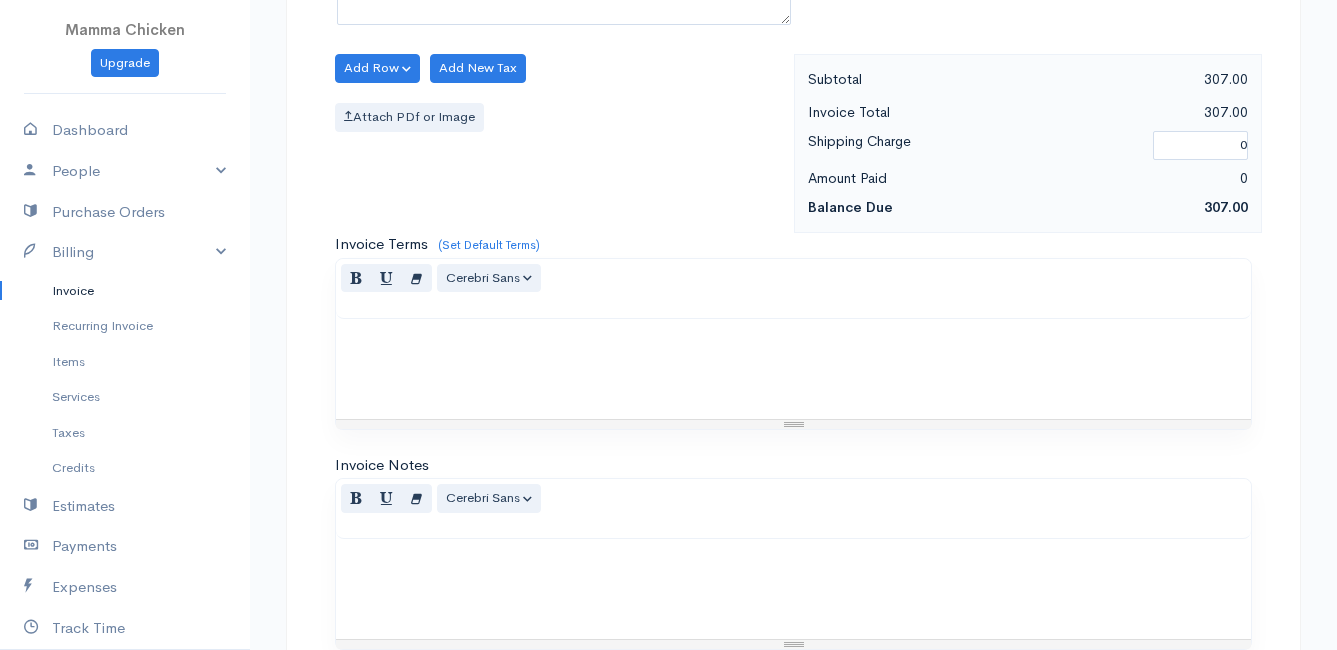 scroll, scrollTop: 1175, scrollLeft: 0, axis: vertical 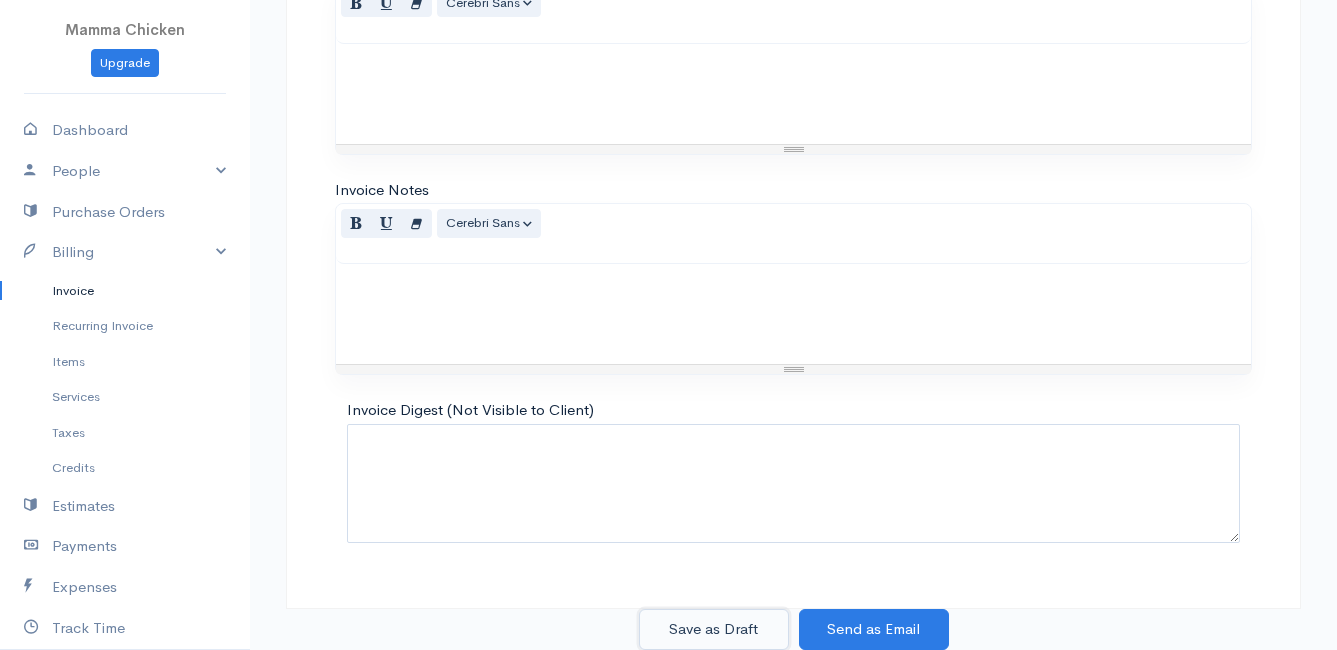 click on "Save as Draft" at bounding box center [714, 629] 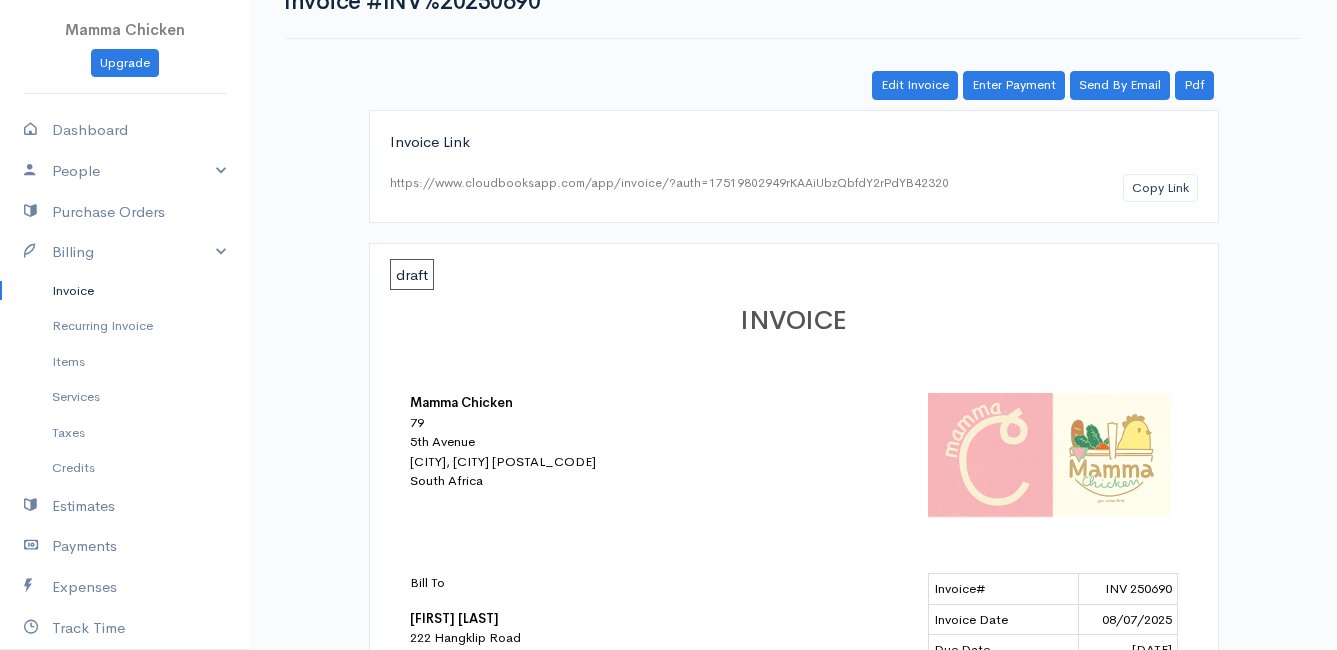 scroll, scrollTop: 0, scrollLeft: 0, axis: both 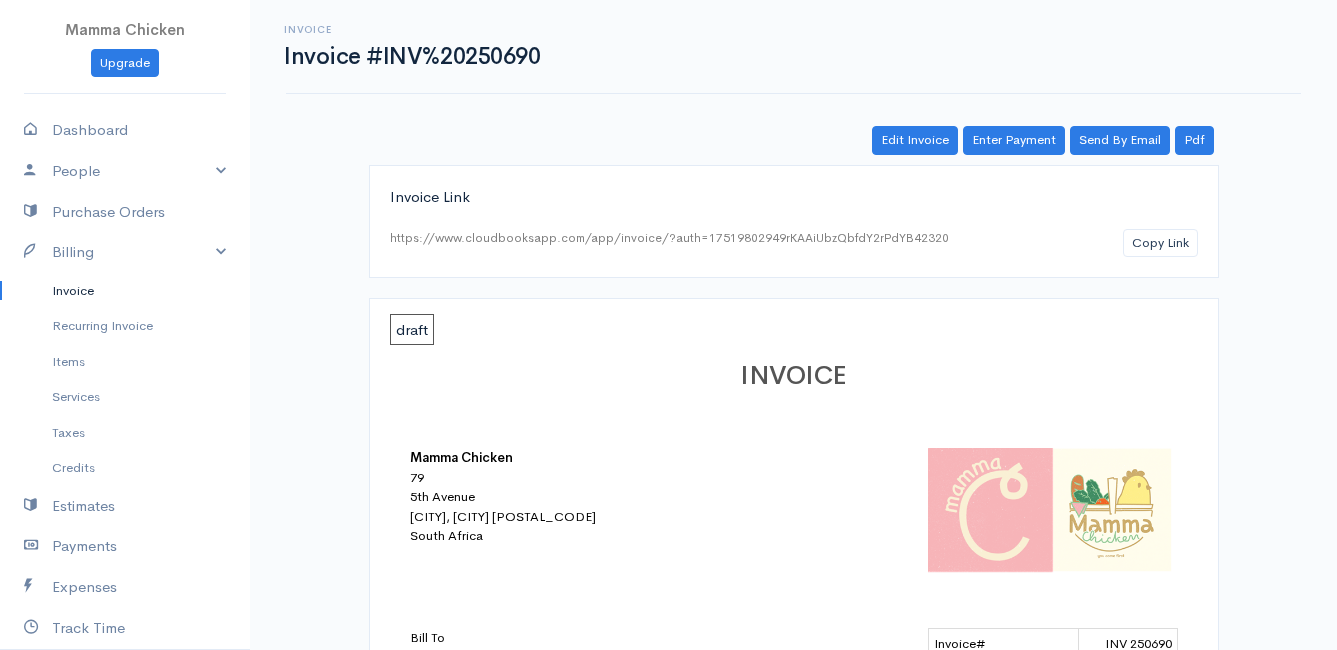 click on "Invoice" at bounding box center [125, 291] 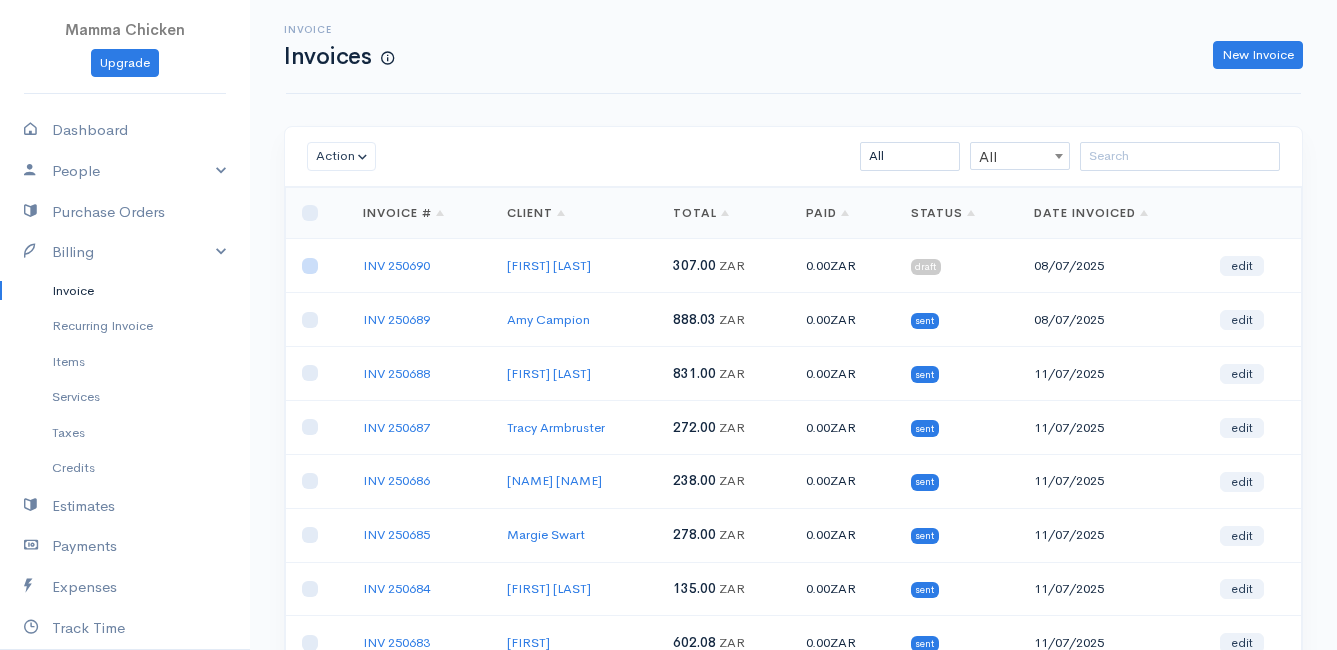 click at bounding box center [310, 266] 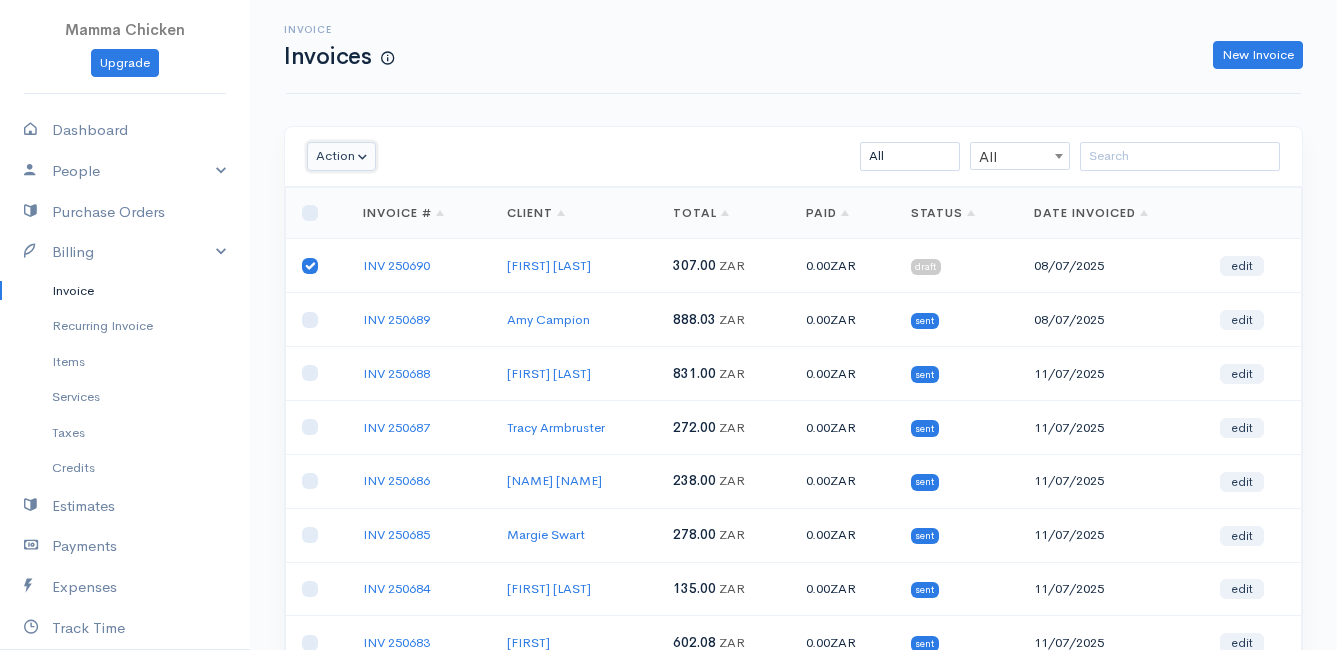 click on "Action" at bounding box center (341, 156) 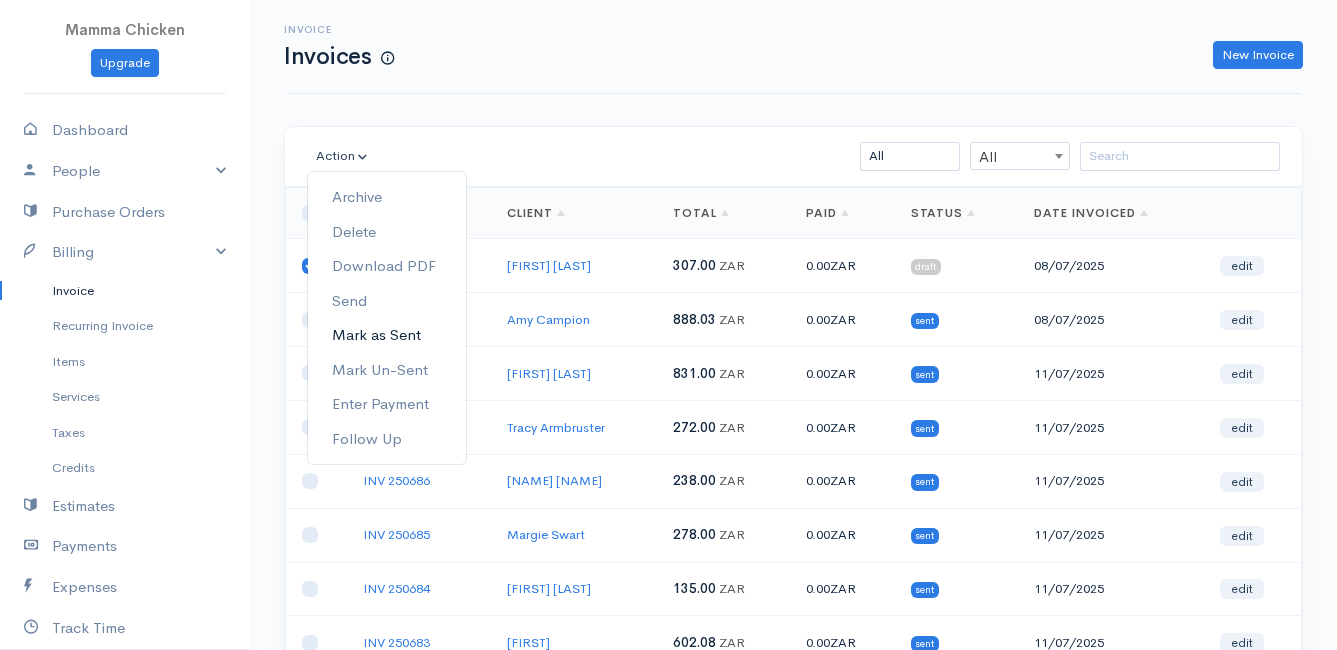 click on "Mark as Sent" at bounding box center (387, 335) 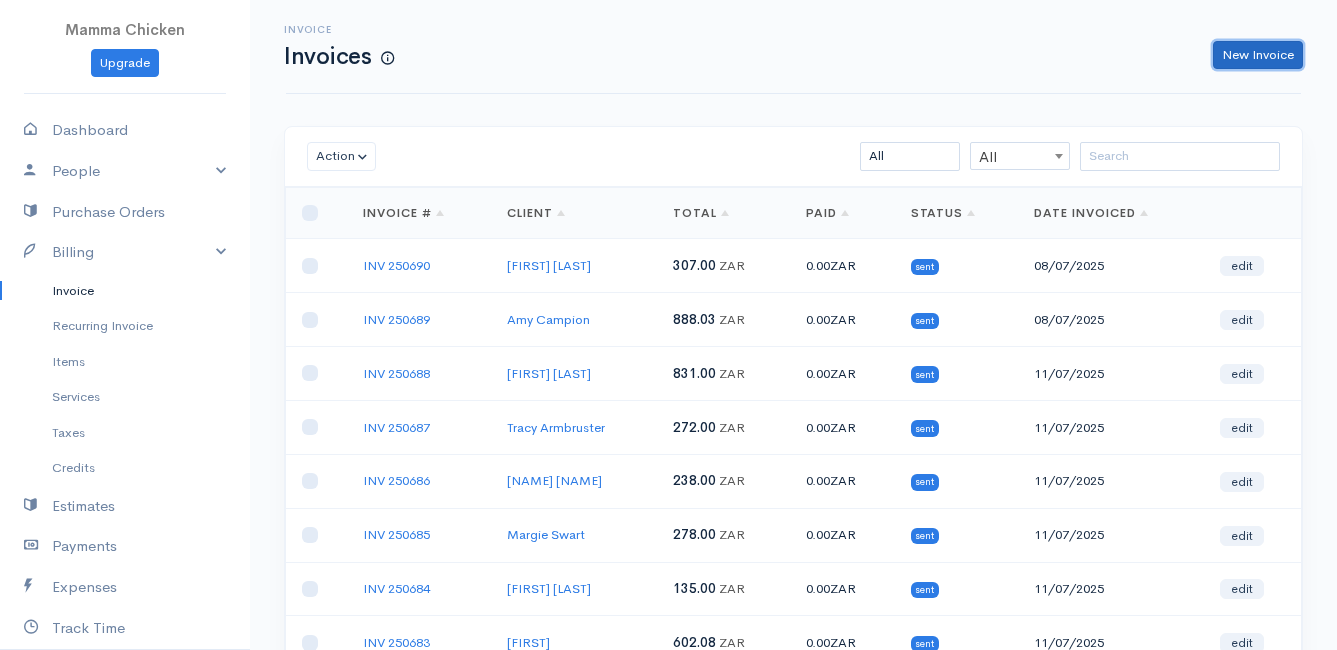 click on "New Invoice" at bounding box center [1258, 55] 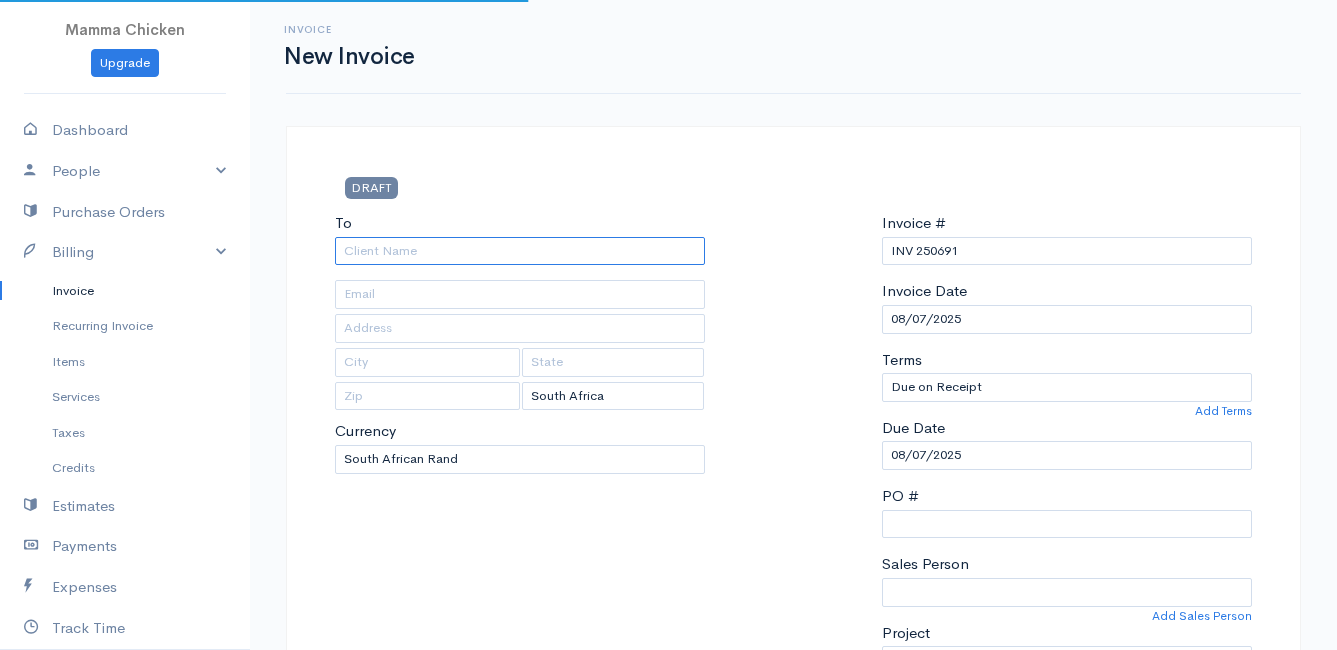 click on "To" at bounding box center (520, 251) 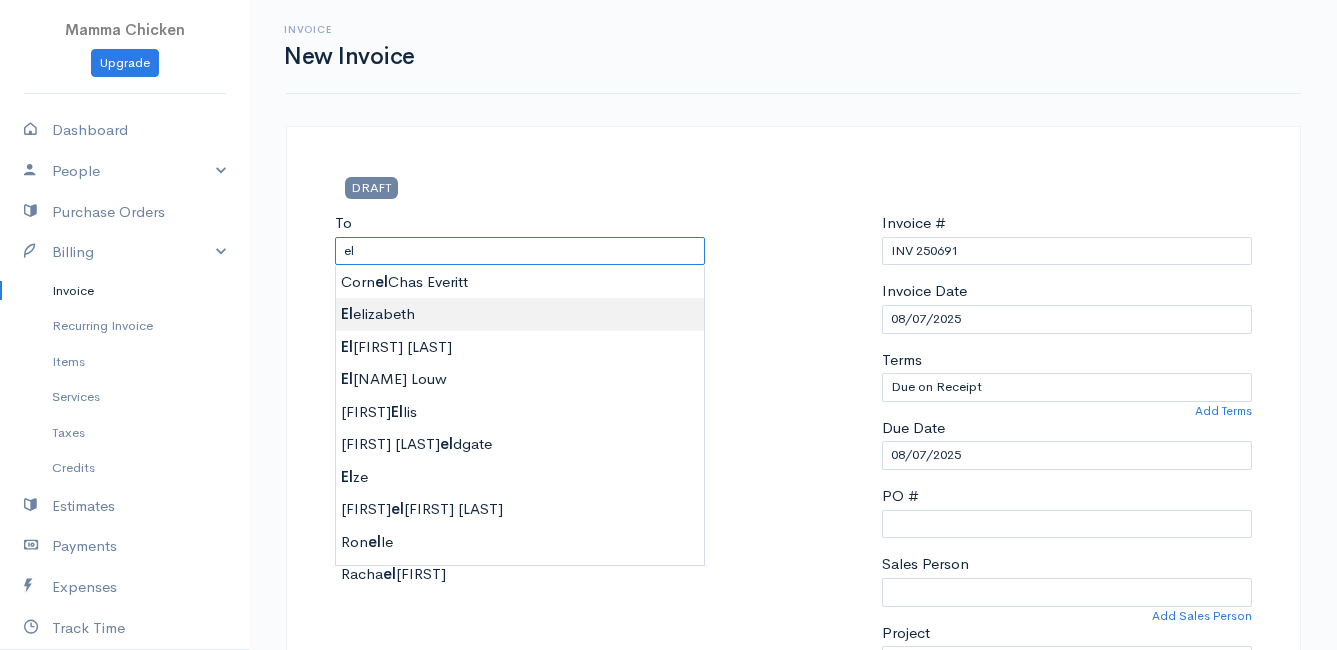 type on "[FIRST]" 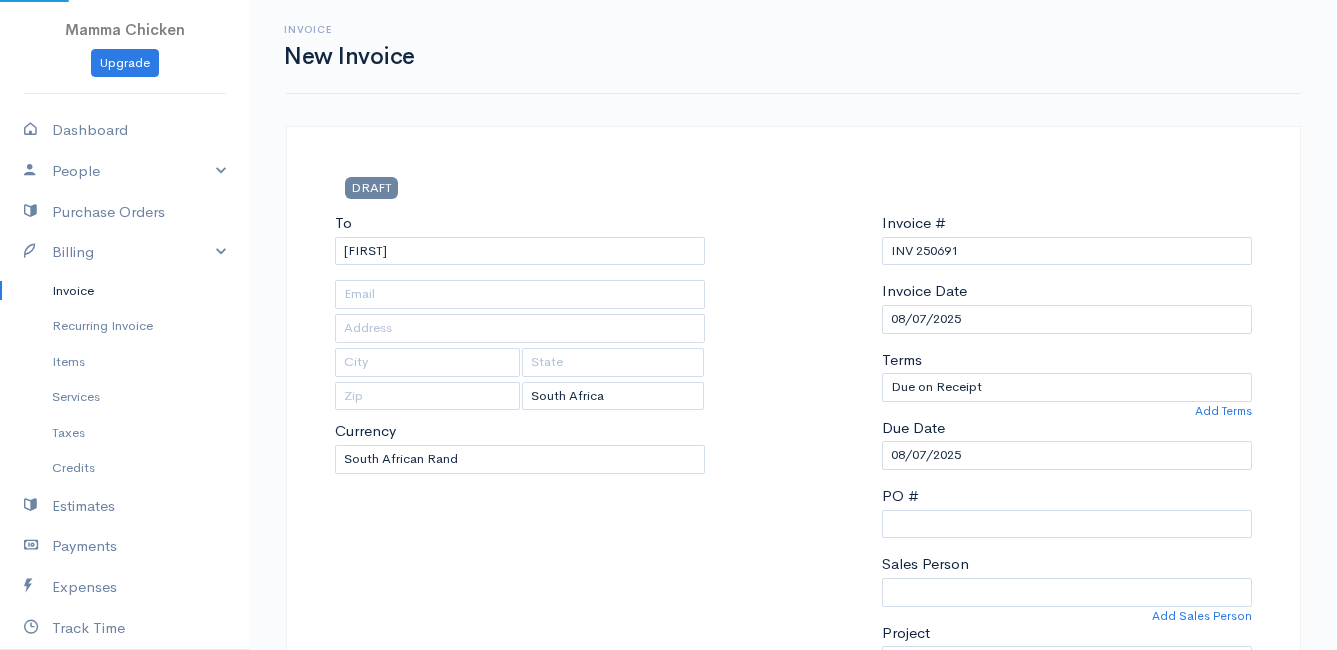 click on "DRAFT To [FIRST] [Choose Country] United States Canada United Kingdom Afghanistan Albania Algeria American Samoa Andorra Anguilla Angola Antarctica Antigua and Barbuda Argentina Armenia Aruba 0" at bounding box center [668, 864] 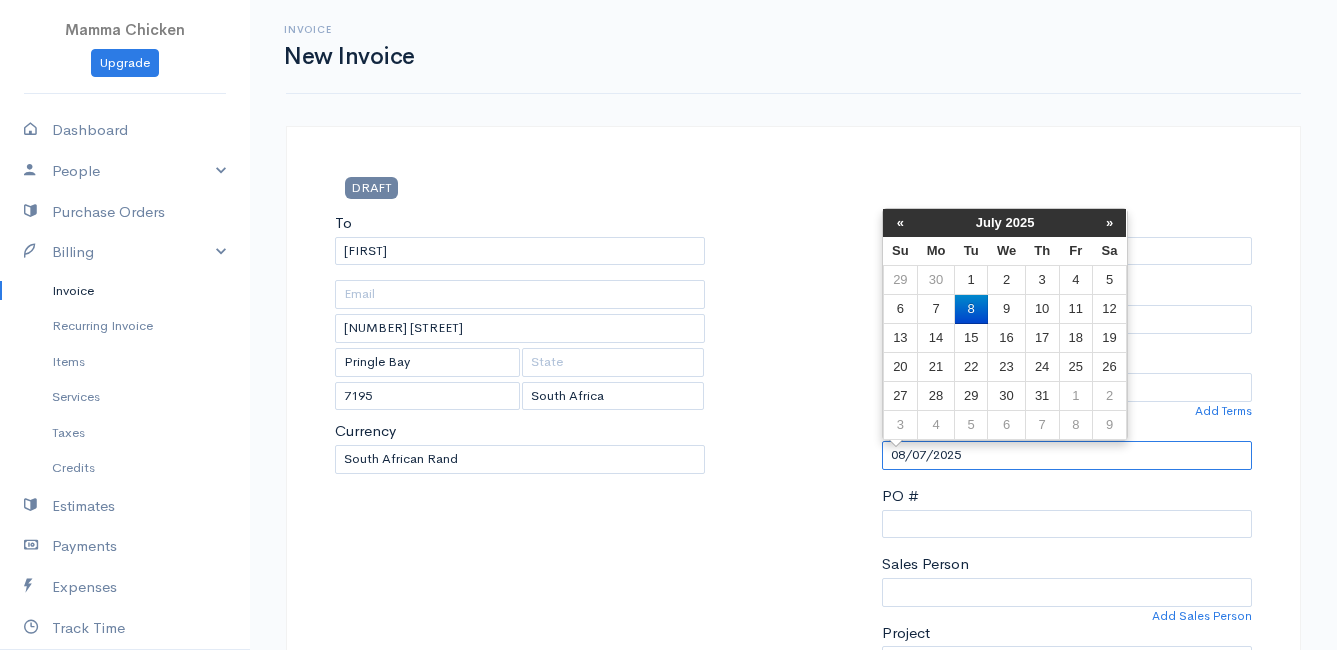 click on "08/07/2025" at bounding box center (1067, 455) 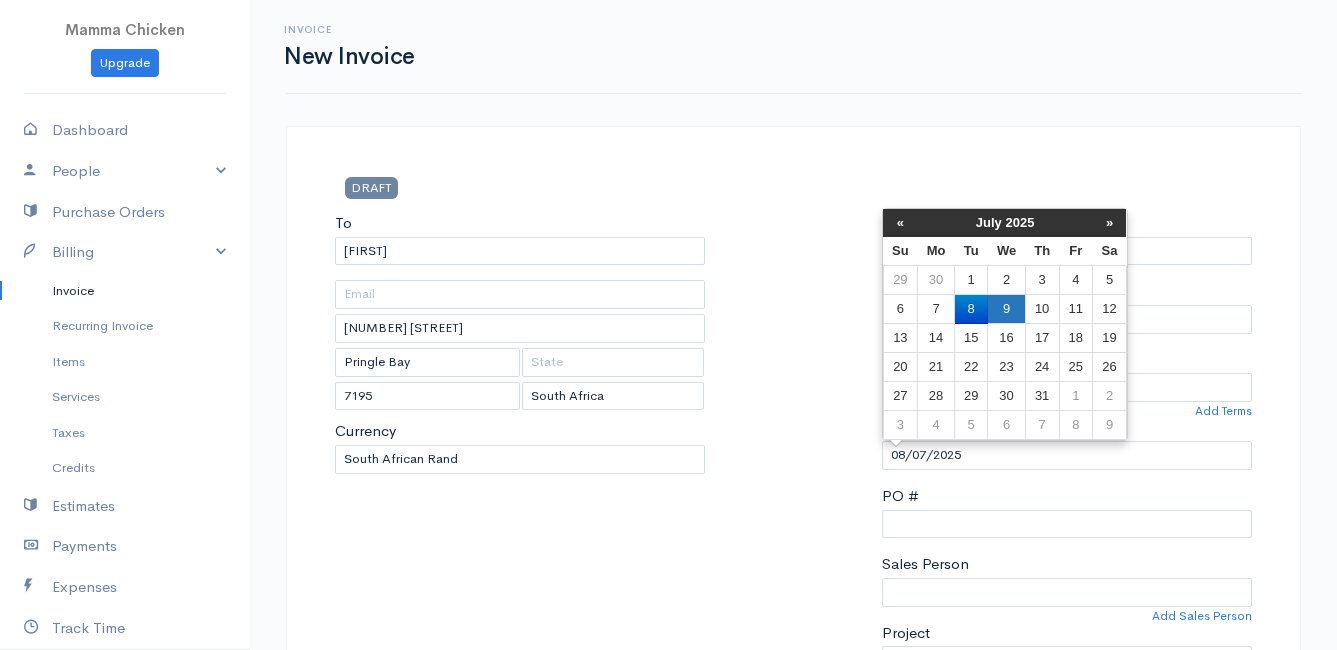 click on "9" at bounding box center [1006, 280] 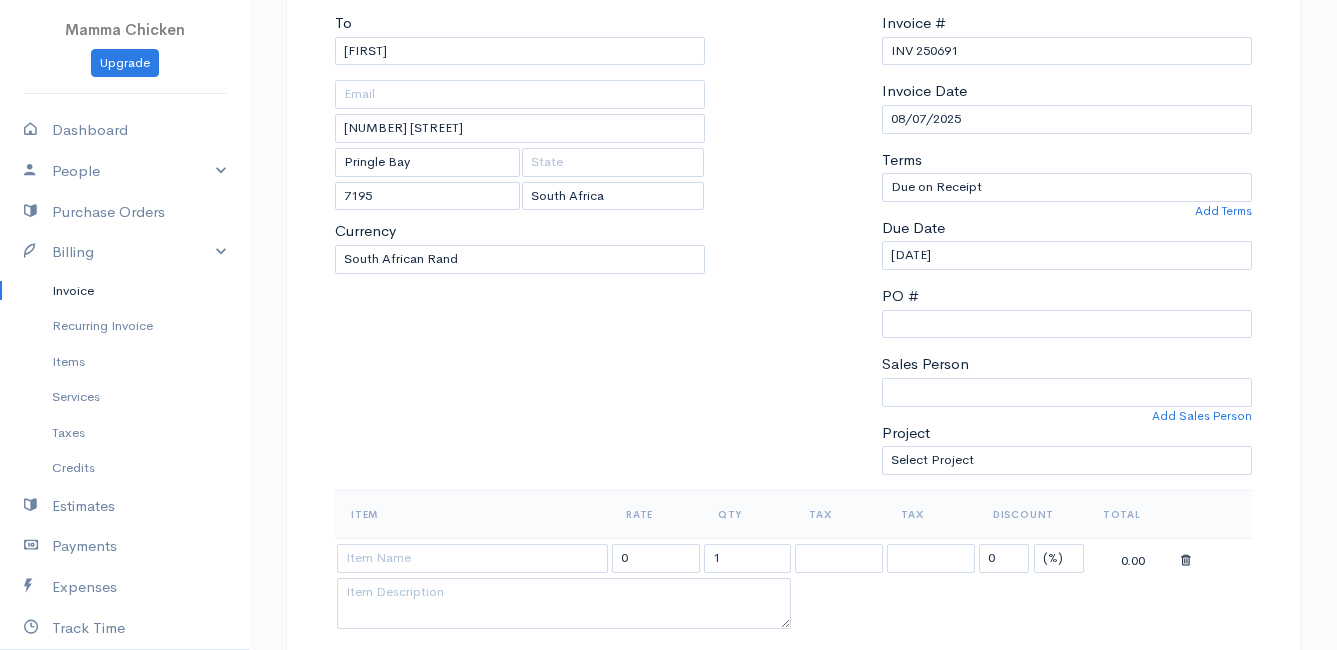 scroll, scrollTop: 300, scrollLeft: 0, axis: vertical 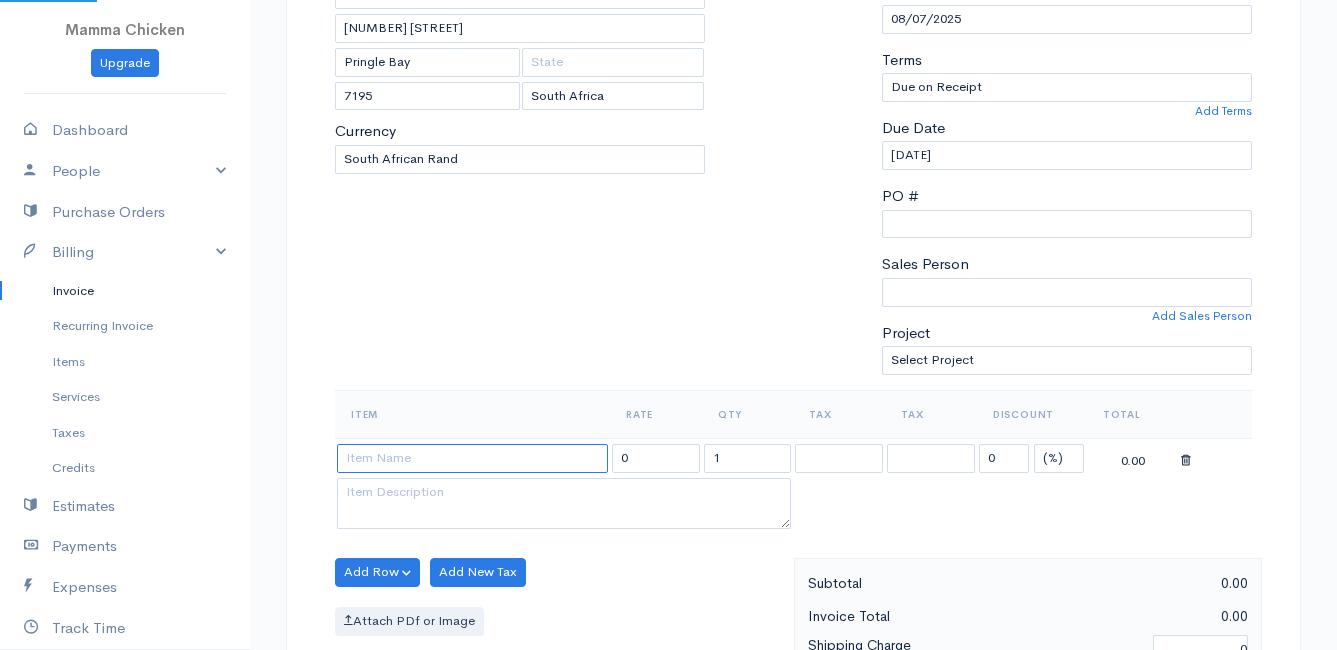 click at bounding box center [472, 458] 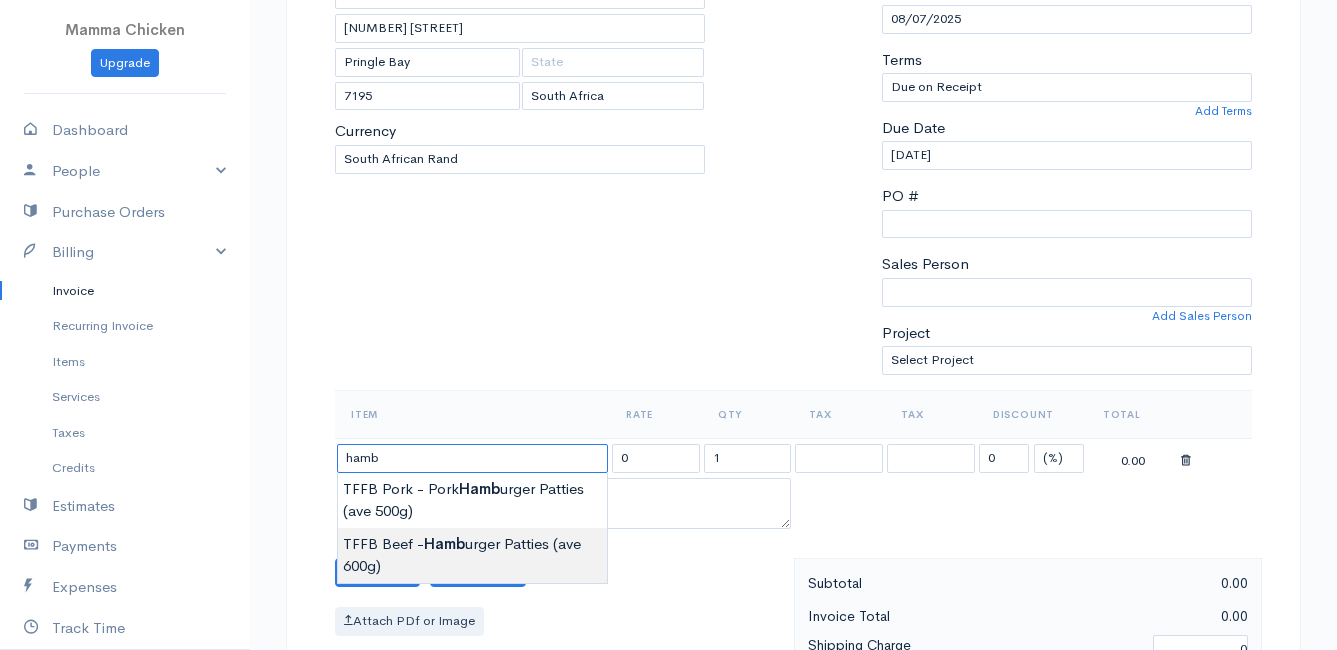 type on "TFFB Beef - Hamburger Patties (ave 600g)" 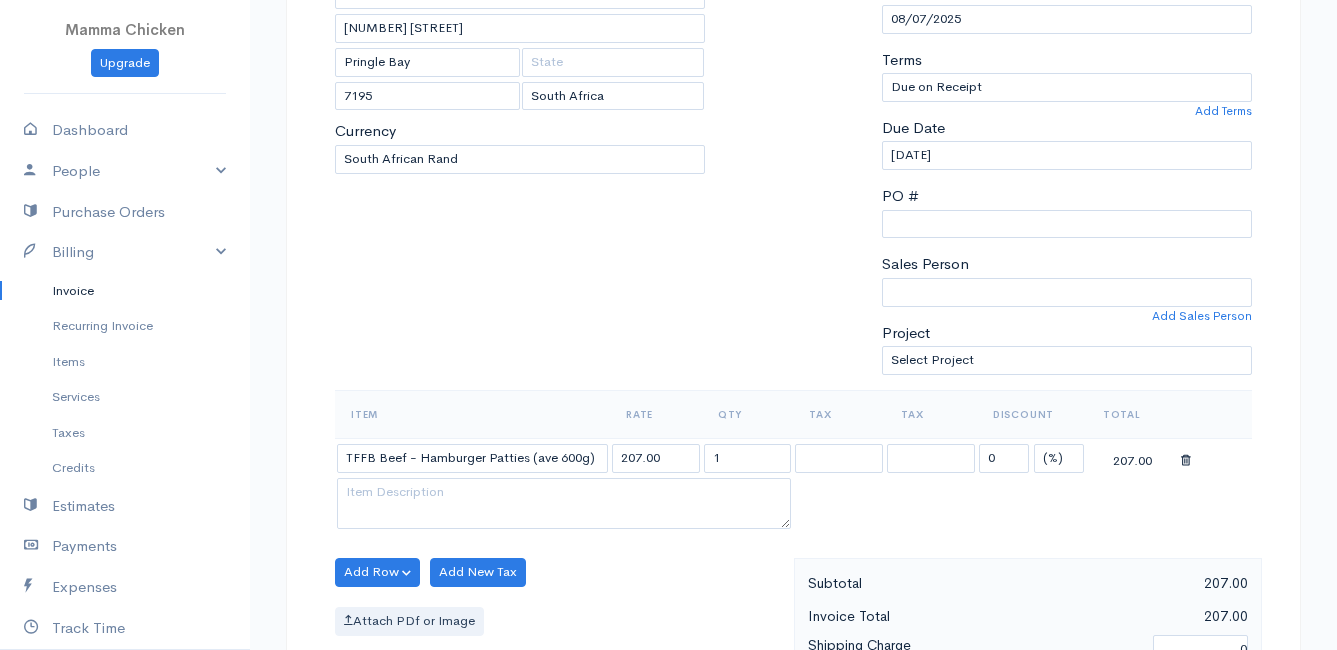 click on "DRAFT To [FIRST] [NUMBER] [STREET] [CITY] United States Canada United Kingdom Afghanistan Albania Algeria American Samoa Andorra Anguilla Angola Antarctica Argentina Kip" at bounding box center (668, 564) 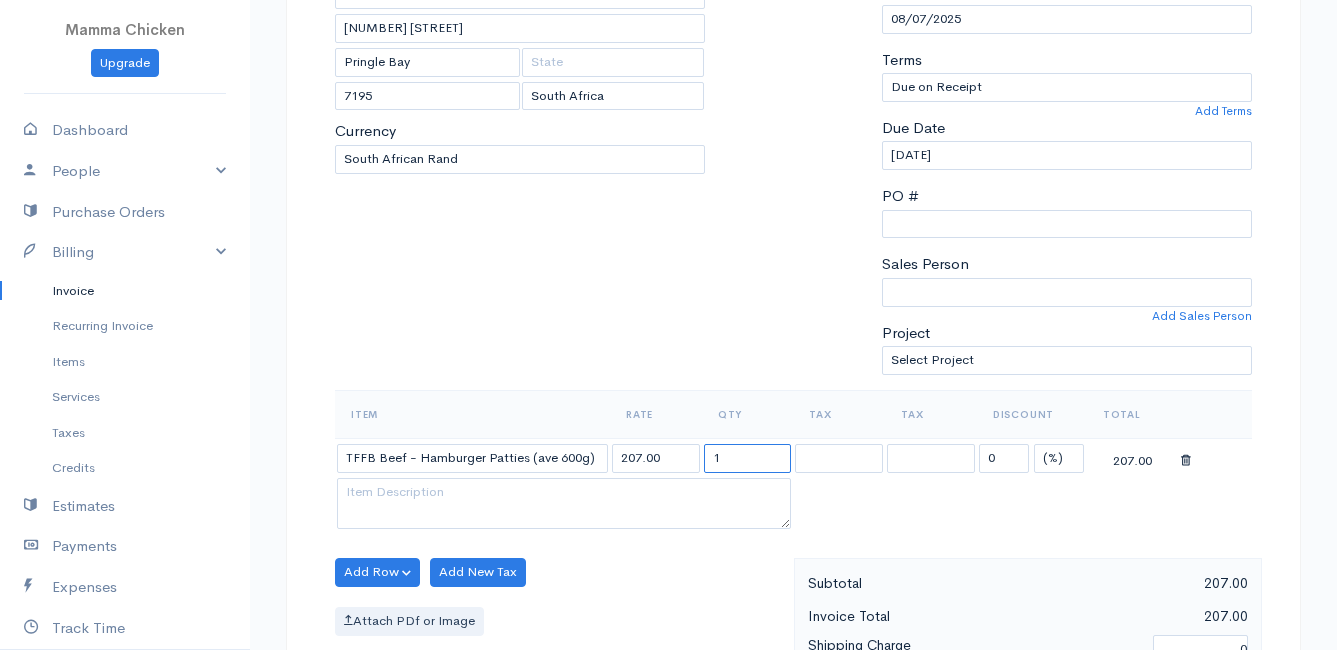 drag, startPoint x: 762, startPoint y: 458, endPoint x: 645, endPoint y: 480, distance: 119.05041 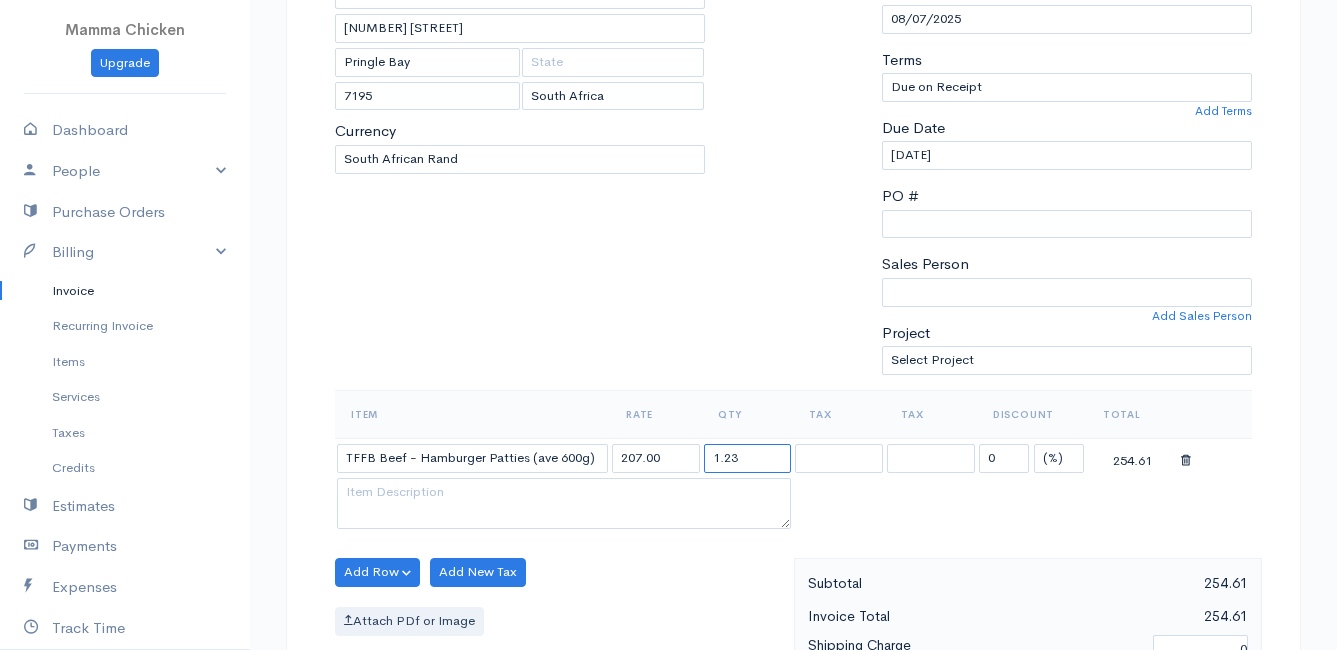 type on "1.23" 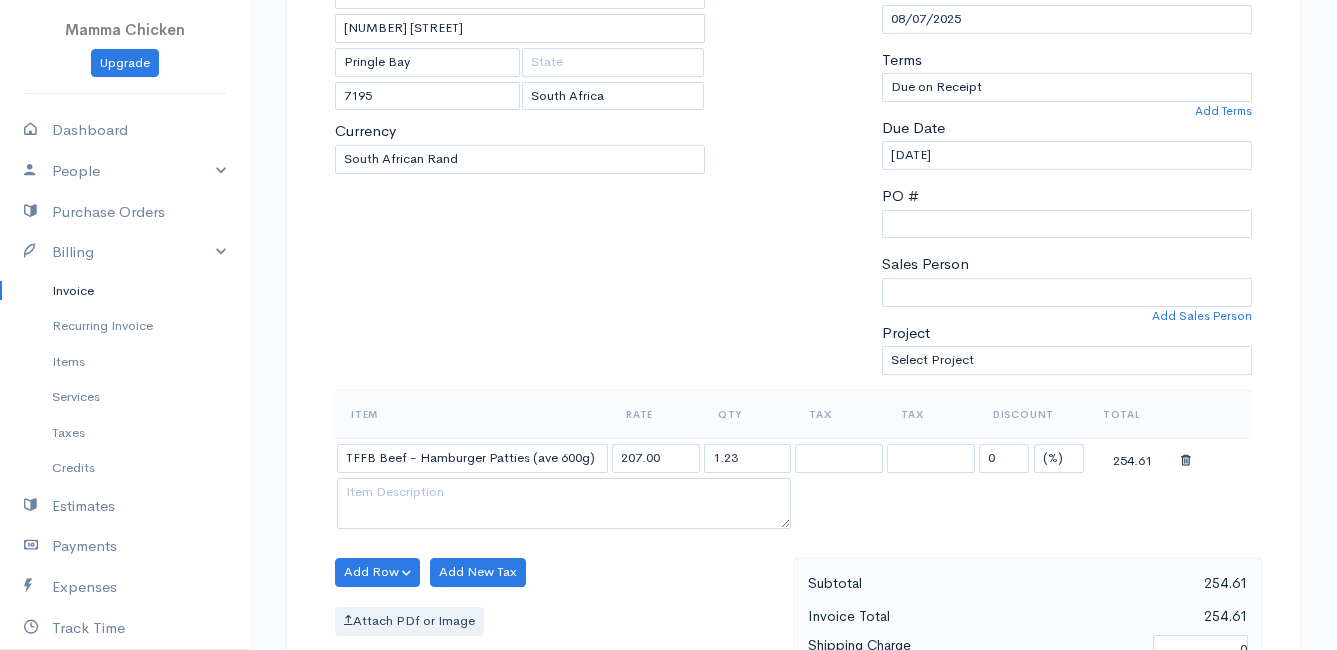 click on "To [FIRST] [NUMBER] [STREET], [CITY] [POSTAL_CODE] [COUNTRY] United States Canada United Kingdom Afghanistan Albania Algeria American Samoa Andorra Anguilla Angola Antarctica Argentina Aruba Australia Austria Azerbaijan Bahamas Bahrain Bangladesh Barbados Belgium Belize Benin Bermuda Bhutan Bolivia Bosnia and Herzegovina Botswana Bouvet Island Brazil British Indian Ocean Territory Brunei Darussalam Bulgaria Burkina Faso Burundi Cambodia Cameroon Canada Cape Verde Cayman Islands Central African Republic Chad Chile China Christmas Island Cocos (Keeling Islands) Colombia Comoros Congo Cook Islands Costa Rica Cote D'Ivoire (Ivory Coast) Croatia (Hrvatska) Cuba Curacao Cyprus Czech Republic Democratic Republic of the Congo Denmark Djibouti Dominica Dominican Republic East Timor Egypt El Salvador Ecuador Equatorial Guinea Eritrea Estonia Ethiopia Falkland Islands (Malvinas) Faroe Islands Federated States of Micronesia Fiji Finland France France, Metropolitan French Guiana Gabon Gambia" at bounding box center (520, 151) 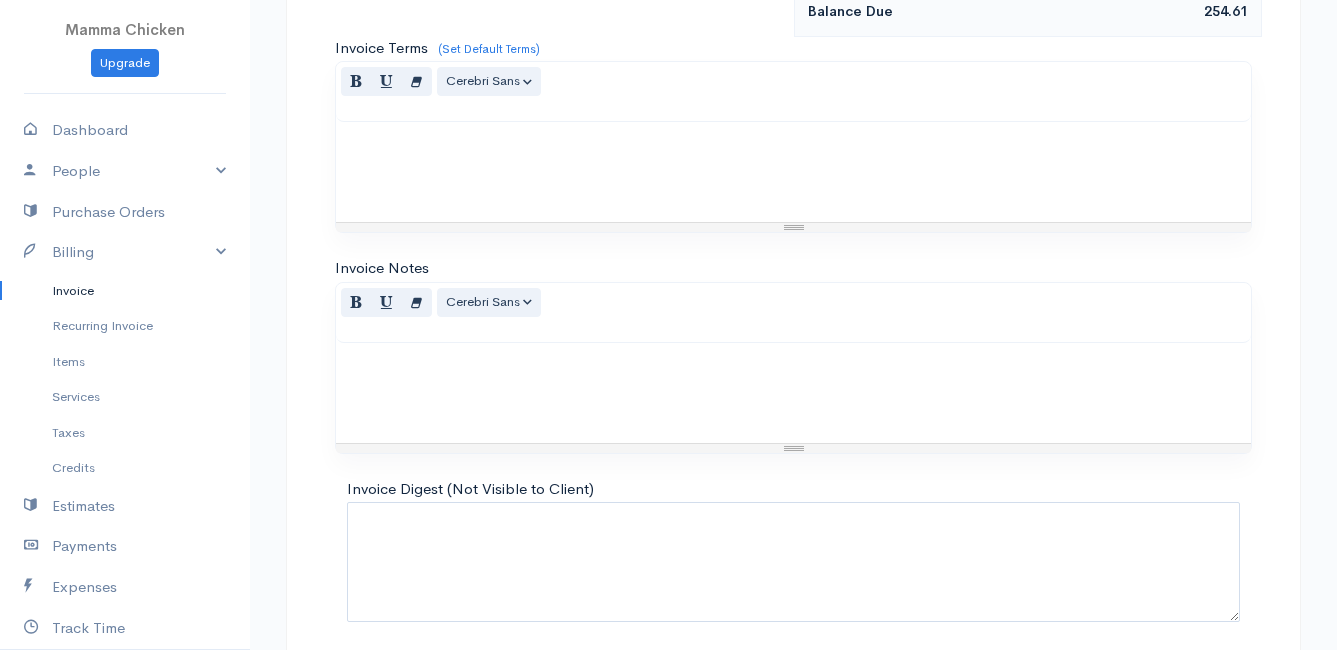 scroll, scrollTop: 1079, scrollLeft: 0, axis: vertical 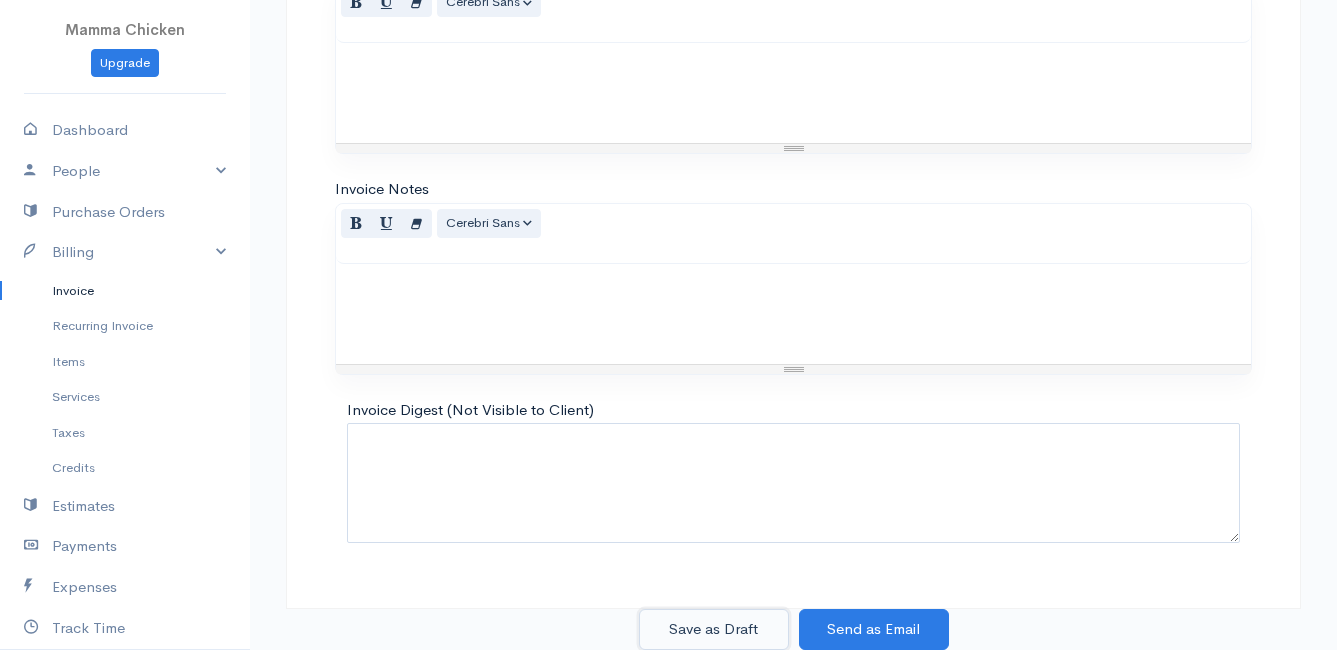 click on "Save as Draft" at bounding box center (714, 629) 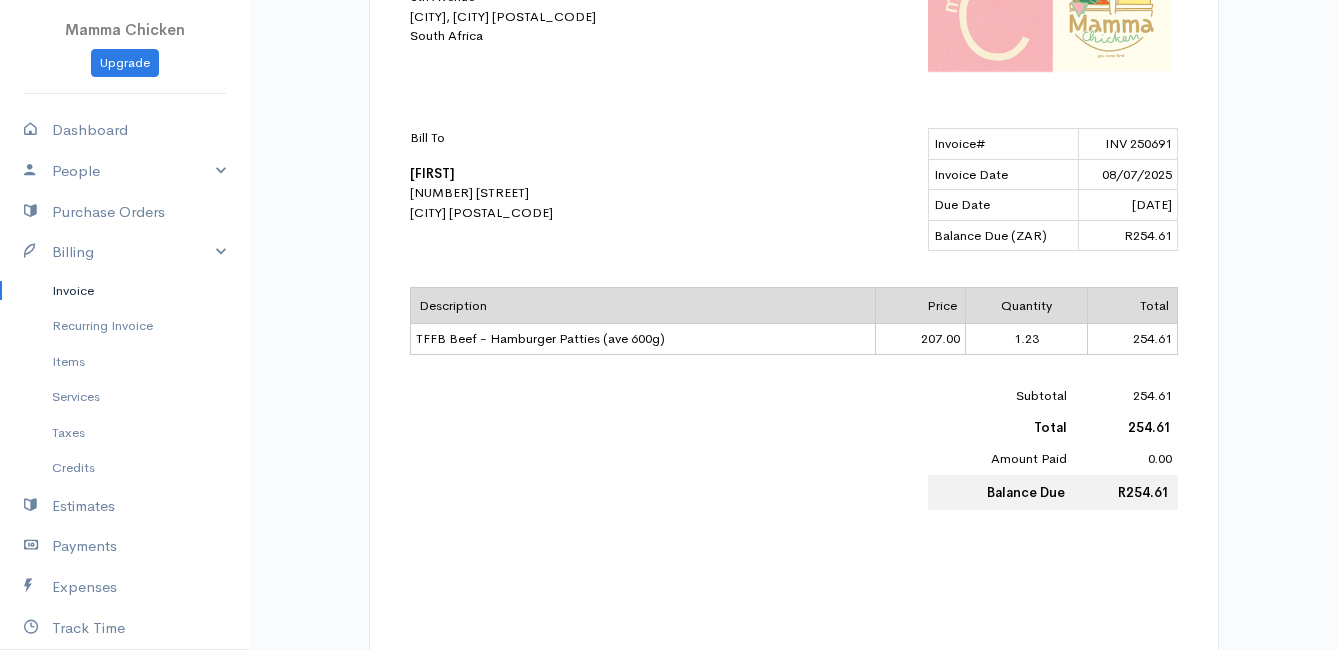 scroll, scrollTop: 300, scrollLeft: 0, axis: vertical 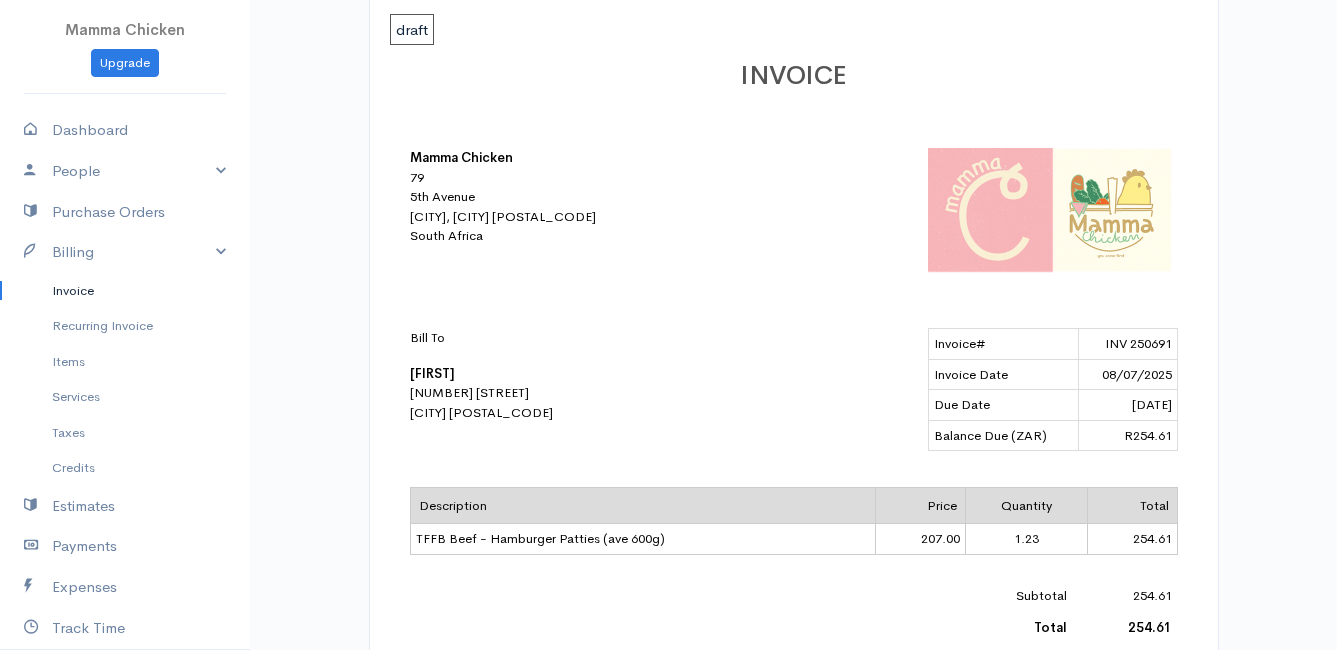click on "Invoice" at bounding box center (125, 291) 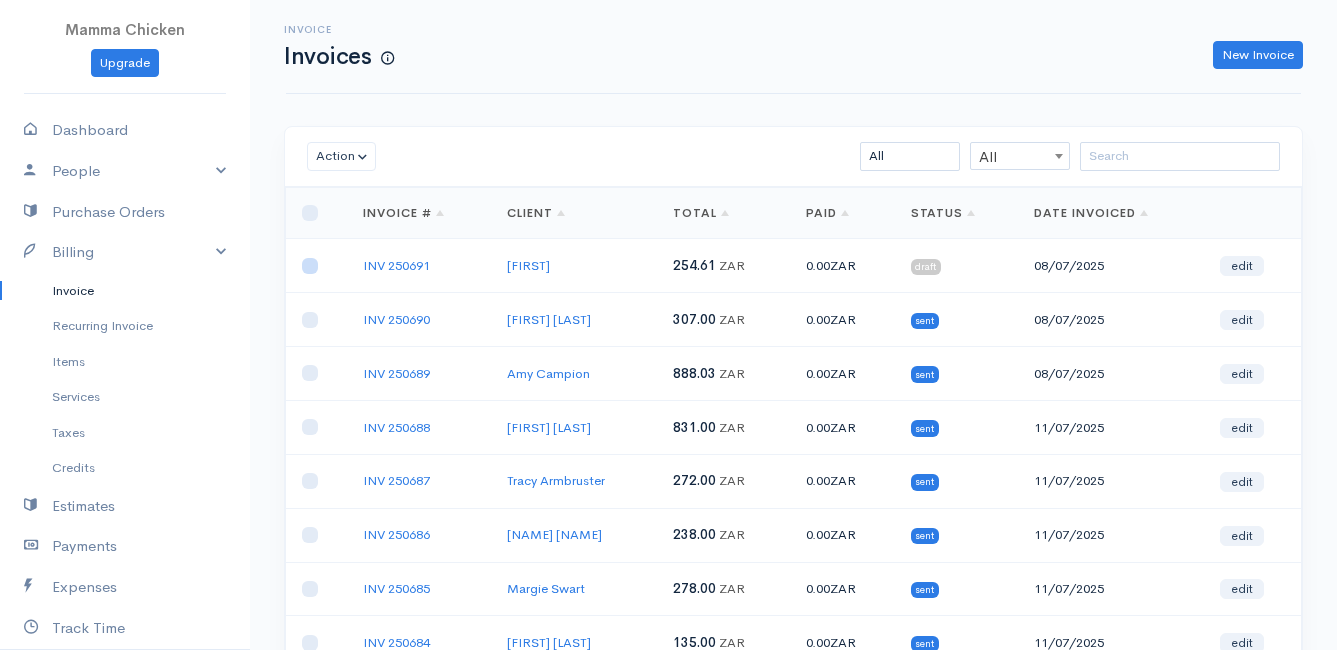 click at bounding box center (310, 266) 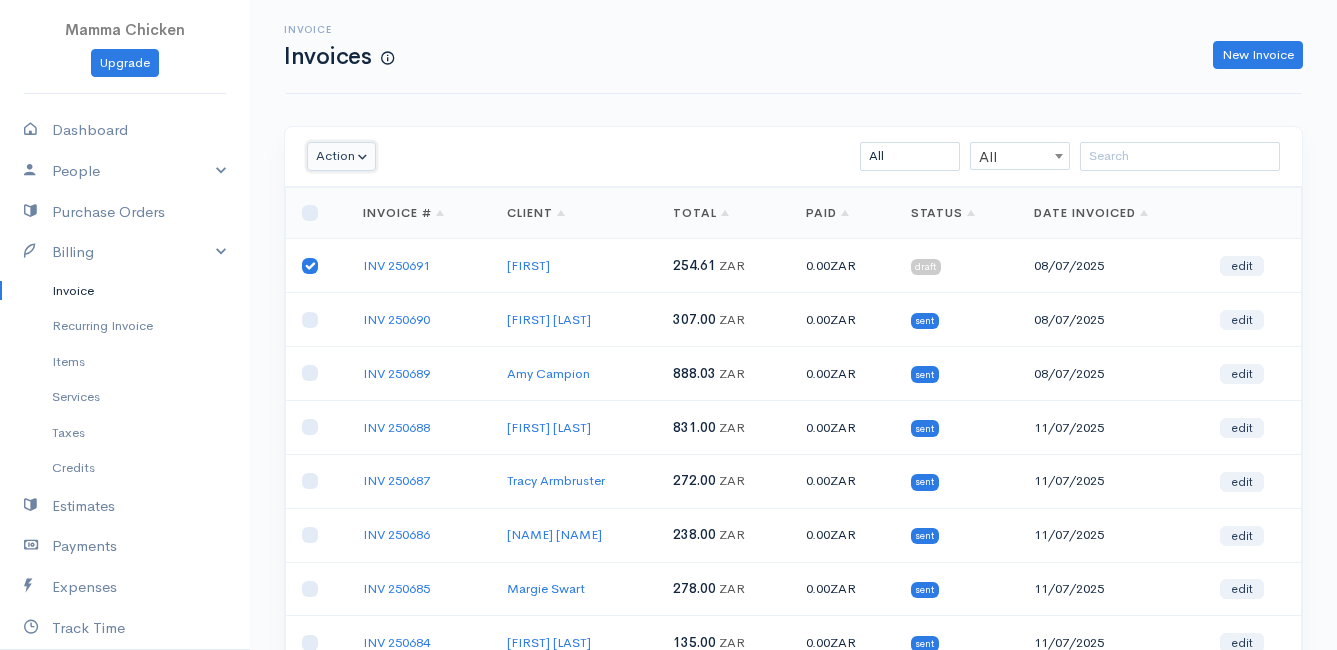 click on "Action" at bounding box center [341, 156] 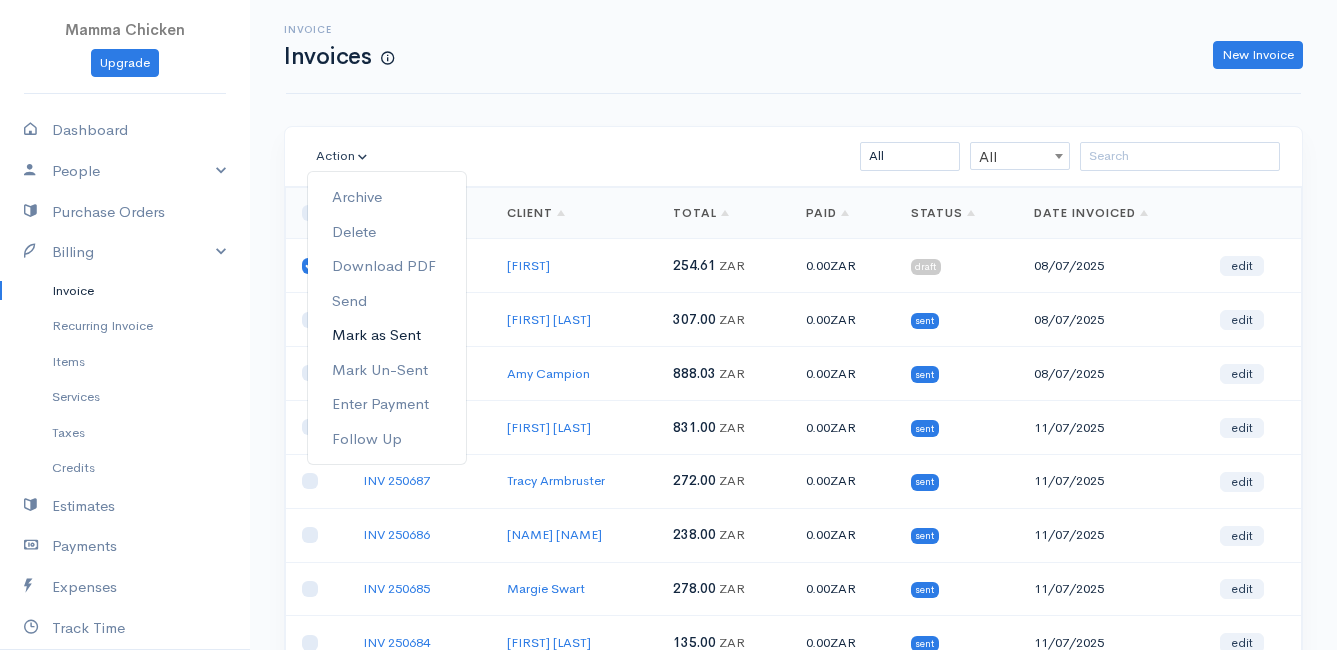 click on "Mark as Sent" at bounding box center (387, 335) 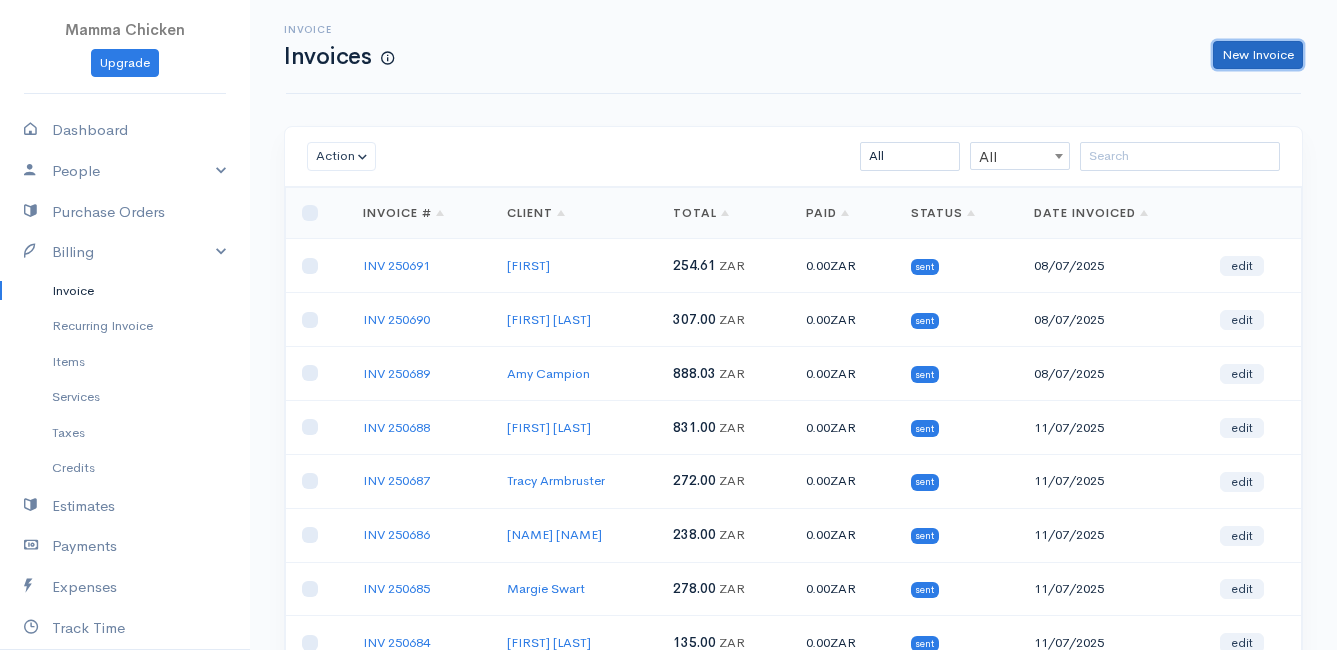click on "New Invoice" at bounding box center (1258, 55) 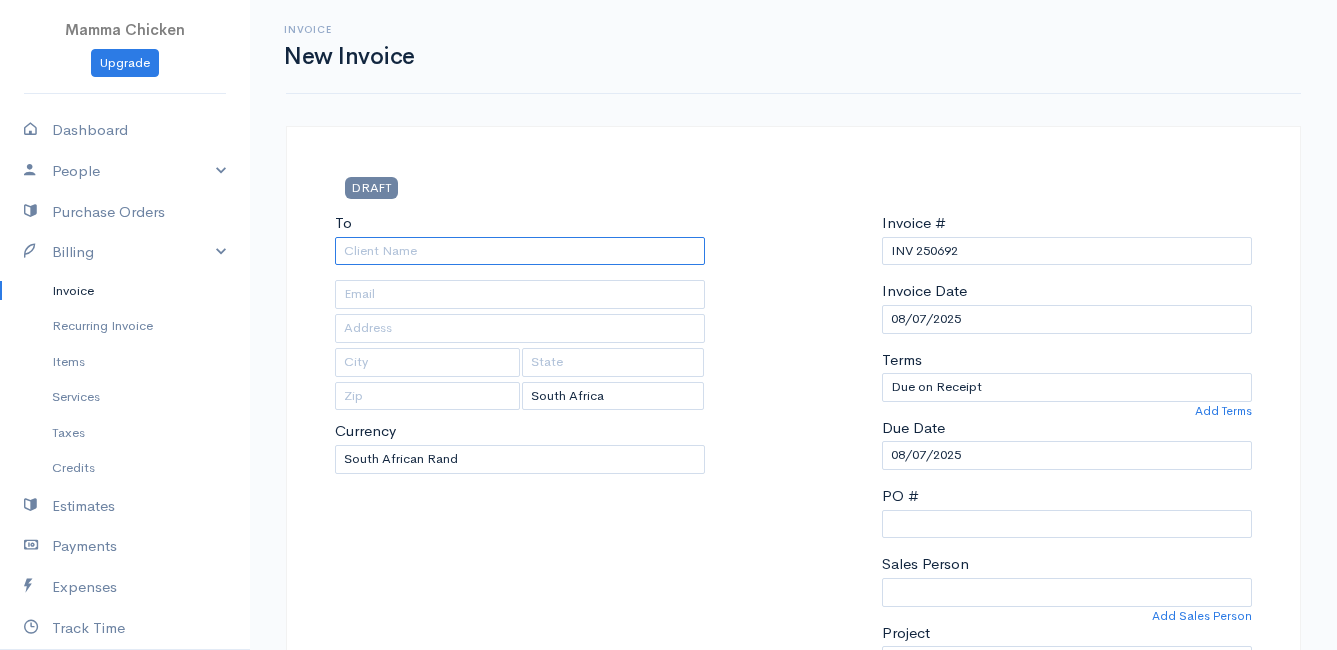 click on "To" at bounding box center [520, 251] 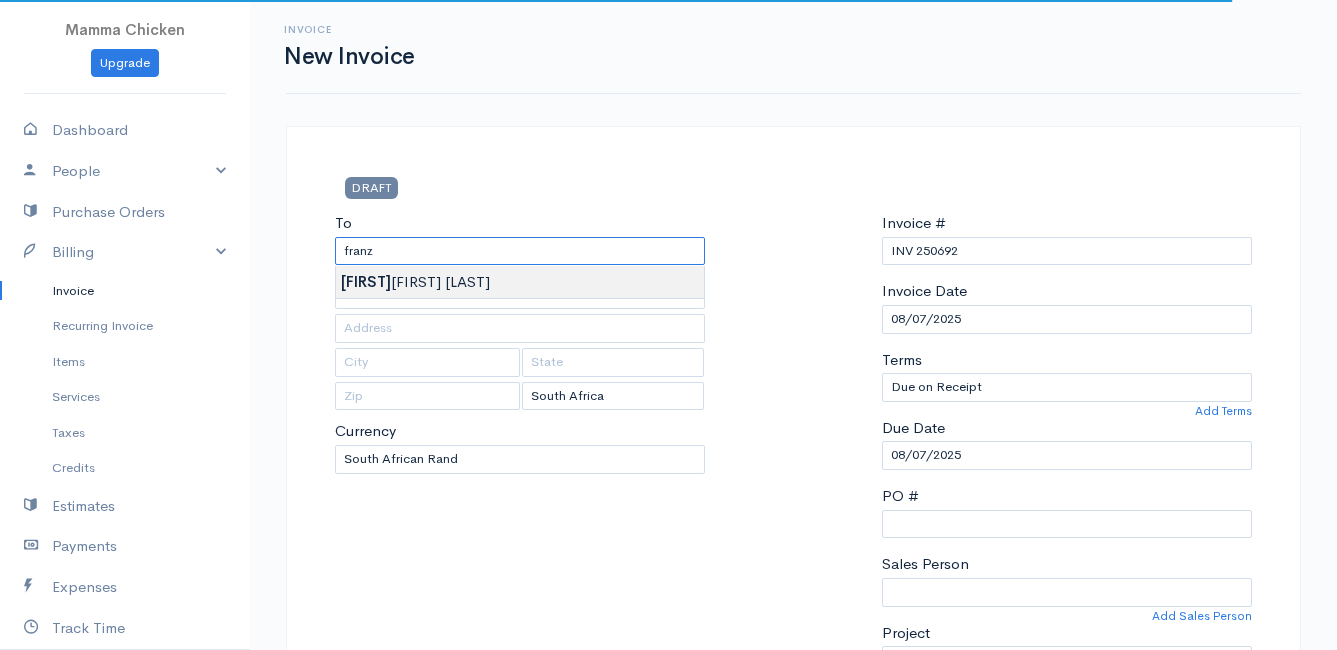 type on "[FIRST] [LAST]" 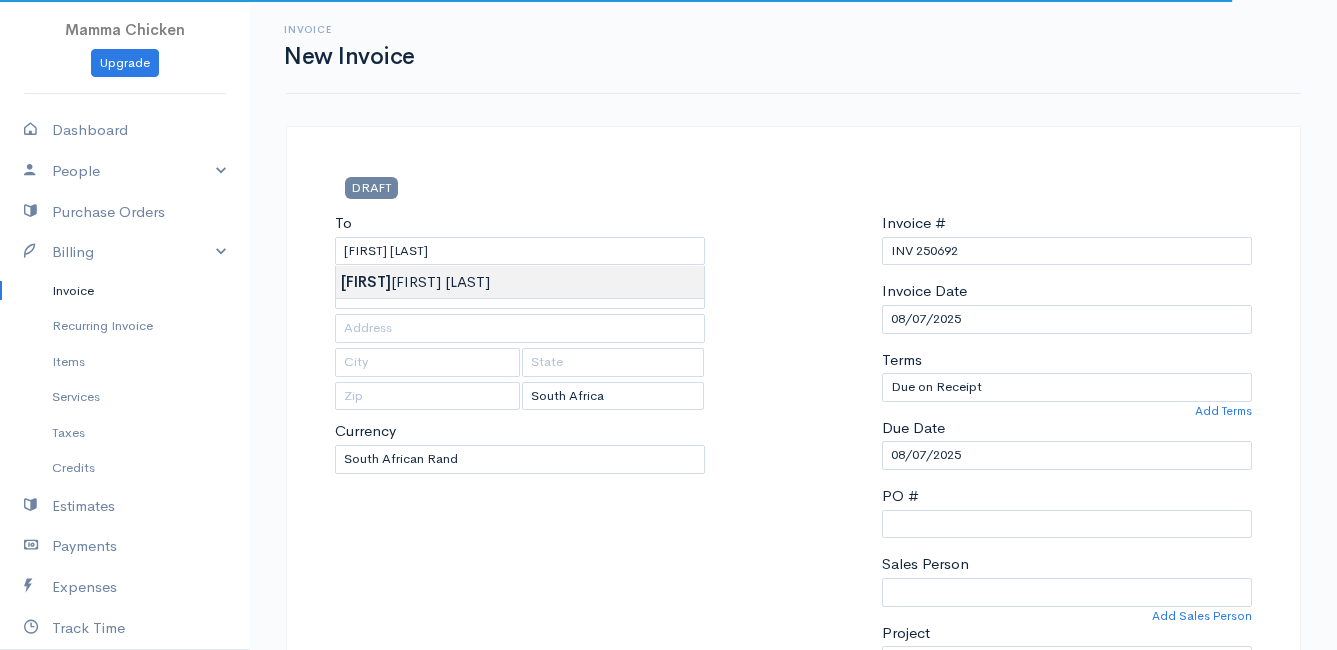 click on "DRAFT To [FIRST] [LAST] [Choose Country] United States Canada United Kingdom Afghanistan Albania Algeria American Samoa Andorra Anguilla Angola Antarctica 0" at bounding box center (668, 864) 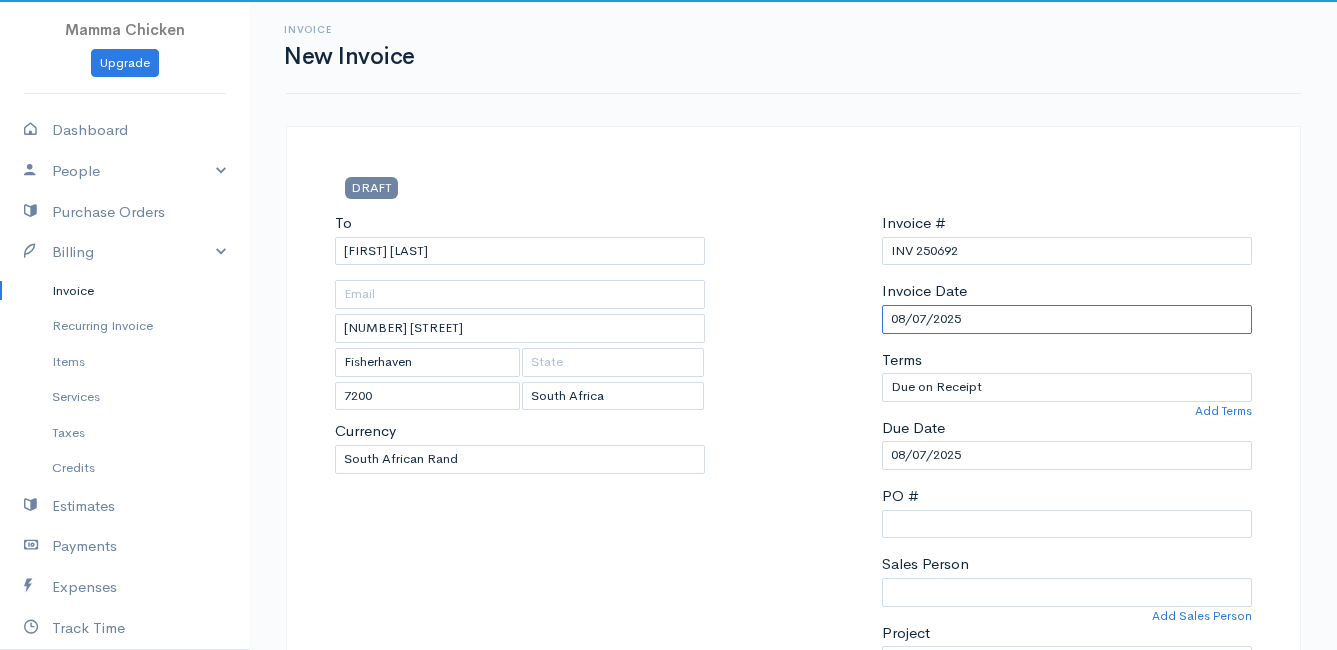 click on "08/07/2025" at bounding box center [1067, 319] 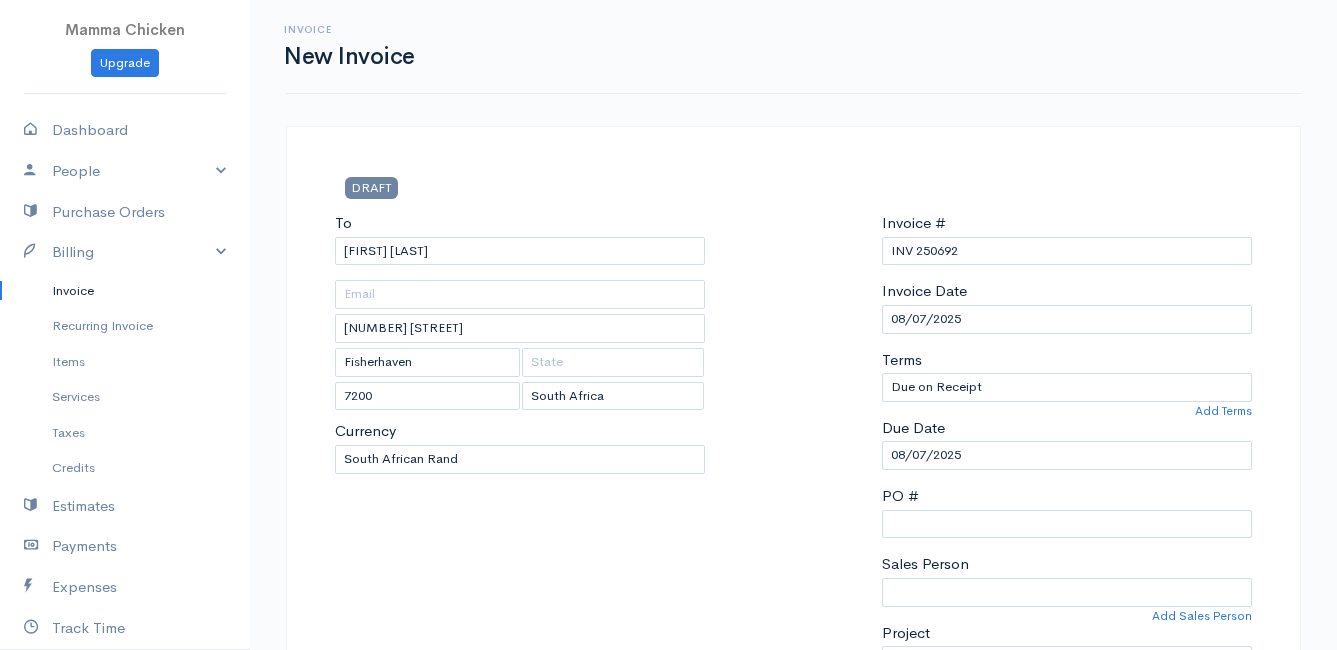 click at bounding box center (793, 451) 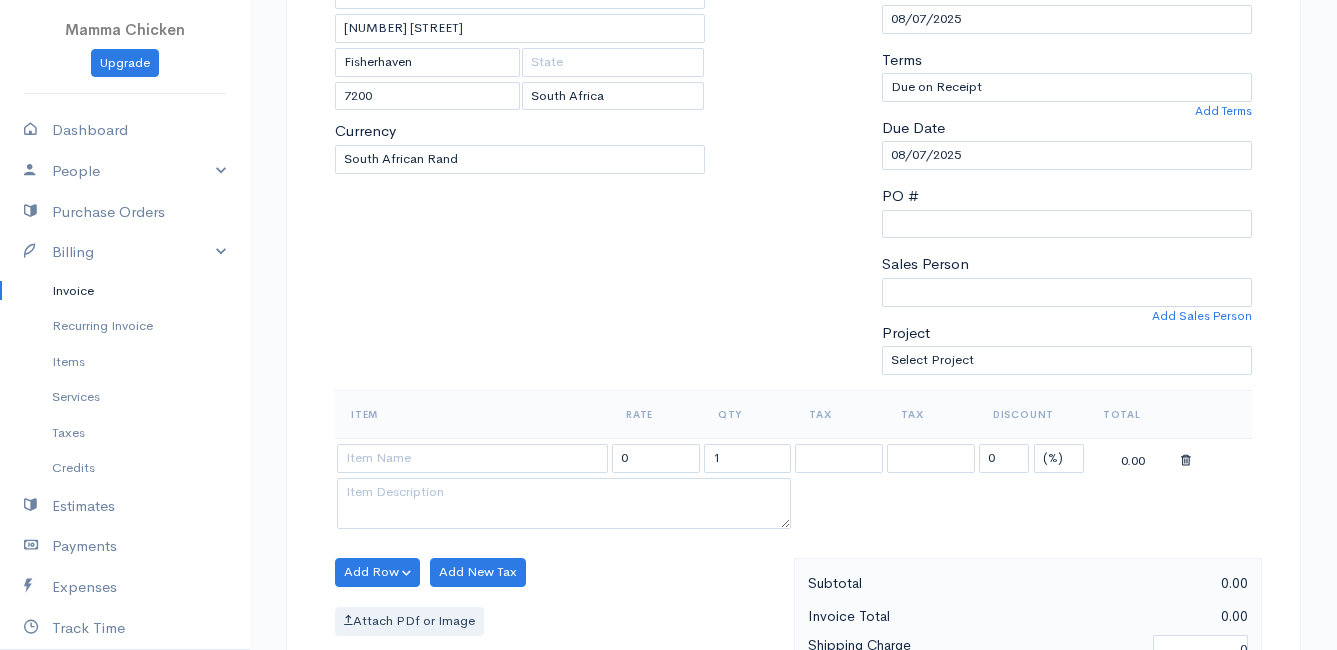 scroll, scrollTop: 500, scrollLeft: 0, axis: vertical 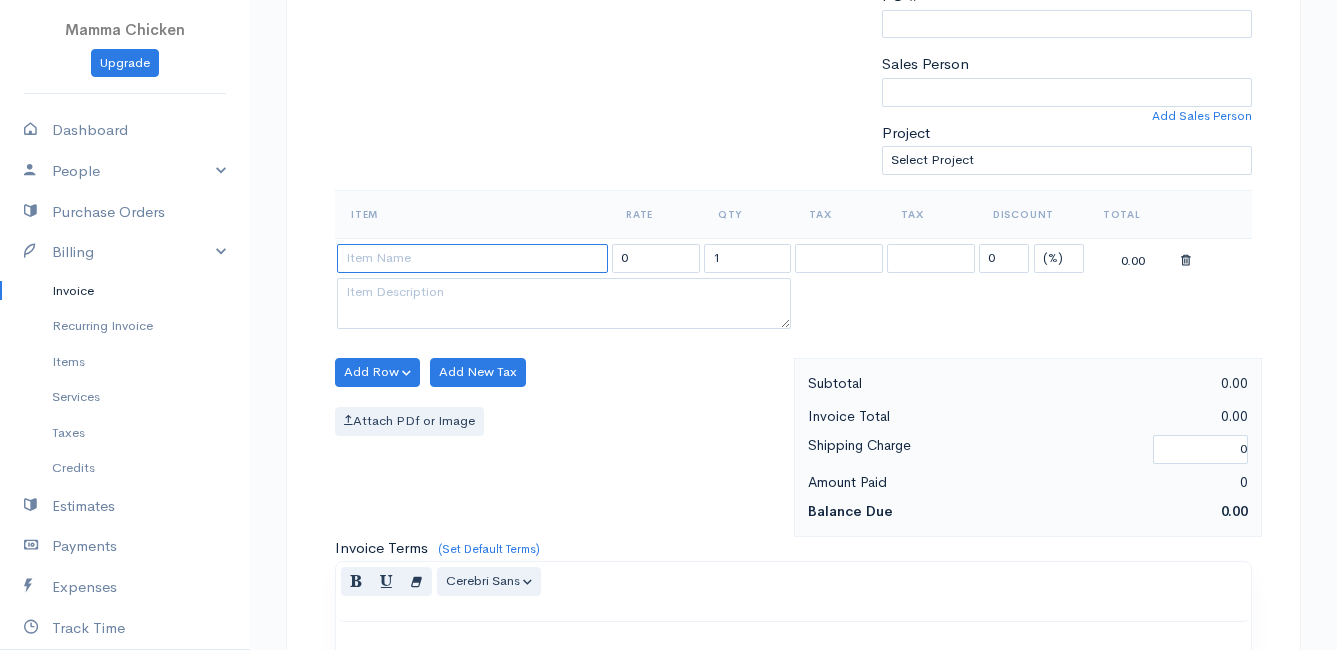 click at bounding box center [472, 258] 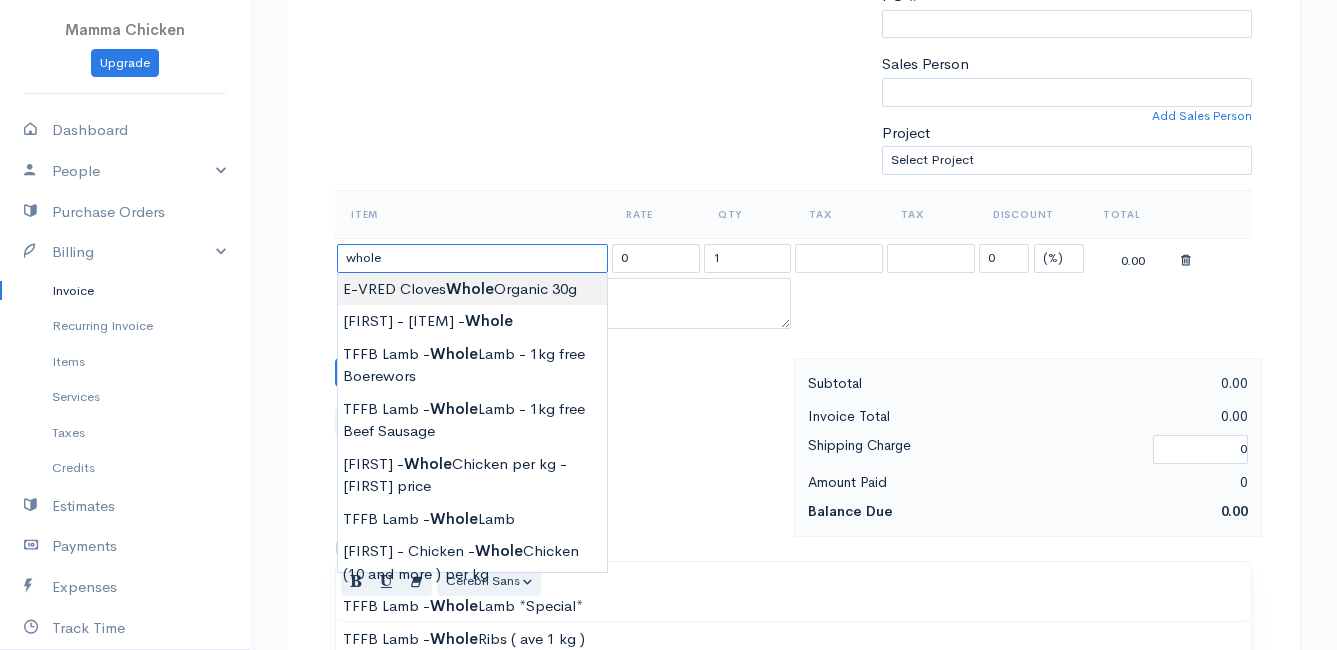 scroll, scrollTop: 600, scrollLeft: 0, axis: vertical 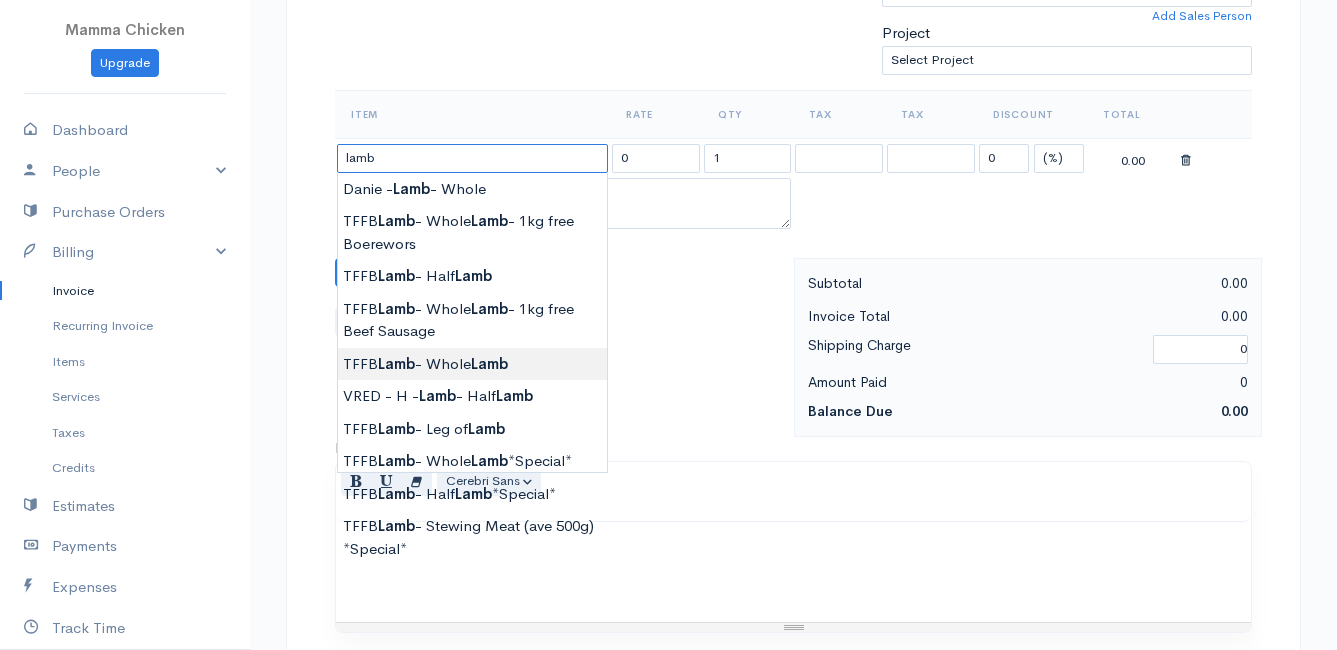 type on "TFFB Lamb - Whole Lamb" 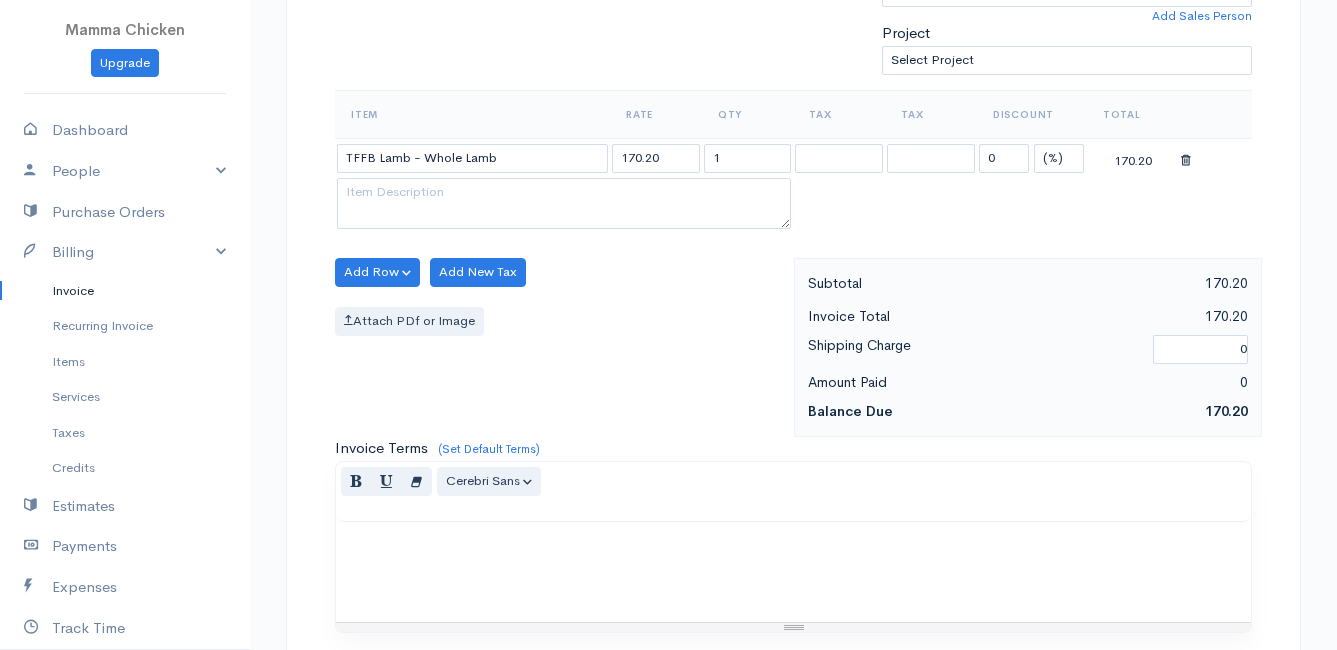 click on "DRAFT To [FIRST] [LAST] [NUMBER] [STREET] [CITY] [POSTAL_CODE] [Choose Country] United States Canada United Kingdom Afghanistan Albania Algeria American Samoa Andorra Anguilla Angola Antarctica Armenia" at bounding box center (668, 264) 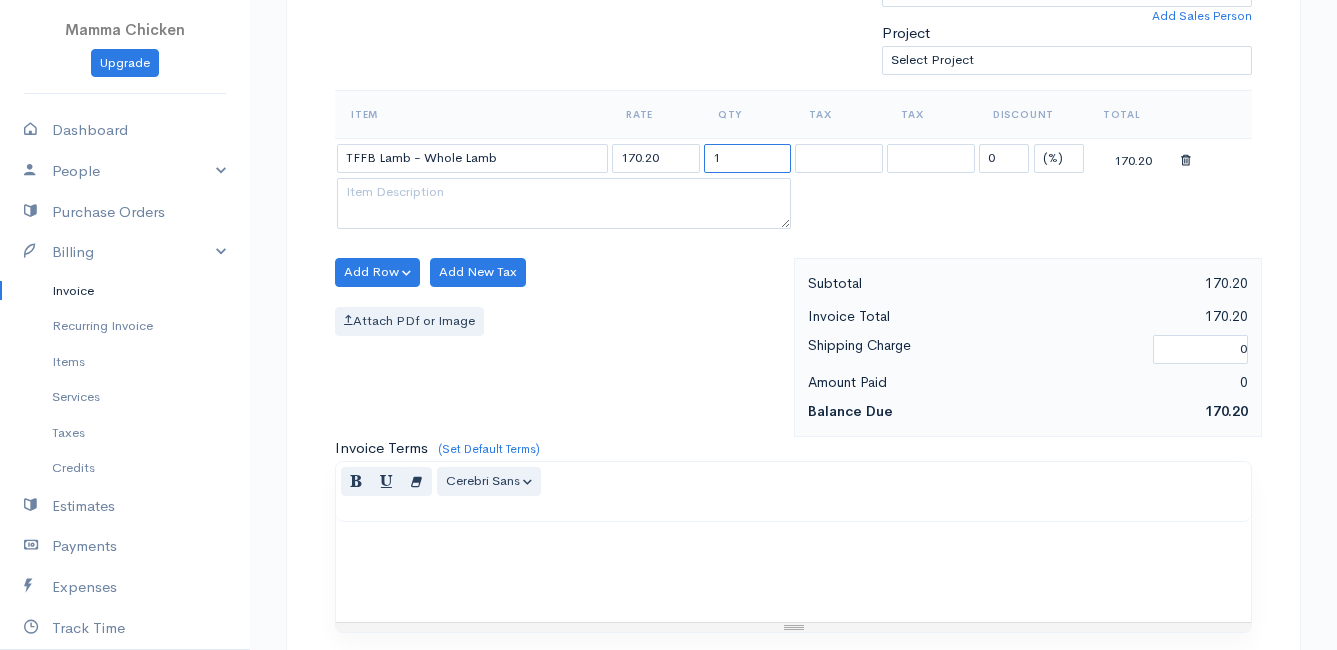 click on "1" at bounding box center [748, 158] 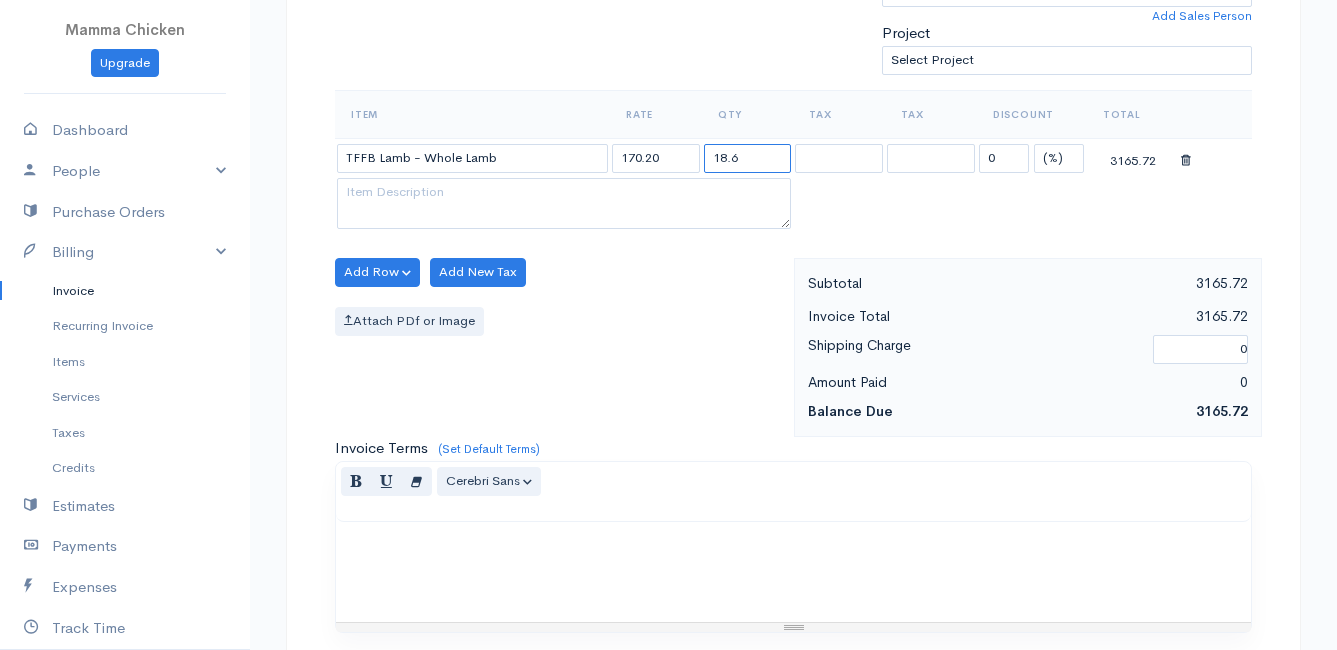 type on "18.6" 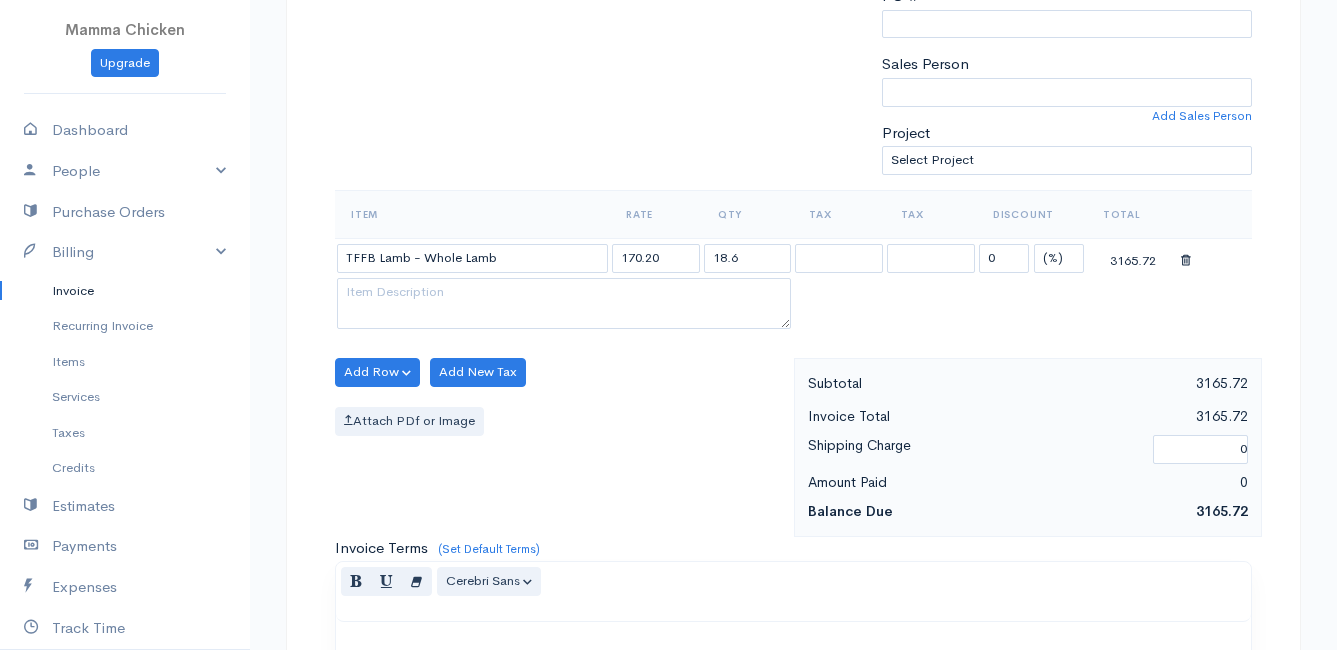 scroll, scrollTop: 400, scrollLeft: 0, axis: vertical 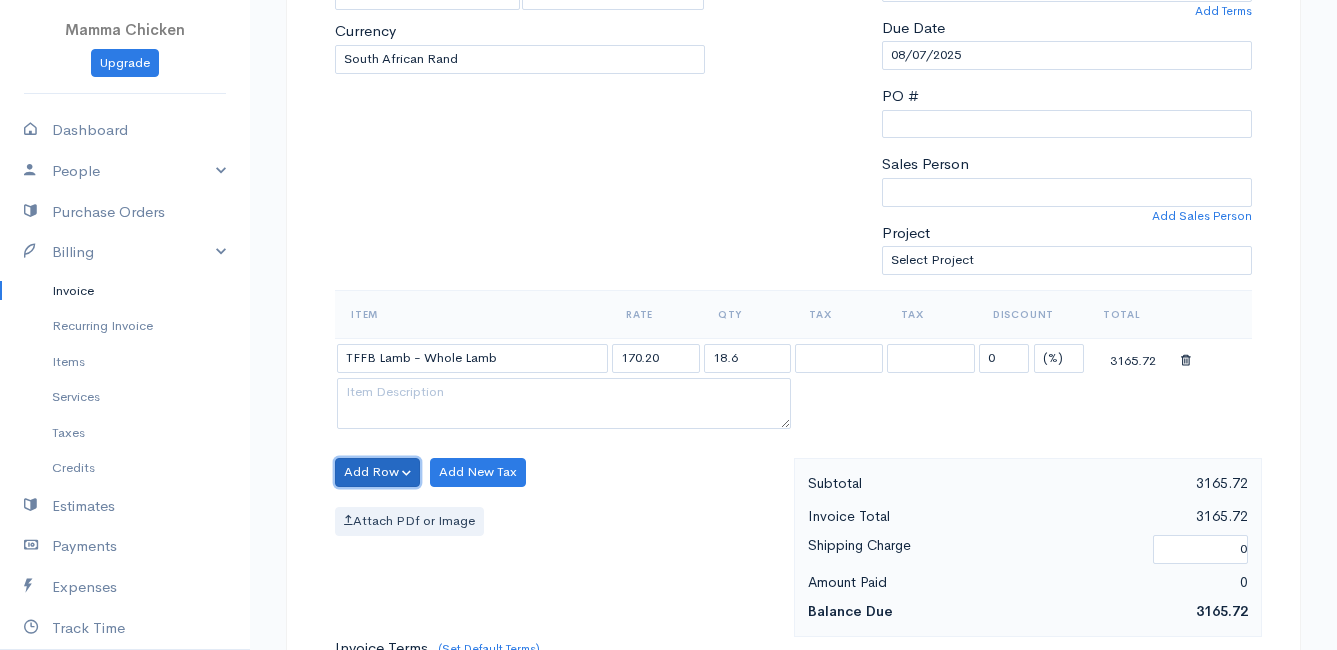 click on "Add Row" at bounding box center [377, 472] 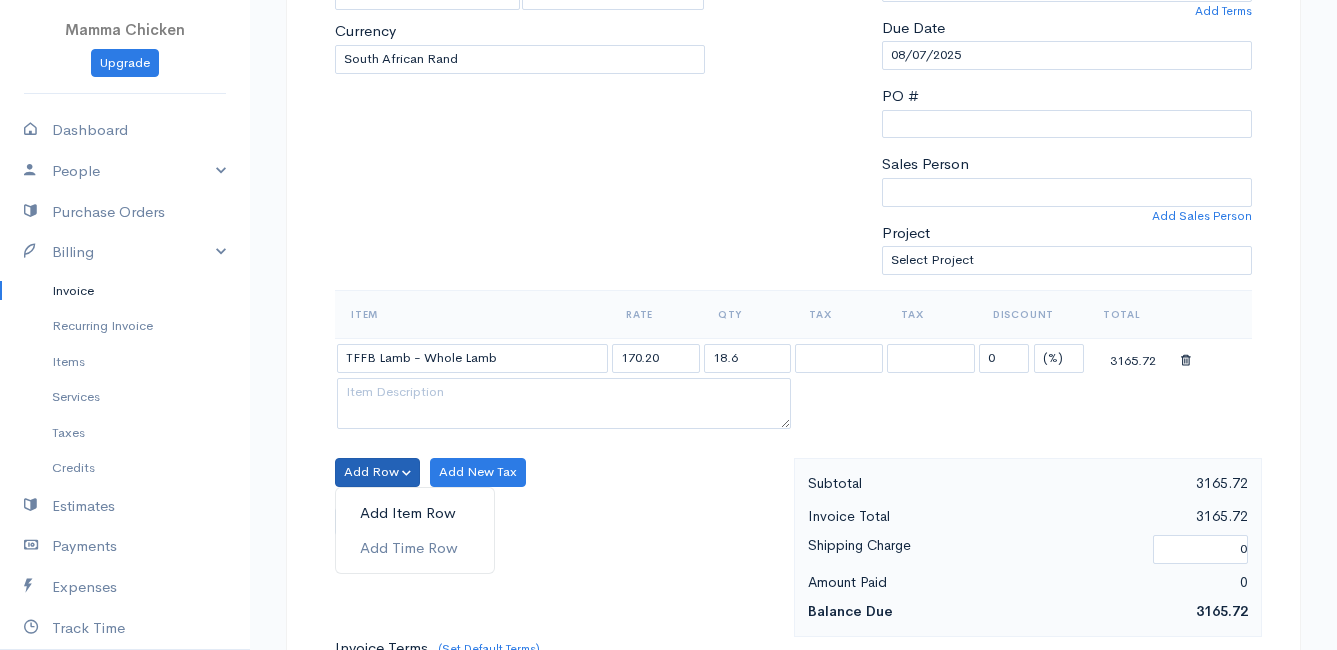 click on "Add Item Row" at bounding box center (415, 513) 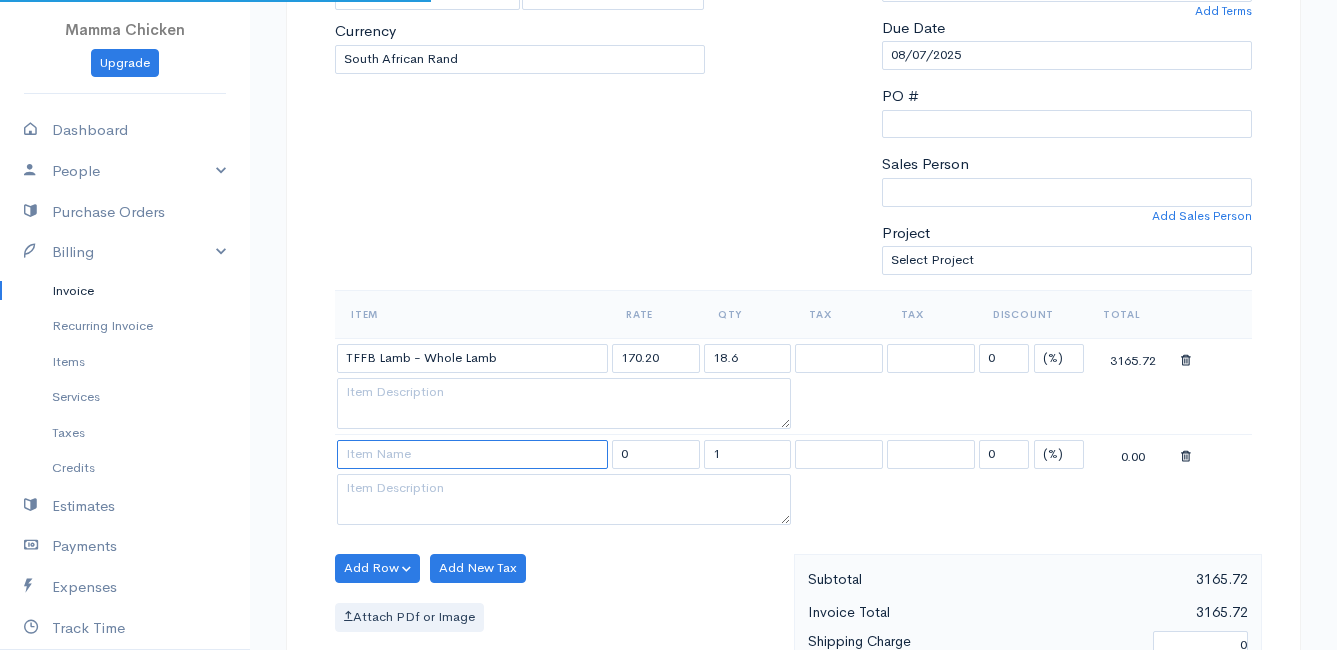 click at bounding box center (472, 454) 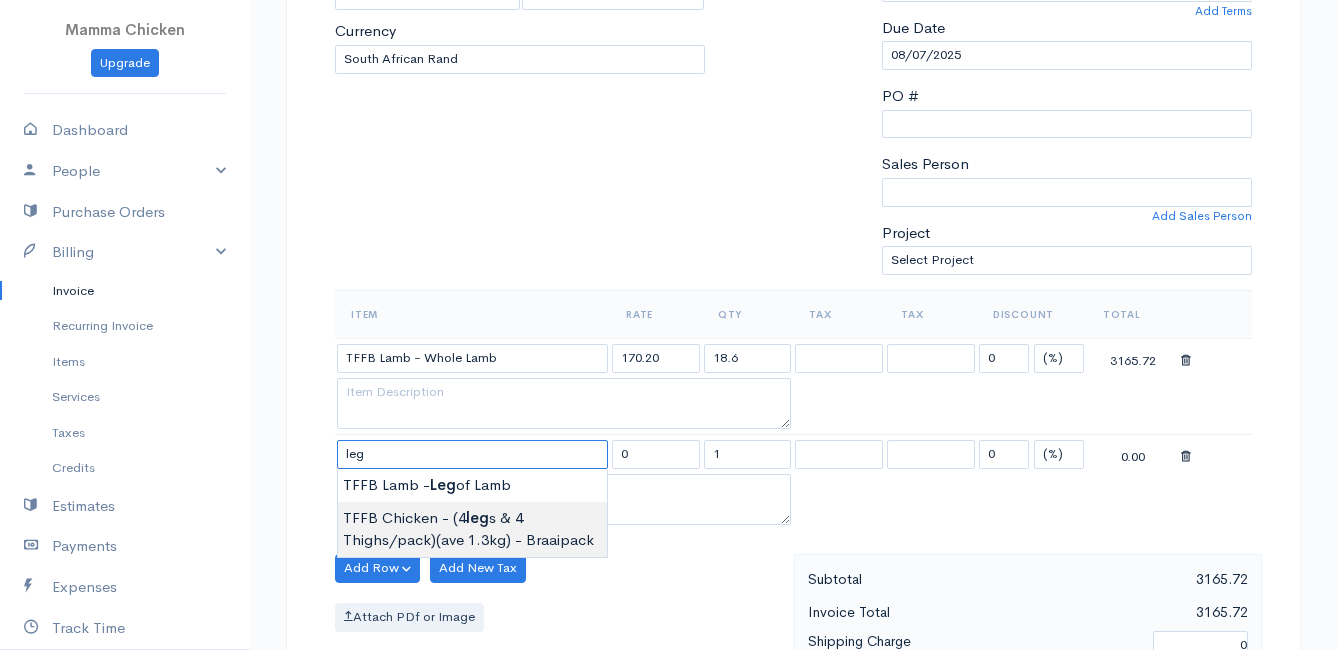 type on "TFFB Chicken - (4 legs & 4 Thighs/pack)(ave 1.3kg) - Braaipack" 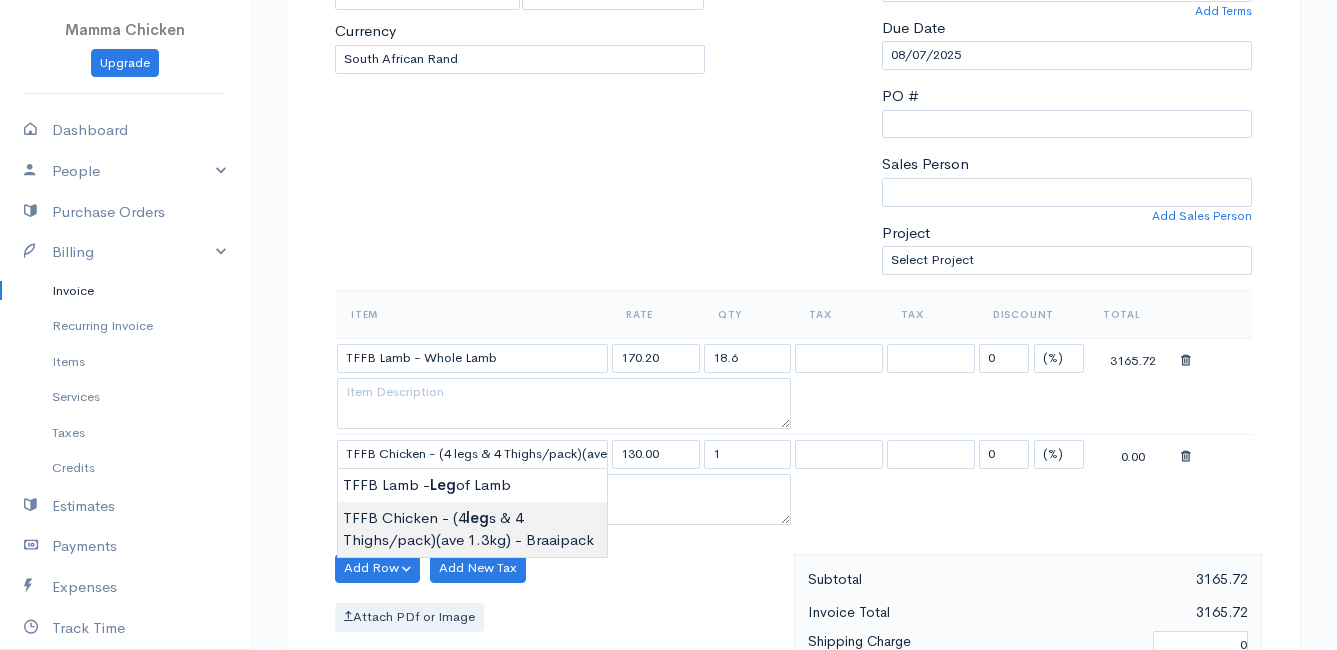 click on "DRAFT To [FIRST] [LAST] [NUMBER] [STREET] [CITY] [POSTAL_CODE] [Choose Country] United States Canada United Kingdom Afghanistan Albania Algeria American Samoa Andorra Anguilla Angola Antarctica Armenia" at bounding box center (668, 512) 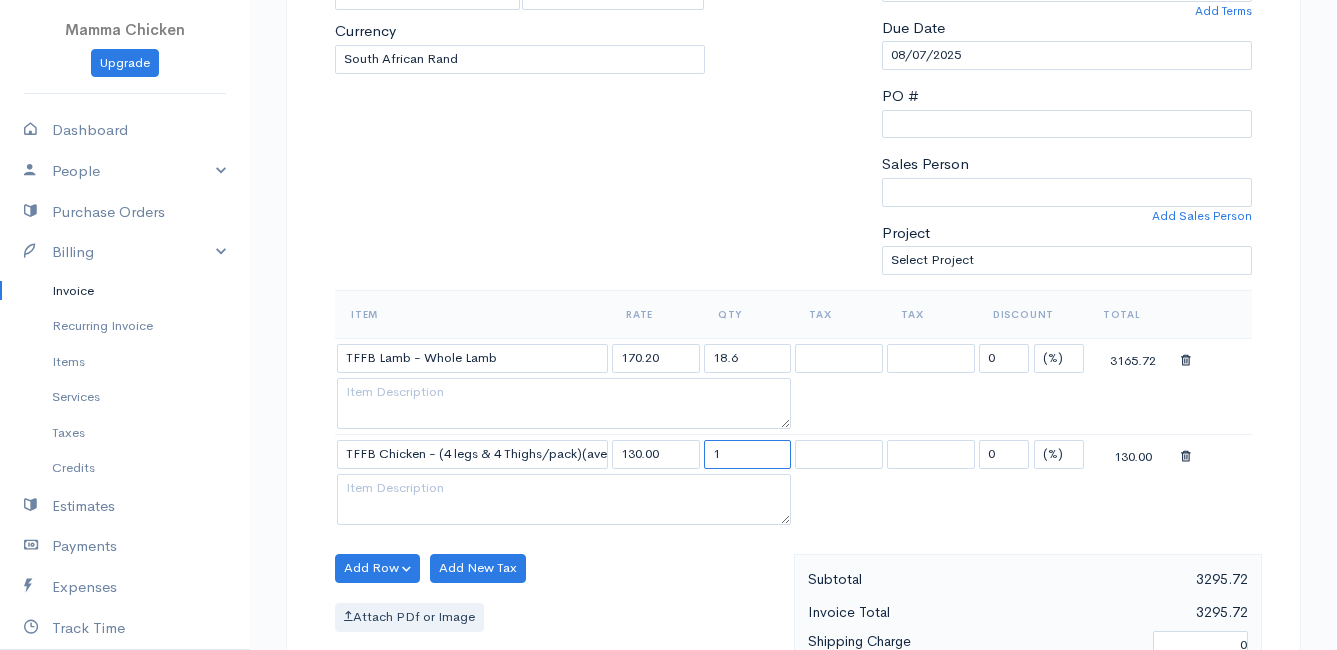 click on "1" at bounding box center [748, 454] 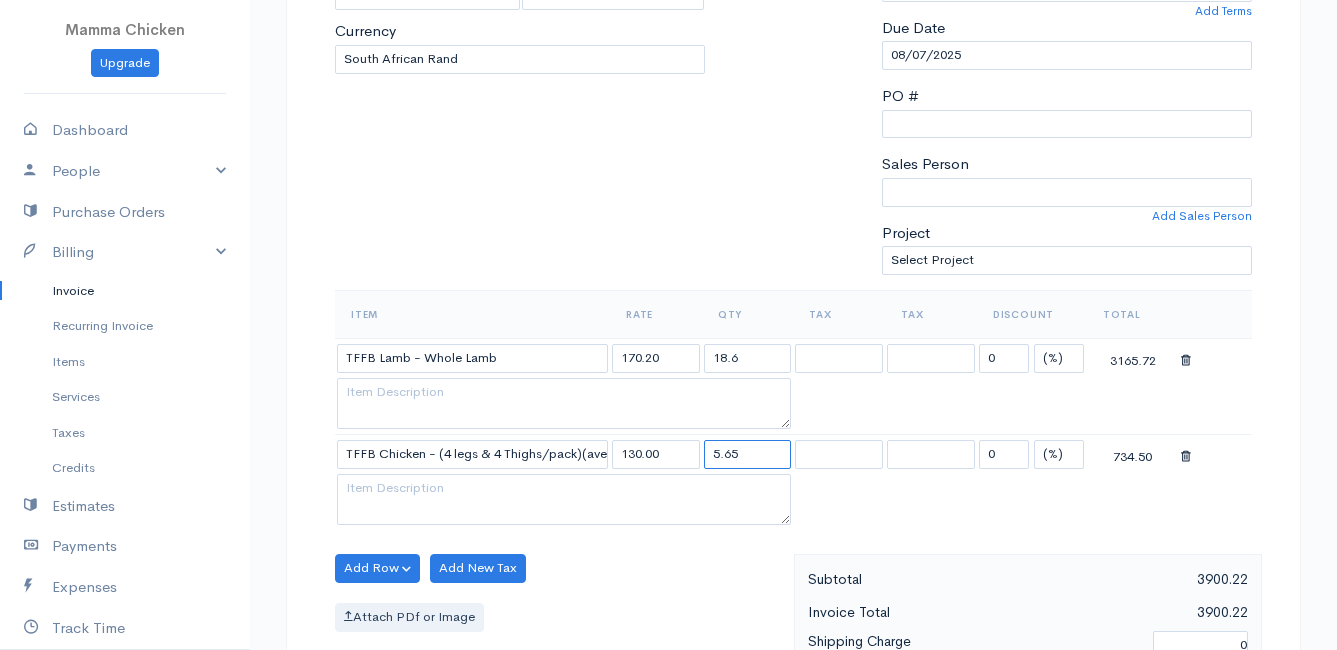 type on "5.65" 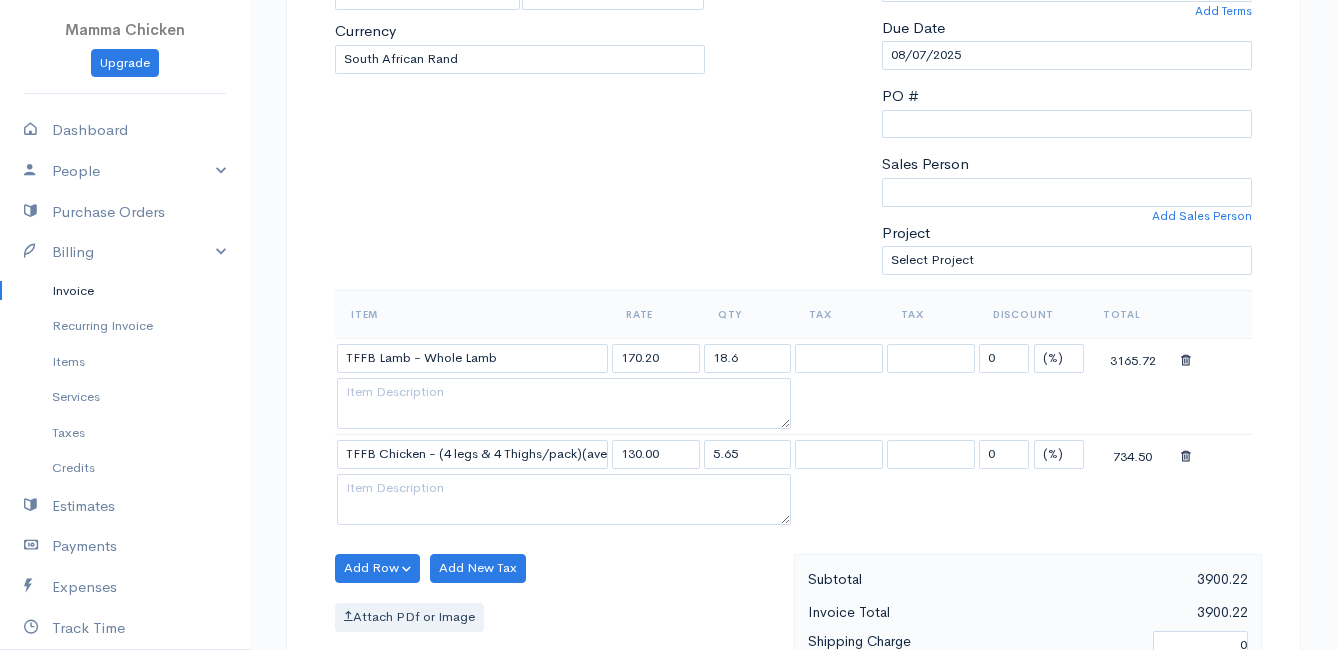 click on "Add Row Add Item Row Add Time Row Add New Tax                          Attach PDf or Image" at bounding box center (559, 643) 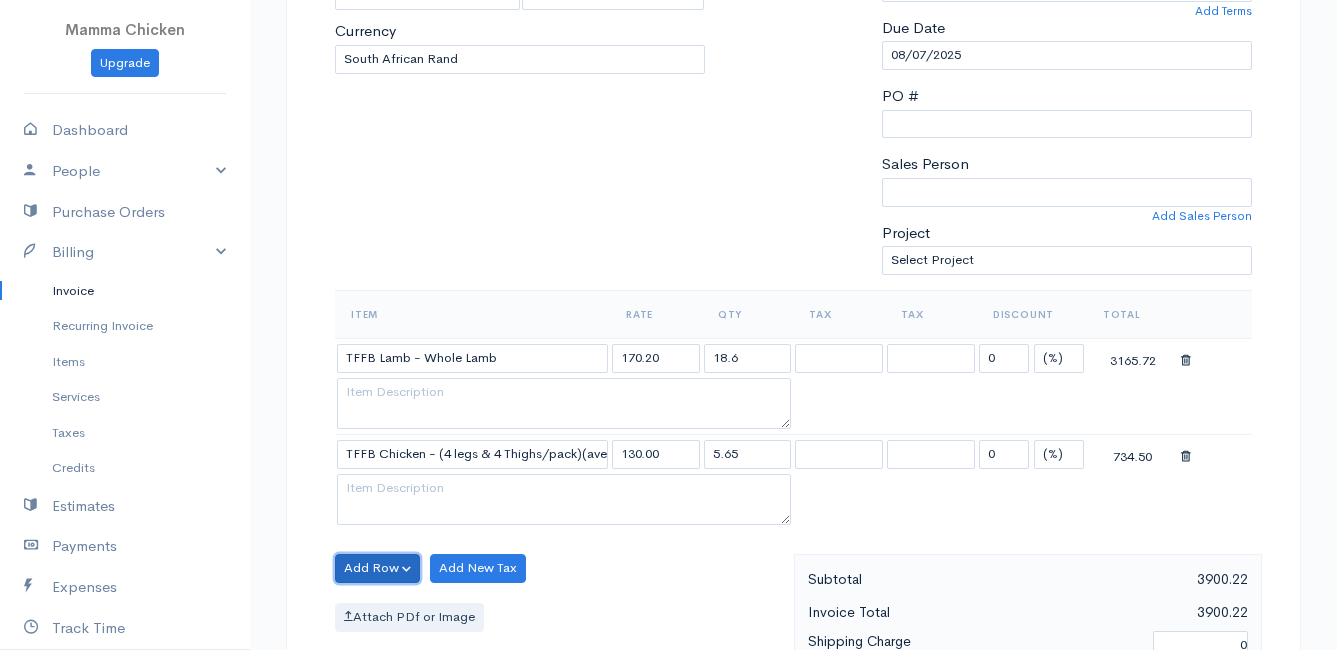click on "Add Row" at bounding box center [377, 568] 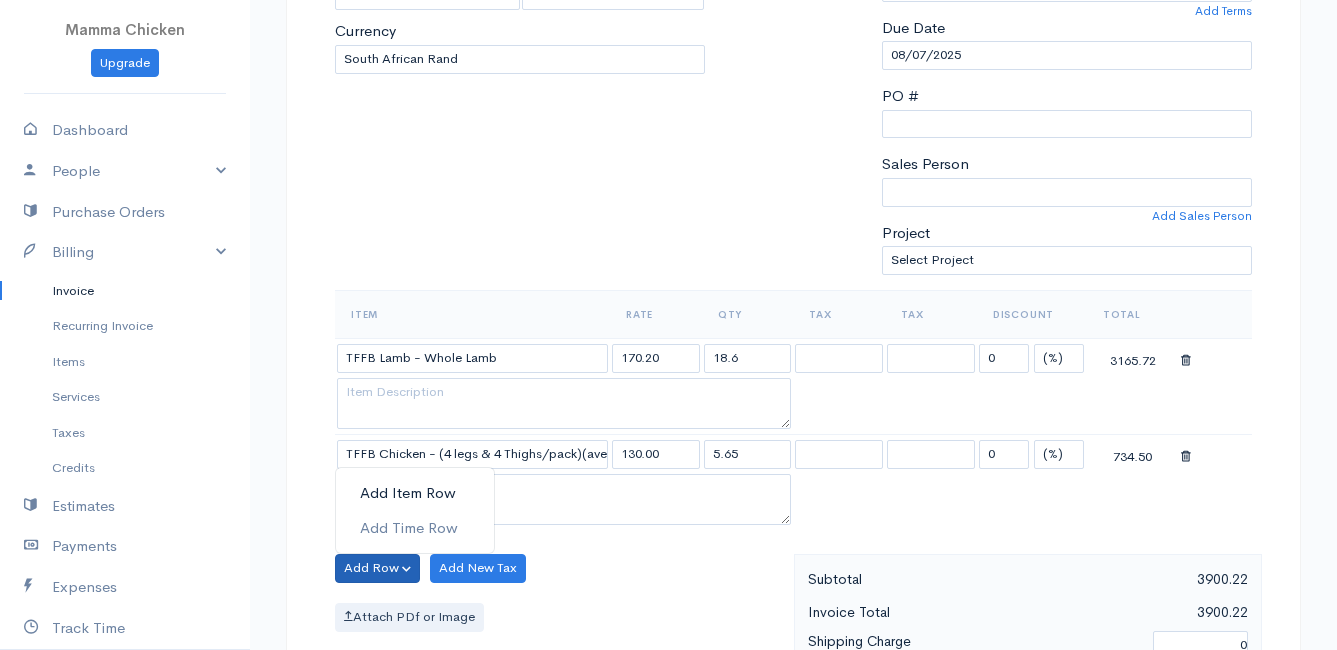 click on "Add Item Row" at bounding box center (415, 493) 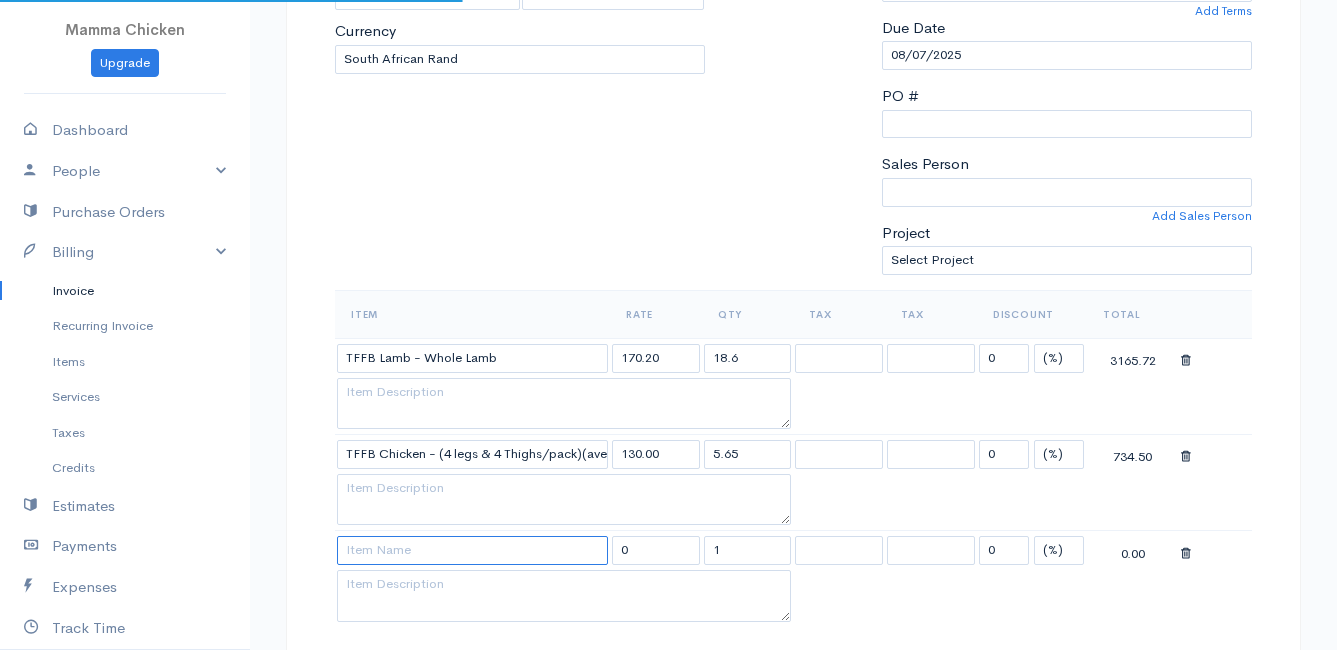 click at bounding box center (472, 550) 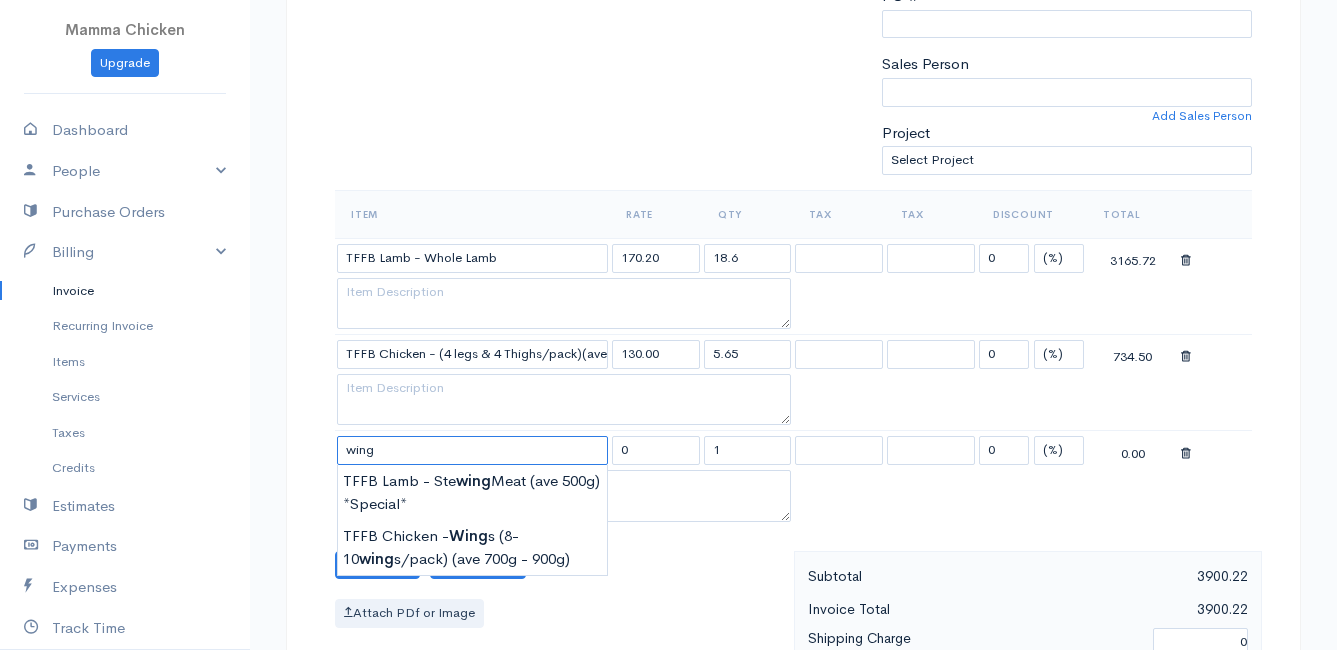 scroll, scrollTop: 600, scrollLeft: 0, axis: vertical 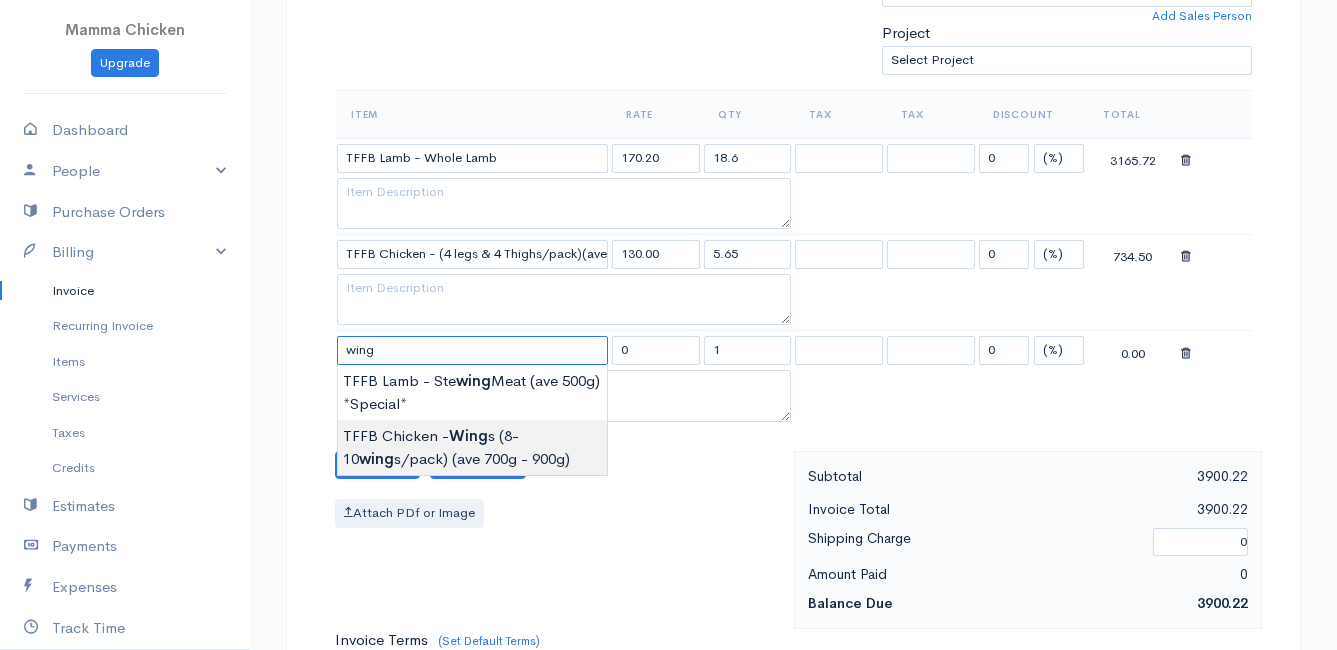type on "TFFB Chicken - Wings (8-10 wings/pack) (ave 700g - 900g)" 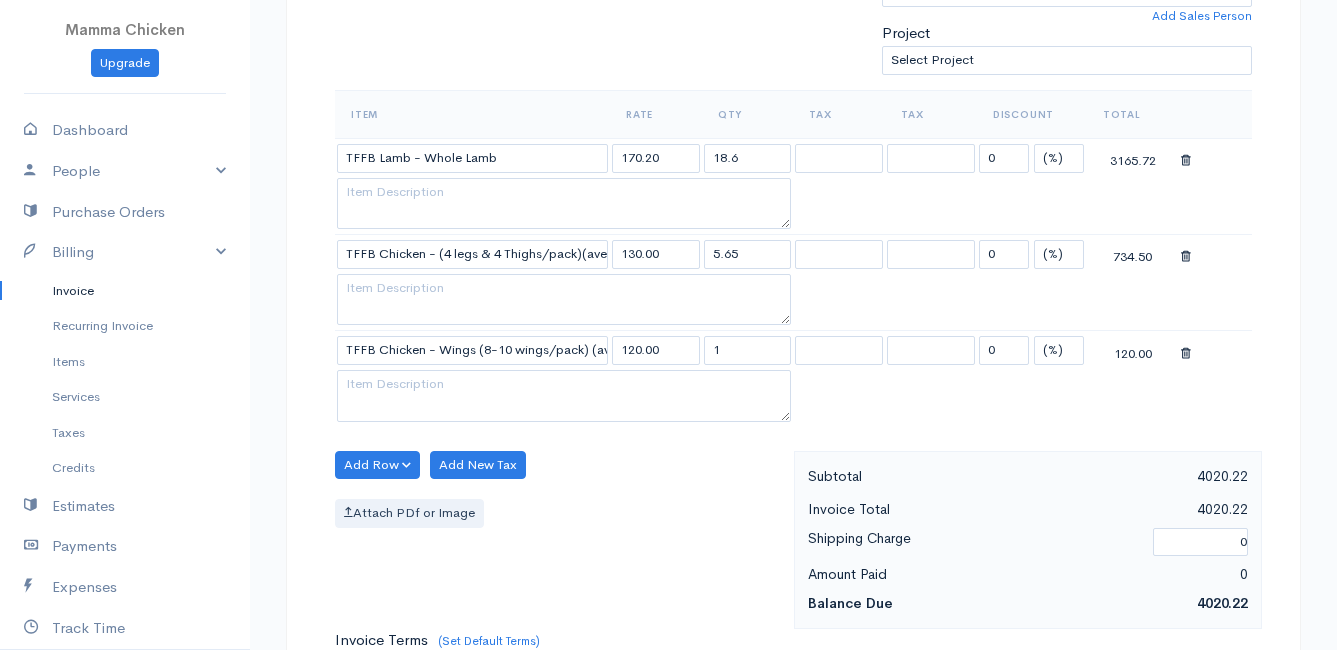 click on "DRAFT To [FIRST] [LAST] [NUMBER] [STREET] [CITY] [POSTAL_CODE] [Choose Country] United States Canada United Kingdom Afghanistan Albania Algeria American Samoa Andorra Anguilla Angola Antarctica Armenia" at bounding box center (668, 360) 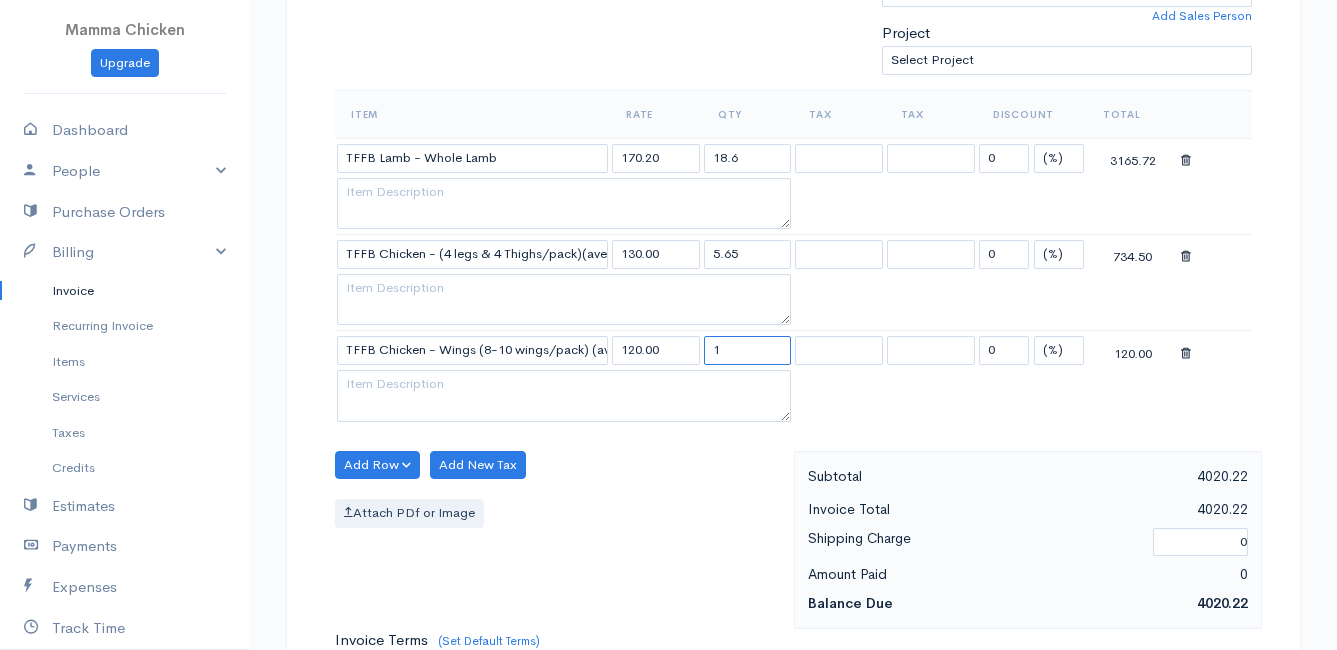 click on "1" at bounding box center (748, 350) 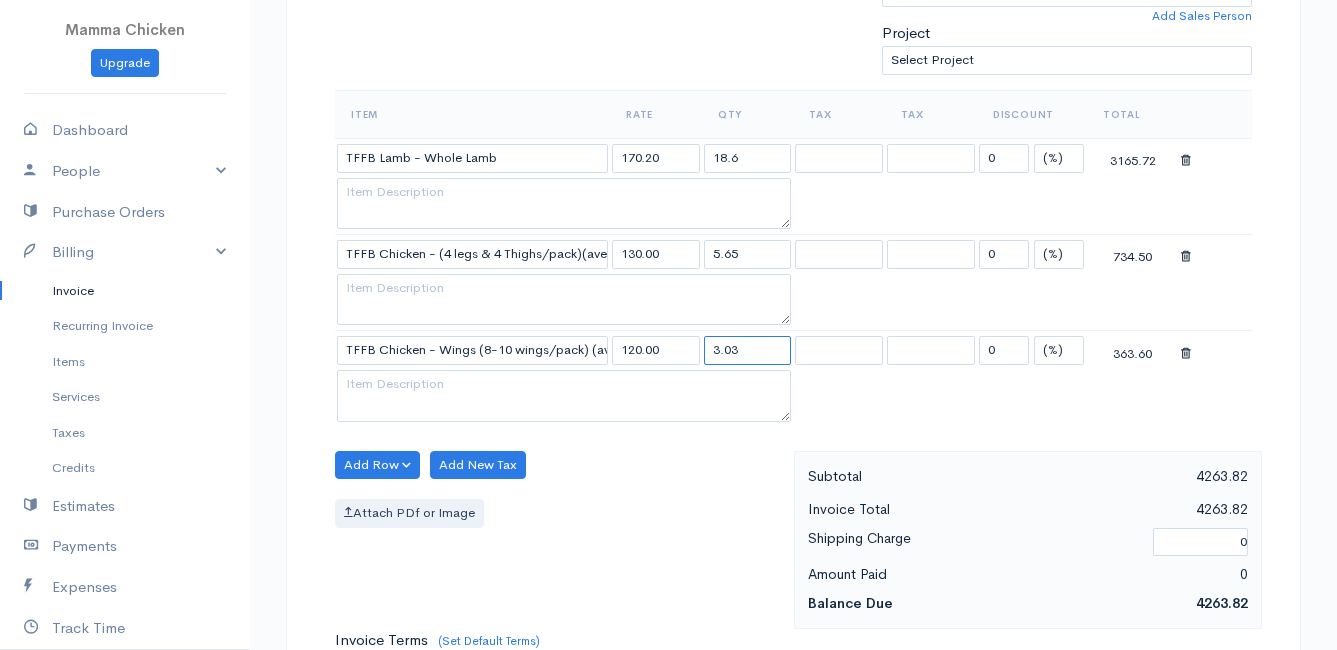 type on "3.03" 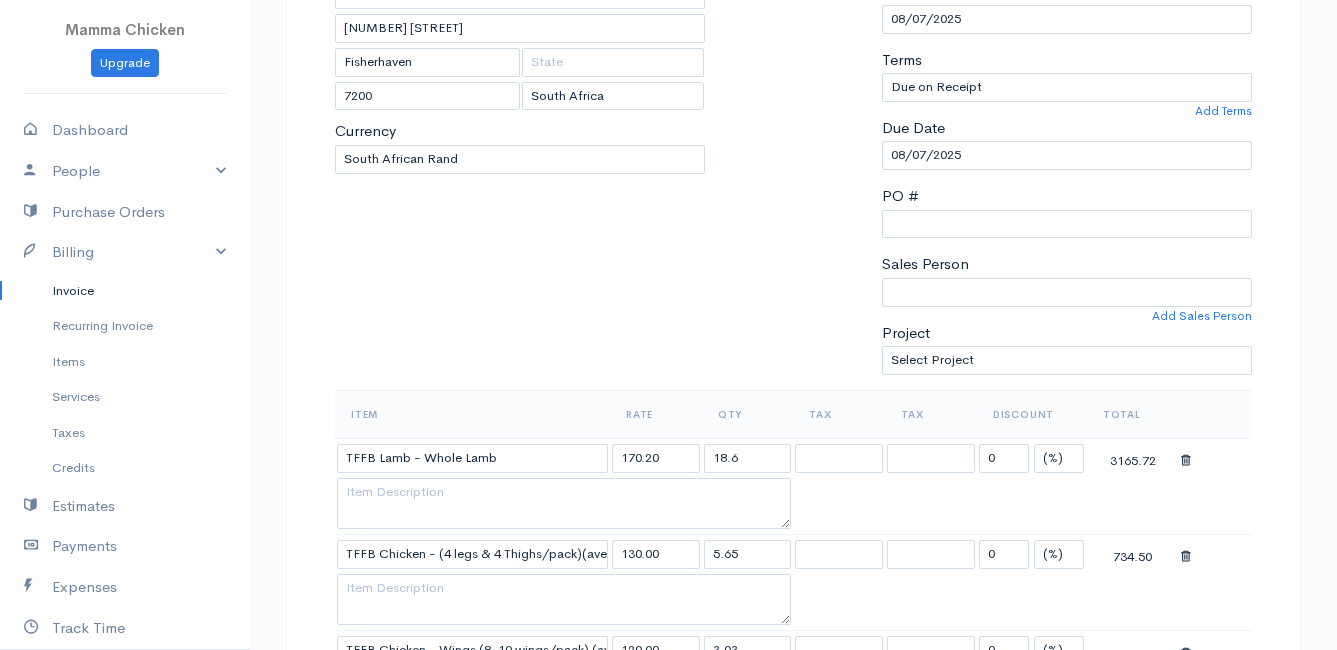 scroll, scrollTop: 200, scrollLeft: 0, axis: vertical 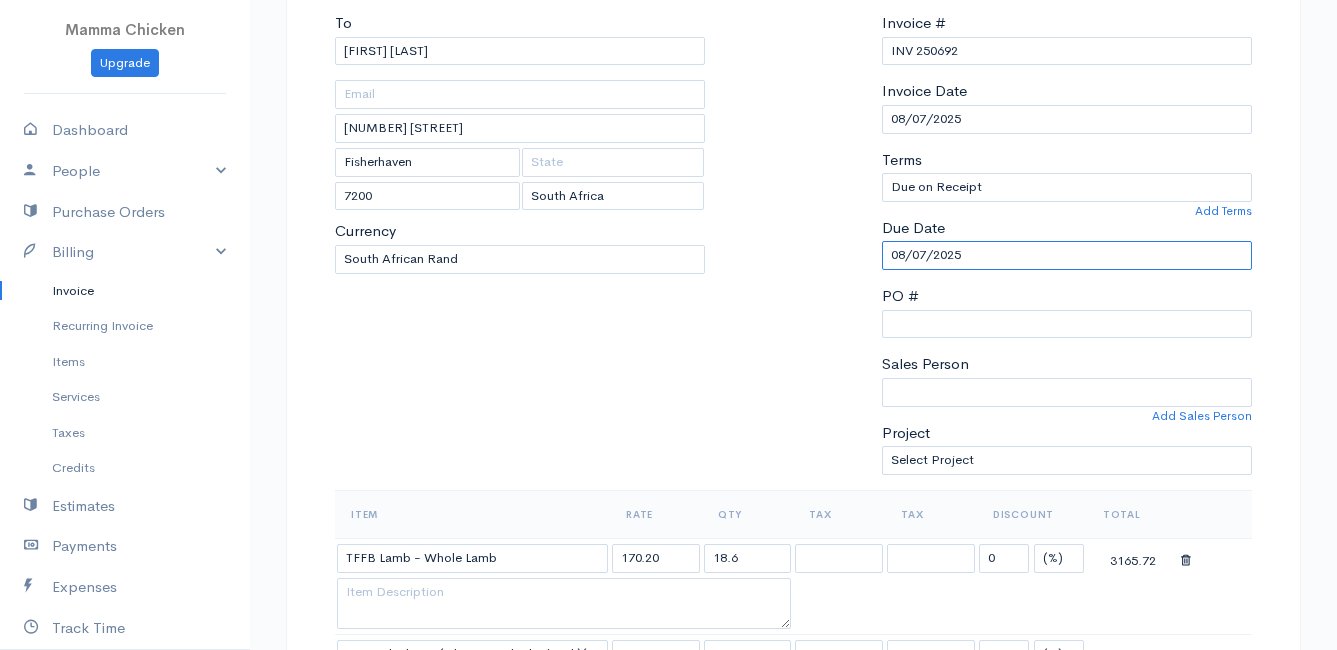 click on "08/07/2025" at bounding box center [1067, 255] 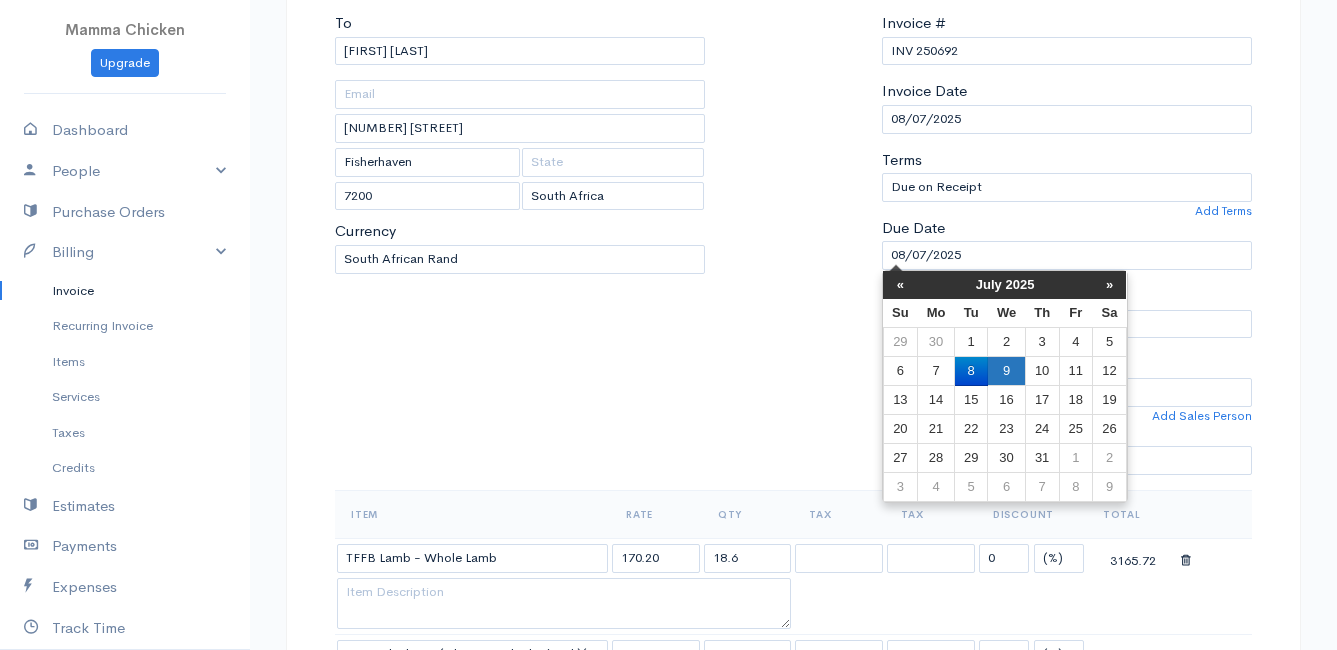 click on "9" at bounding box center (1006, 342) 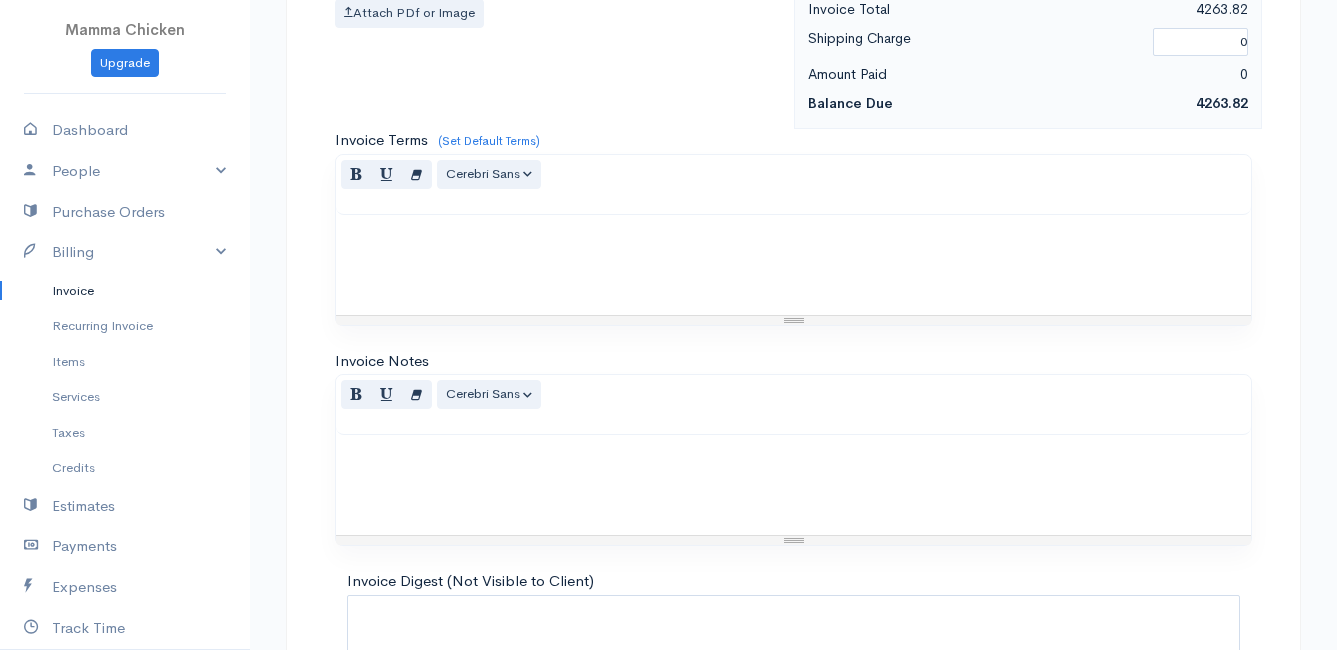 scroll, scrollTop: 1271, scrollLeft: 0, axis: vertical 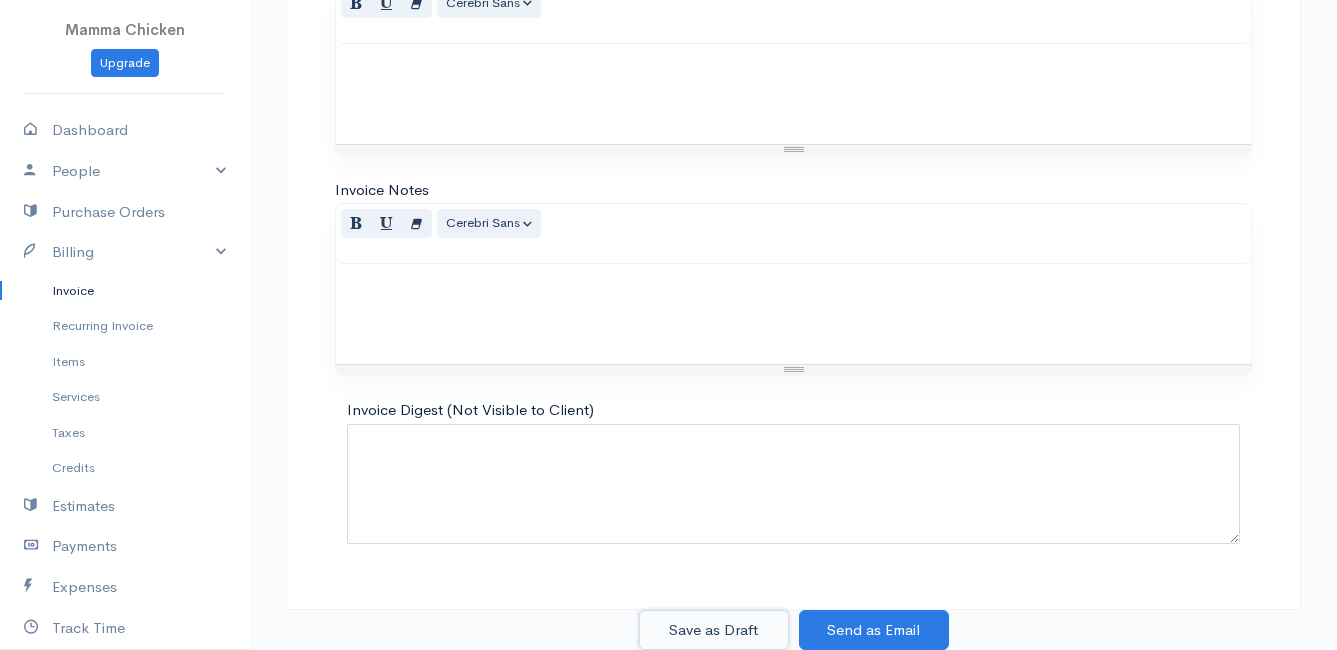 click on "Save as Draft" at bounding box center [714, 630] 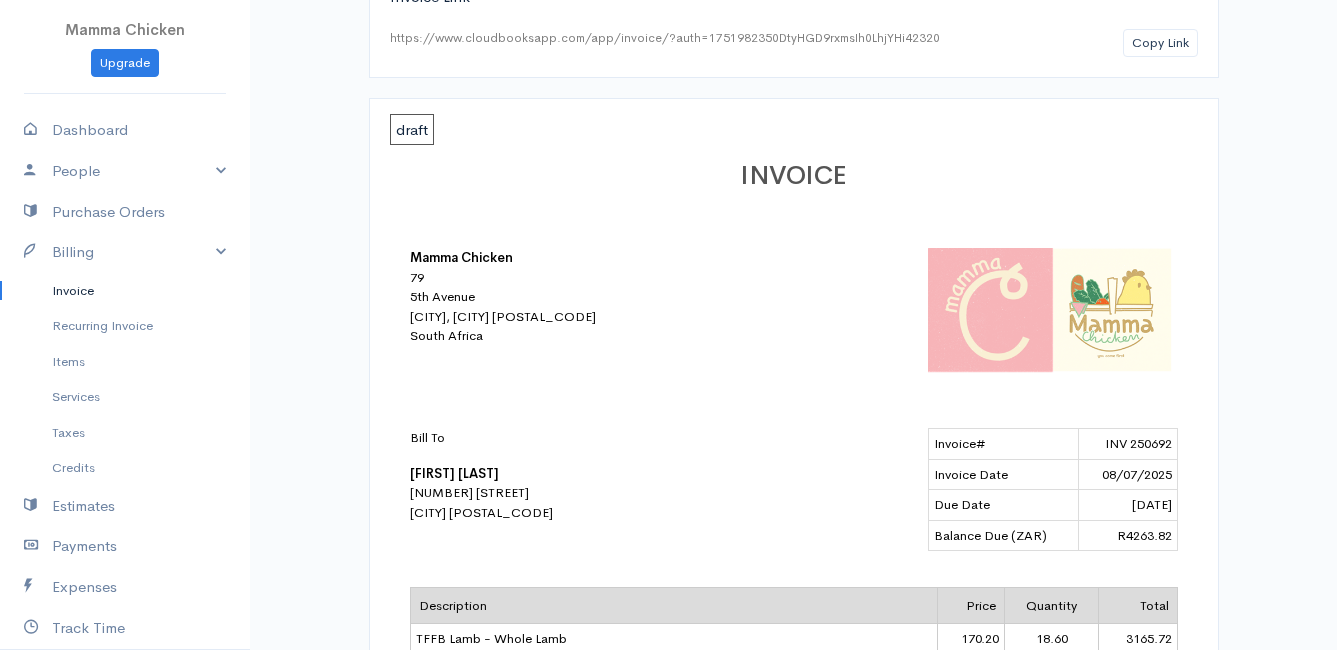 scroll, scrollTop: 100, scrollLeft: 0, axis: vertical 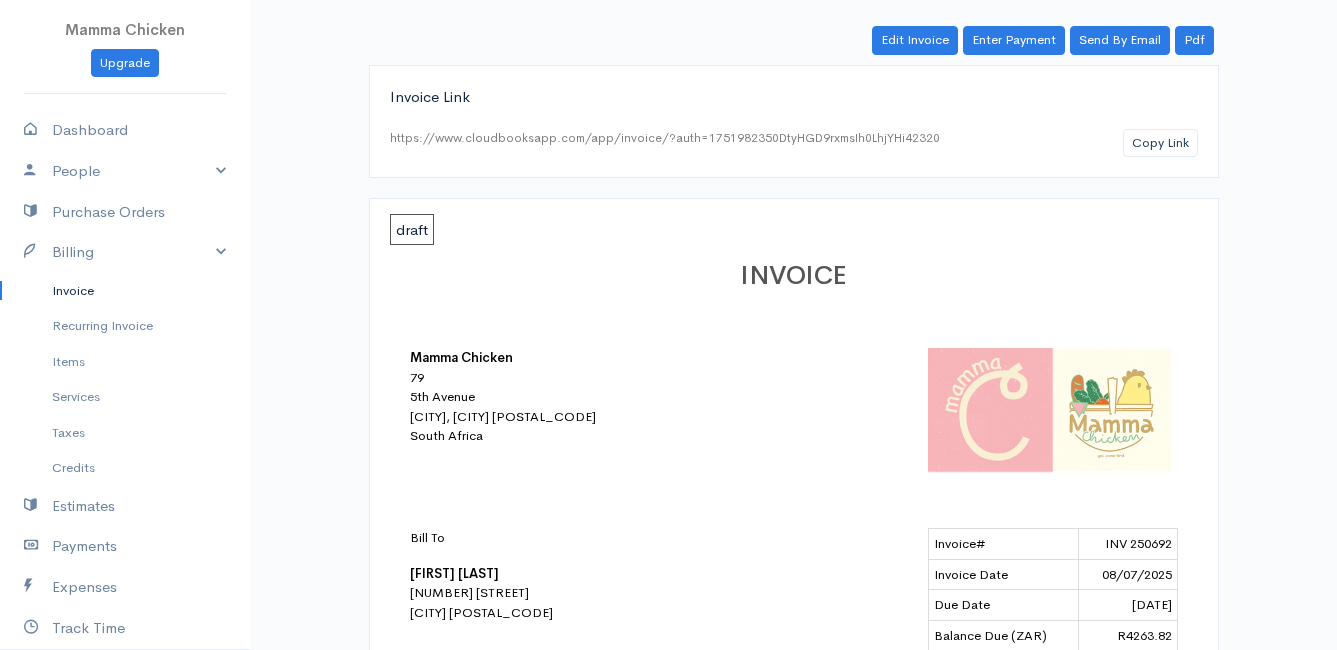 click on "Invoice" at bounding box center (125, 291) 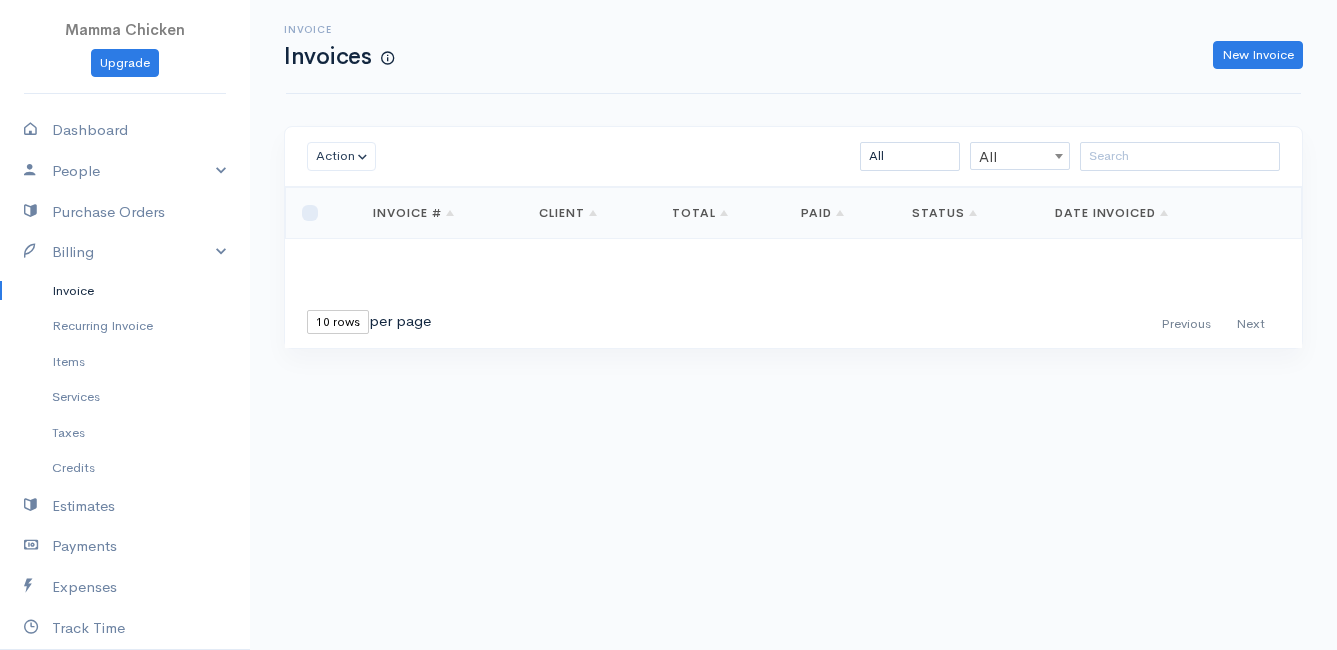 scroll, scrollTop: 0, scrollLeft: 0, axis: both 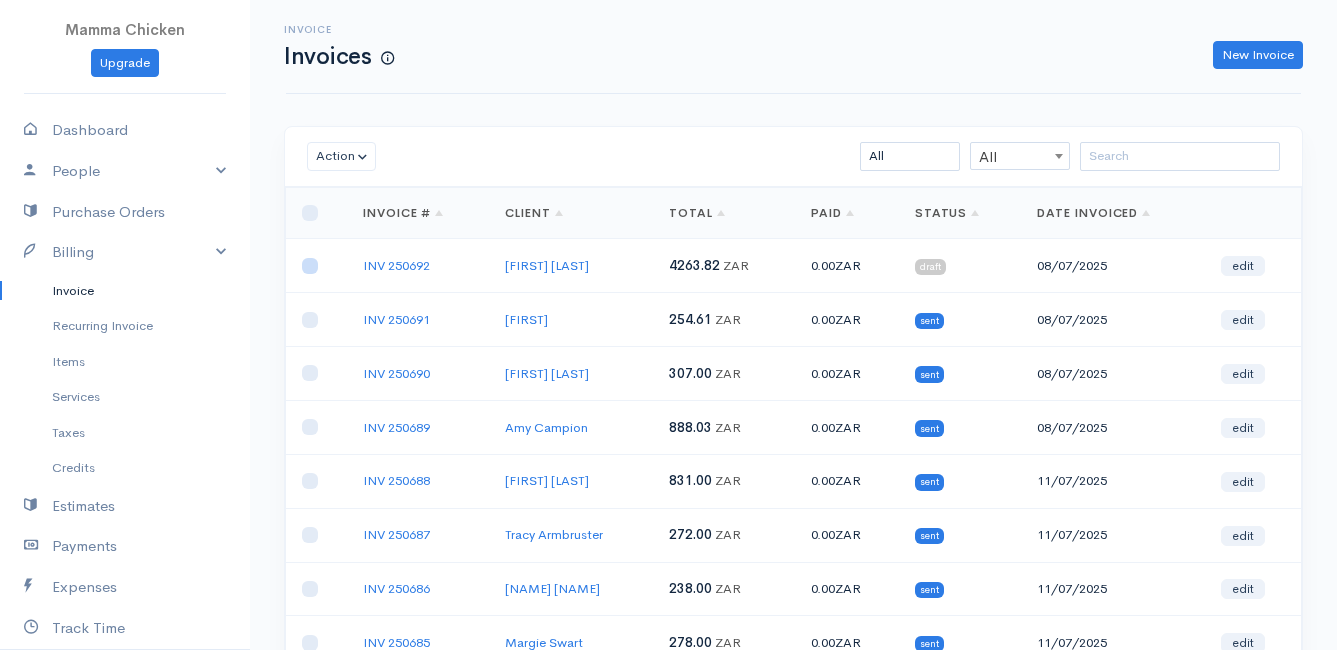 click at bounding box center (310, 266) 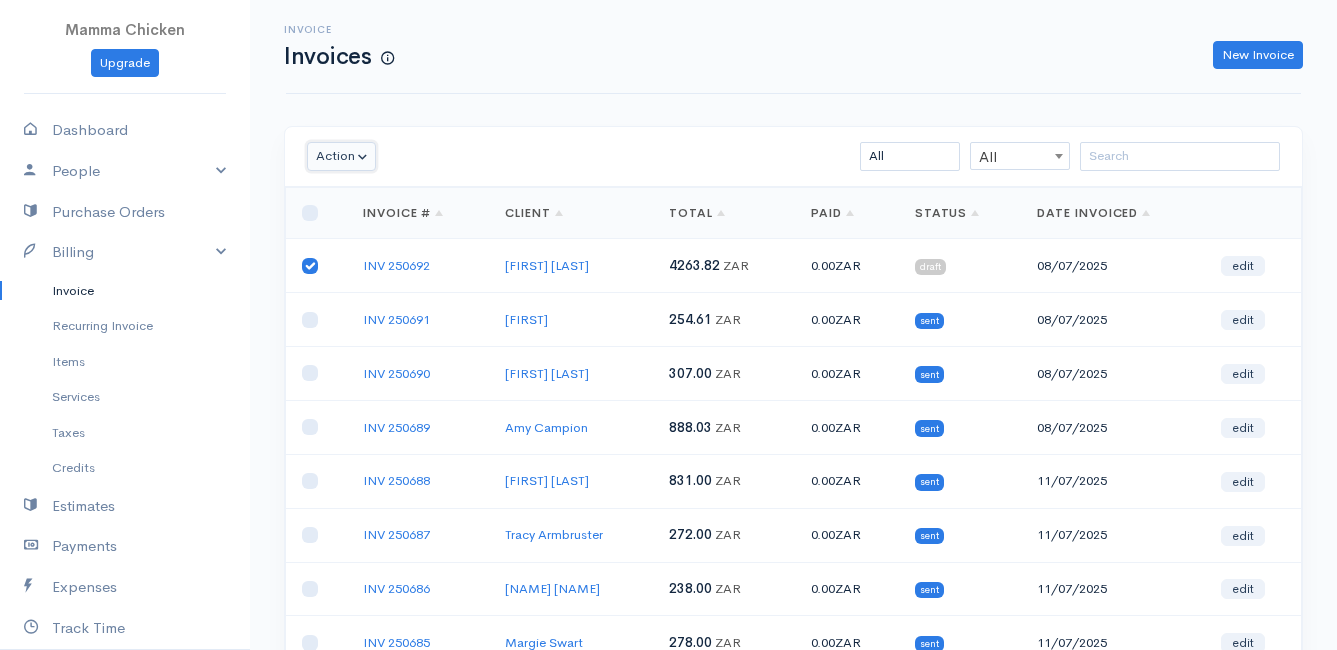 click on "Action" at bounding box center (341, 156) 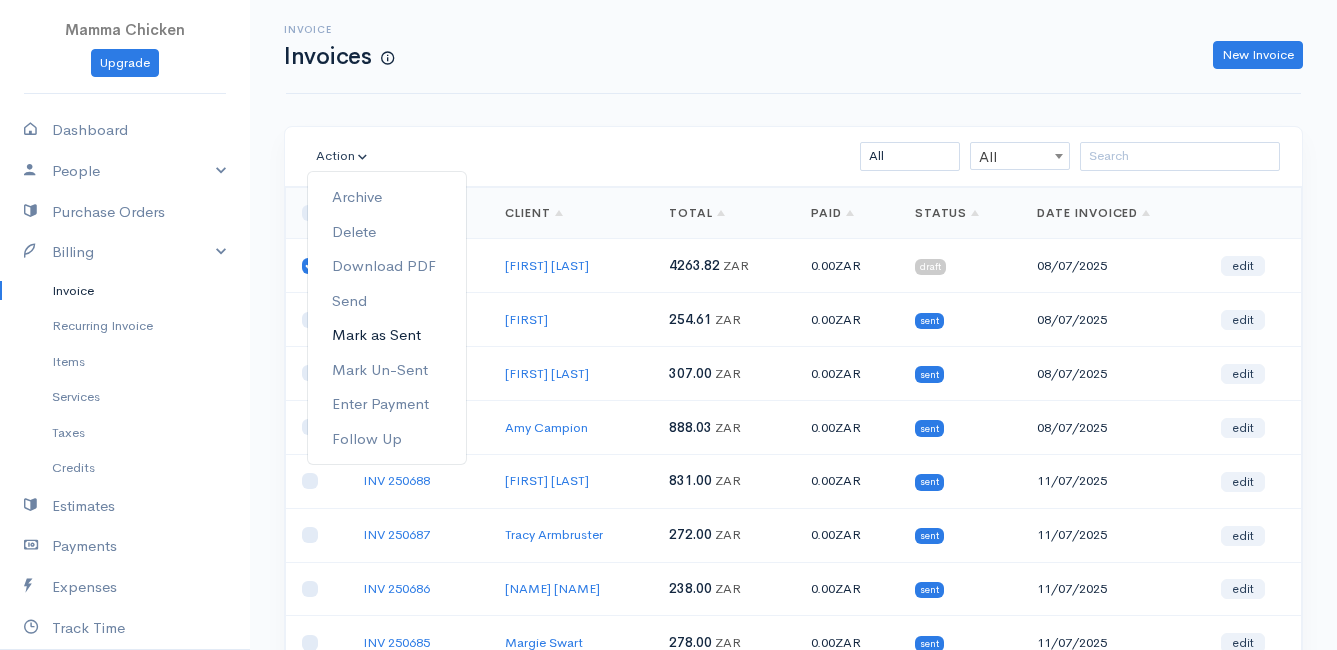 click on "Mark as Sent" at bounding box center (387, 335) 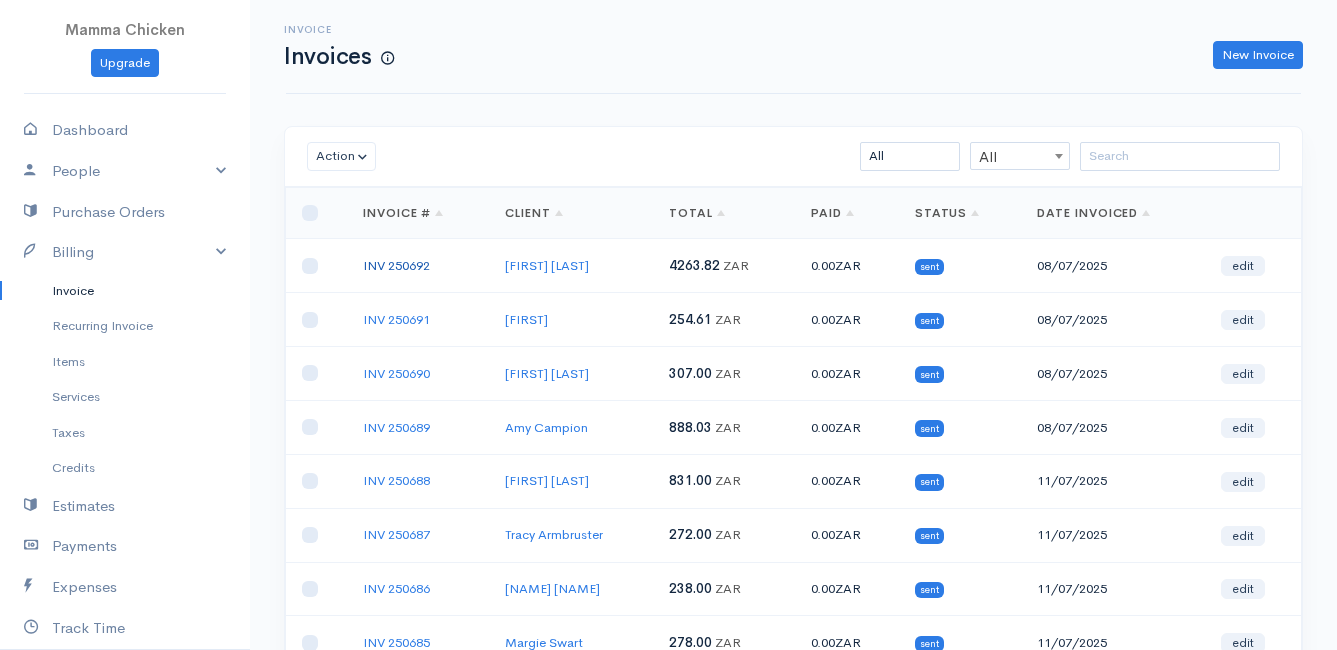 click on "INV 250692" at bounding box center (396, 265) 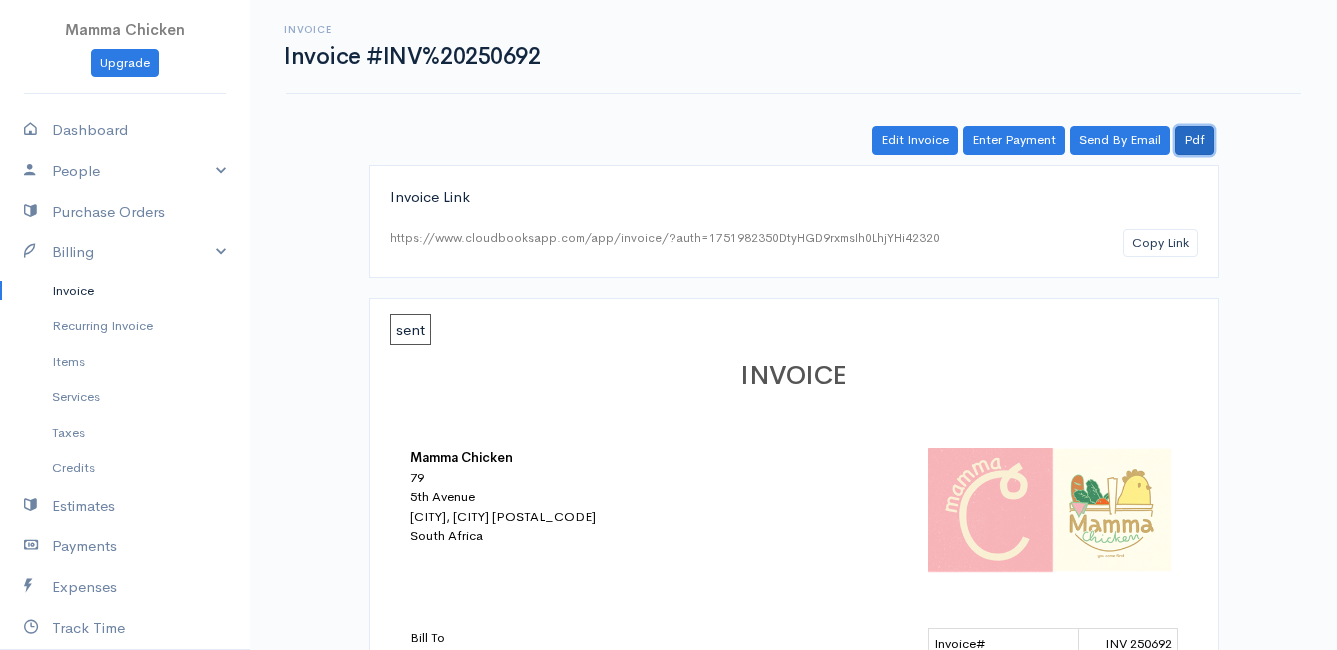 click on "Pdf" at bounding box center (1194, 140) 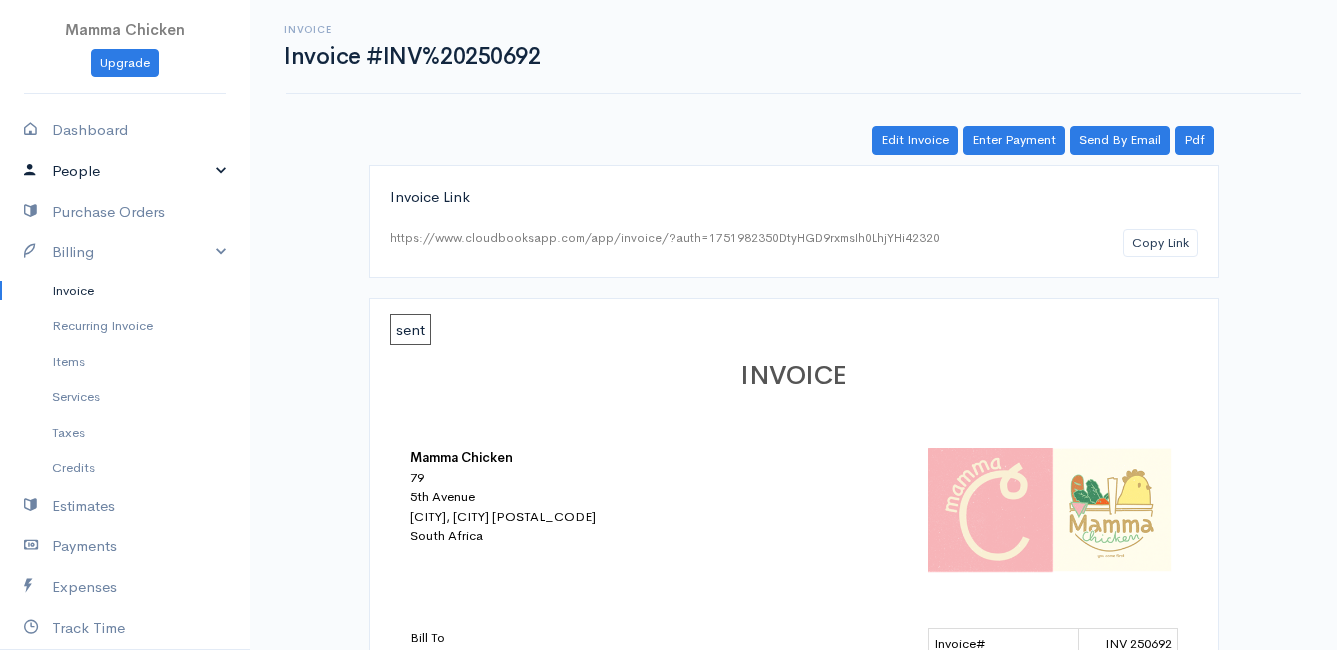 click on "People" at bounding box center (125, 171) 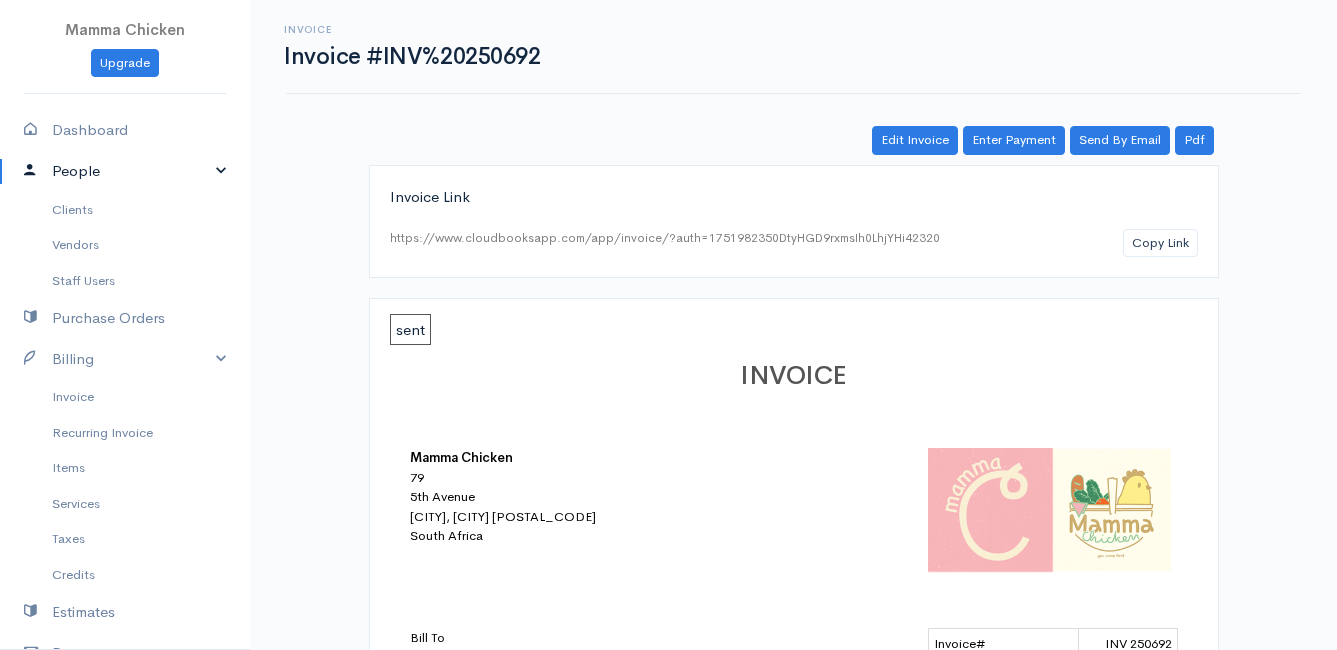 click on "People" at bounding box center (125, 171) 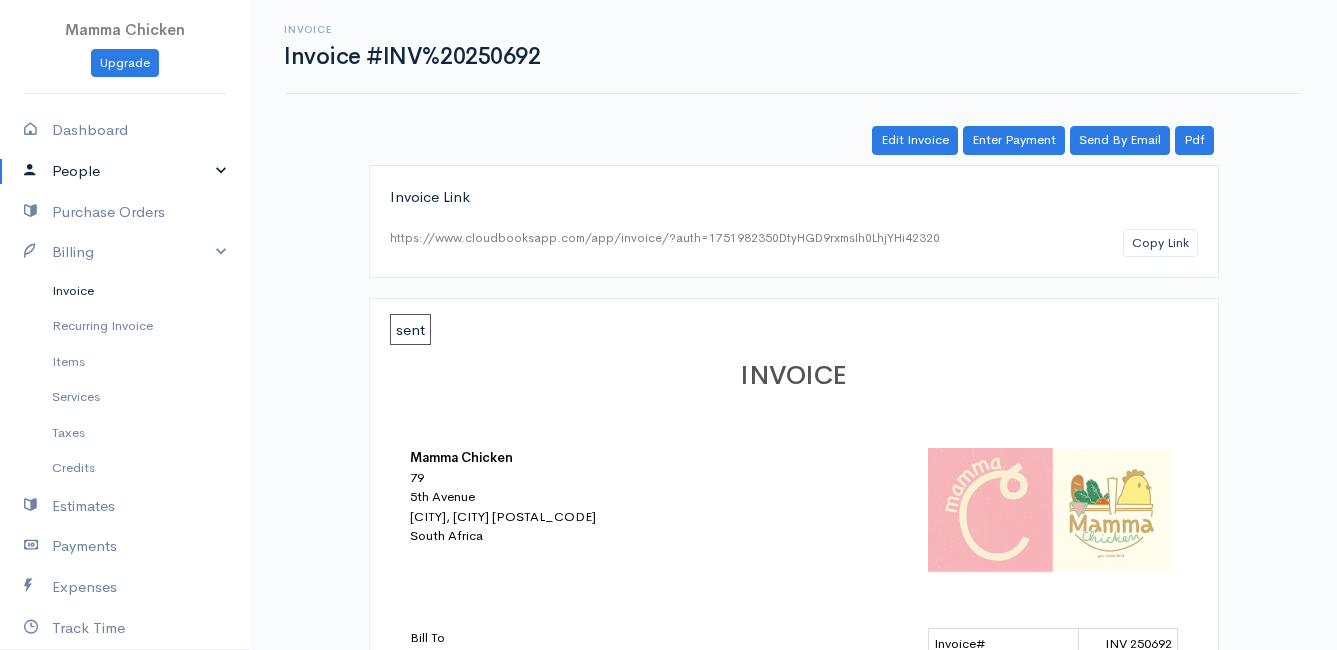click on "Invoice" at bounding box center (125, 291) 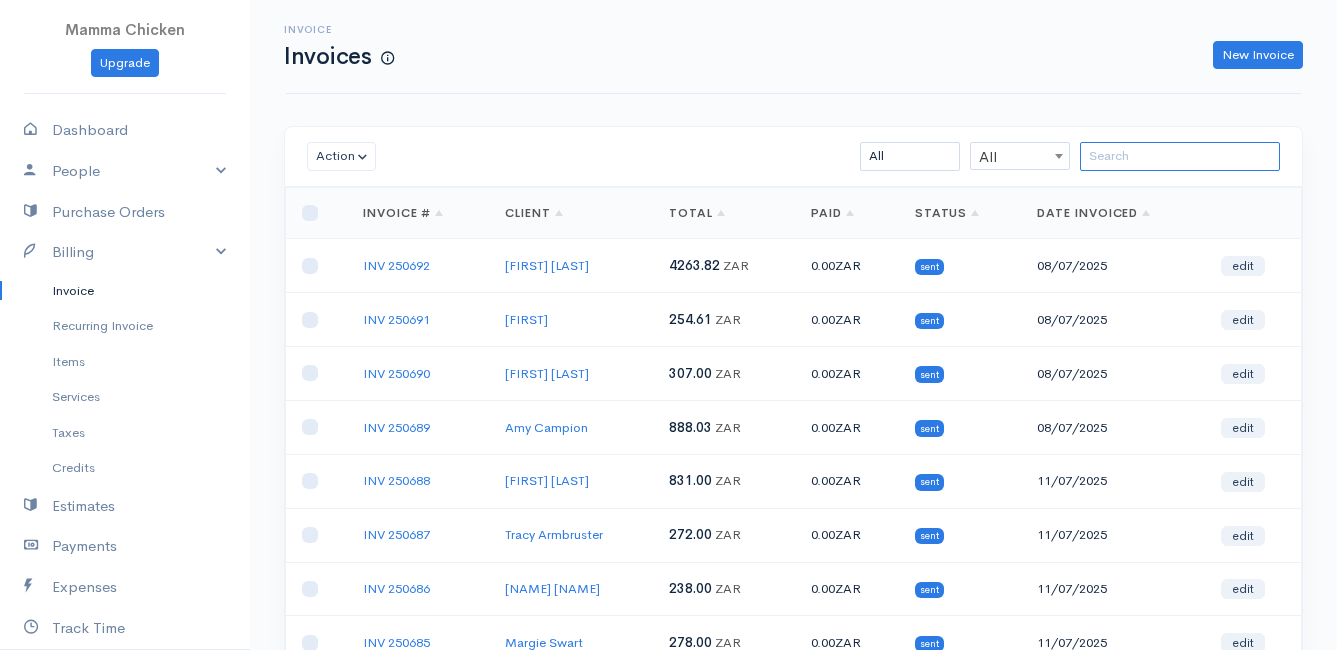 click at bounding box center (1180, 156) 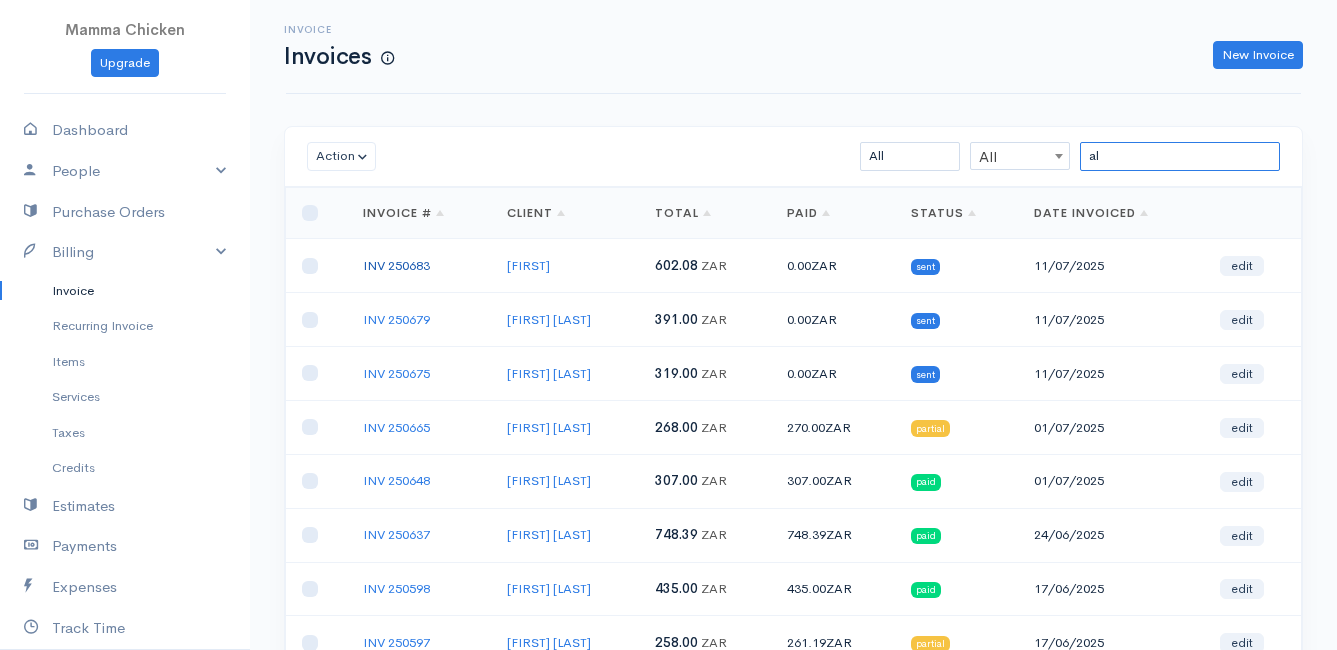 type on "al" 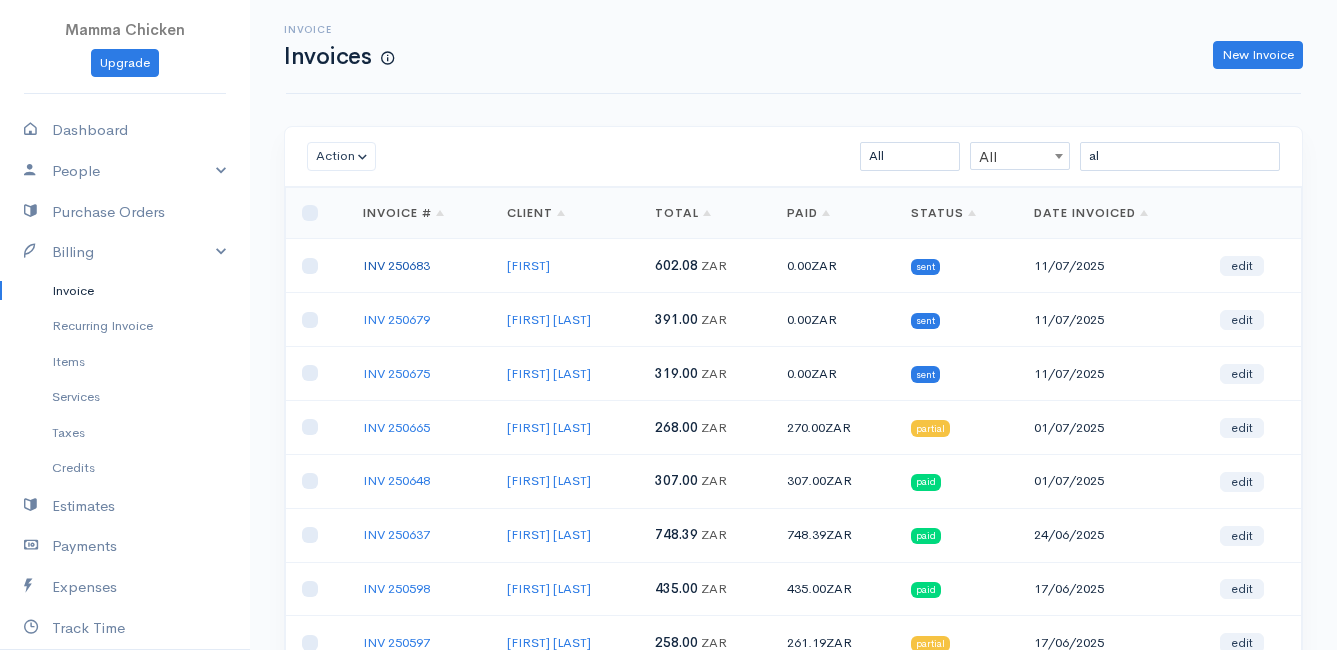 click on "INV 250683" at bounding box center (396, 265) 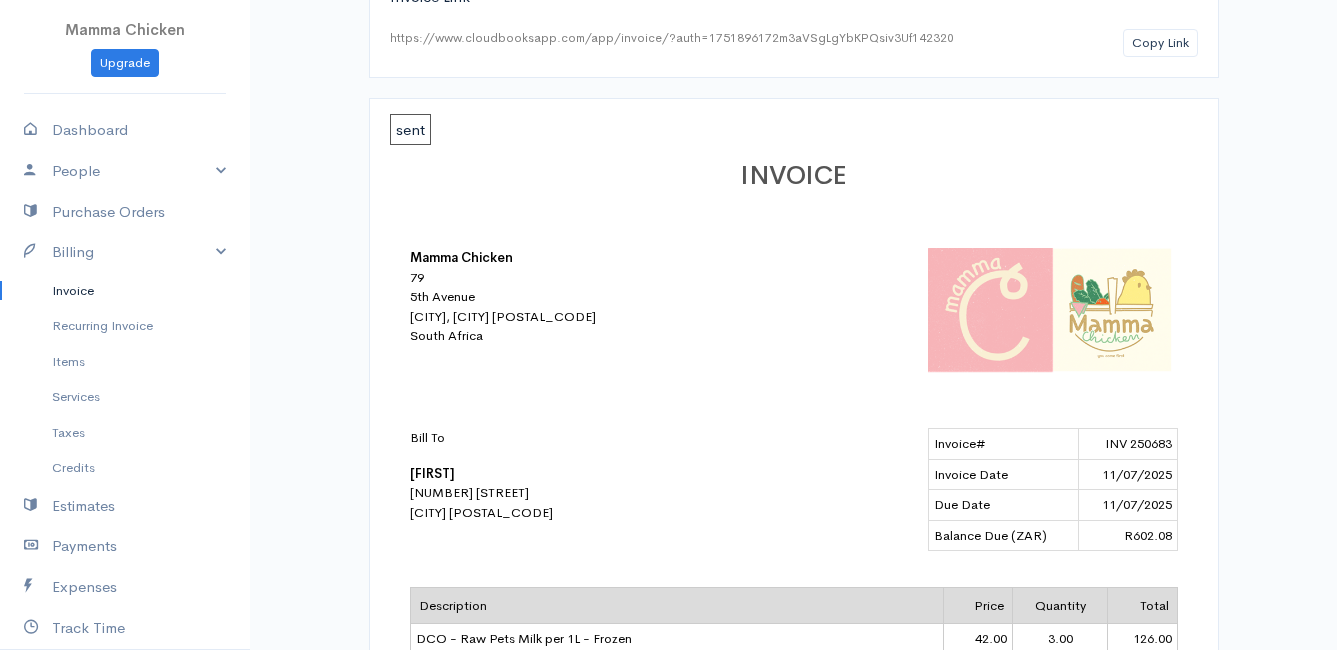 scroll, scrollTop: 100, scrollLeft: 0, axis: vertical 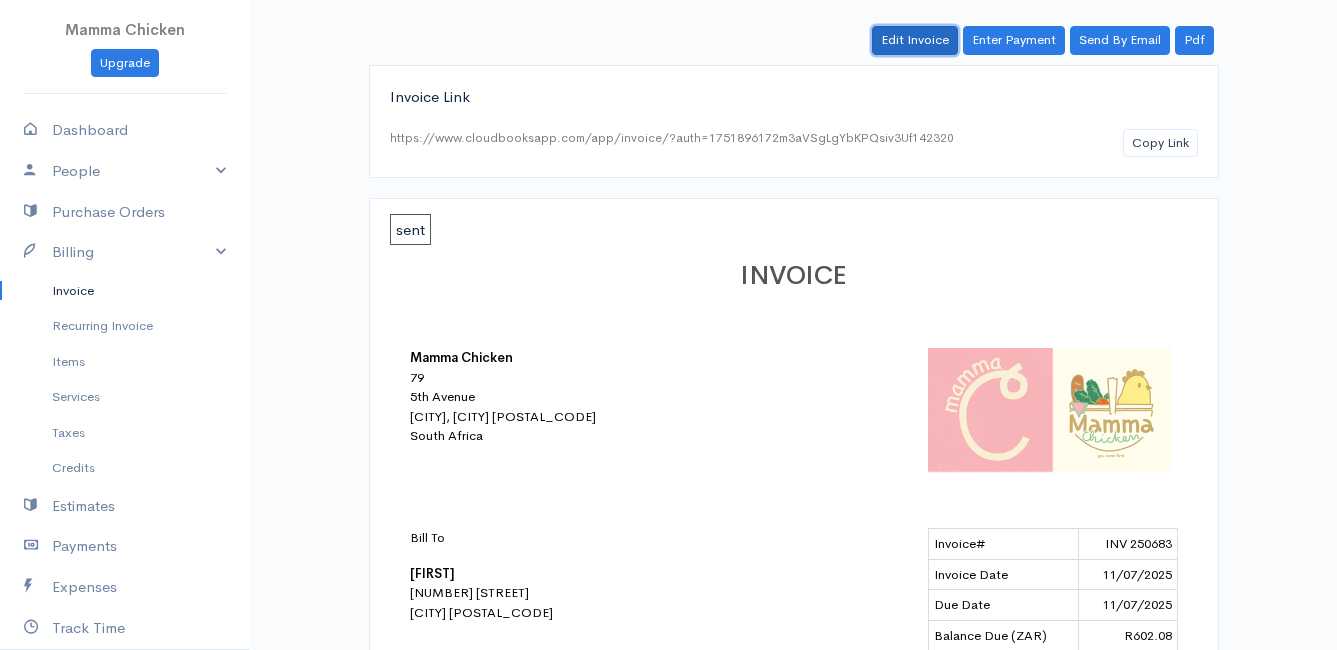 click on "Edit Invoice" at bounding box center (915, 40) 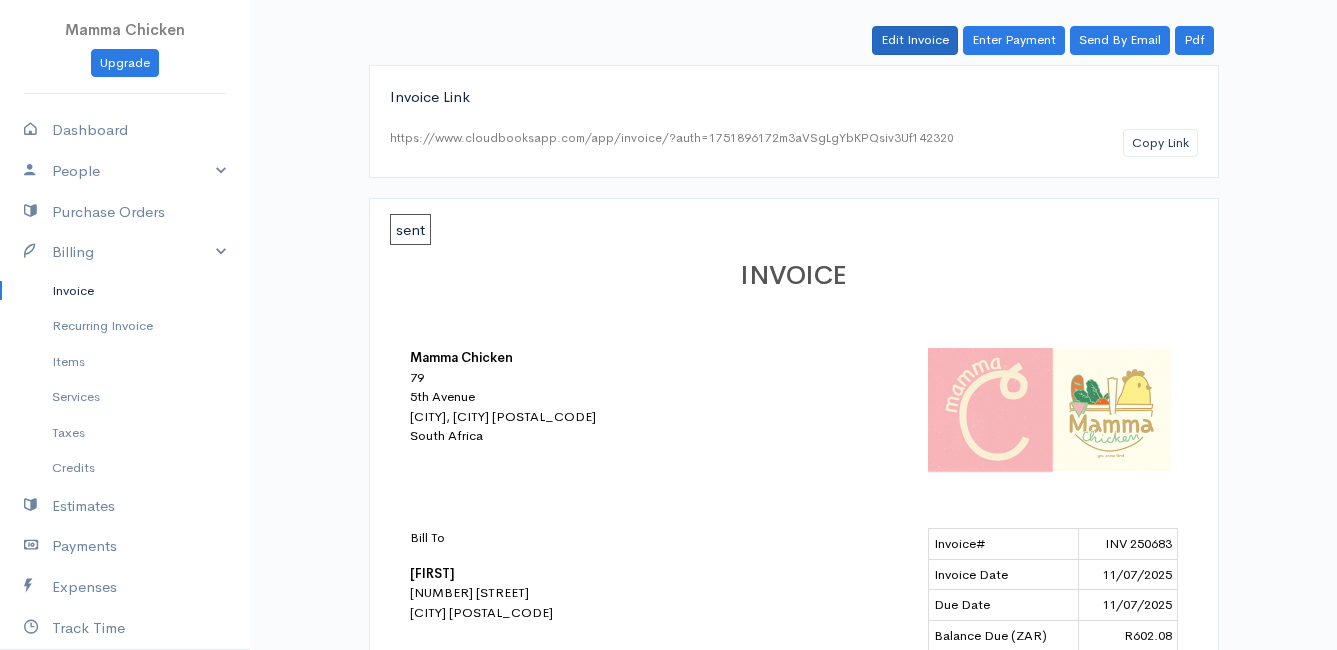 scroll, scrollTop: 0, scrollLeft: 0, axis: both 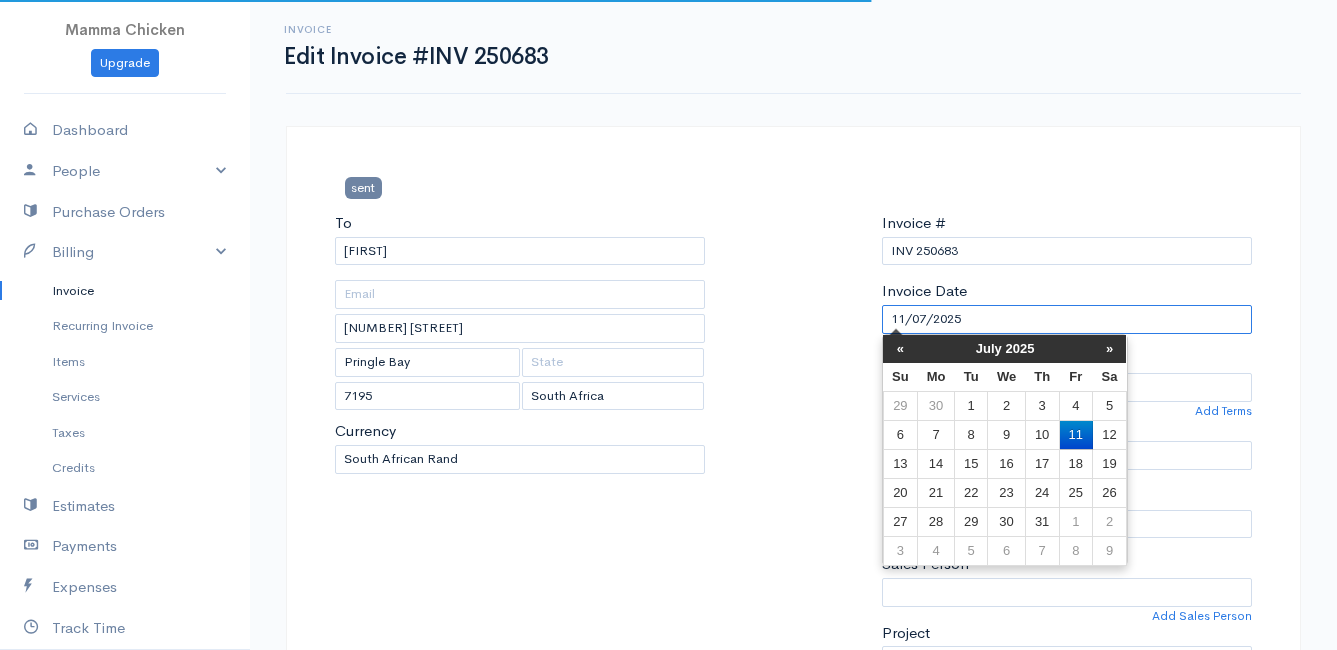 click on "11/07/2025" at bounding box center (1067, 319) 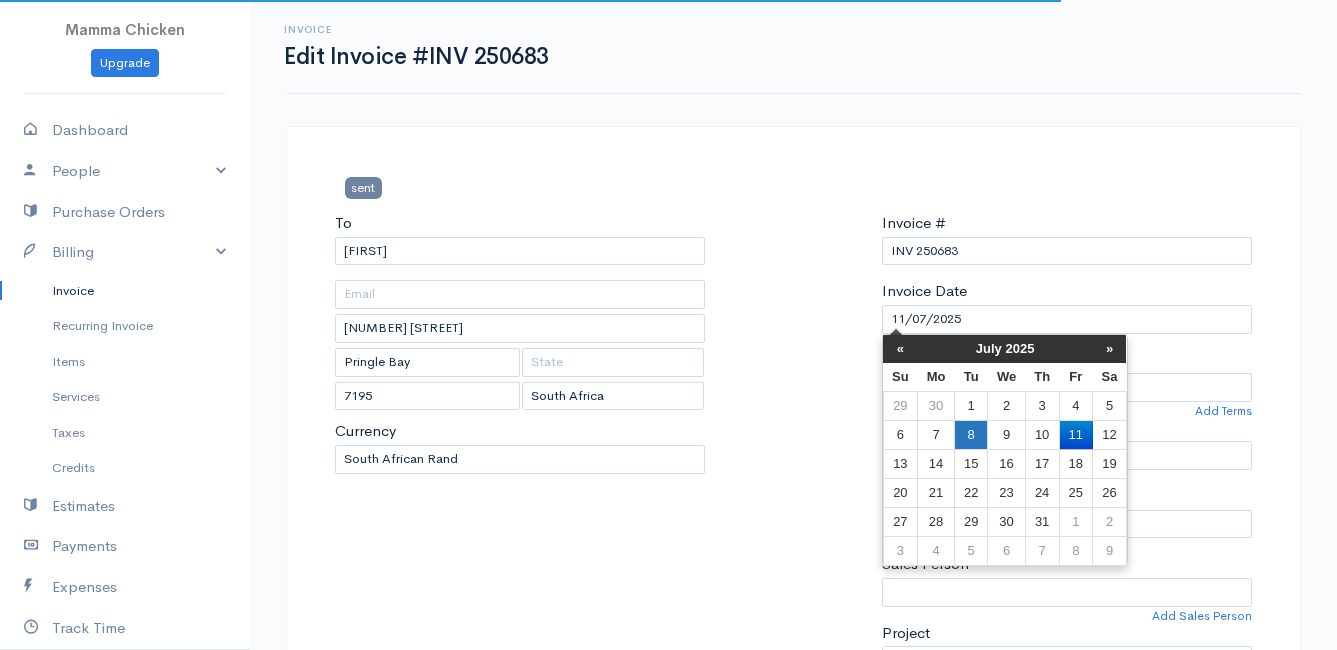 click on "8" at bounding box center (970, 405) 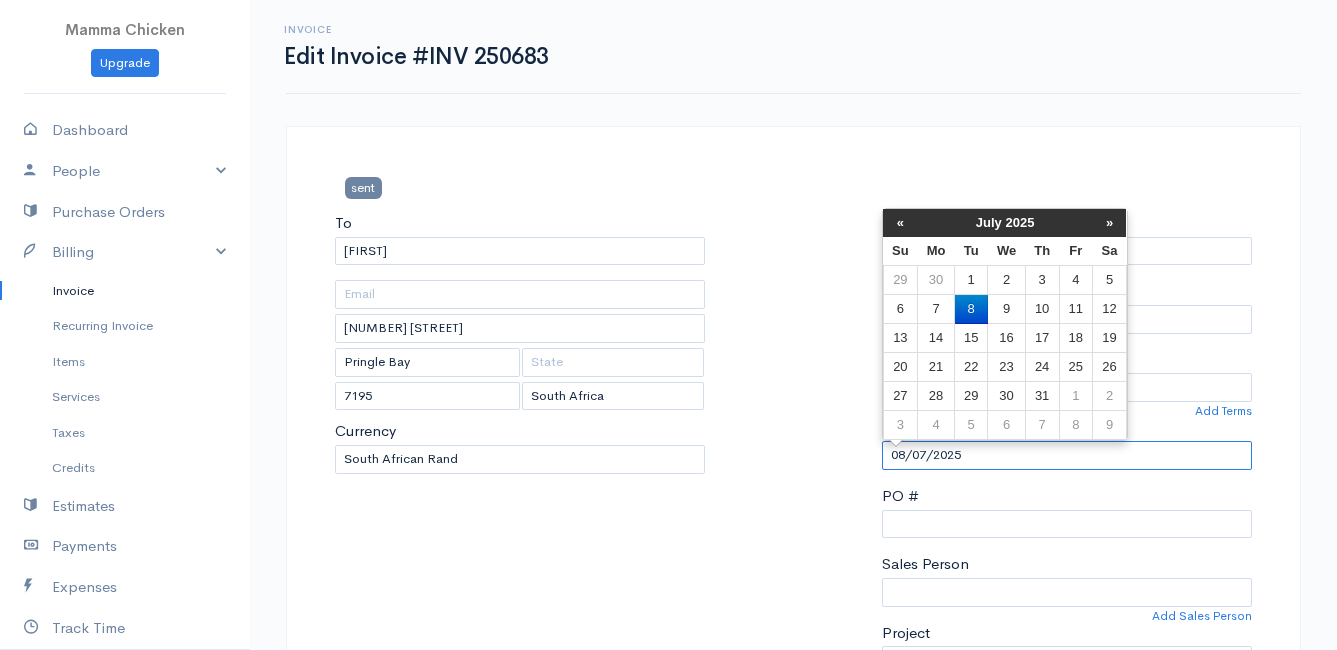 click on "08/07/2025" at bounding box center (1067, 455) 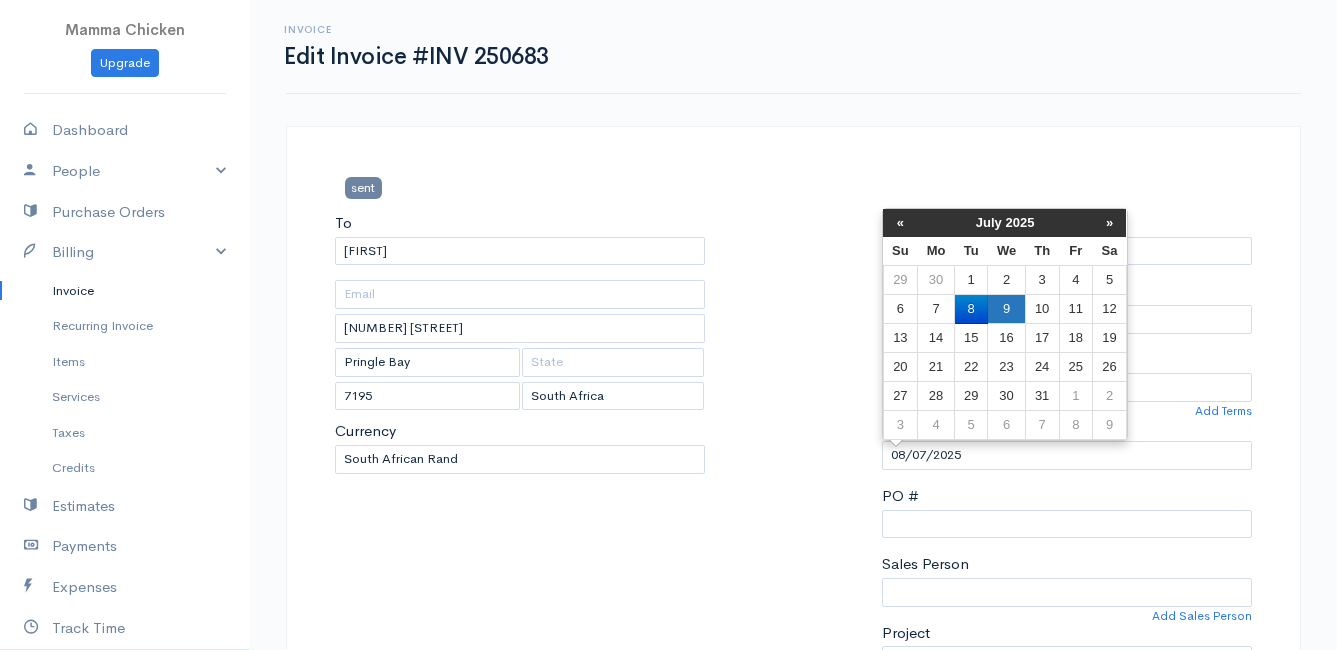 click on "9" at bounding box center (1006, 280) 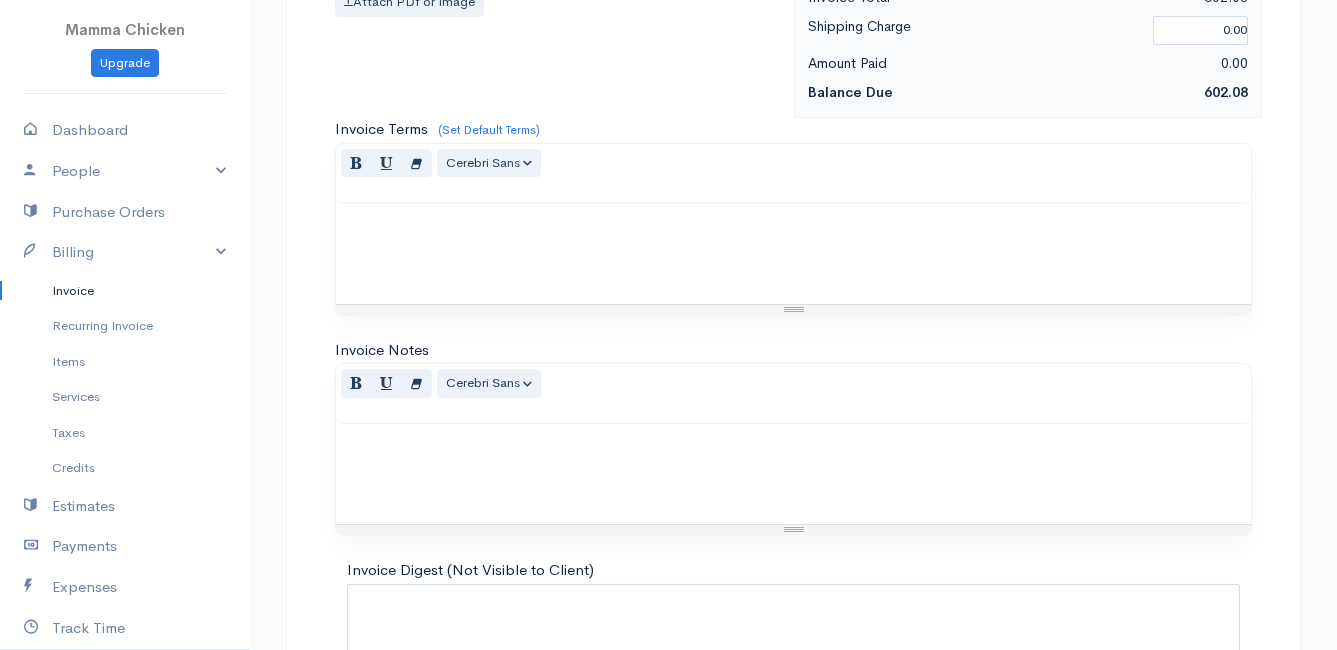scroll, scrollTop: 1560, scrollLeft: 0, axis: vertical 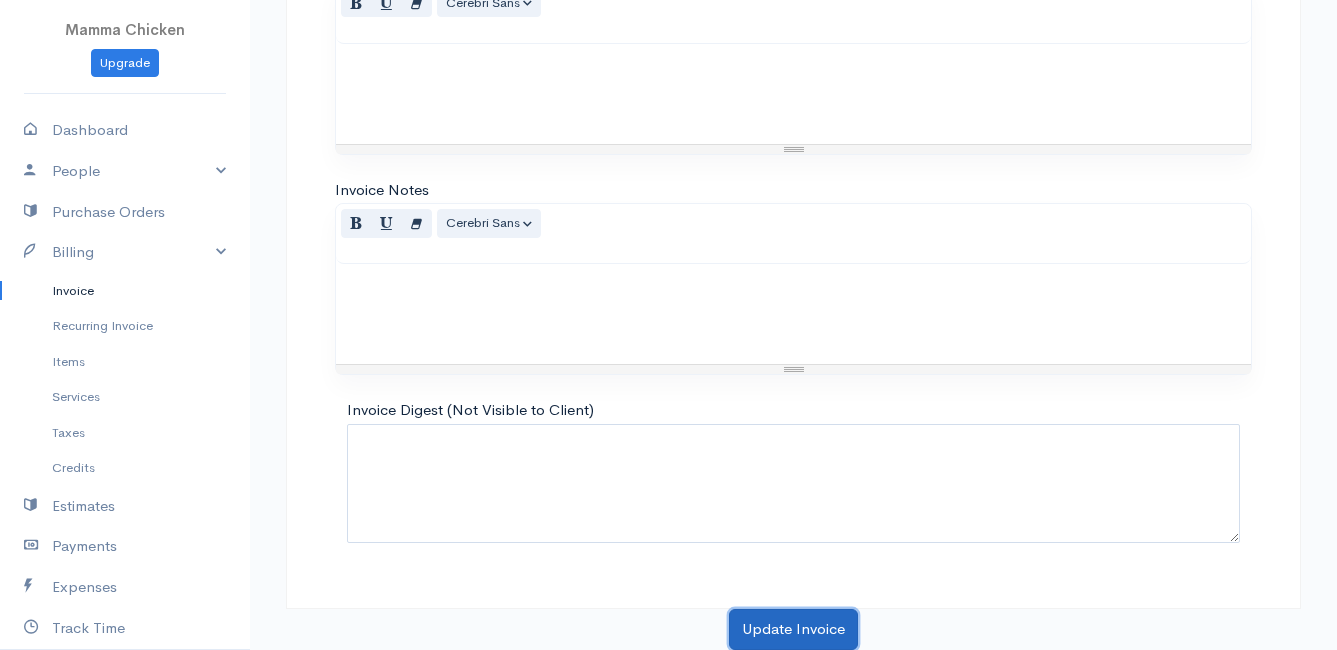 click on "Update Invoice" at bounding box center (793, 629) 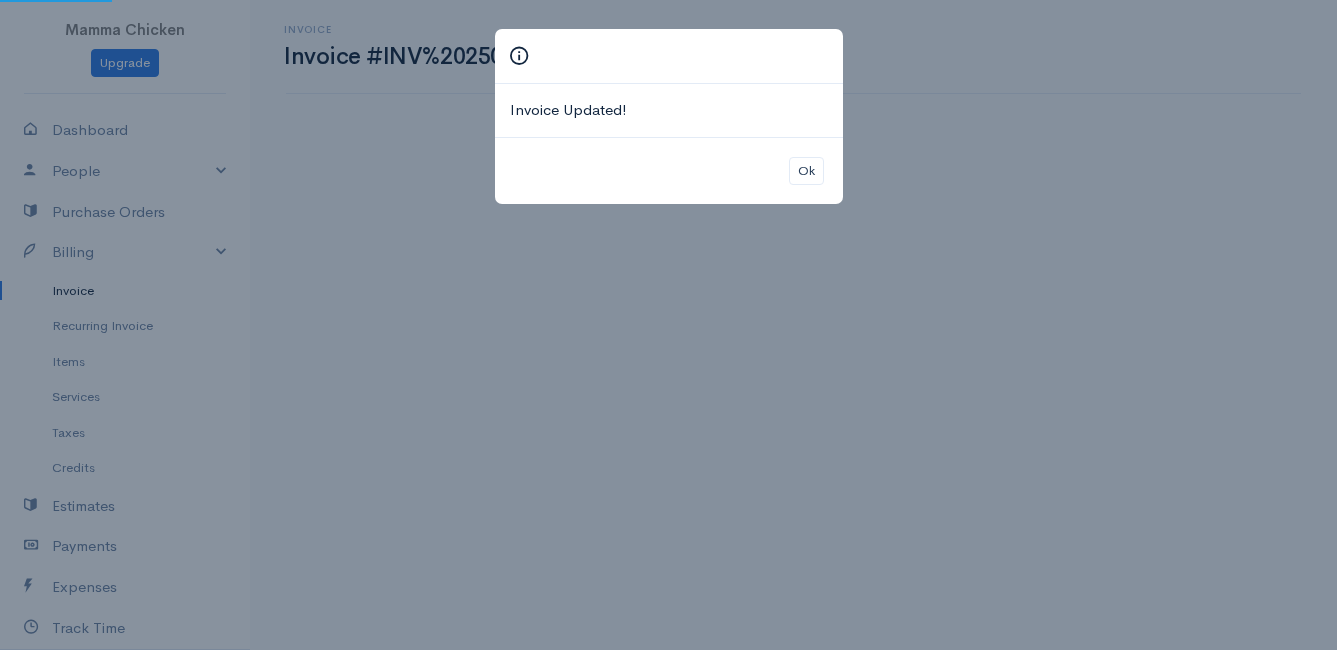 scroll, scrollTop: 0, scrollLeft: 0, axis: both 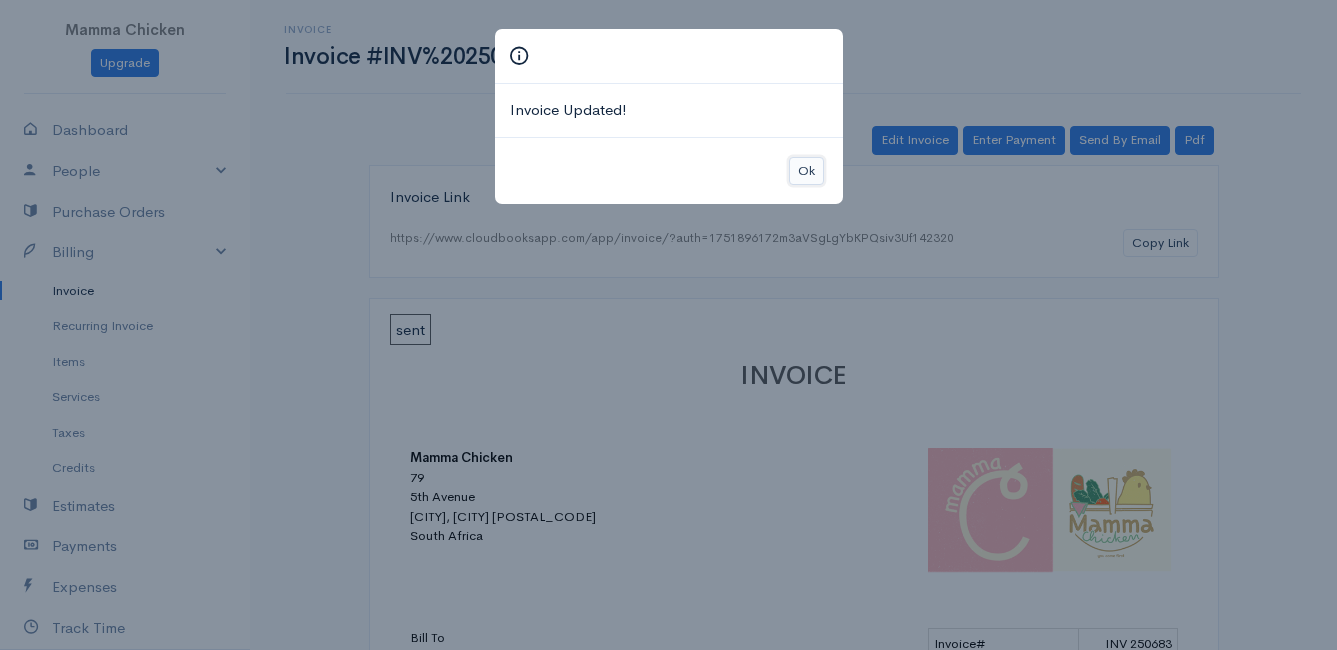 click on "Ok" at bounding box center [806, 171] 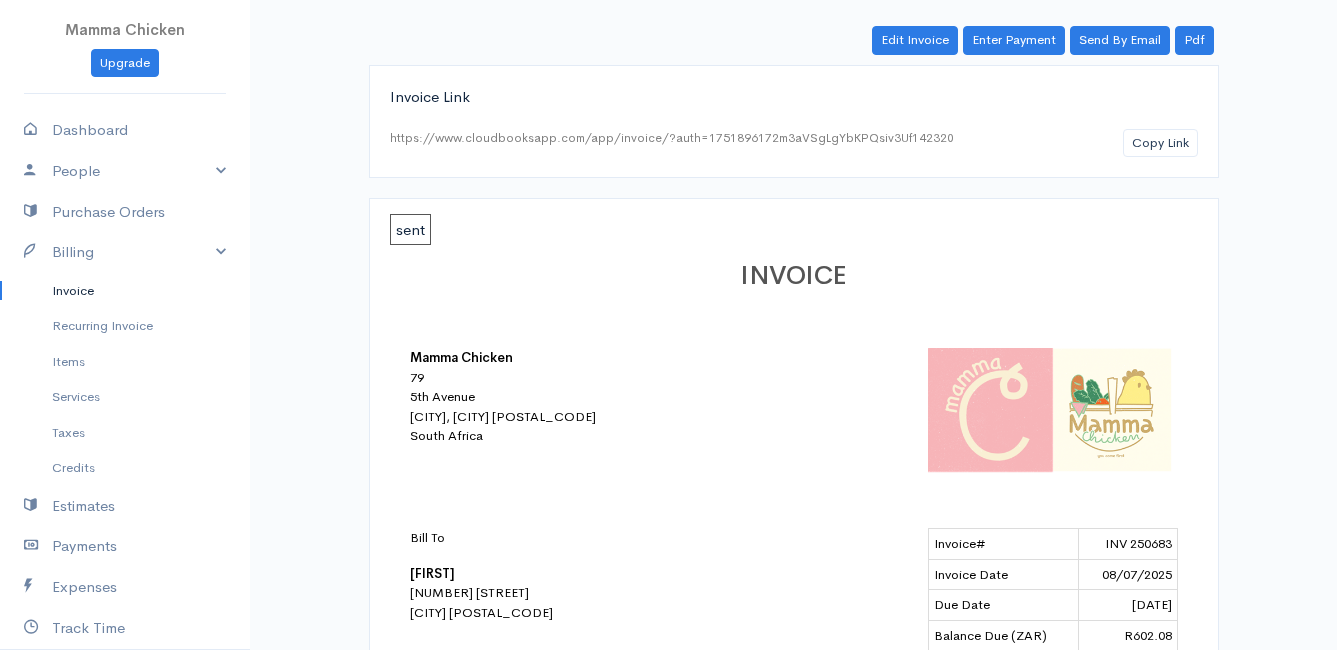 scroll, scrollTop: 0, scrollLeft: 0, axis: both 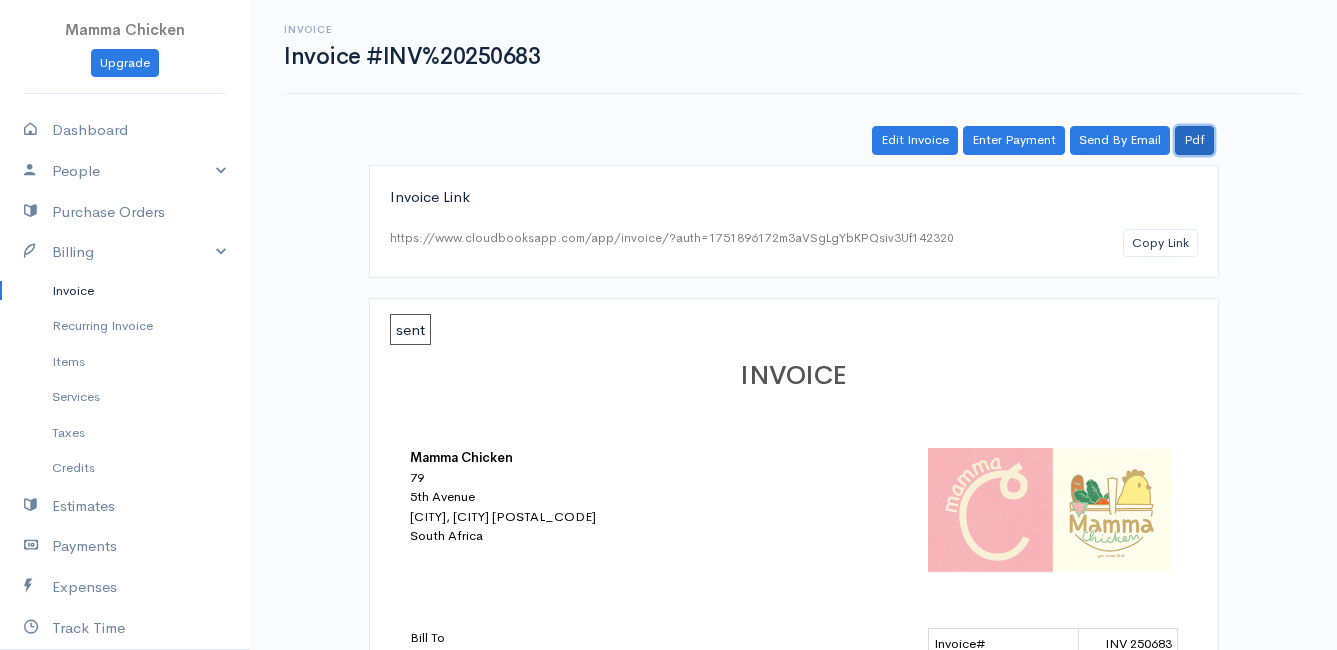 click on "Pdf" at bounding box center (1194, 140) 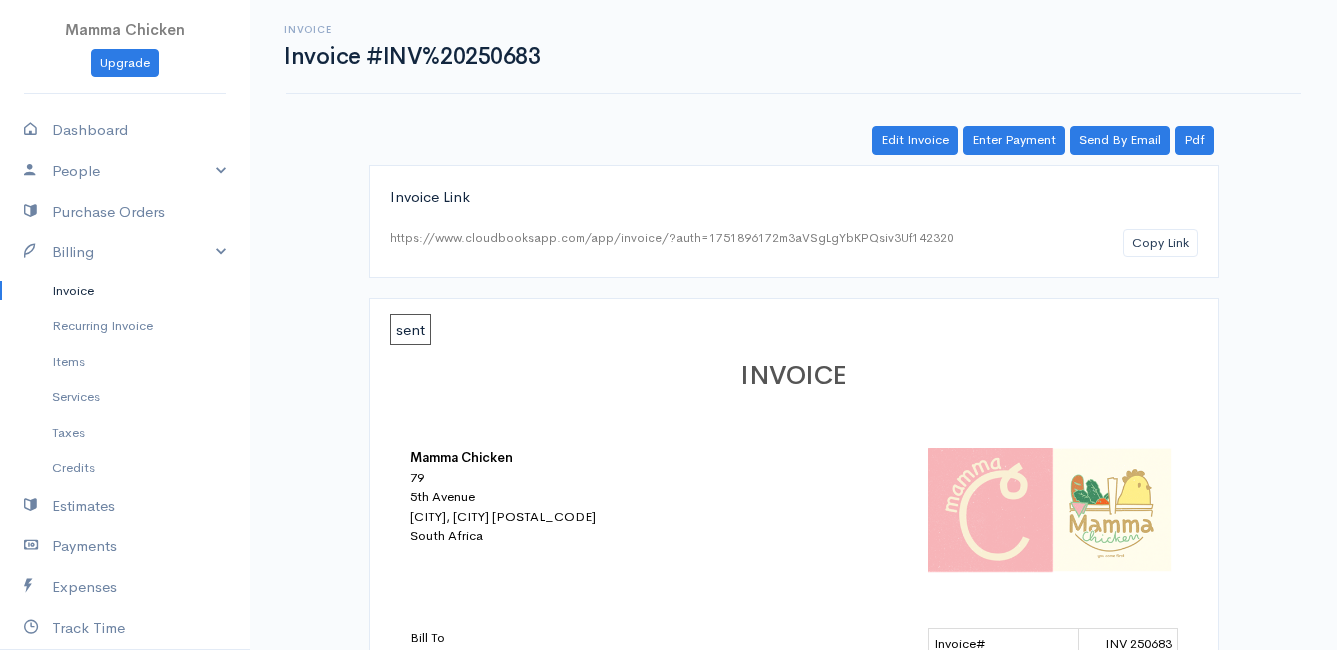 click on "Invoice" at bounding box center [125, 291] 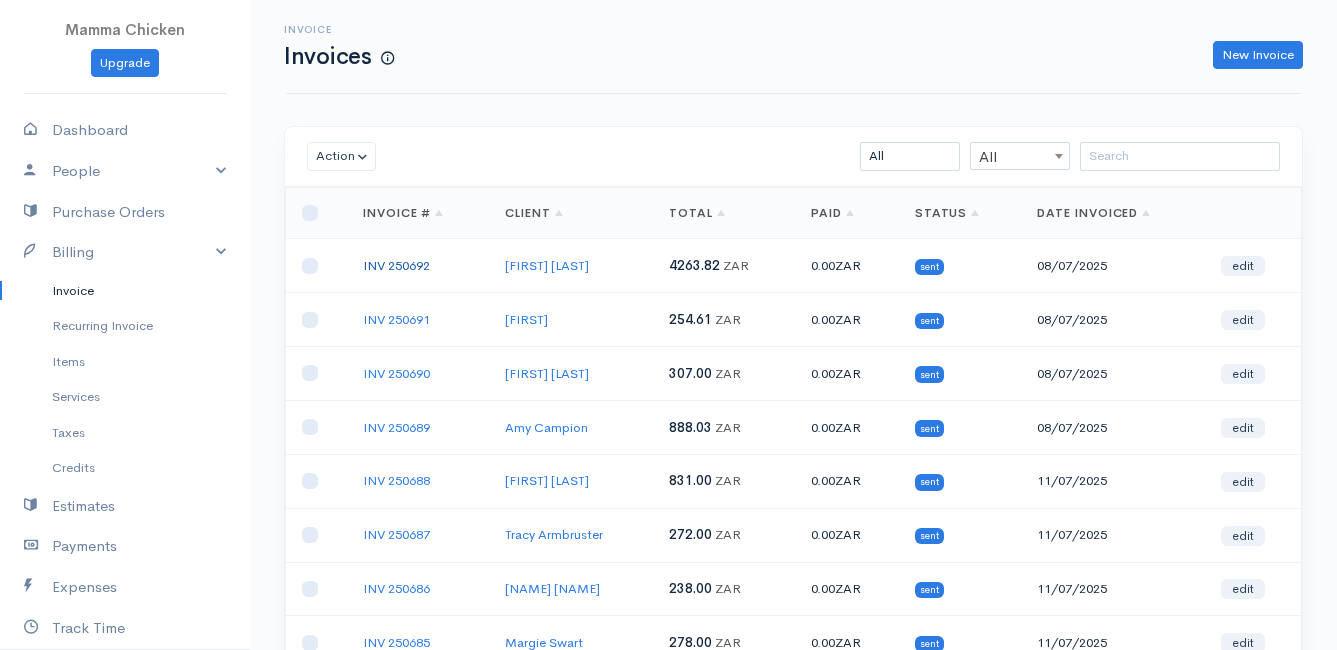 click on "INV 250692" at bounding box center (396, 265) 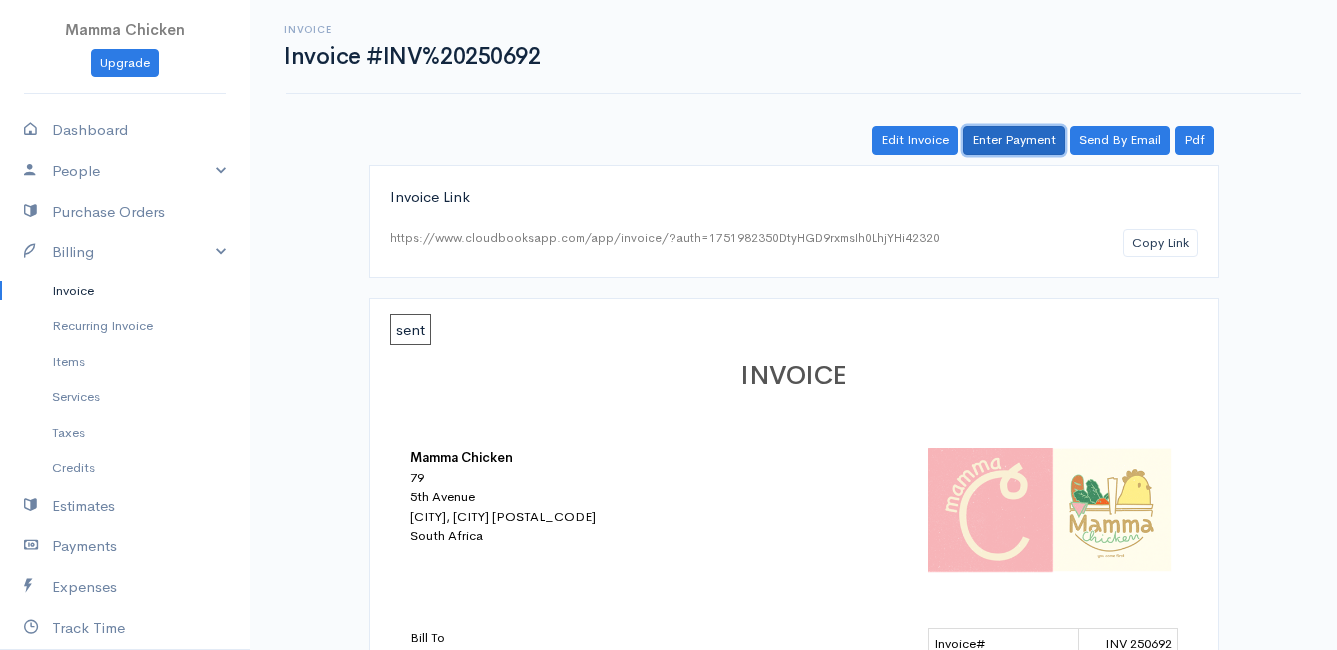 click on "Enter Payment" at bounding box center (1014, 140) 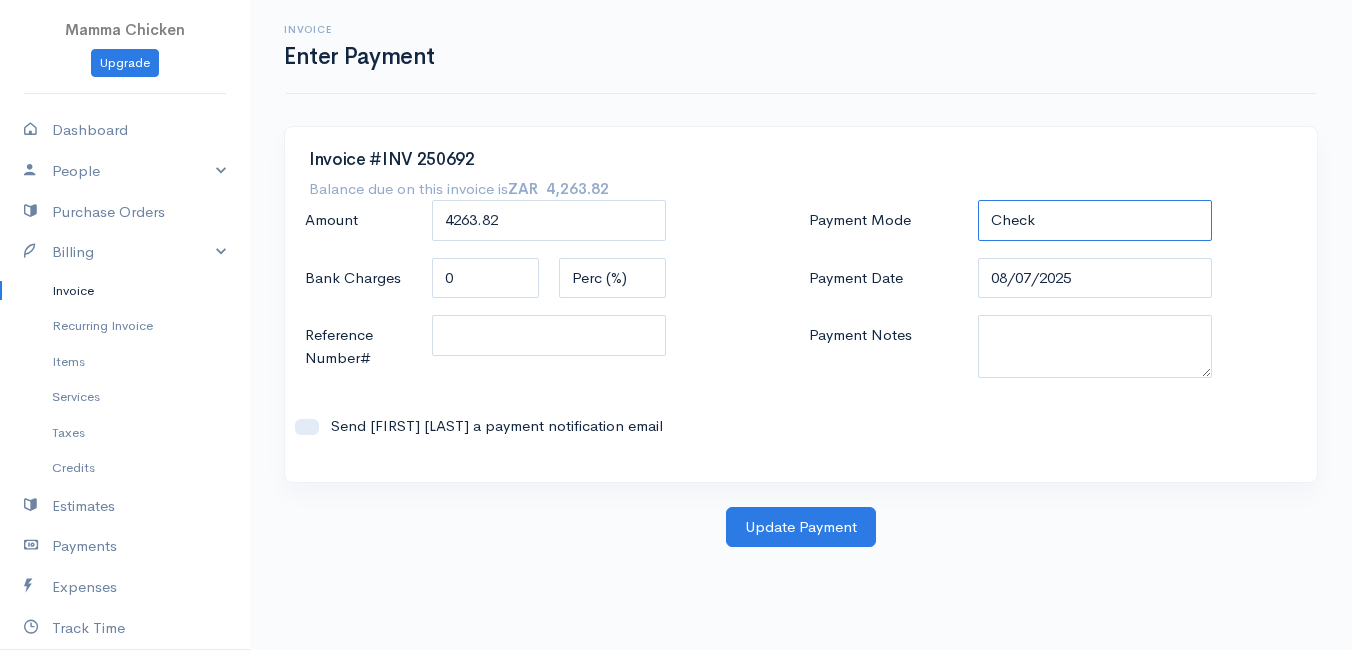 click on "Check Bank Transfer Credit Cash Debit ACH VISA MASTERCARD AMEX DISCOVER DINERS EUROCARD JCB NOVA Credit Card PayPal Google Checkout 2Checkout Amazon" at bounding box center (1095, 220) 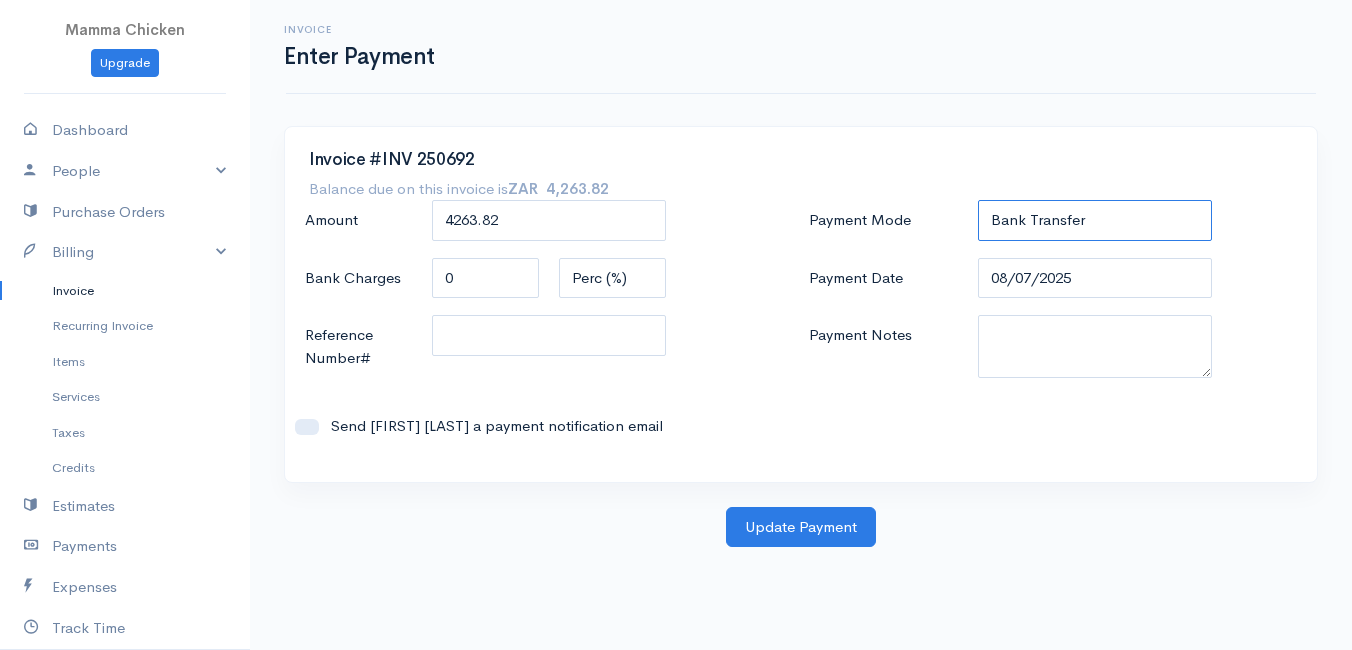 click on "Check Bank Transfer Credit Cash Debit ACH VISA MASTERCARD AMEX DISCOVER DINERS EUROCARD JCB NOVA Credit Card PayPal Google Checkout 2Checkout Amazon" at bounding box center (1095, 220) 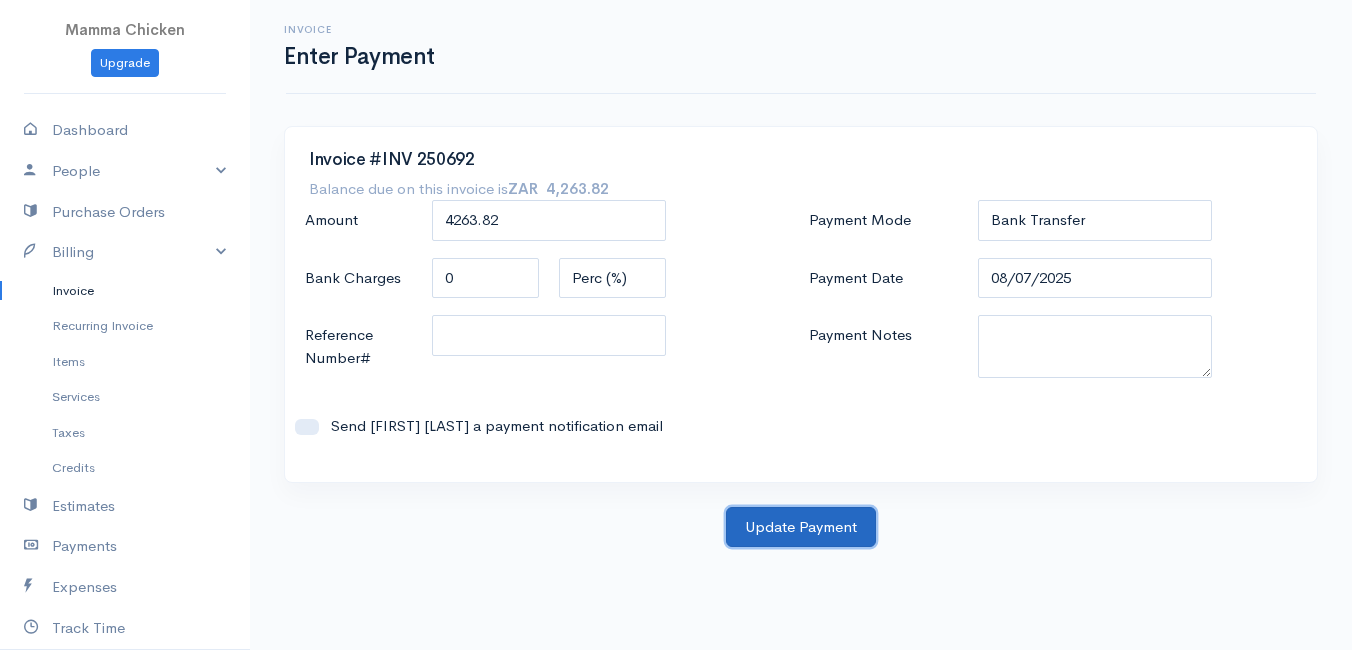 click on "Update Payment" at bounding box center [801, 527] 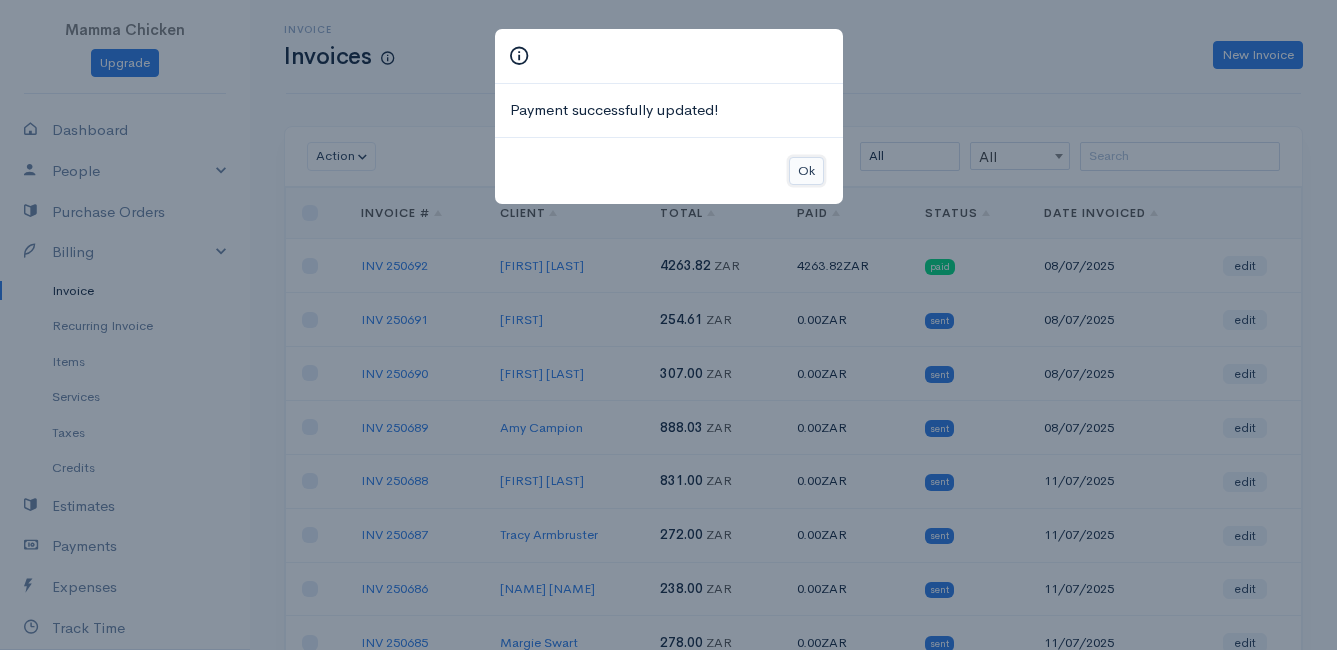 click on "Ok" at bounding box center [806, 171] 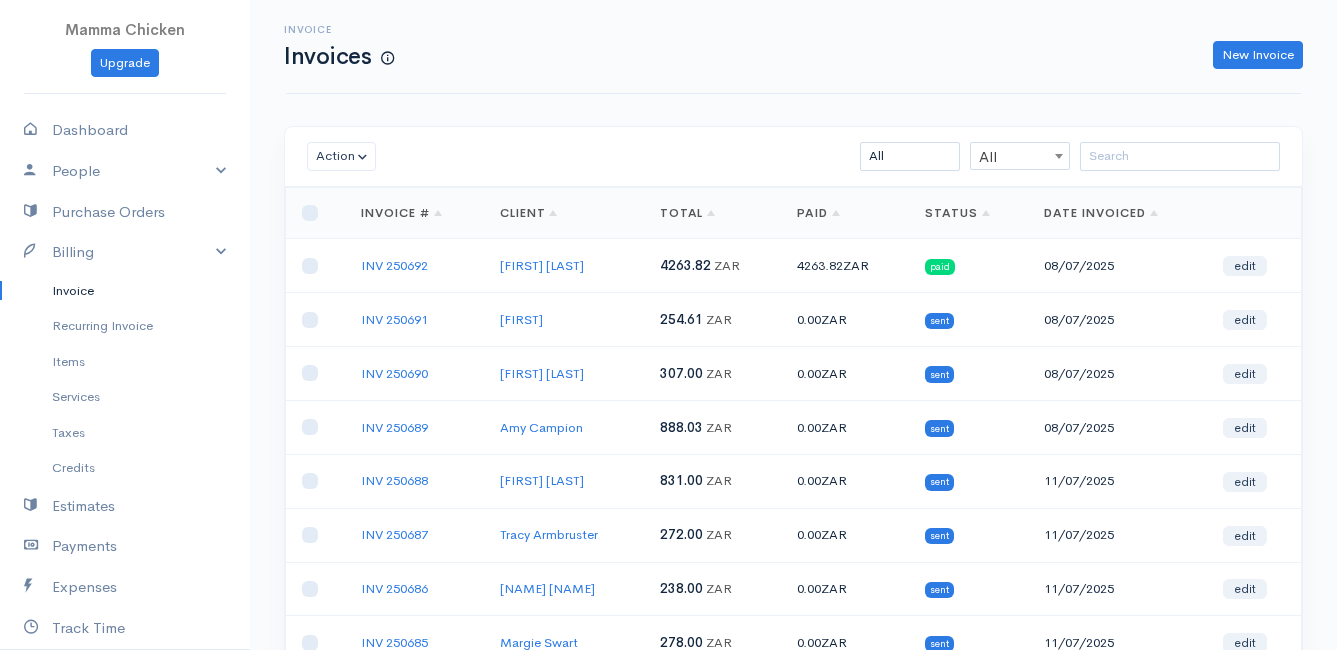 click on "Invoice" at bounding box center [125, 291] 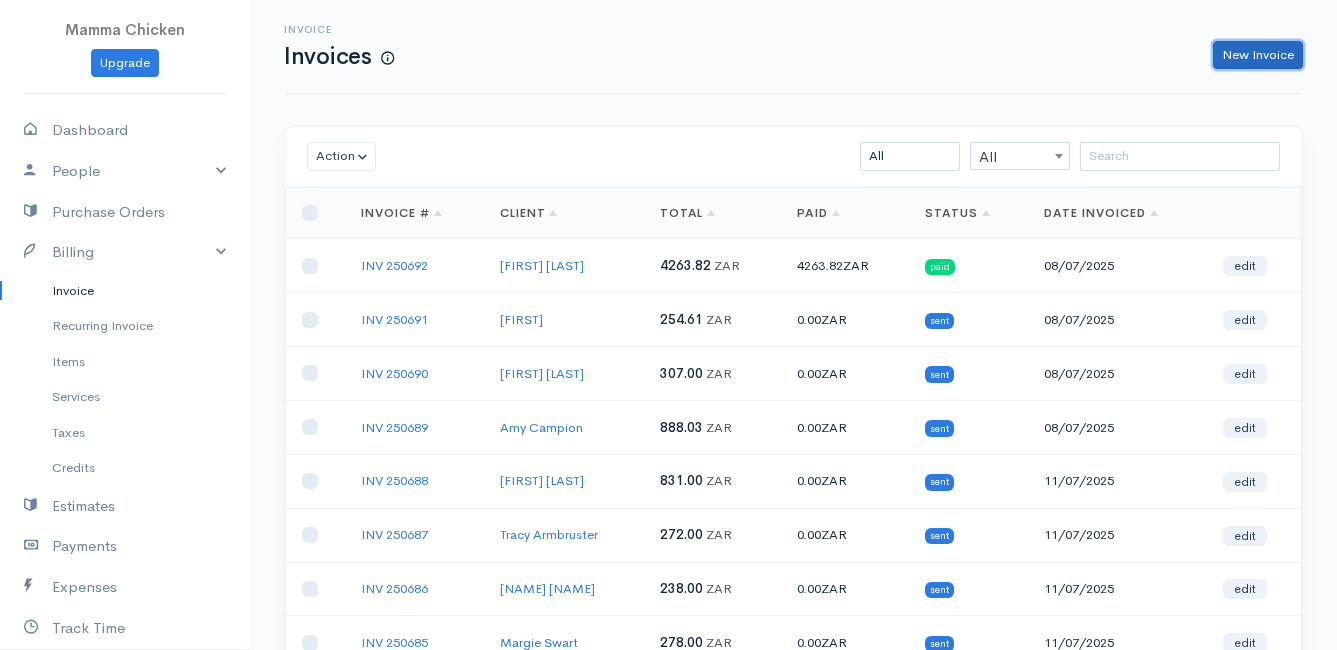 click on "New Invoice" at bounding box center [1258, 55] 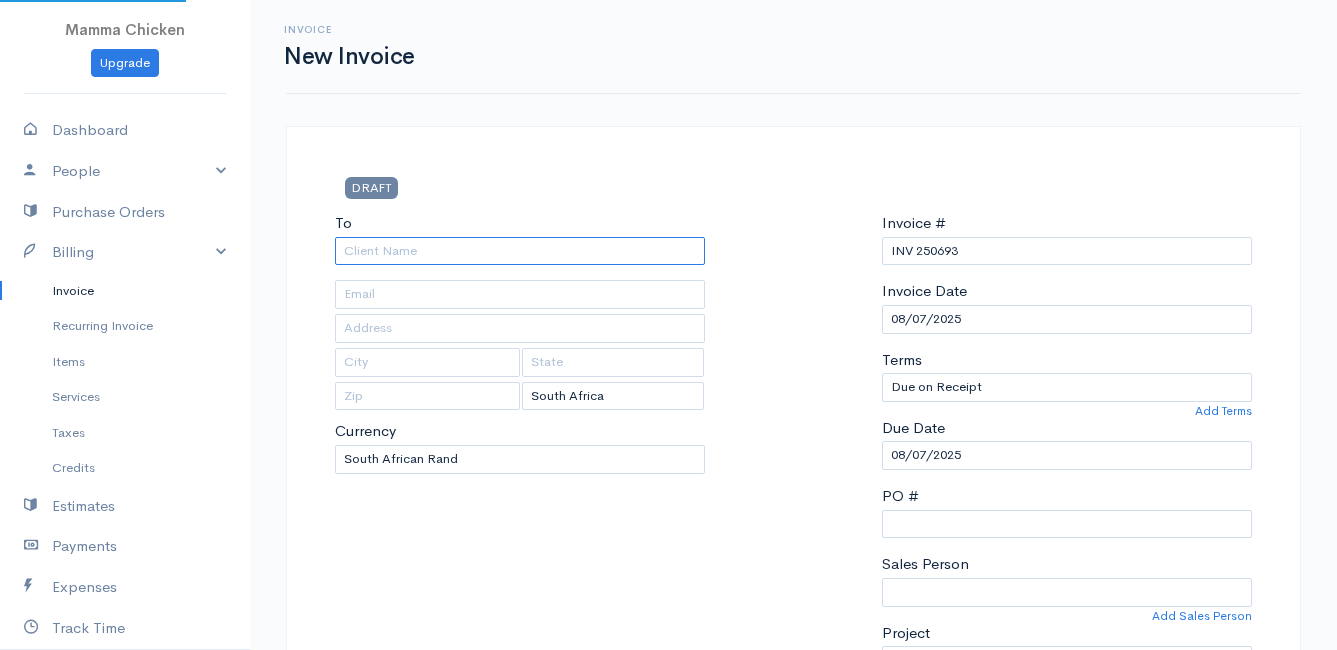 click on "To" at bounding box center [520, 251] 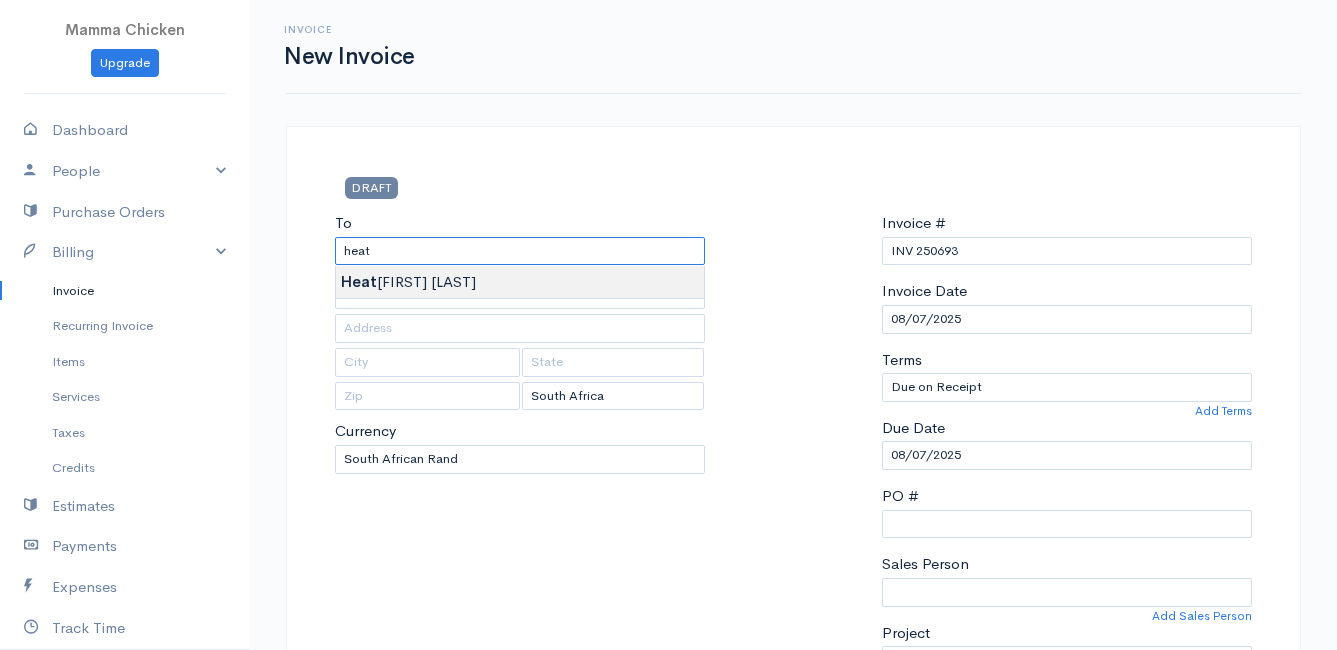 type on "[NAME] [NAME]" 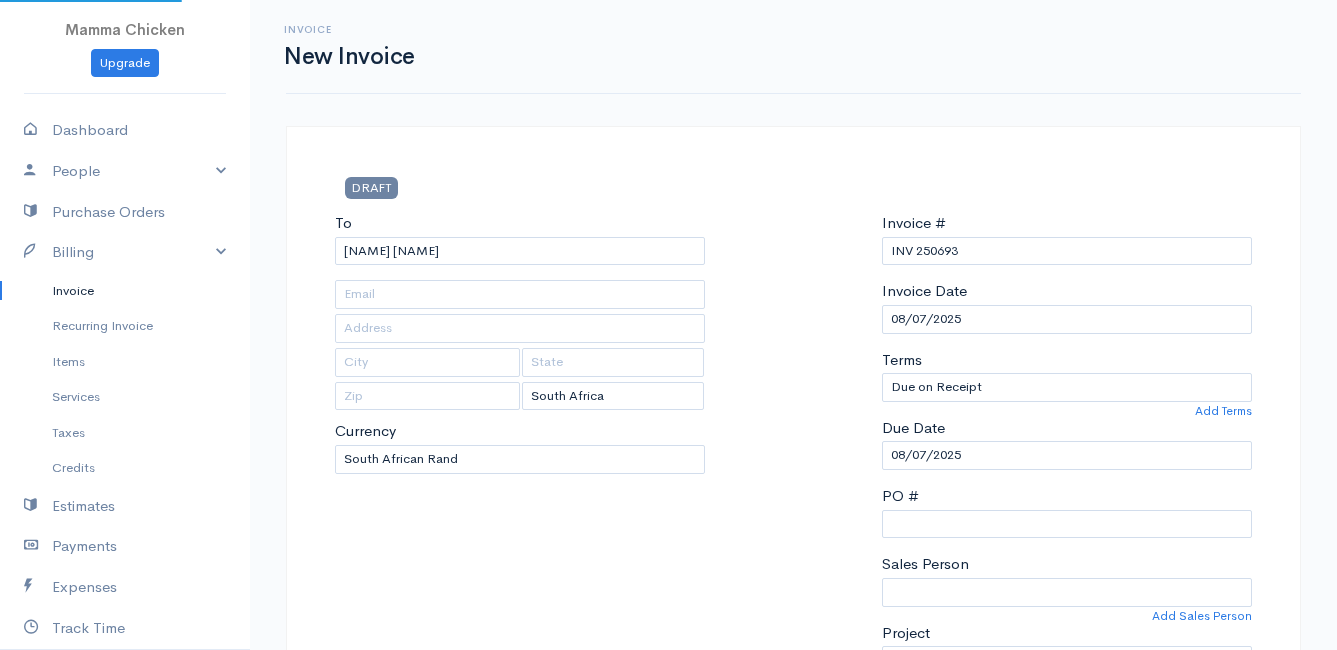click on "DRAFT To [FIRST] [LAST] [Choose Country] United States Canada United Kingdom Afghanistan Albania Algeria American Samoa Andorra Anguilla Angola Antarctica 0" at bounding box center [668, 864] 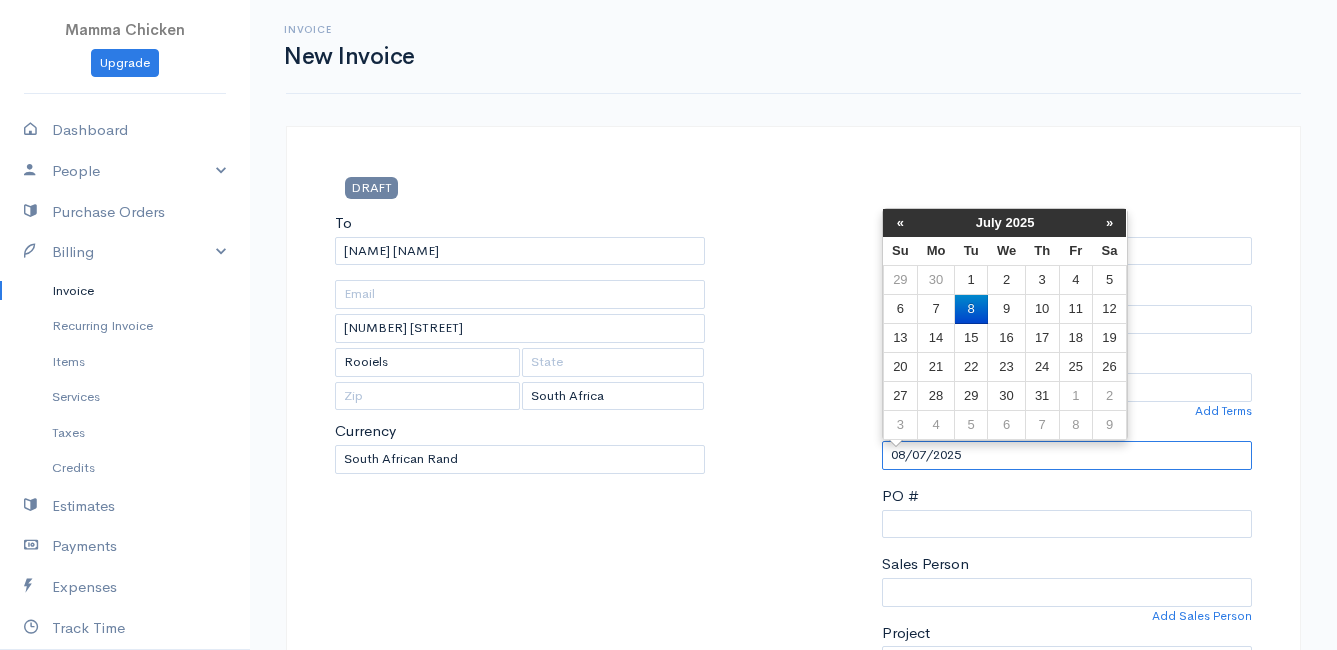 click on "08/07/2025" at bounding box center (1067, 455) 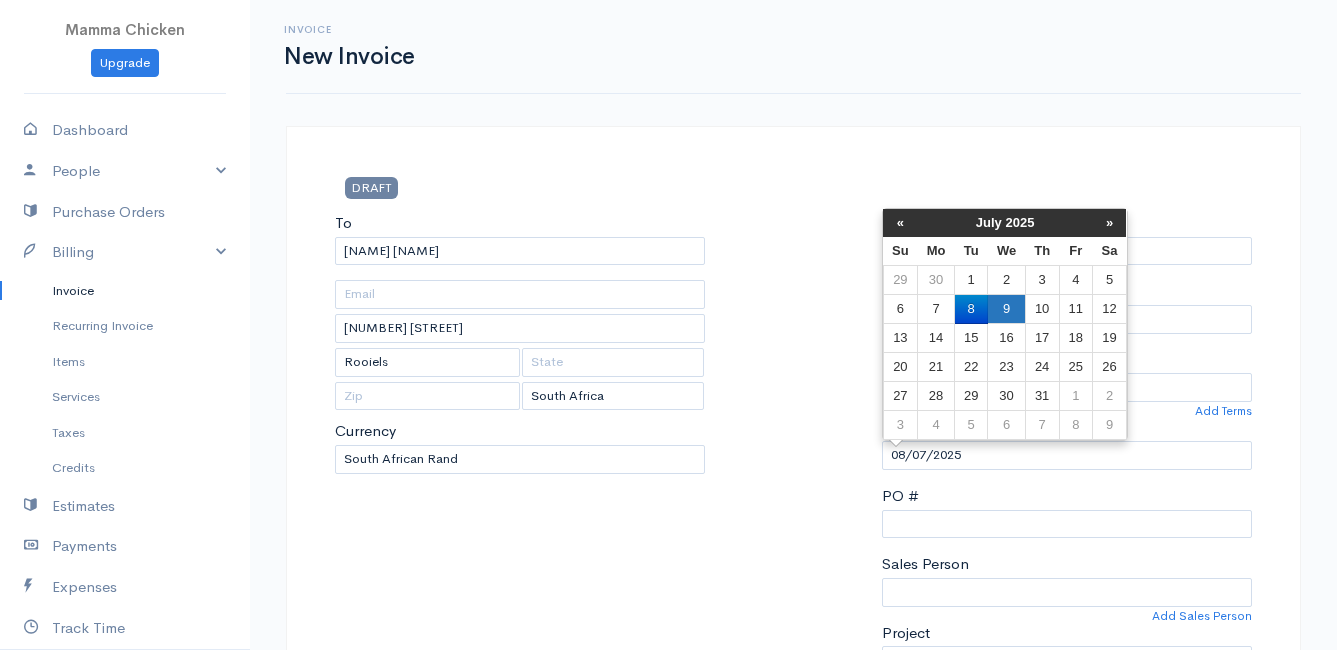 click on "9" at bounding box center (1006, 280) 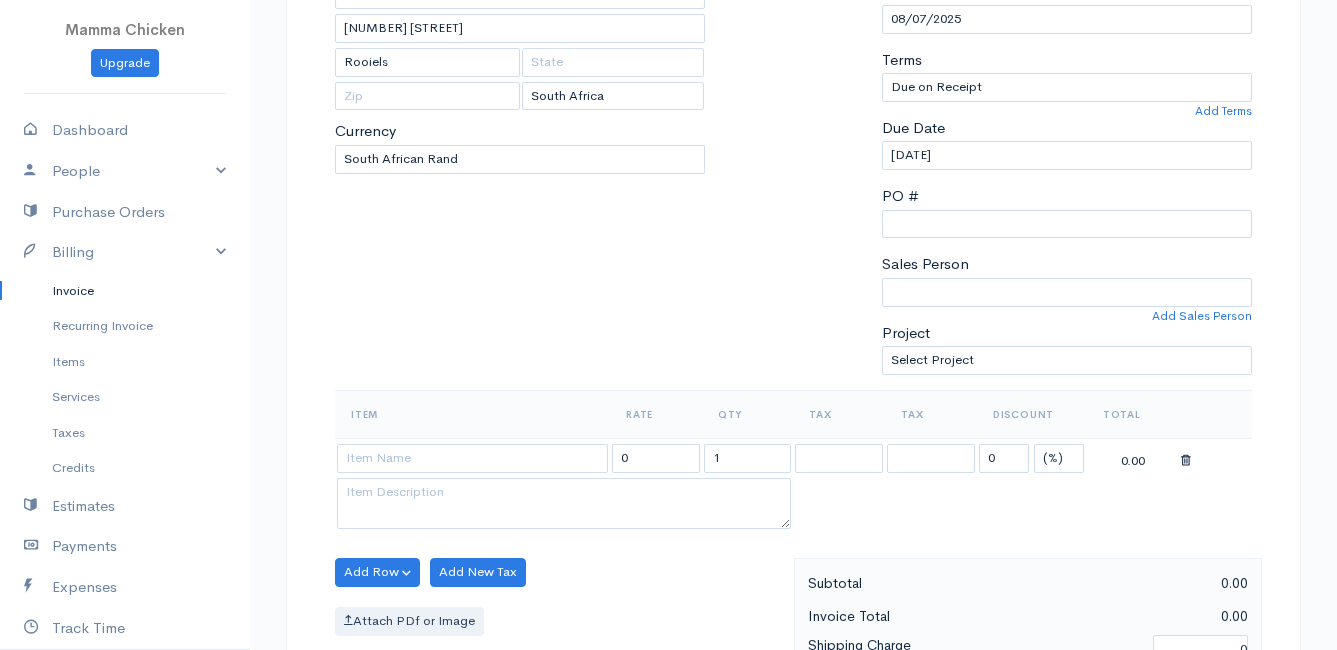 scroll, scrollTop: 400, scrollLeft: 0, axis: vertical 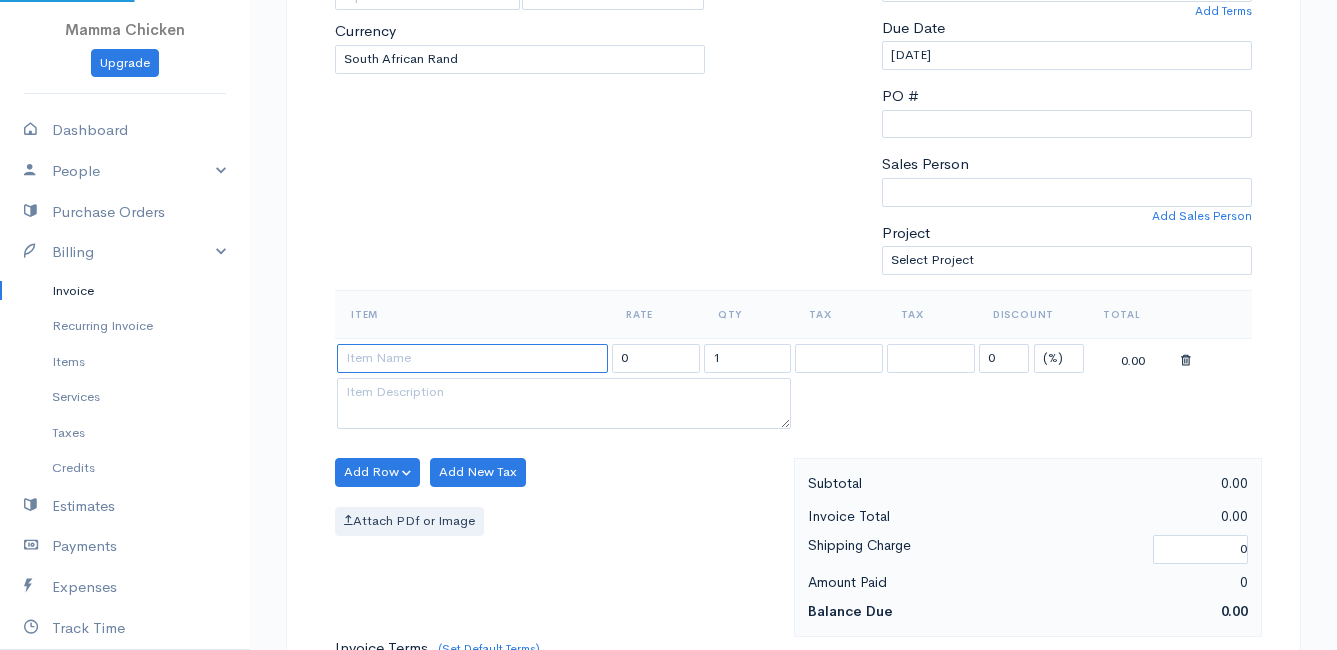 click at bounding box center (472, 358) 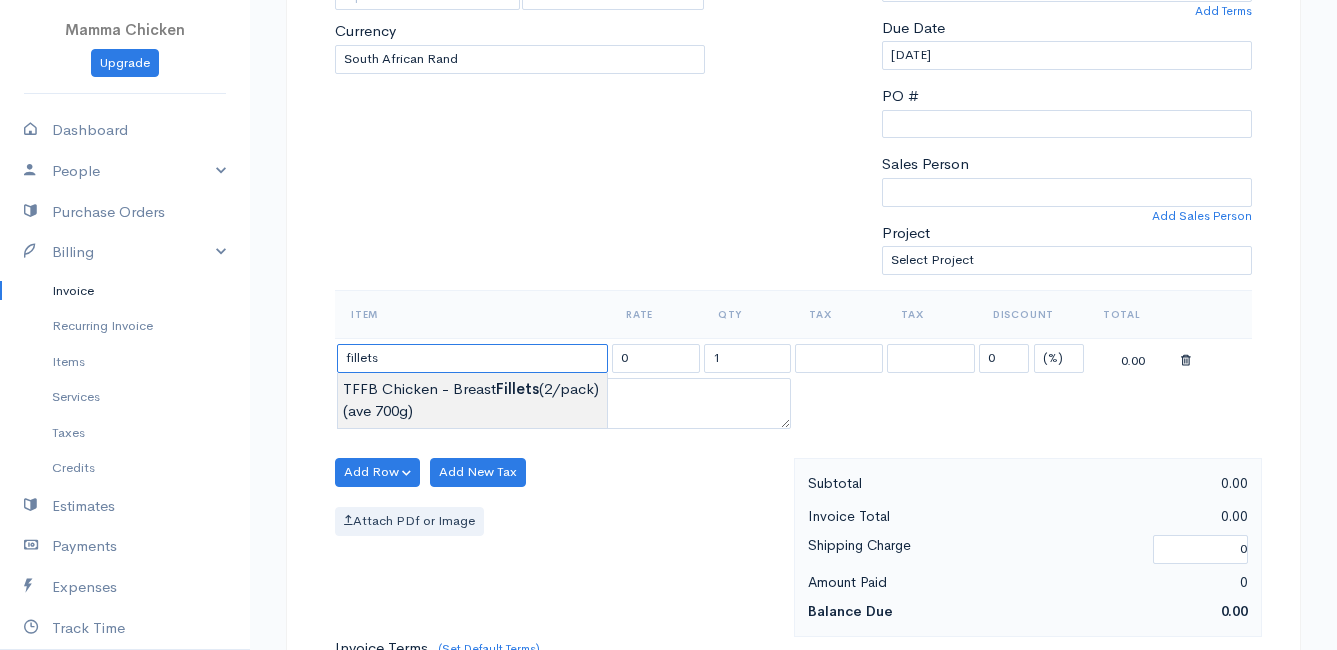 type on "TFFB Chicken - Breast Fillets (2/pack) (ave 700g)" 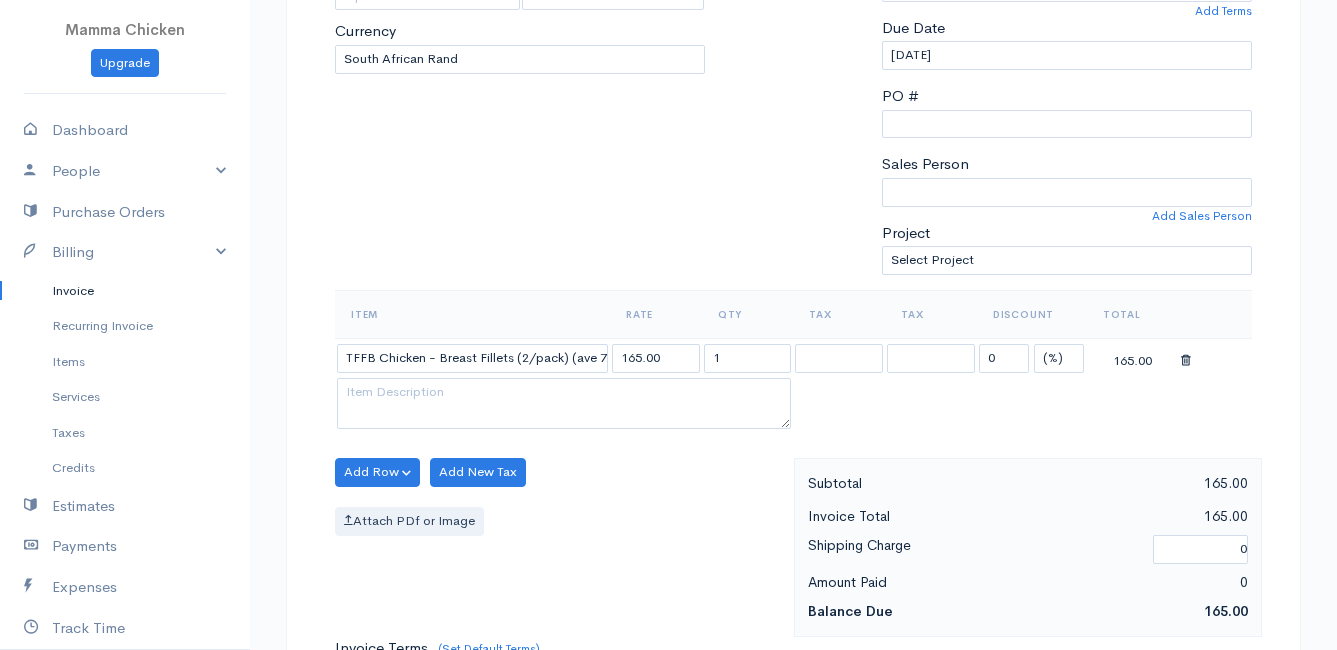 click on "DRAFT To [FIRST] [LAST] [NUMBER] [STREET] [CITY] United States Canada United Kingdom Afghanistan Albania Algeria American Samoa Andorra Anguilla Angola Antarctica Argentina" at bounding box center (668, 464) 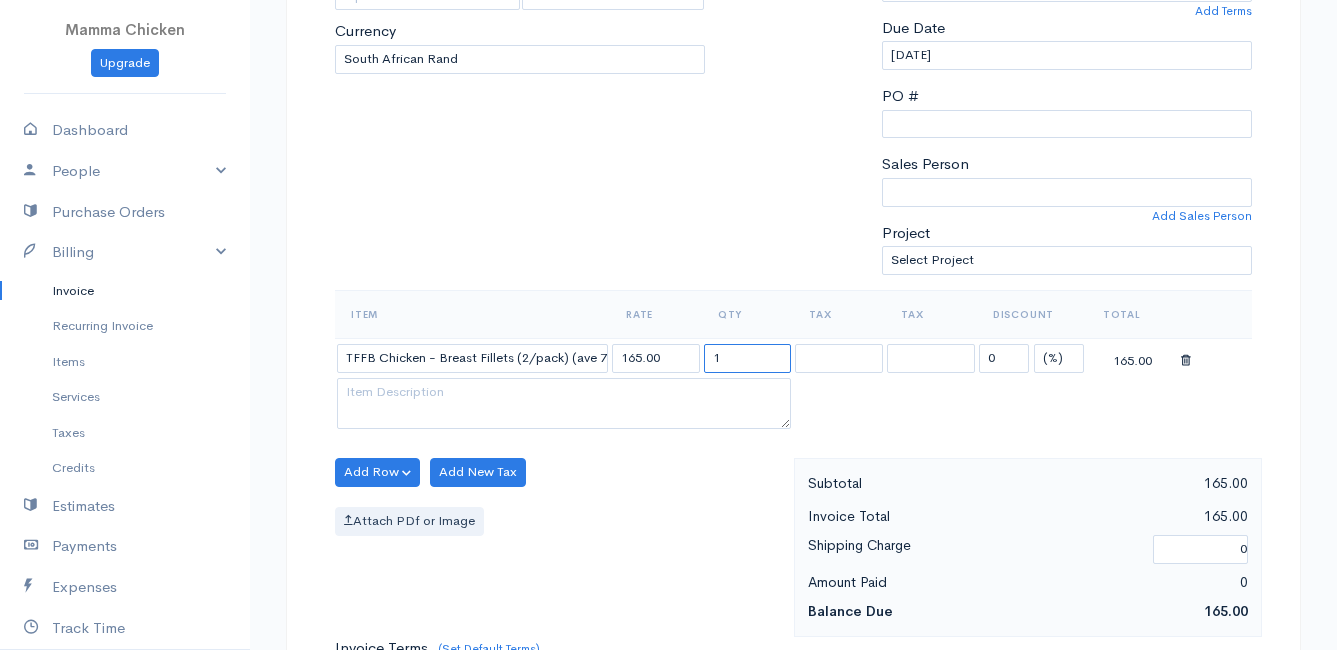 click on "1" at bounding box center [748, 358] 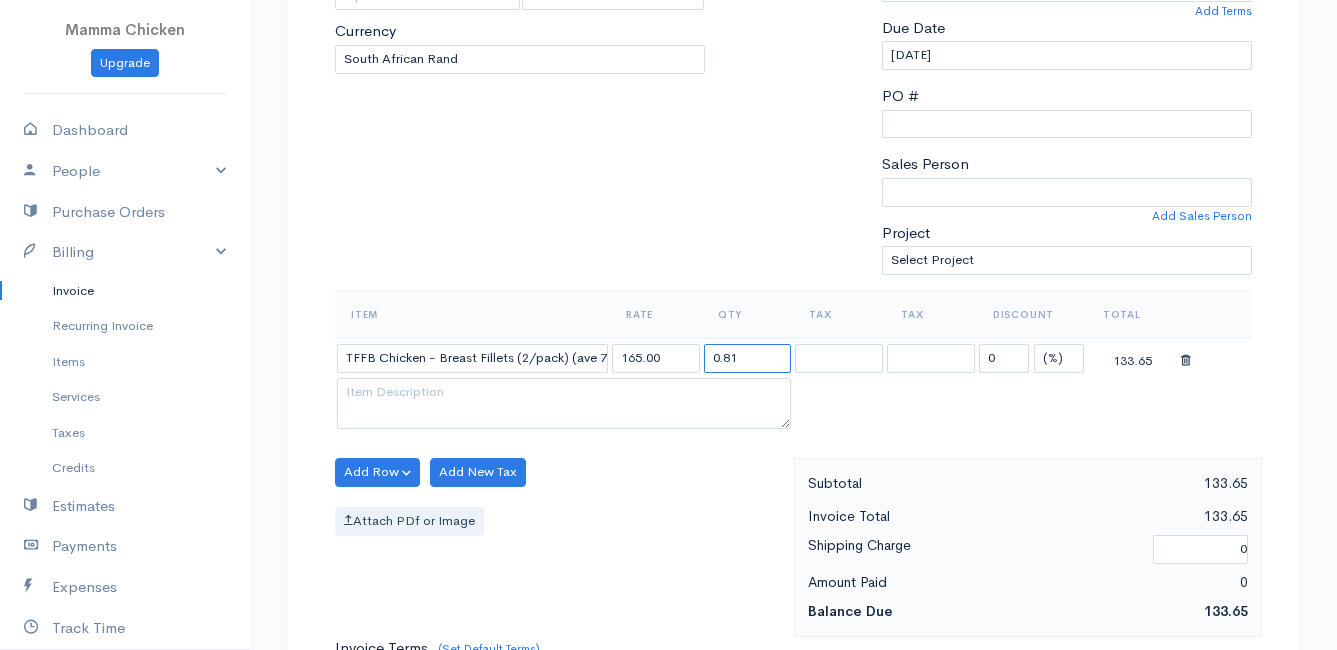 type on "0.81" 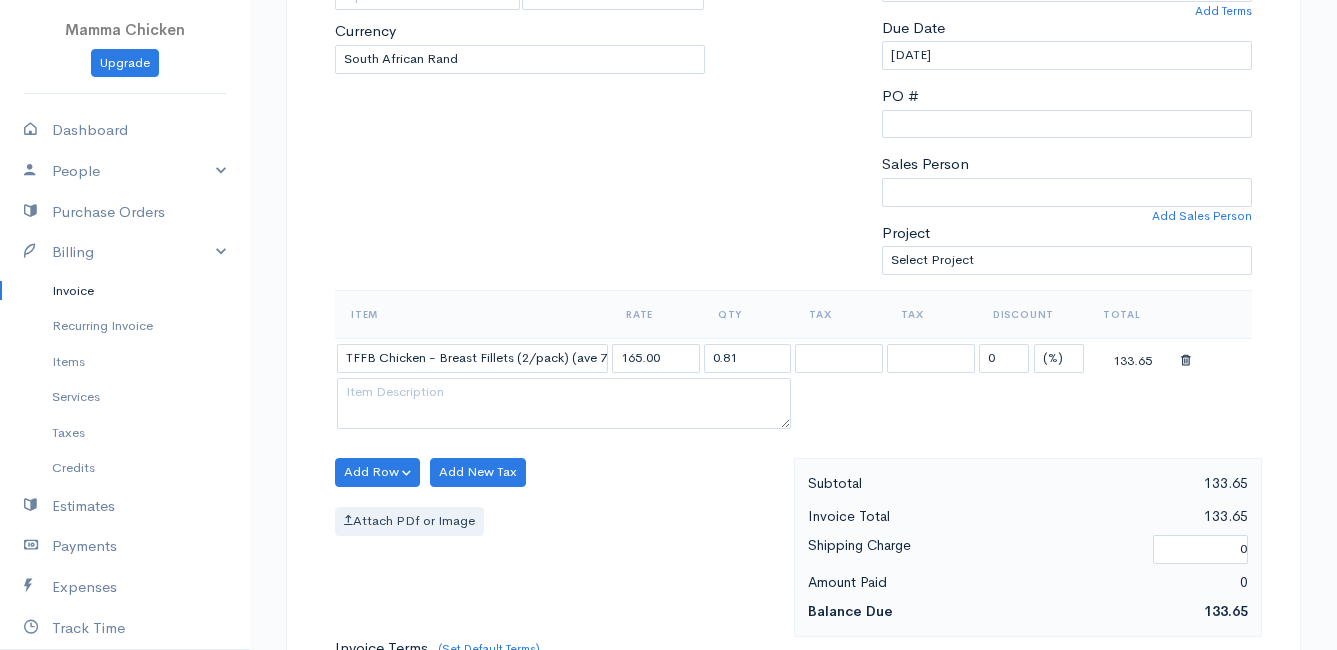 click on "Attach PDf or Image" at bounding box center (559, 521) 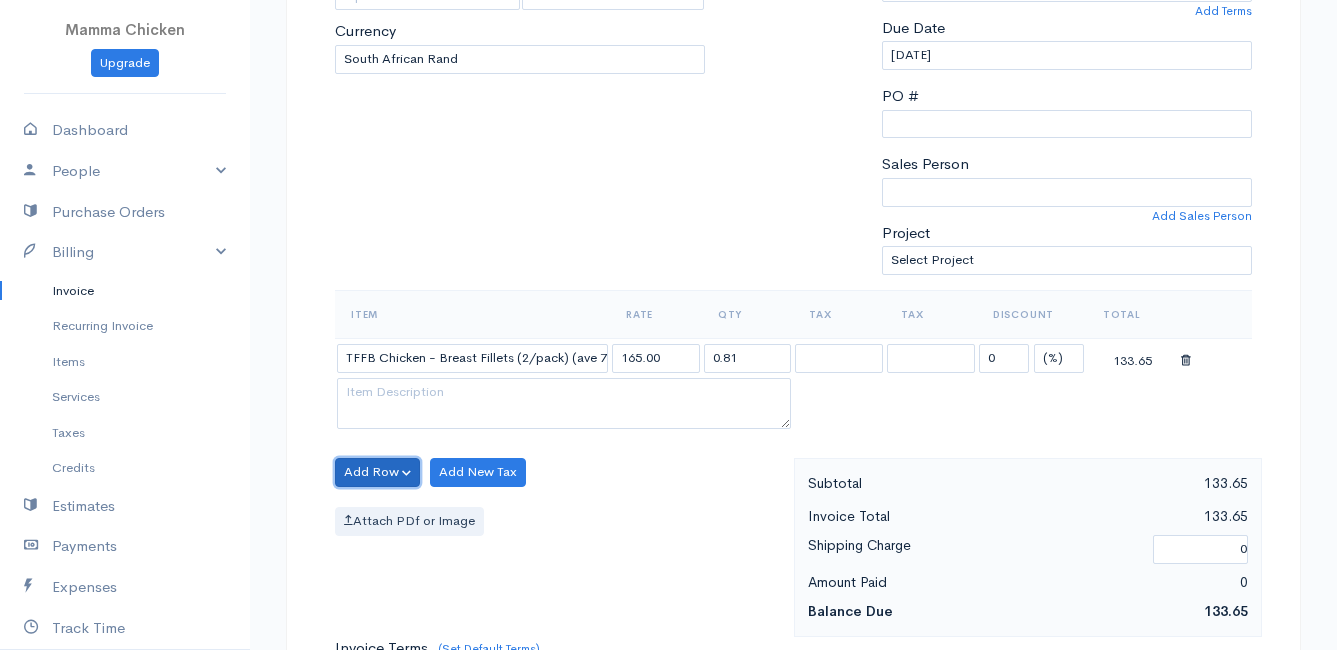 click on "Add Row" at bounding box center (377, 472) 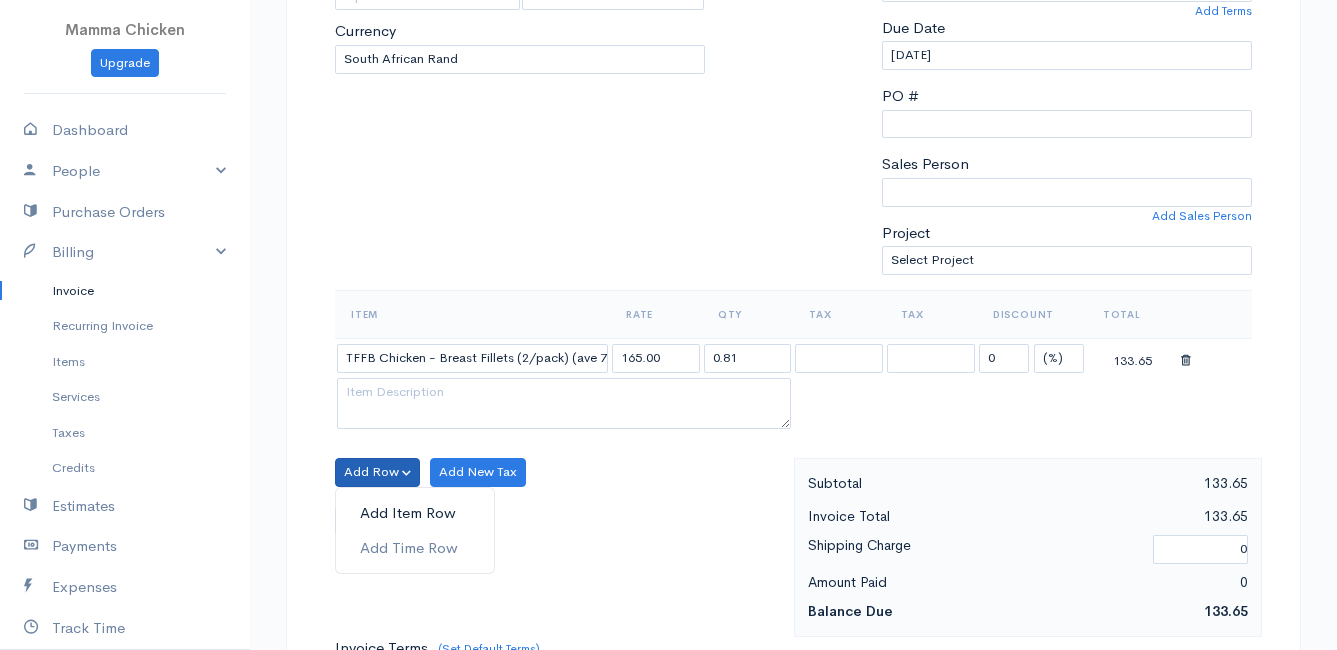 click on "Add Item Row" at bounding box center [415, 513] 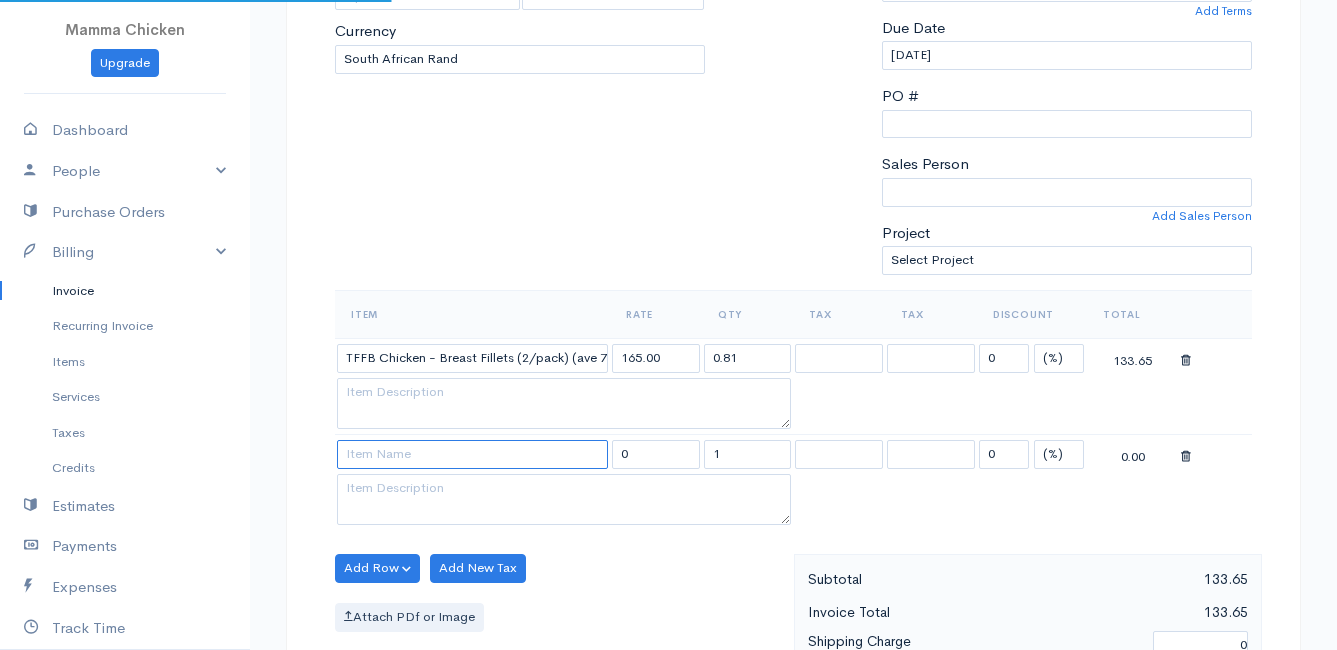 click at bounding box center (472, 454) 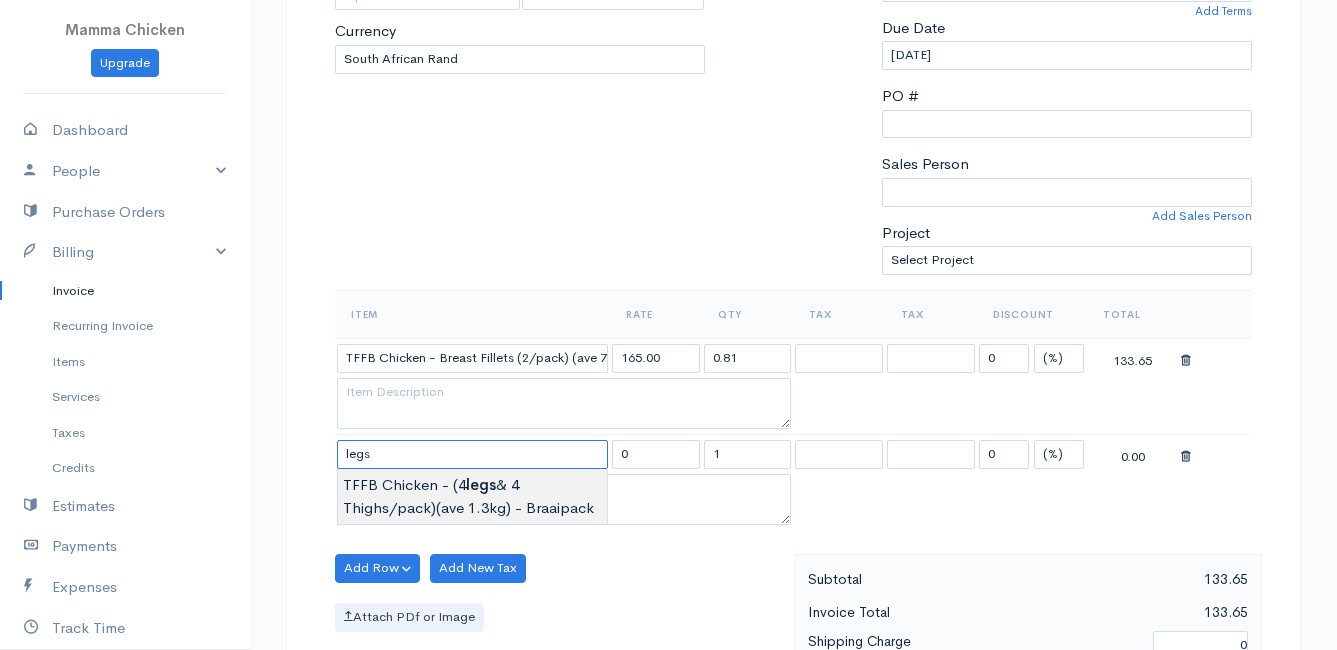 type on "TFFB Chicken - (4 legs & 4 Thighs/pack)(ave 1.3kg) - Braaipack" 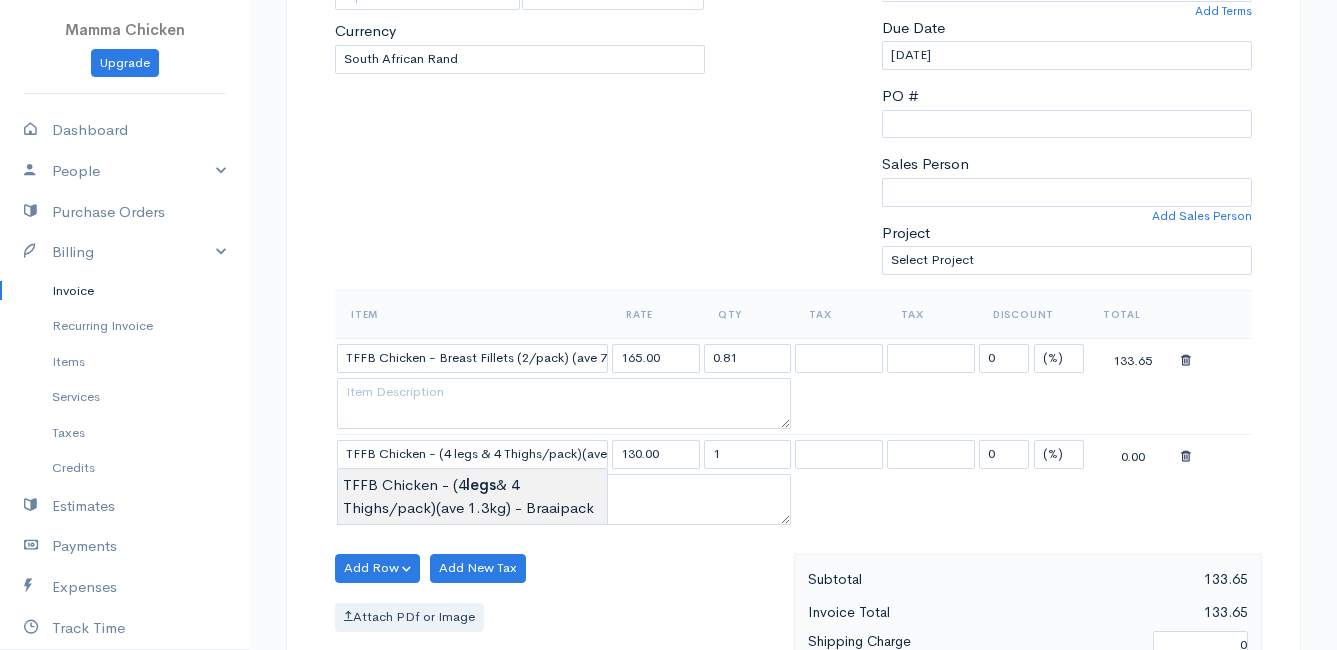 click on "DRAFT To [FIRST] [LAST] [NUMBER] [STREET] [CITY] United States Canada United Kingdom Afghanistan Albania Algeria American Samoa Andorra Anguilla Angola Antarctica Argentina" at bounding box center [668, 512] 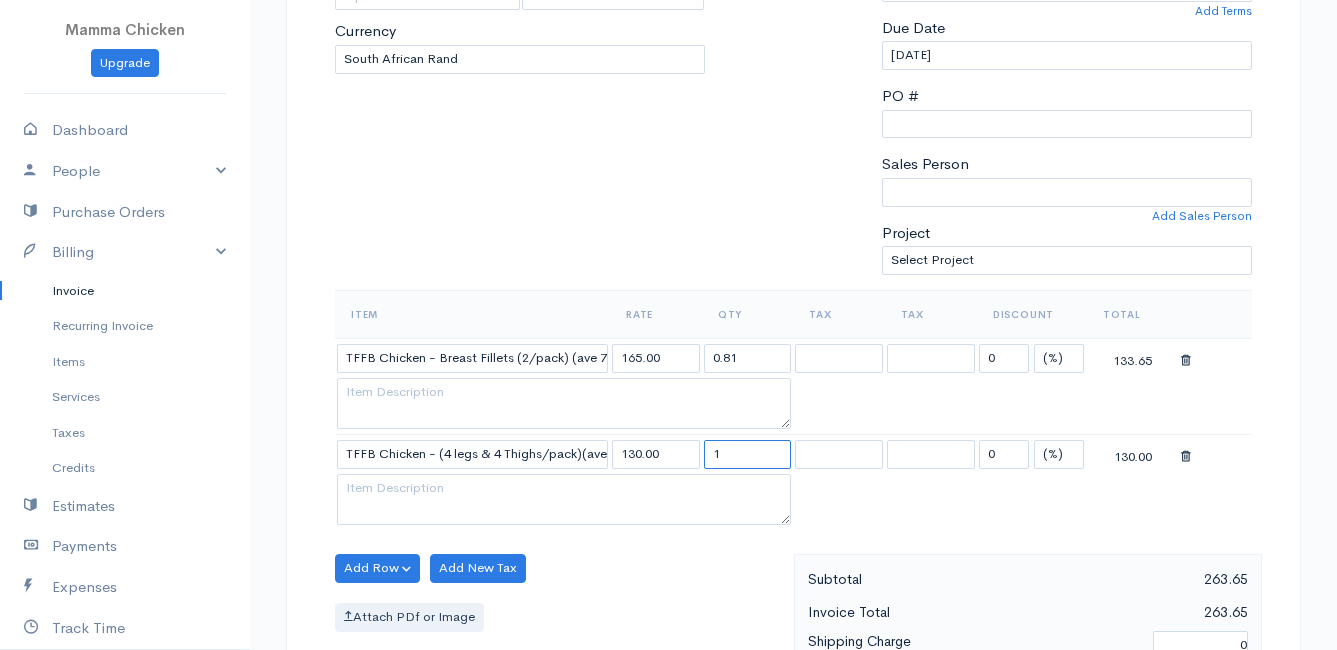 click on "1" at bounding box center (748, 454) 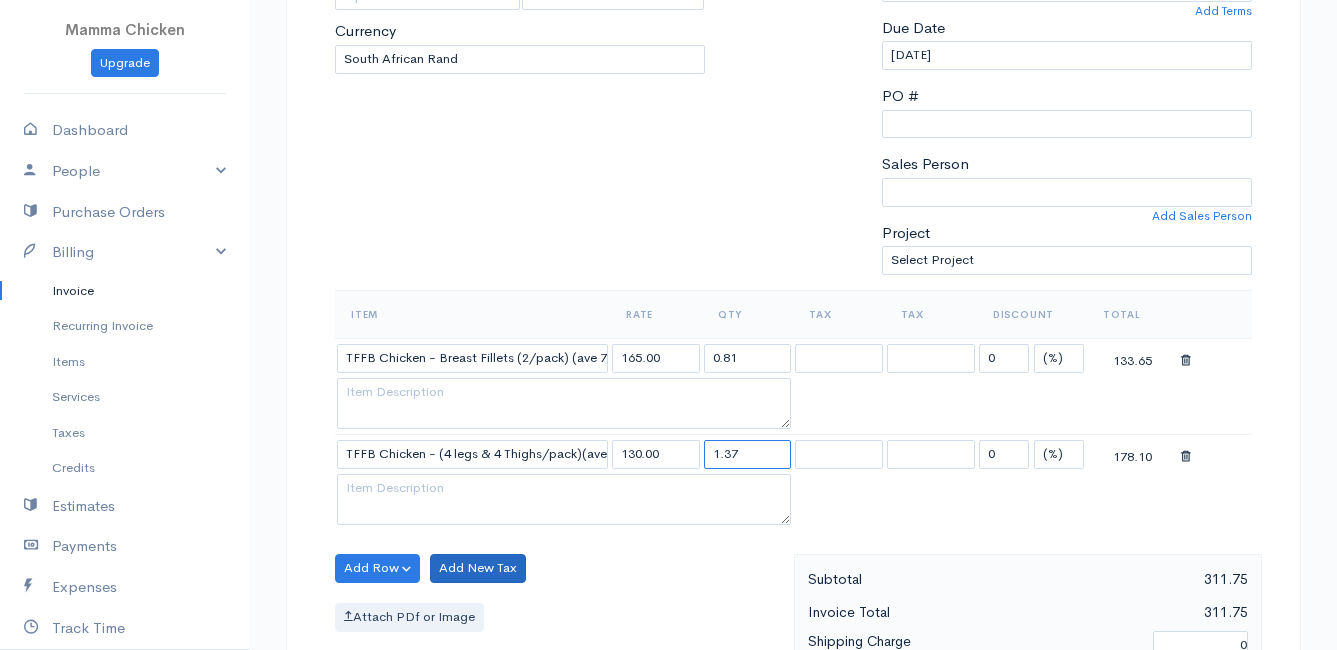 scroll, scrollTop: 500, scrollLeft: 0, axis: vertical 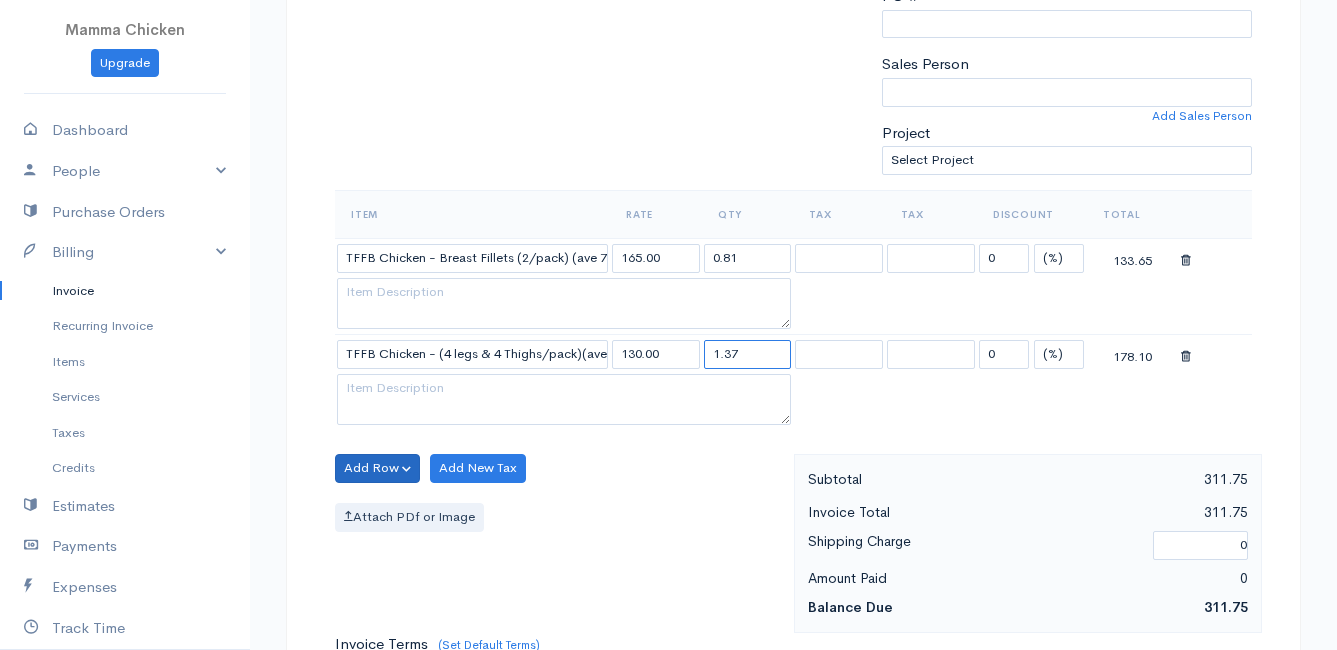 type on "1.37" 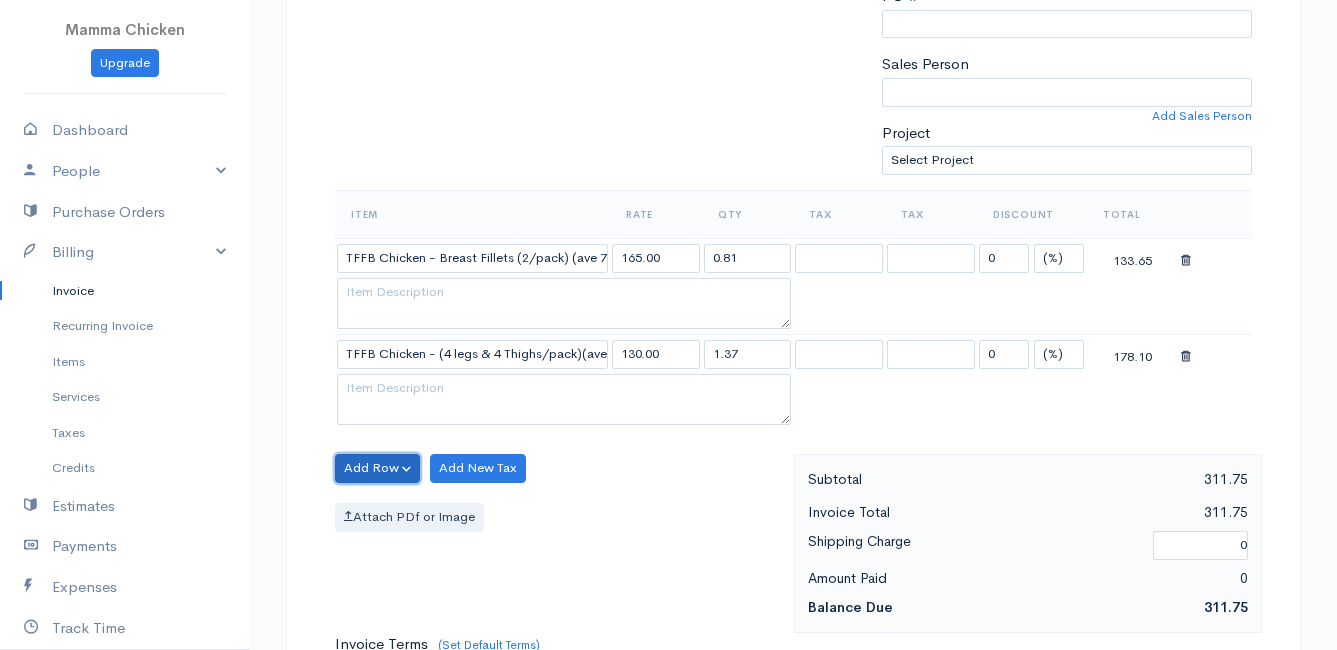 click on "Add Row" at bounding box center [377, 468] 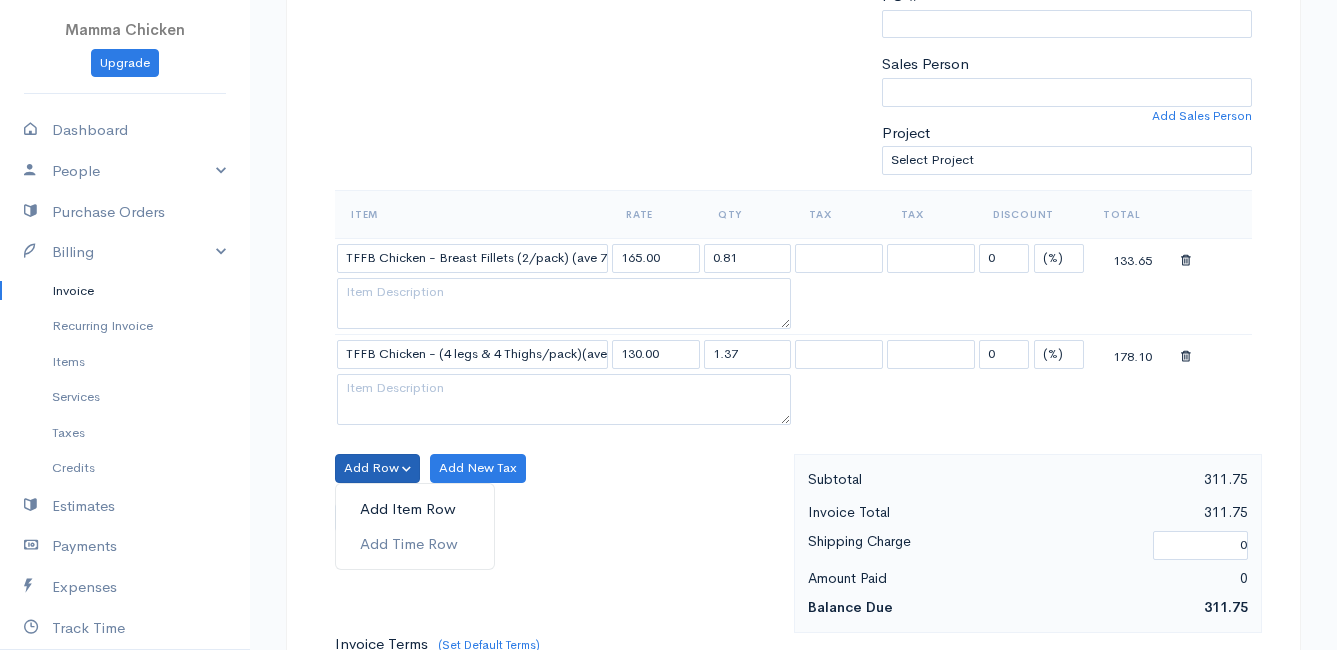 click on "Add Item Row" at bounding box center (415, 509) 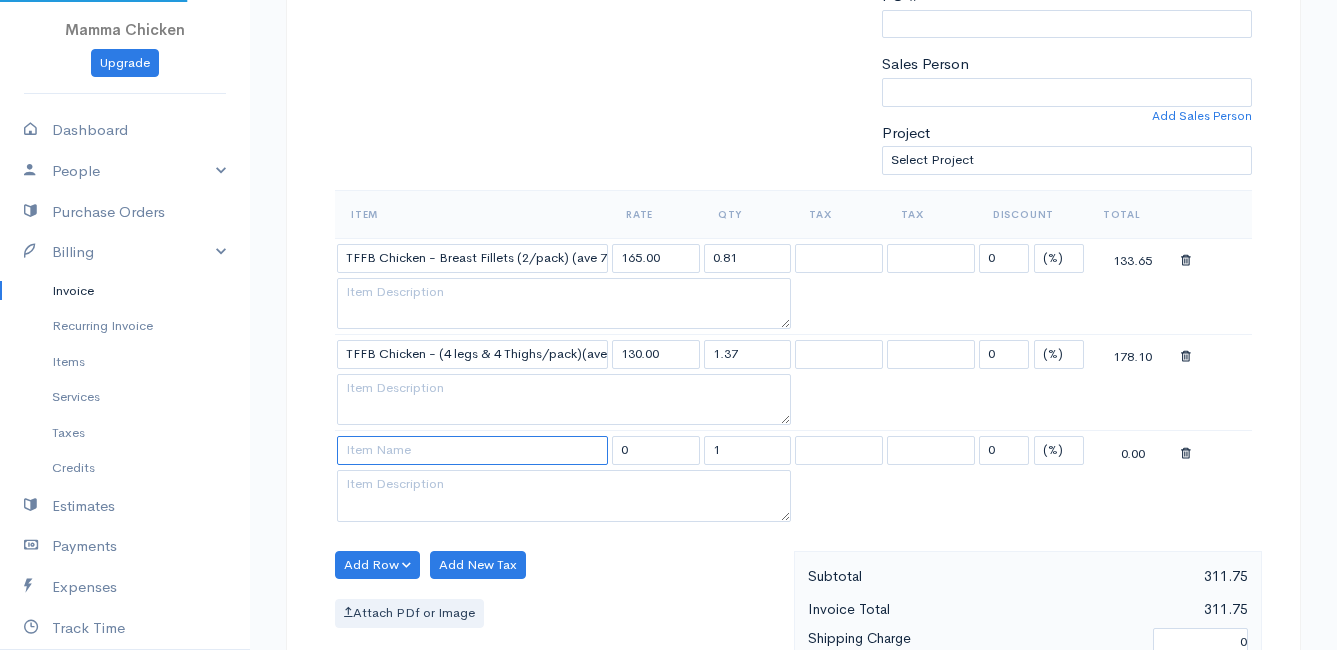 click at bounding box center [472, 450] 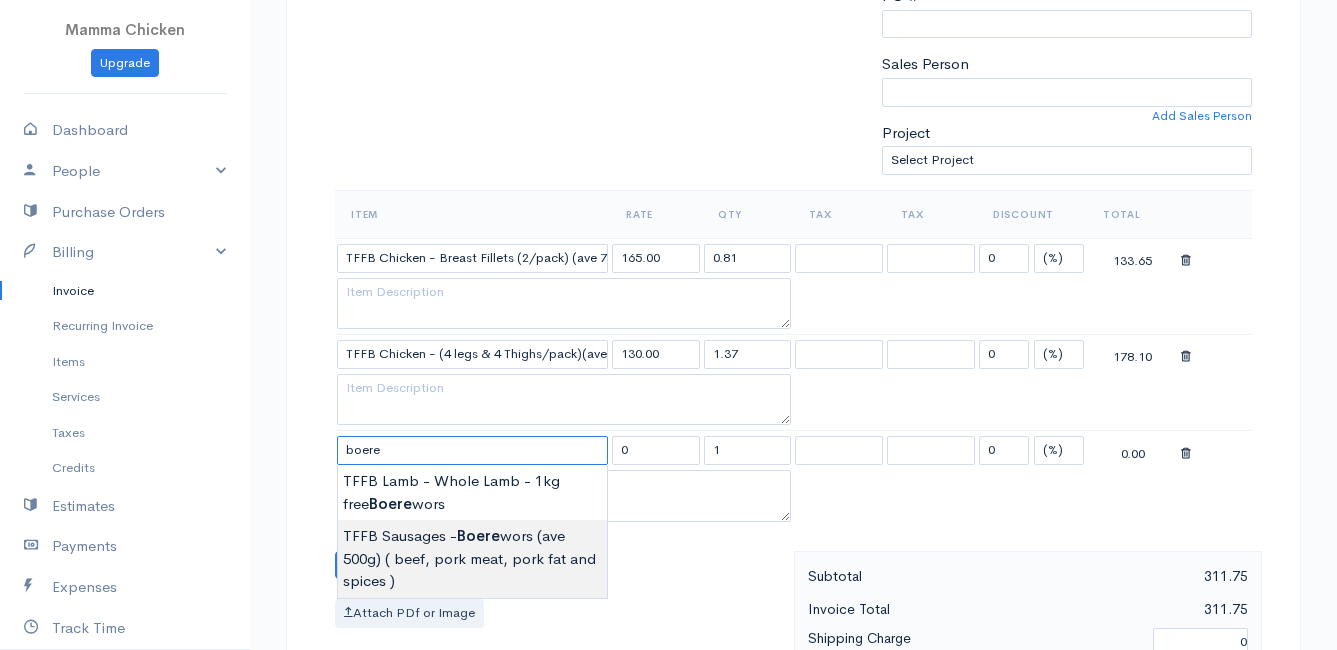 type on "TFFB Sausages - Boerewors (ave 500g) ( beef, pork meat, pork fat and spices )" 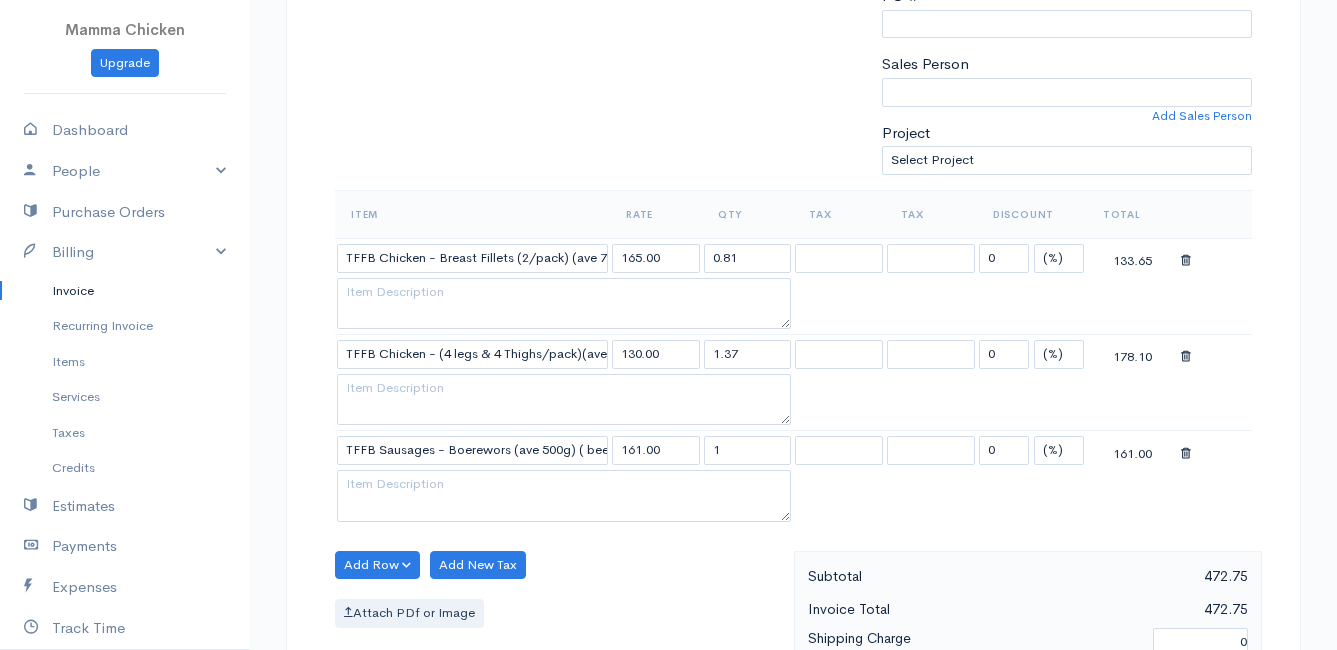 click on "DRAFT To [FIRST] [LAST] [NUMBER] [STREET] [CITY] United States Canada United Kingdom Afghanistan Albania Algeria American Samoa Andorra Anguilla Angola Antarctica Argentina" at bounding box center (668, 460) 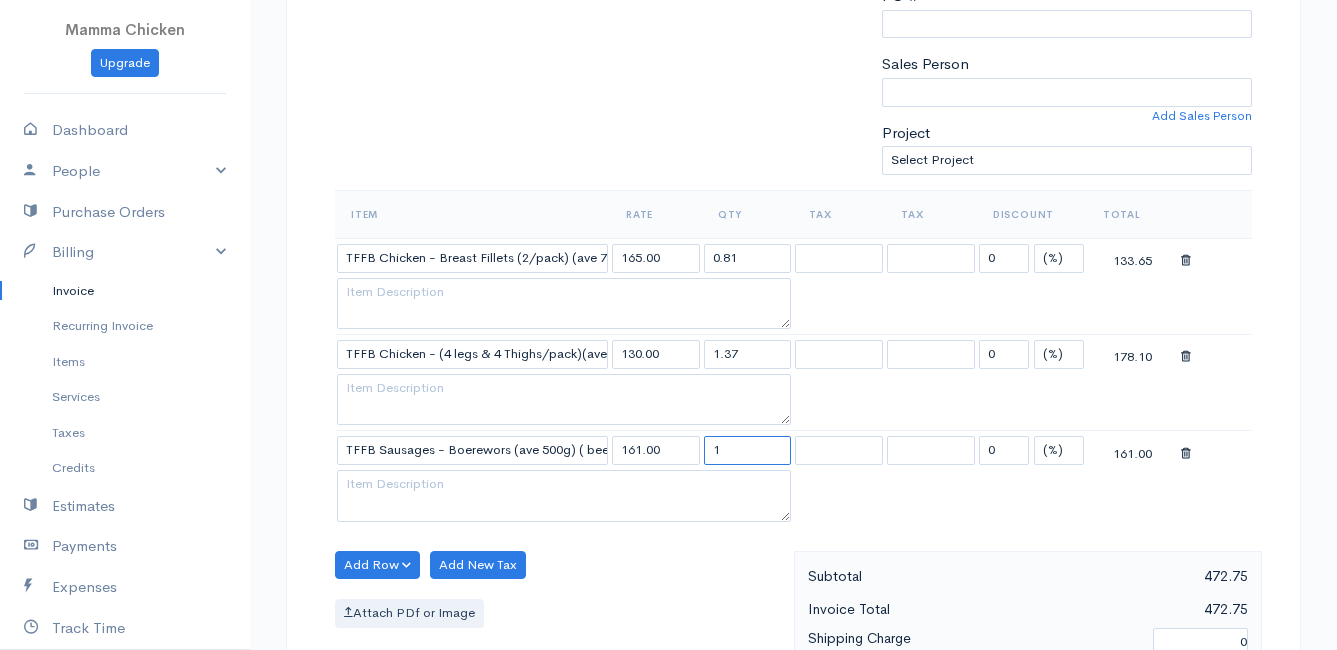 drag, startPoint x: 724, startPoint y: 442, endPoint x: 700, endPoint y: 450, distance: 25.298222 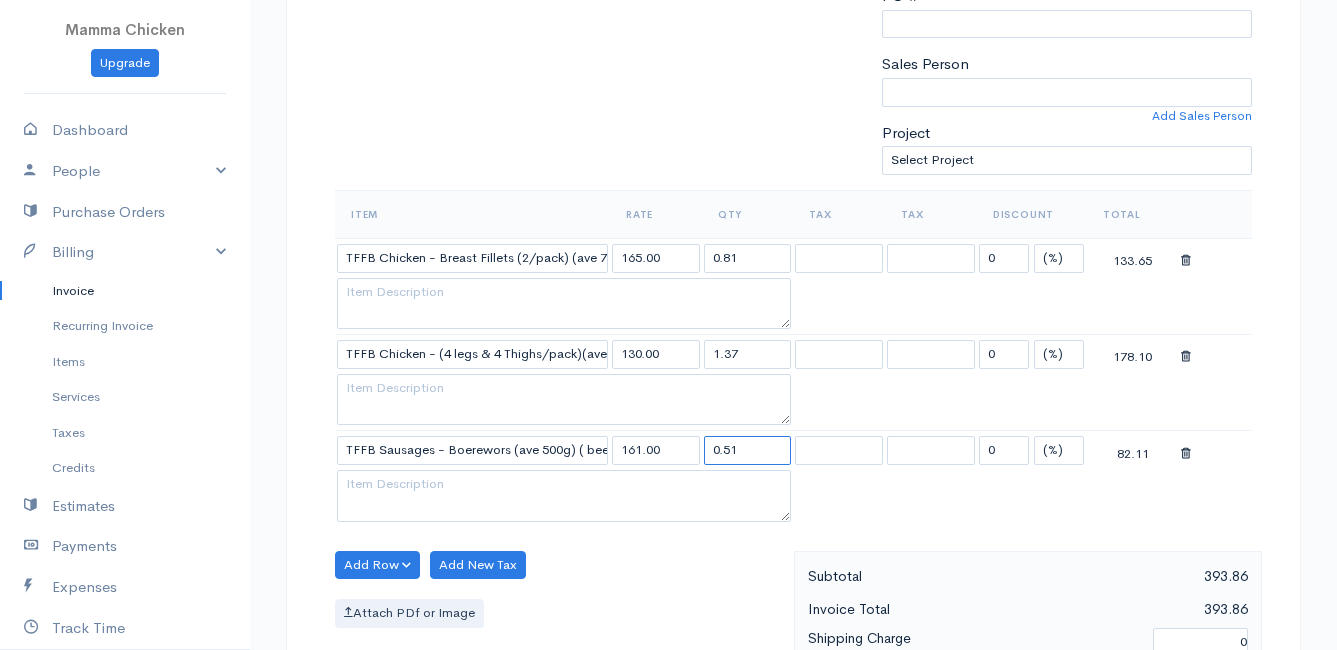 type on "0.51" 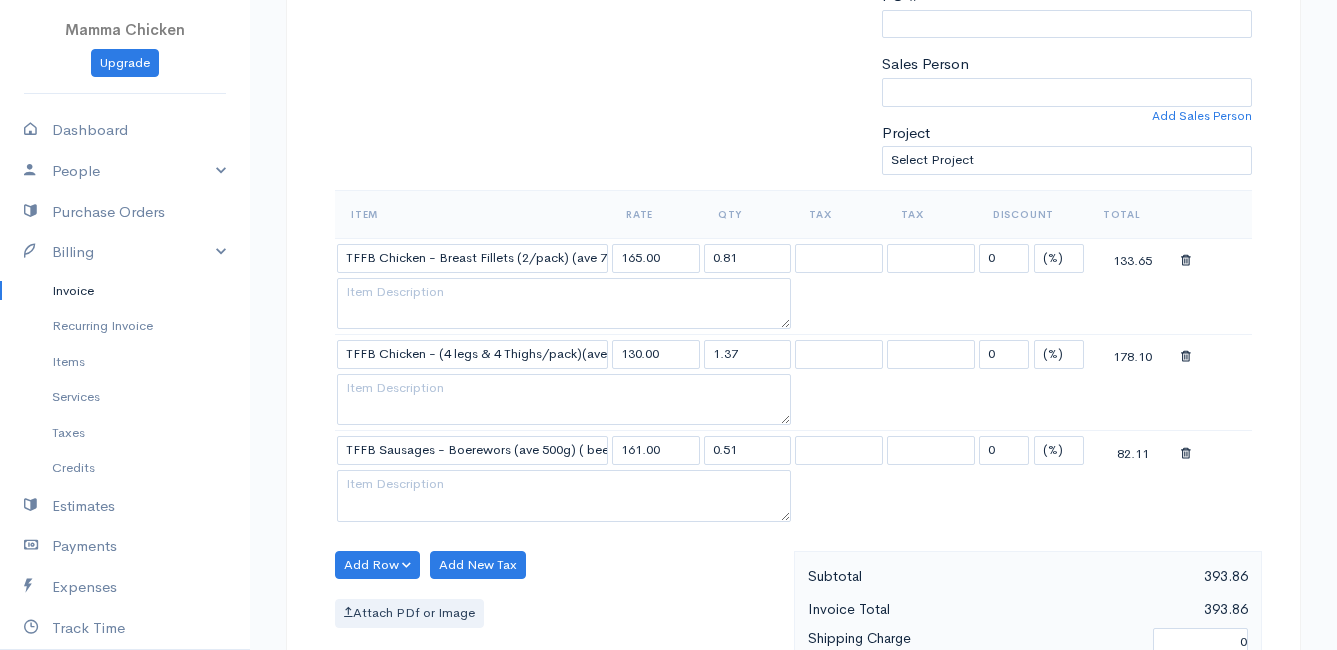 click on "Item Rate Qty Tax Tax Discount Total TFFB Chicken - Breast Fillets (2/pack) (ave 700g) 165.00 0.81 0 (%) Flat 133.65 TFFB Chicken - (4 legs & 4 Thighs/pack)(ave 1.3kg) - Braaipack 130.00 1.37 0 (%) Flat 178.10 TFFB Sausages - Boerewors (ave 500g) ( beef, pork meat, pork fat and spices ) 161.00 0.51 0 (%) Flat 82.11" at bounding box center (793, 370) 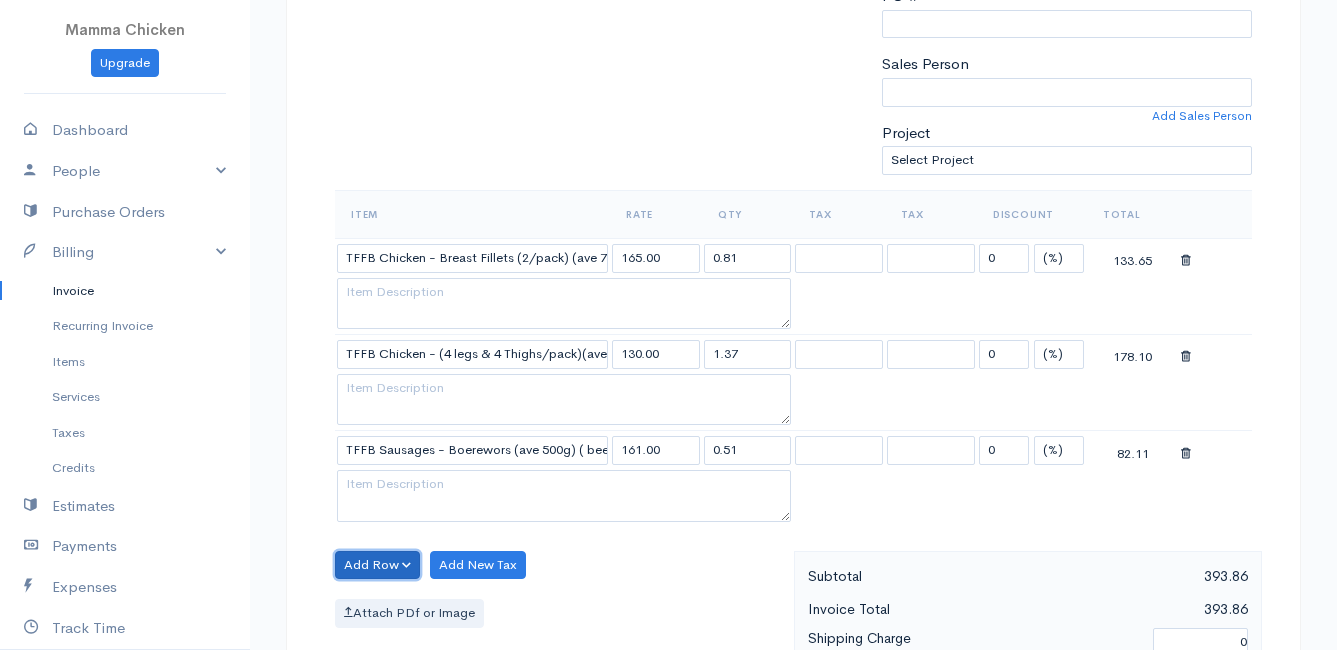 click on "Add Row" at bounding box center [377, 565] 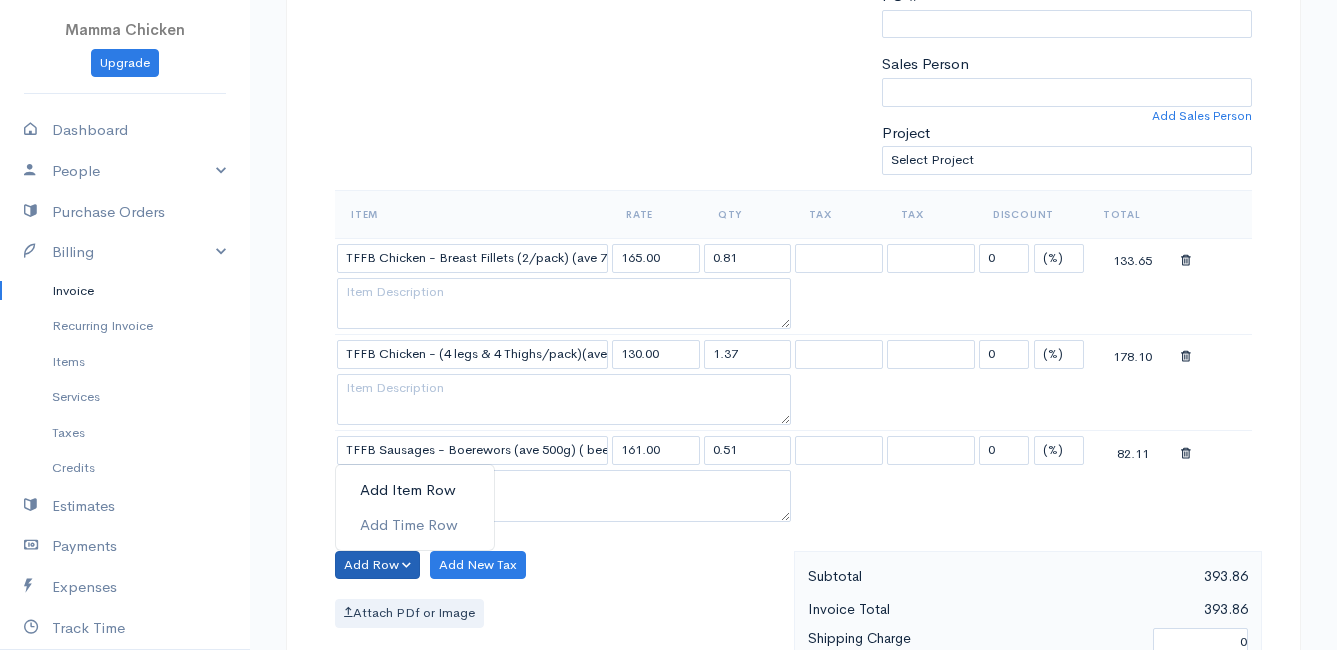 click on "Add Item Row" at bounding box center (415, 490) 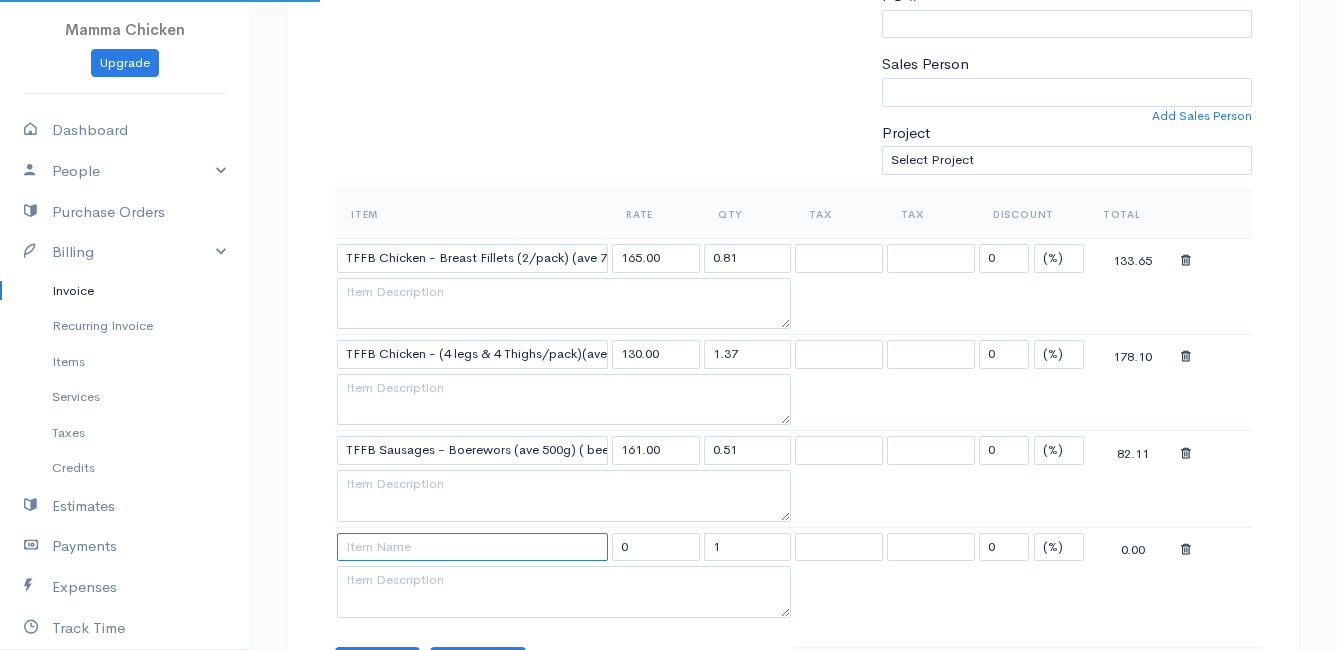 click at bounding box center (472, 547) 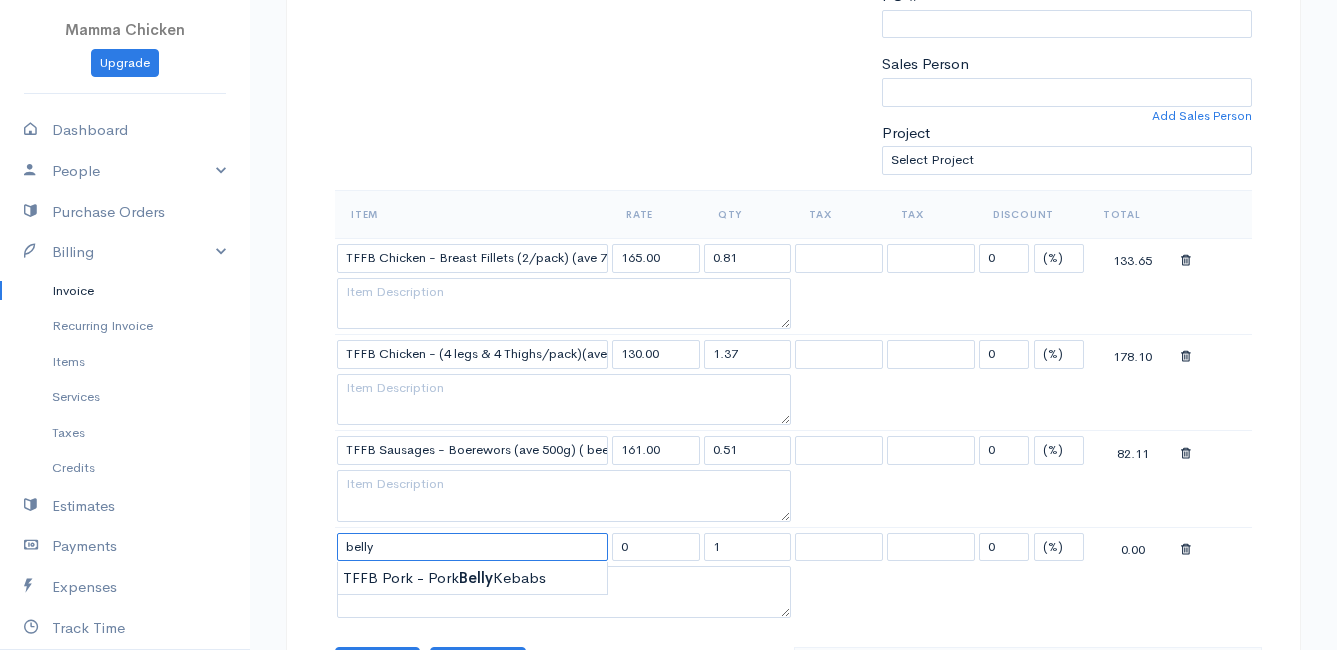 scroll, scrollTop: 600, scrollLeft: 0, axis: vertical 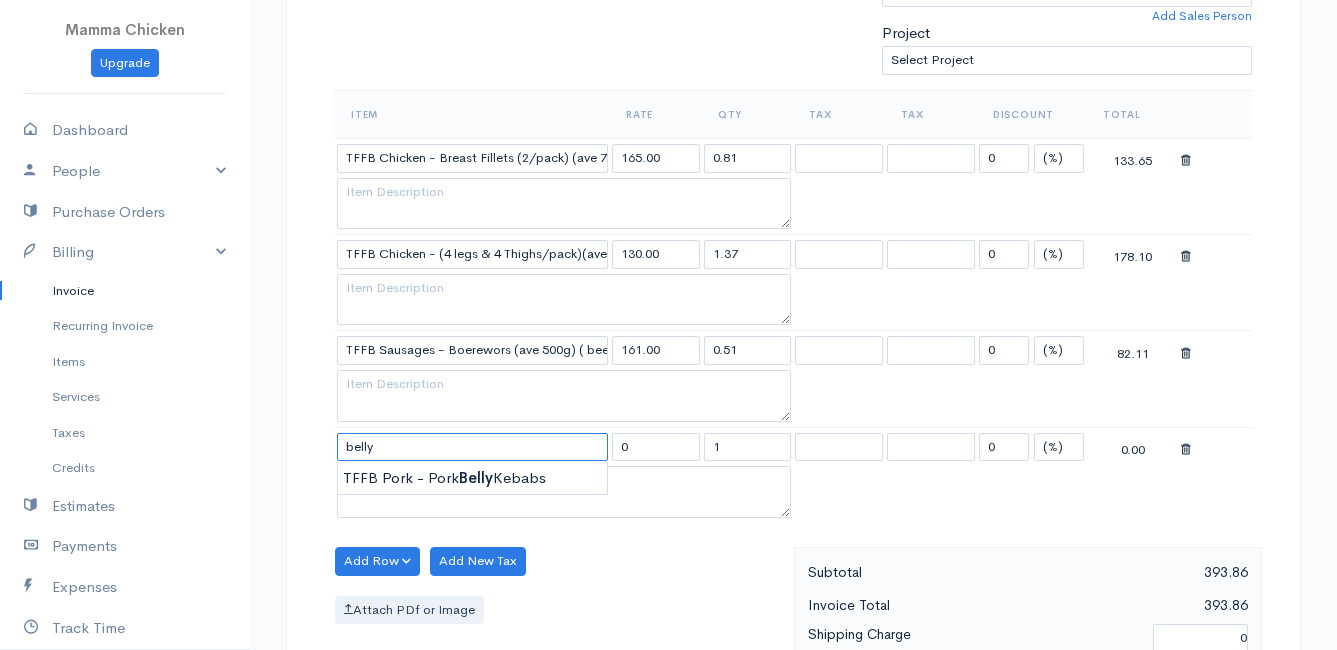 type on "belly" 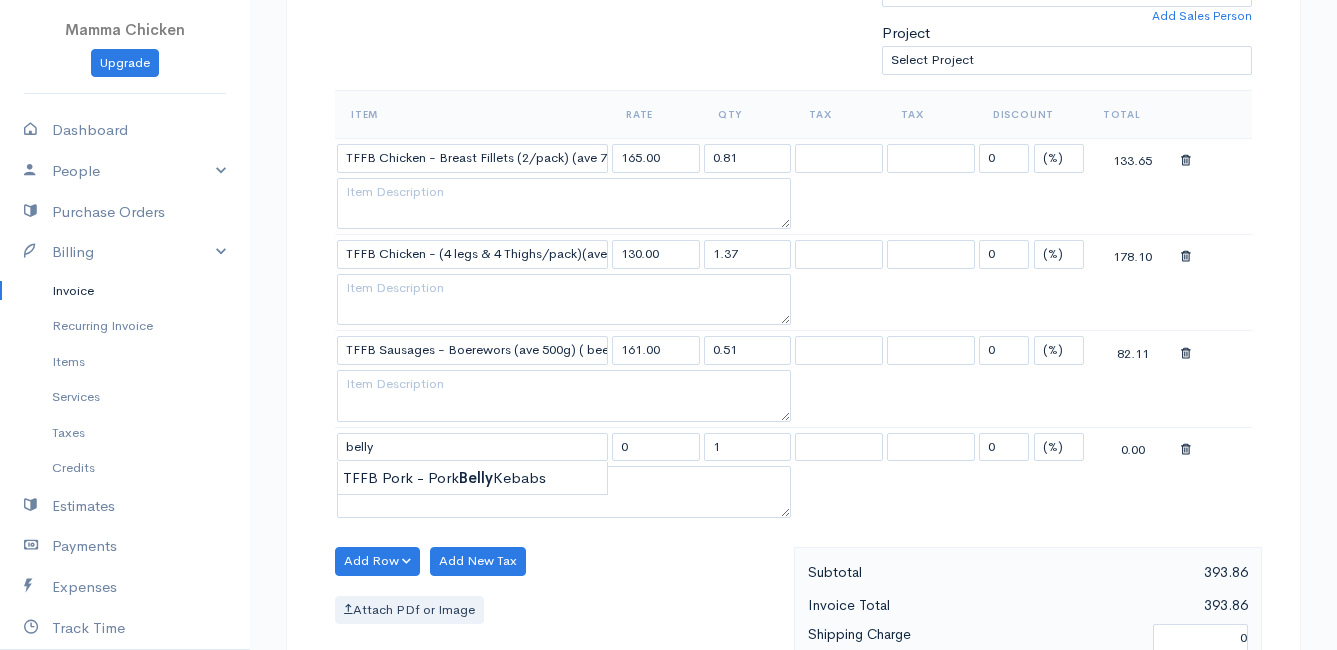 click at bounding box center [1186, 450] 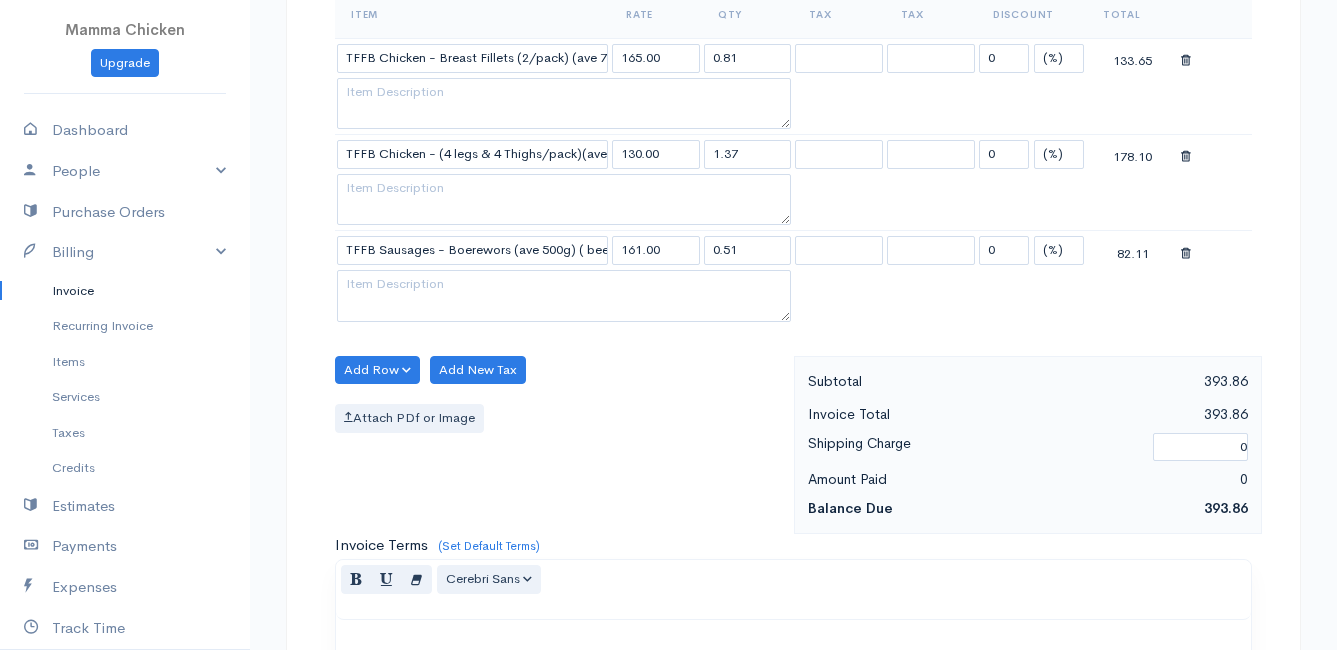 scroll, scrollTop: 1276, scrollLeft: 0, axis: vertical 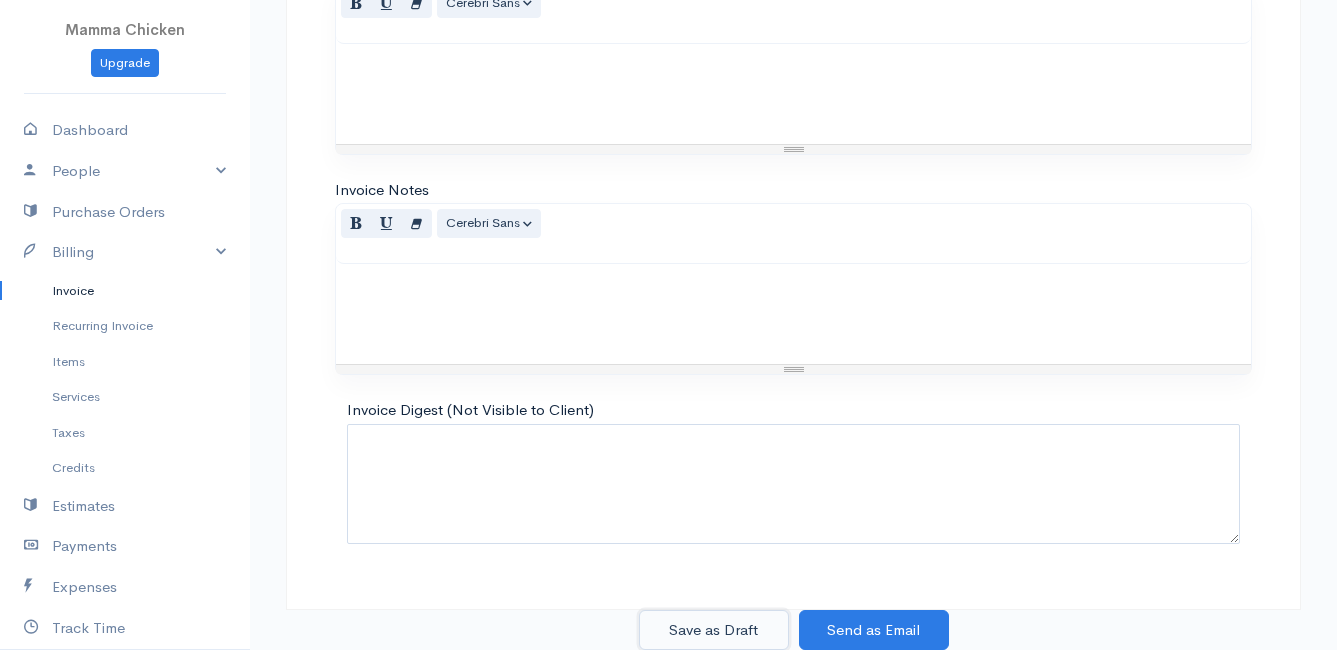 click on "Save as Draft" at bounding box center [714, 630] 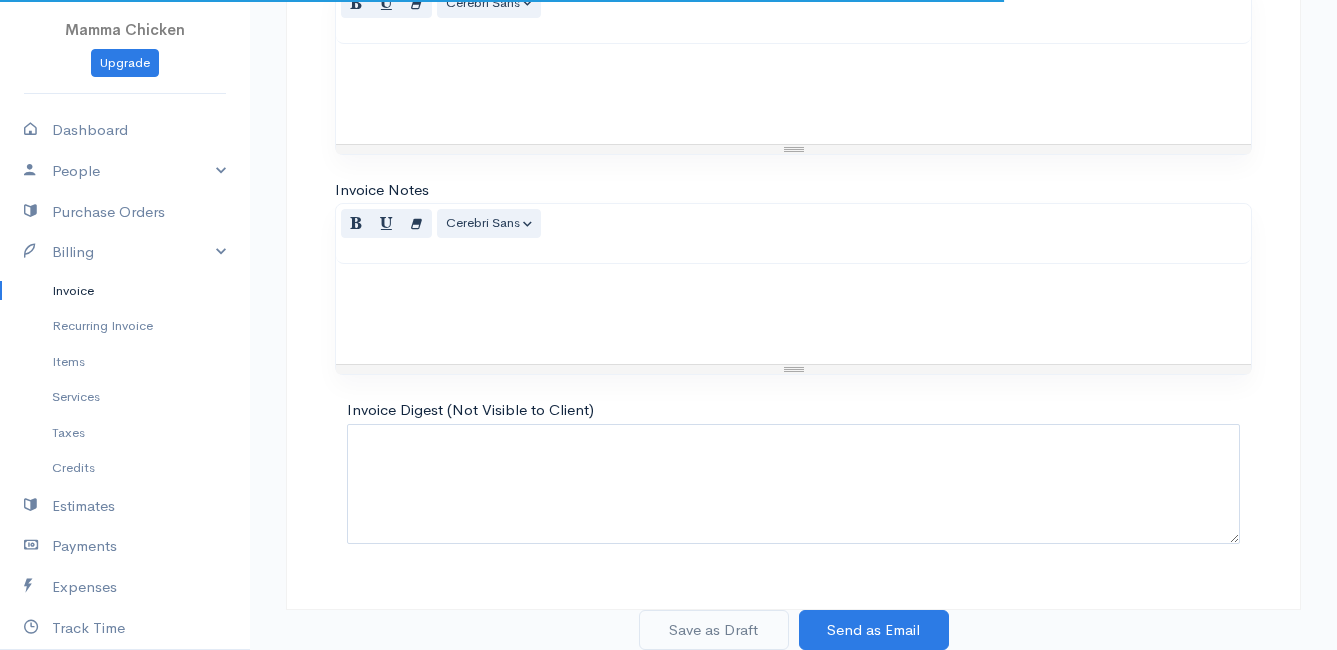 scroll, scrollTop: 0, scrollLeft: 0, axis: both 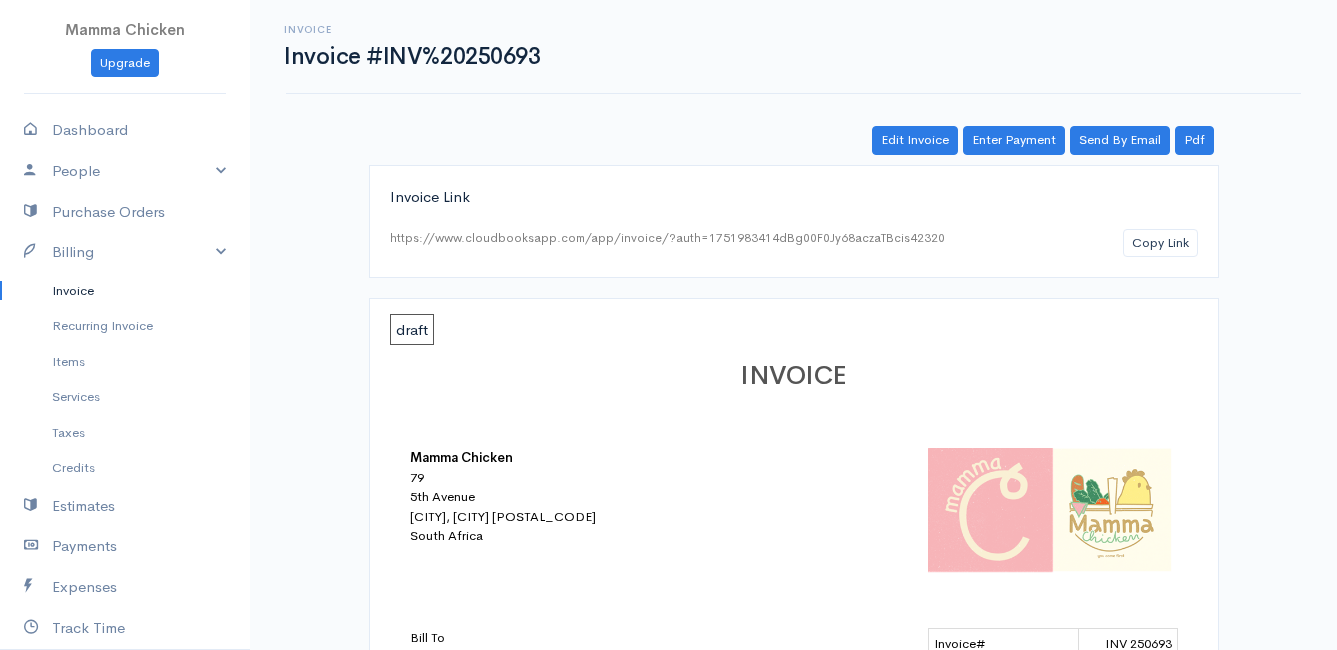 click on "Invoice" at bounding box center (125, 291) 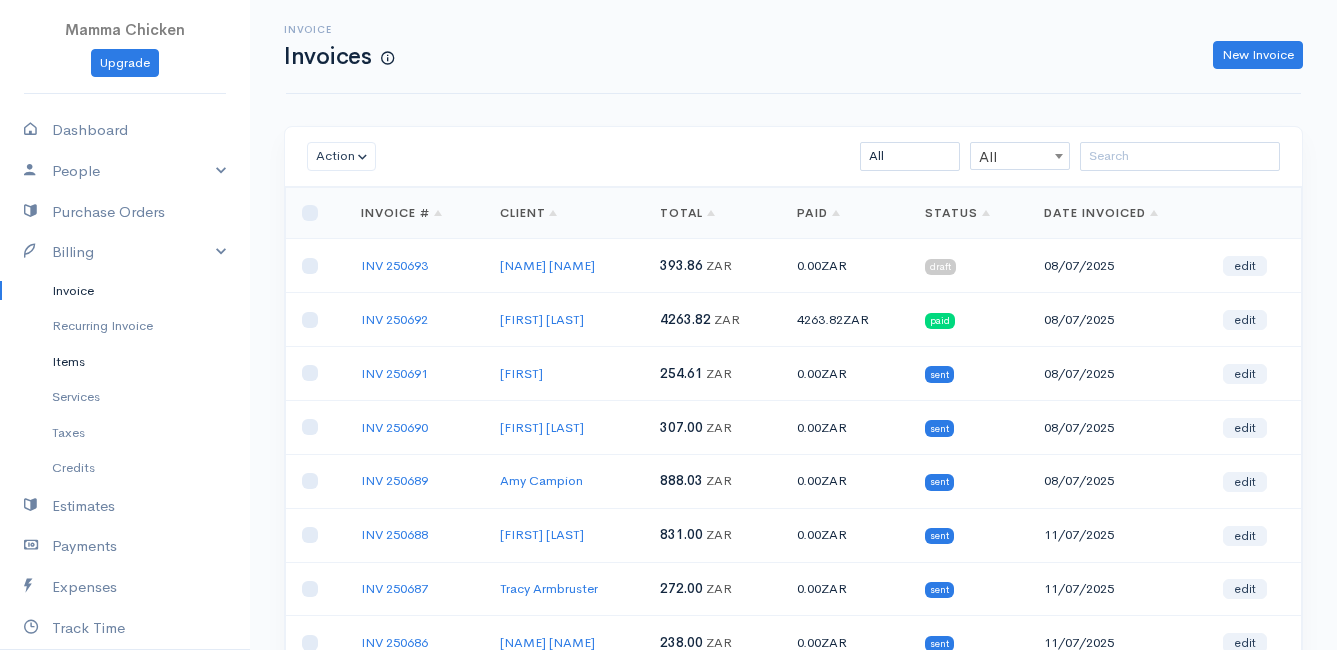 click on "Items" at bounding box center [125, 362] 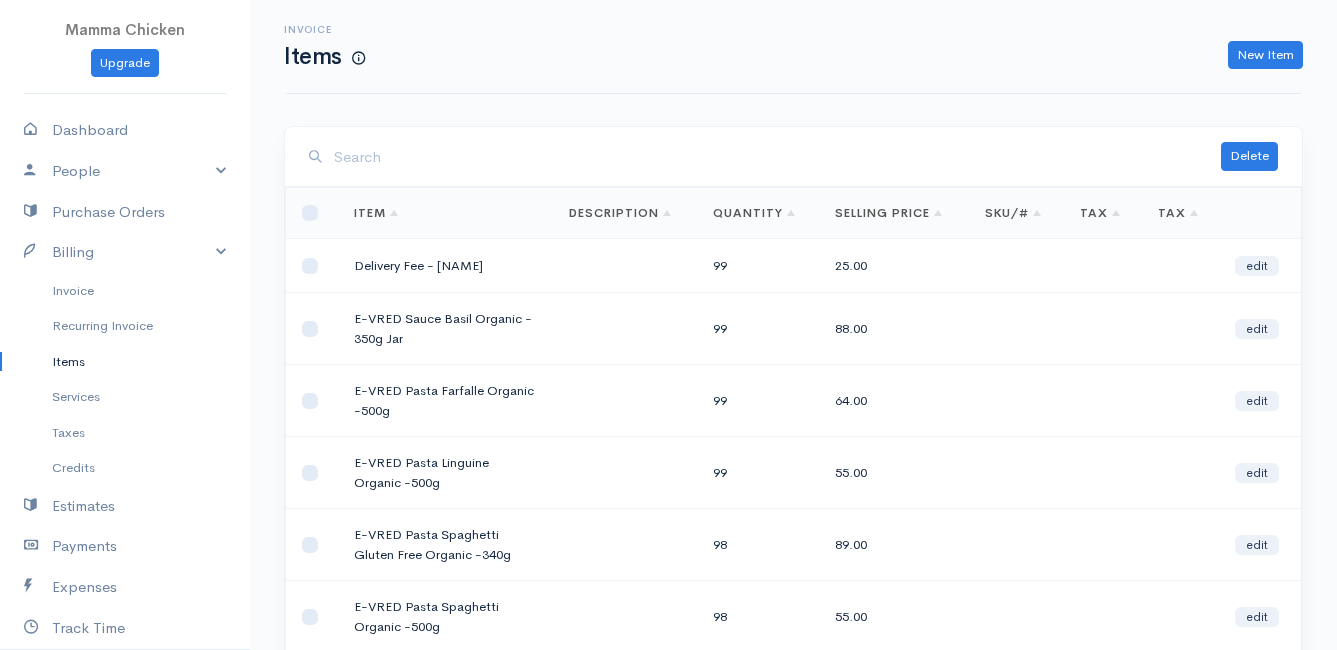 click at bounding box center (777, 157) 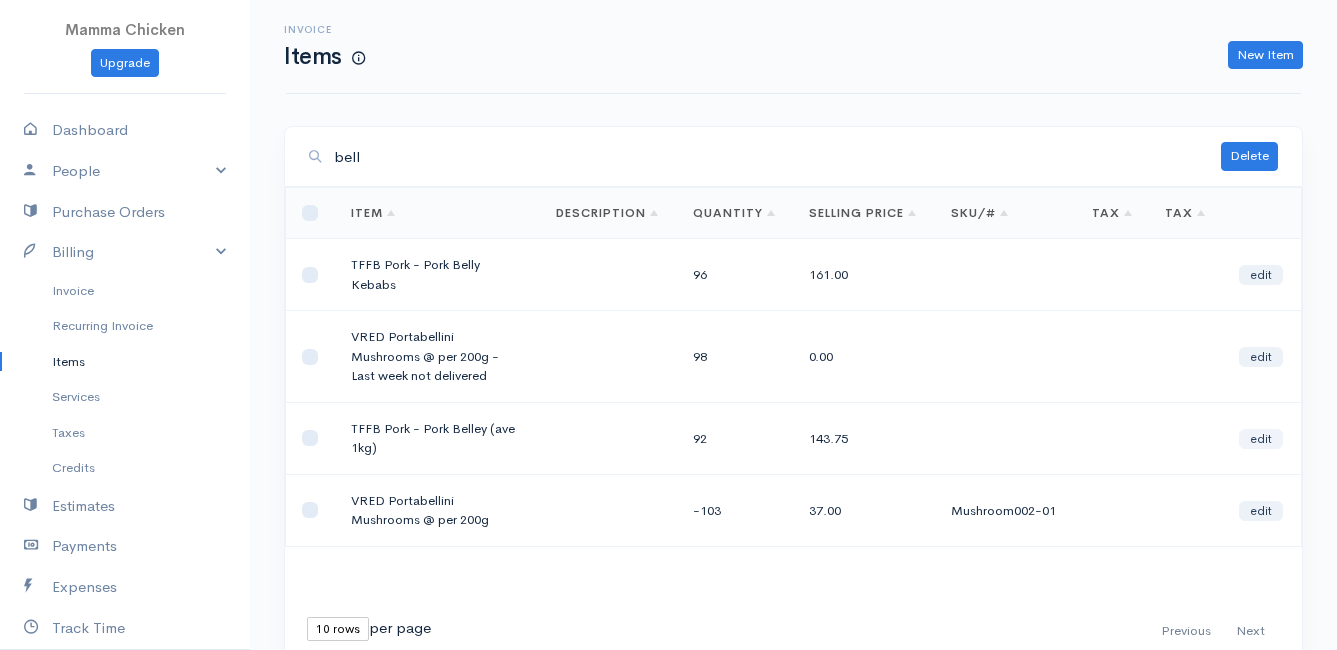 type on "bell" 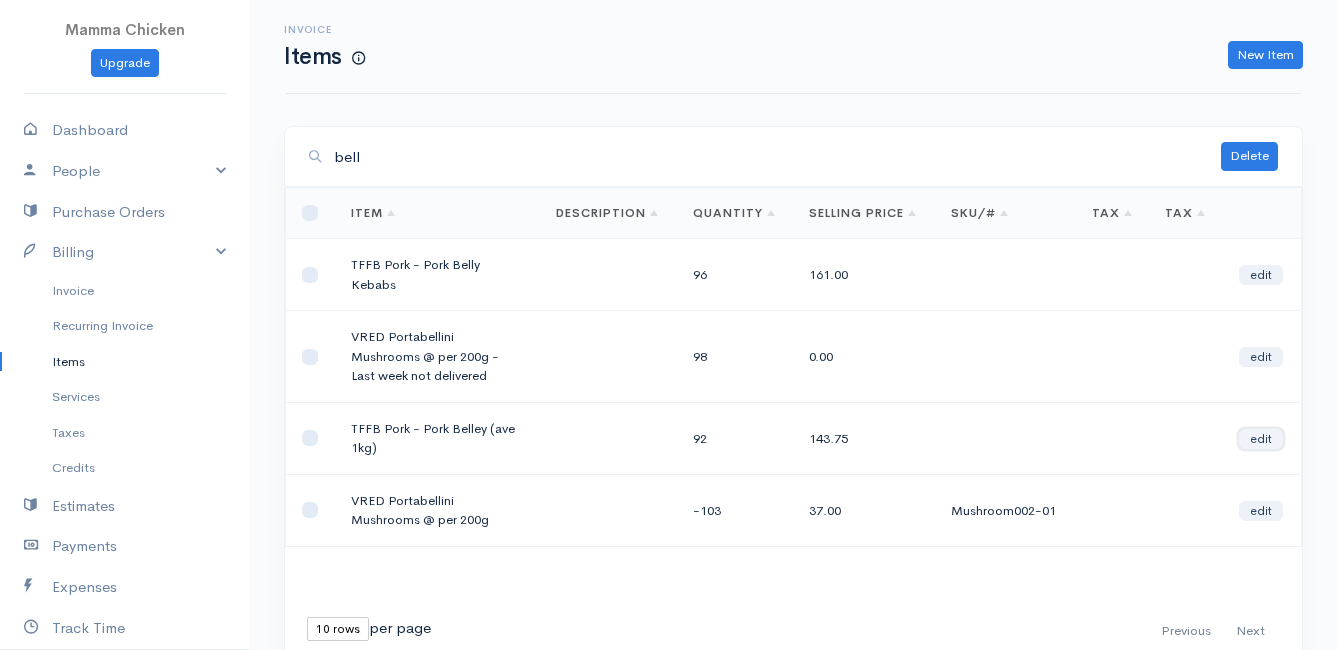 click on "edit" at bounding box center [1261, 439] 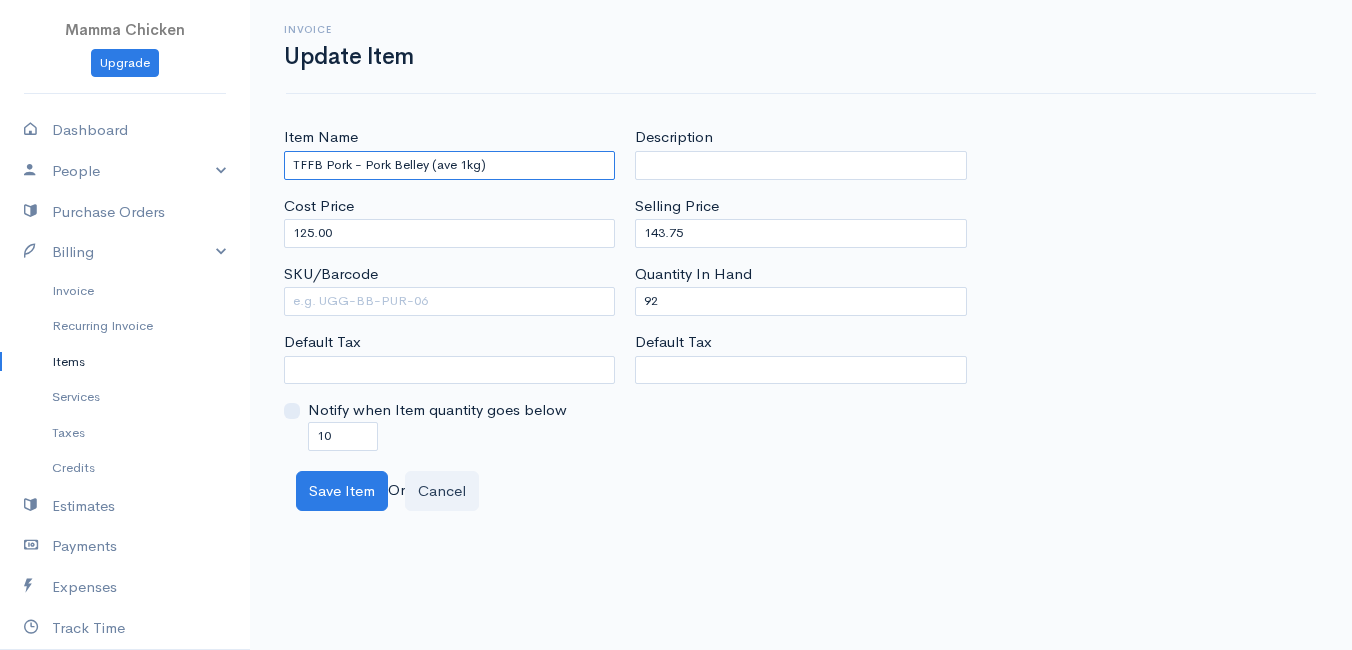 drag, startPoint x: 501, startPoint y: 168, endPoint x: 272, endPoint y: 165, distance: 229.01965 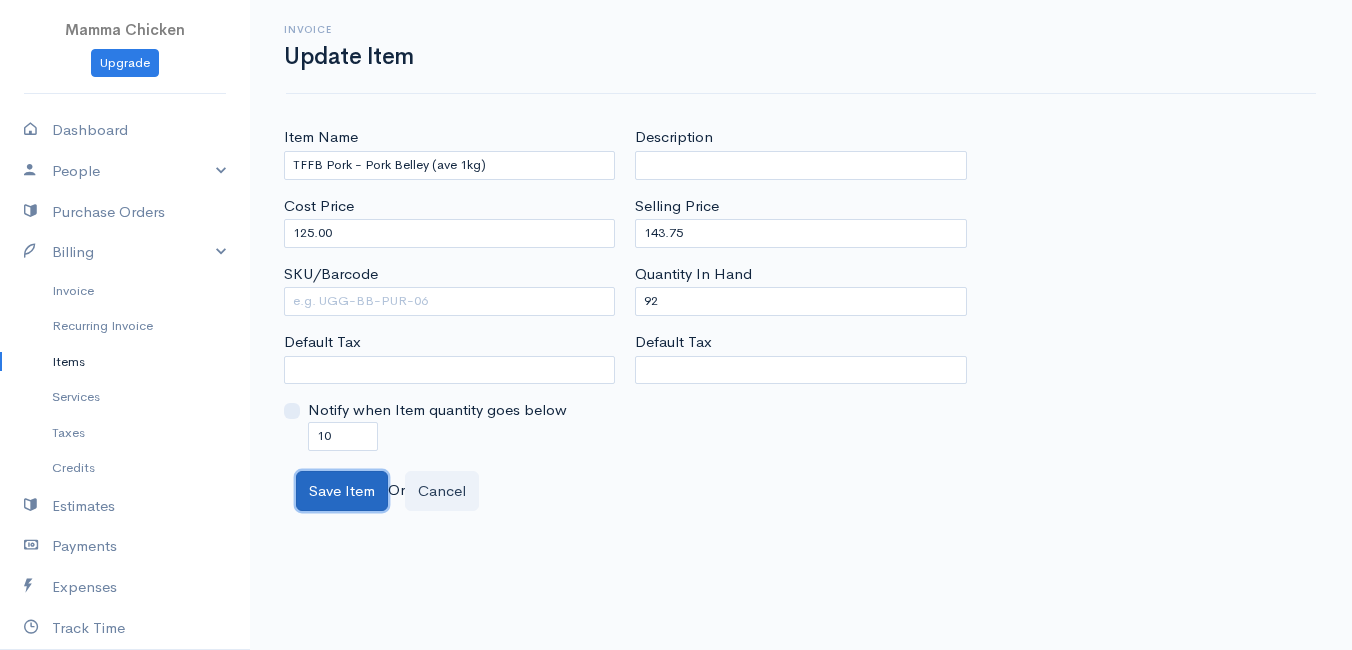 click on "Save Item" at bounding box center (342, 491) 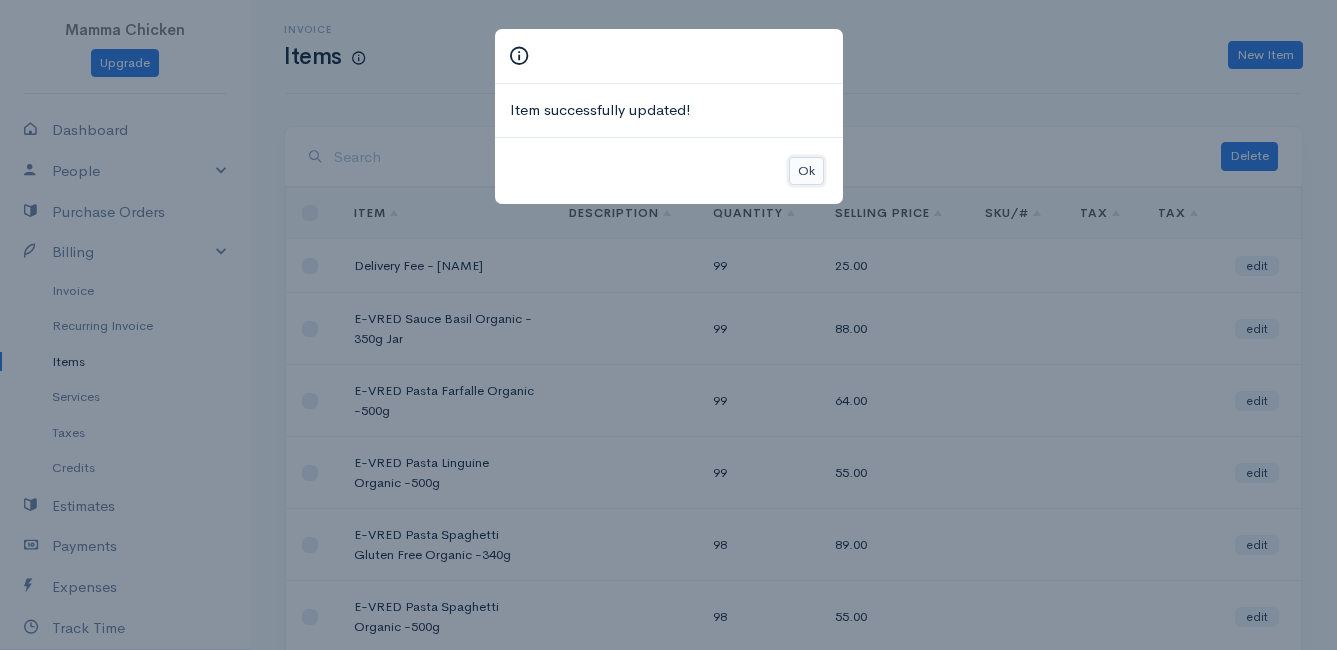 click on "Ok" at bounding box center [806, 171] 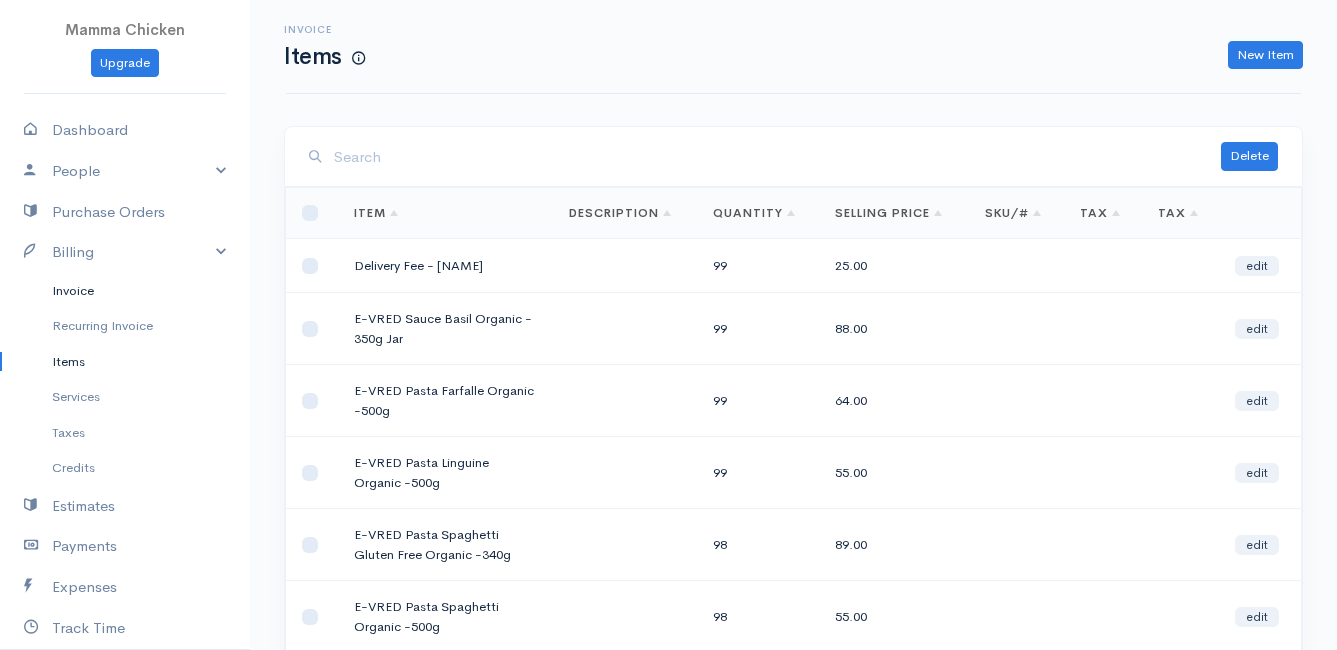click on "Invoice" at bounding box center (125, 291) 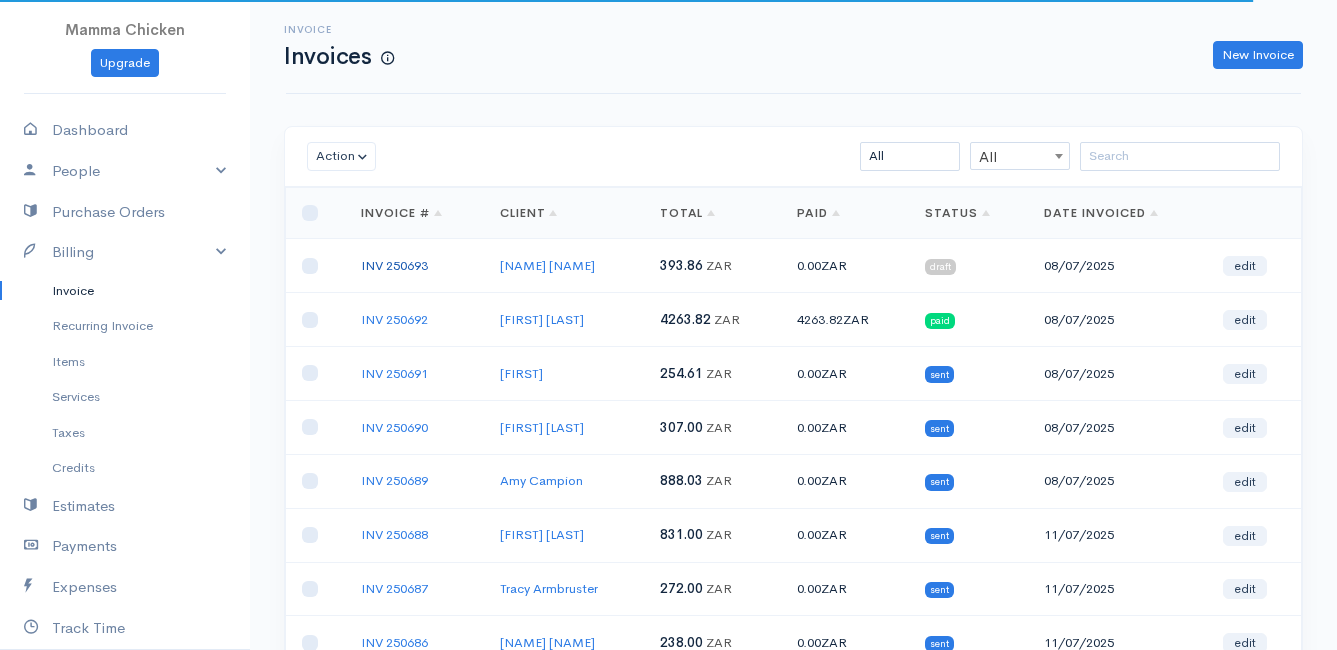 click on "INV 250693" at bounding box center [394, 265] 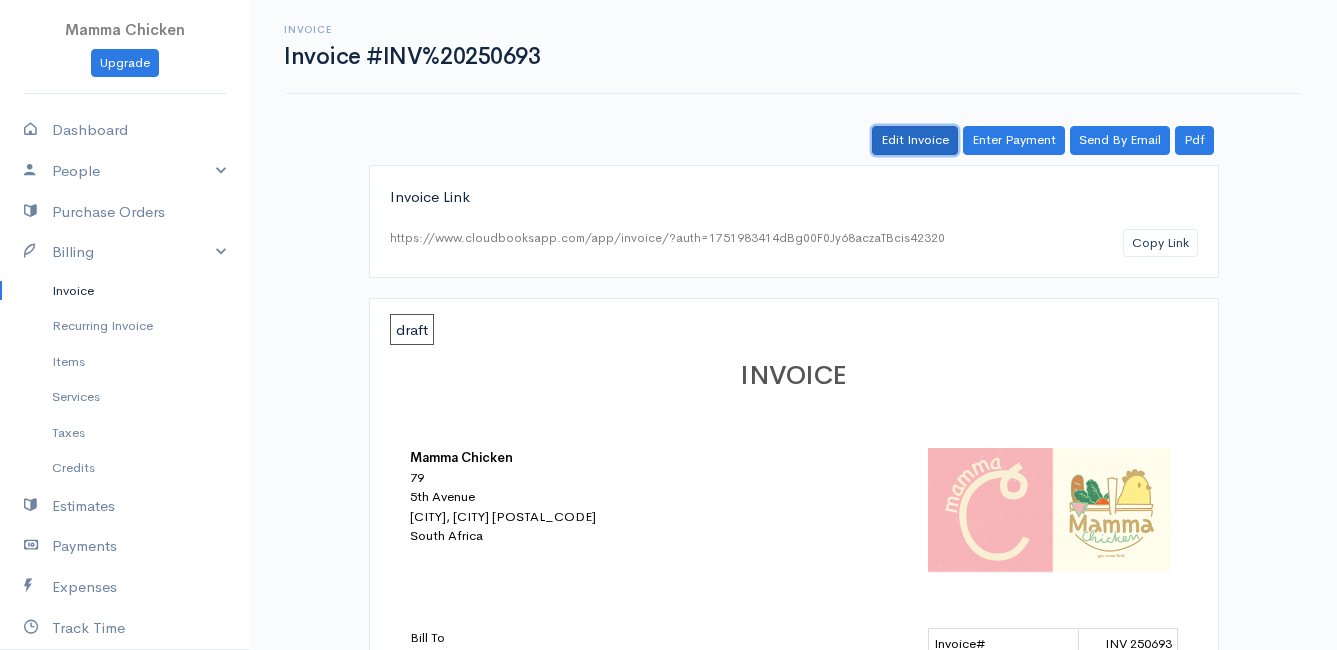 click on "Edit Invoice" at bounding box center [915, 140] 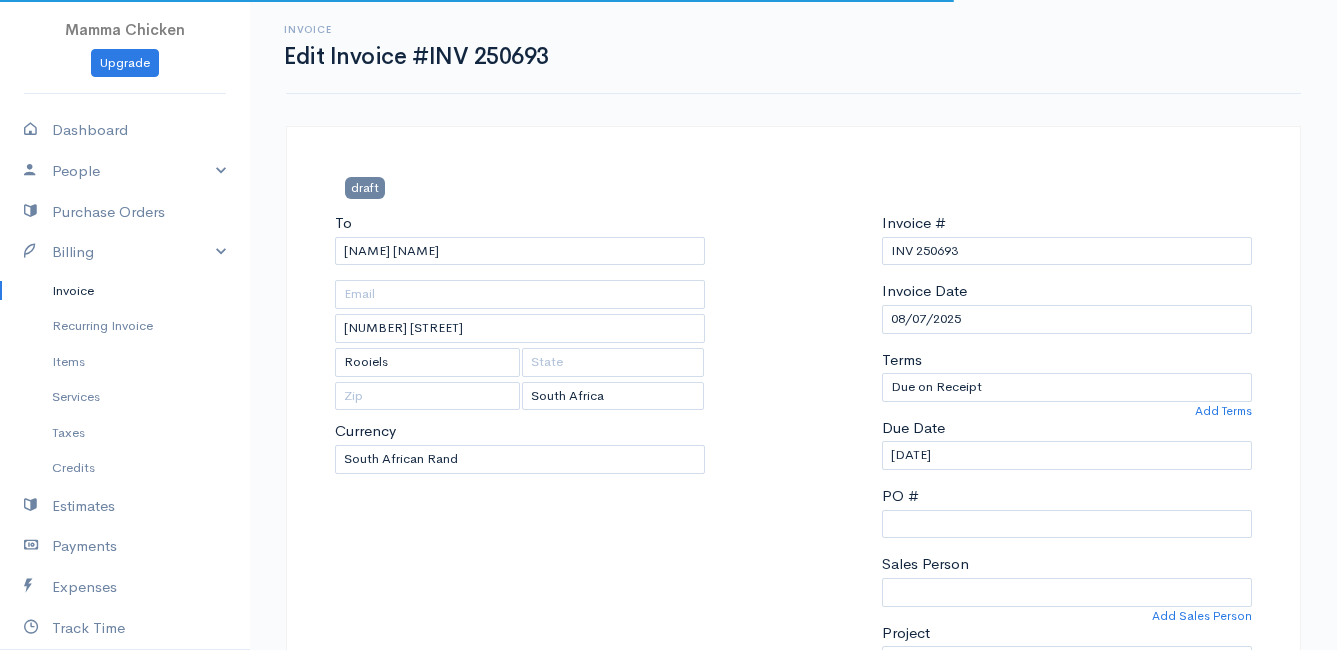 scroll, scrollTop: 700, scrollLeft: 0, axis: vertical 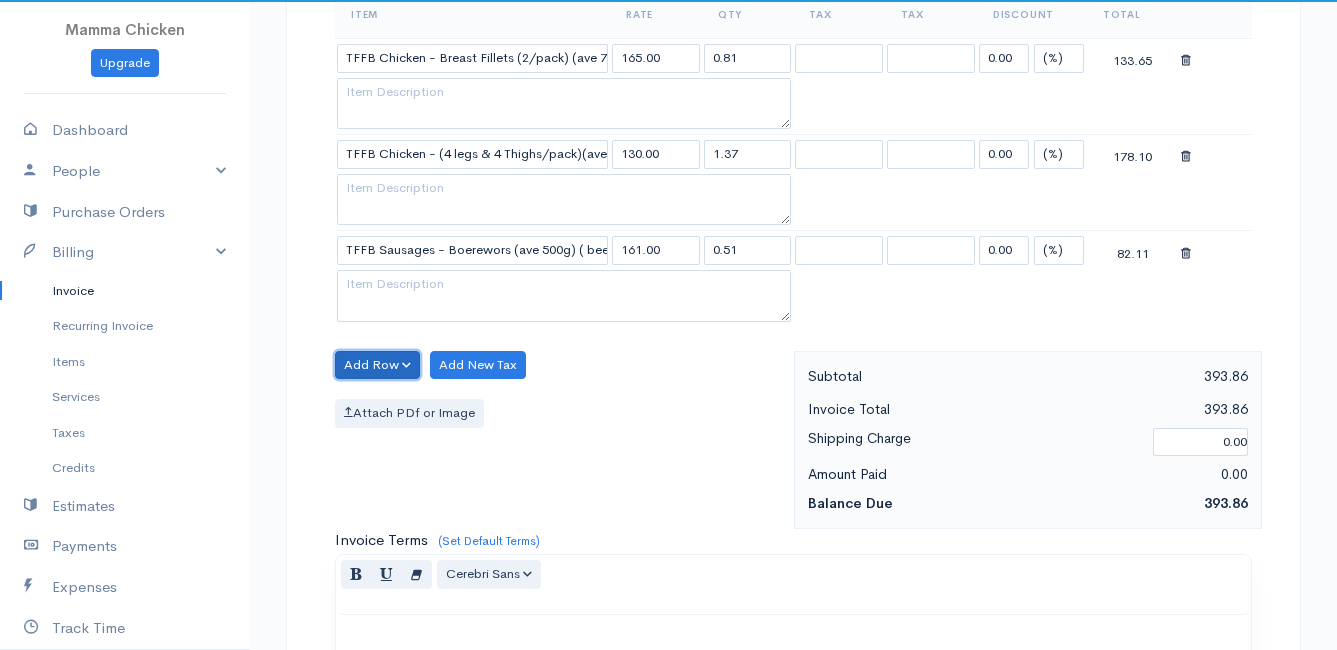 click on "Add Row" at bounding box center (377, 365) 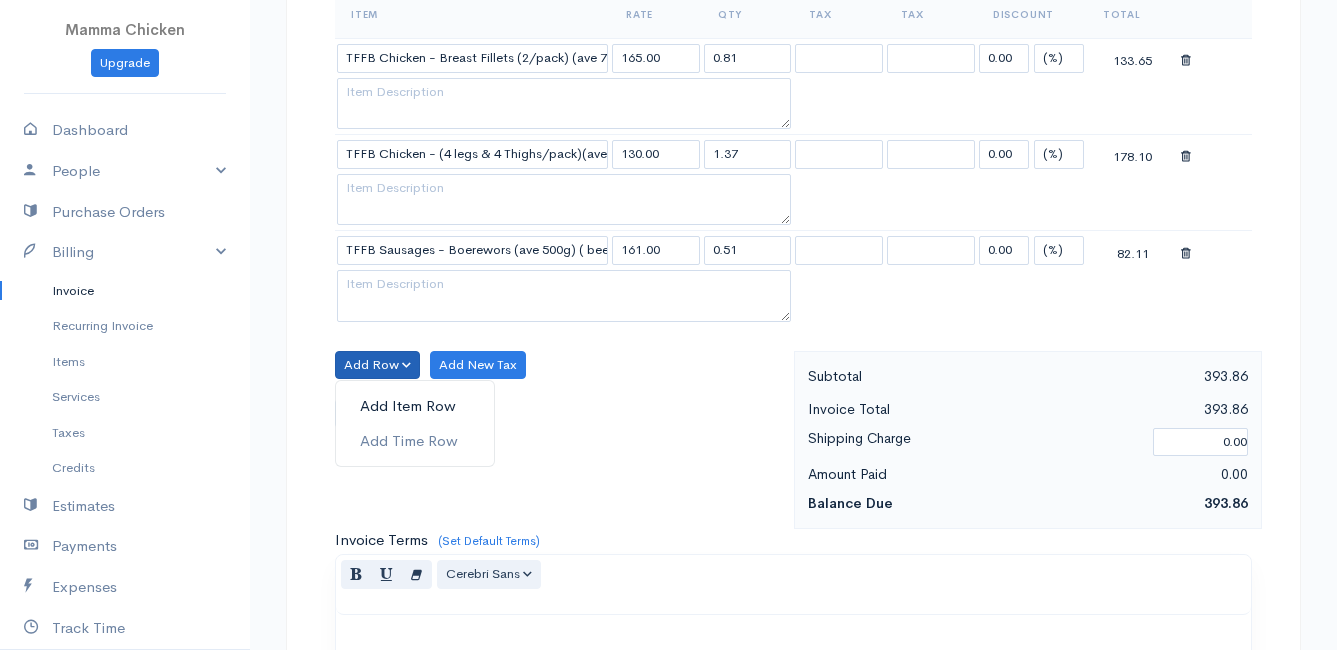 click on "Add Item Row" at bounding box center [415, 406] 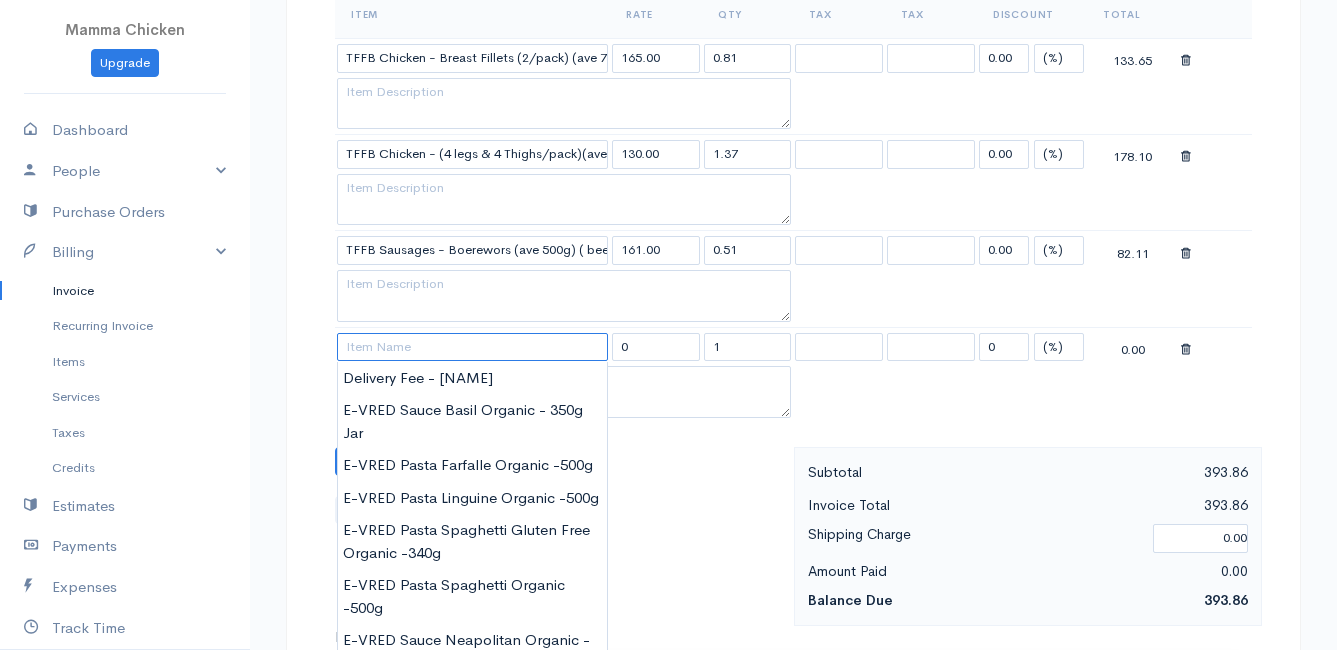 paste on "TFFB Pork - Pork Belley (ave 1kg)" 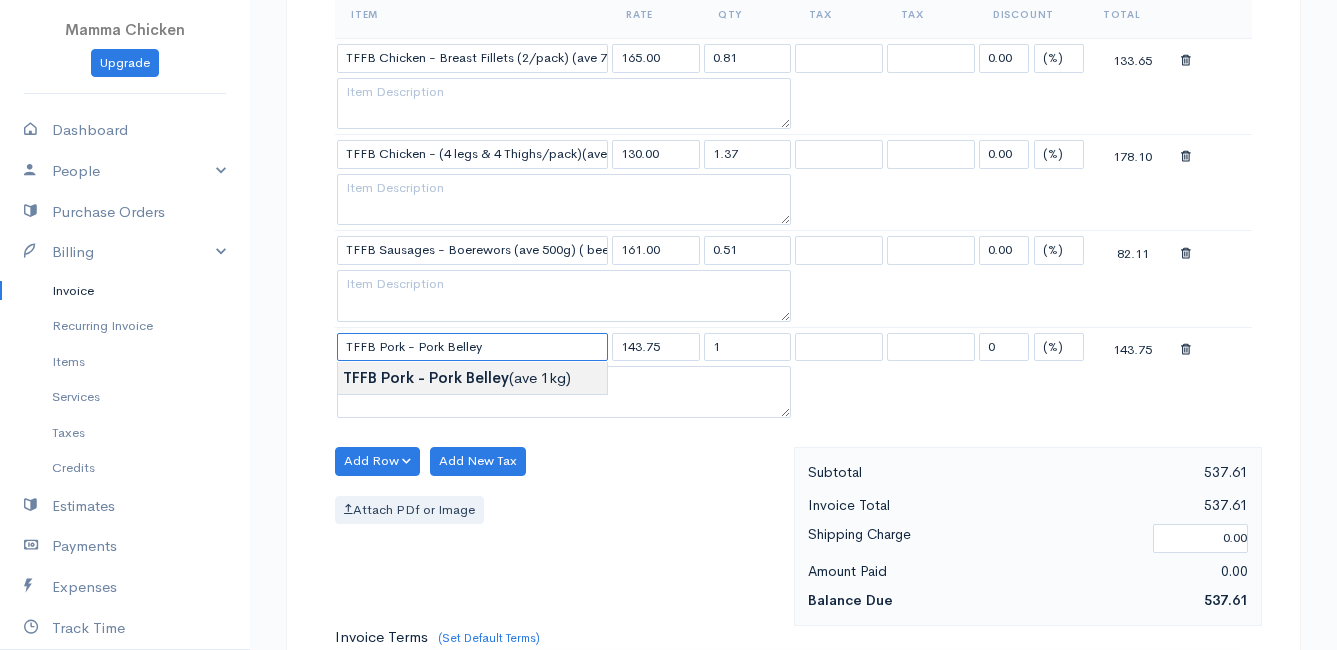type on "TFFB Pork - Pork Belley (ave 1kg)" 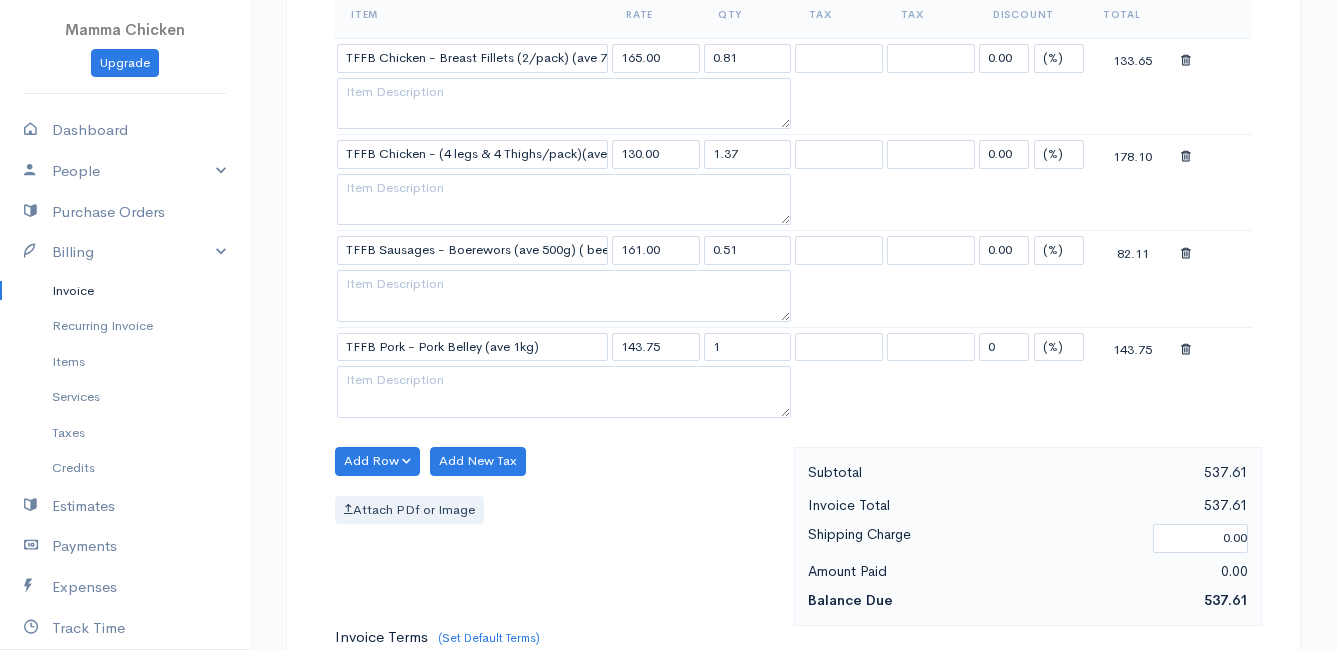 click on "draft To [FIRST] [LAST] [NUMBER] [STREET] [CITY] [POSTAL_CODE] [Choose Country] United States Canada United Kingdom Afghanistan Albania Algeria American Samoa Andorra Anguilla Angola Antarctica" at bounding box center (668, 308) 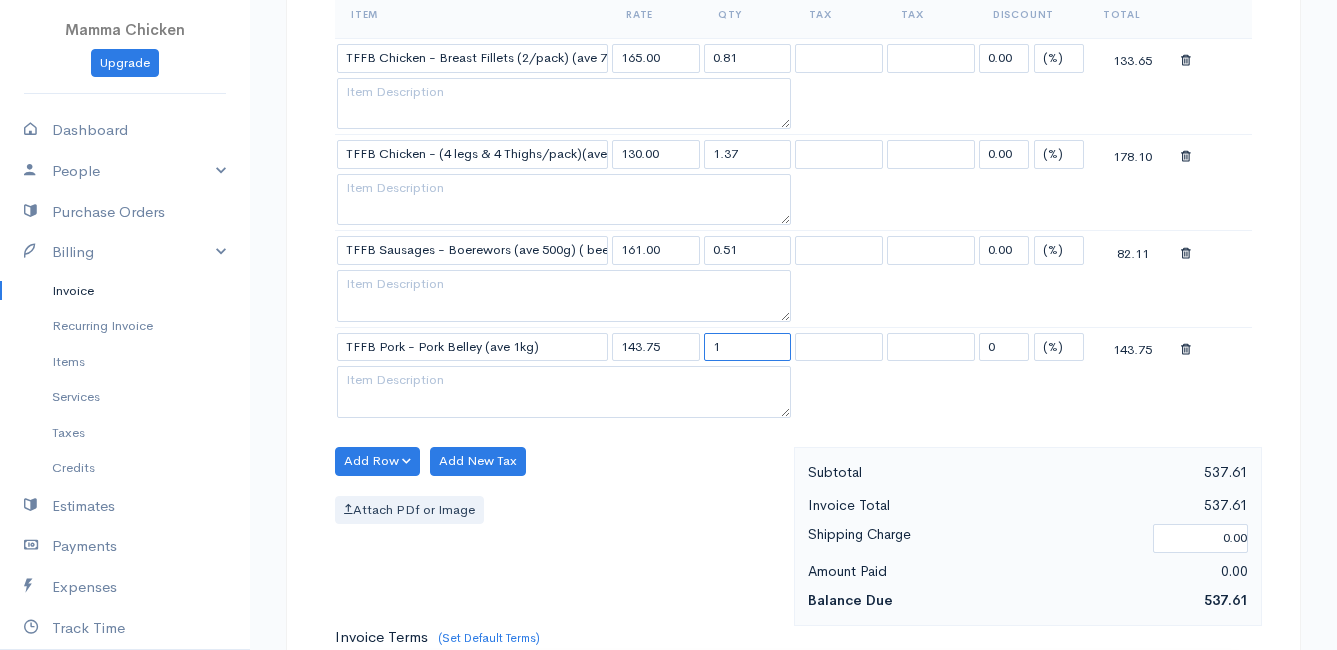 click on "1" at bounding box center (748, 347) 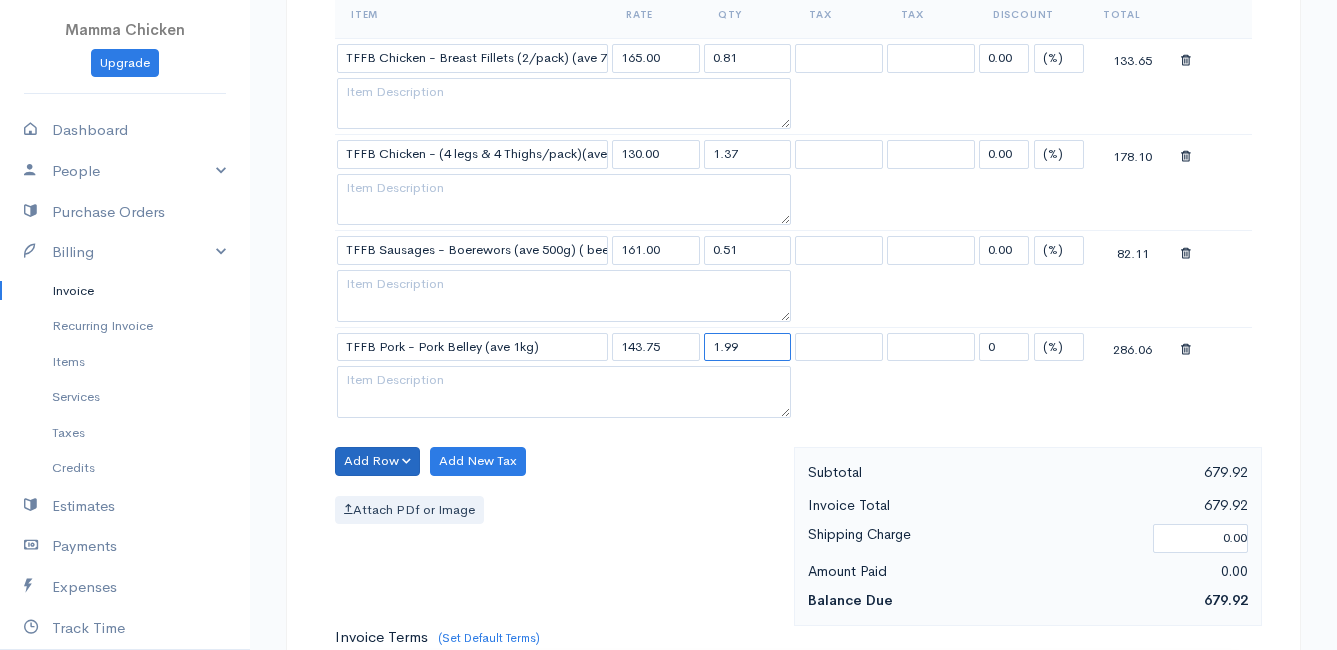 type on "1.99" 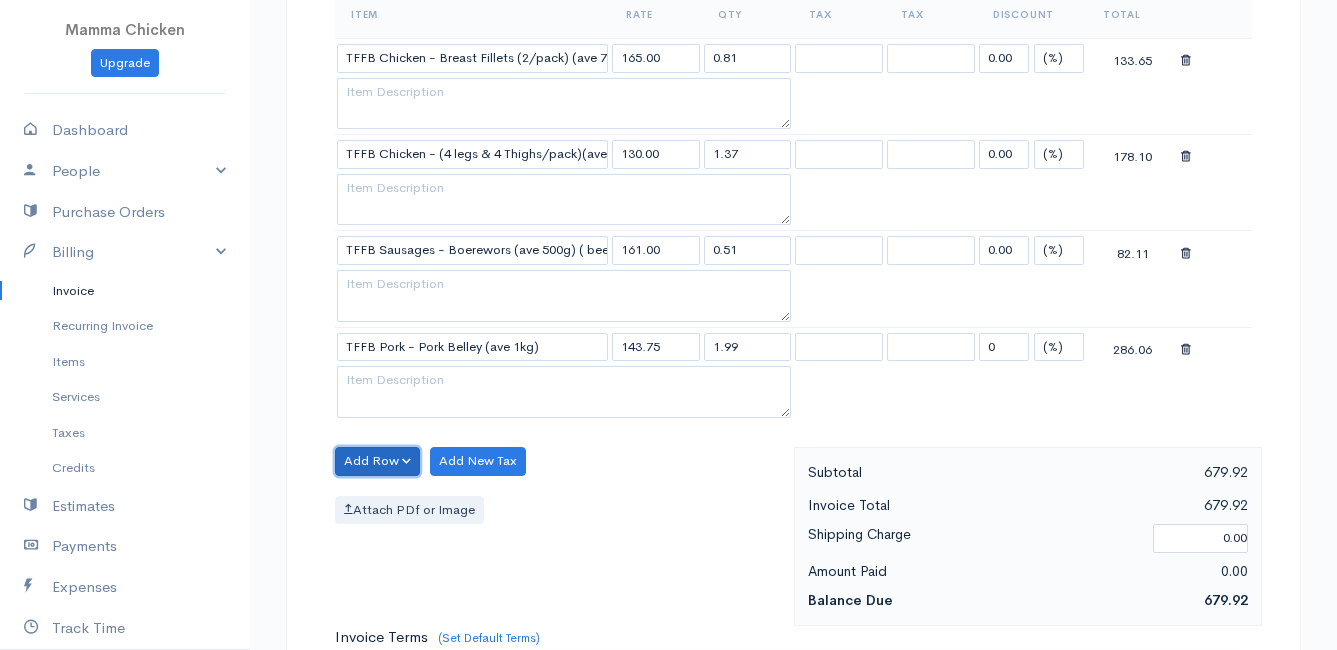 click on "Add Row" at bounding box center (377, 461) 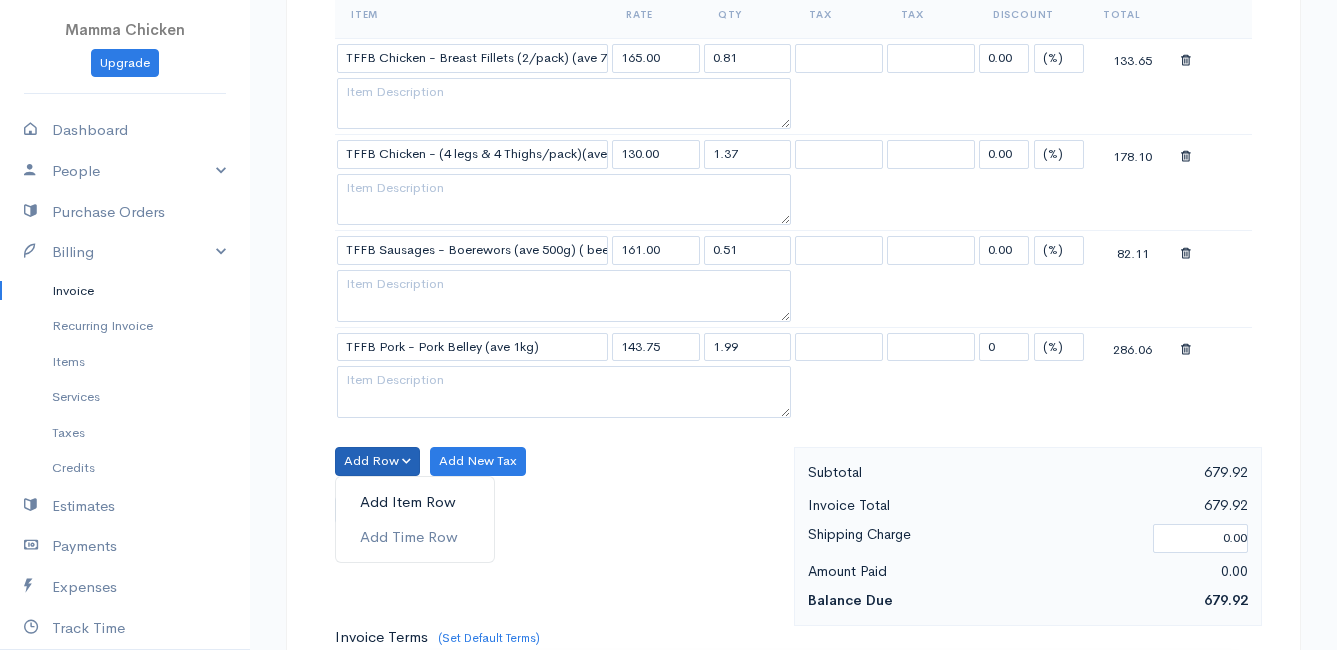 click on "Add Item Row" at bounding box center (415, 502) 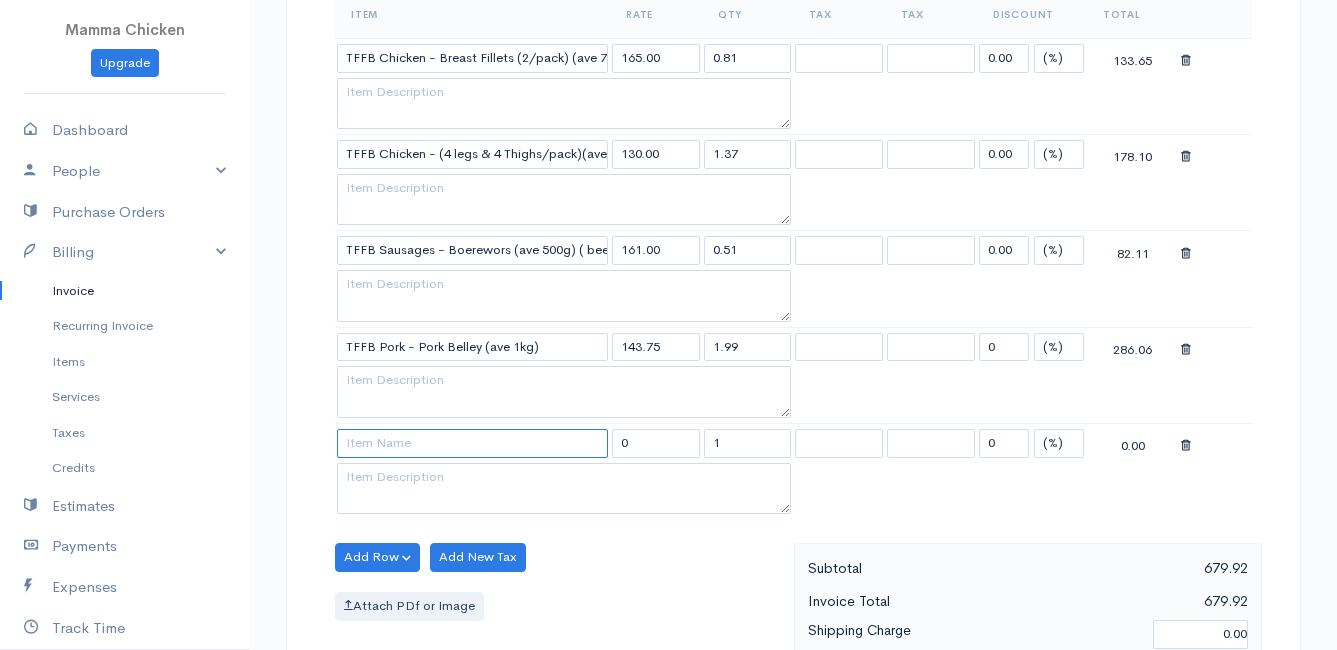 click at bounding box center [472, 443] 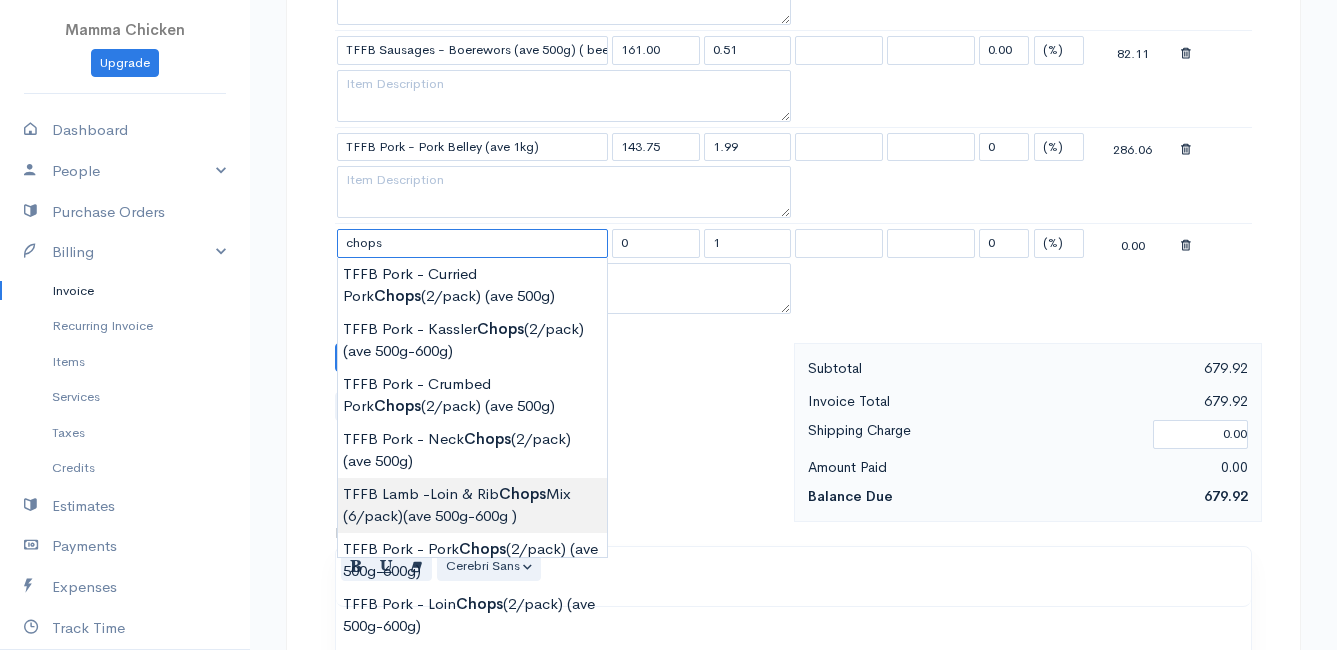 scroll, scrollTop: 1000, scrollLeft: 0, axis: vertical 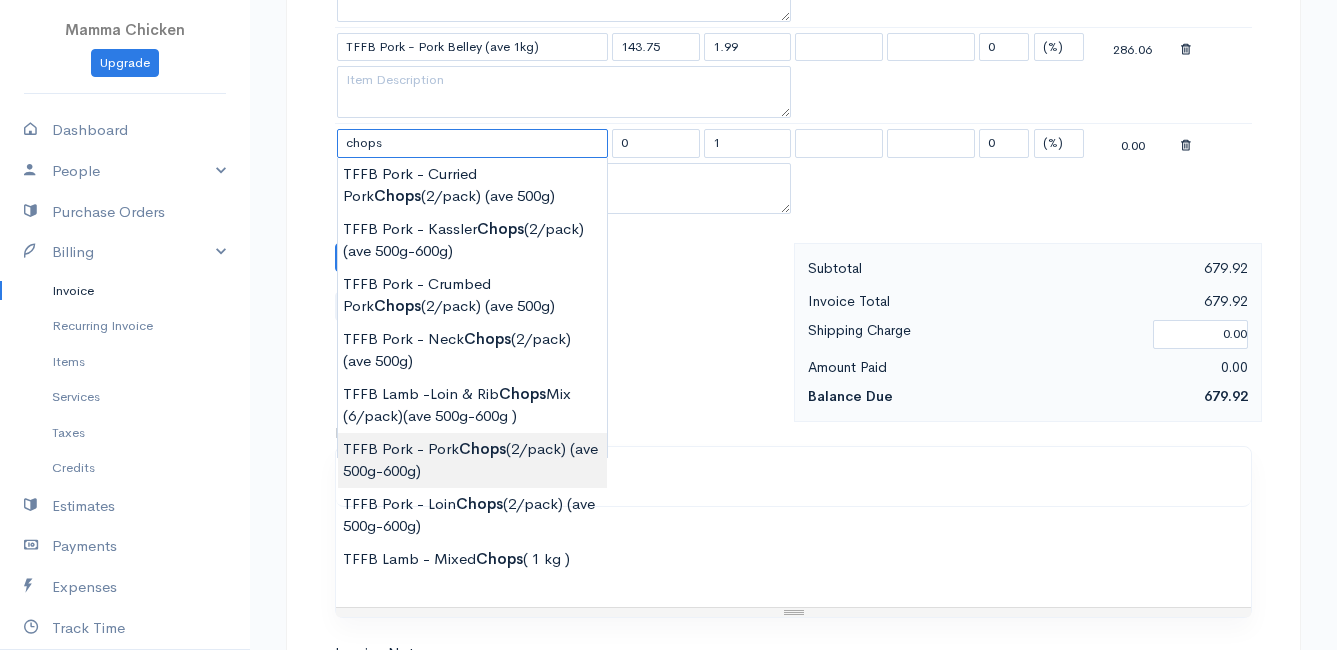 type on "TFFB Pork - Pork Chops (2/pack) (ave 500g-600g)" 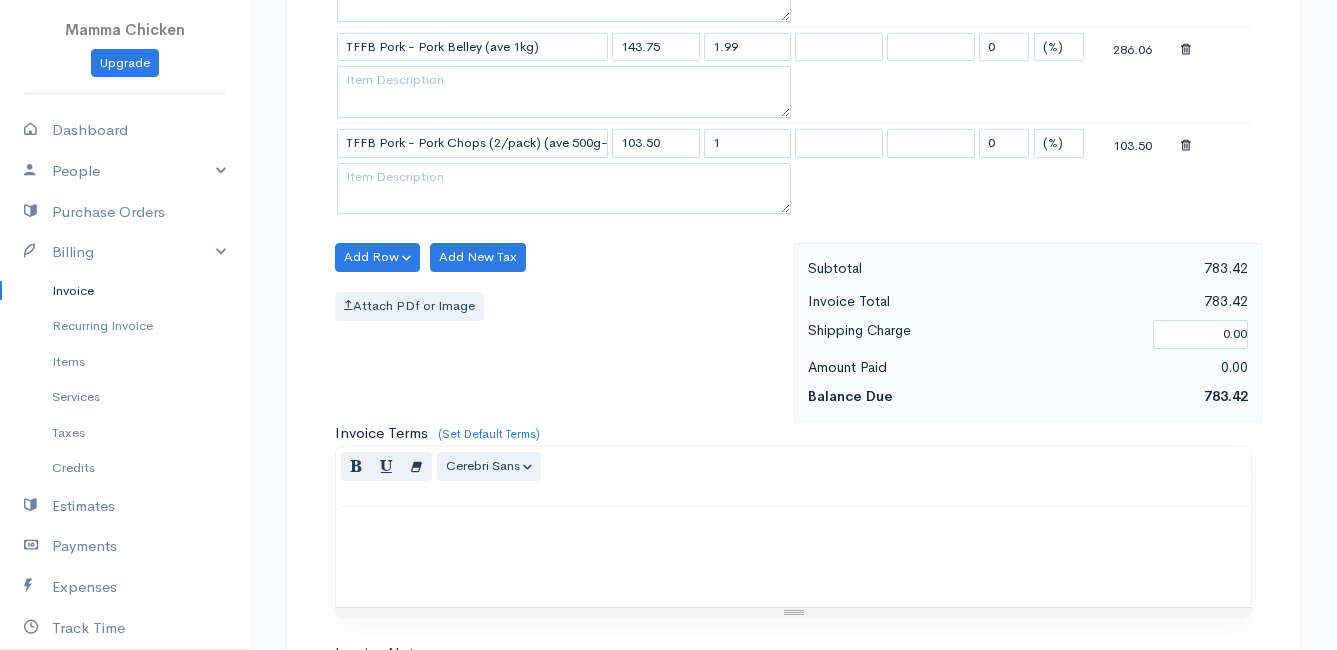 click on "draft To [FIRST] [LAST] [NUMBER] [STREET] [CITY] [POSTAL_CODE] [Choose Country] United States Canada United Kingdom Afghanistan Albania Algeria American Samoa Andorra Anguilla Angola Antarctica" at bounding box center (668, 57) 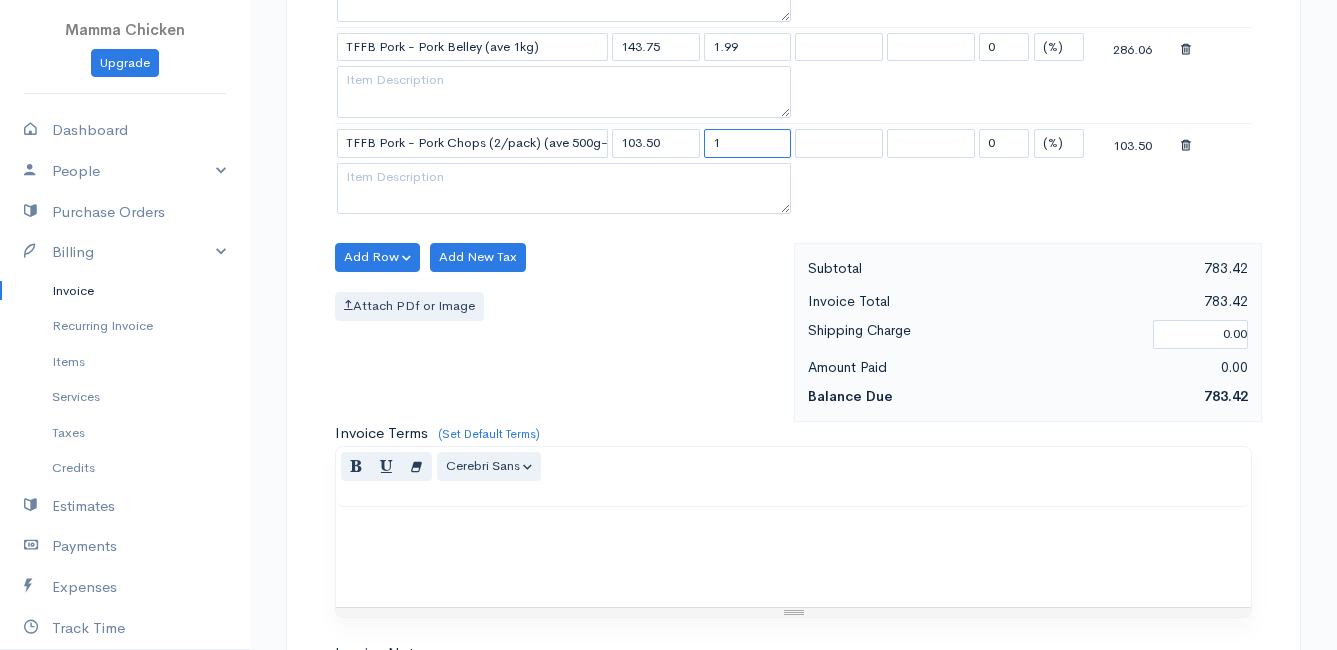 drag, startPoint x: 722, startPoint y: 139, endPoint x: 692, endPoint y: 140, distance: 30.016663 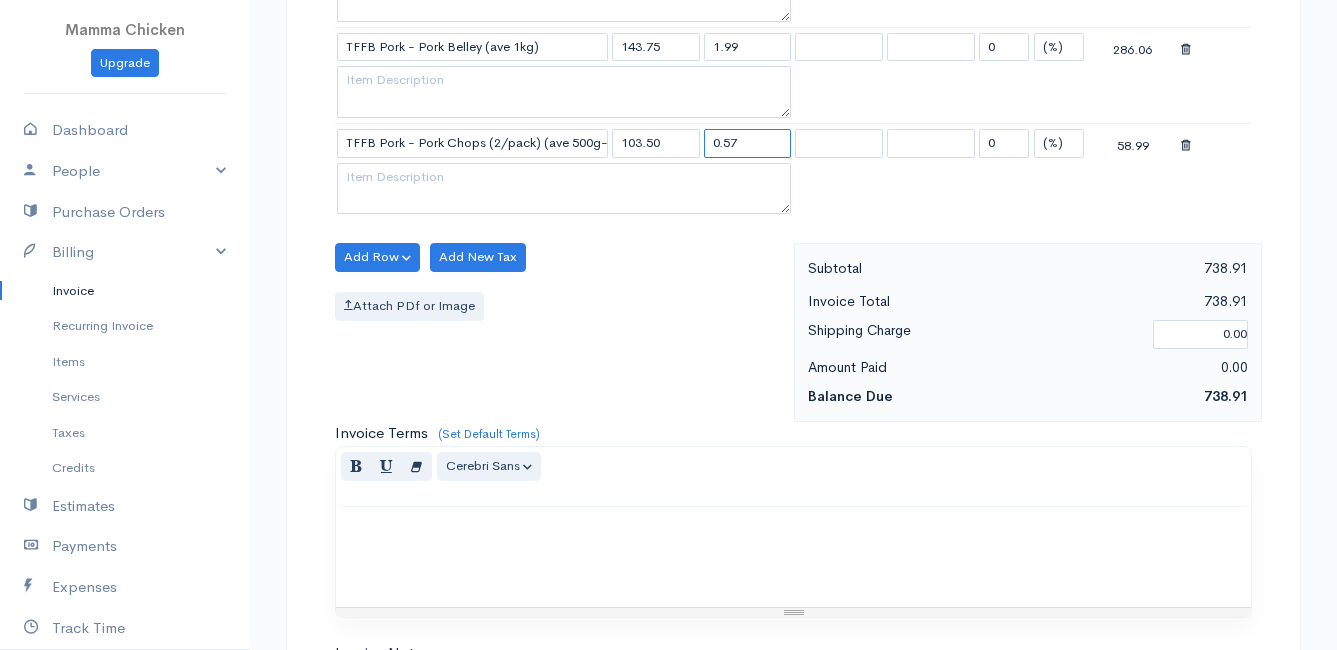 type on "0.57" 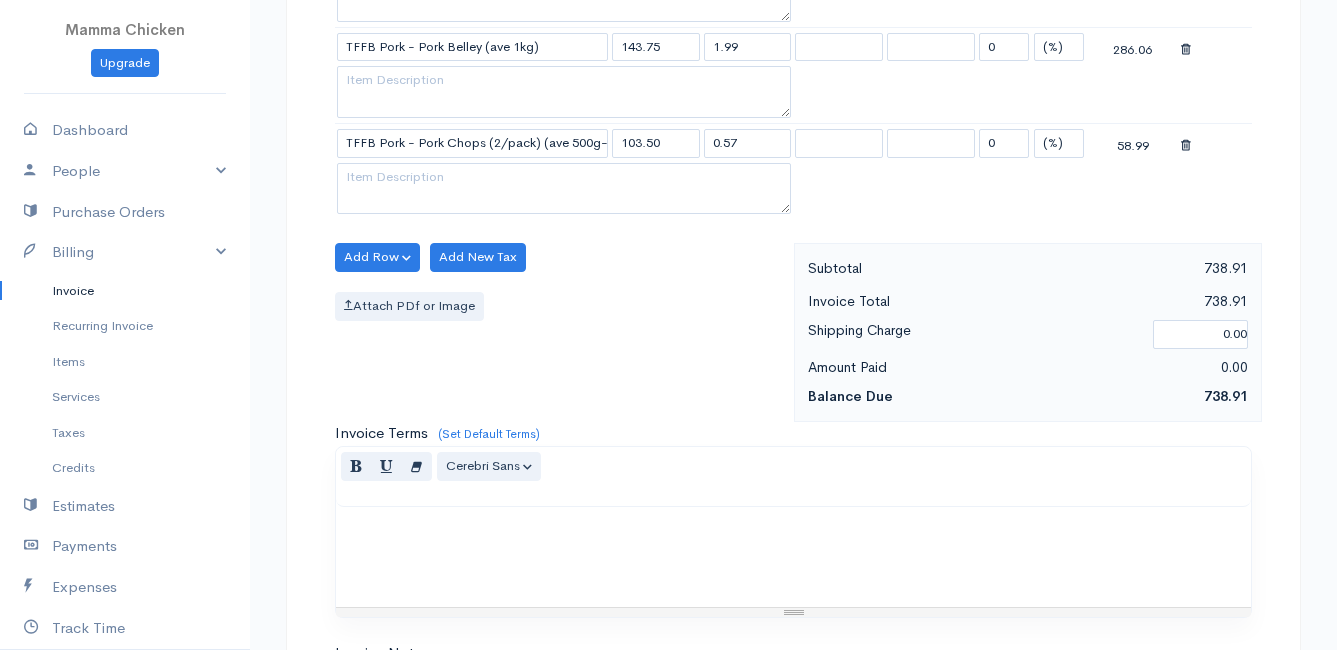 click on "Add Row Add Item Row Add Time Row Add New Tax                          Attach PDf or Image" at bounding box center (559, 332) 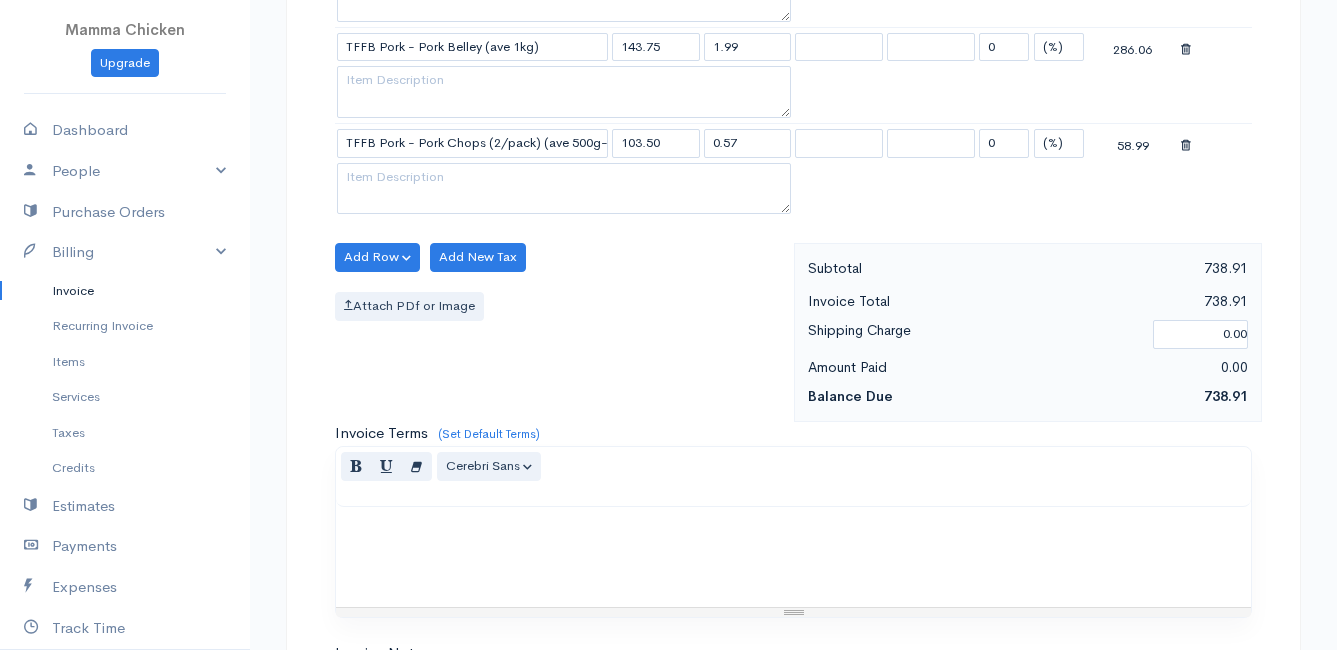 scroll, scrollTop: 1464, scrollLeft: 0, axis: vertical 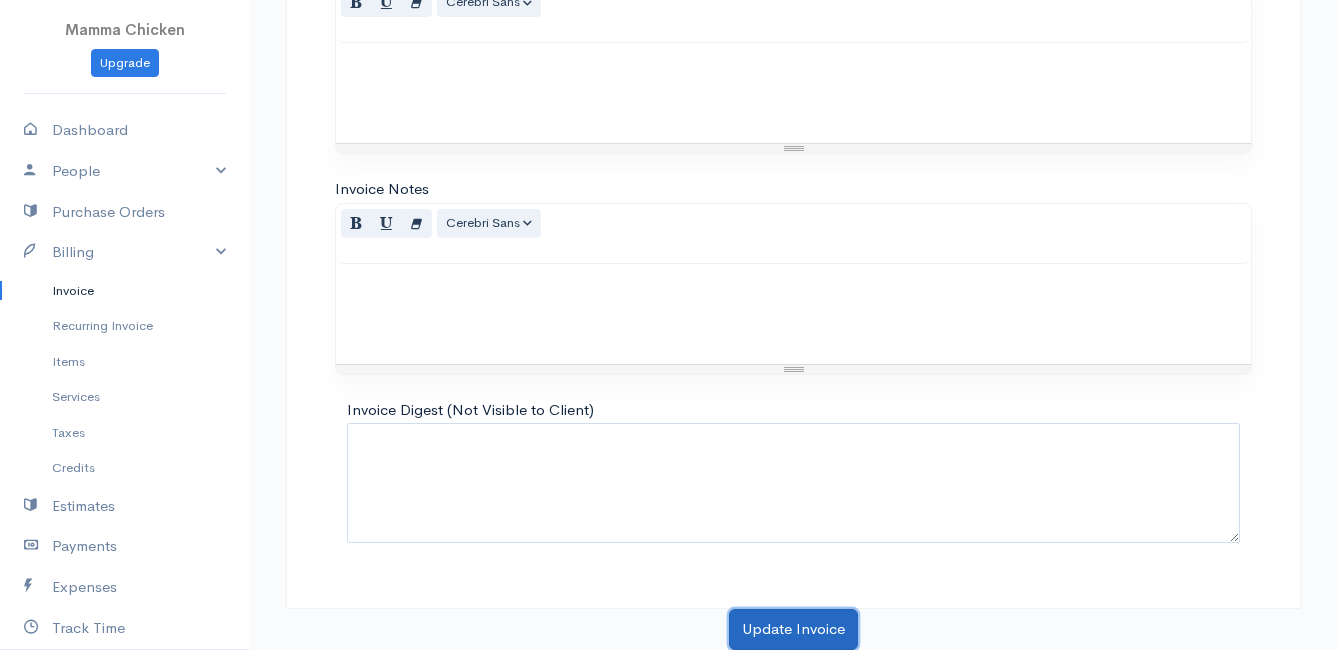 click on "Update Invoice" at bounding box center (793, 629) 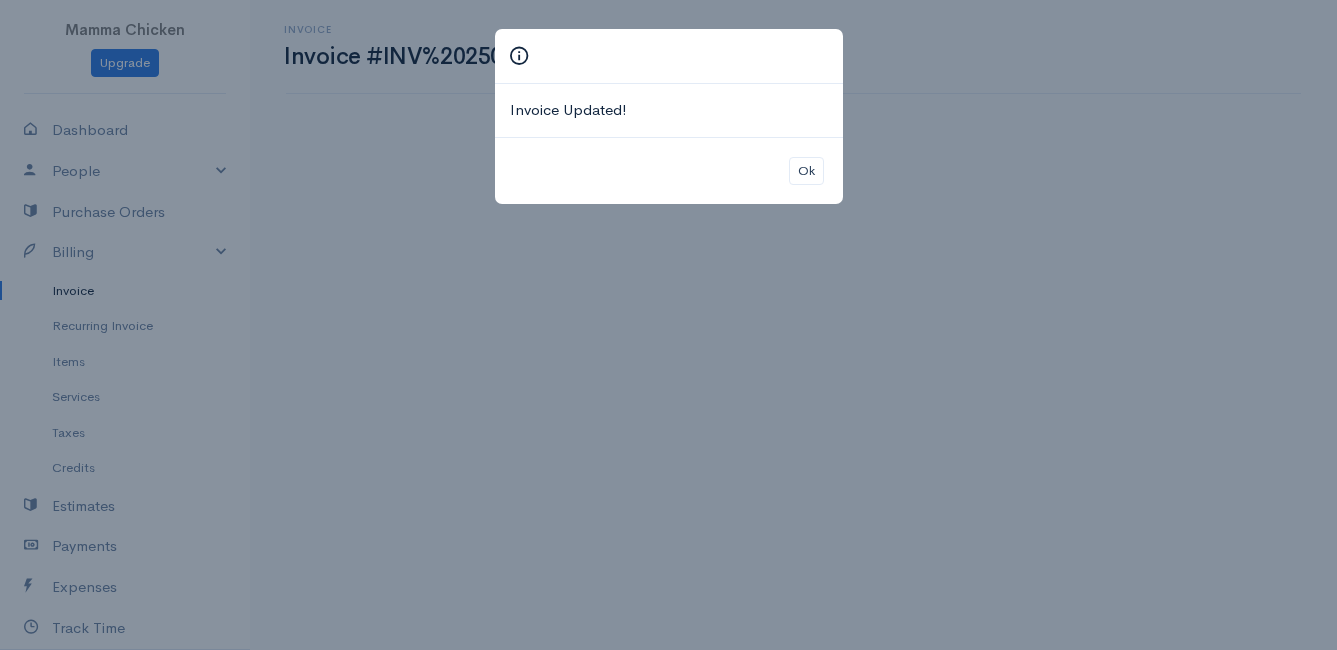 scroll, scrollTop: 0, scrollLeft: 0, axis: both 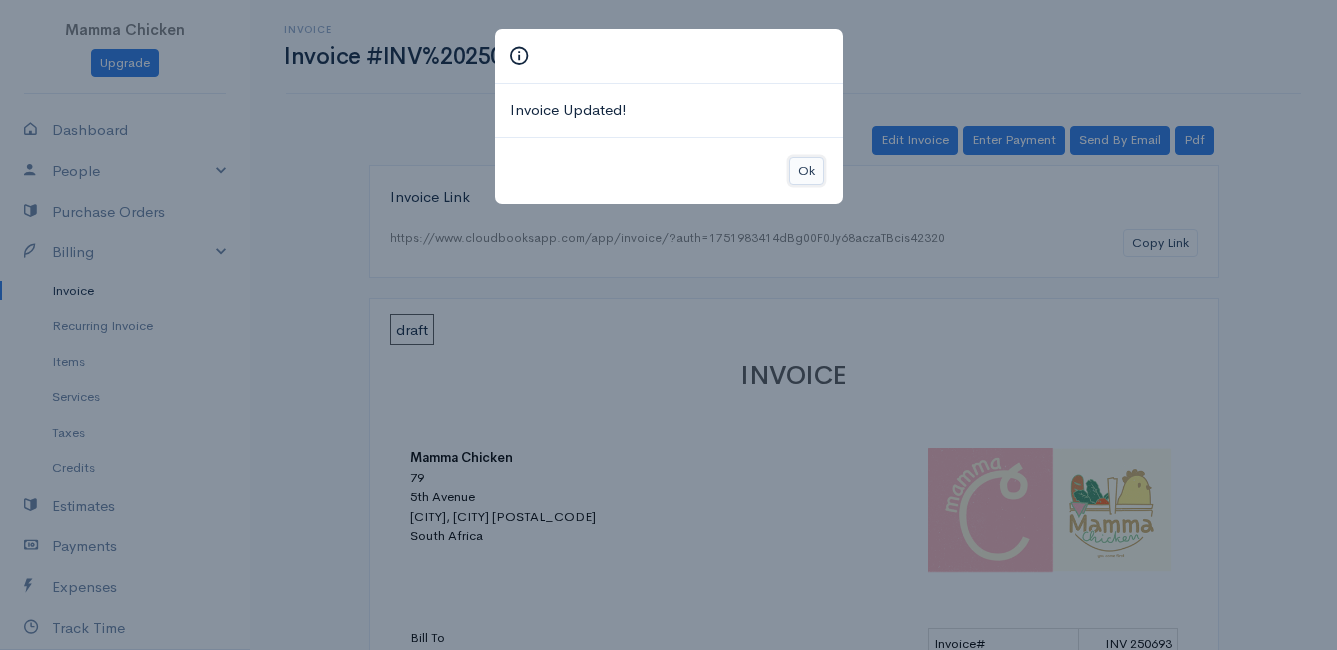 click on "Ok" at bounding box center [806, 171] 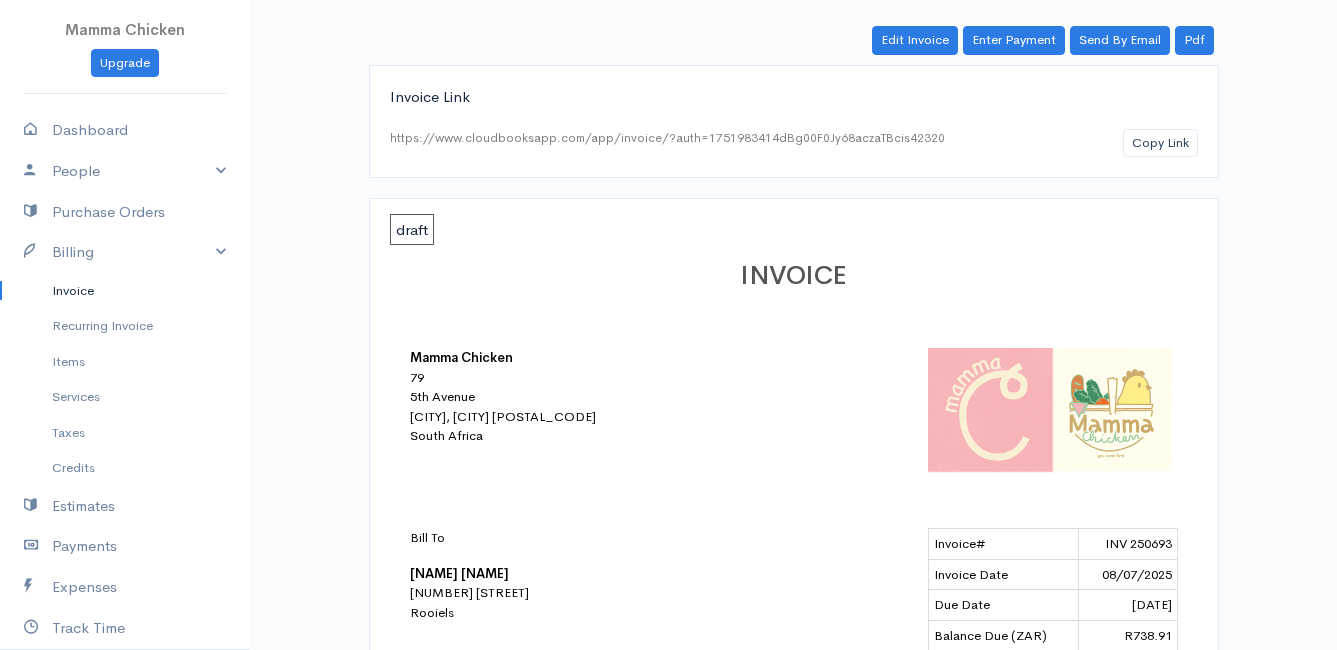 scroll, scrollTop: 0, scrollLeft: 0, axis: both 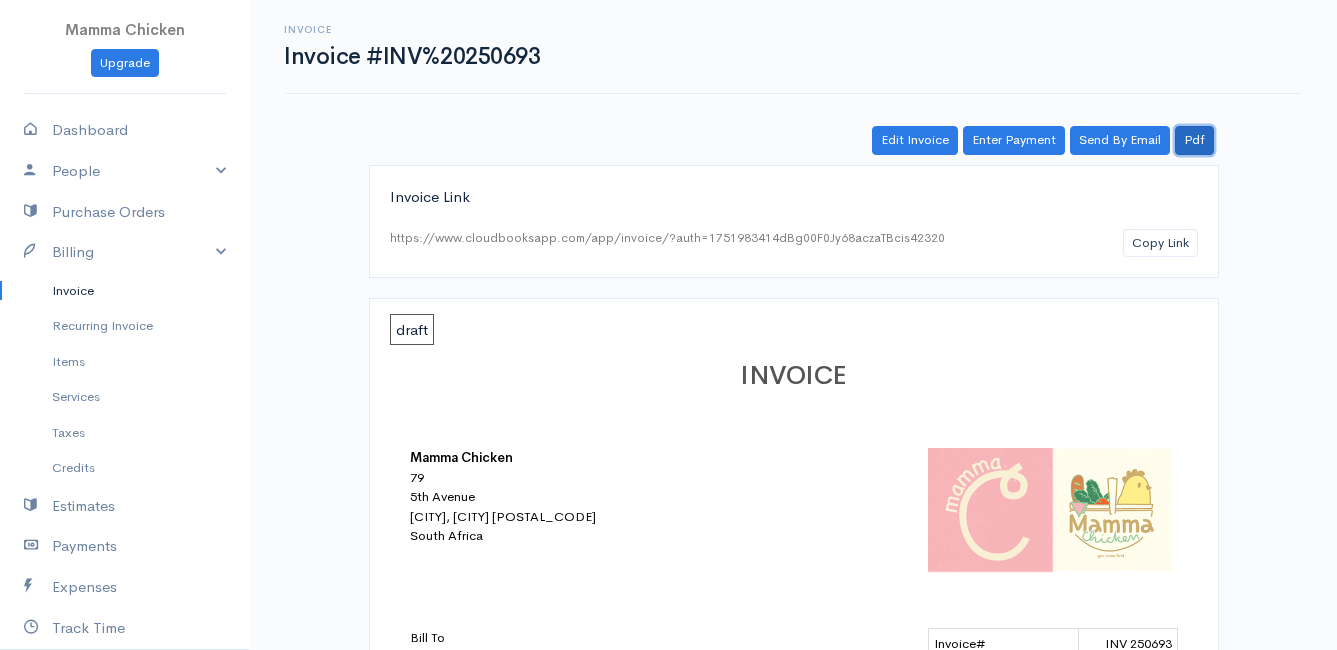 click on "Pdf" at bounding box center (1194, 140) 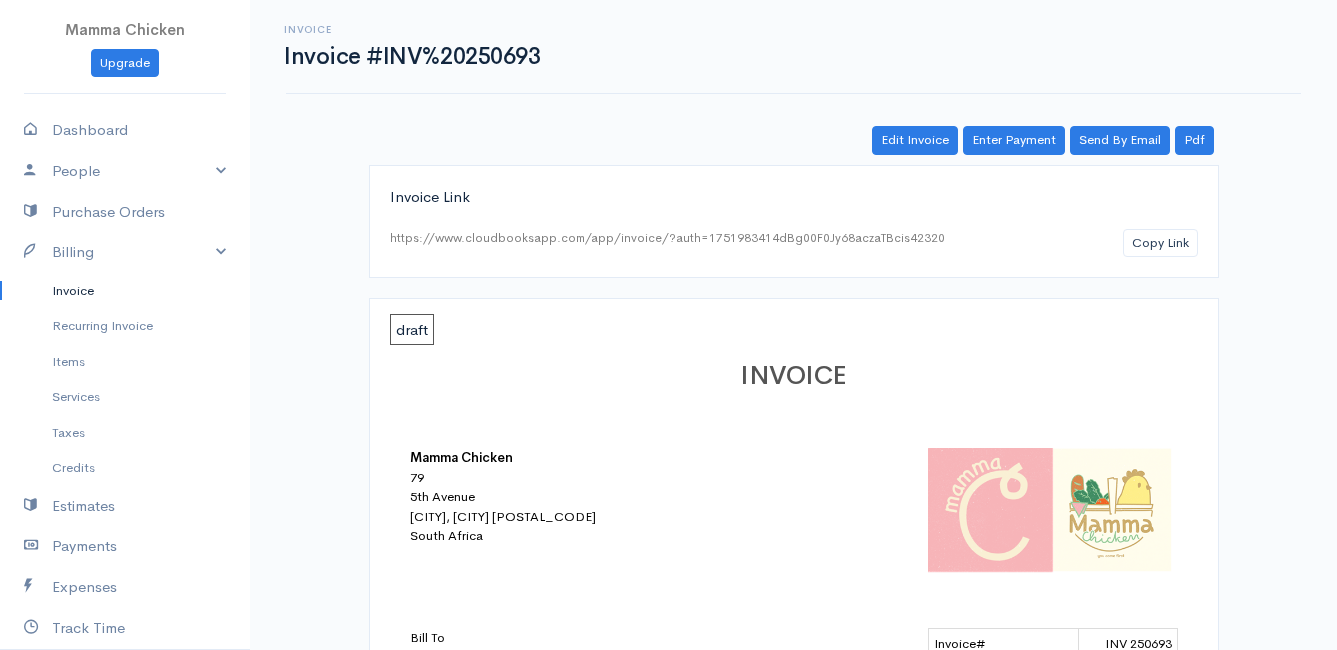 click on "Invoice" at bounding box center (125, 291) 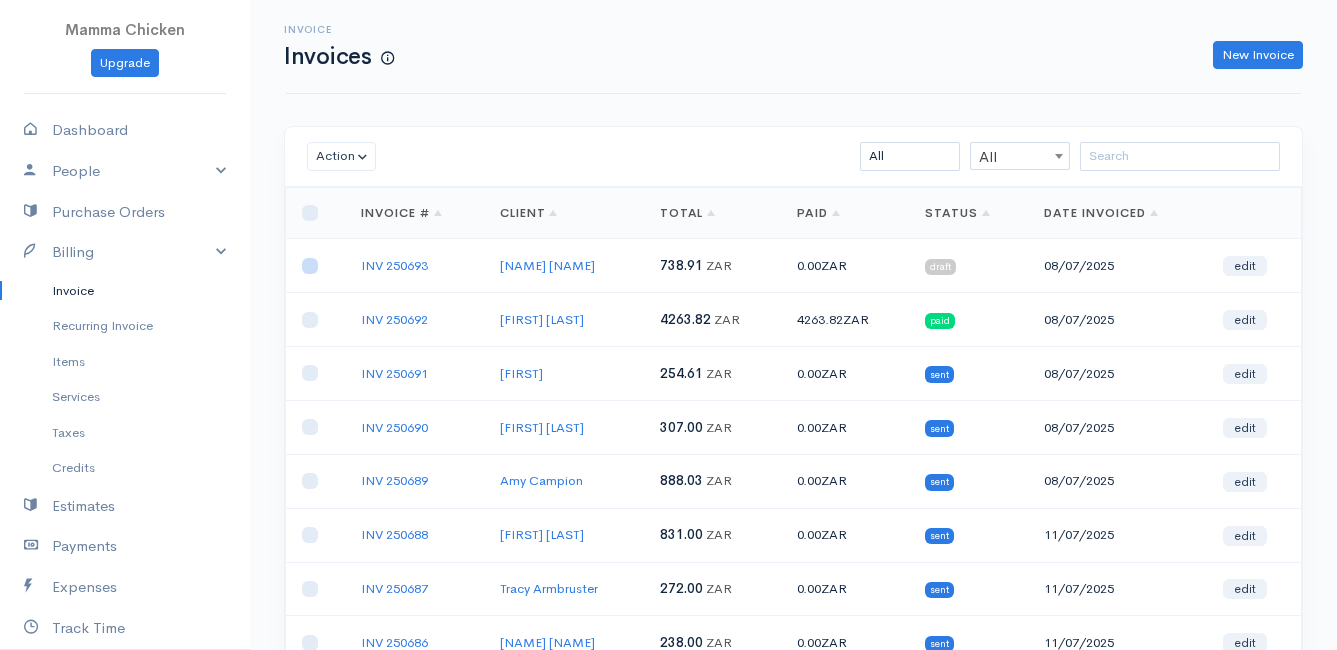 click at bounding box center [310, 266] 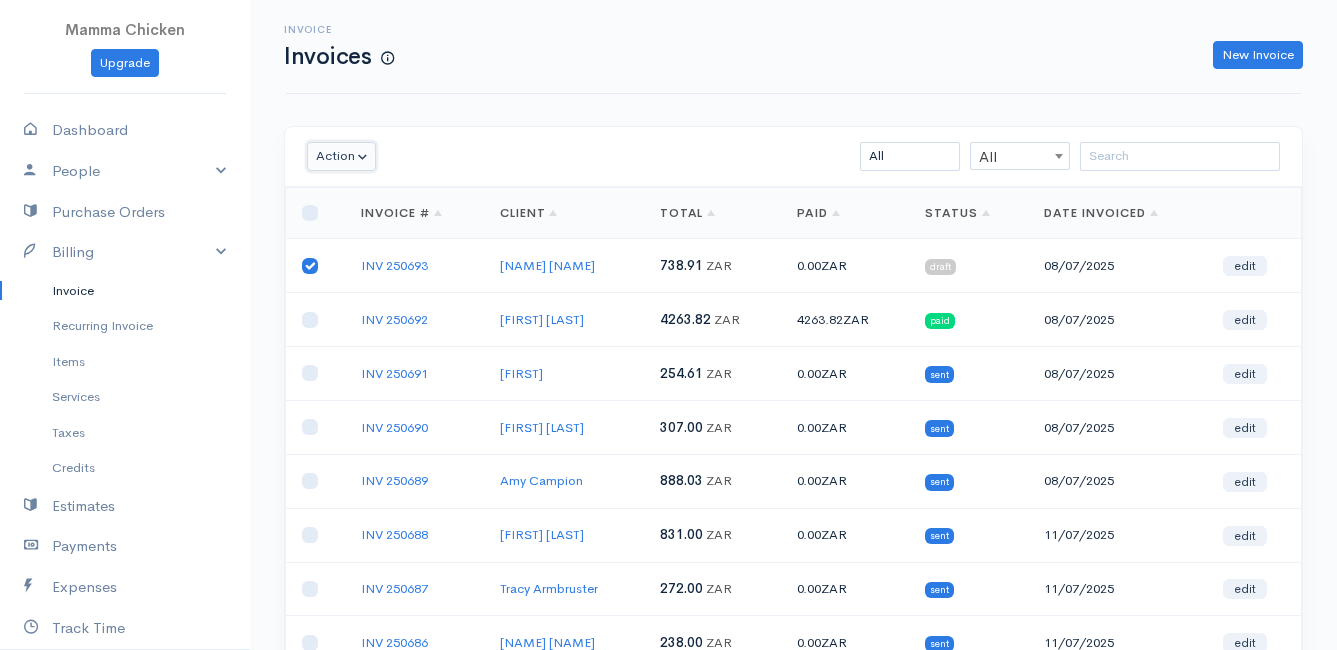 click on "Action" at bounding box center [341, 156] 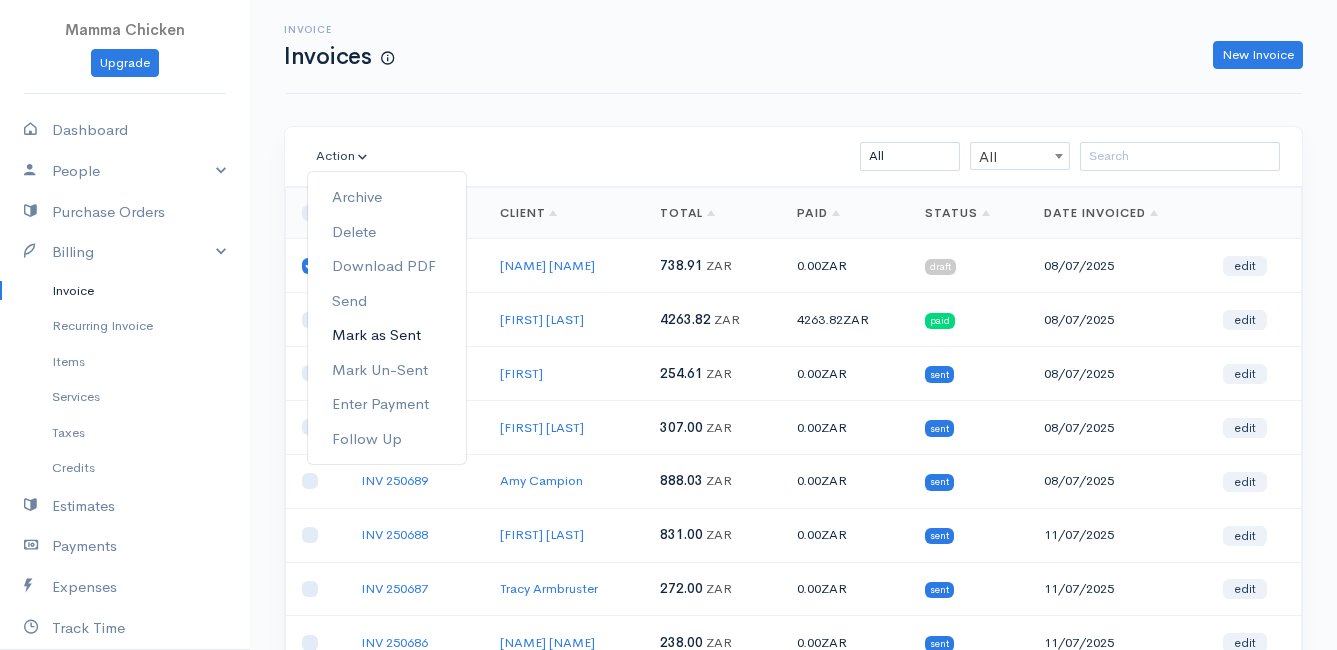 click on "Mark as Sent" at bounding box center (387, 335) 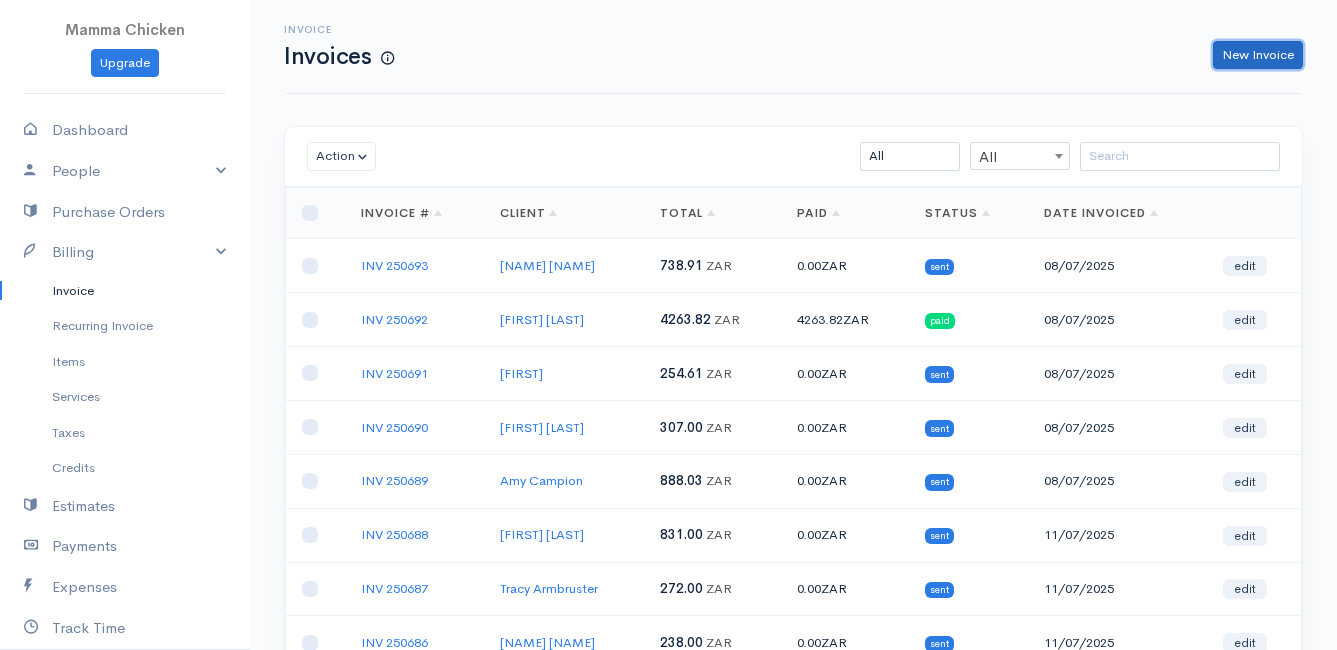 click on "New Invoice" at bounding box center [1258, 55] 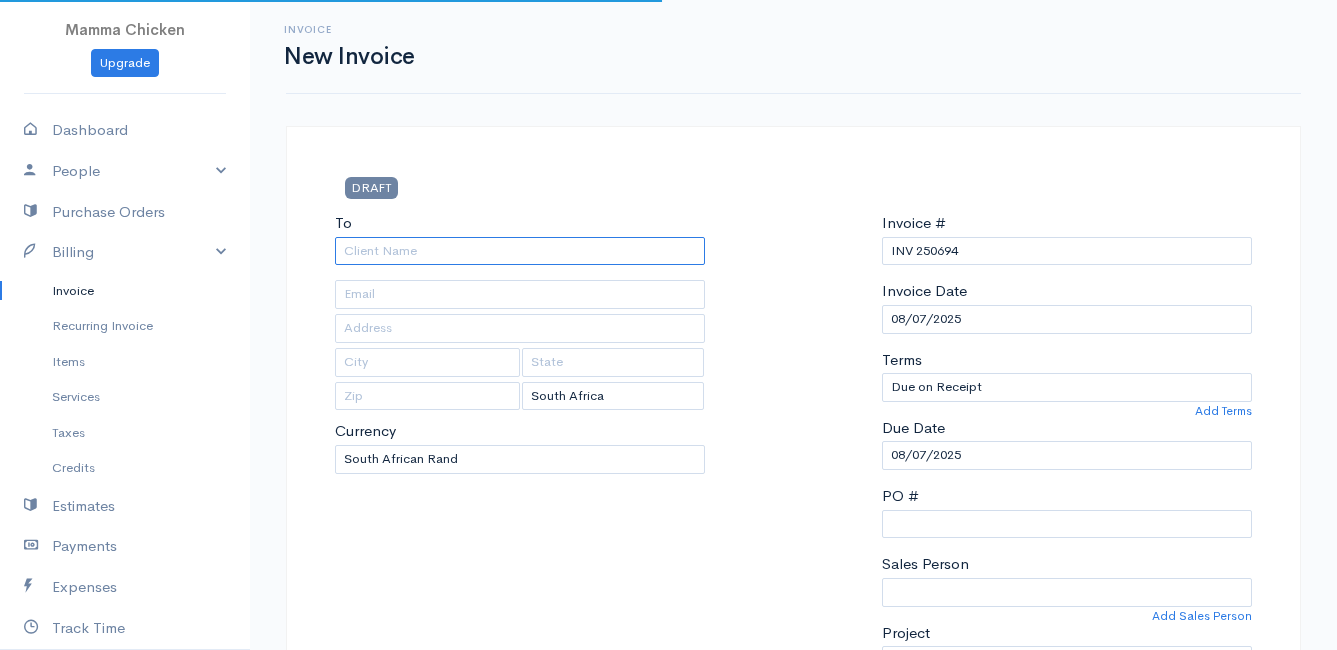 click on "To" at bounding box center [520, 251] 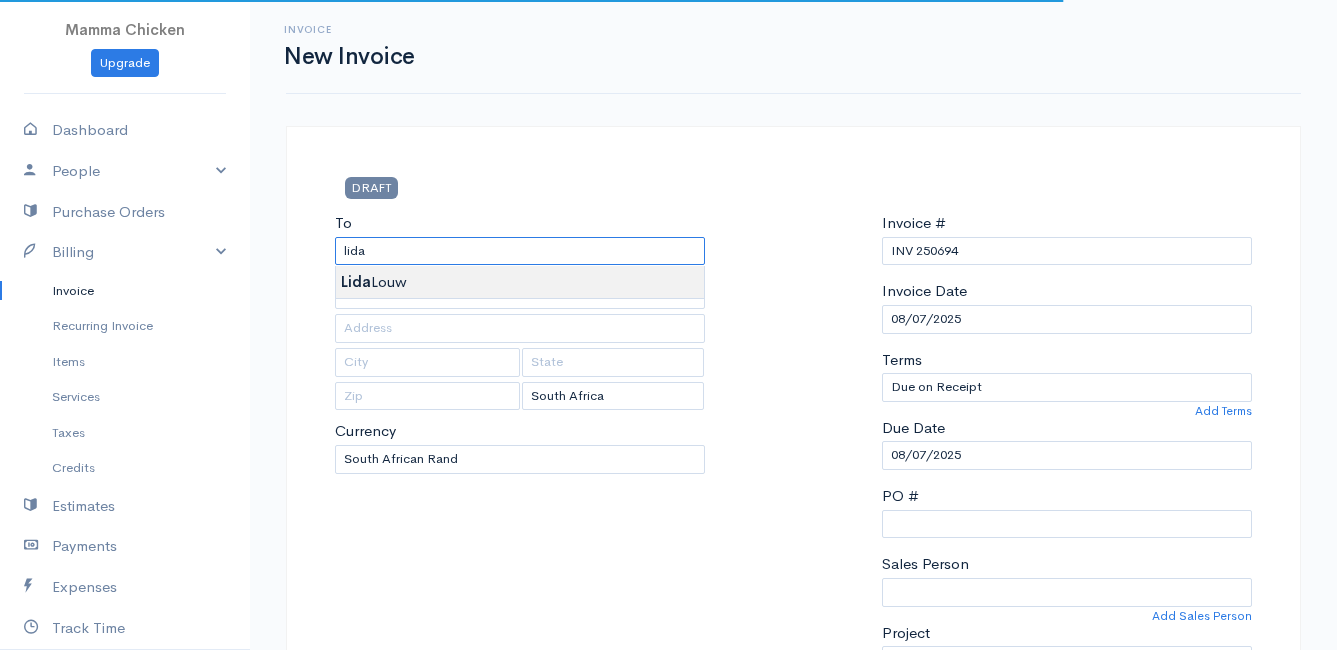 type on "[FIRST] [LAST]" 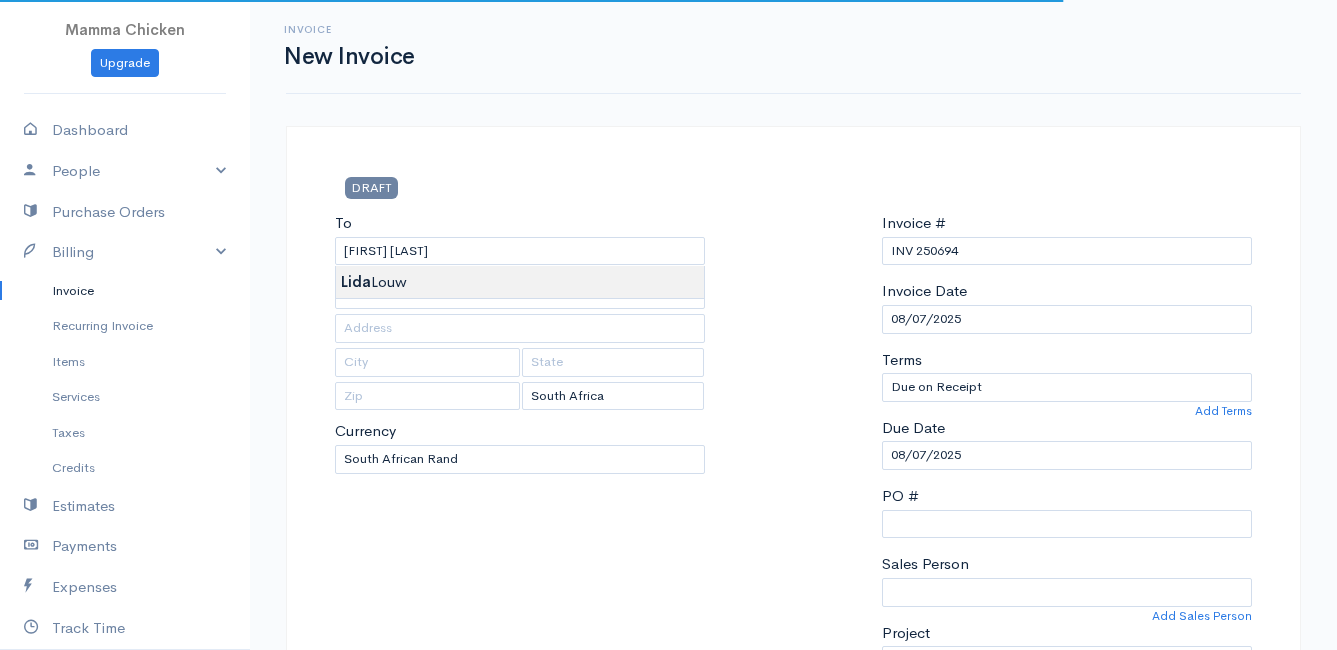 click on "DRAFT To [FIRST] [LAST] [Choose Country] United States Canada United Kingdom Afghanistan Albania Algeria American Samoa Andorra Anguilla Angola Antarctica Antigua and Barbuda Argentina Armenia Aruba 0" at bounding box center [668, 864] 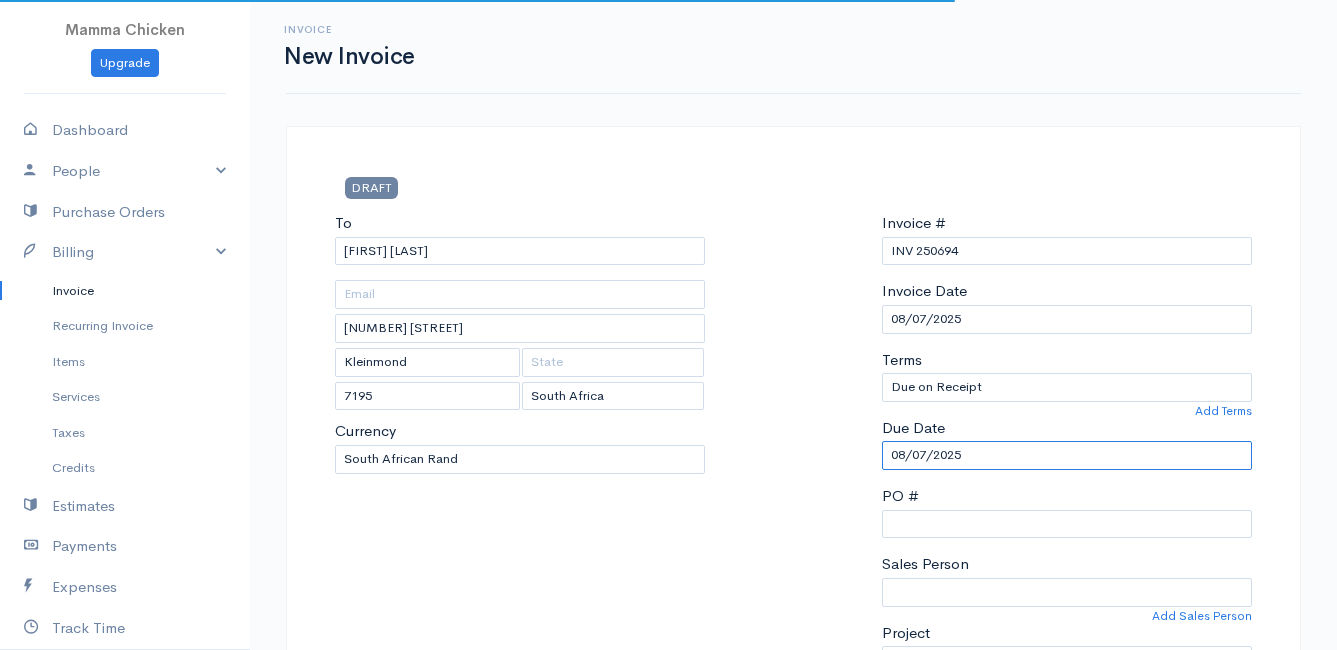 click on "08/07/2025" at bounding box center [1067, 455] 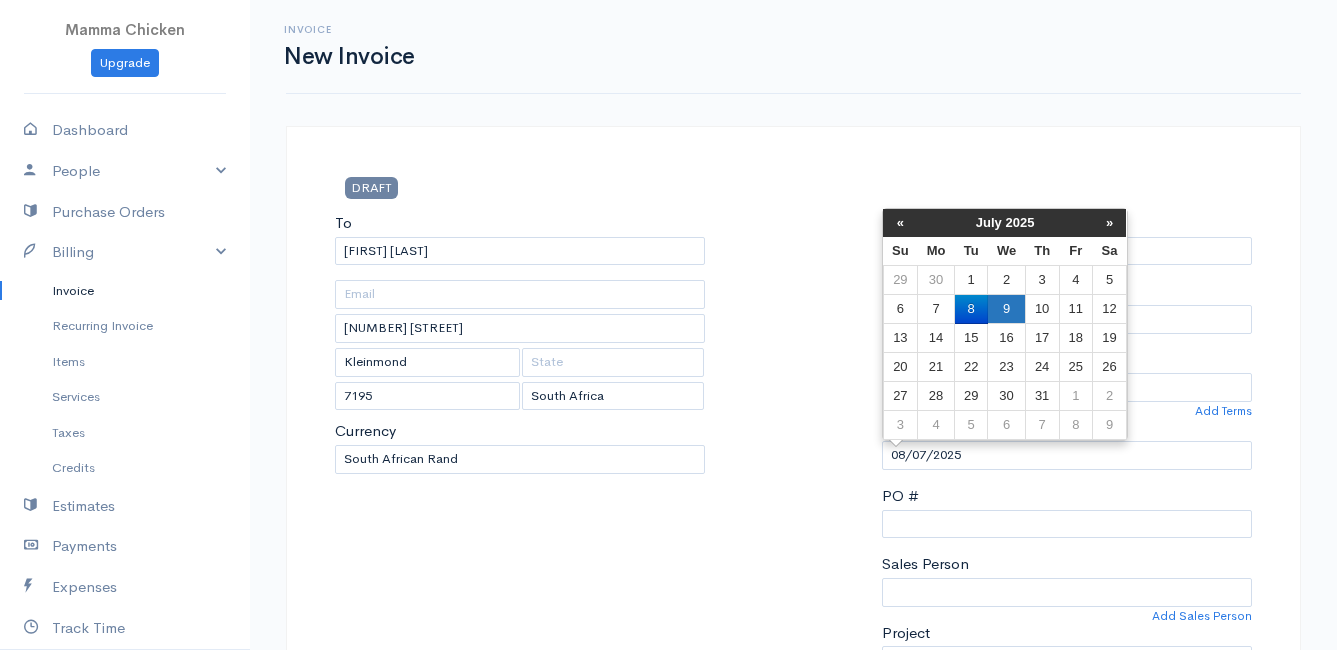 click on "9" at bounding box center [1006, 280] 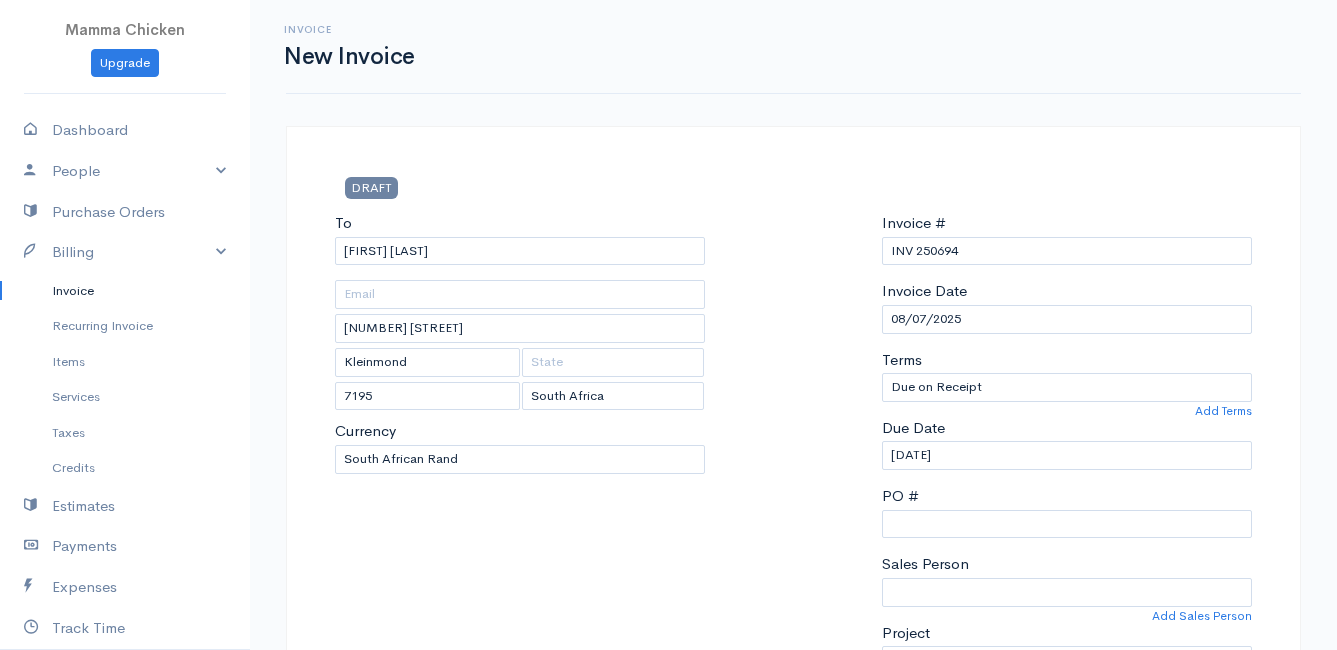 click on "Invoice" at bounding box center (125, 291) 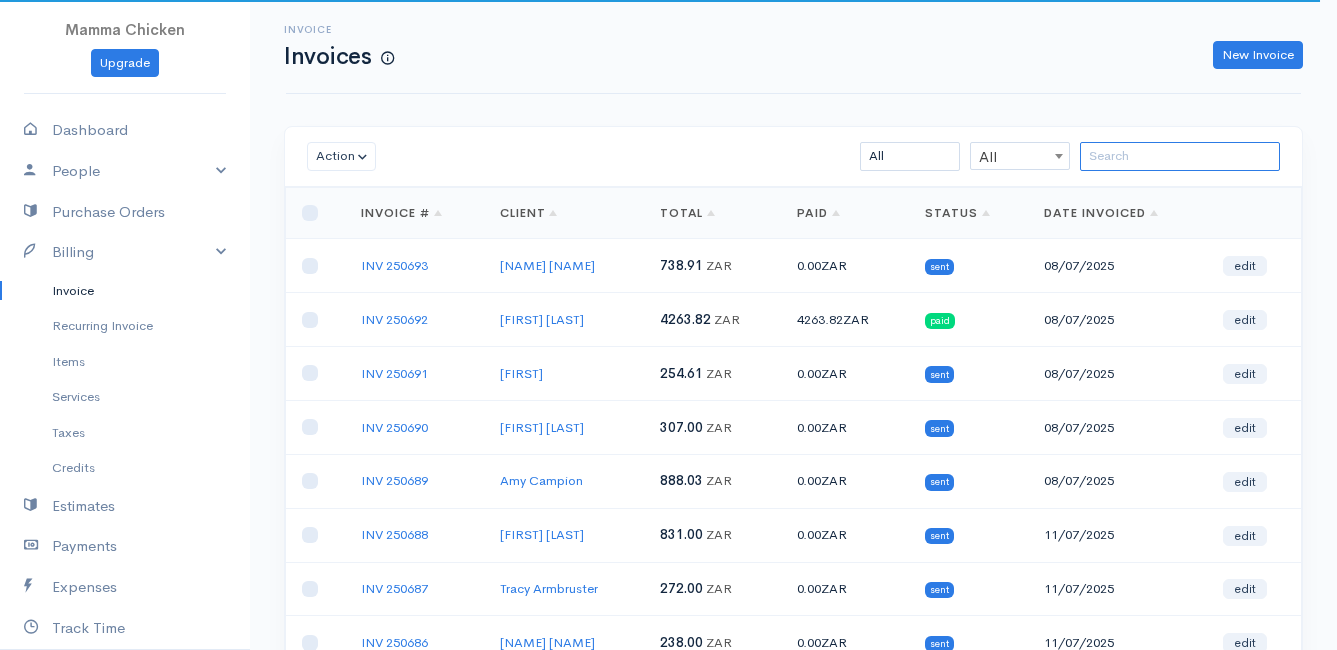 click at bounding box center [1180, 156] 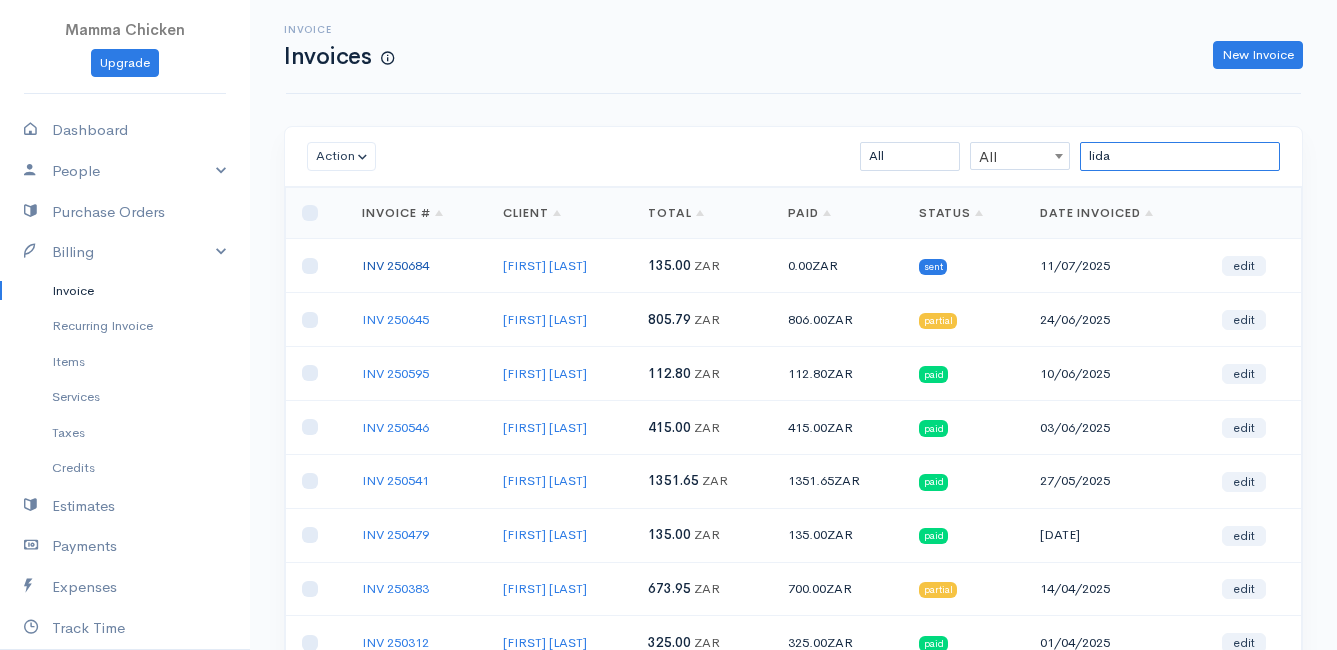 type on "lida" 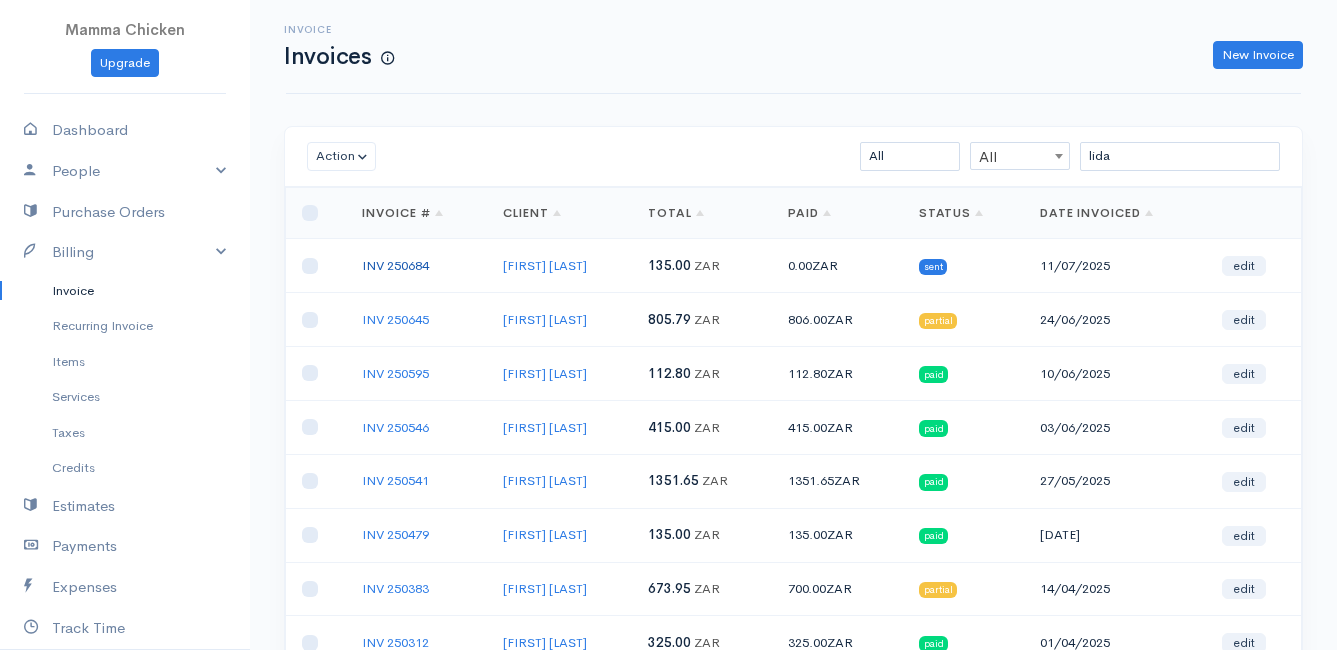 click on "INV 250684" at bounding box center [395, 265] 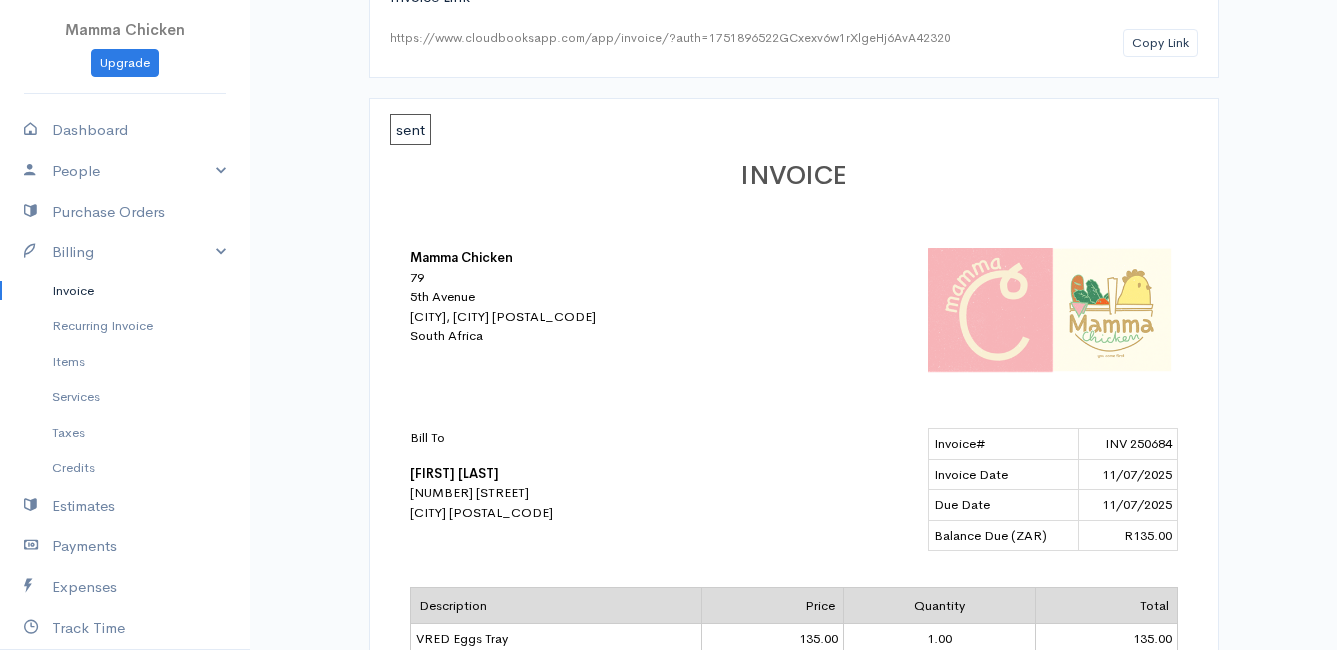 scroll, scrollTop: 100, scrollLeft: 0, axis: vertical 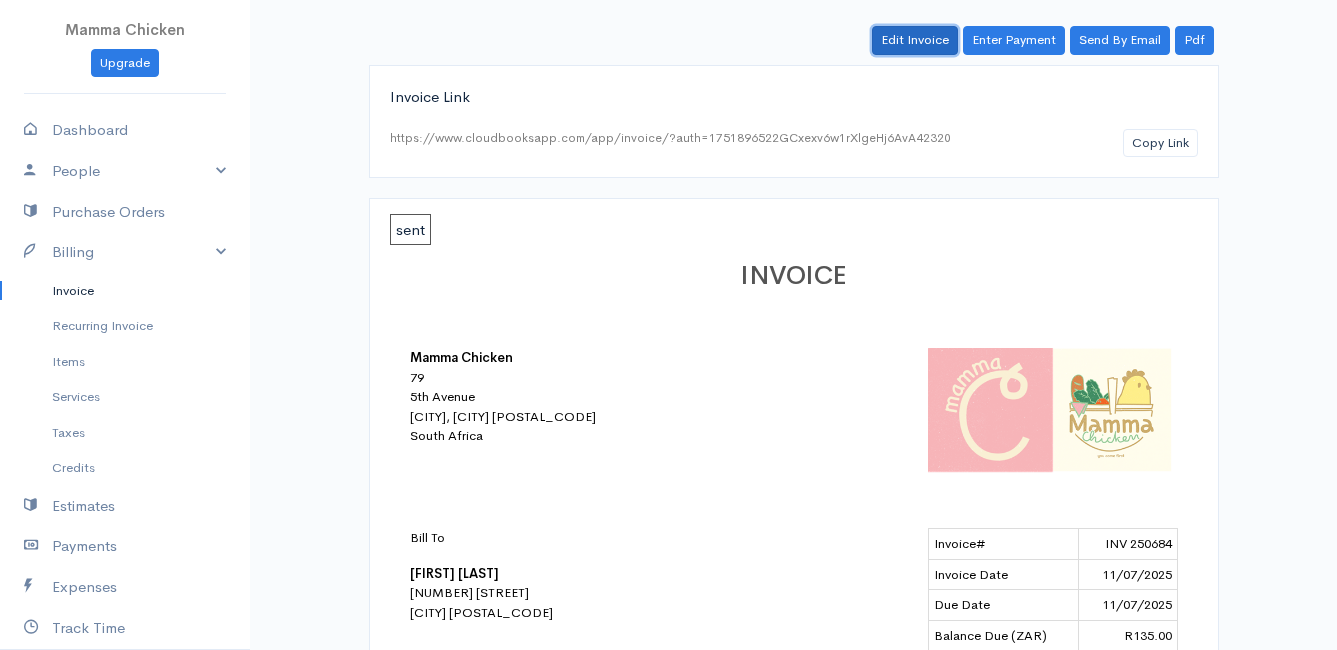 click on "Edit Invoice" at bounding box center [915, 40] 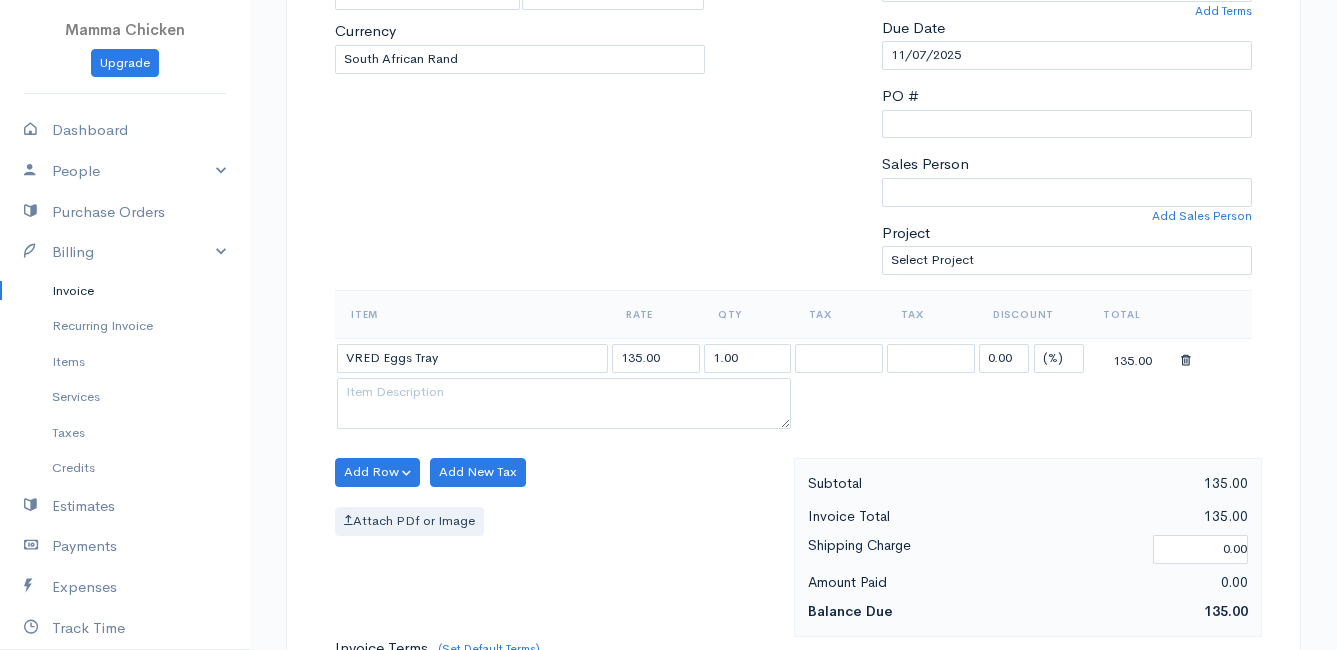 scroll, scrollTop: 500, scrollLeft: 0, axis: vertical 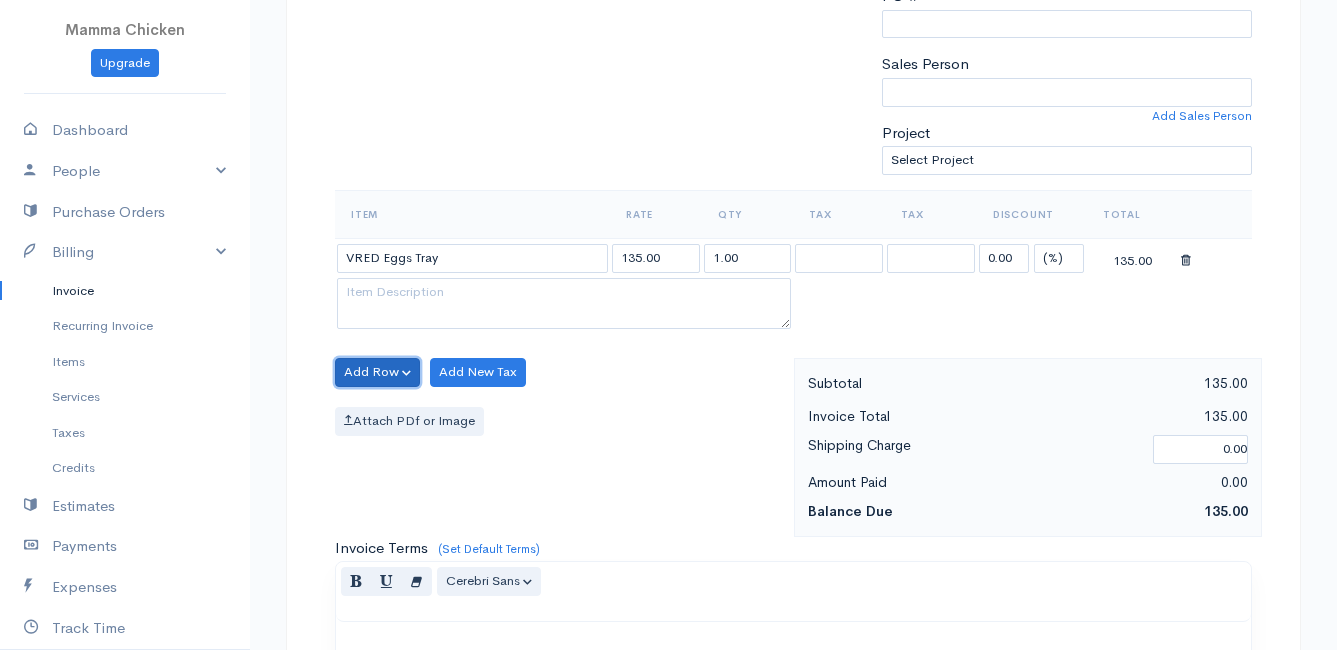 click on "Add Row" at bounding box center [377, 372] 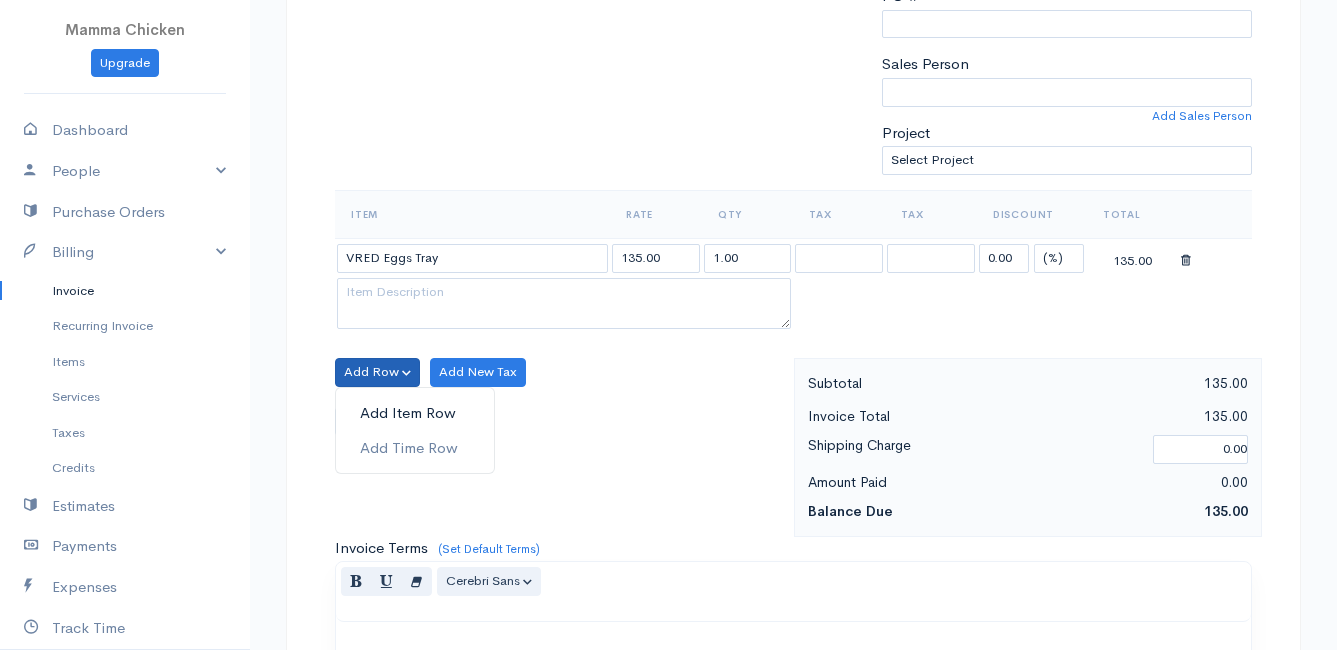 click on "Add Item Row" at bounding box center [415, 413] 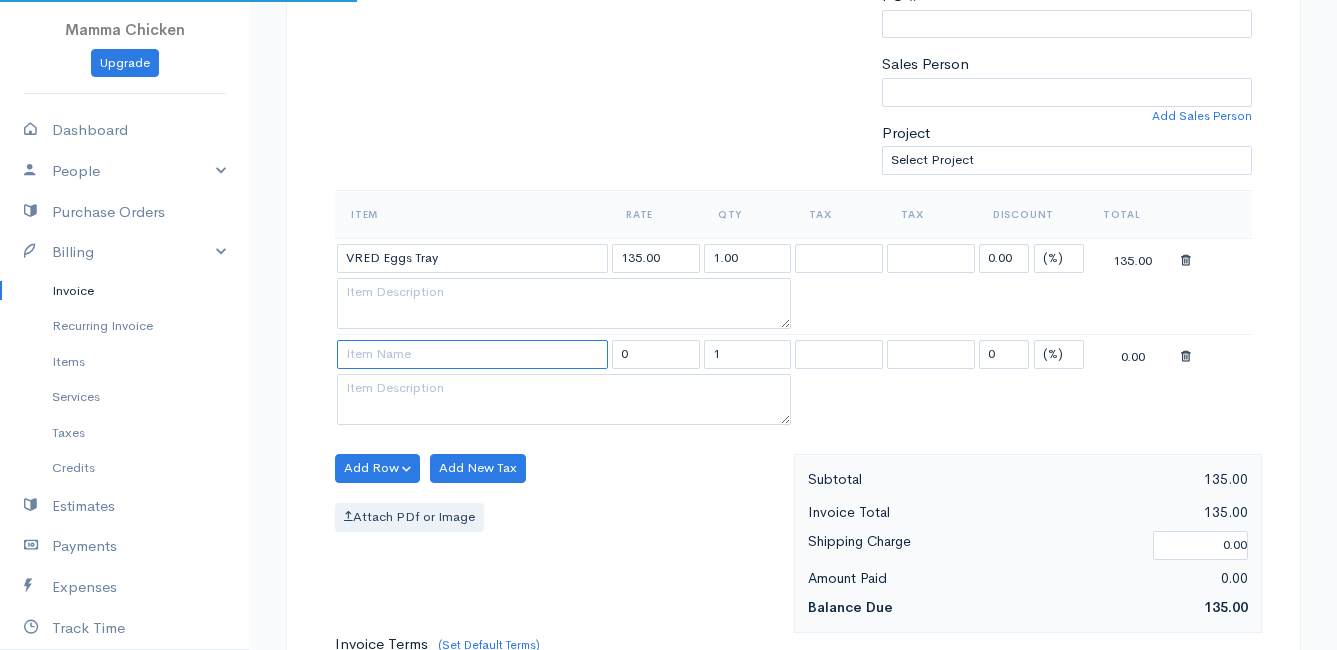 click at bounding box center (472, 354) 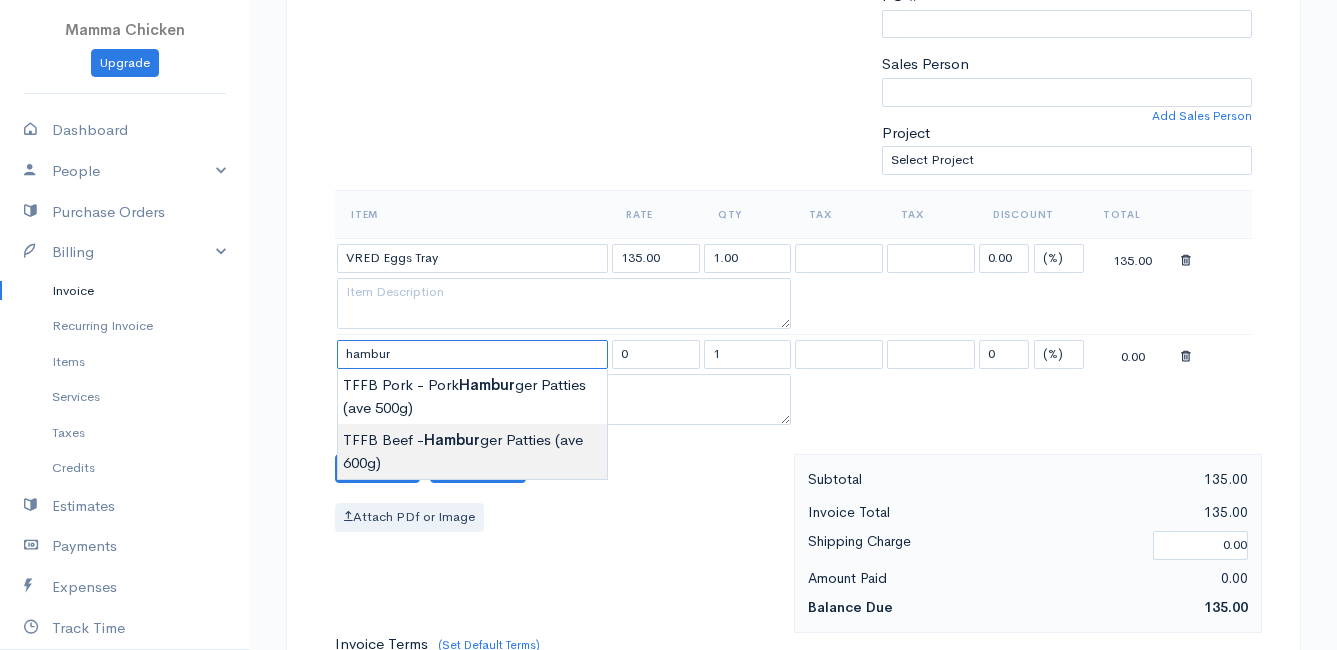 type on "TFFB Beef - Hamburger Patties (ave 600g)" 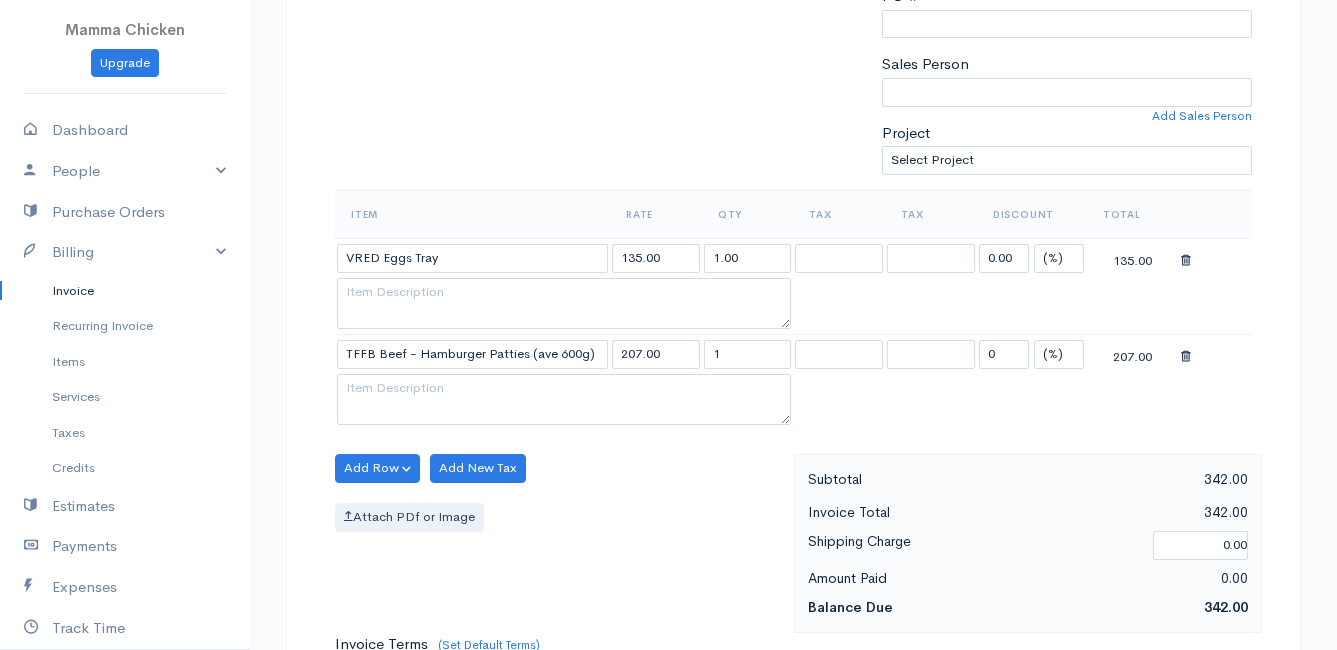 click on "sent To [FIRST] [LAST] [NUMBER] [STREET] [CITY] [POSTAL_CODE] [Choose Country] United States Canada United Kingdom Afghanistan Albania Algeria American Samoa Andorra Anguilla Angola Antarctica Kip" at bounding box center (668, 412) 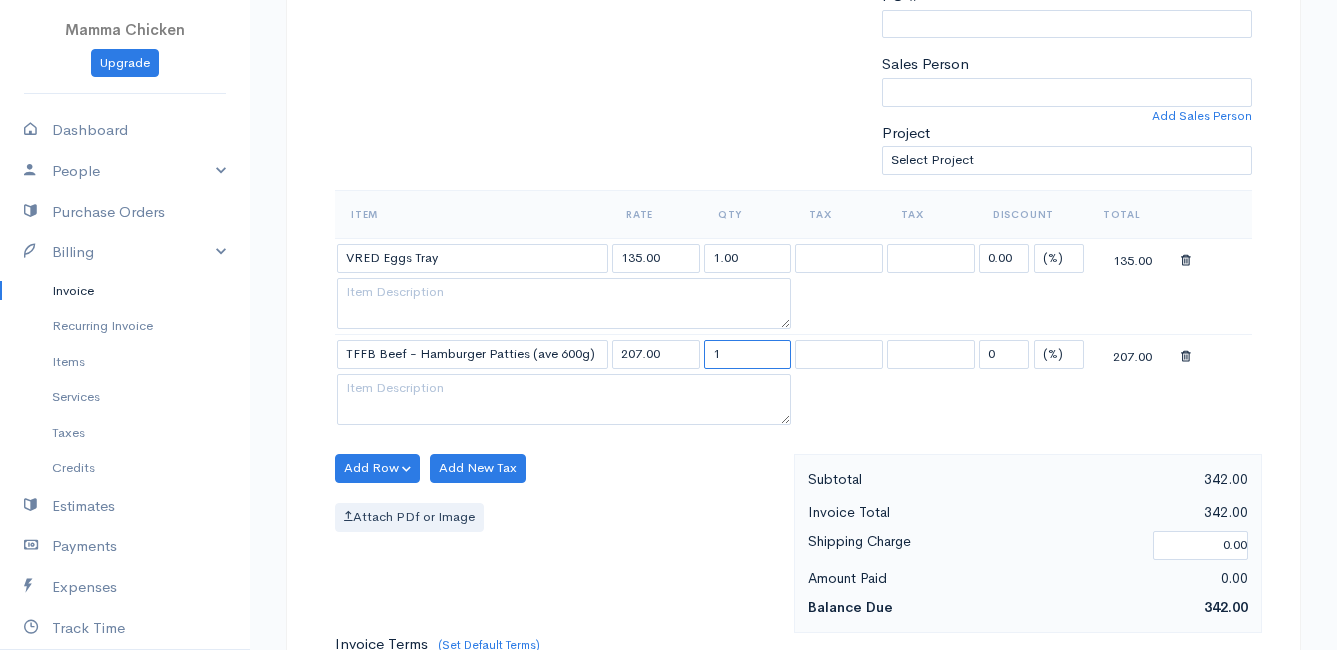 drag, startPoint x: 725, startPoint y: 355, endPoint x: 681, endPoint y: 357, distance: 44.04543 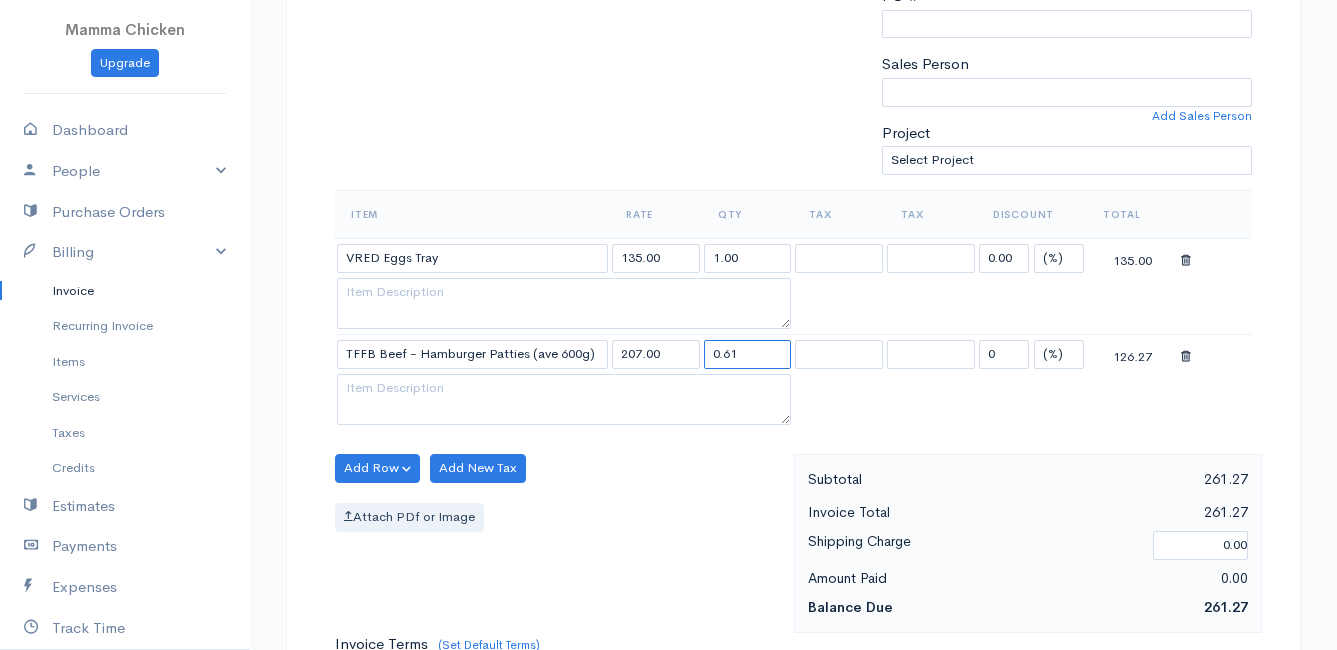 type on "0.61" 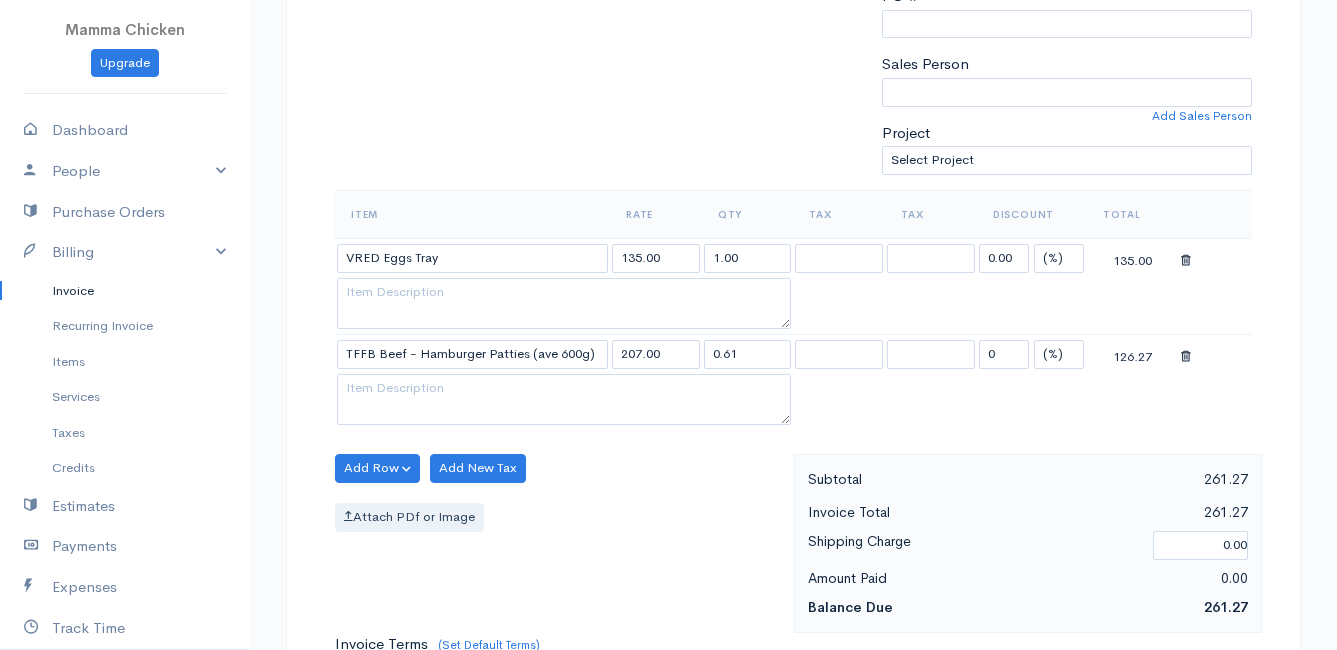 click on "Attach PDf or Image" at bounding box center (559, 517) 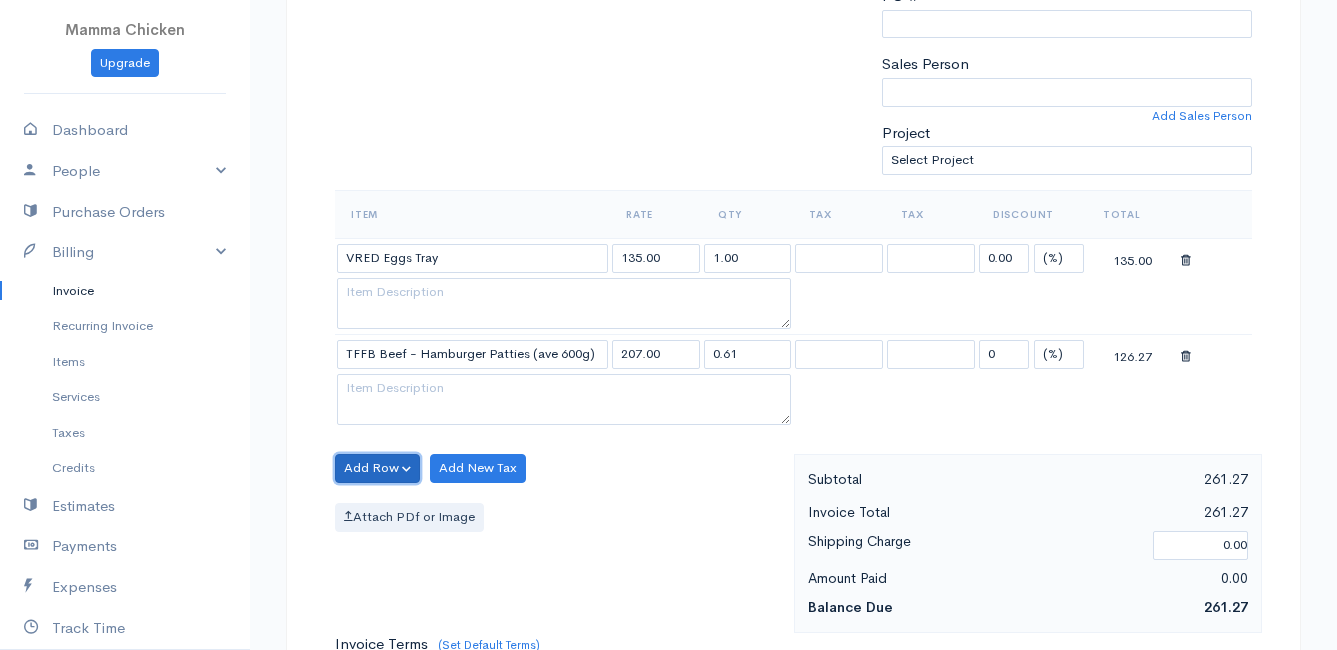 click on "Add Row" at bounding box center [377, 468] 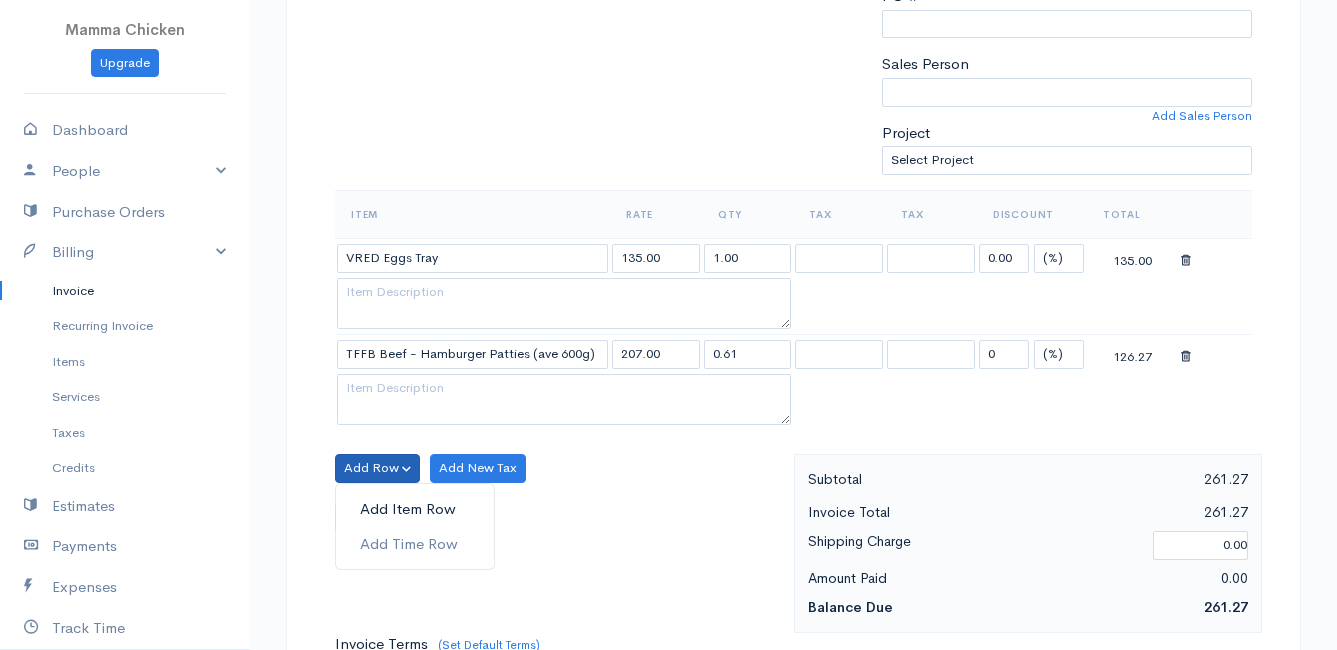 click on "Add Item Row" at bounding box center [415, 509] 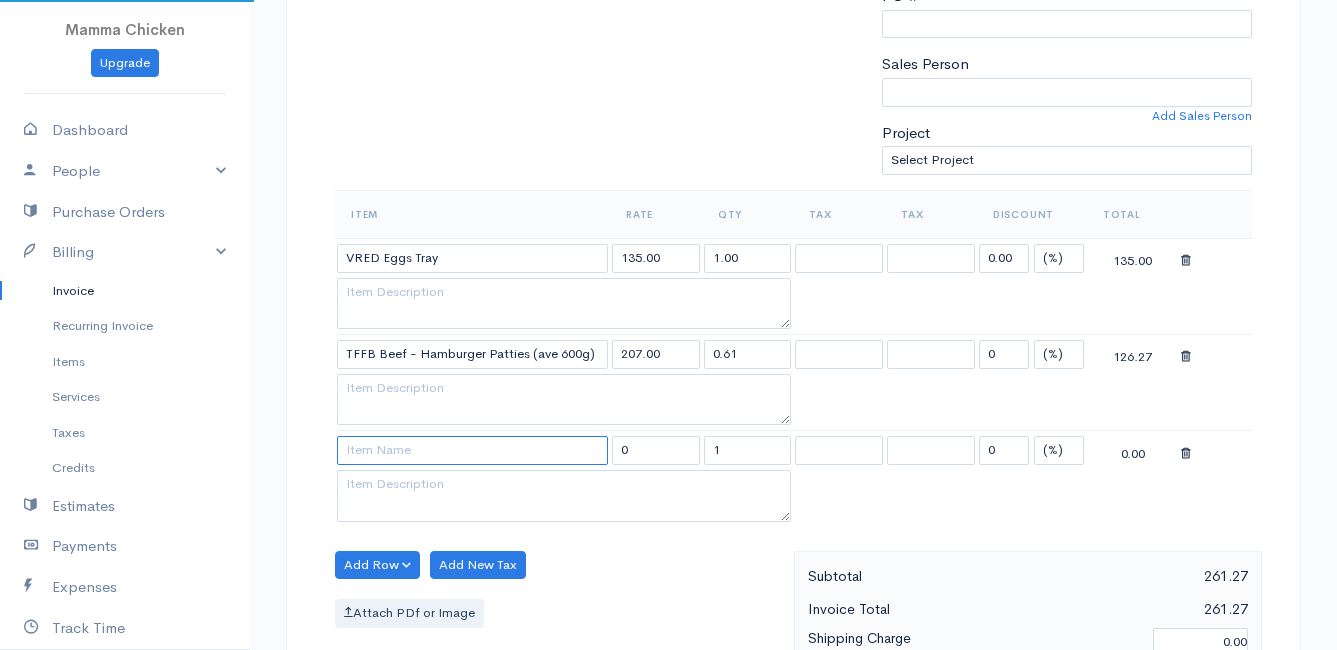 click at bounding box center (472, 450) 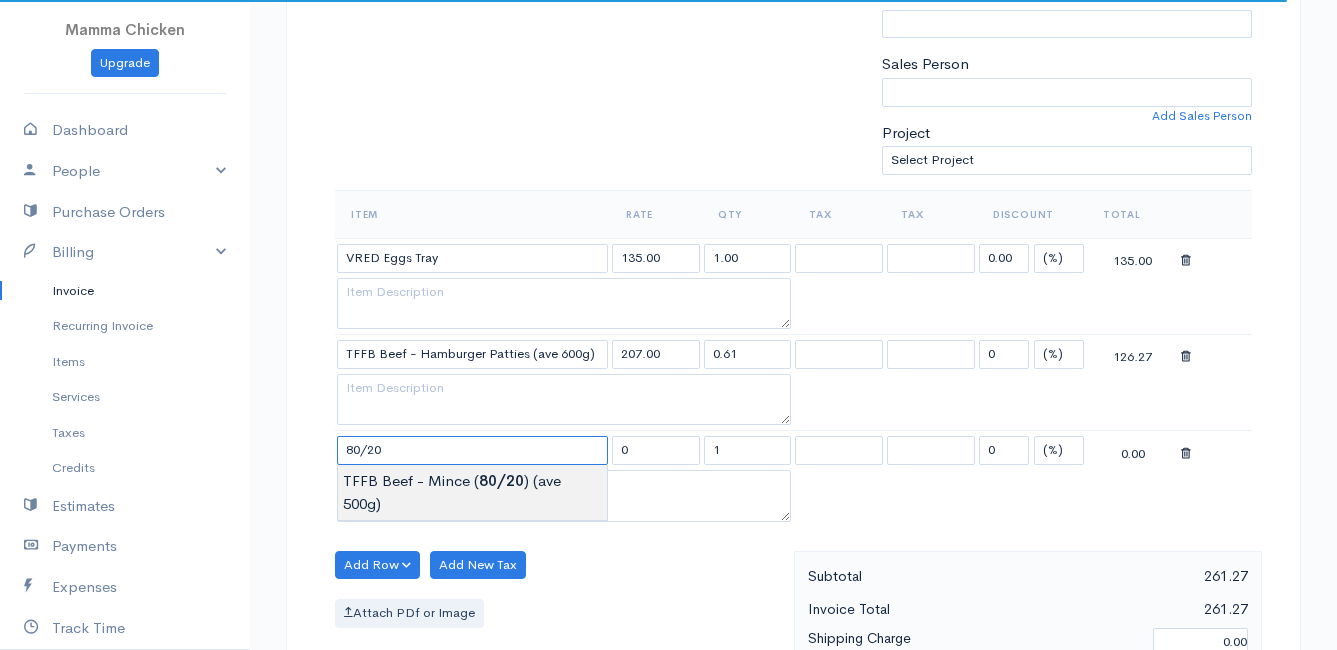 type on "TFFB Beef - Mince (80/20) (ave 500g)" 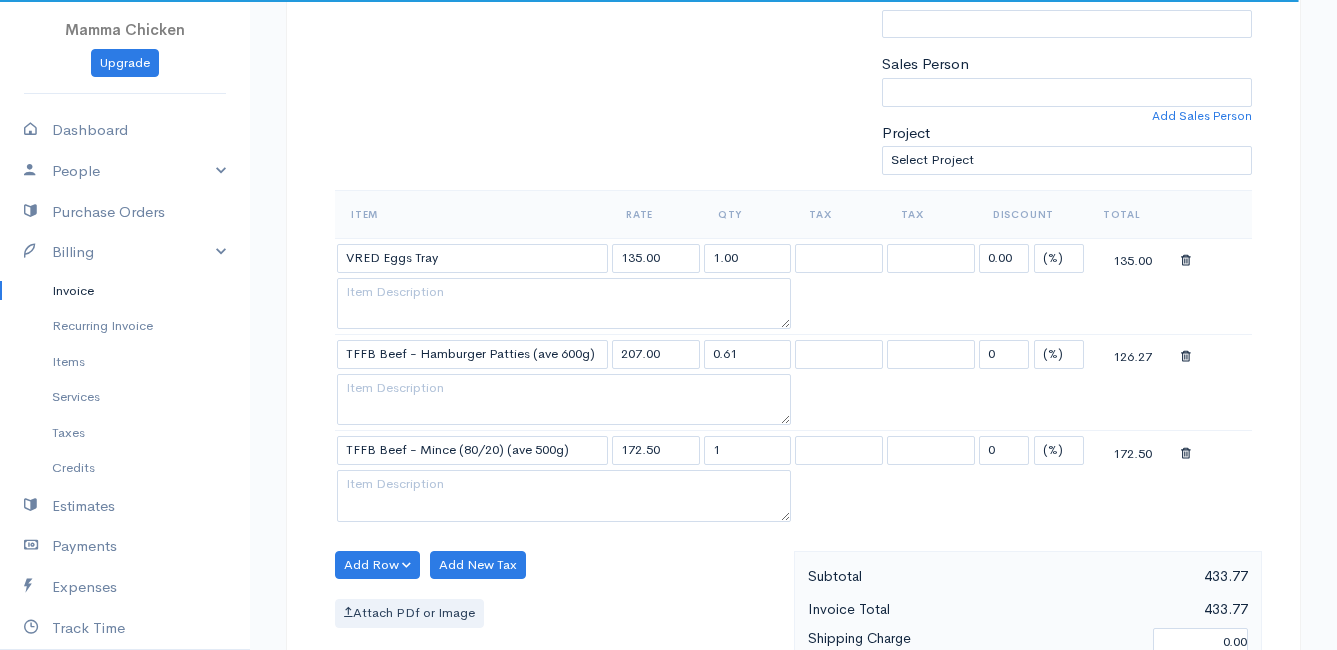 click on "sent To [FIRST] [LAST] [NUMBER] [STREET] [CITY] [POSTAL_CODE] [Choose Country] United States Canada United Kingdom Afghanistan Albania Algeria American Samoa Andorra Anguilla Angola Antarctica Kip" at bounding box center [668, 460] 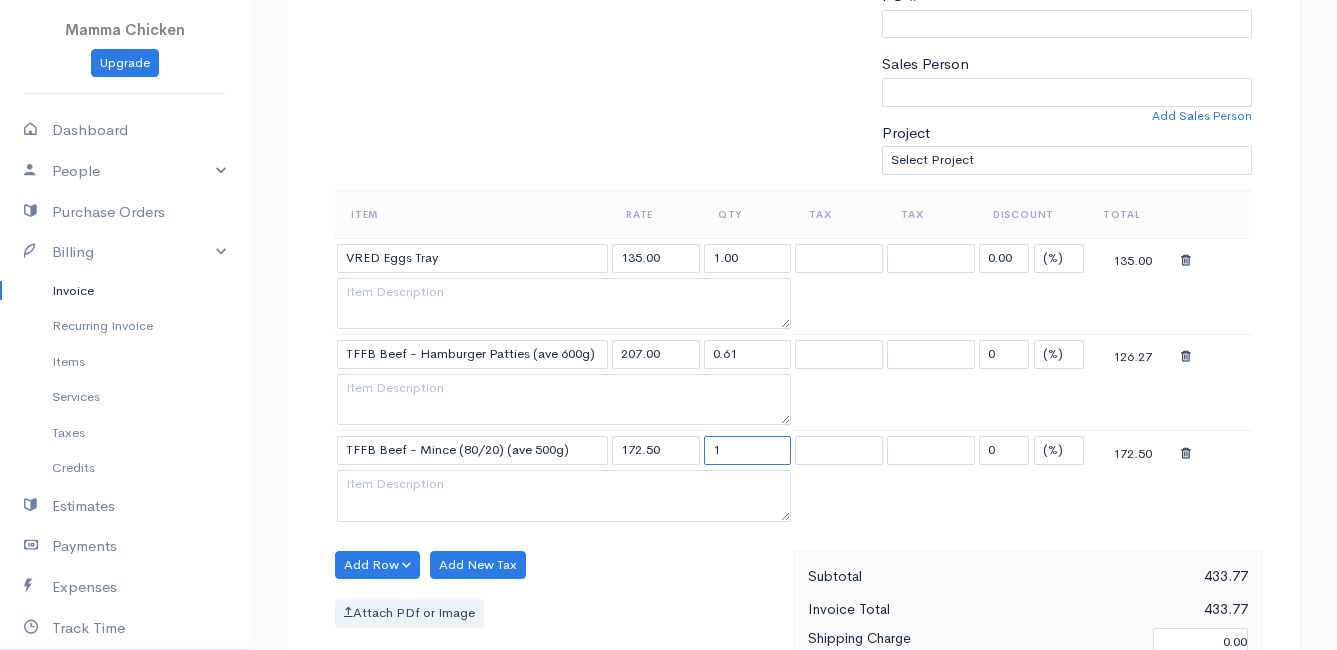 drag, startPoint x: 745, startPoint y: 449, endPoint x: 687, endPoint y: 449, distance: 58 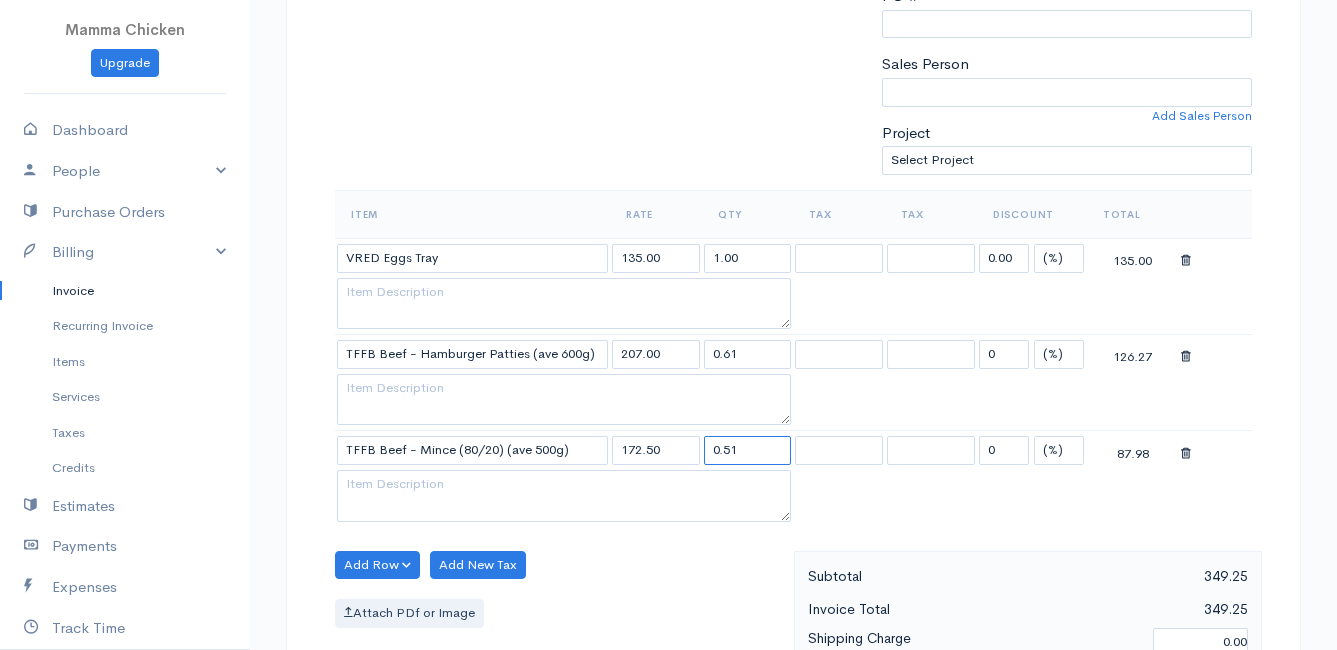 type on "0.51" 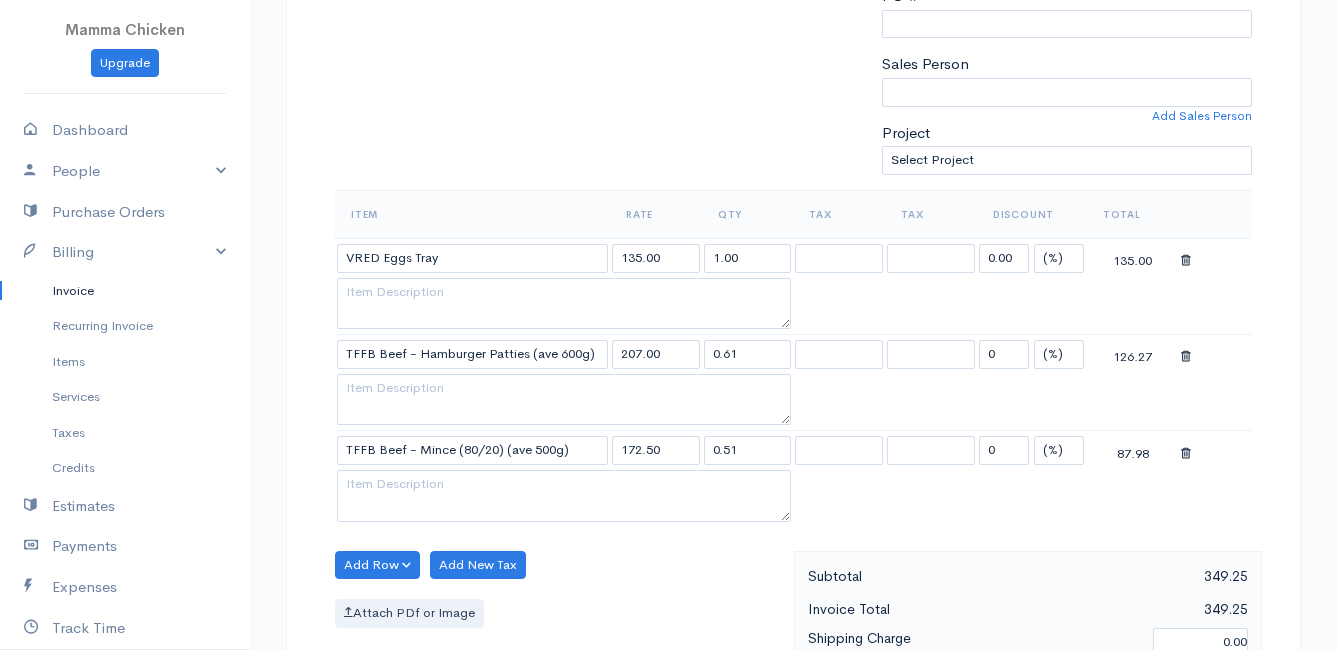 click on "Add Row Add Item Row Add Time Row Add New Tax                          Attach PDf or Image" at bounding box center (559, 640) 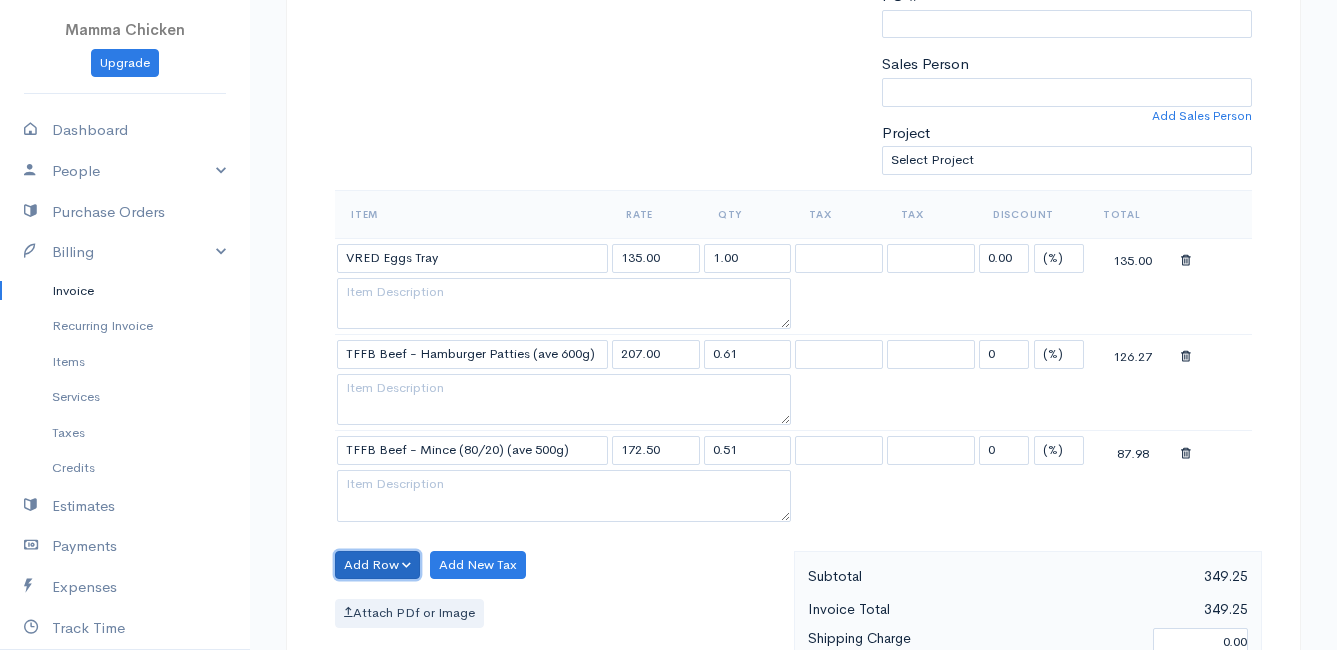 click on "Add Row" at bounding box center [377, 565] 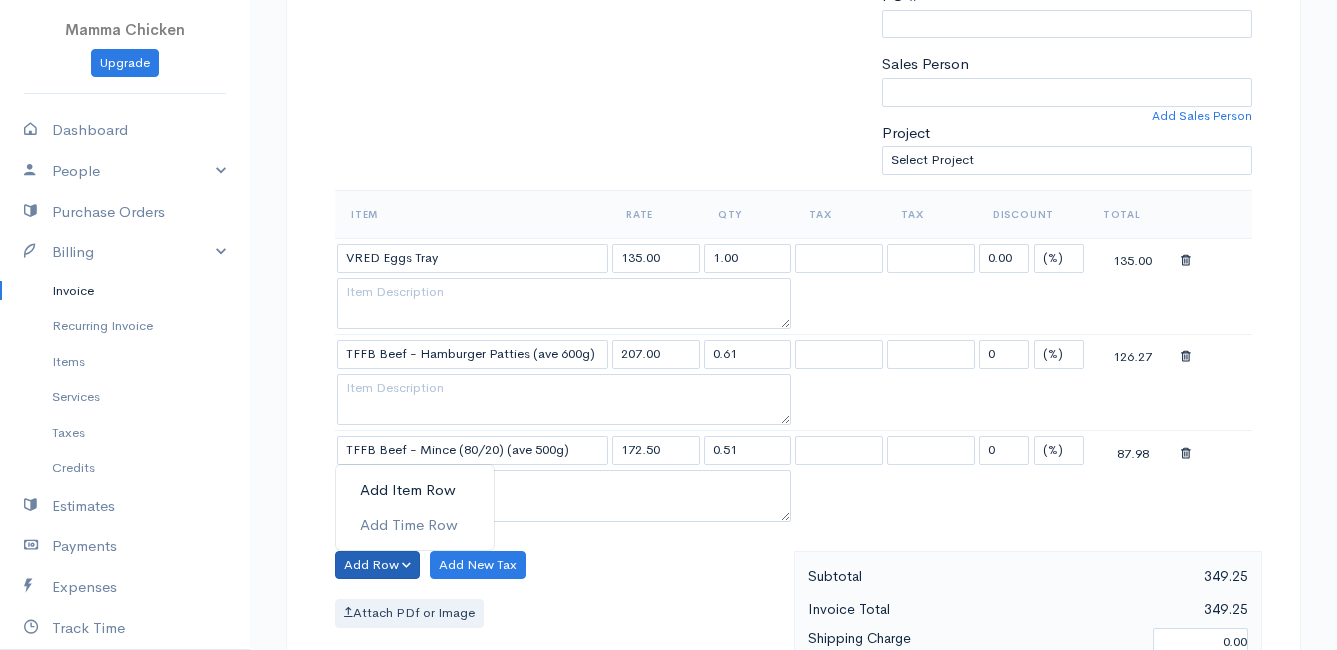 click on "Add Item Row" at bounding box center [415, 490] 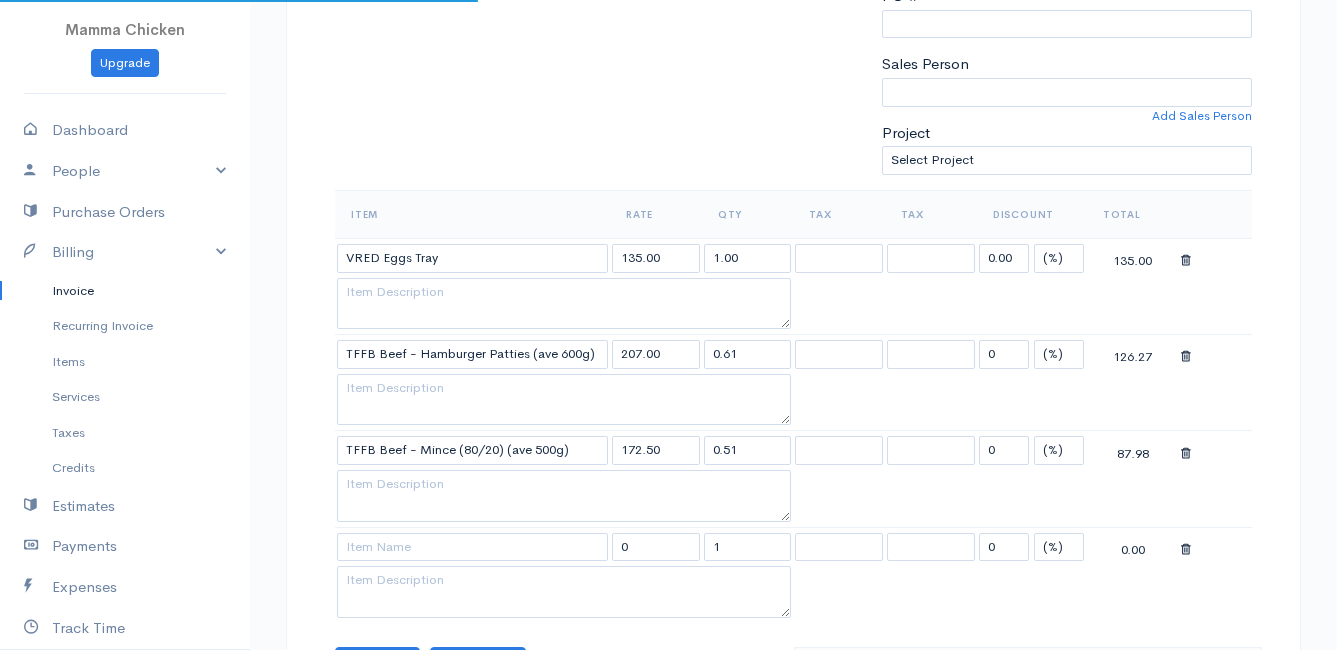 scroll, scrollTop: 700, scrollLeft: 0, axis: vertical 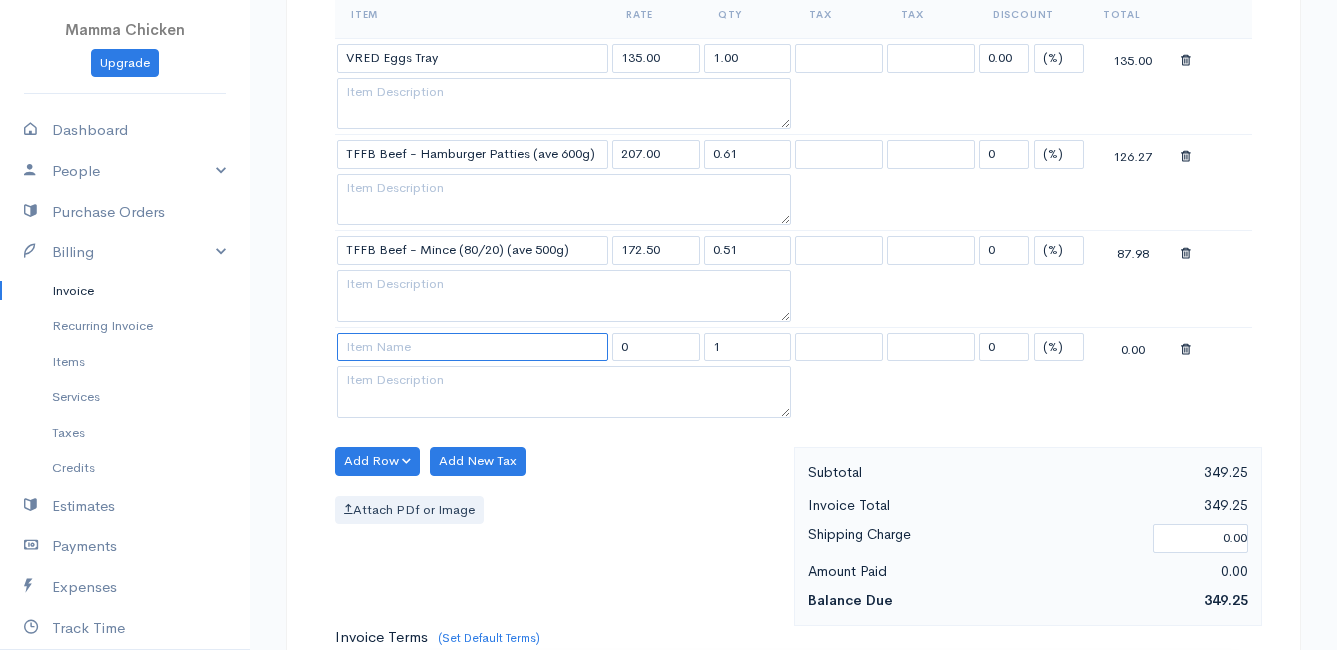 click at bounding box center [472, 347] 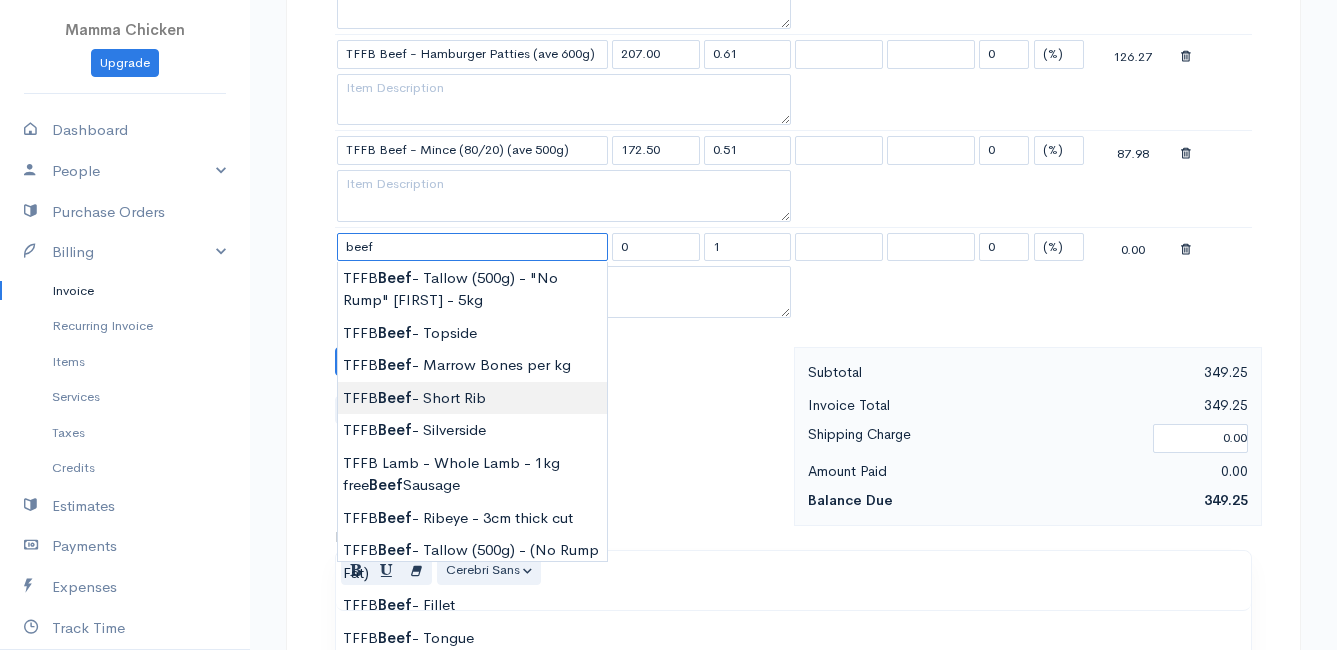 scroll, scrollTop: 700, scrollLeft: 0, axis: vertical 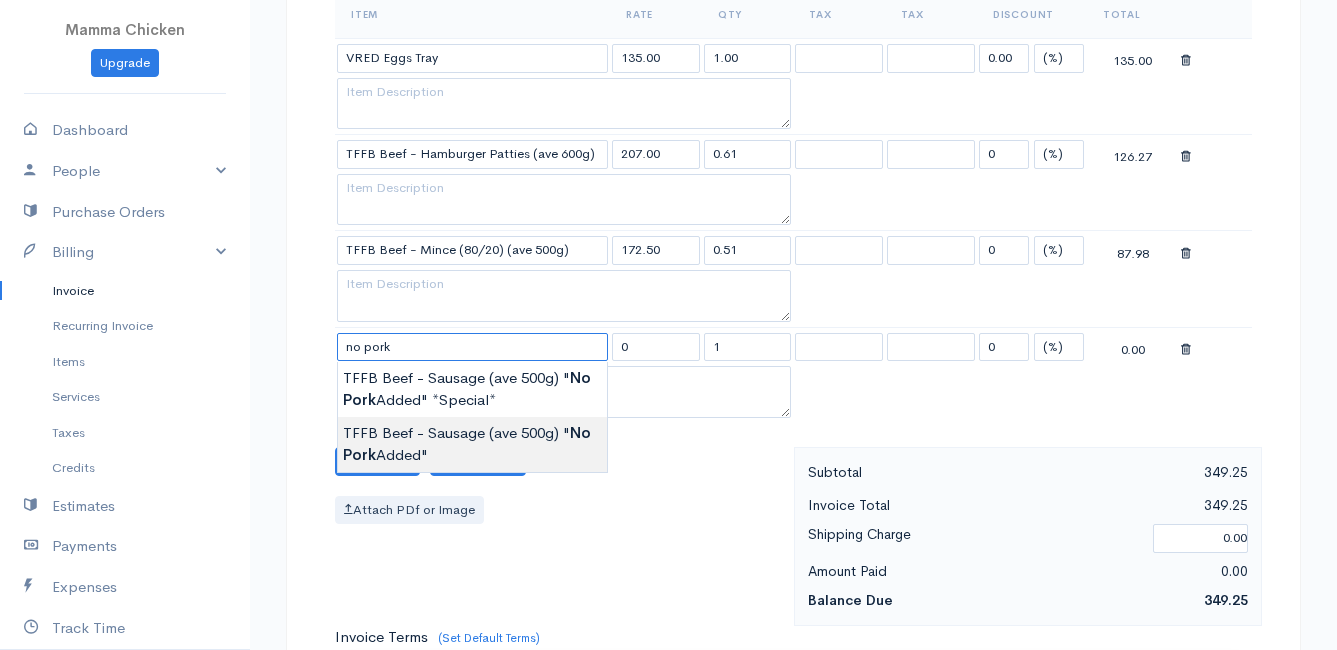 type on "TFFB Beef - Sausage (ave 500g)   "No Pork Added"" 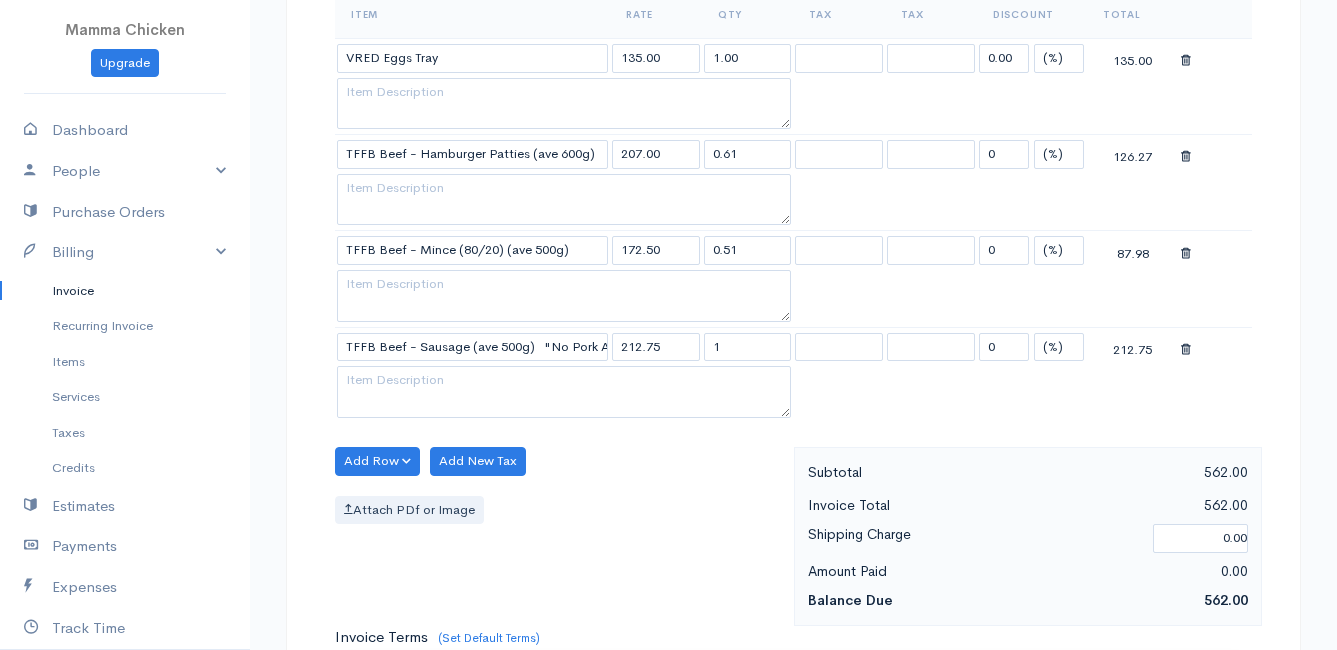 click on "sent To [FIRST] [LAST] [NUMBER] [STREET] [CITY] [POSTAL_CODE] [Choose Country] United States Canada United Kingdom Afghanistan Albania Algeria American Samoa Andorra Anguilla Angola Antarctica Kip" at bounding box center [668, 308] 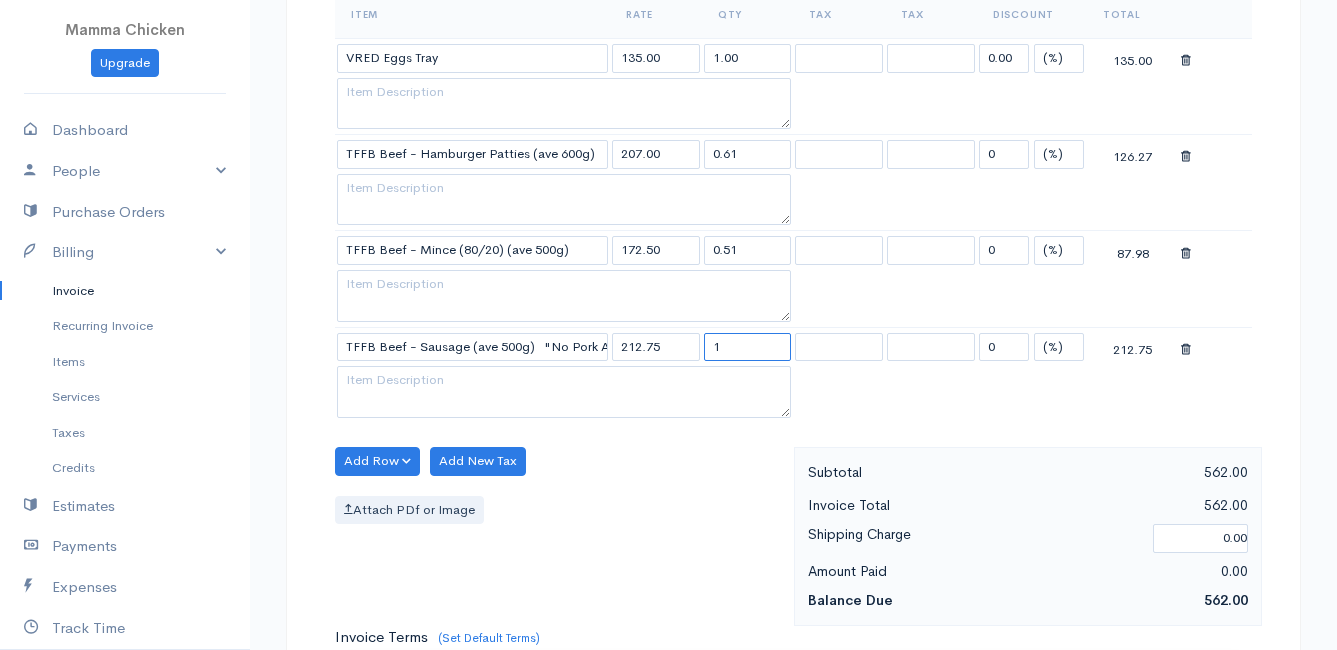 drag, startPoint x: 733, startPoint y: 344, endPoint x: 691, endPoint y: 345, distance: 42.0119 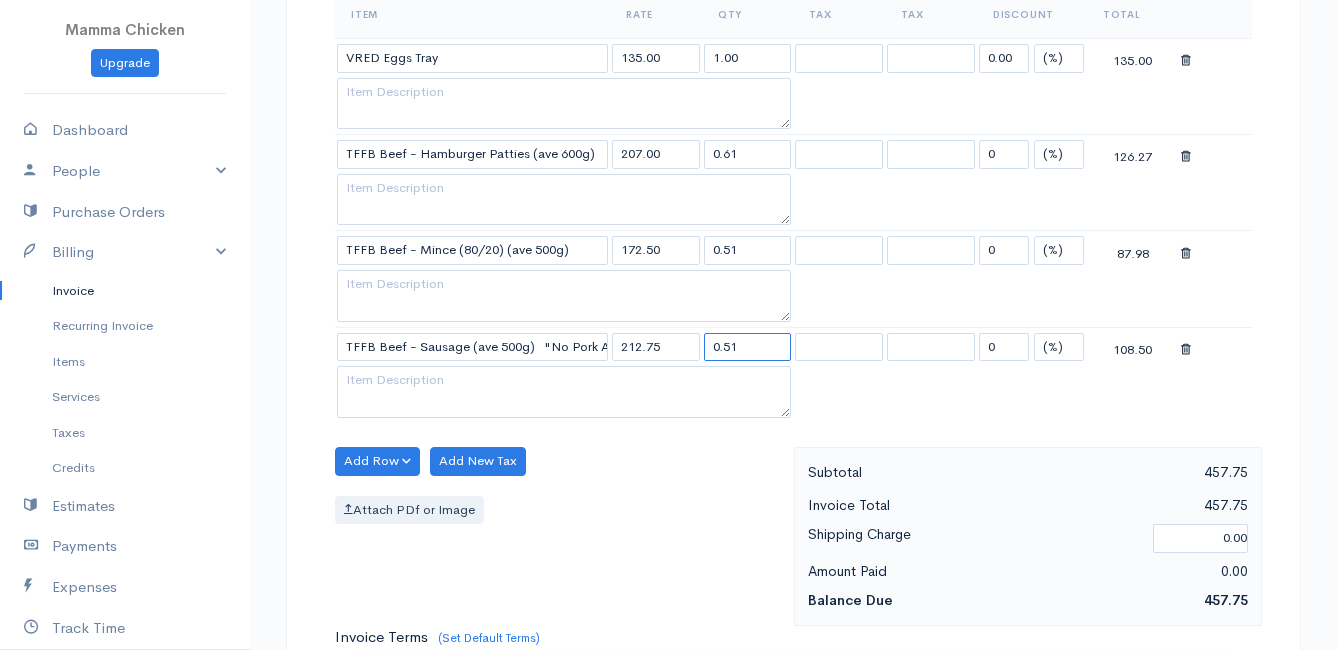 type on "0.51" 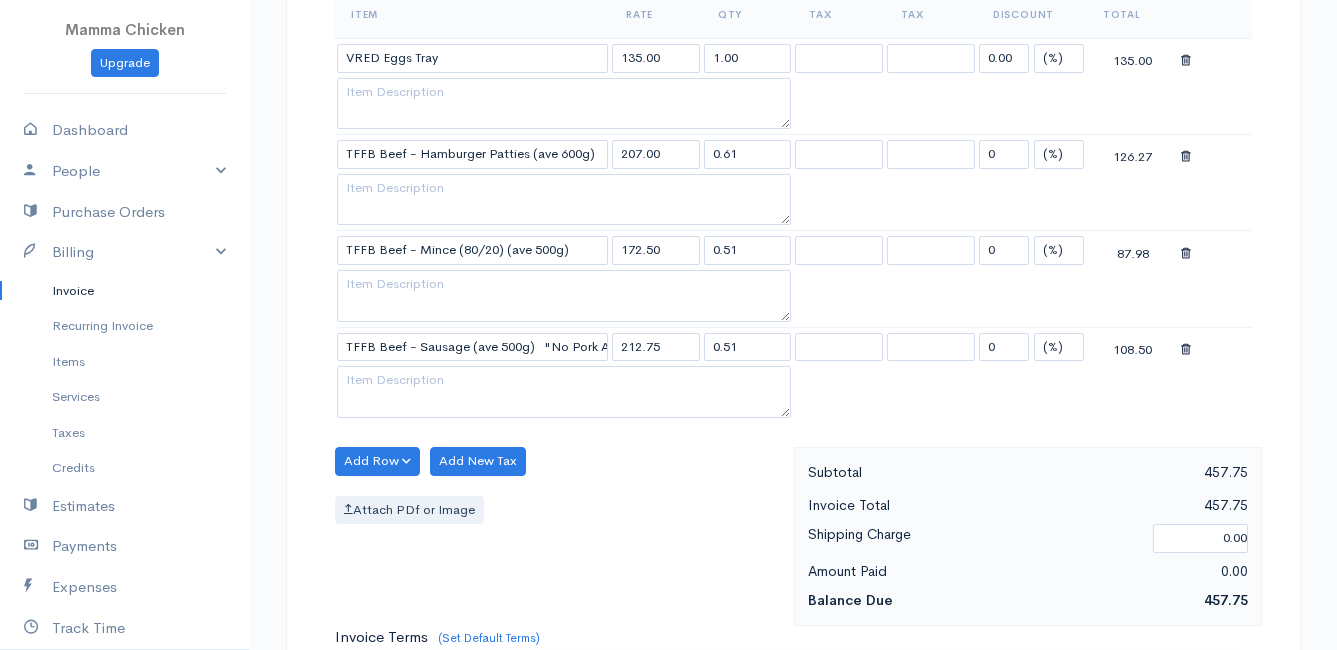 click on "Attach PDf or Image" at bounding box center [559, 510] 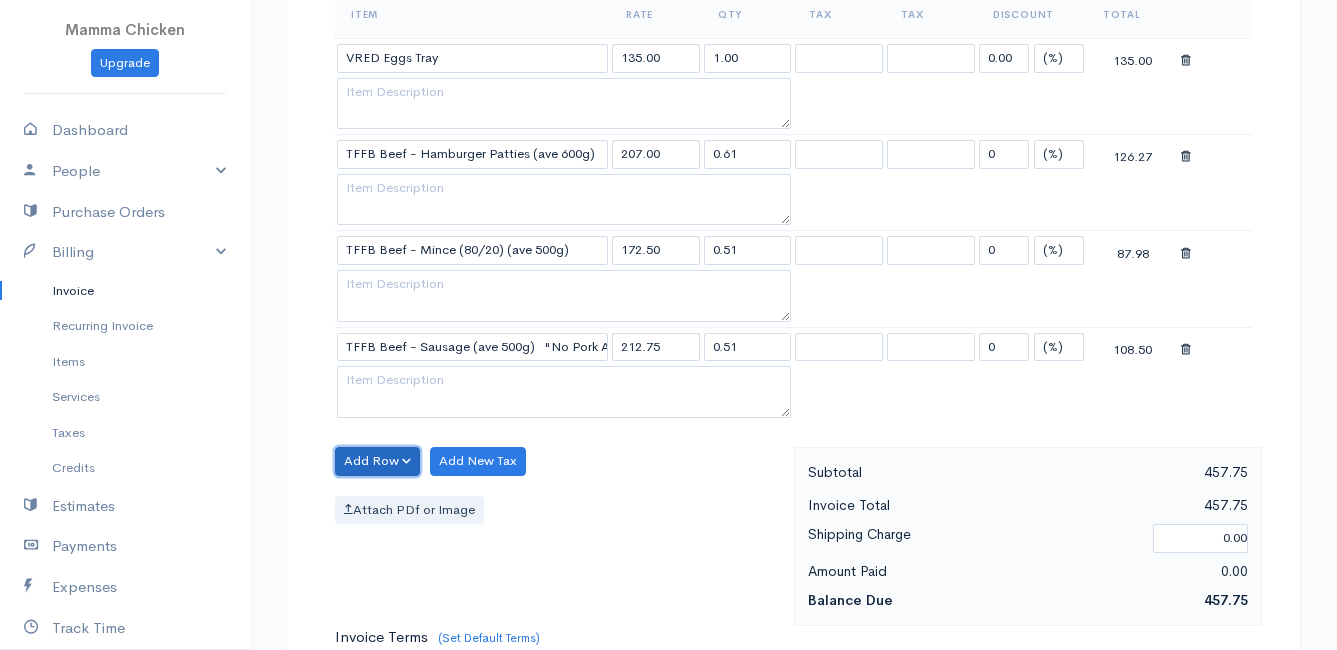 click on "Add Row" at bounding box center [377, 461] 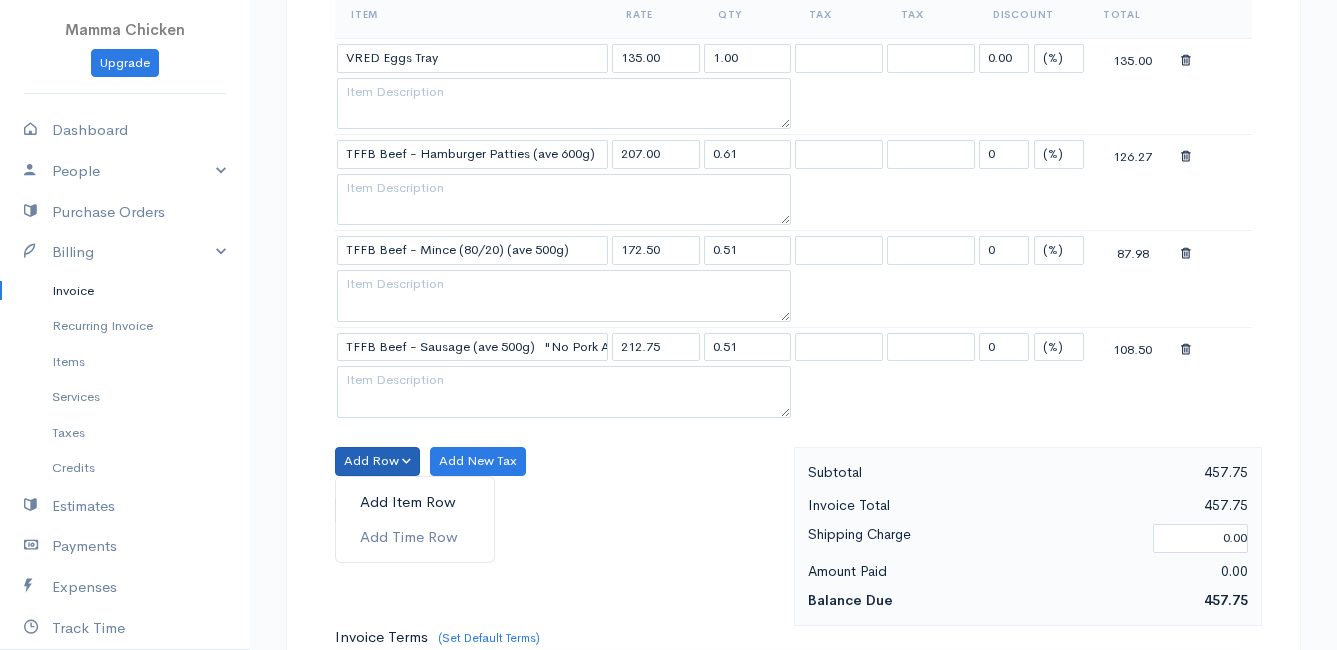 click on "Add Item Row" at bounding box center [415, 502] 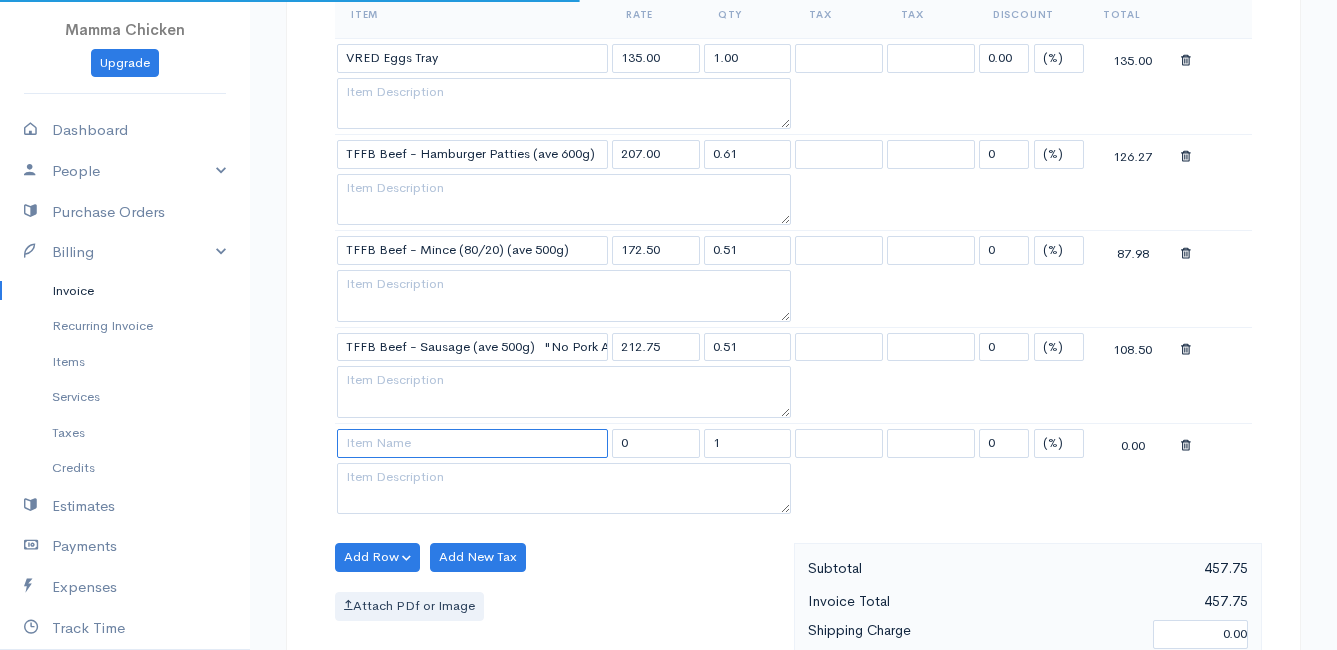click at bounding box center (472, 443) 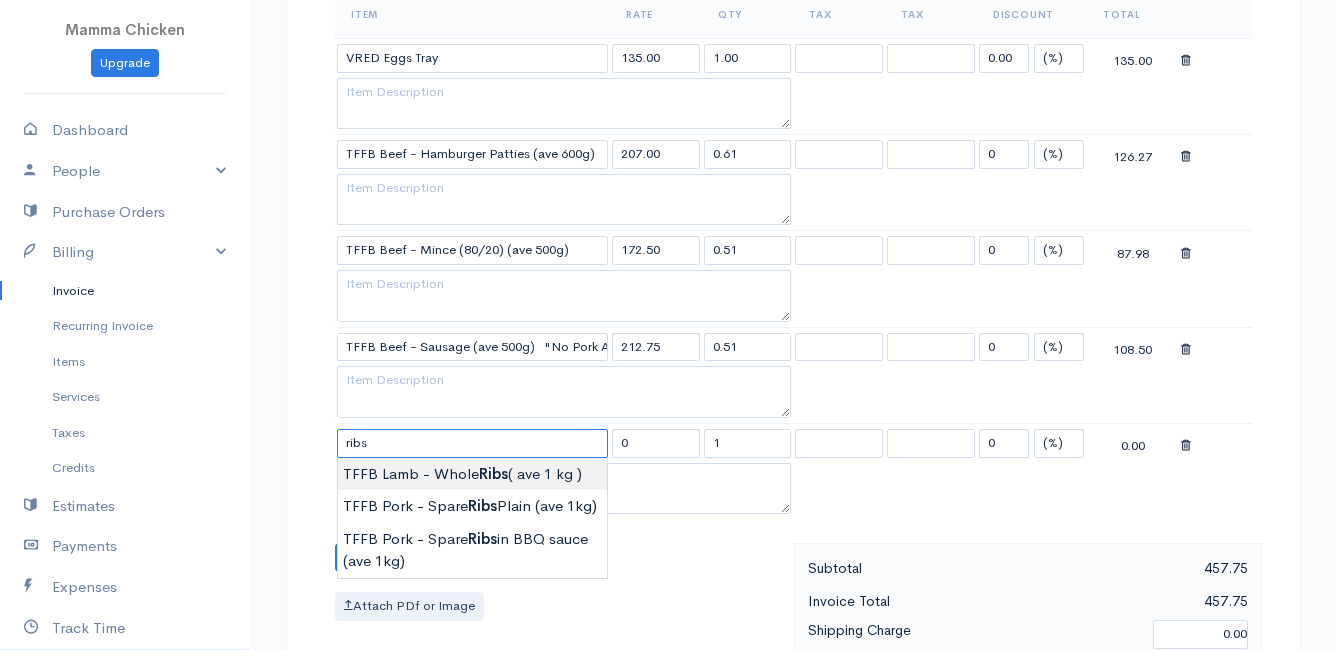 type on "TFFB Lamb - Whole Ribs ( ave 1 kg )" 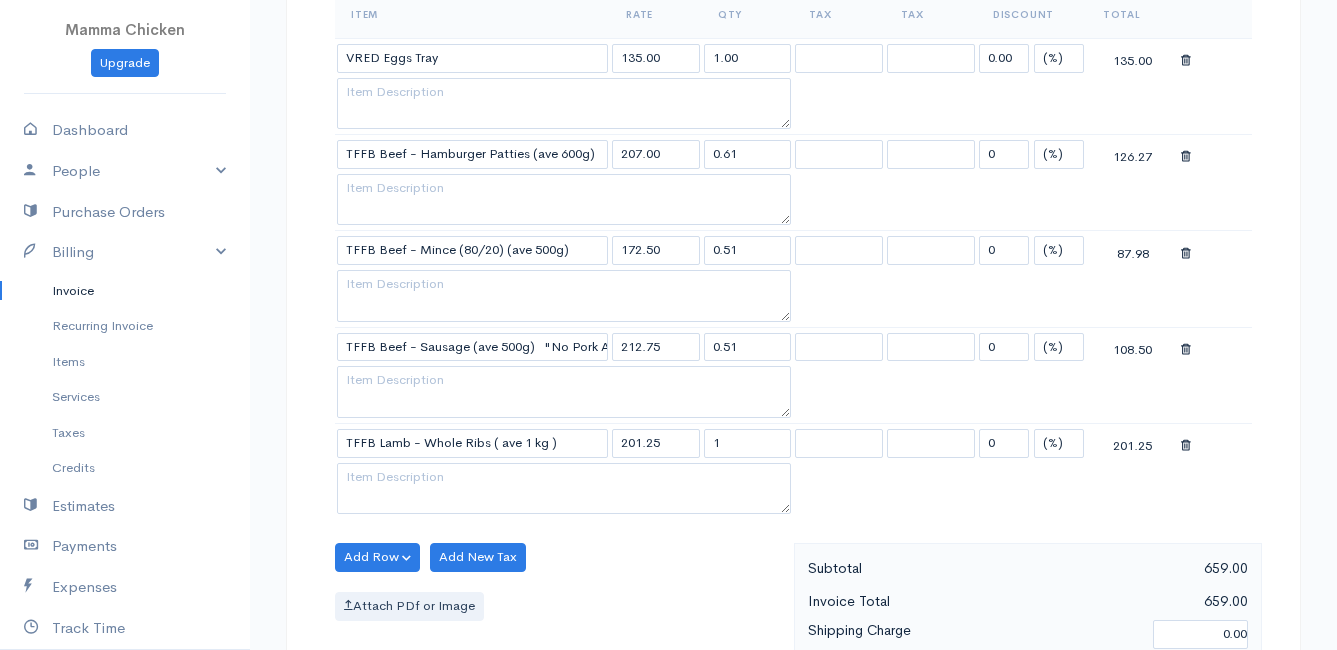 click on "sent To [FIRST] [LAST] [NUMBER] [STREET] [CITY] [POSTAL_CODE] [Choose Country] United States Canada United Kingdom Afghanistan Albania Algeria American Samoa Andorra Anguilla Angola Antarctica Kip" at bounding box center (668, 357) 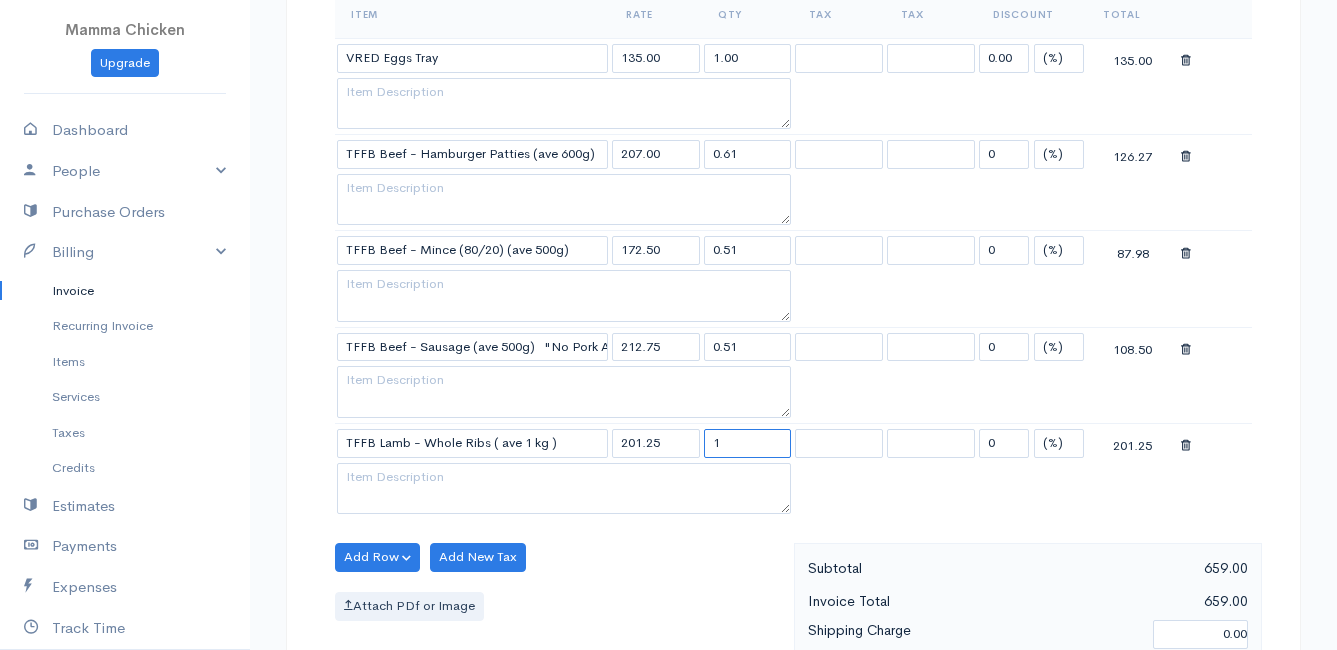 click on "1" at bounding box center (748, 443) 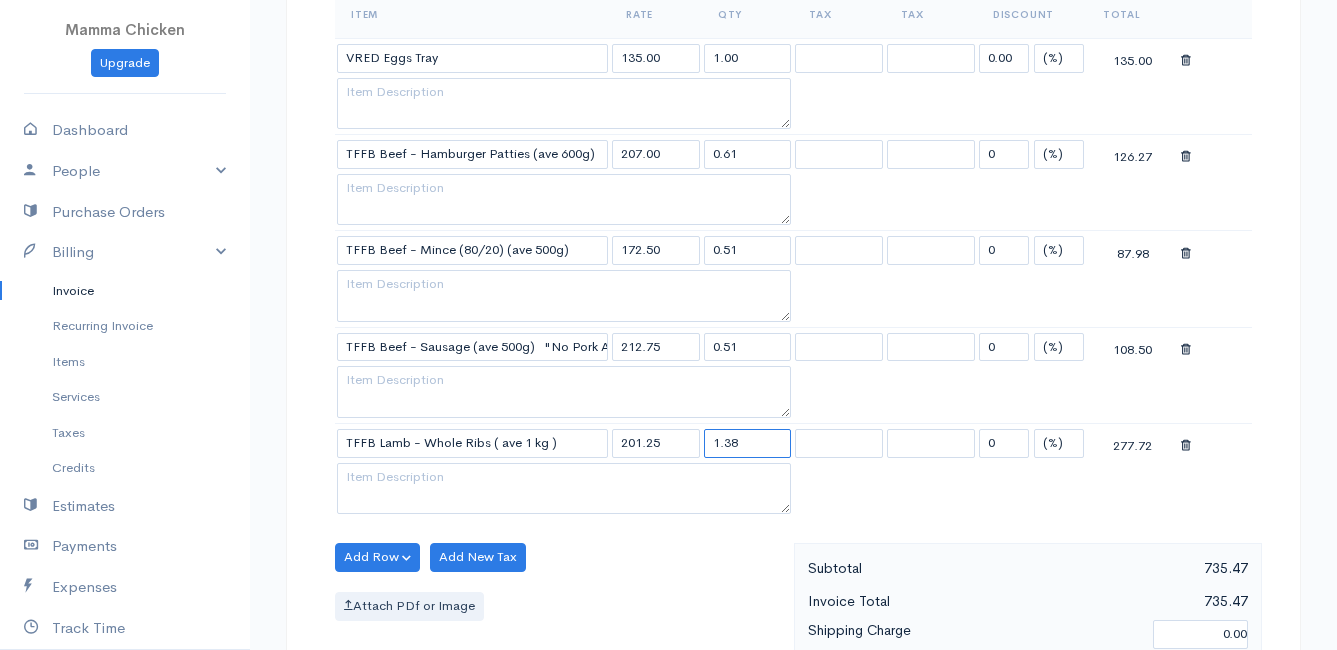 type on "1.38" 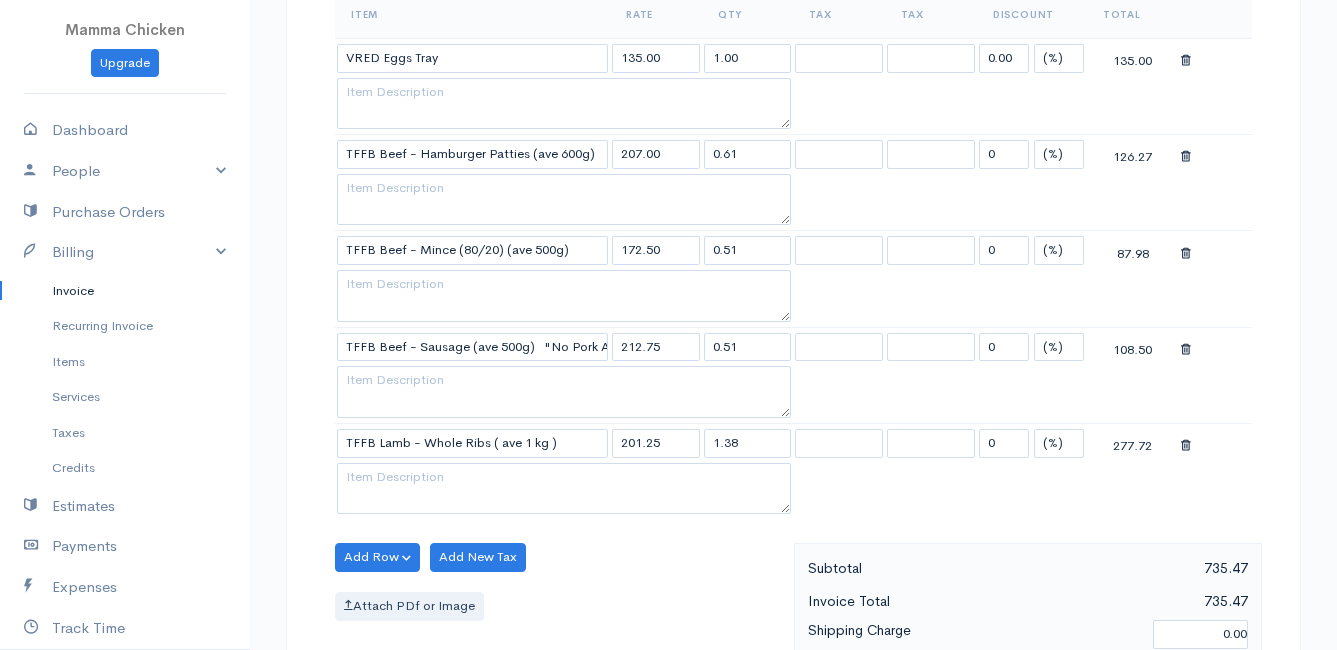 click on "Add Row Add Item Row Add Time Row Add New Tax                          Attach PDf or Image" at bounding box center [559, 632] 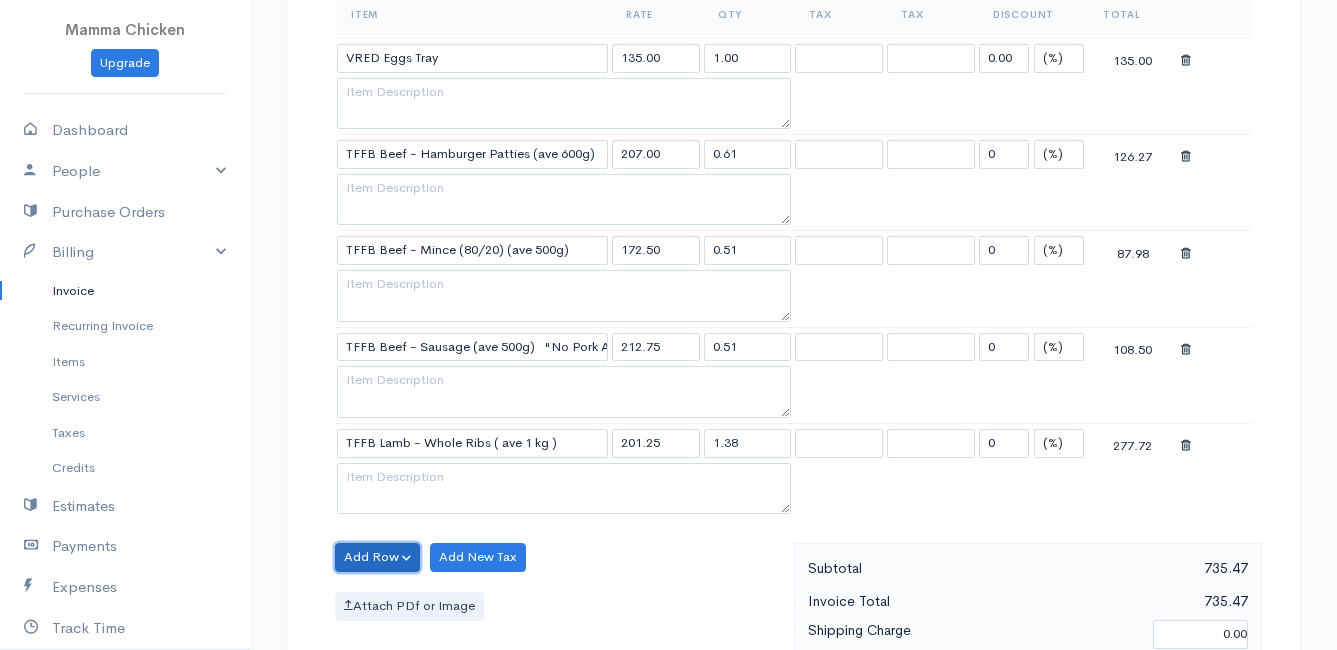click on "Add Row" at bounding box center (377, 557) 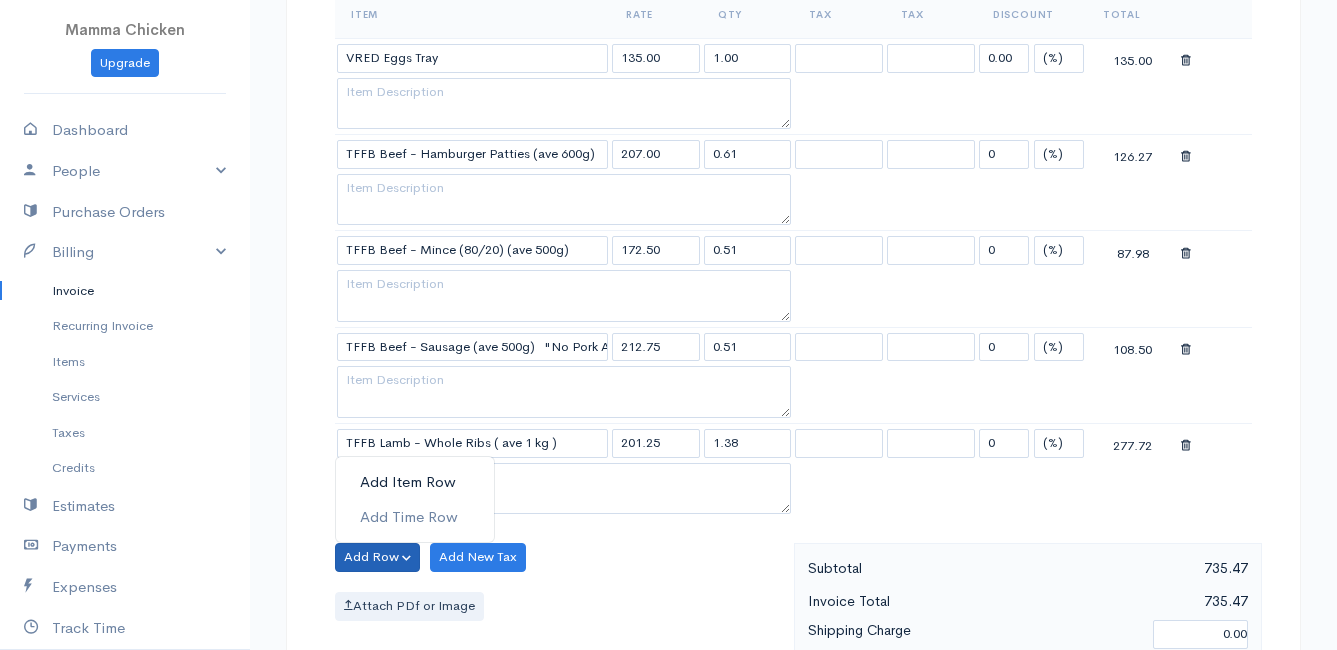 click on "Add Item Row" at bounding box center (415, 482) 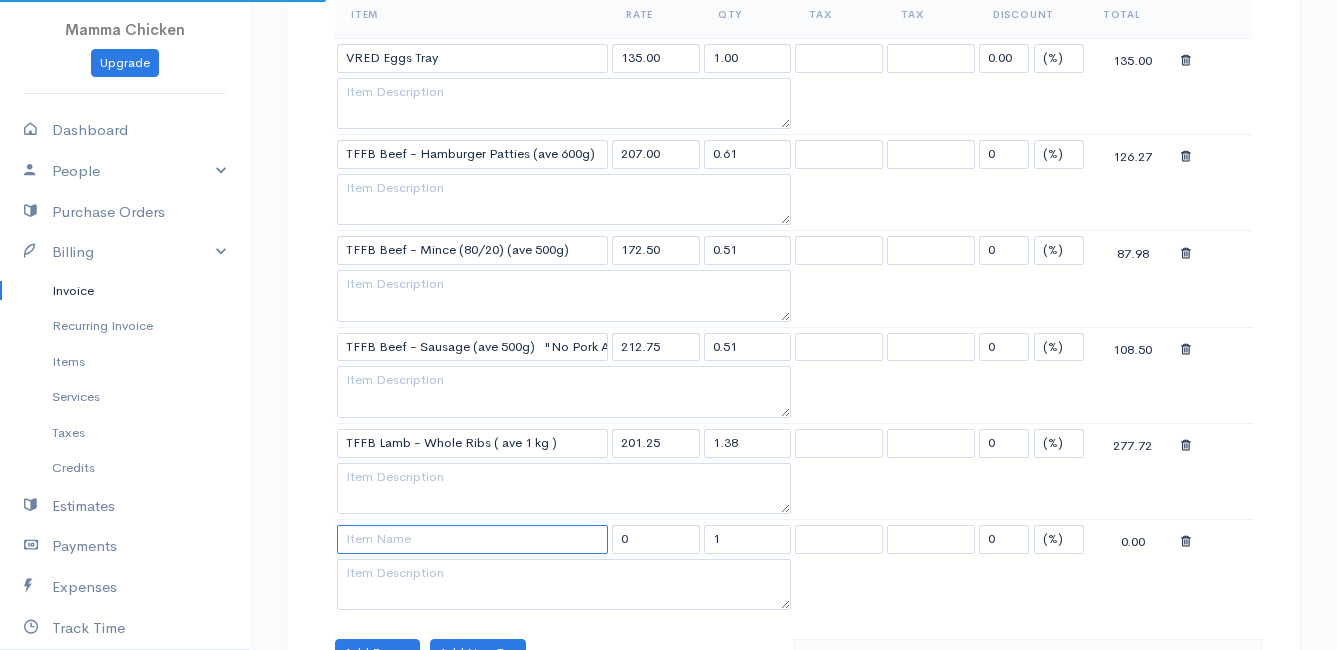 click at bounding box center (472, 539) 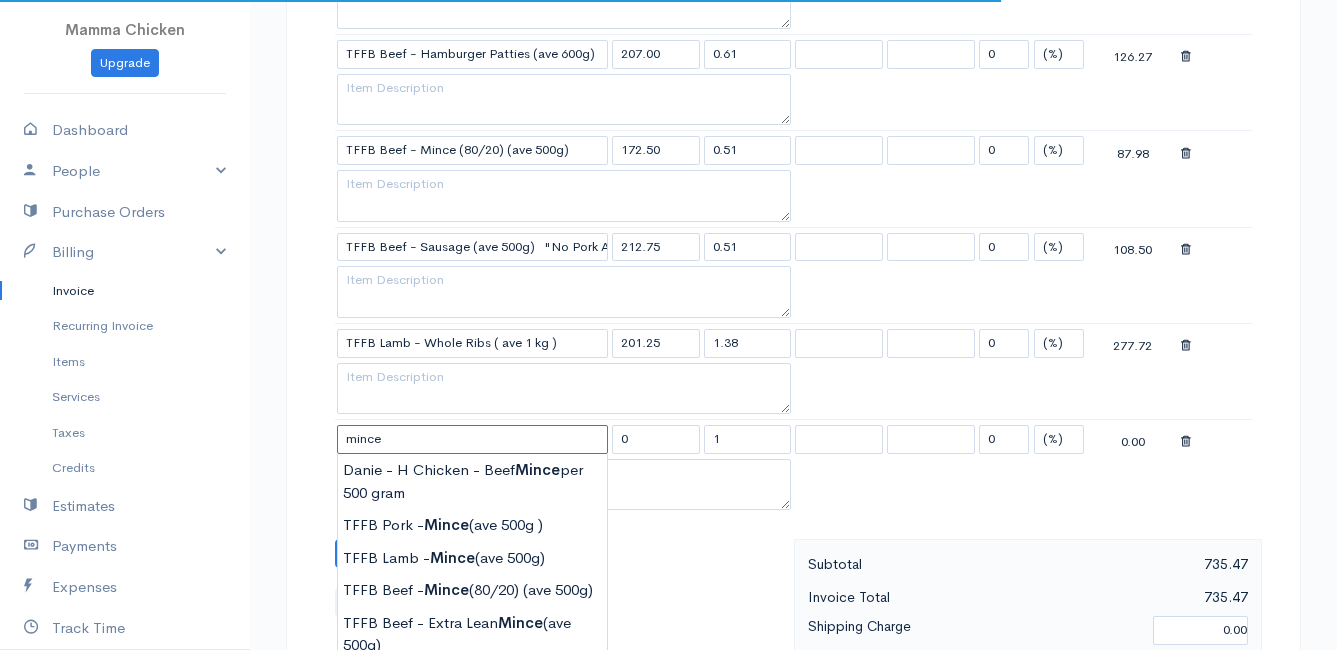 scroll, scrollTop: 900, scrollLeft: 0, axis: vertical 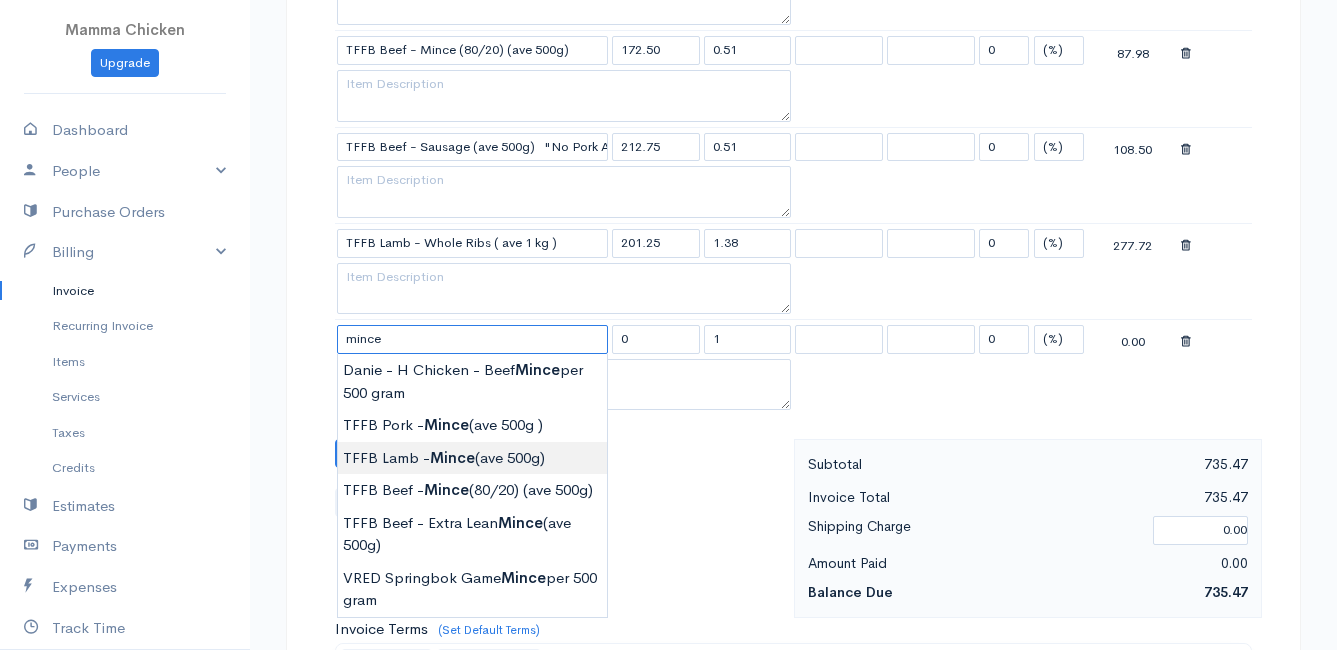 type on "TFFB Lamb - Mince (ave 500g)" 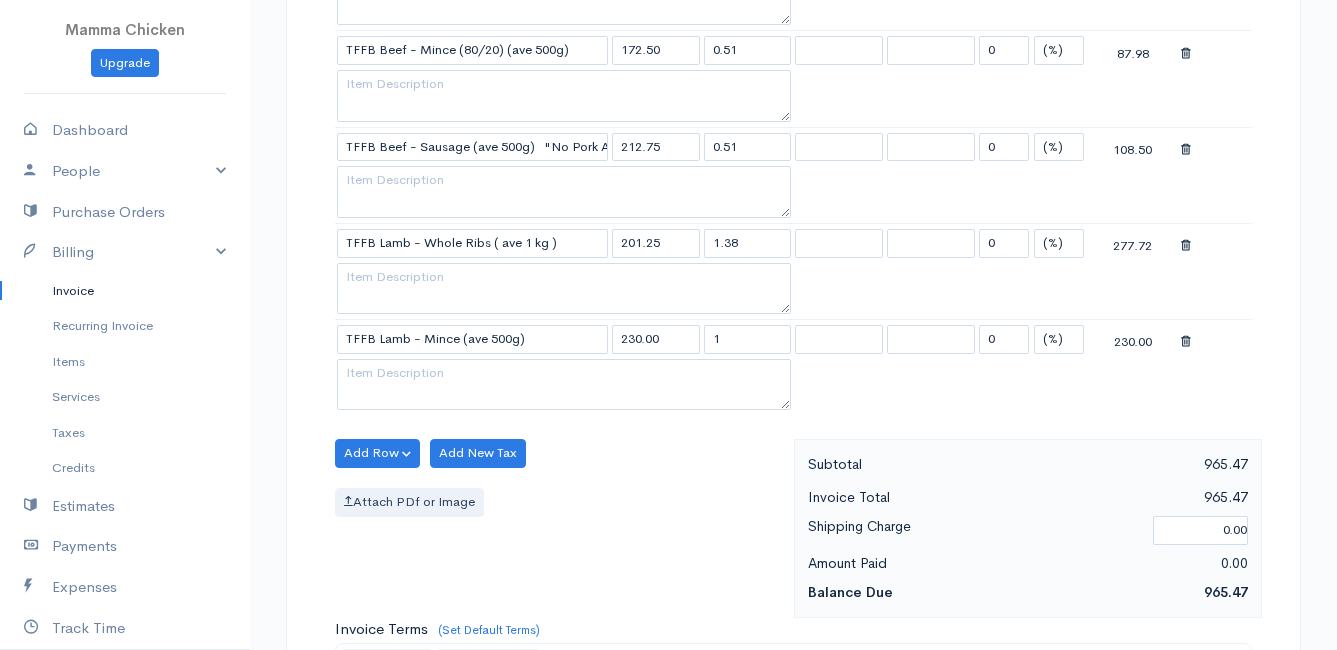 click on "sent To [FIRST] [LAST] [NUMBER] [STREET] [CITY] [POSTAL_CODE] [Choose Country] United States Canada United Kingdom Afghanistan Albania Algeria American Samoa Andorra Anguilla Angola Antarctica Kip" at bounding box center (668, 205) 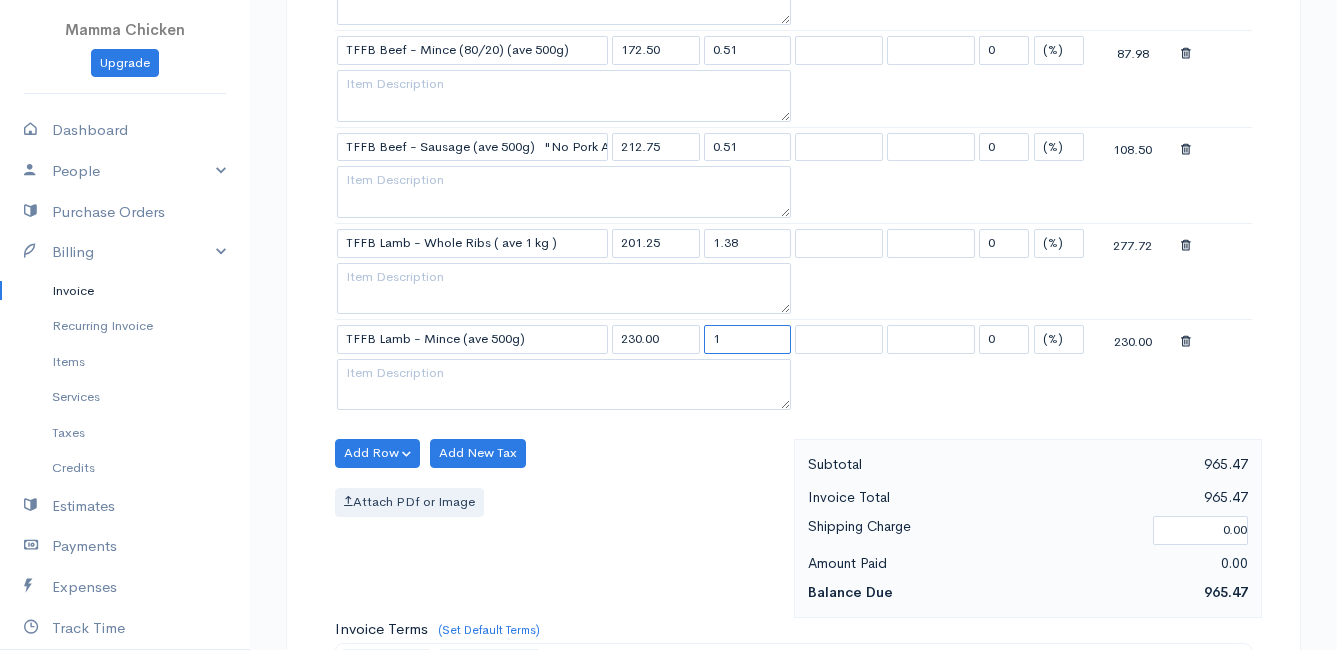 drag, startPoint x: 738, startPoint y: 342, endPoint x: 695, endPoint y: 337, distance: 43.289722 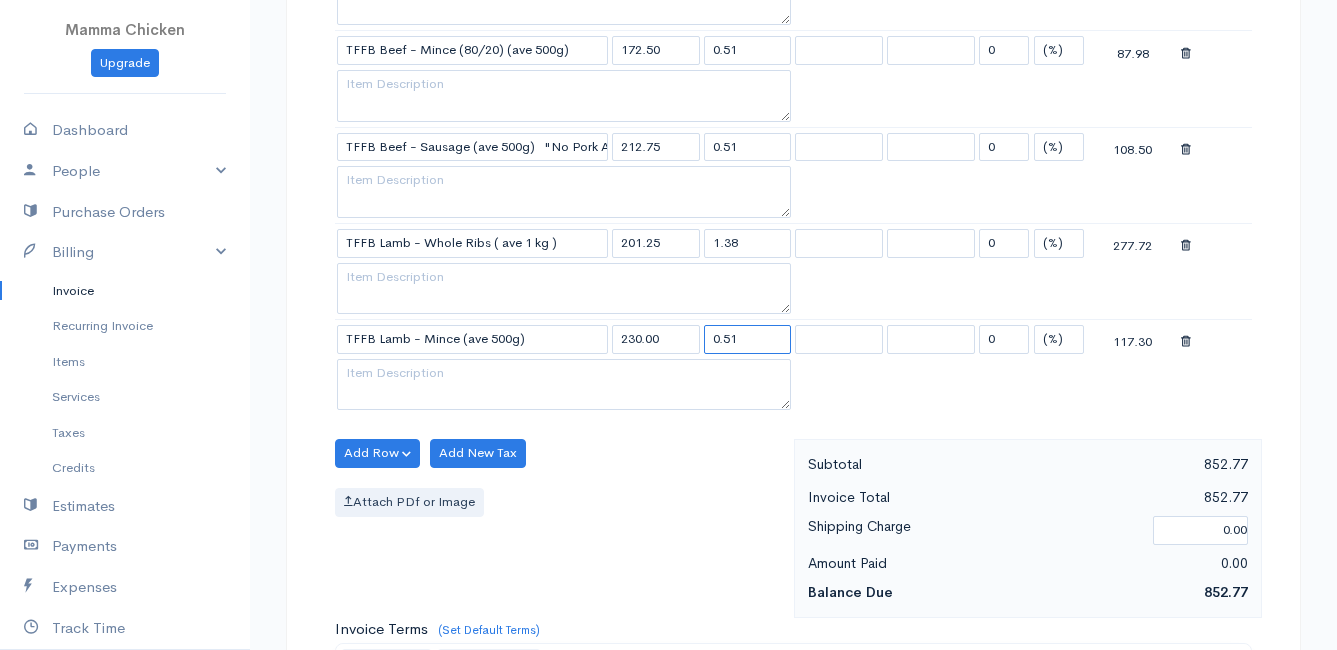 type on "0.51" 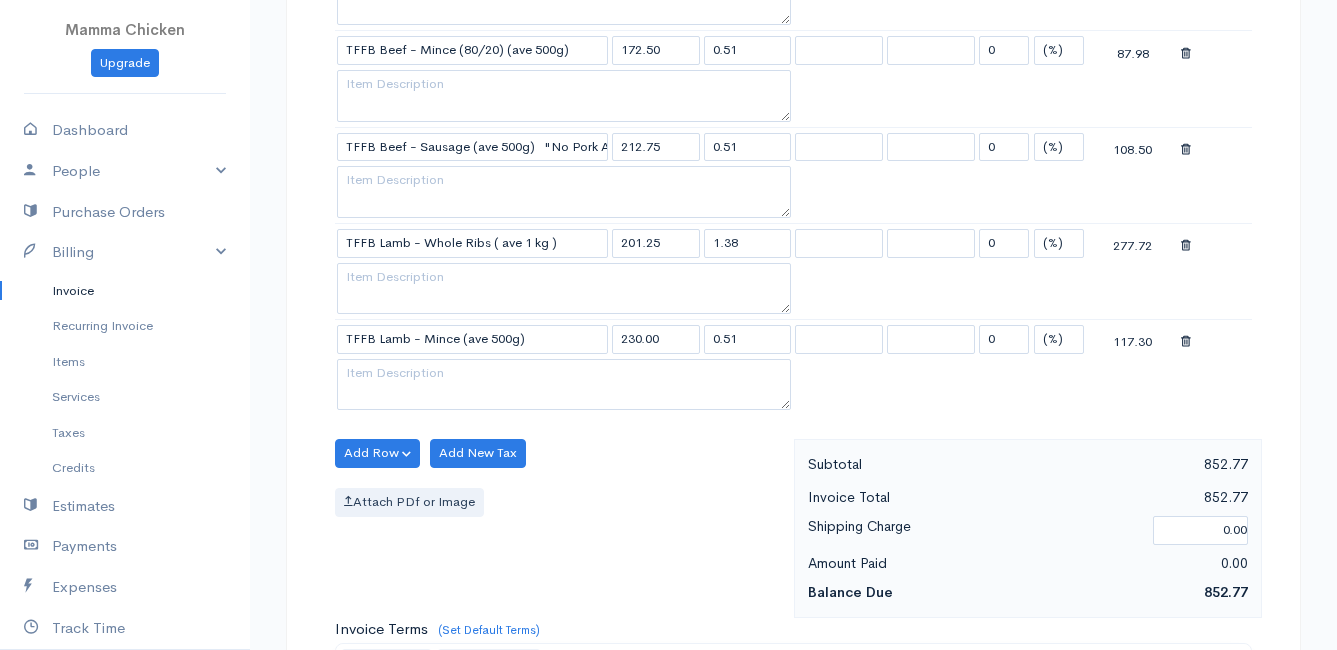 click on "Add Row Add Item Row Add Time Row Add New Tax                          Attach PDf or Image" at bounding box center (559, 528) 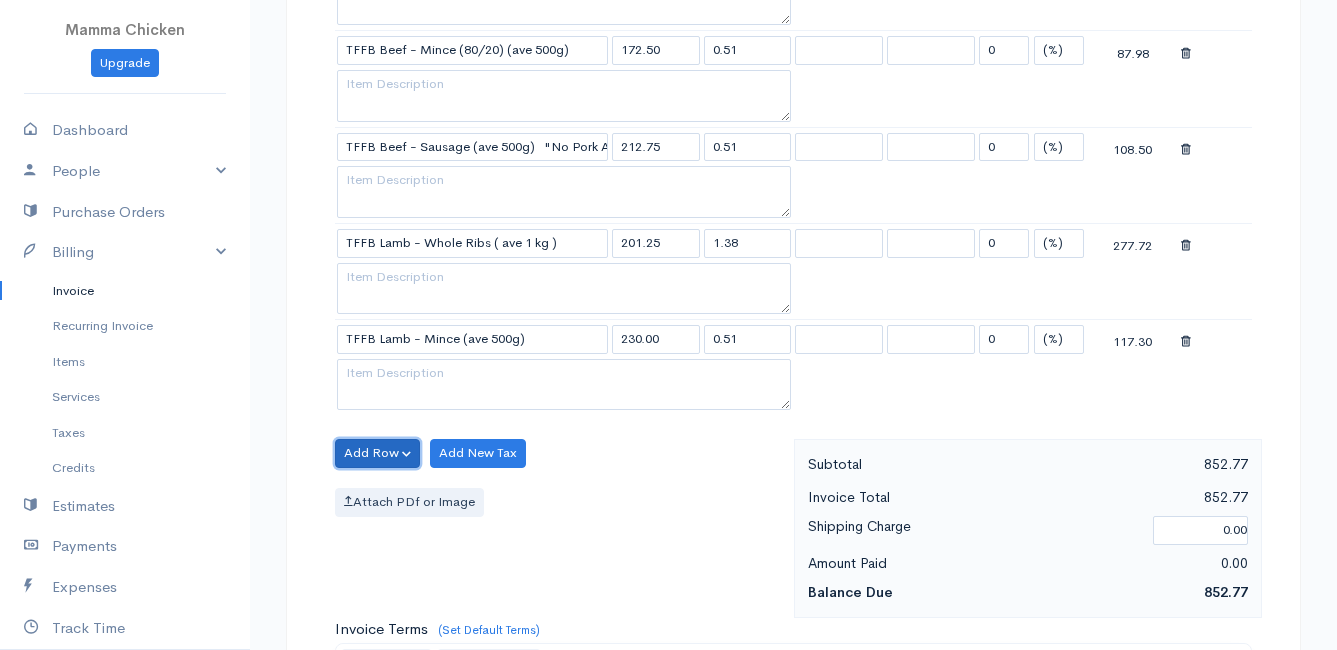 click on "Add Row" at bounding box center (377, 453) 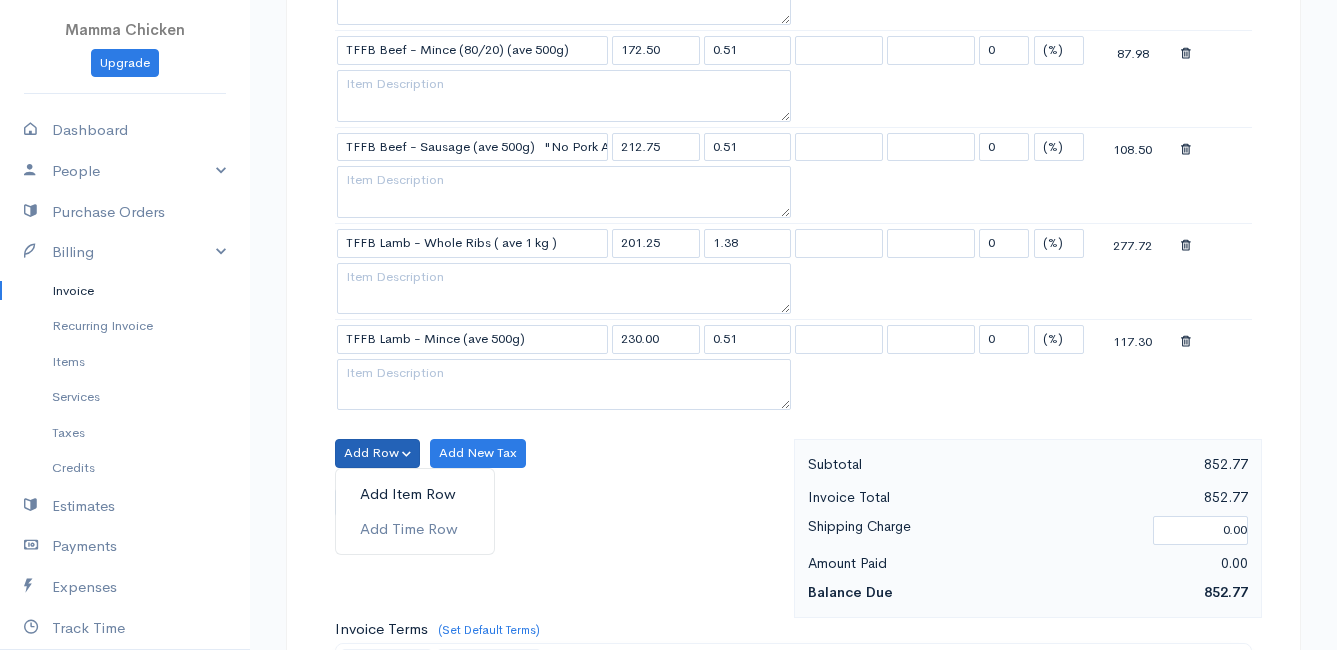 click on "Add Item Row" at bounding box center (415, 494) 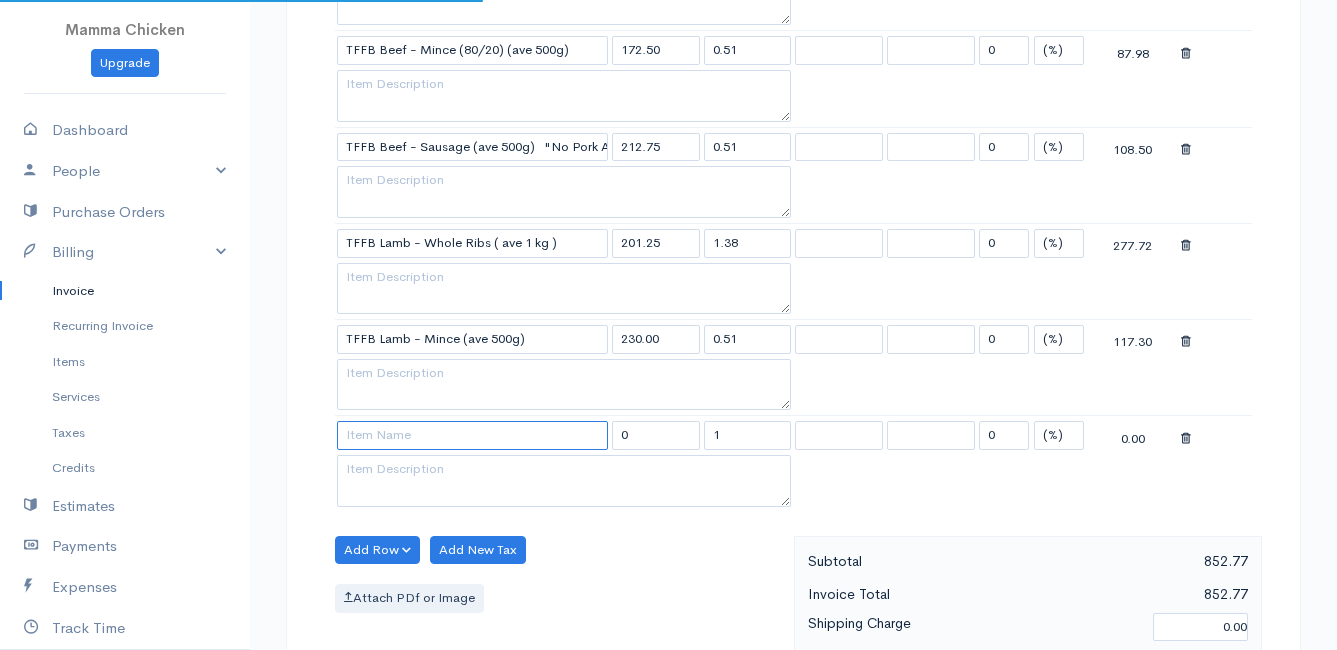 click at bounding box center (472, 435) 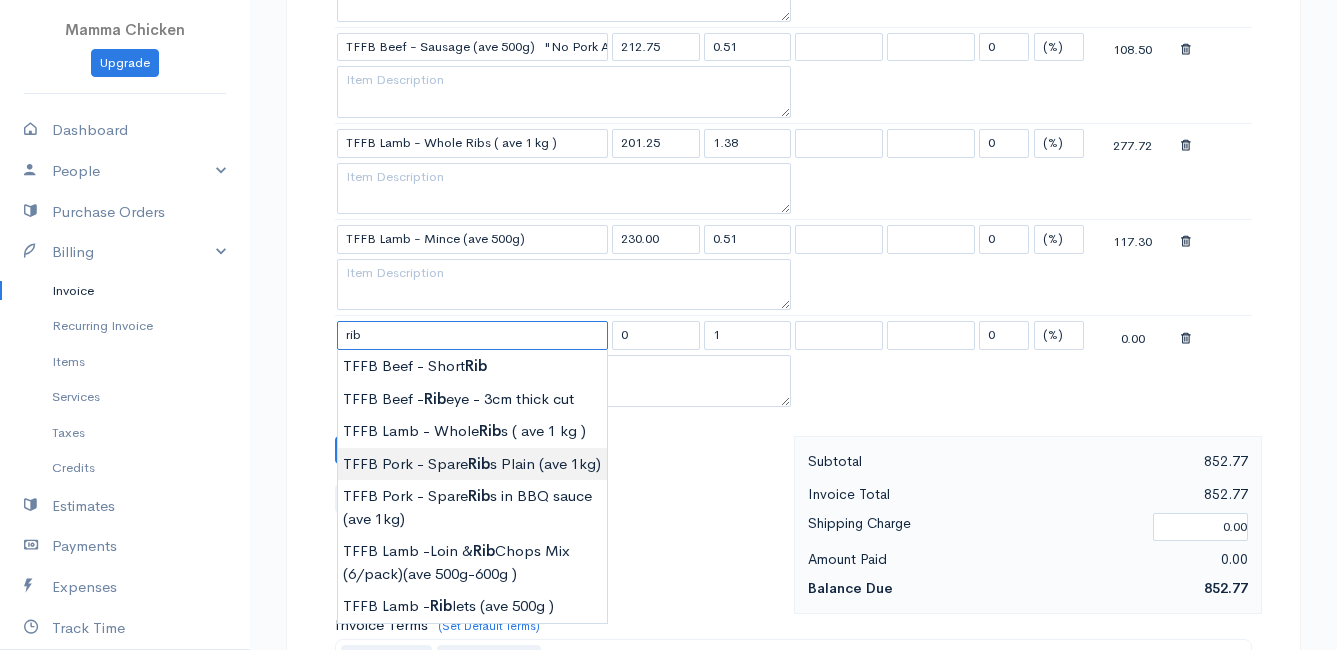 scroll, scrollTop: 1100, scrollLeft: 0, axis: vertical 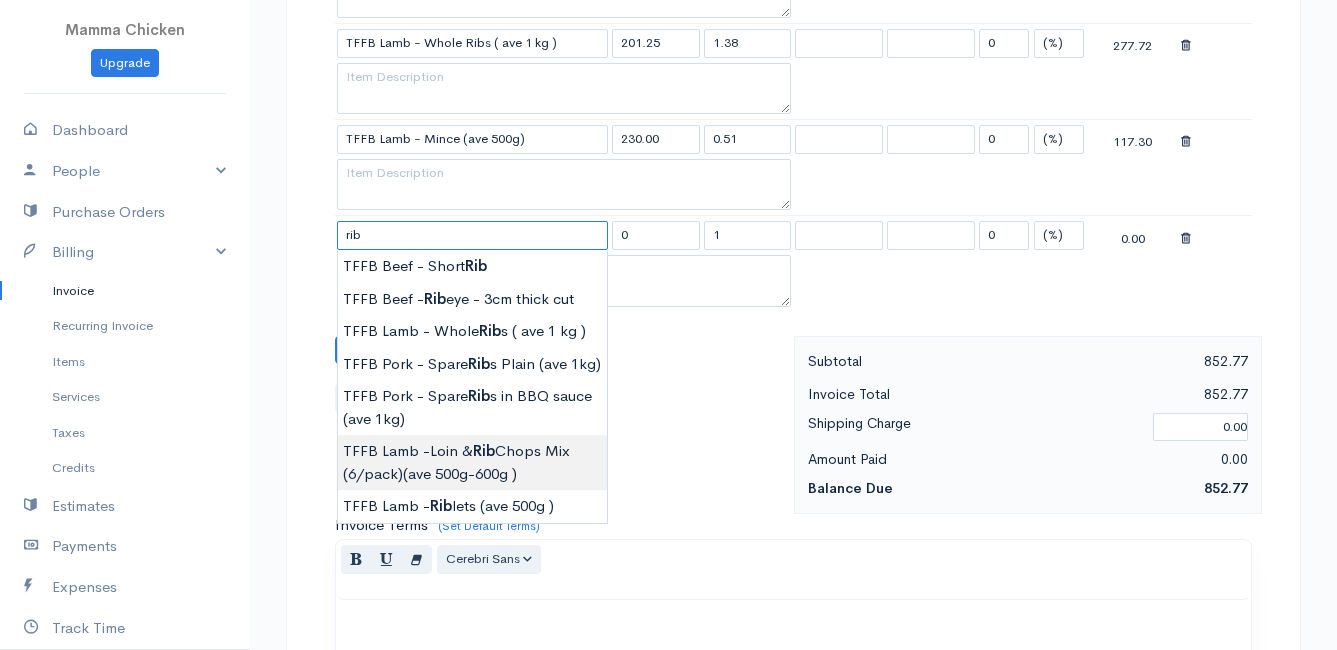 type on "TFFB Lamb -Loin & Rib Chops Mix (6/pack)(ave 500g-600g )" 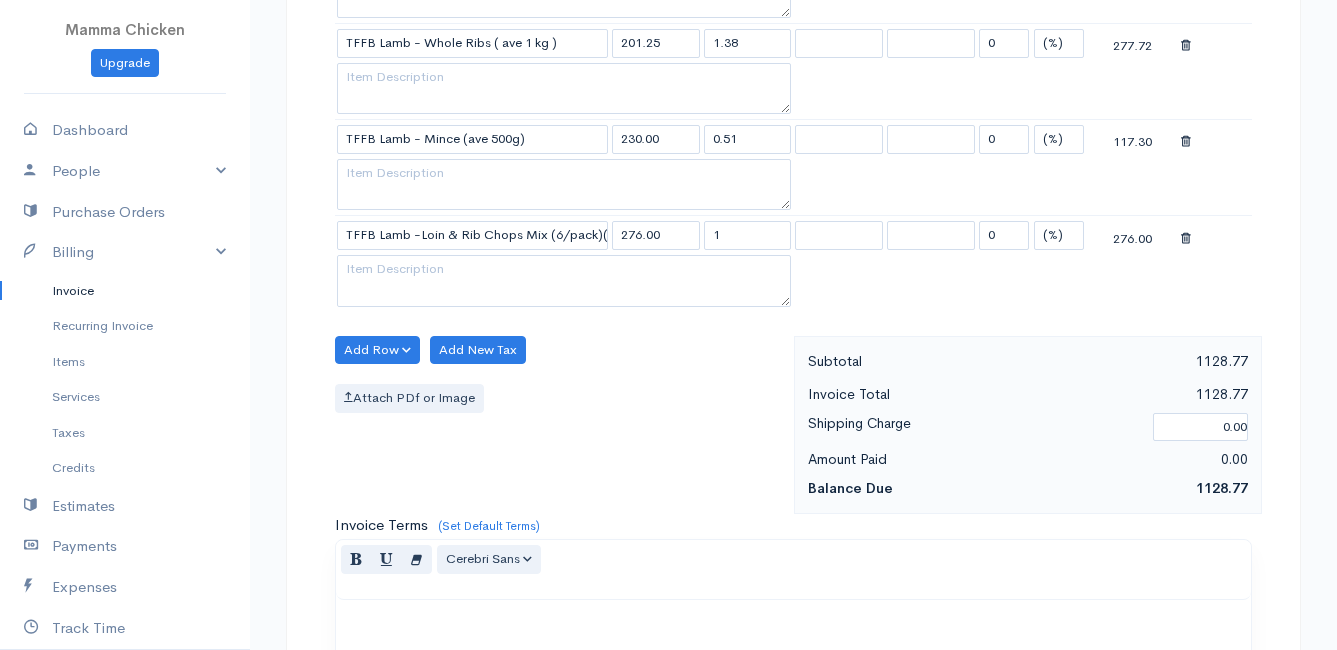 click on "sent To [FIRST] [LAST] [NUMBER] [STREET] [CITY] [POSTAL_CODE] [Choose Country] United States Canada United Kingdom Afghanistan Albania Algeria American Samoa Andorra Anguilla Angola Antarctica Kip" at bounding box center (668, 53) 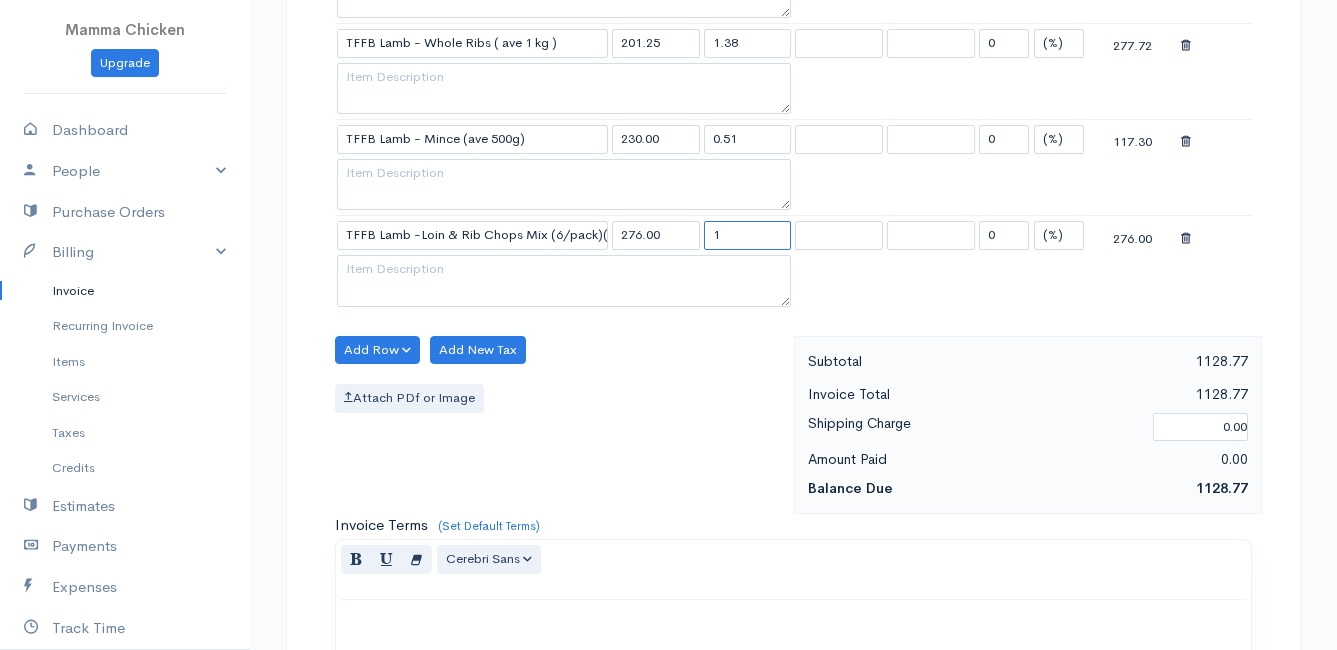 drag, startPoint x: 727, startPoint y: 230, endPoint x: 701, endPoint y: 234, distance: 26.305893 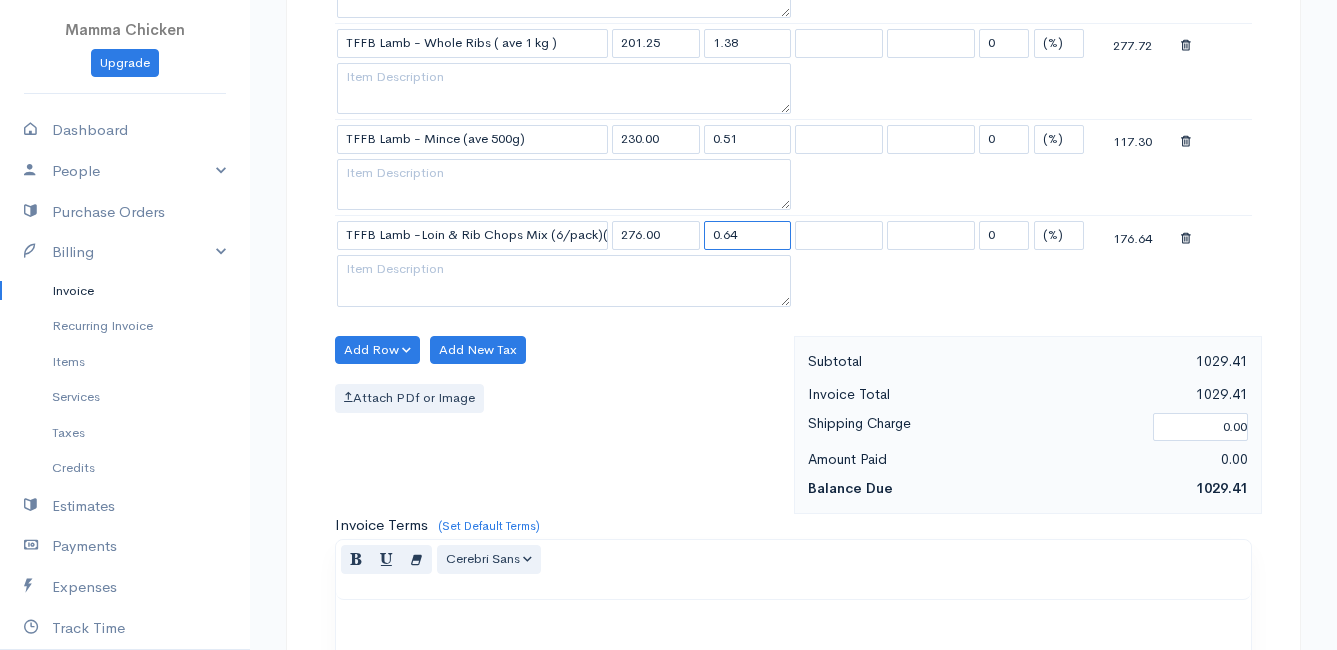 type on "0.64" 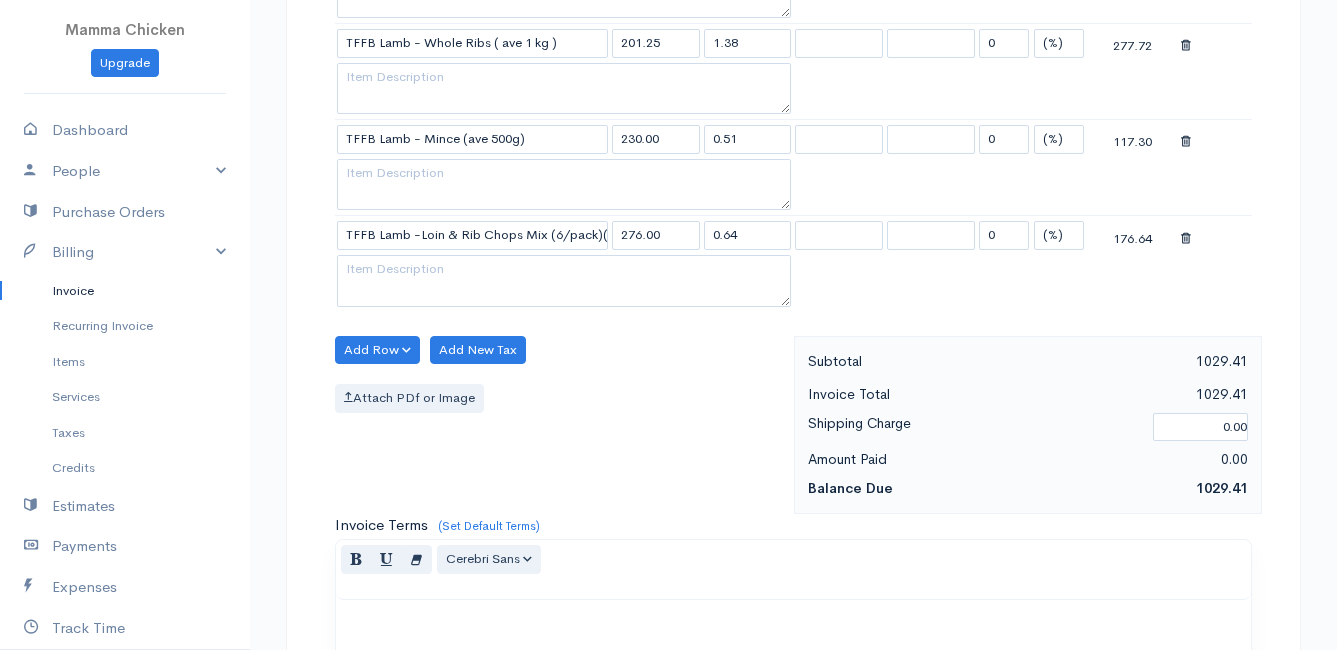 click on "Attach PDf or Image" at bounding box center (559, 398) 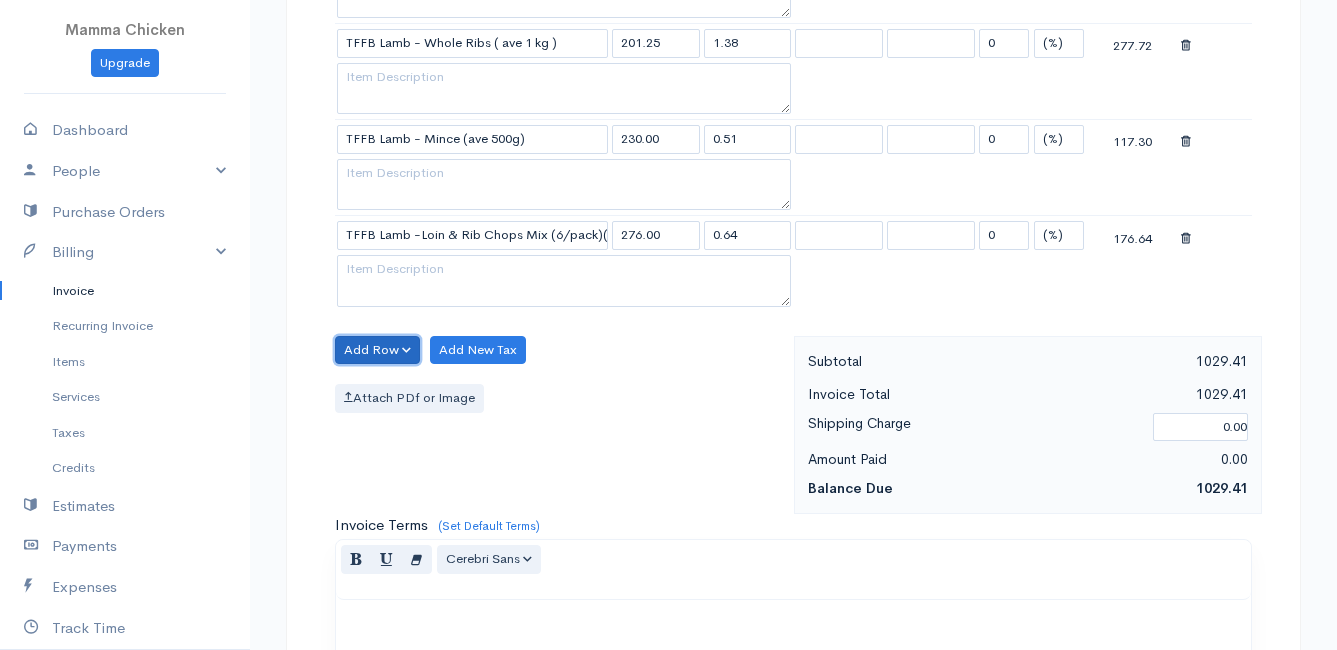 click on "Add Row" at bounding box center [377, 350] 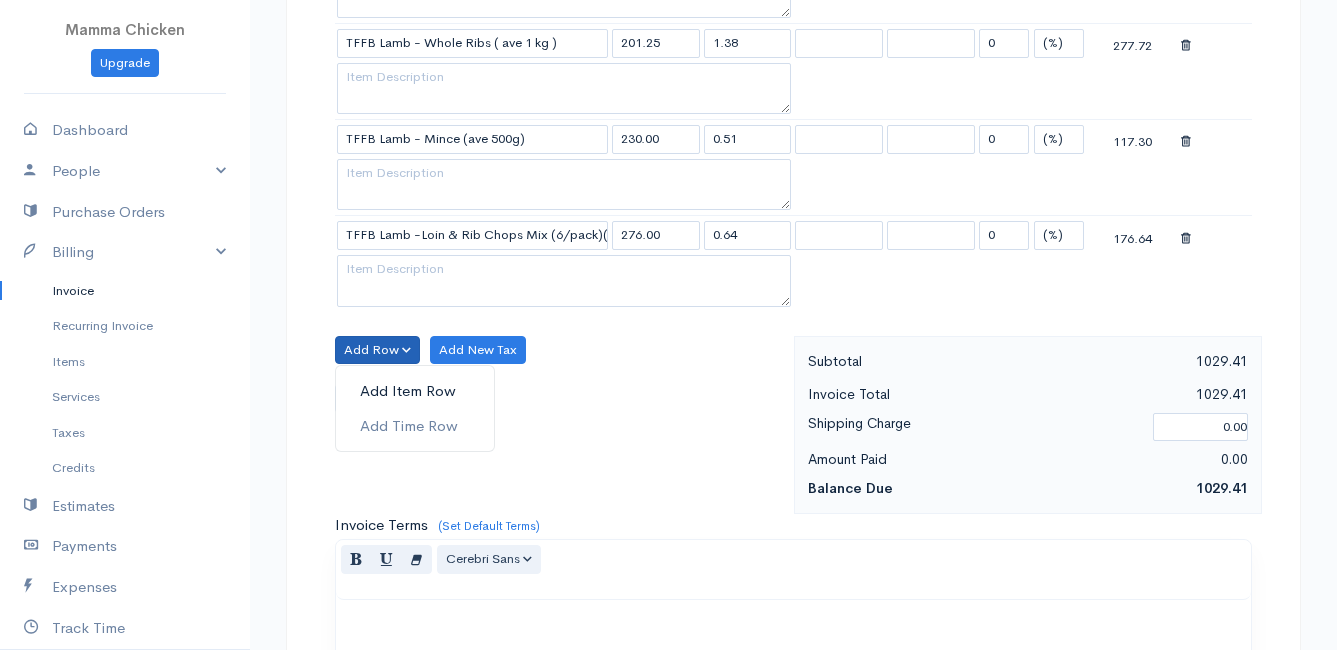 click on "Add Item Row" at bounding box center [415, 391] 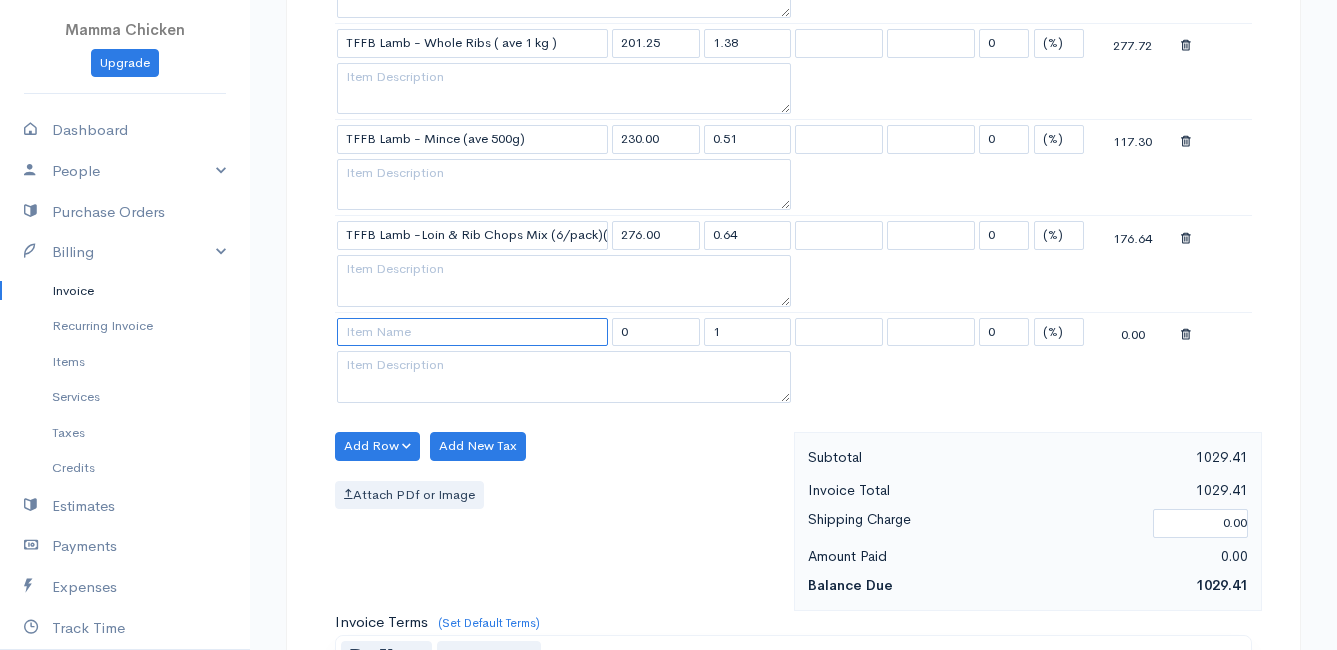 click at bounding box center (472, 332) 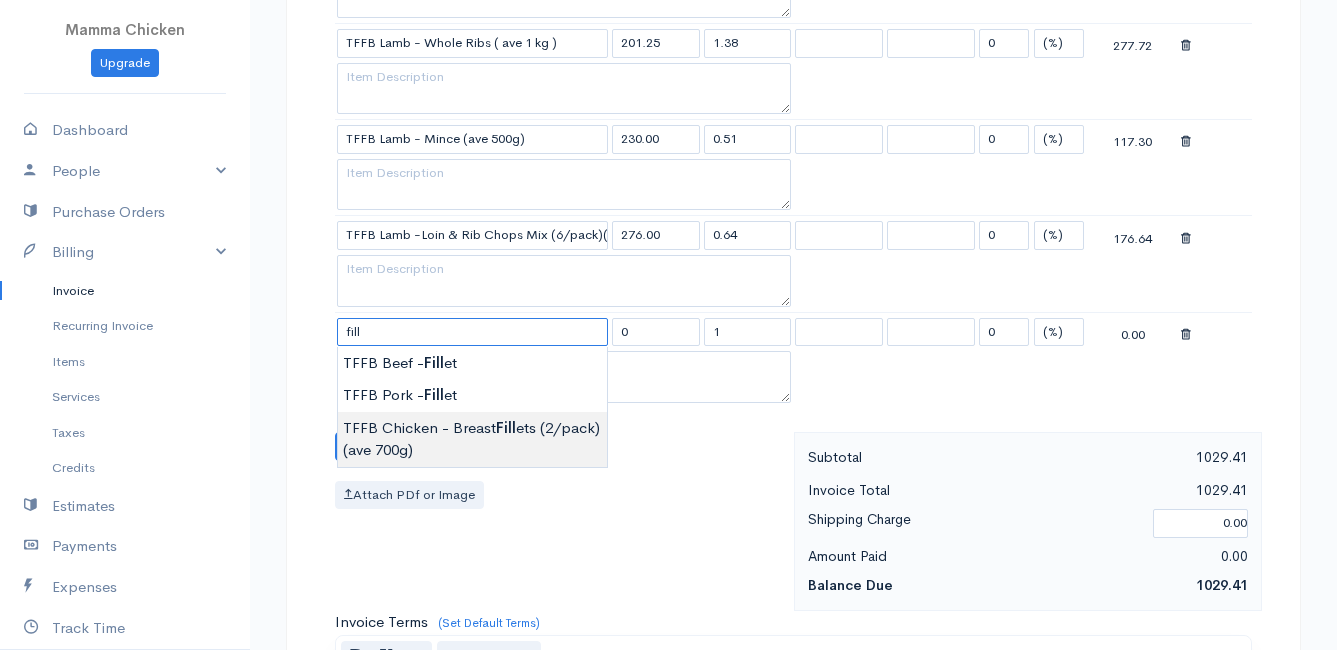 type on "TFFB Chicken - Breast Fillets (2/pack) (ave 700g)" 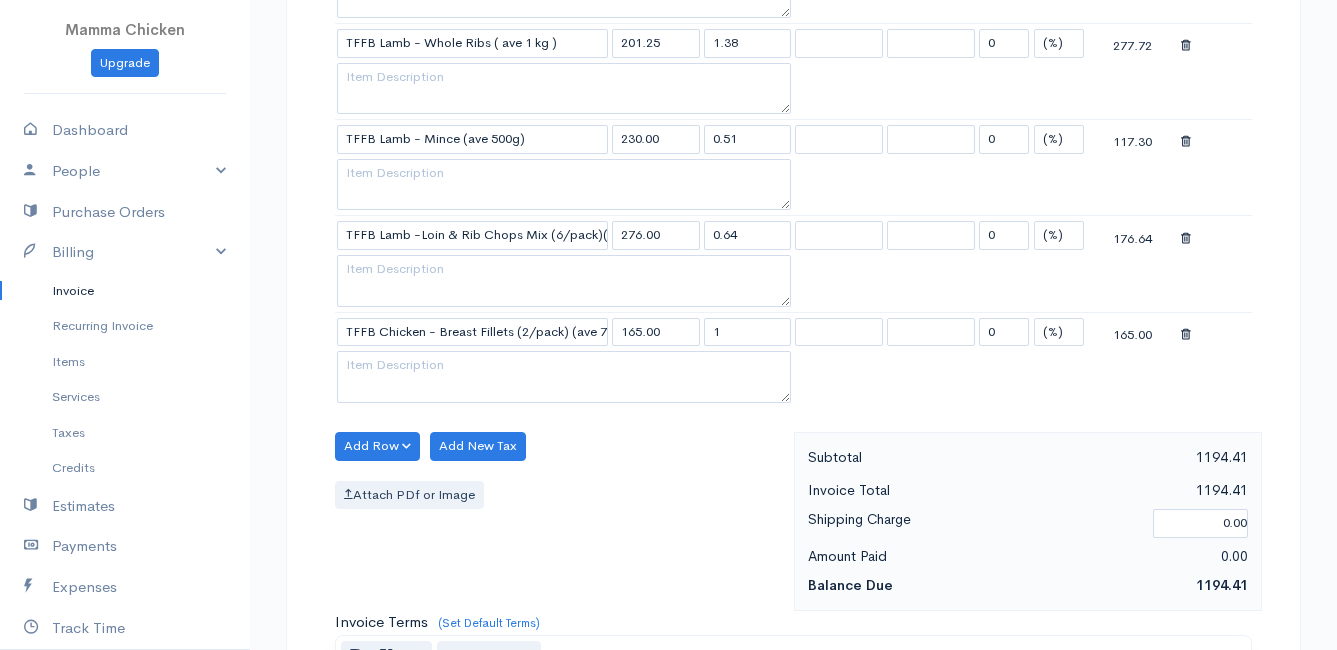 click on "sent To [FIRST] [LAST] [NUMBER] [STREET] [CITY] [POSTAL_CODE] [Choose Country] United States Canada United Kingdom Afghanistan Albania Algeria American Samoa Andorra Anguilla Angola Antarctica Kip" at bounding box center [668, 101] 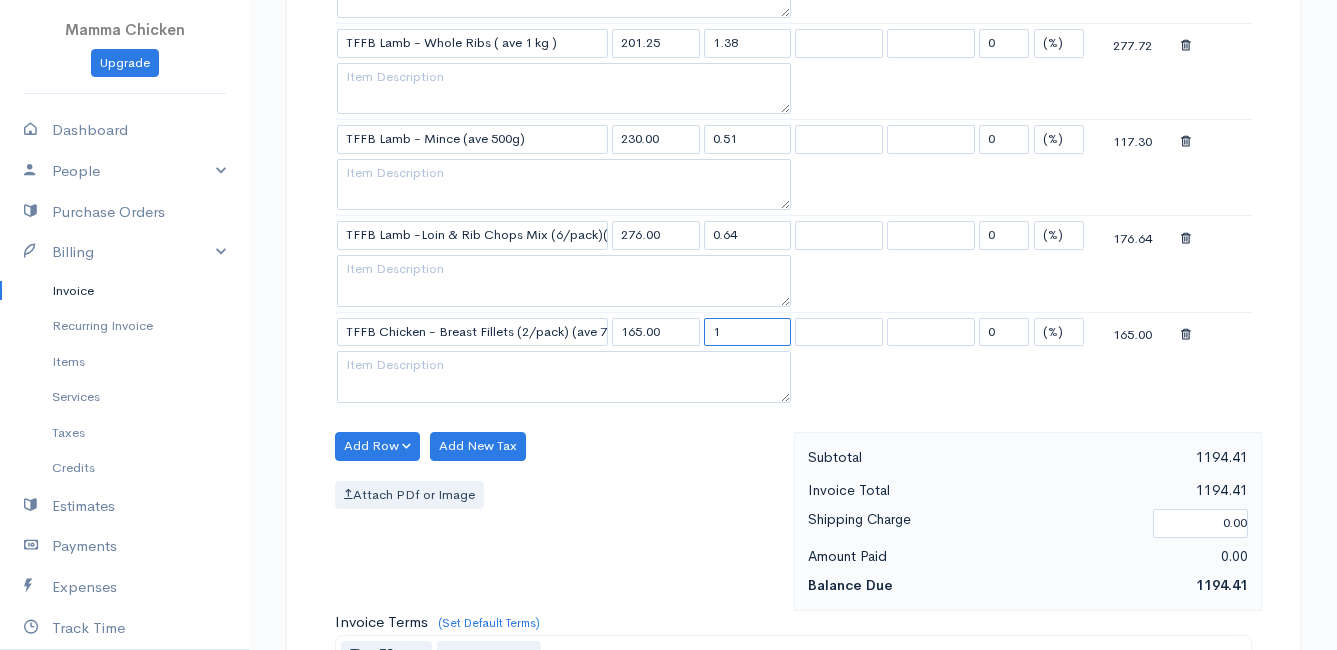 drag, startPoint x: 762, startPoint y: 326, endPoint x: 691, endPoint y: 334, distance: 71.44928 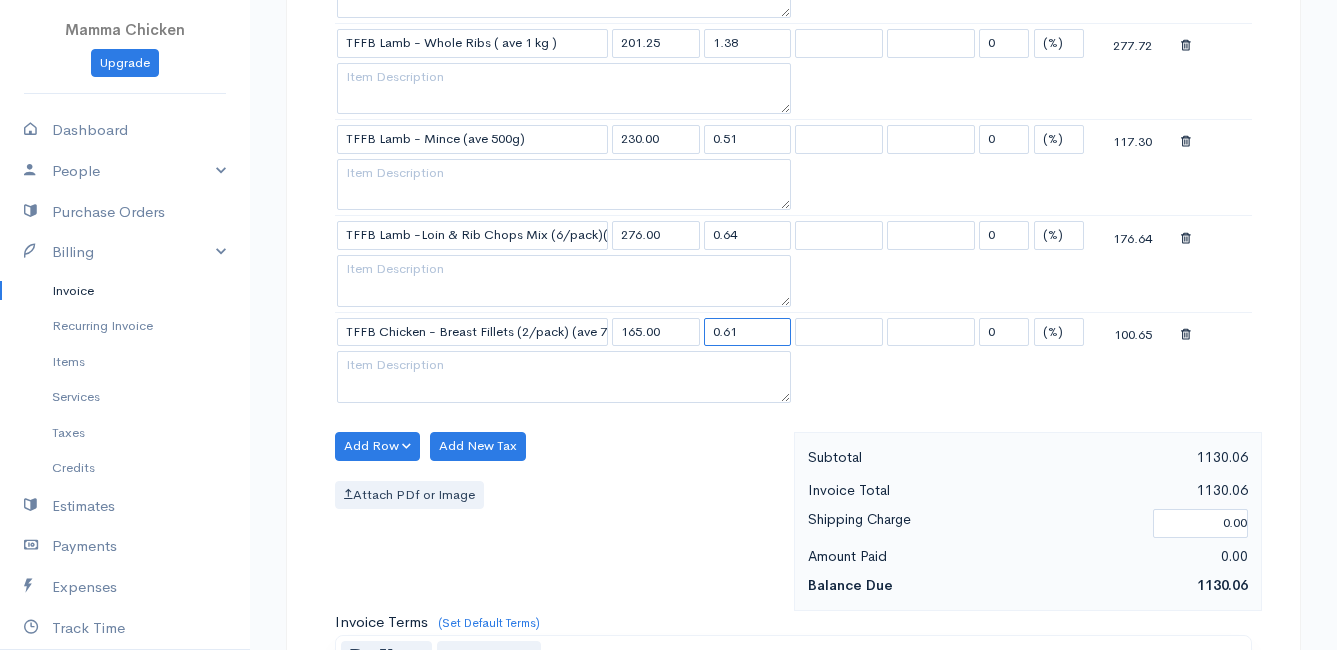 type on "0.61" 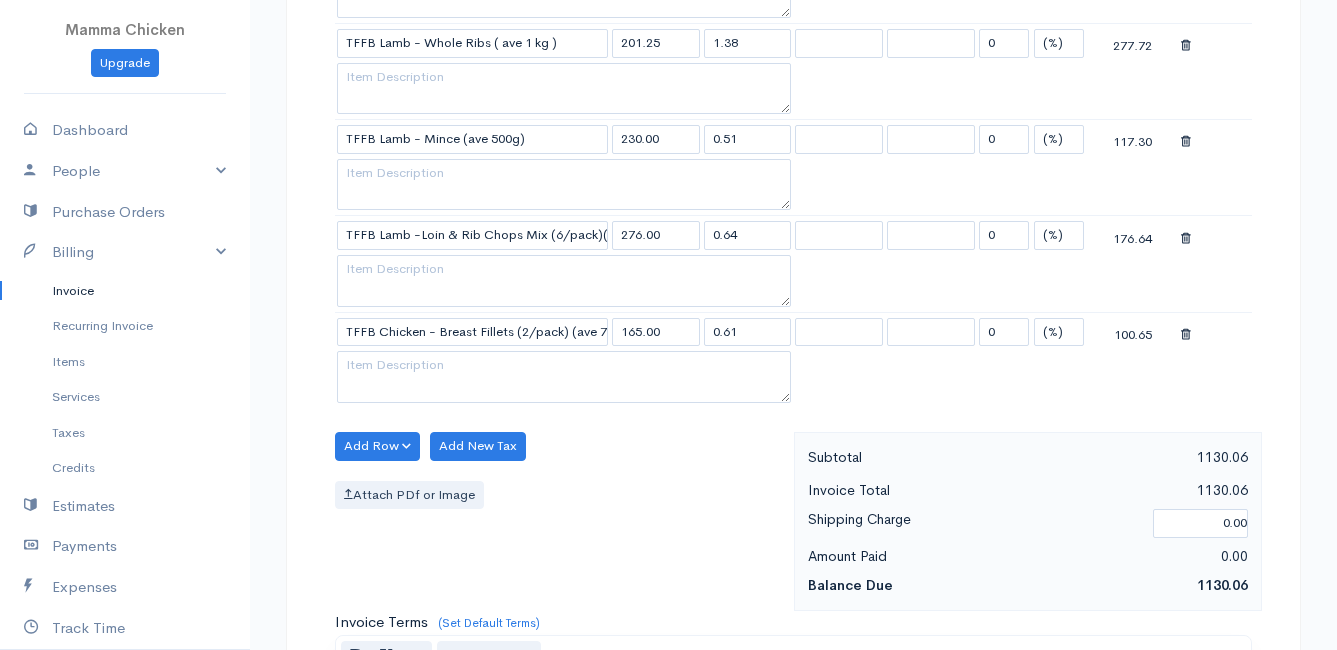 click on "Add Row Add Item Row Add Time Row Add New Tax                          Attach PDf or Image" at bounding box center (559, 521) 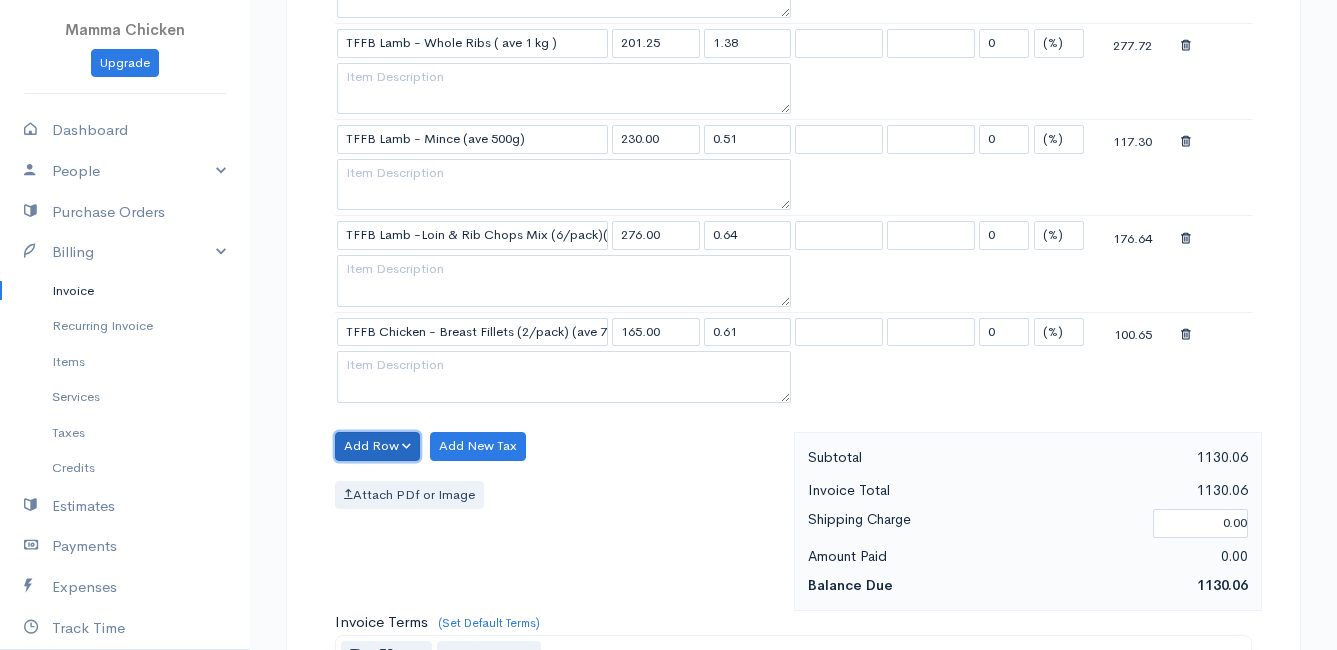 click on "Add Row" at bounding box center (377, 446) 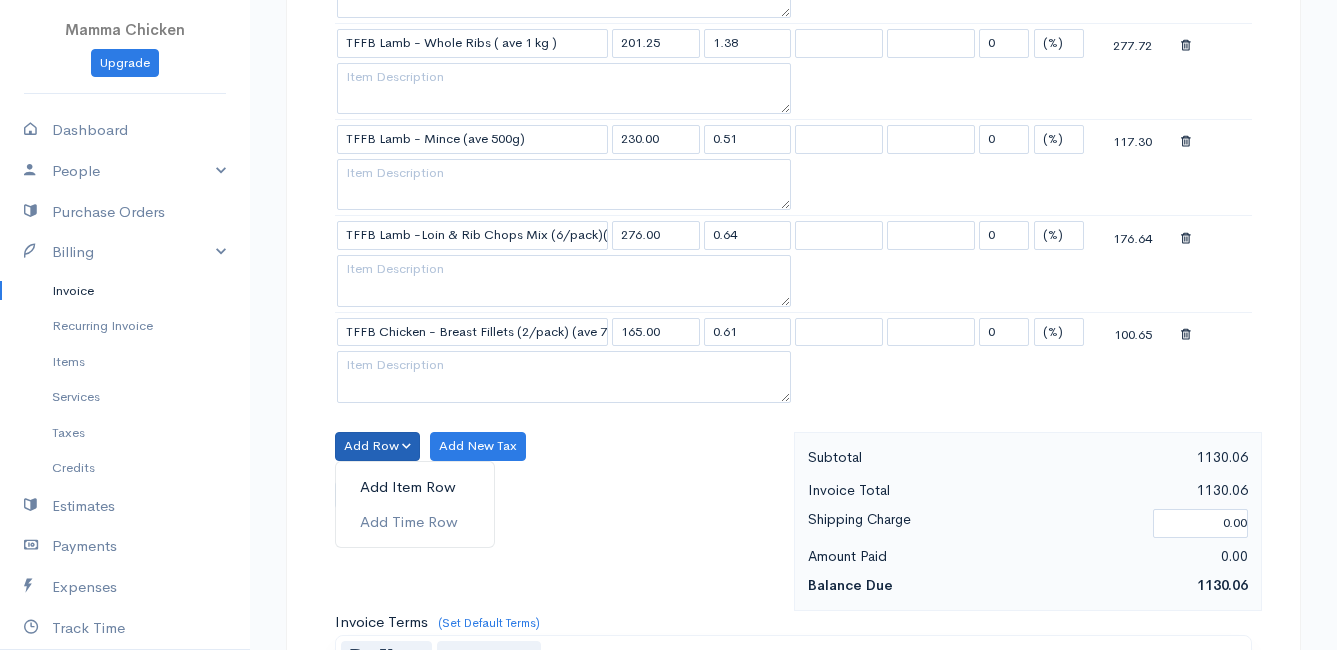 click on "Add Item Row" at bounding box center (415, 487) 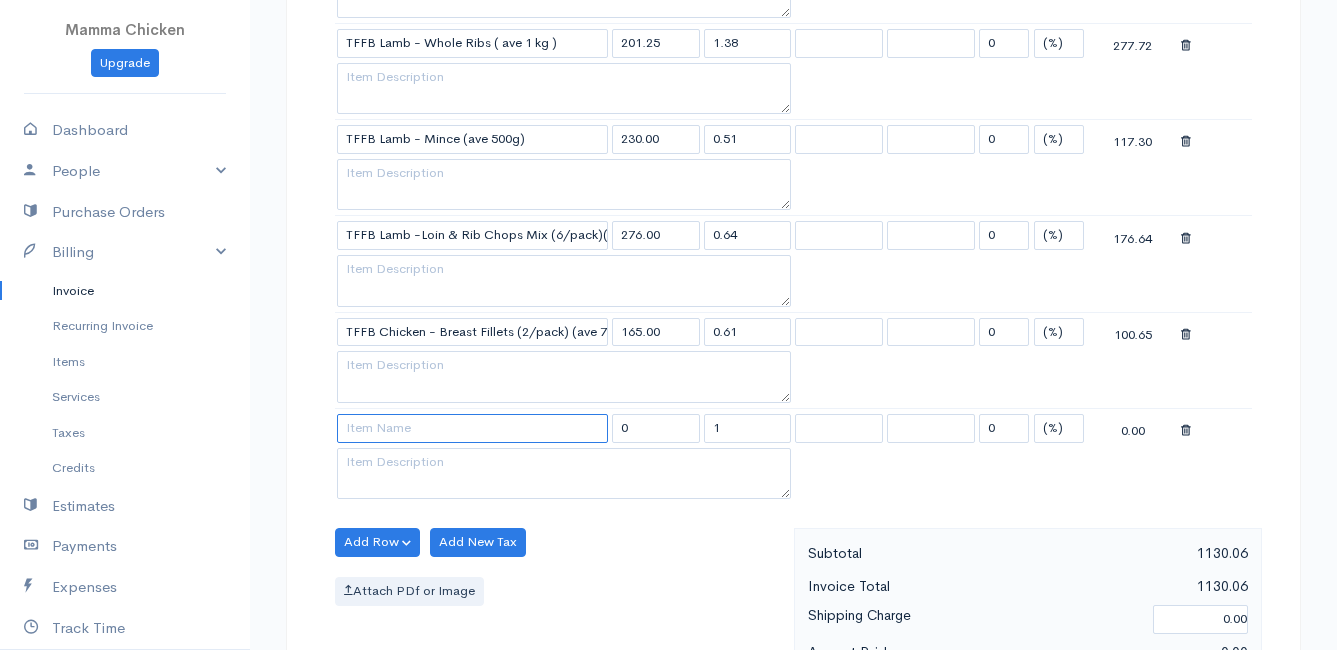 click at bounding box center [472, 428] 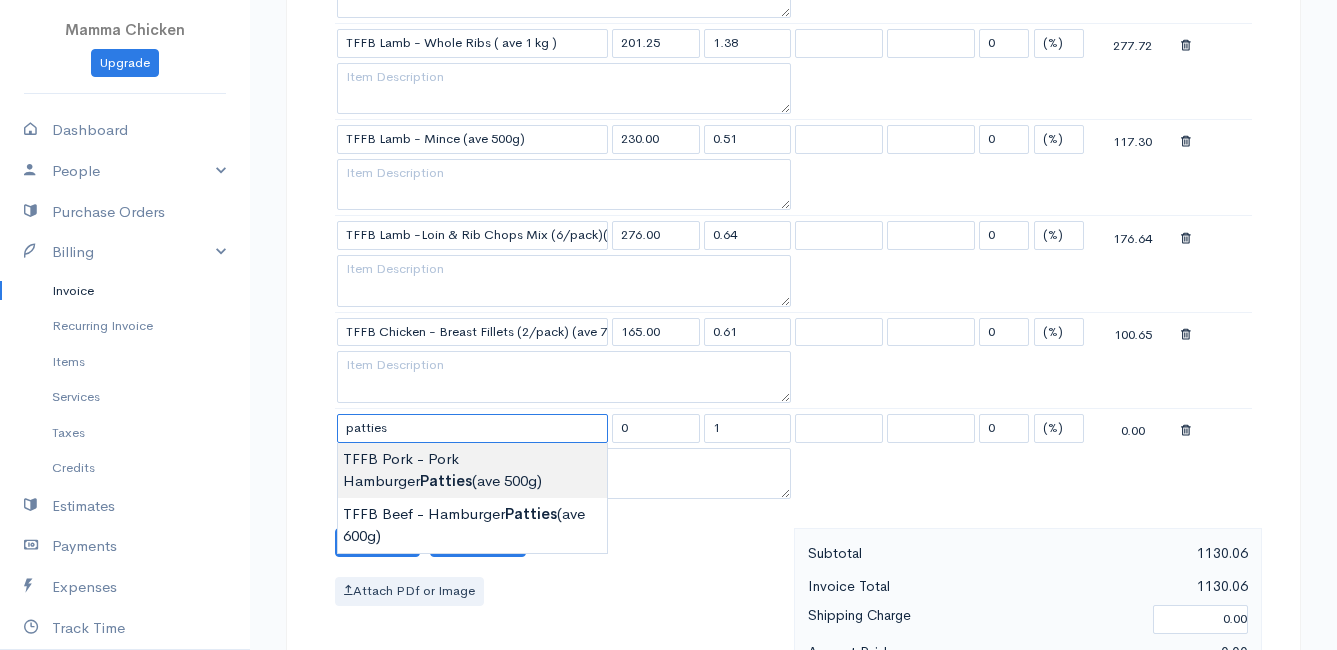 type on "TFFB Pork - Pork Hamburger Patties (ave 500g)" 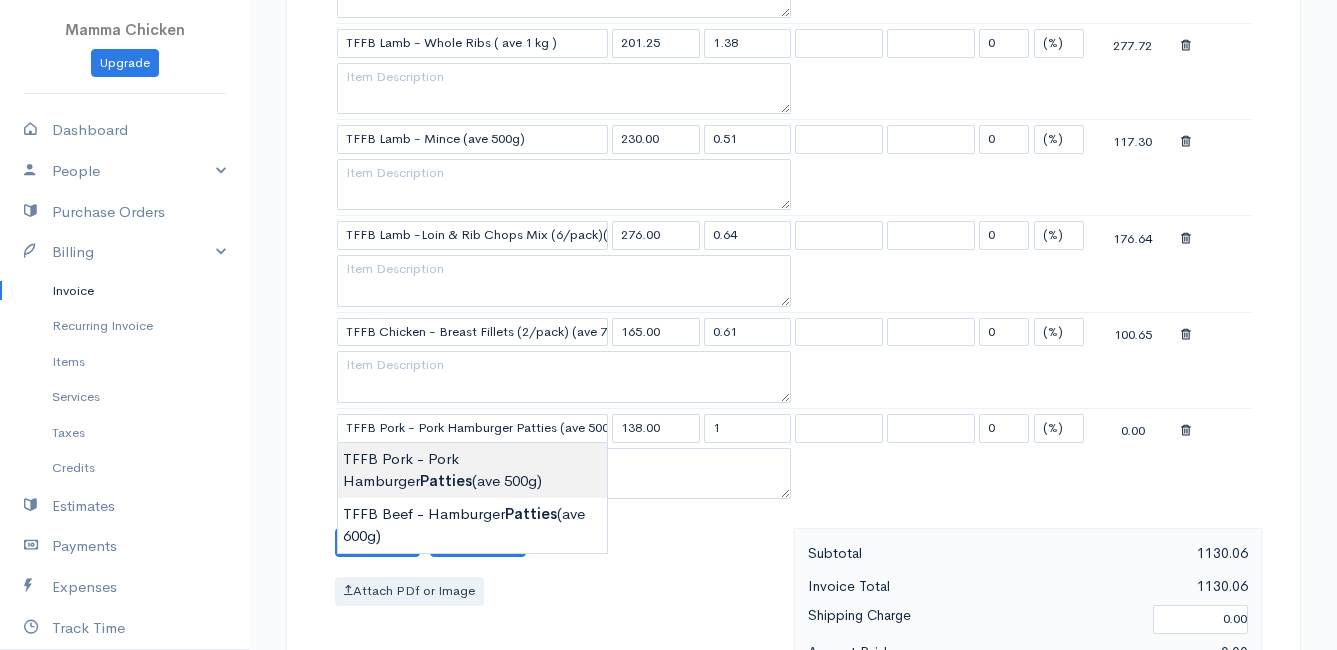 click on "sent To [FIRST] [LAST] [NUMBER] [STREET] [CITY] [POSTAL_CODE] [Choose Country] United States Canada United Kingdom Afghanistan Albania Algeria American Samoa Andorra Anguilla Angola Antarctica Kip" at bounding box center (668, 149) 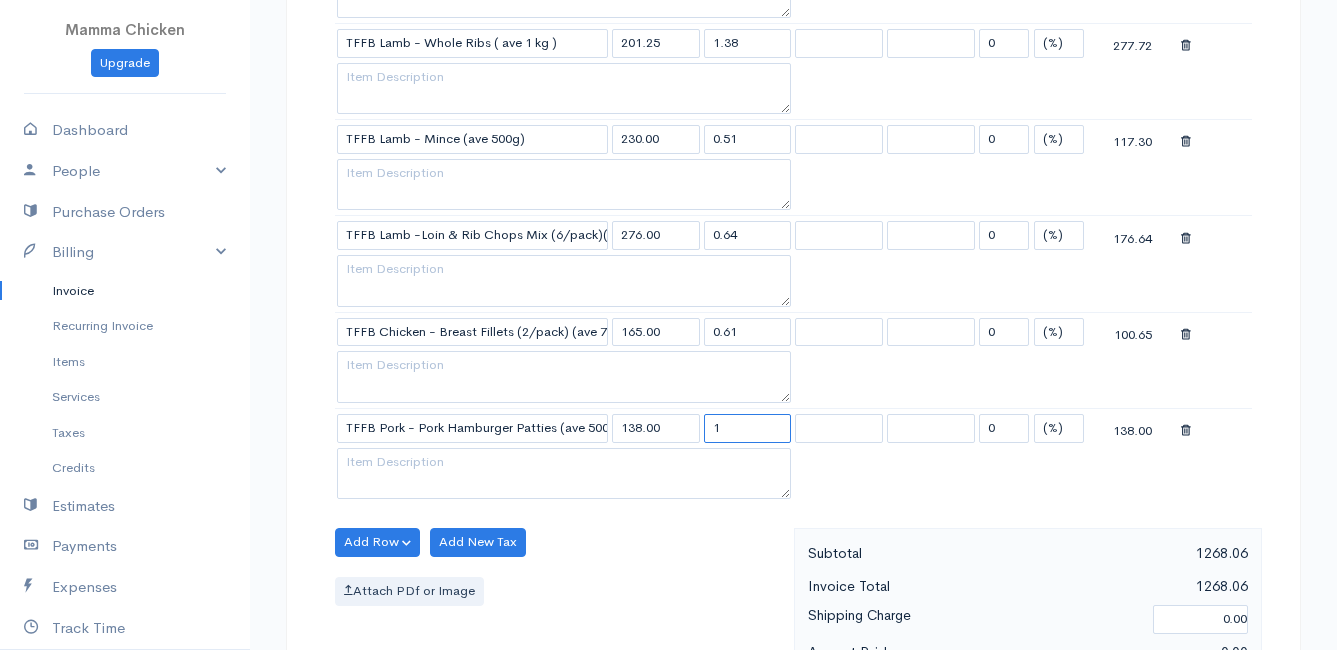 drag, startPoint x: 753, startPoint y: 427, endPoint x: 680, endPoint y: 433, distance: 73.24616 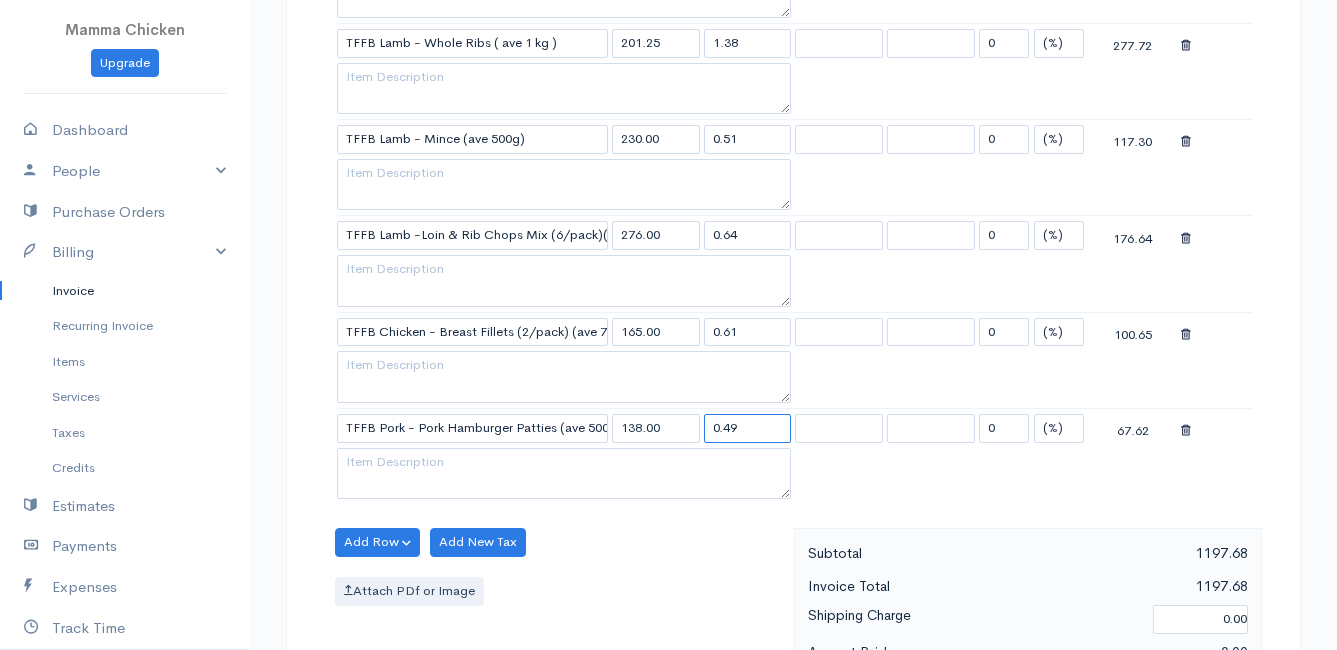 type on "0.49" 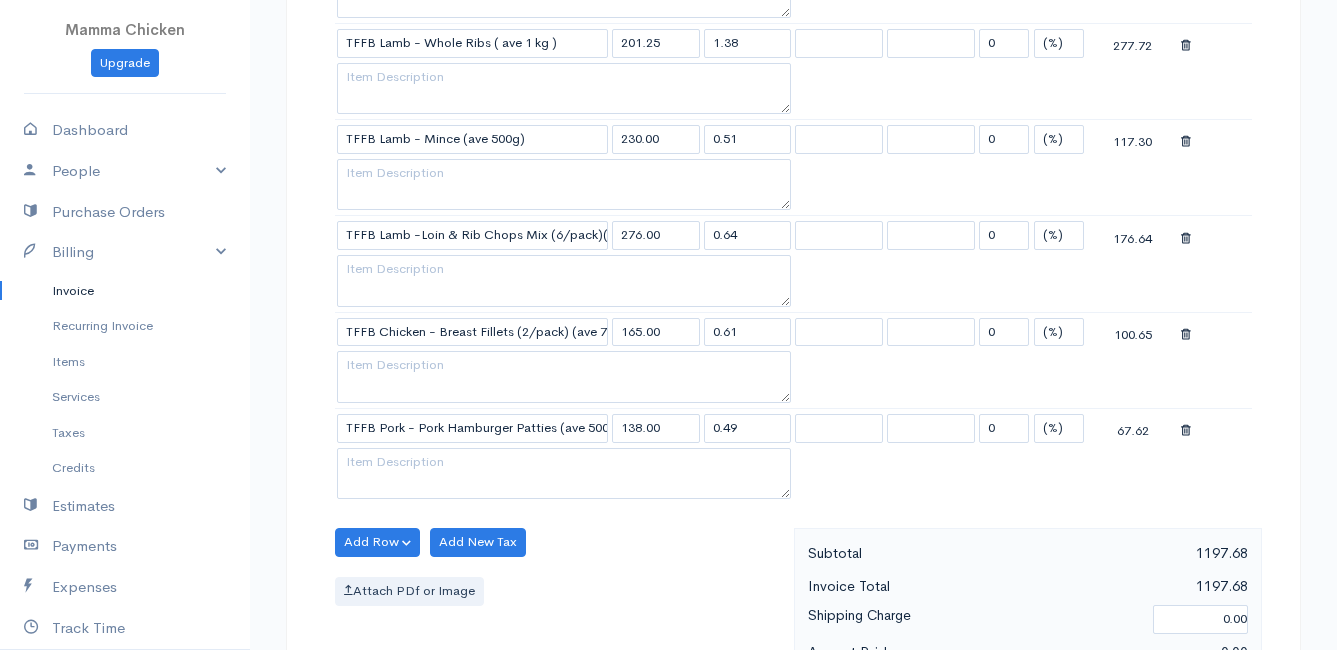 click on "Add Row Add Item Row Add Time Row Add New Tax                          Attach PDf or Image" at bounding box center (559, 617) 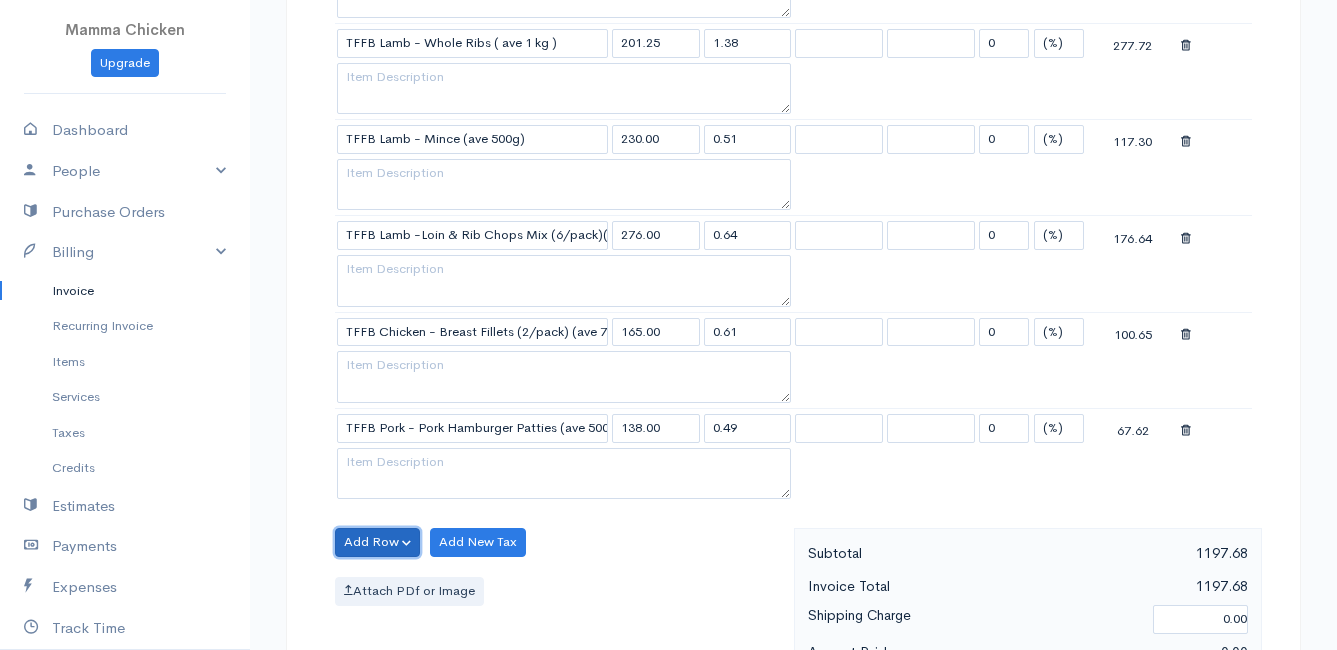click on "Add Row" at bounding box center [377, 542] 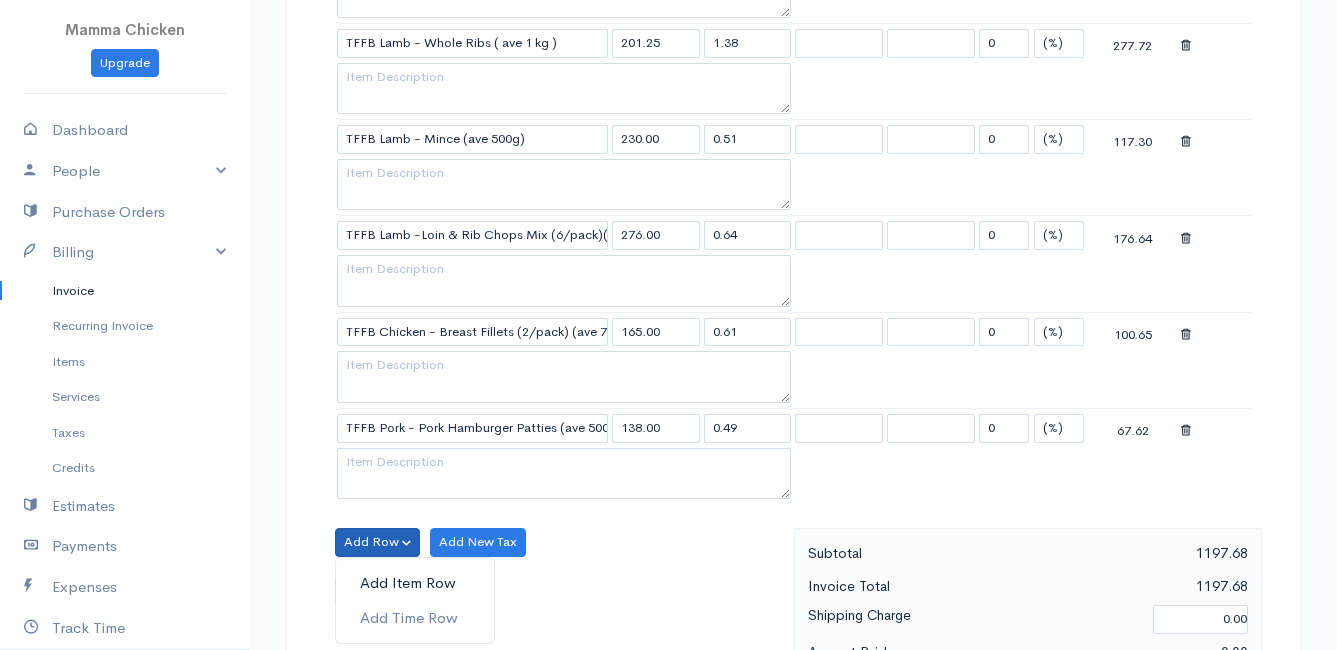 click on "Add Item Row" at bounding box center (415, 583) 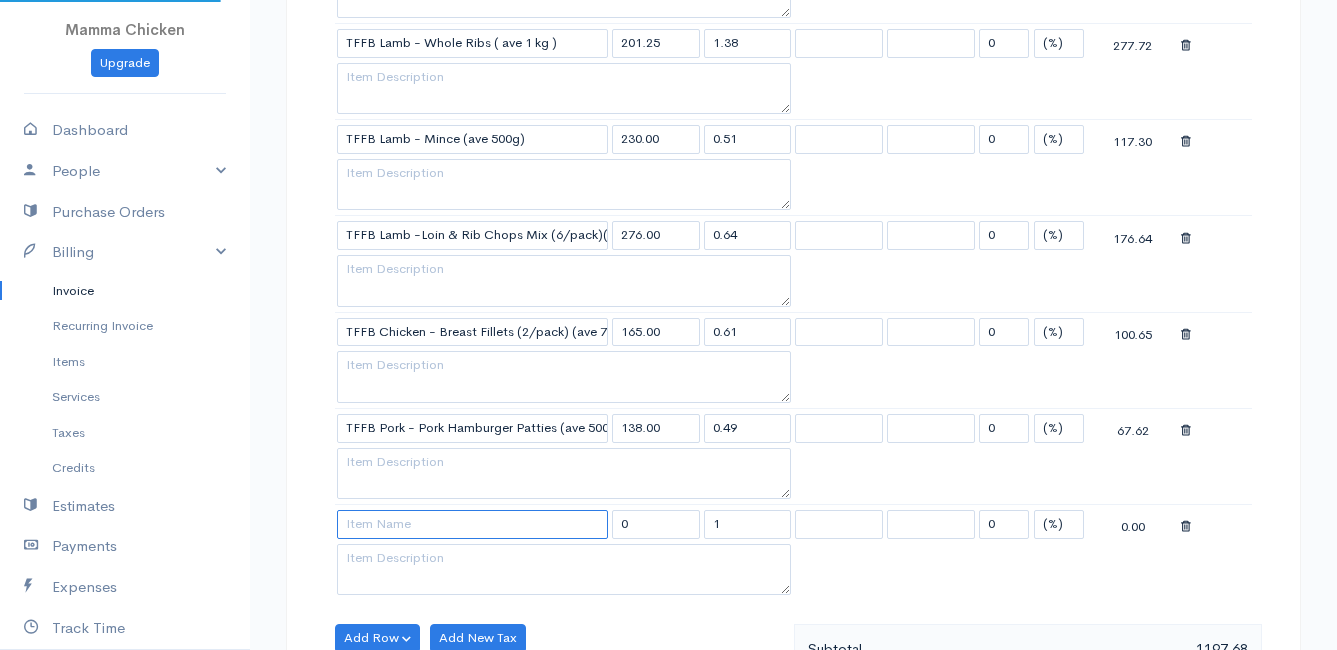 click at bounding box center (472, 524) 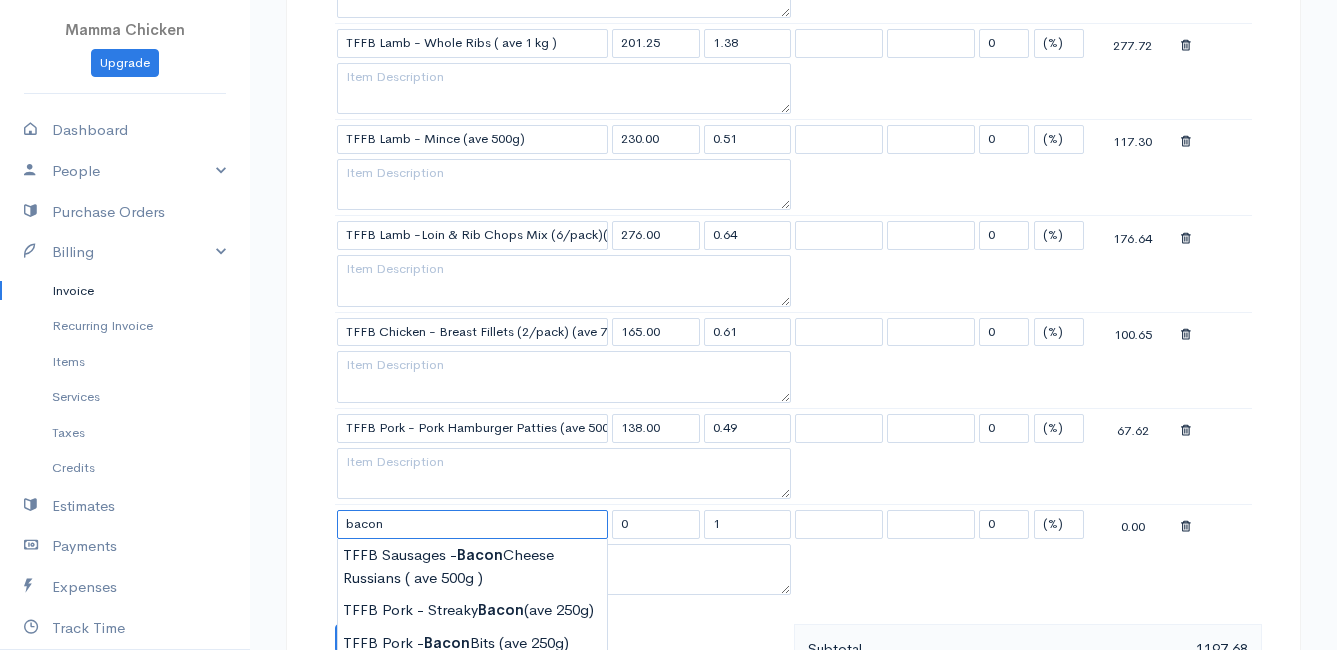 scroll, scrollTop: 1200, scrollLeft: 0, axis: vertical 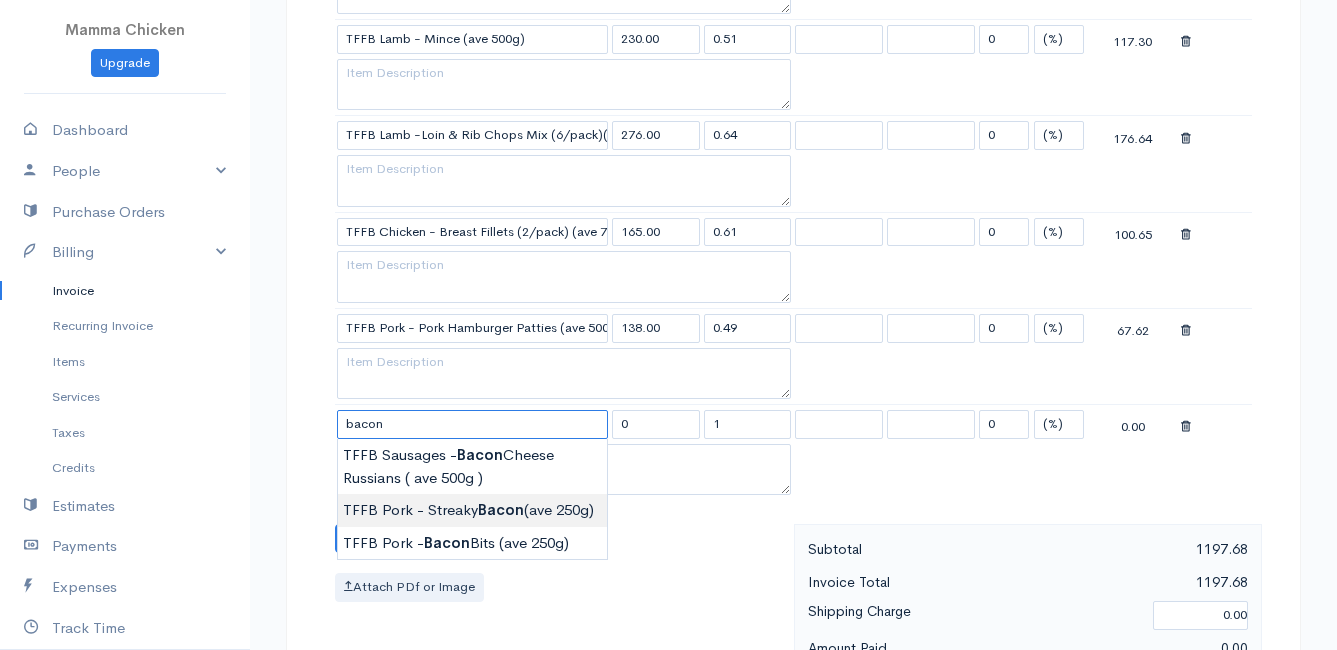 type on "TFFB Pork - Streaky Bacon (ave 250g)" 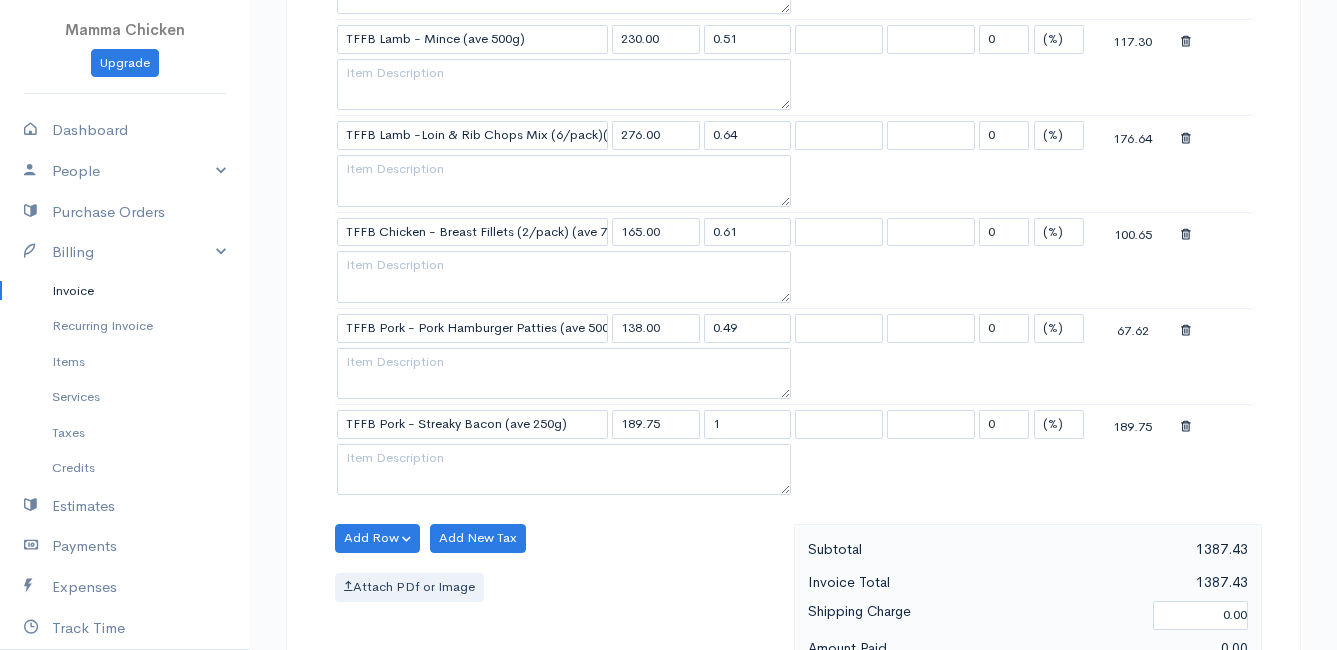 click on "sent To [FIRST] [LAST] [NUMBER] [STREET] [CITY] [POSTAL_CODE] [Choose Country] United States Canada United Kingdom Afghanistan Albania Algeria American Samoa Andorra Anguilla Angola Antarctica Kip" at bounding box center (668, 97) 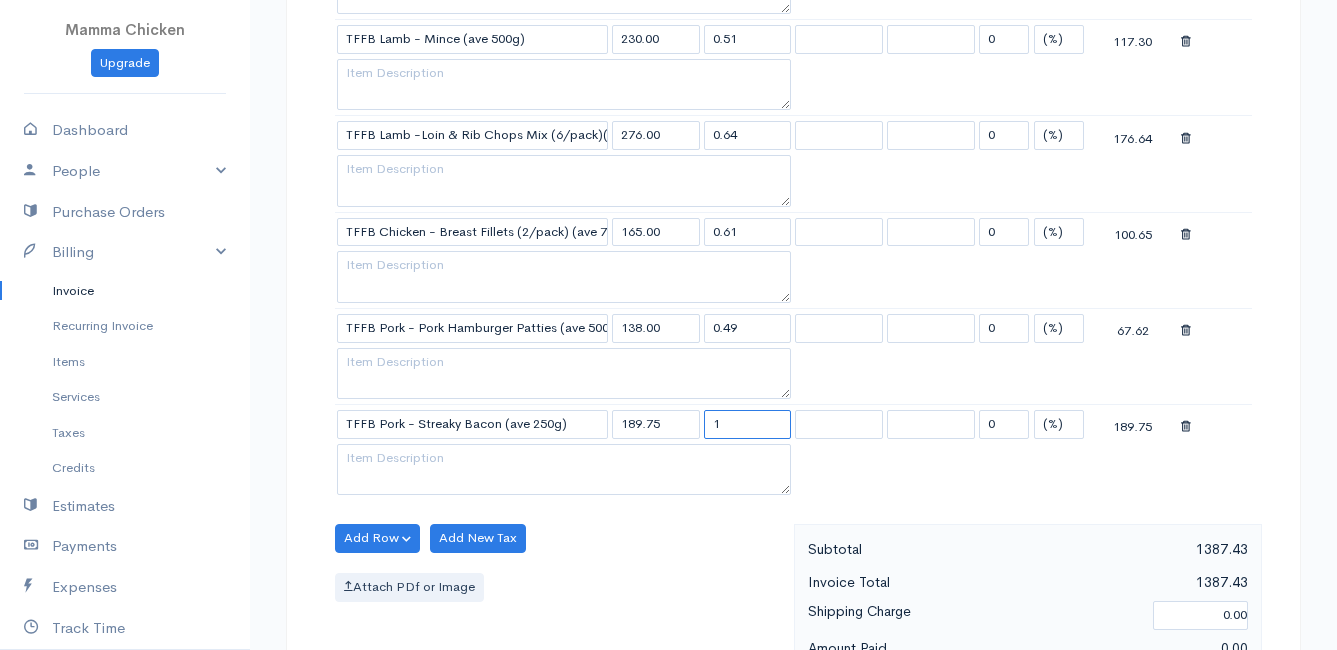 drag, startPoint x: 744, startPoint y: 423, endPoint x: 705, endPoint y: 422, distance: 39.012817 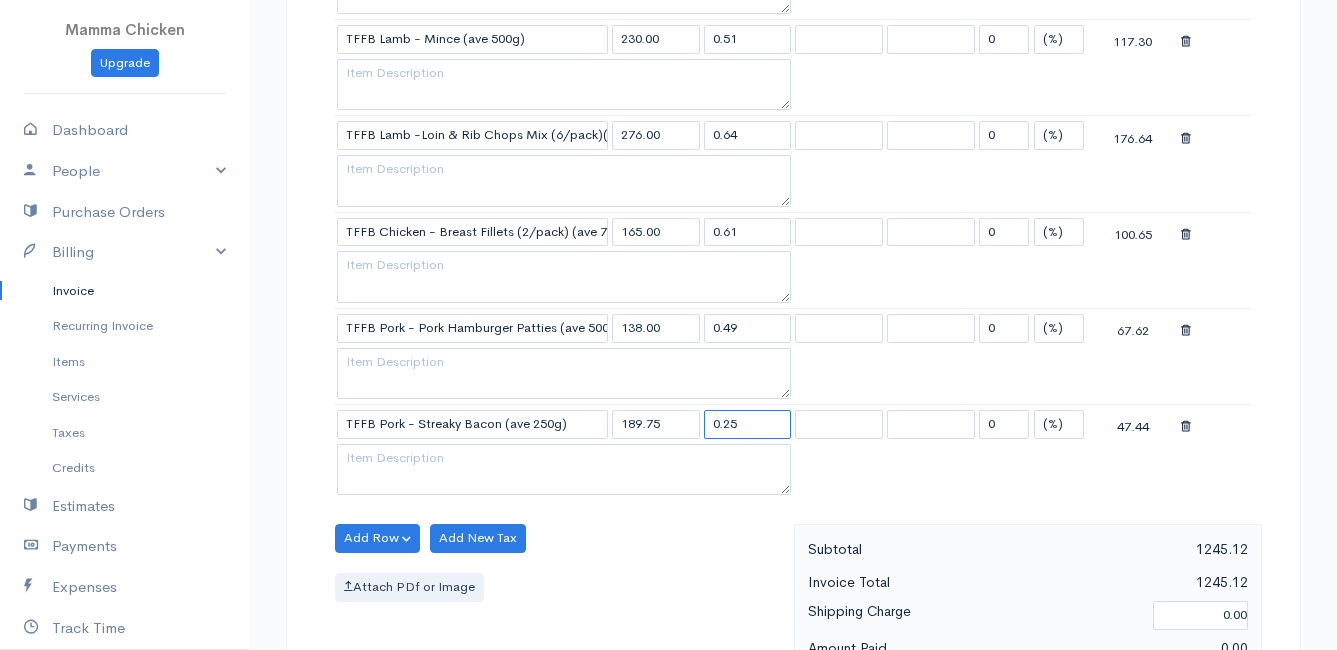 type on "0.25" 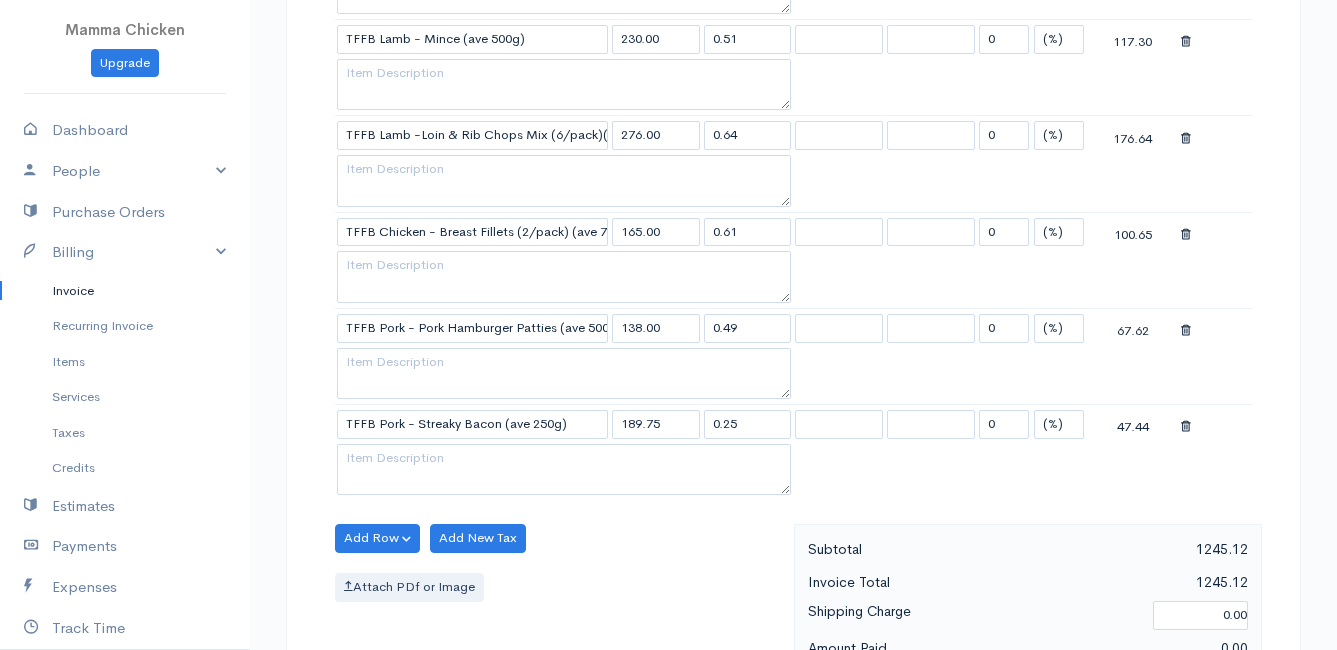 click on "Attach PDf or Image" at bounding box center (559, 587) 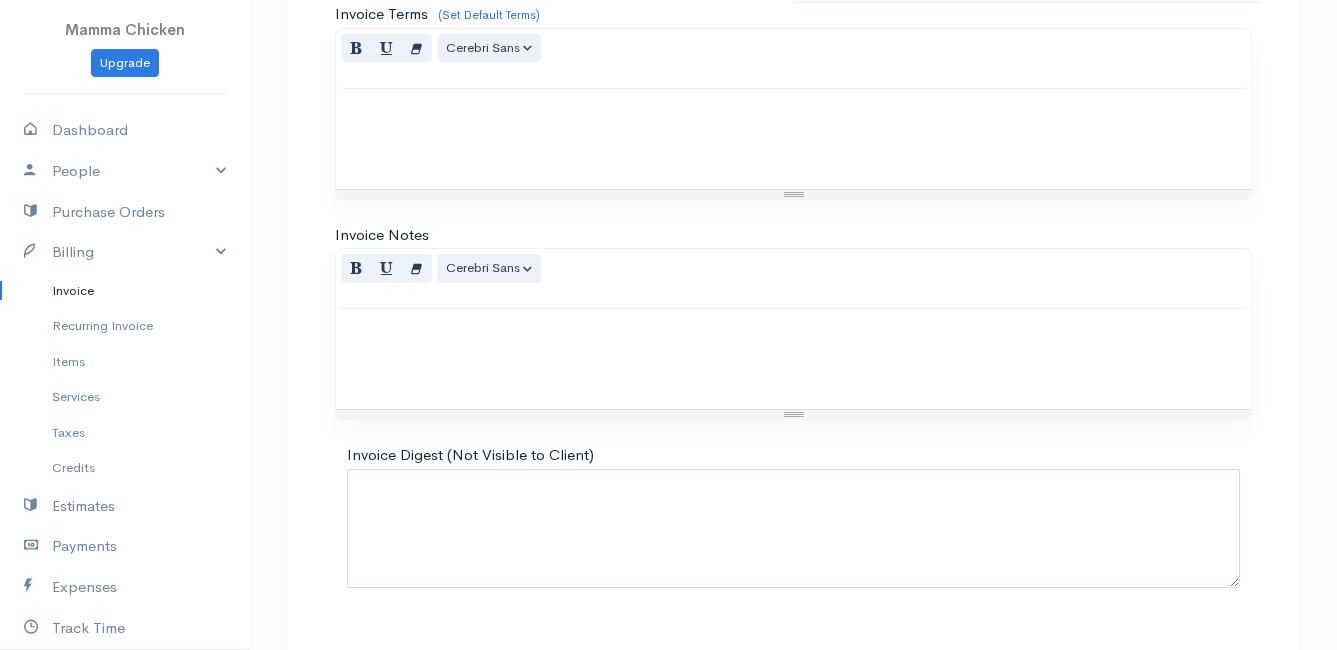 scroll, scrollTop: 1945, scrollLeft: 0, axis: vertical 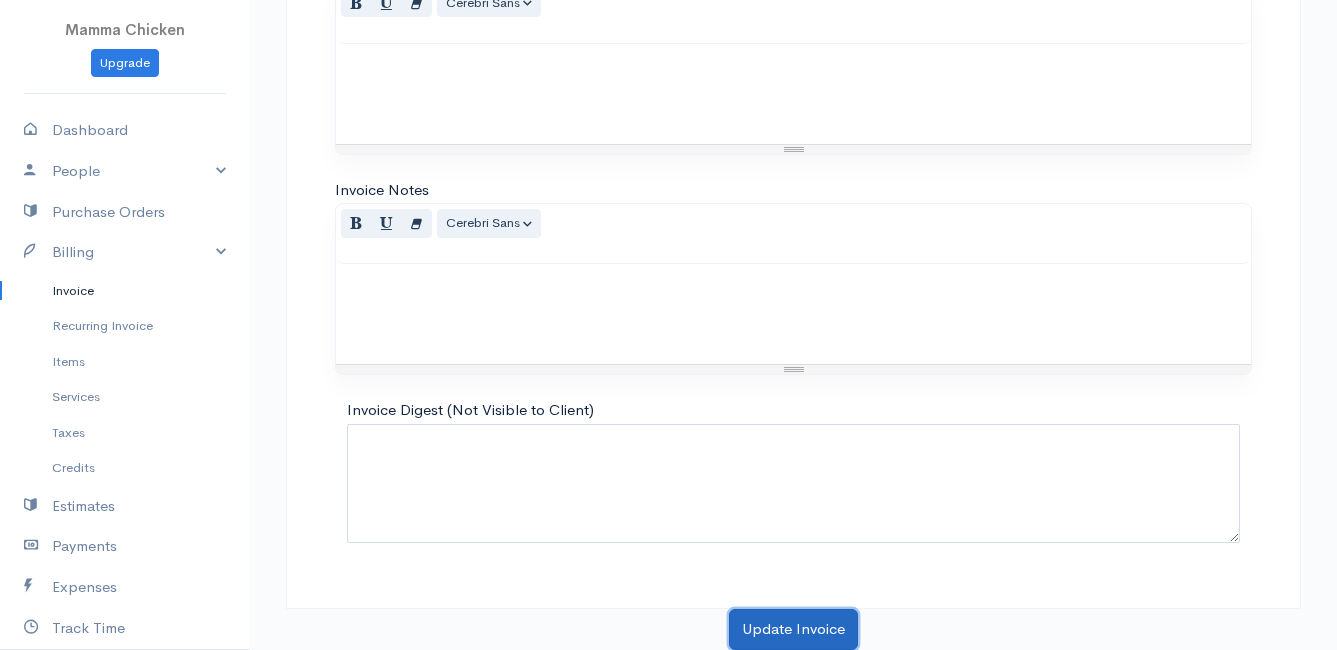 click on "Update Invoice" at bounding box center (793, 629) 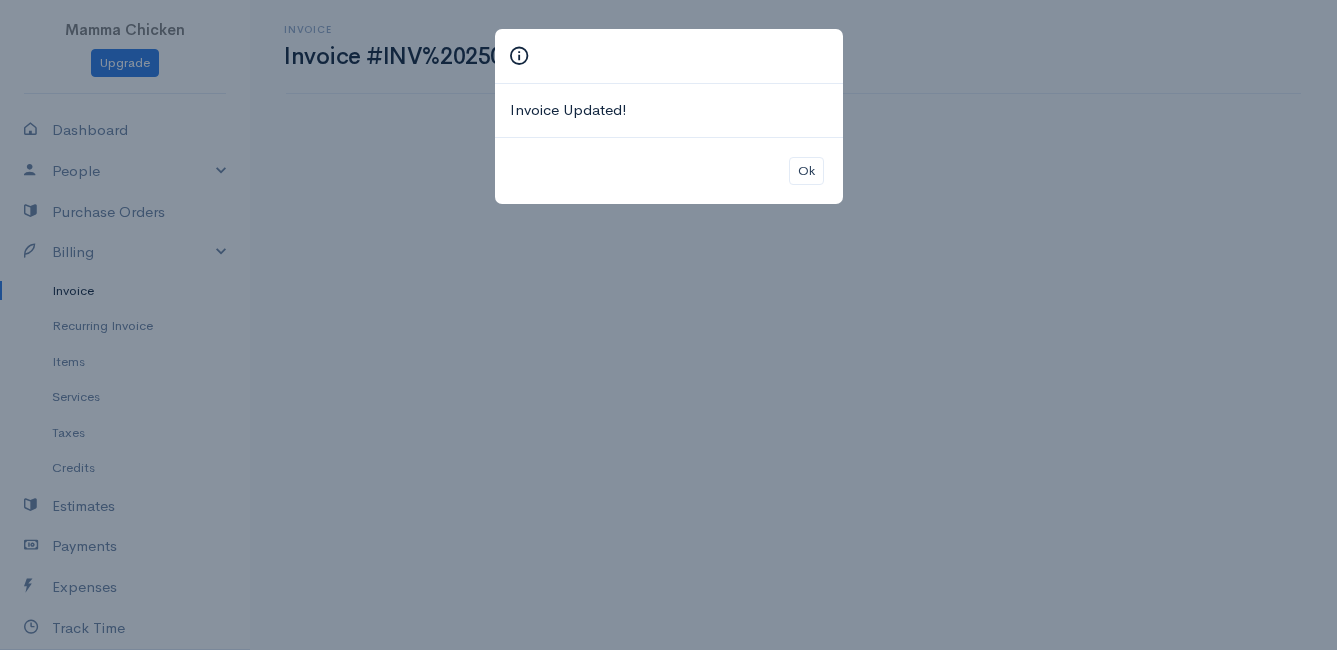 scroll, scrollTop: 0, scrollLeft: 0, axis: both 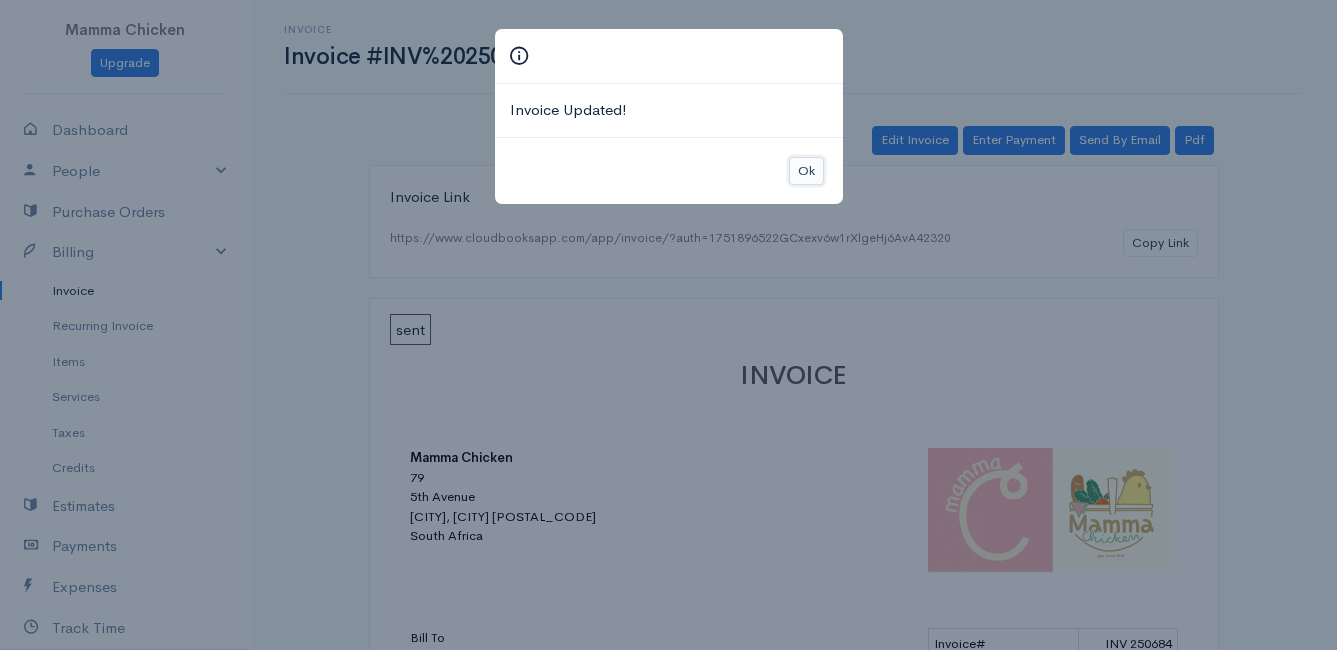 click on "Ok" at bounding box center [806, 171] 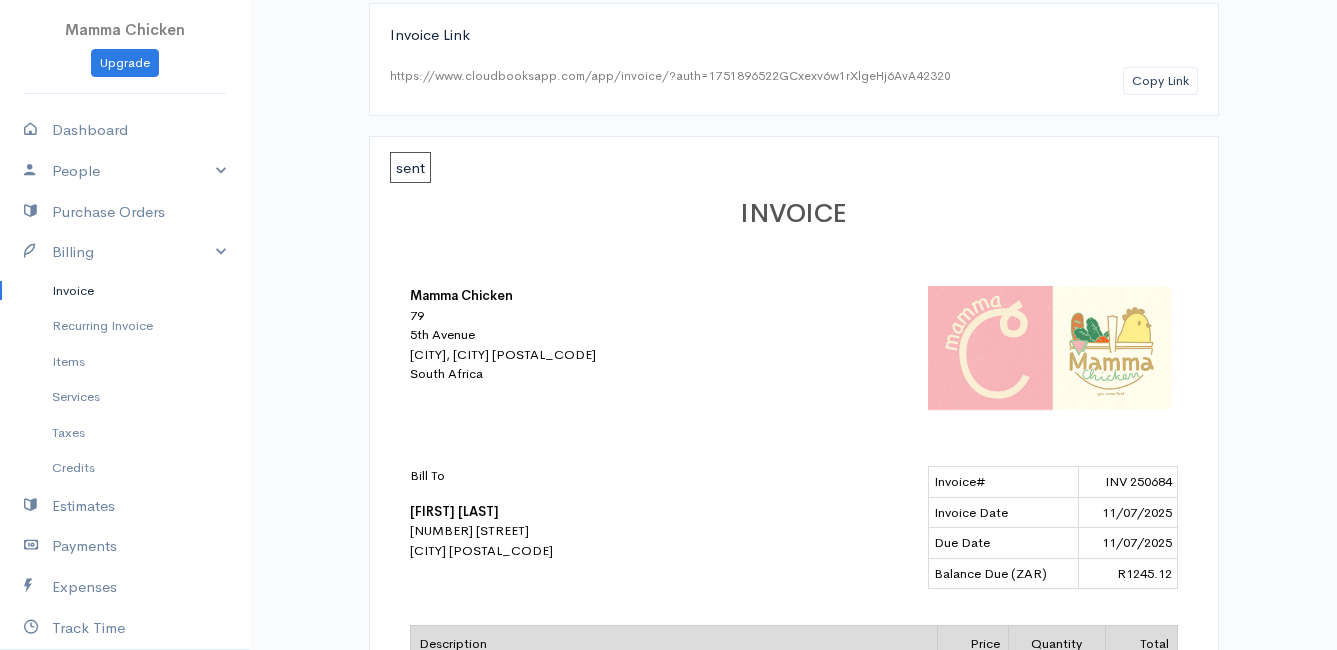 scroll, scrollTop: 0, scrollLeft: 0, axis: both 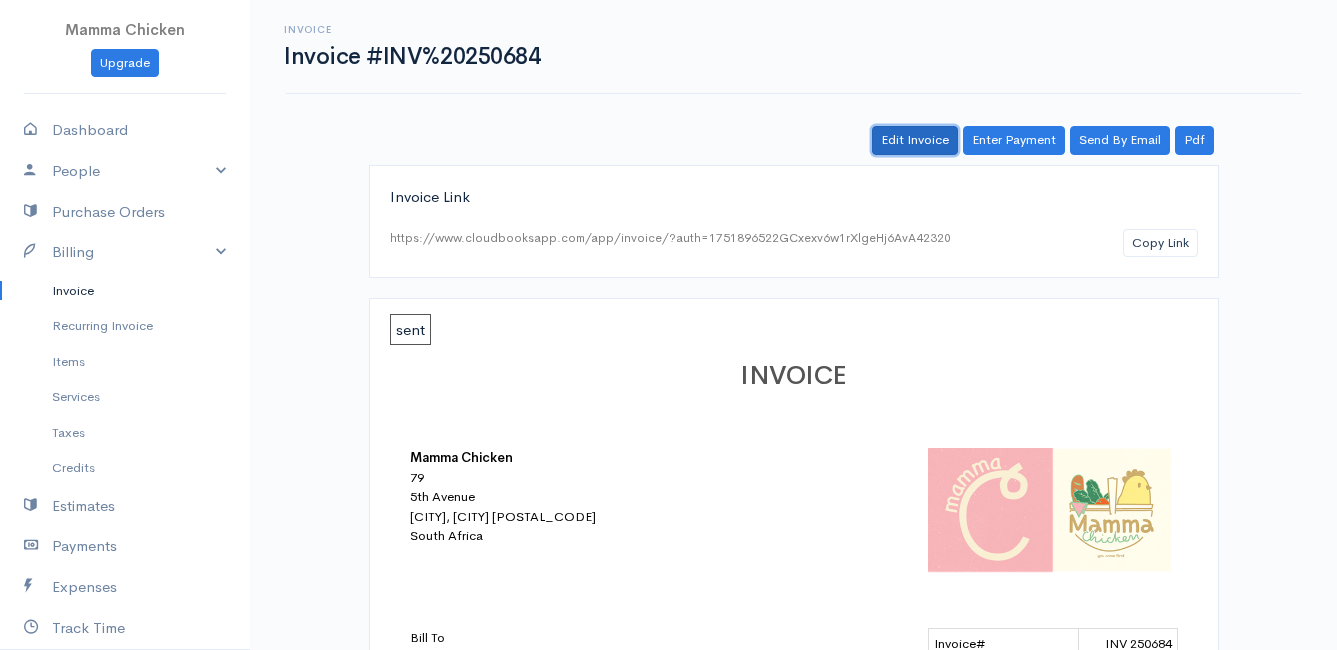click on "Edit Invoice" at bounding box center [915, 140] 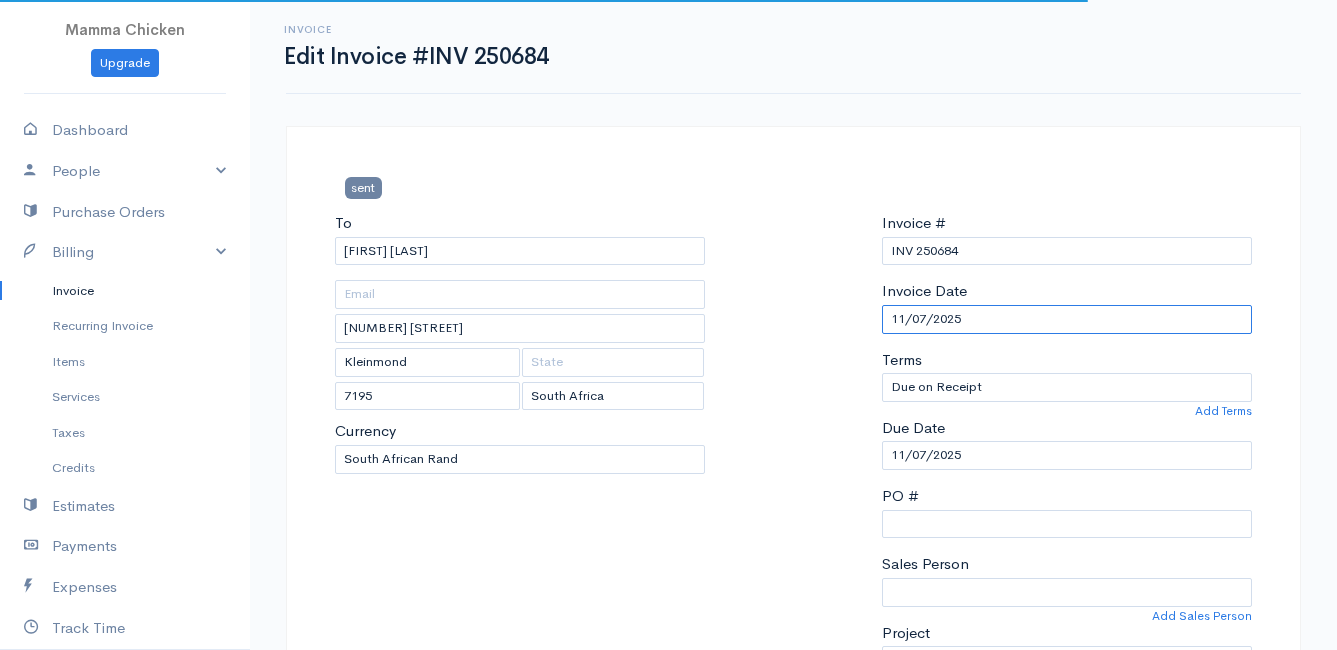 click on "11/07/2025" at bounding box center [1067, 319] 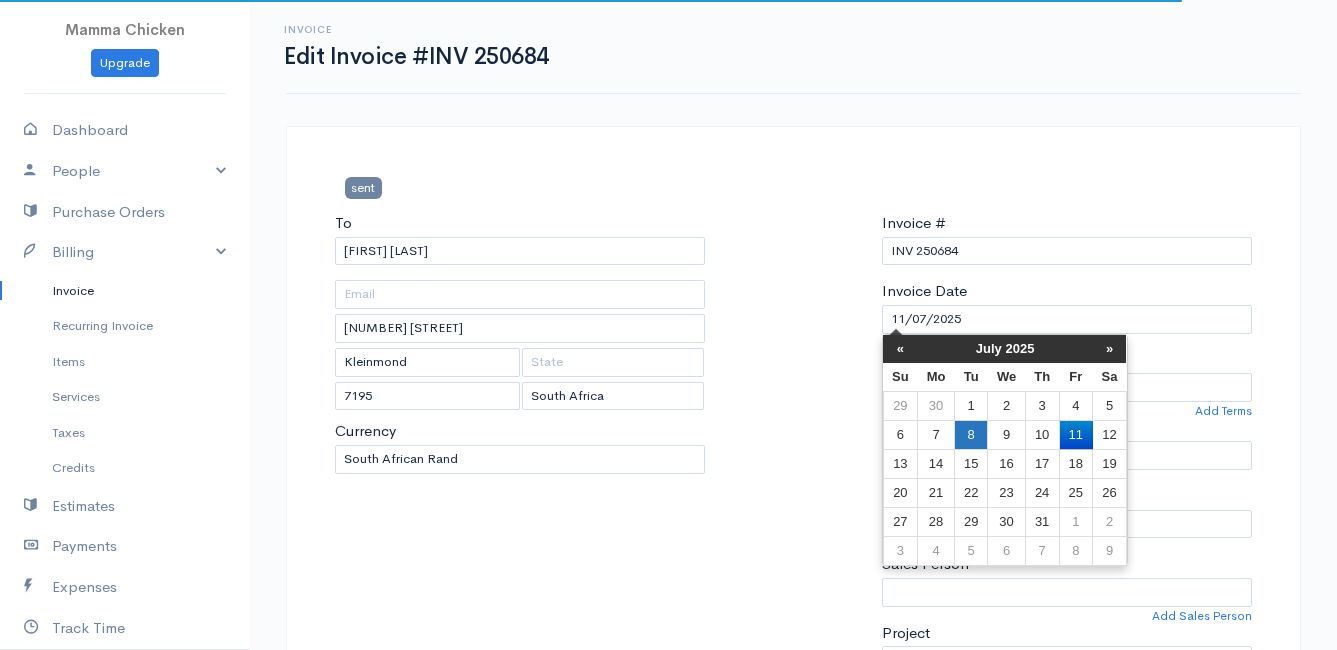 click on "8" at bounding box center (970, 405) 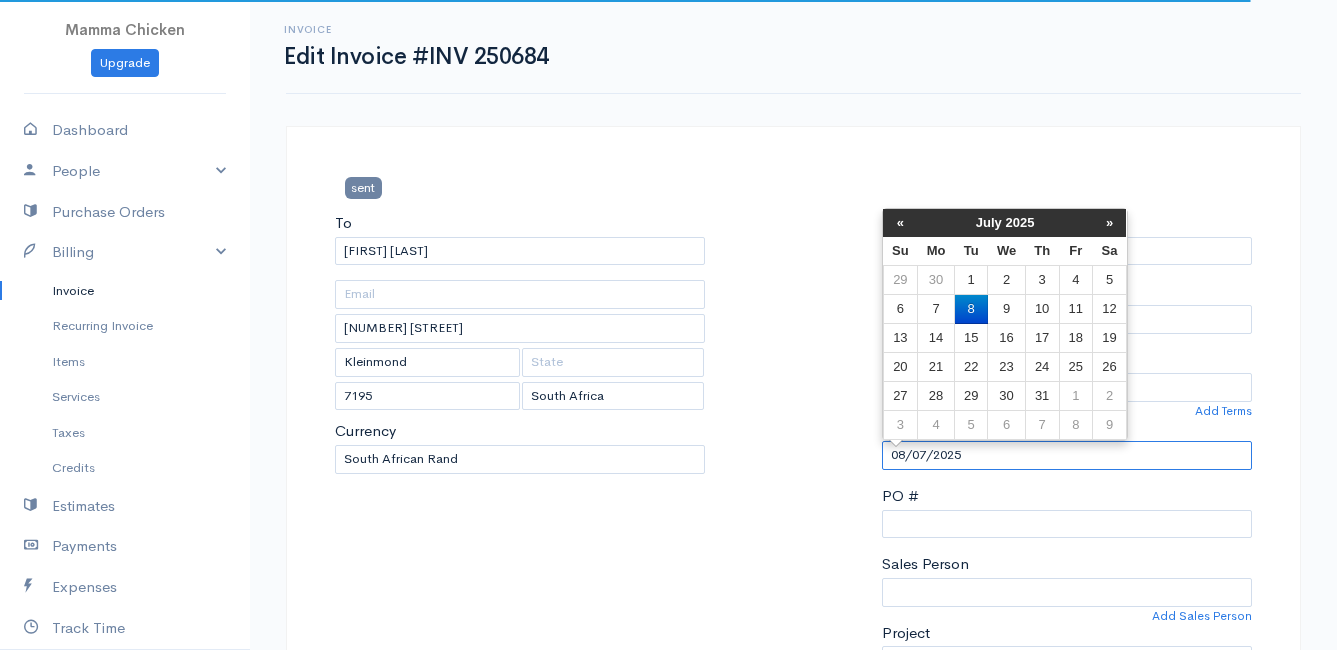 click on "08/07/2025" at bounding box center [1067, 455] 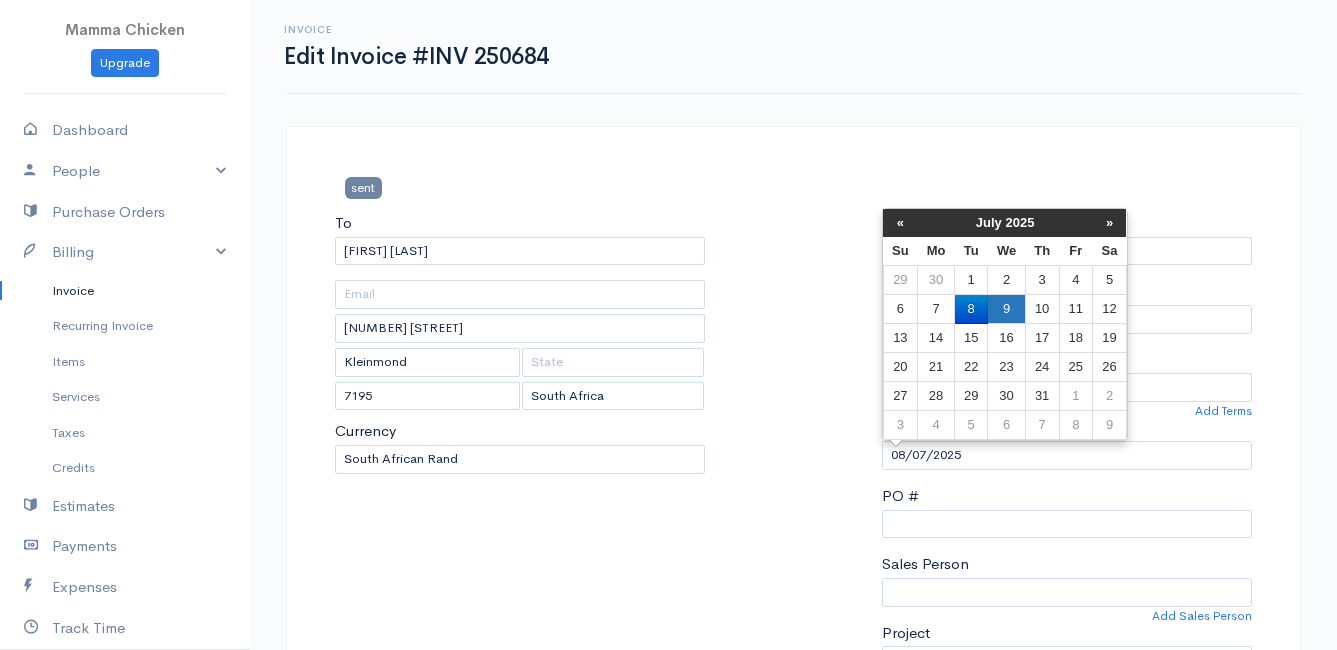 click on "9" at bounding box center [1006, 280] 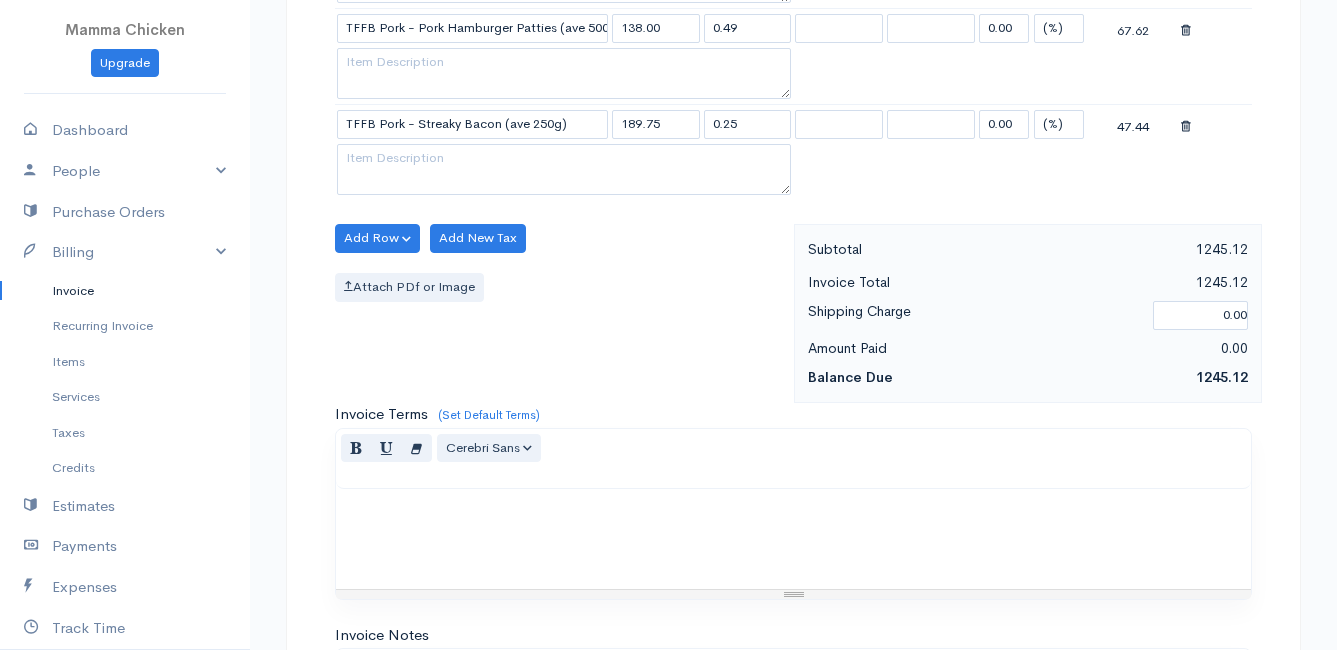 scroll, scrollTop: 1945, scrollLeft: 0, axis: vertical 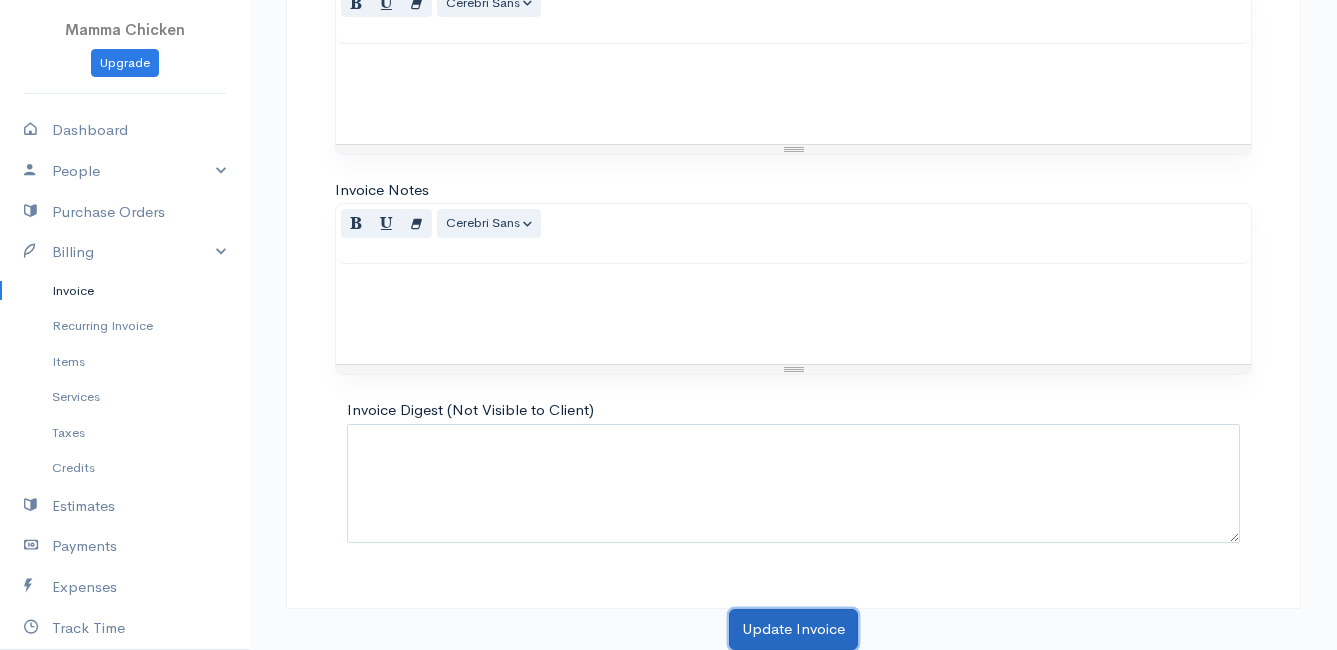 click on "Update Invoice" at bounding box center (793, 629) 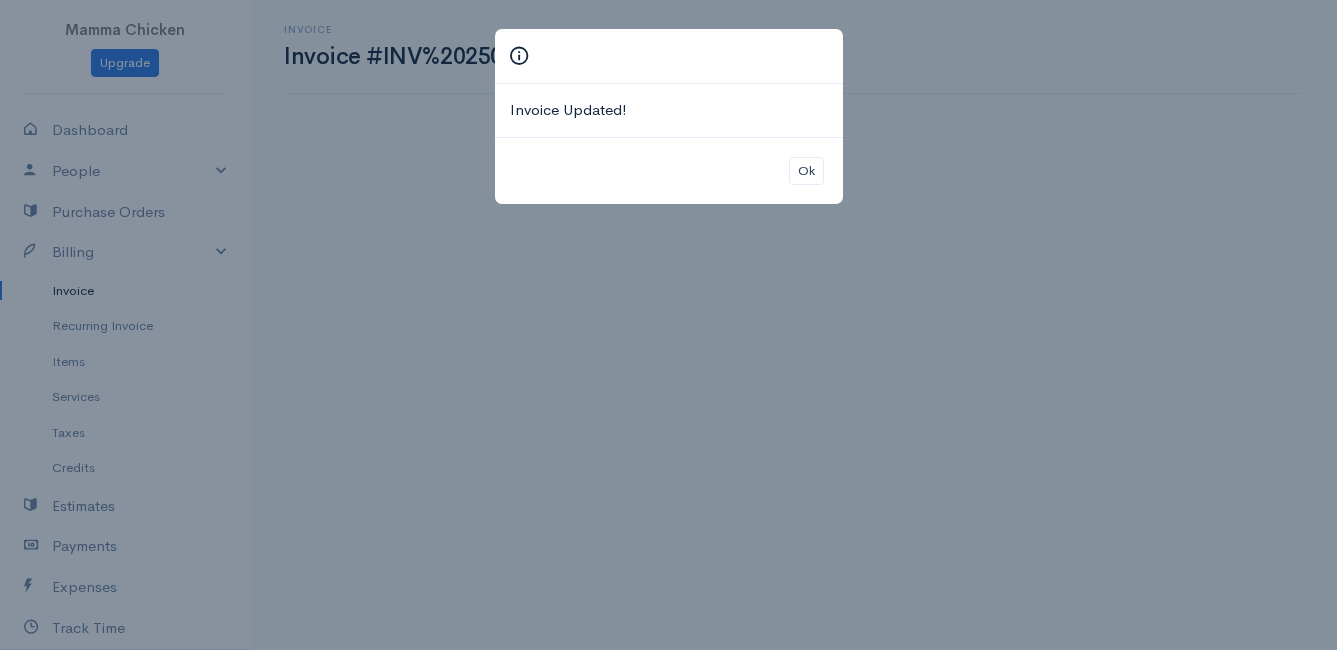 scroll, scrollTop: 0, scrollLeft: 0, axis: both 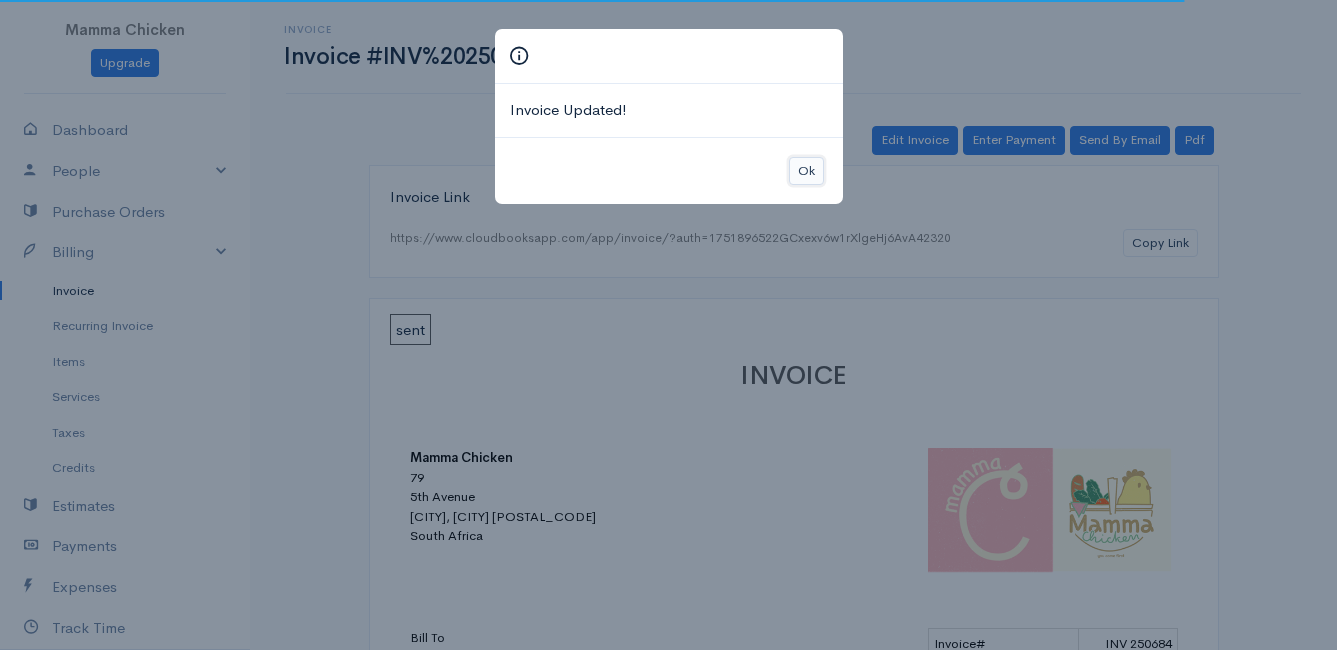 click on "Ok" at bounding box center [806, 171] 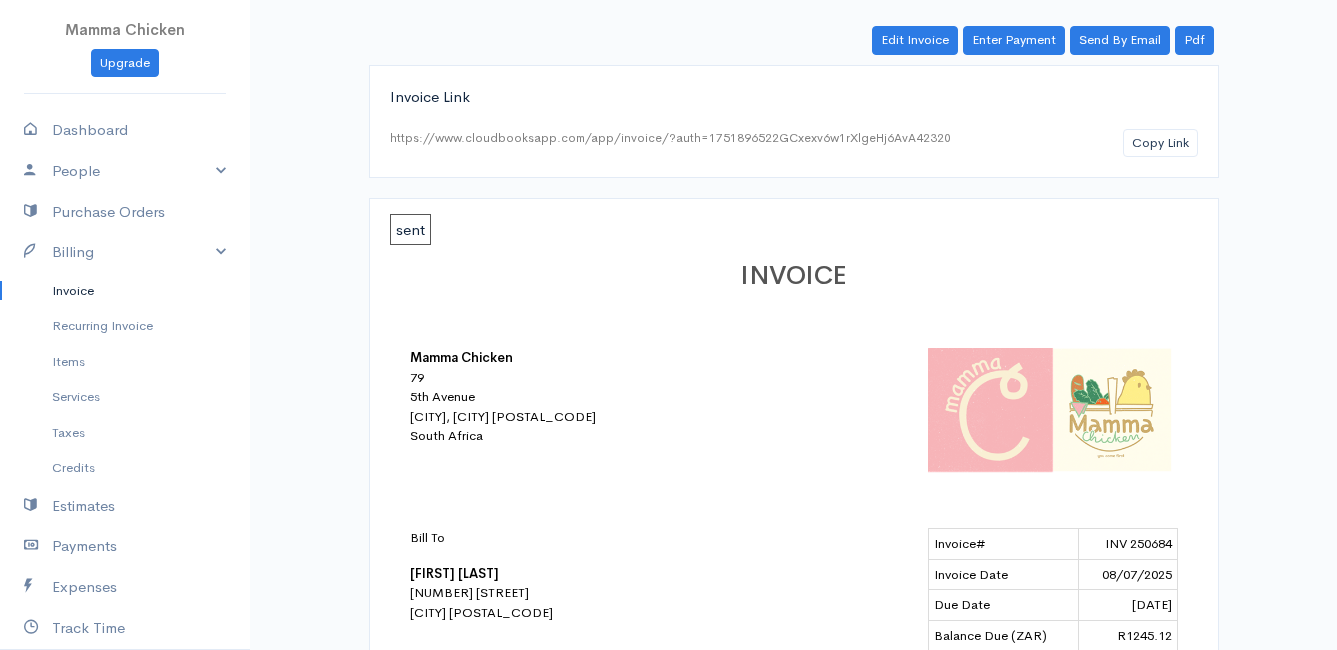 scroll, scrollTop: 0, scrollLeft: 0, axis: both 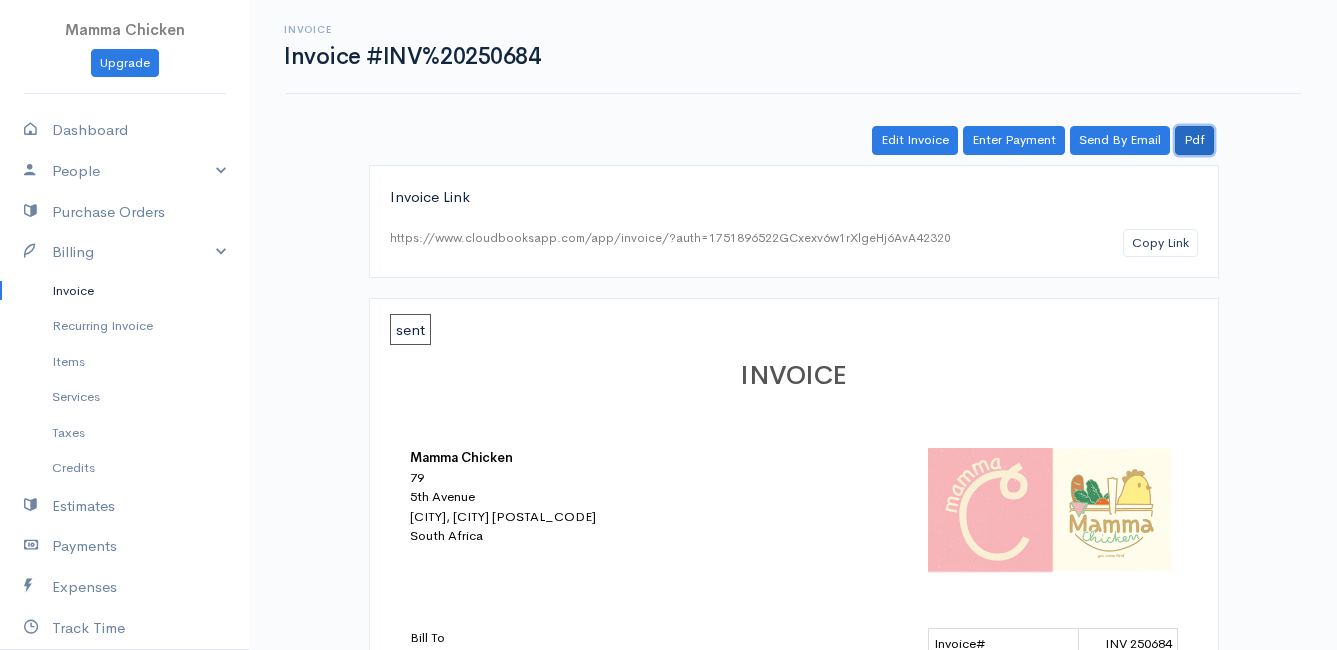click on "Pdf" at bounding box center (1194, 140) 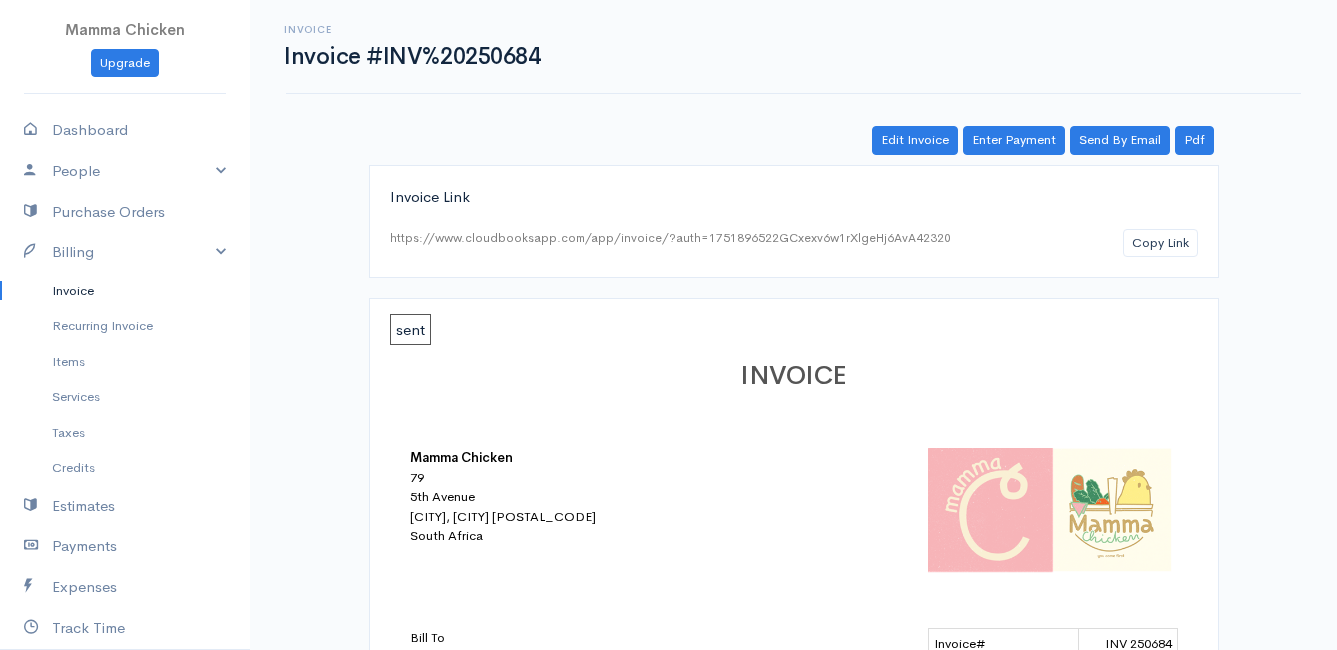 click on "Invoice" at bounding box center (125, 291) 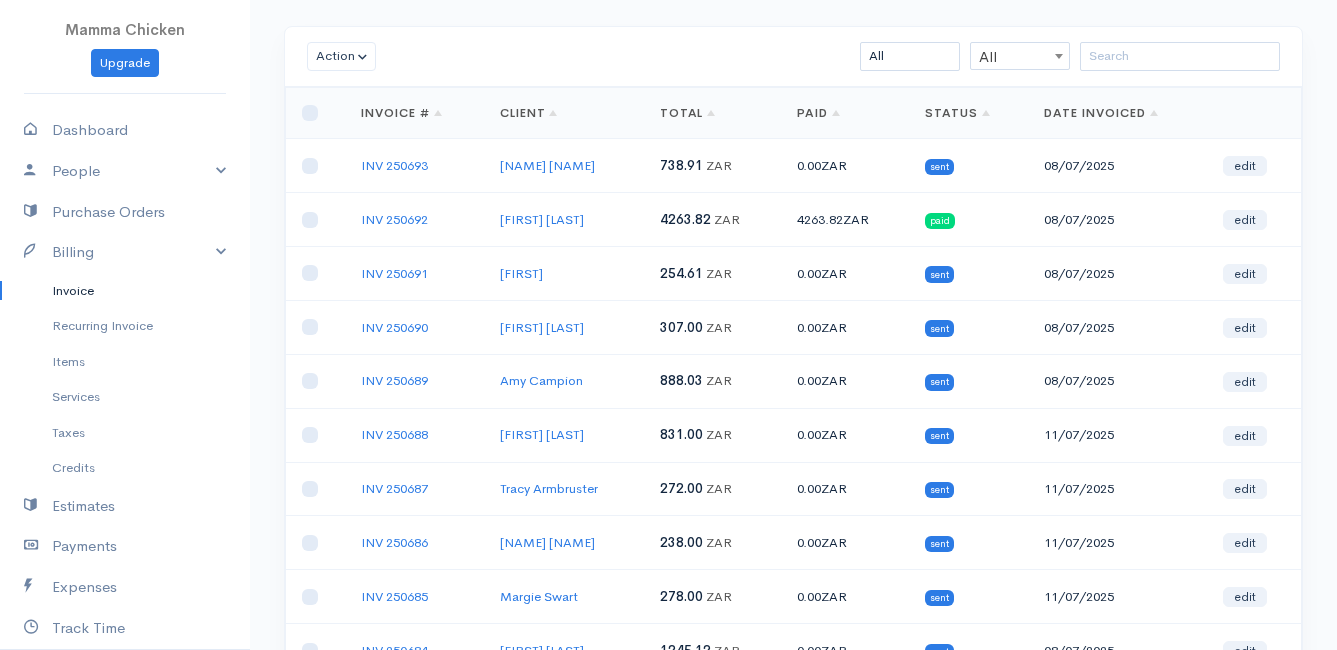 scroll, scrollTop: 0, scrollLeft: 0, axis: both 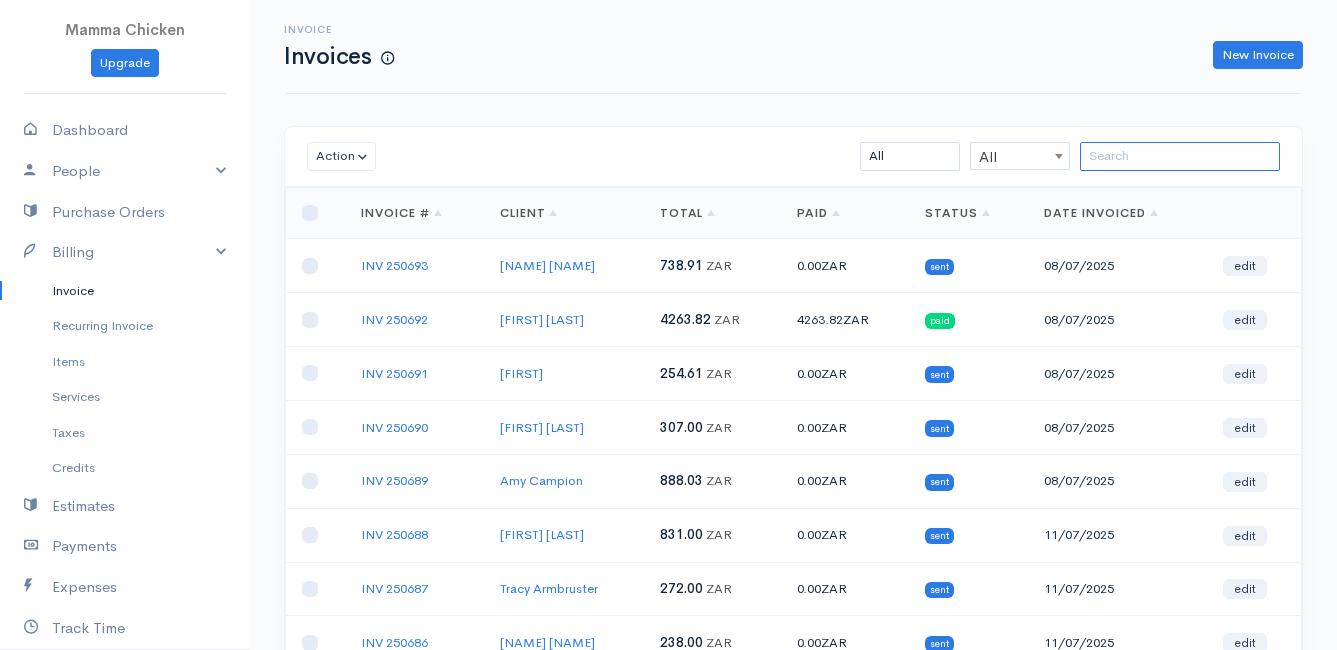 click at bounding box center [1180, 156] 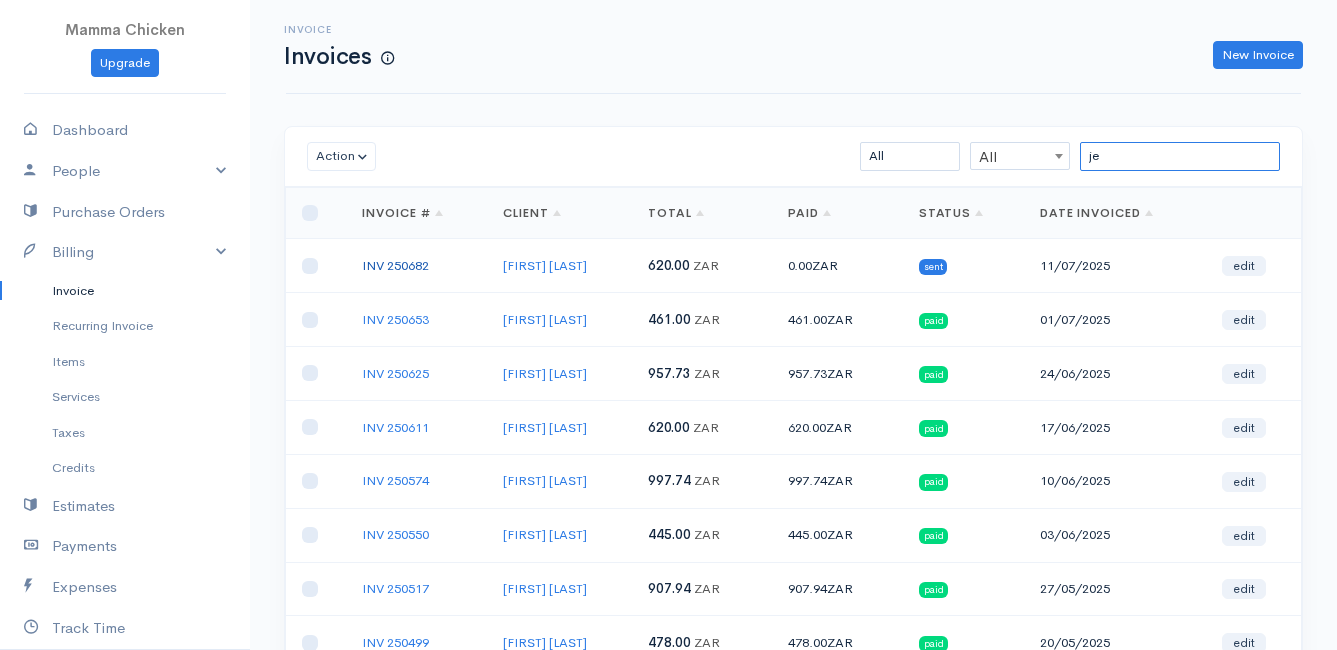 type on "je" 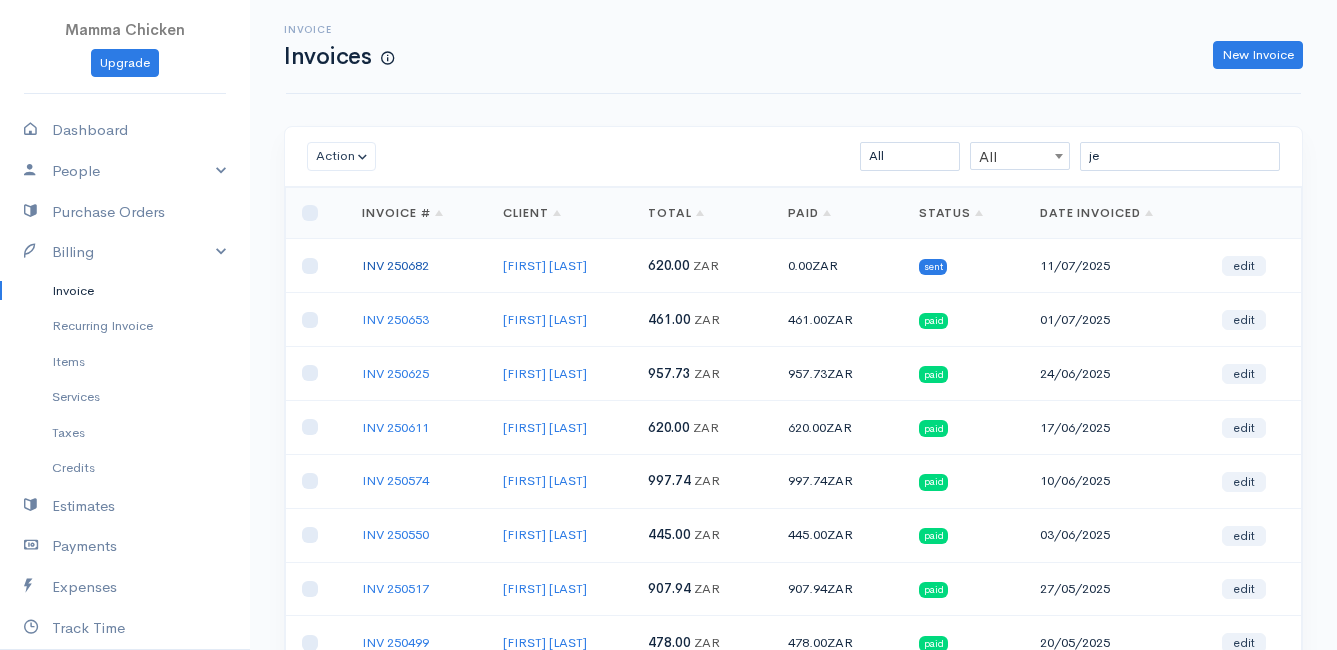 click on "INV 250682" at bounding box center (395, 265) 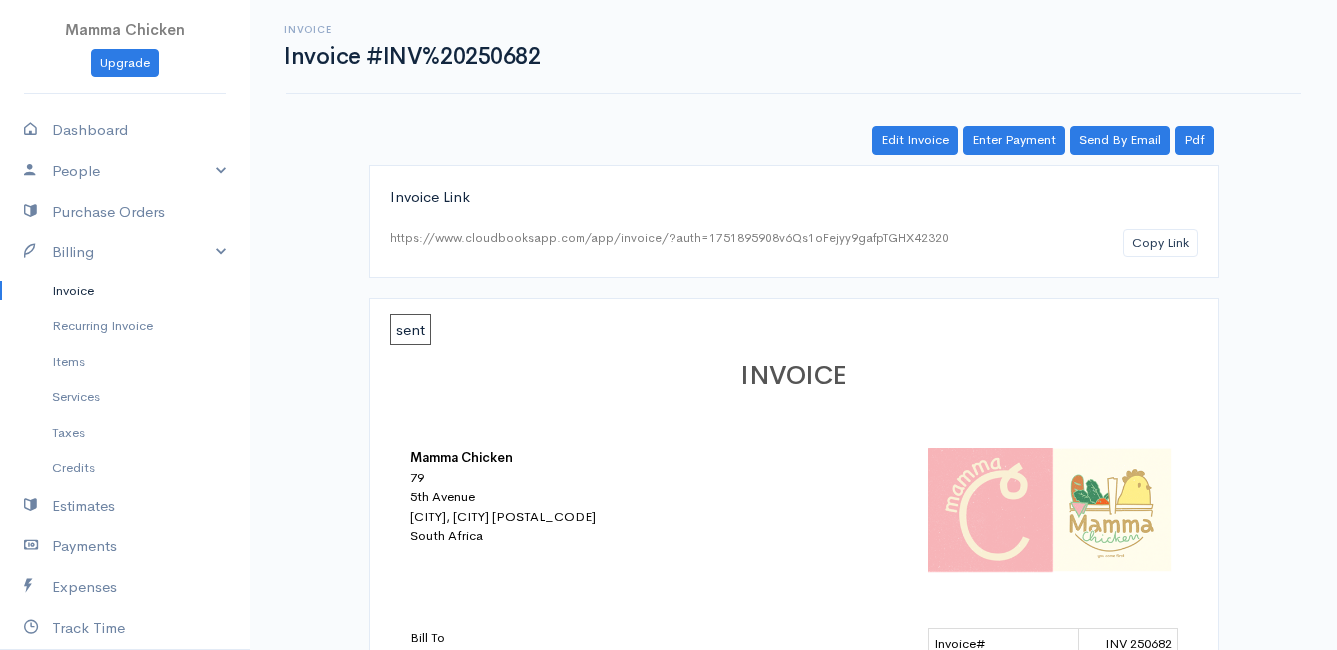 scroll, scrollTop: 100, scrollLeft: 0, axis: vertical 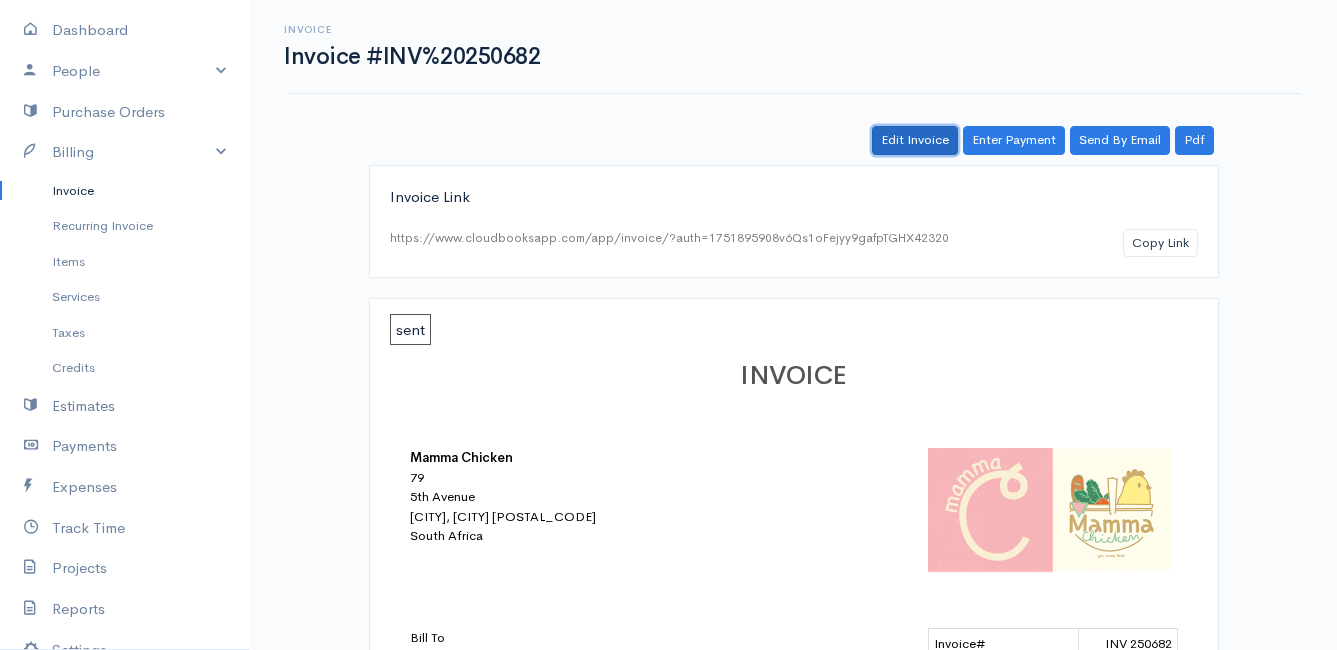 click on "Edit Invoice" at bounding box center [915, 140] 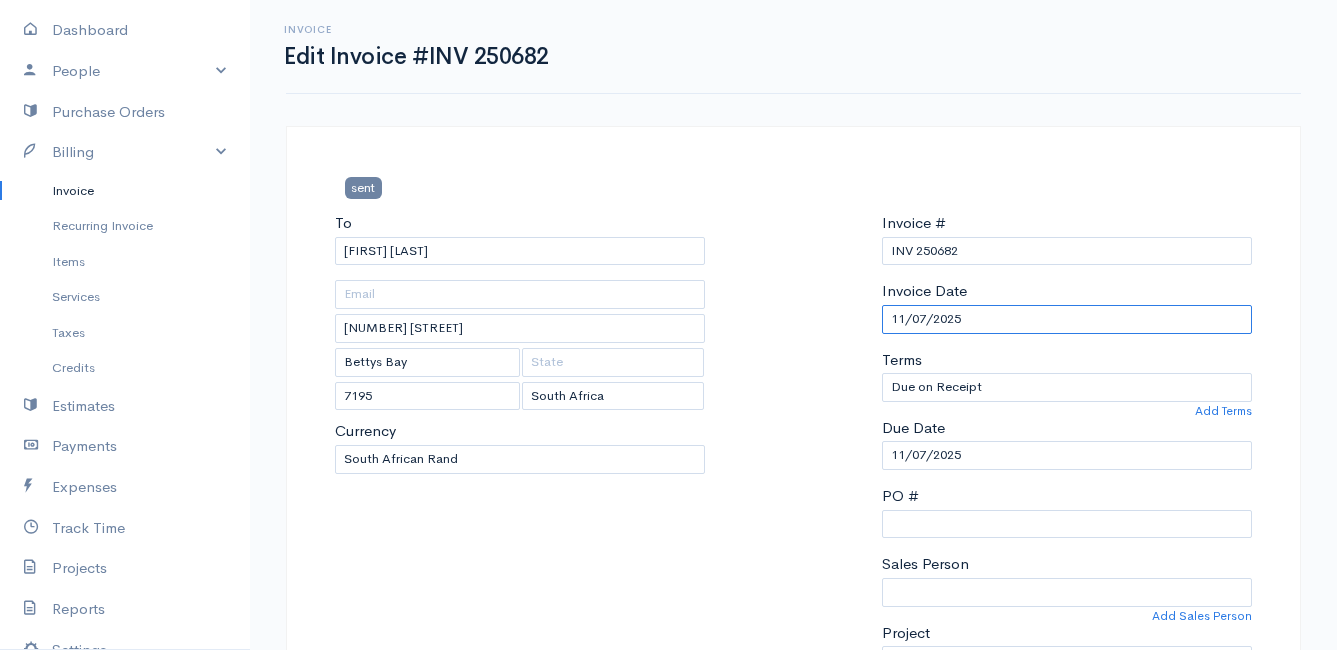 click on "11/07/2025" at bounding box center [1067, 319] 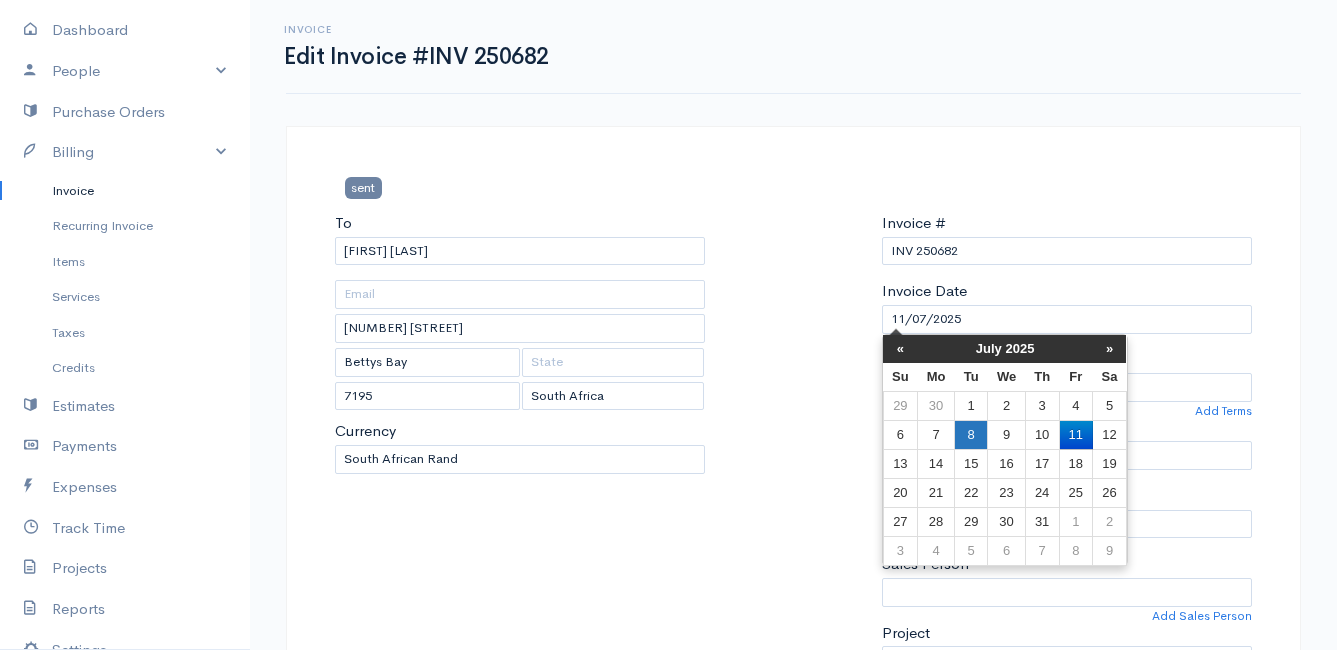 click on "8" at bounding box center [970, 405] 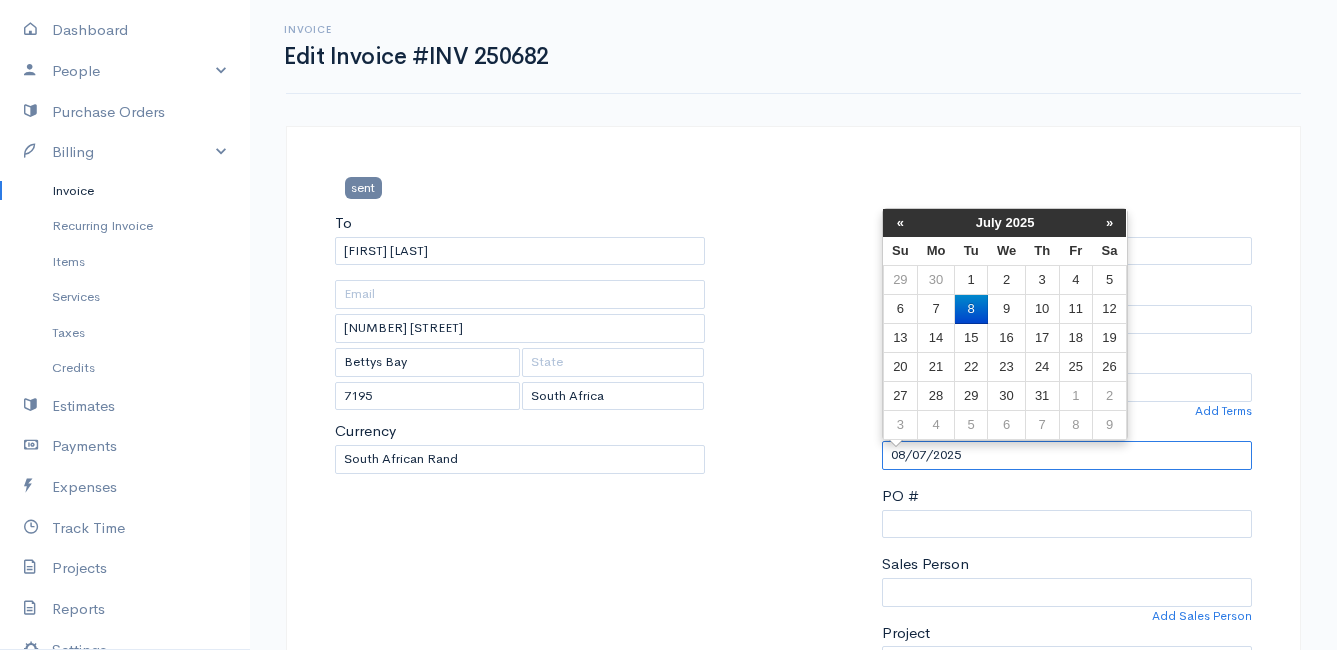 click on "08/07/2025" at bounding box center [1067, 455] 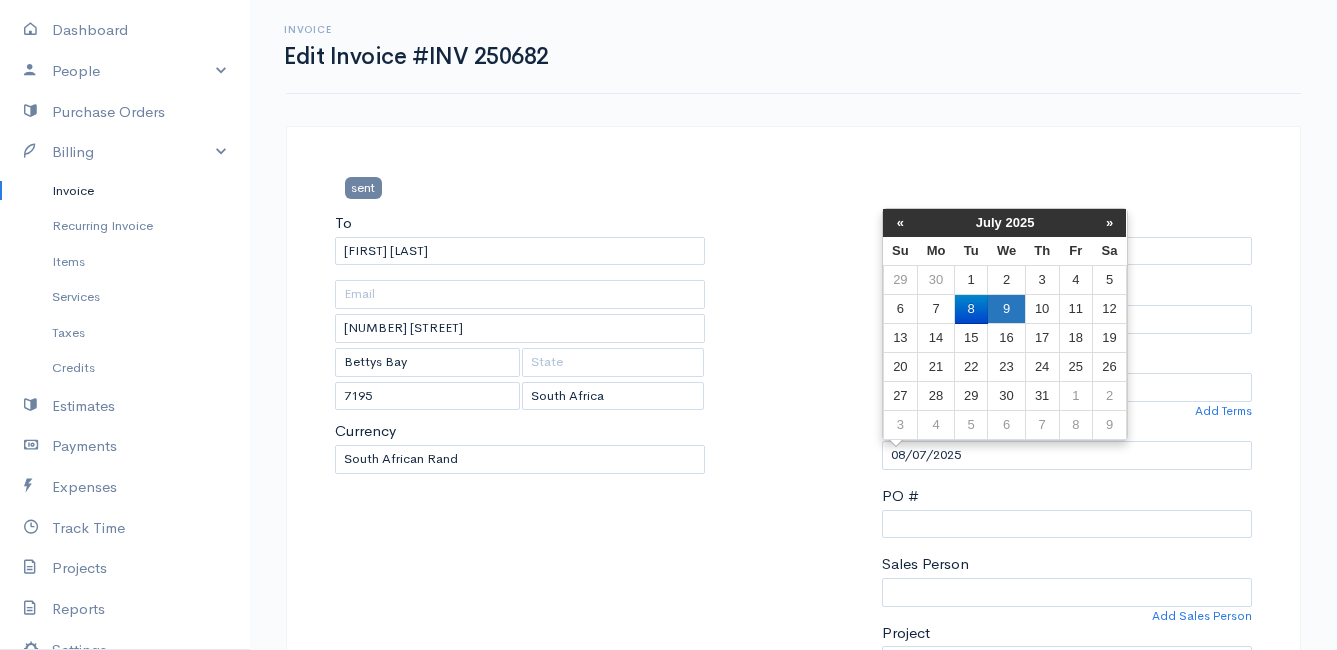 click on "9" at bounding box center (1006, 280) 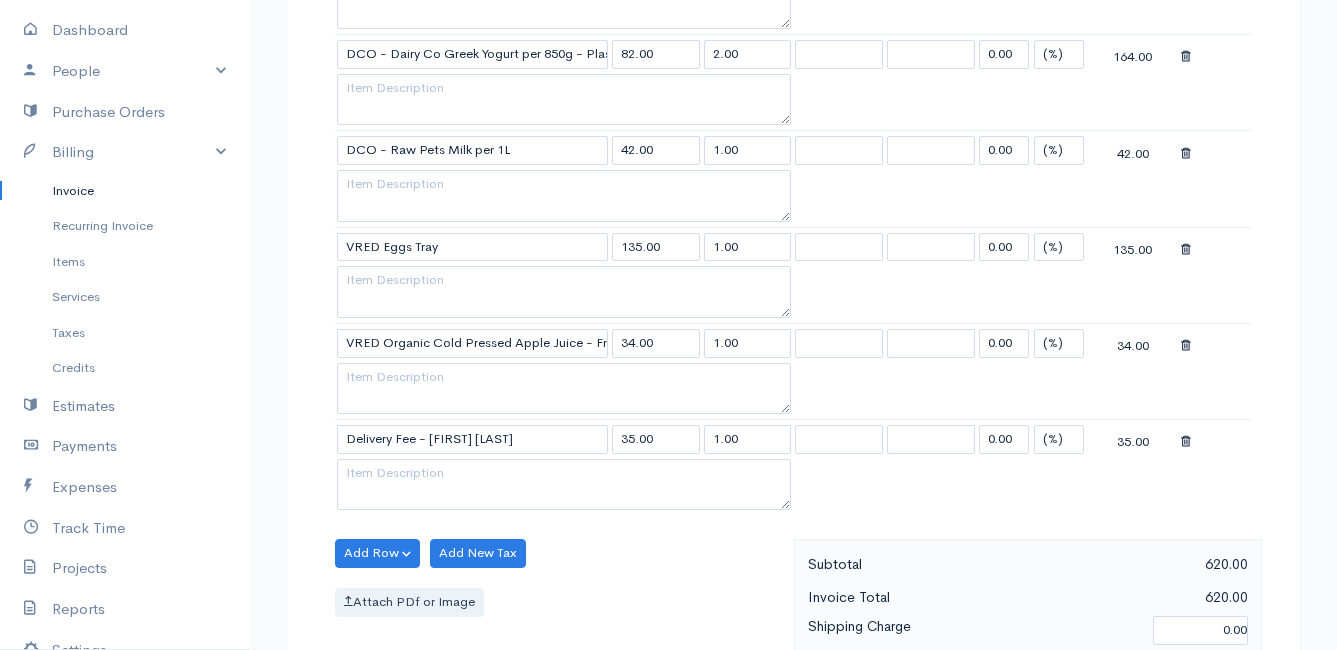 scroll, scrollTop: 900, scrollLeft: 0, axis: vertical 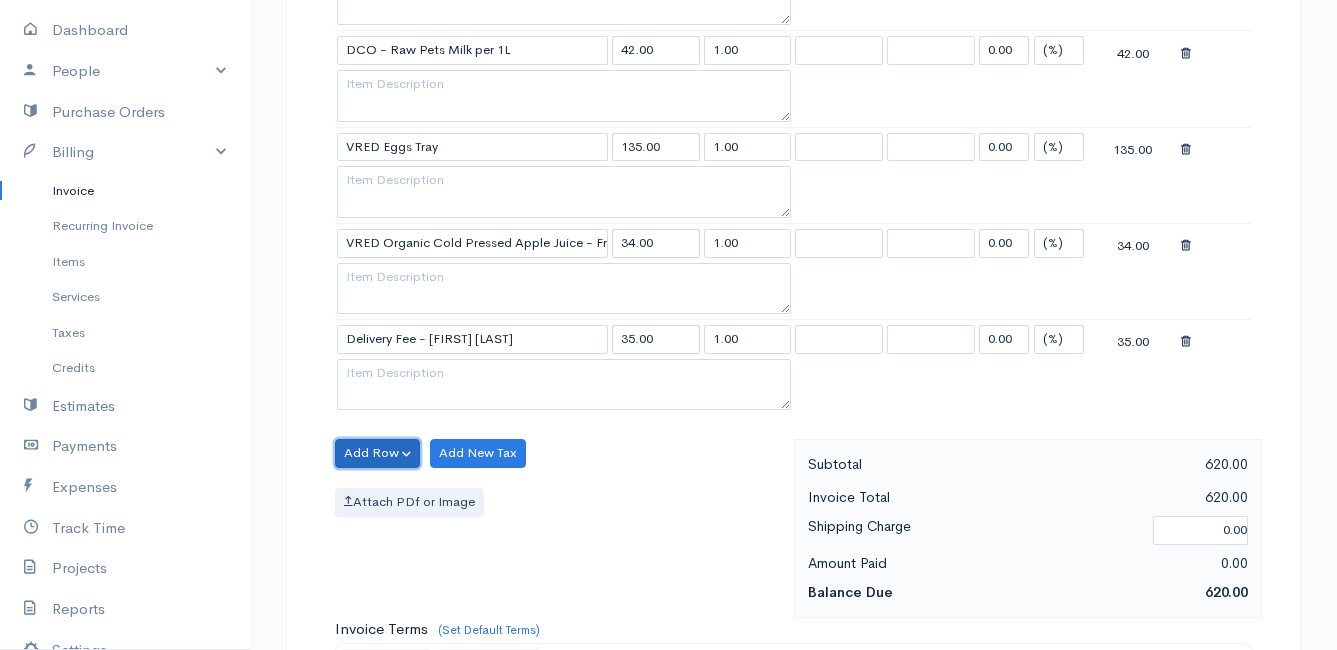 click on "Add Row" at bounding box center [377, 453] 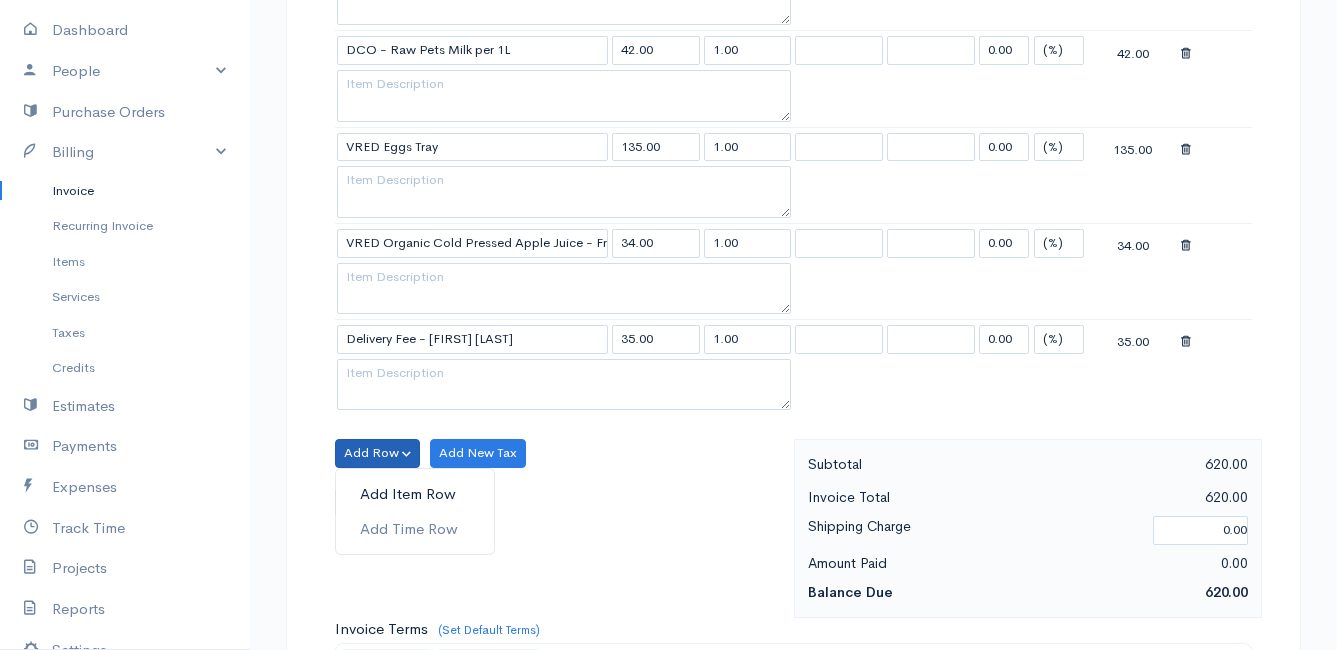 click on "Add Item Row" at bounding box center [415, 494] 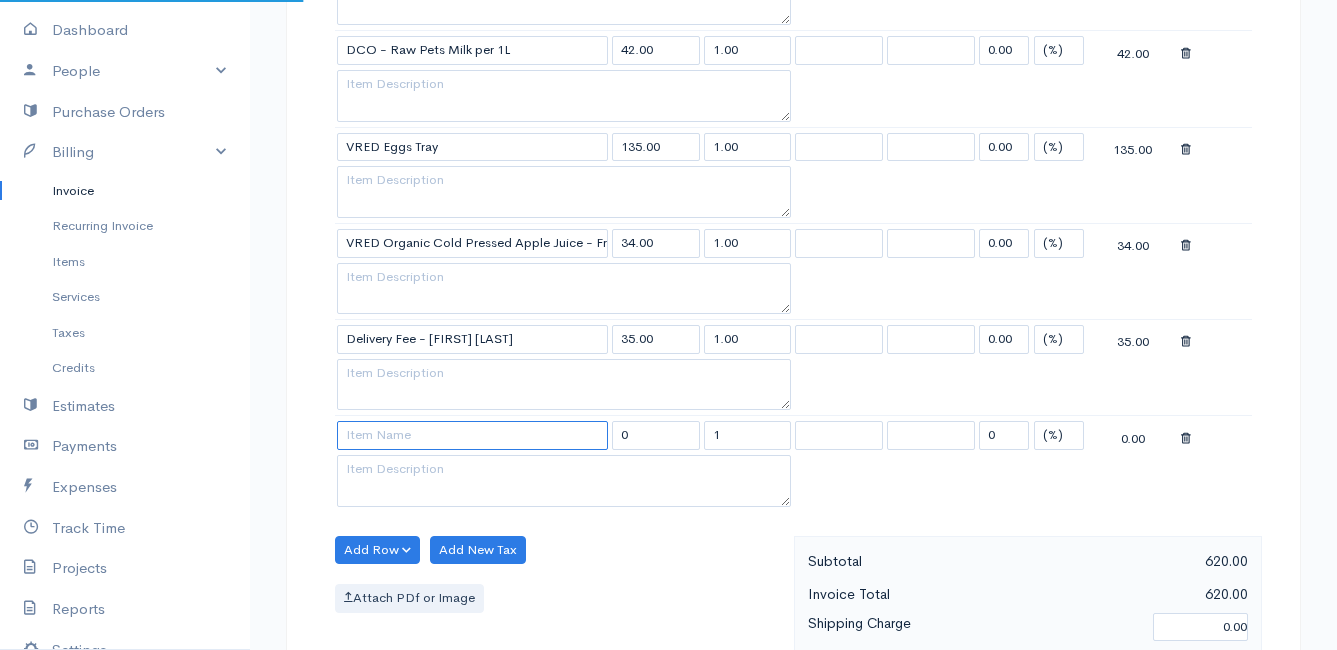 click at bounding box center [472, 435] 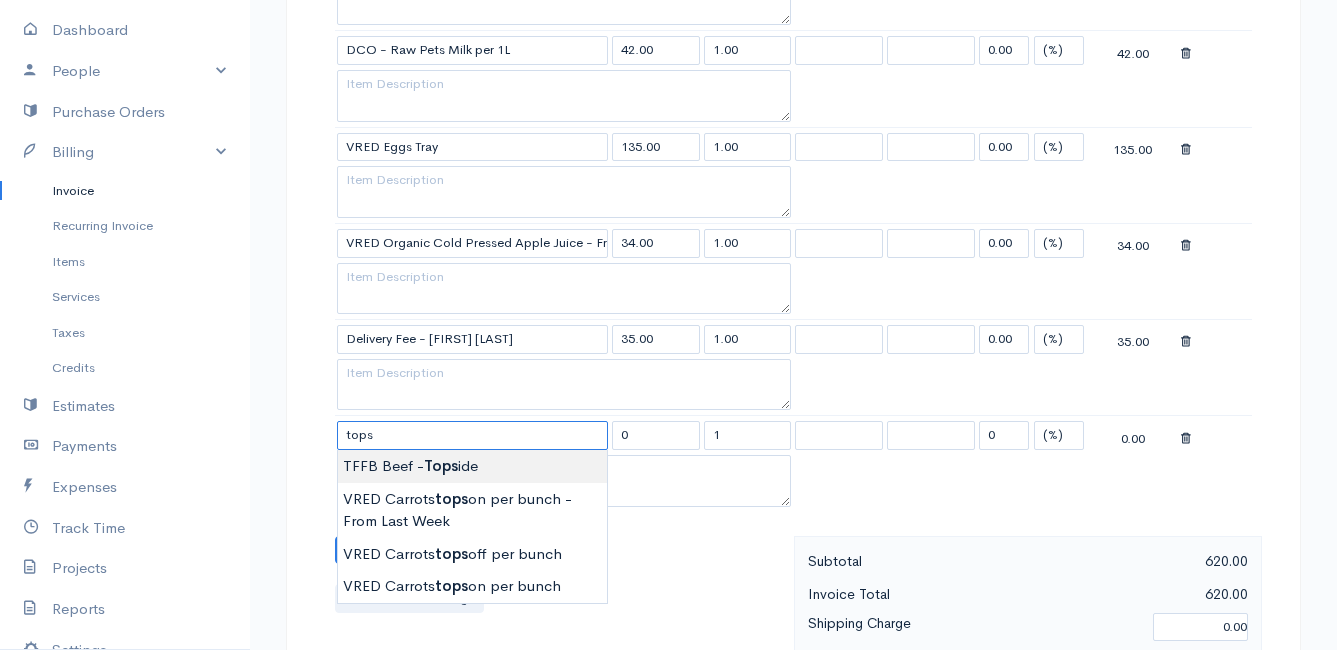type on "TFFB Beef - Topside" 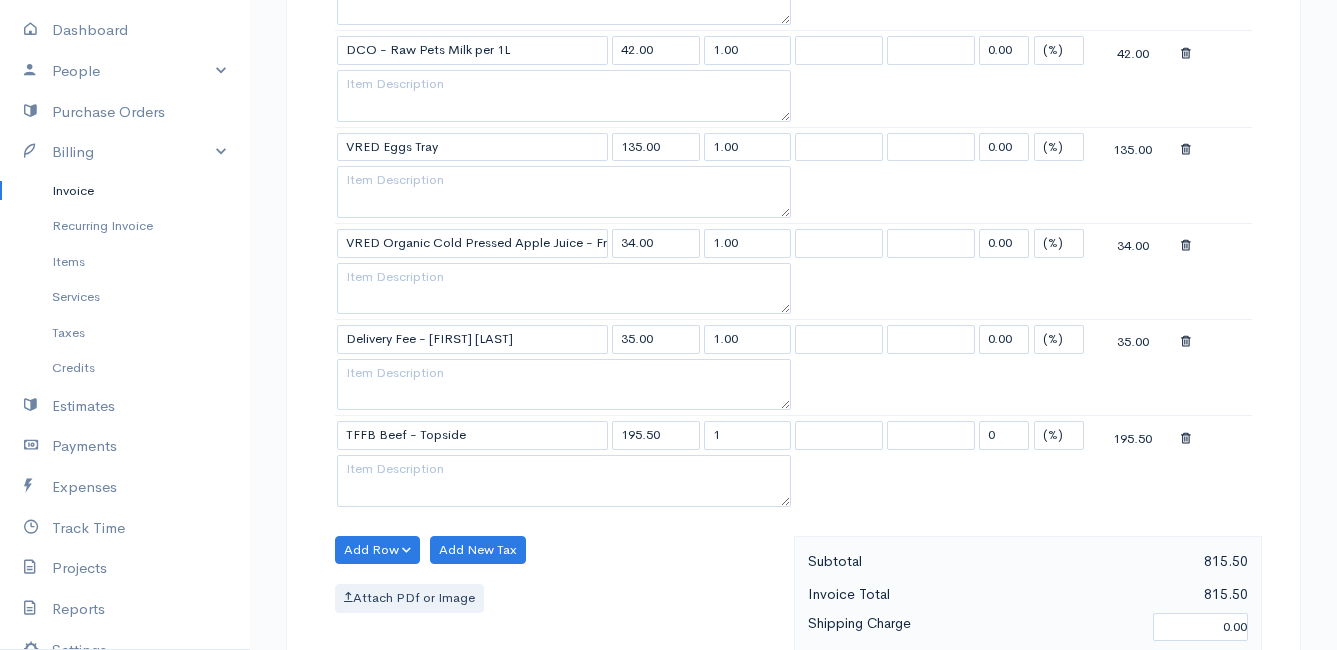 click on "sent To [FIRST] [LAST] [NUMBER] [STREET] [CITY] [POSTAL_CODE] [COUNTRY] United States Canada United Kingdom Afghanistan Albania Algeria American Samoa Andorra Anguilla Angola Kip" at bounding box center [668, 253] 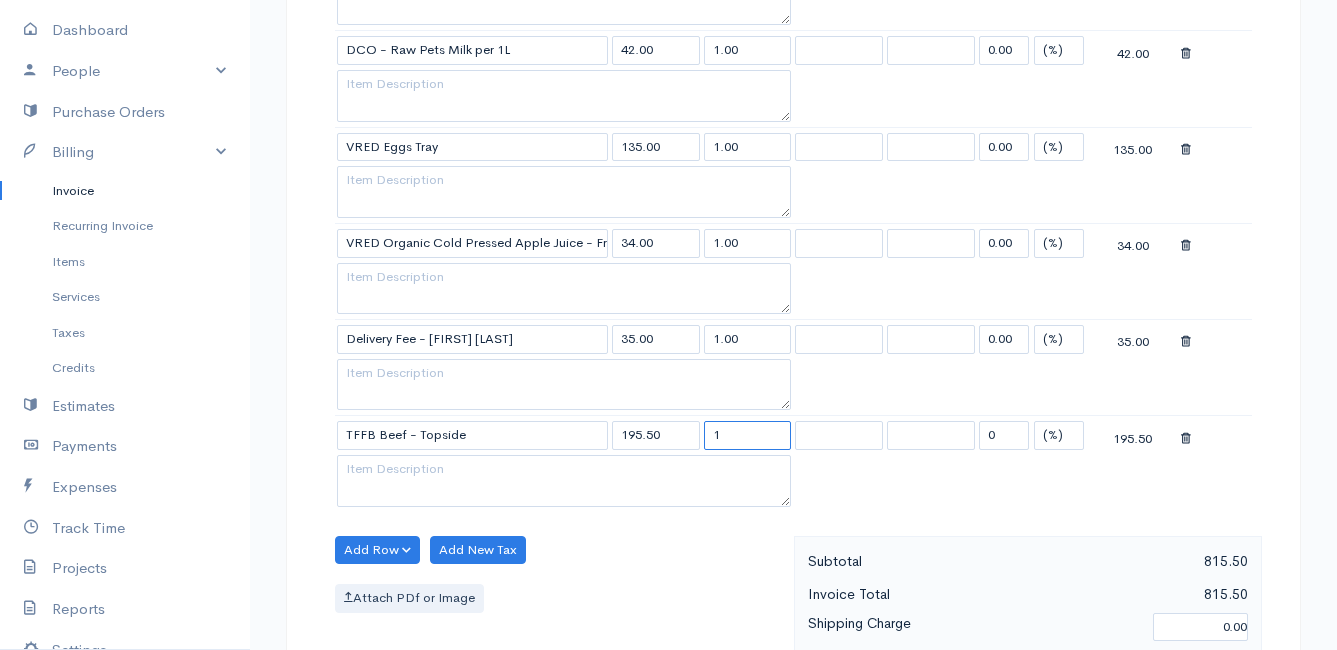 click on "1" at bounding box center (748, 435) 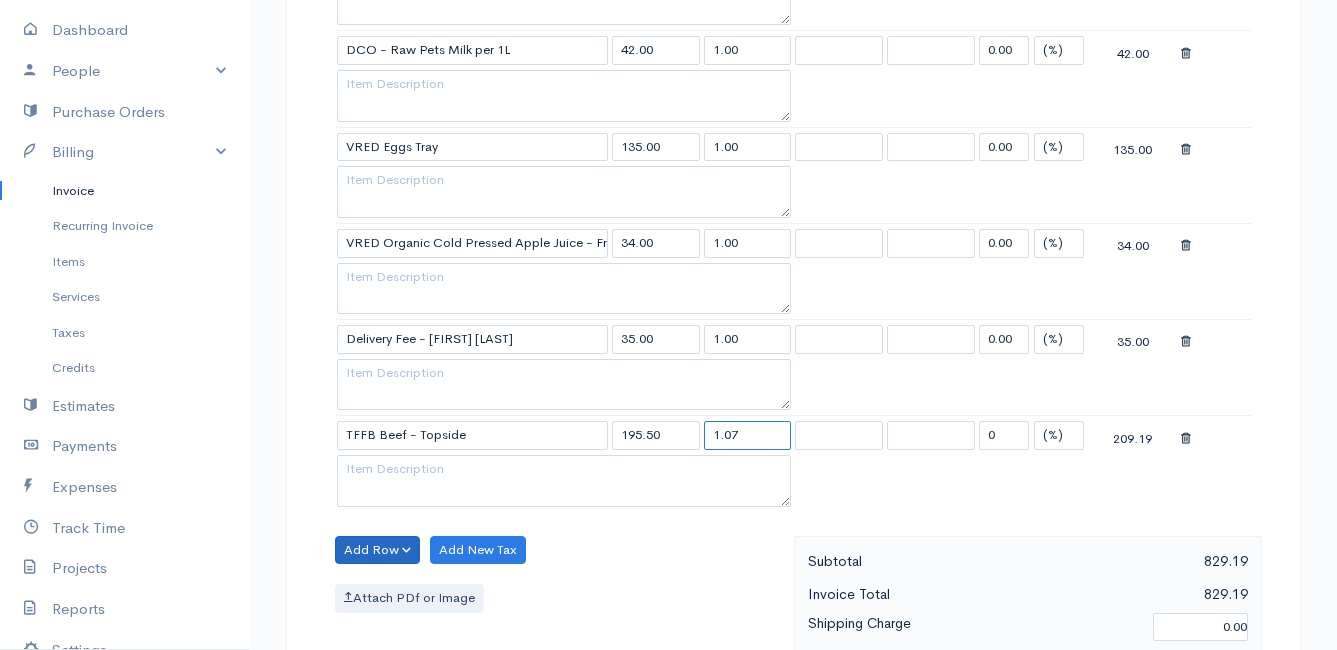 type on "1.07" 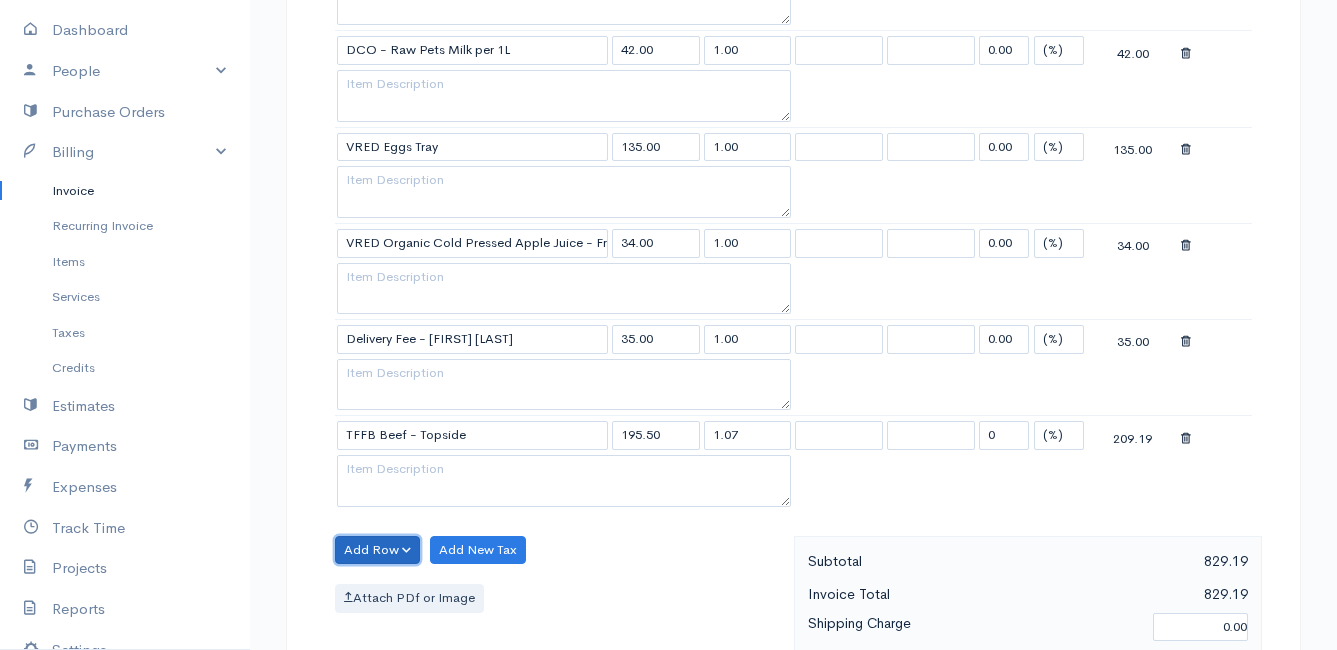 click on "Add Row" at bounding box center (377, 550) 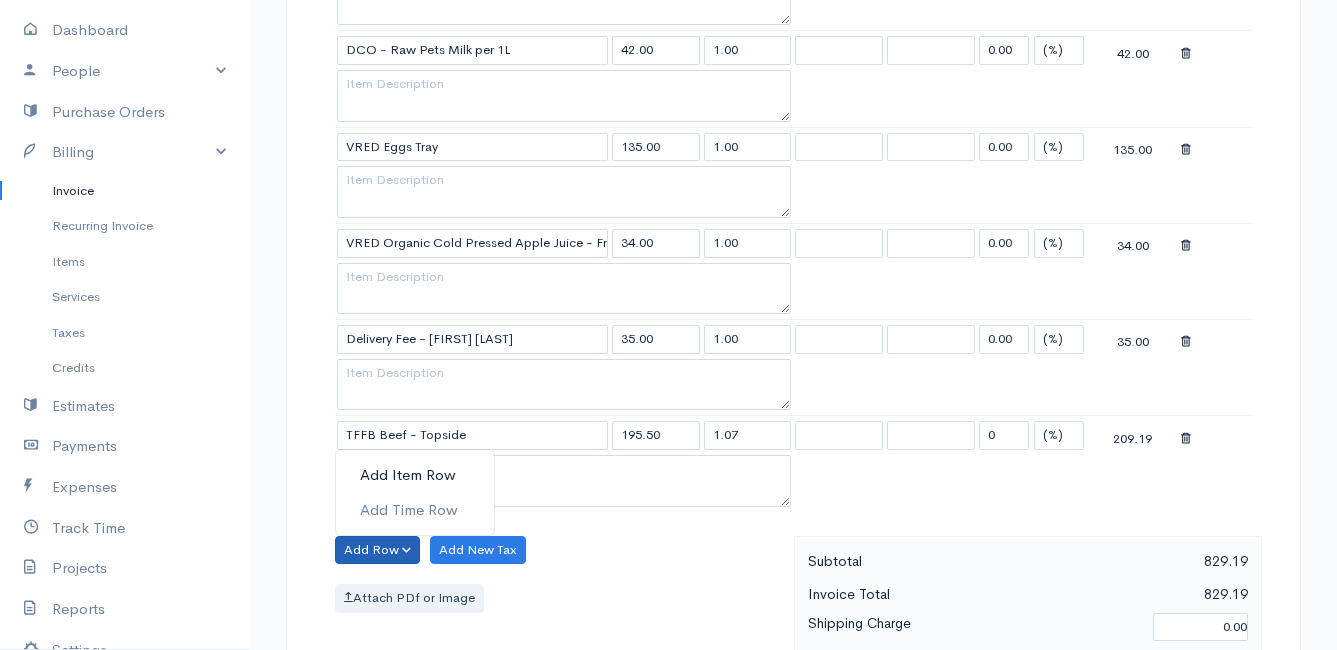 click on "Add Item Row" at bounding box center (415, 475) 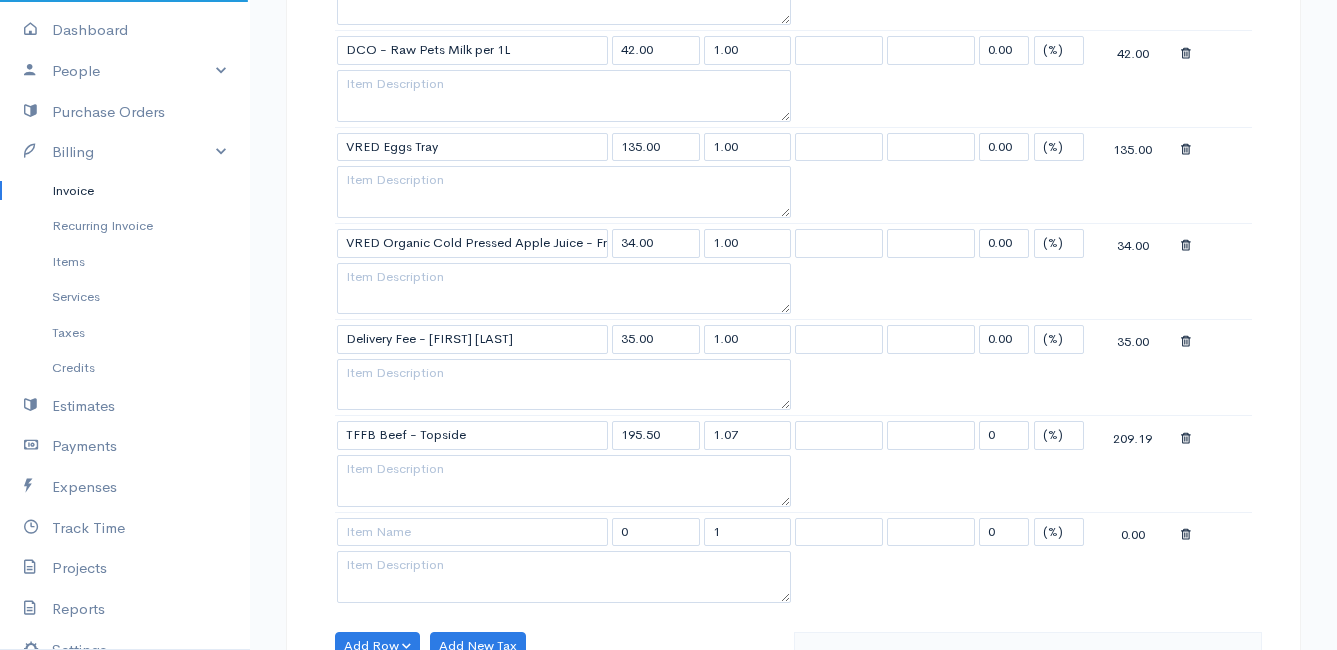scroll, scrollTop: 1100, scrollLeft: 0, axis: vertical 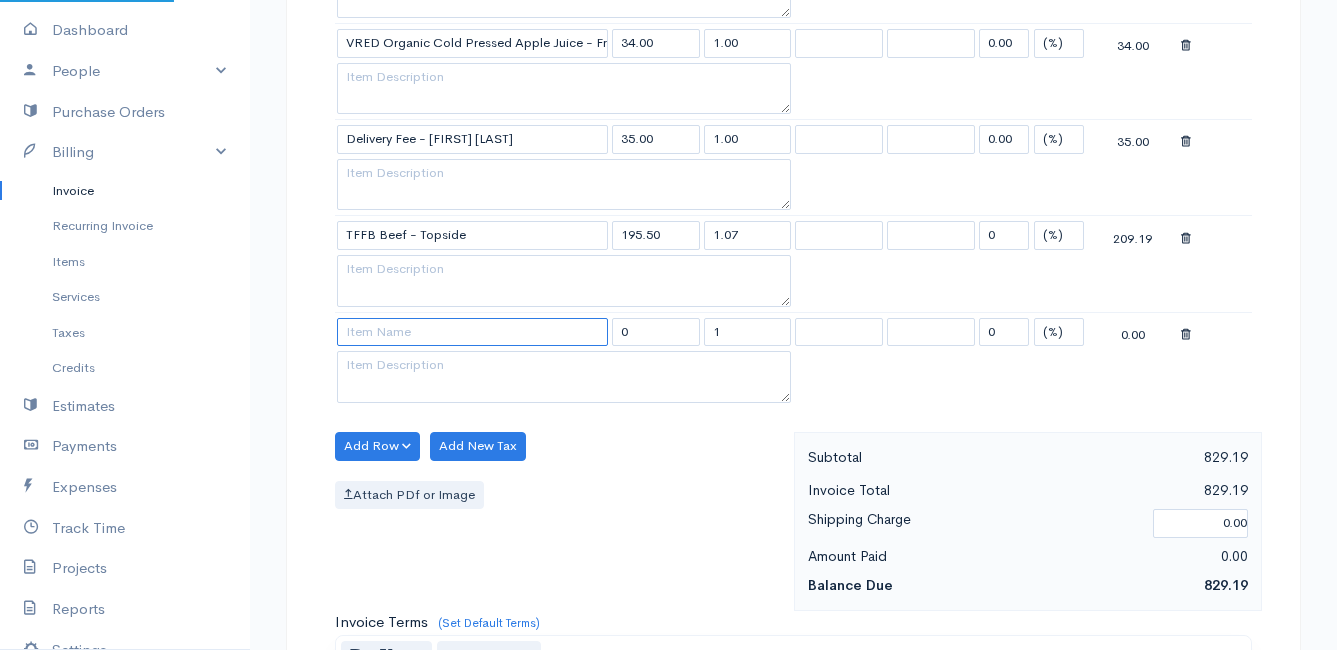 click at bounding box center (472, 332) 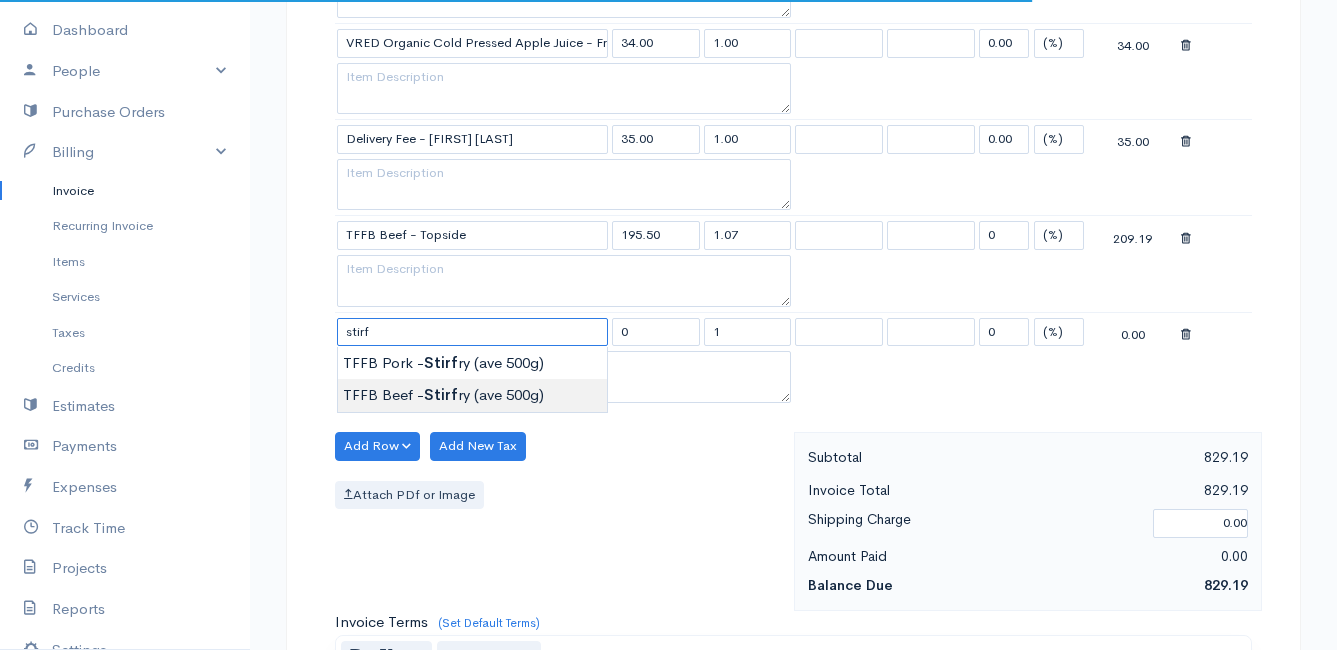 type on "TFFB Beef - Stirfry (ave 500g)" 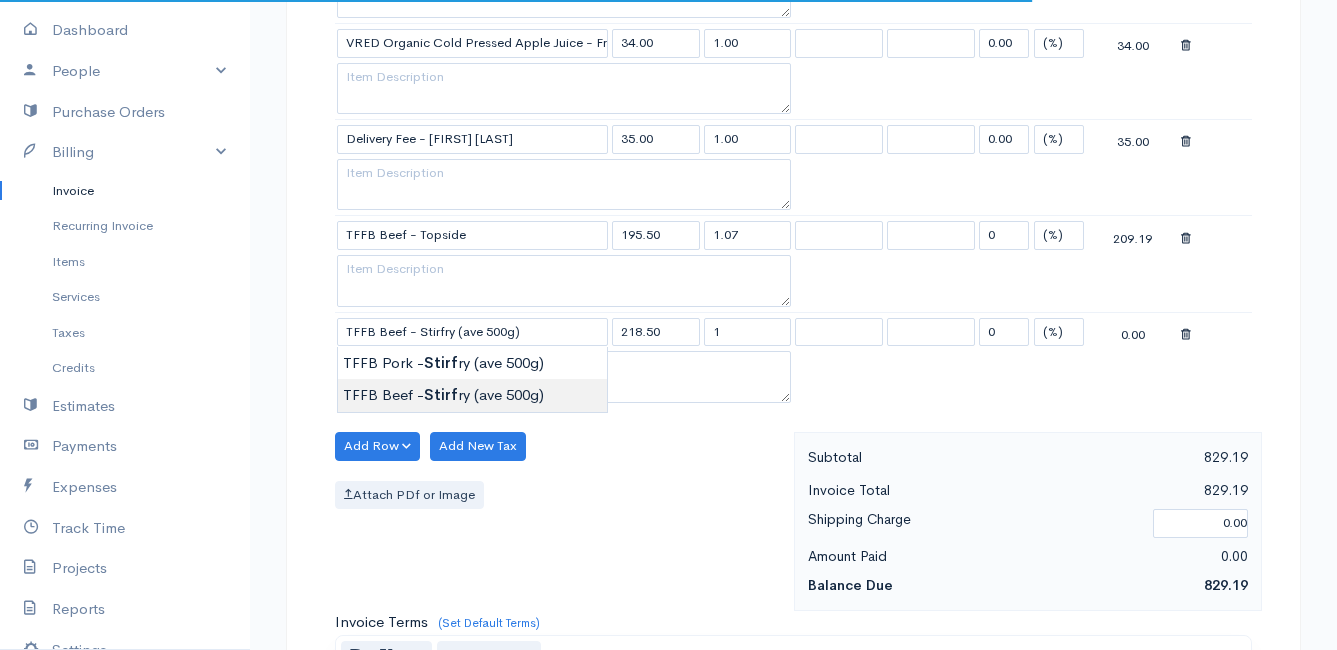click on "sent To [FIRST] [LAST] [NUMBER] [STREET] [CITY] [POSTAL_CODE] [COUNTRY] United States Canada United Kingdom Afghanistan Albania Algeria American Samoa Andorra Anguilla Angola Kip" at bounding box center [668, 101] 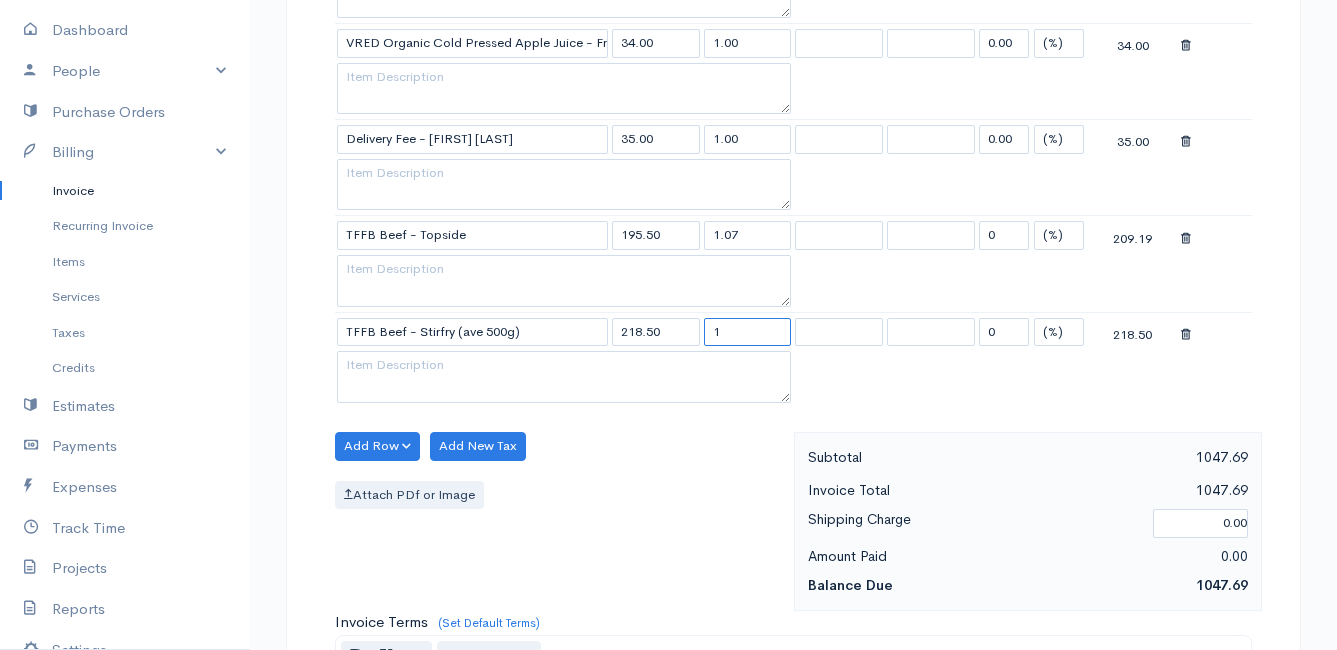 click on "1" at bounding box center [748, 332] 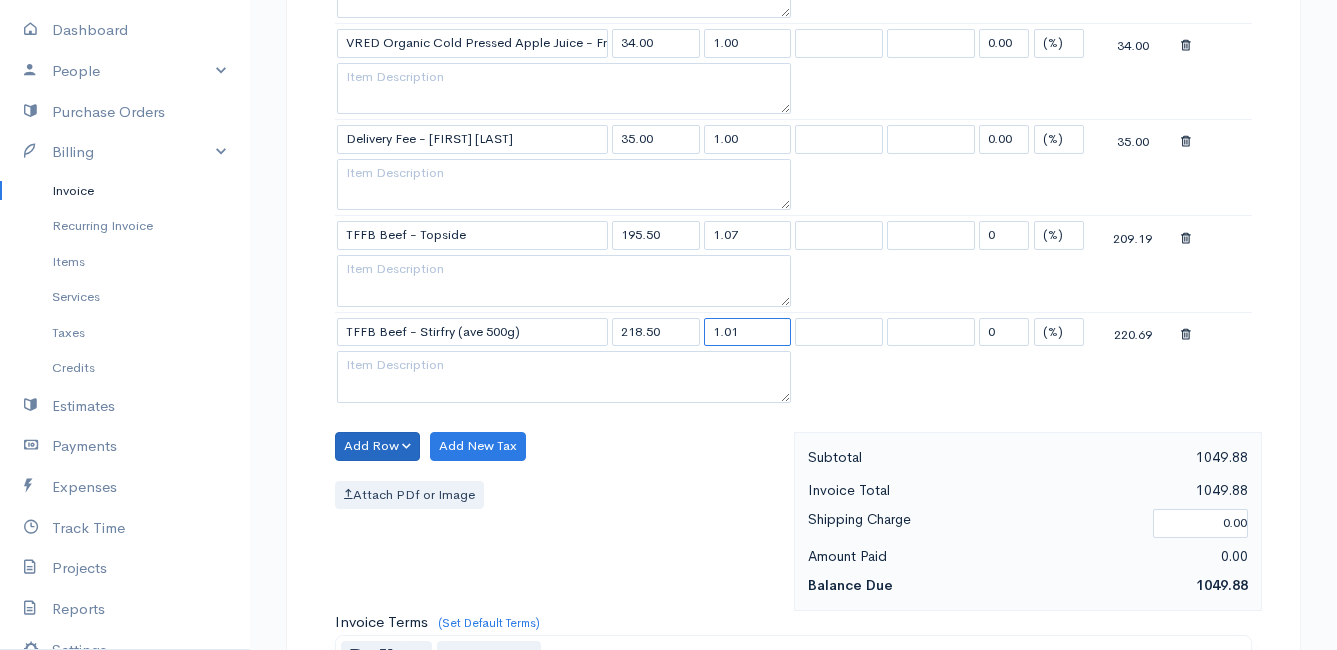 type on "1.01" 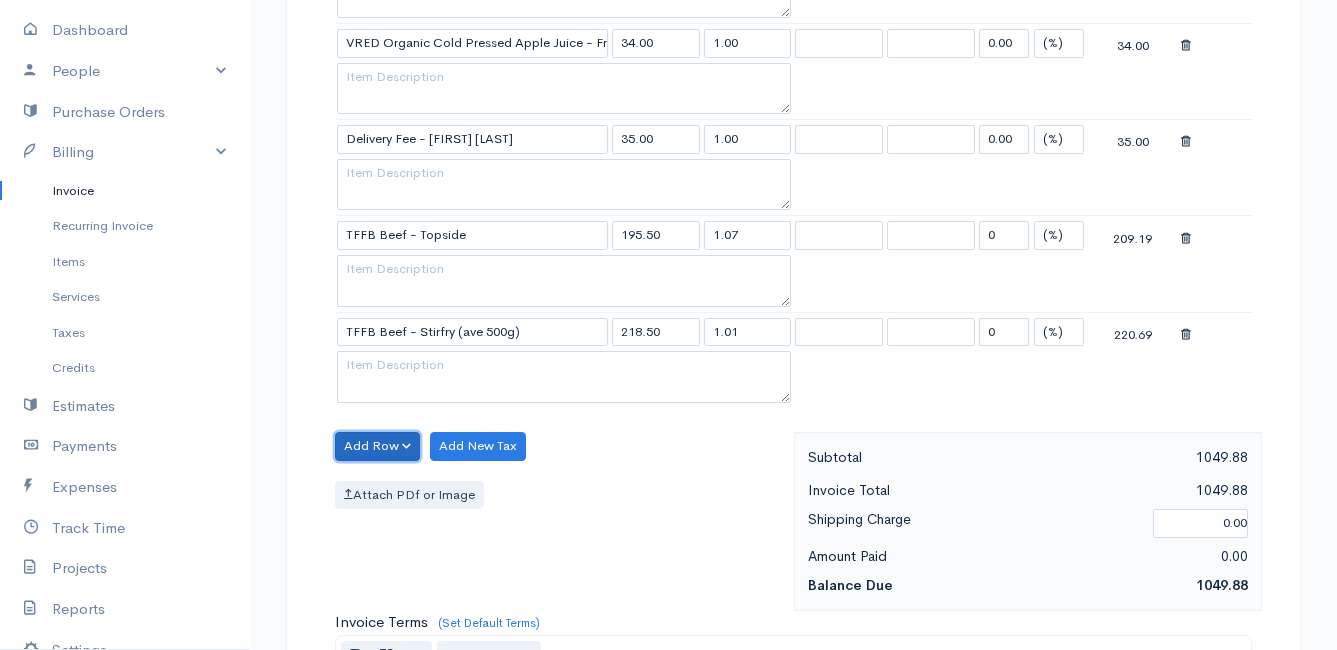 click on "Add Row" at bounding box center (377, 446) 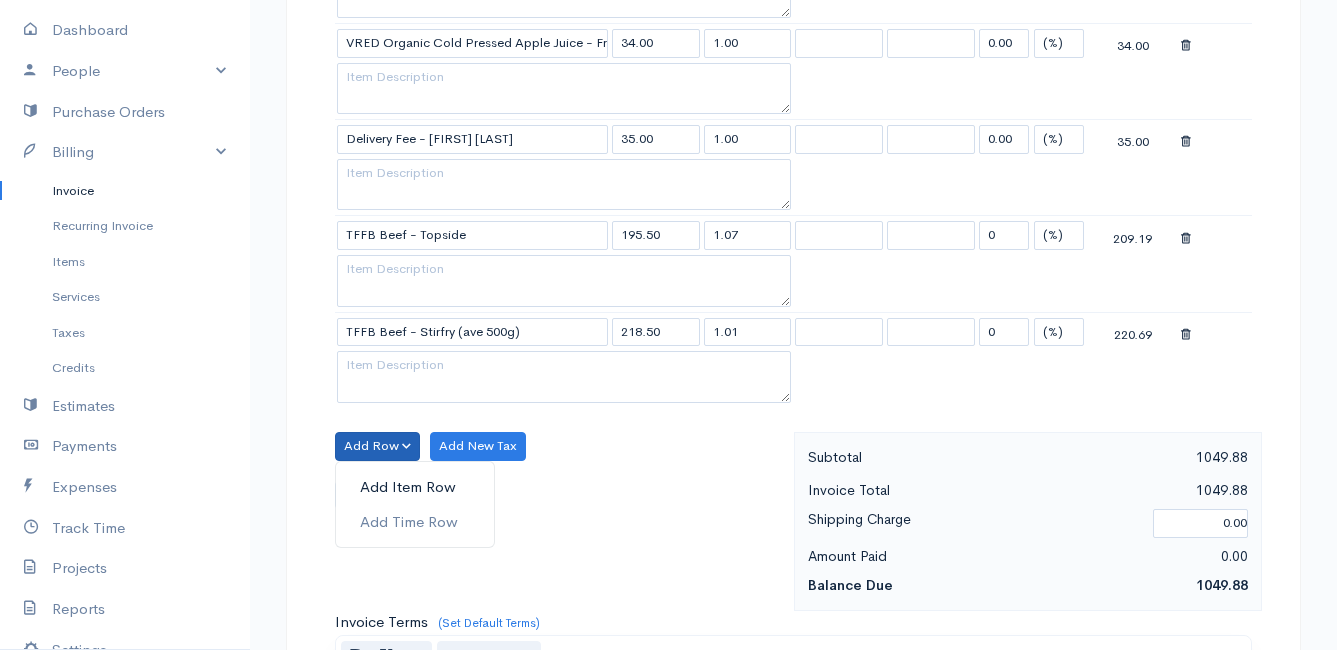 click on "Add Item Row" at bounding box center (415, 487) 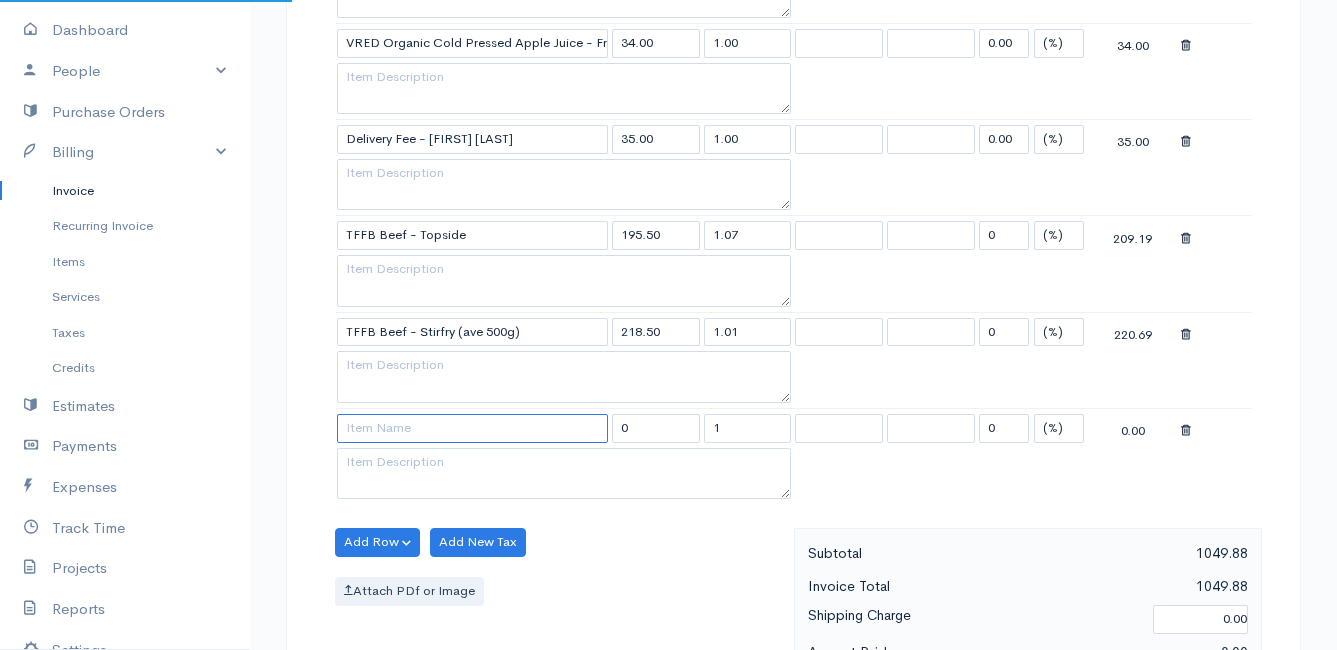 click at bounding box center (472, 428) 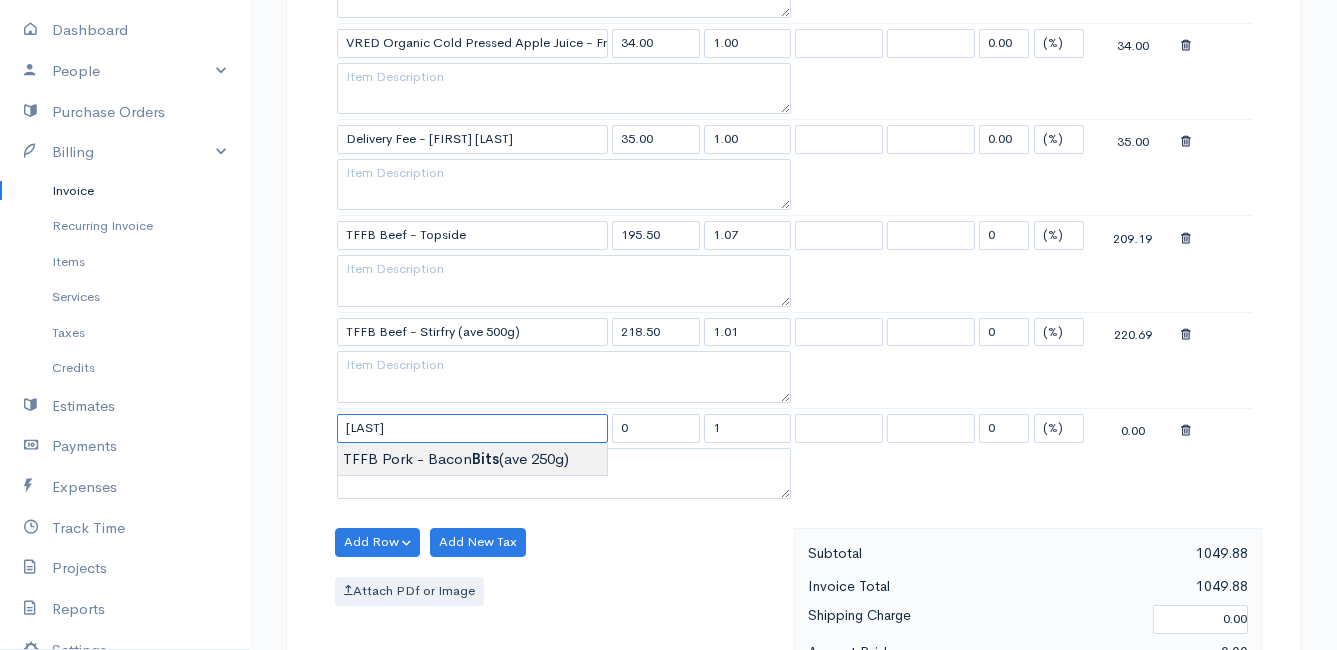 type on "TFFB Pork - Bacon Bits (ave 250g)" 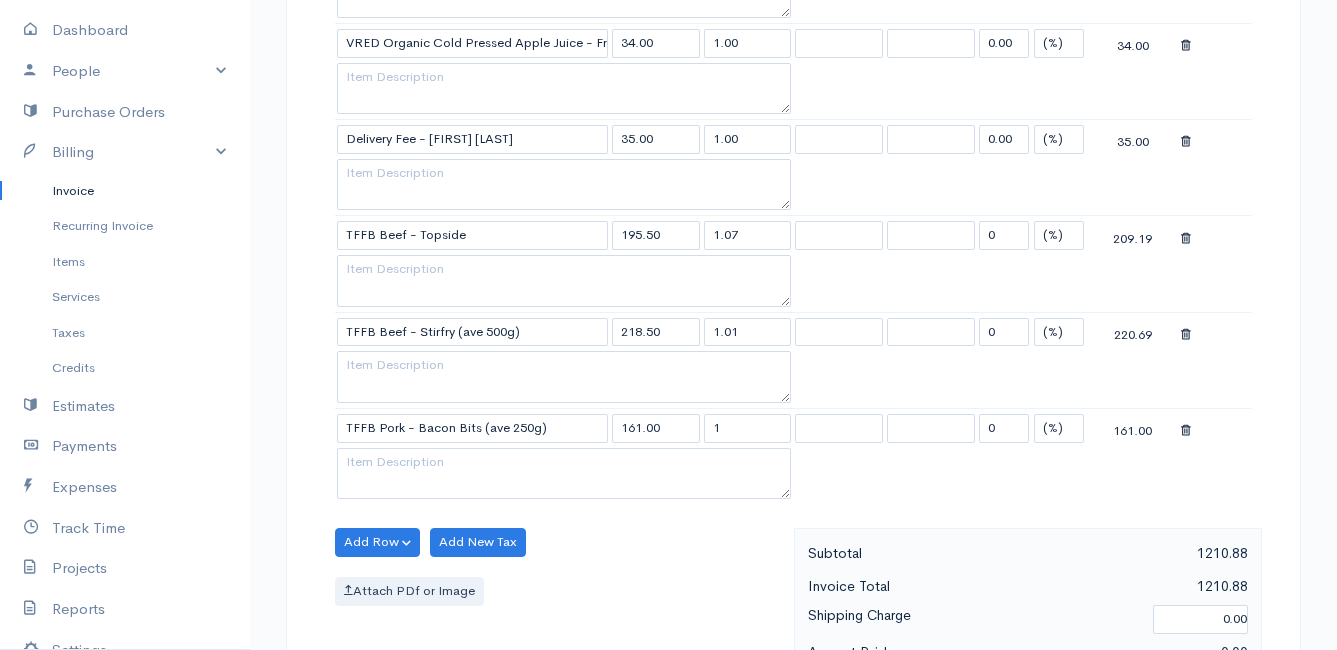 click on "sent To [FIRST] [LAST] [NUMBER] [STREET] [CITY] [POSTAL_CODE] [COUNTRY] United States Canada United Kingdom Afghanistan Albania Algeria American Samoa Andorra Anguilla Angola Kip" at bounding box center [668, 149] 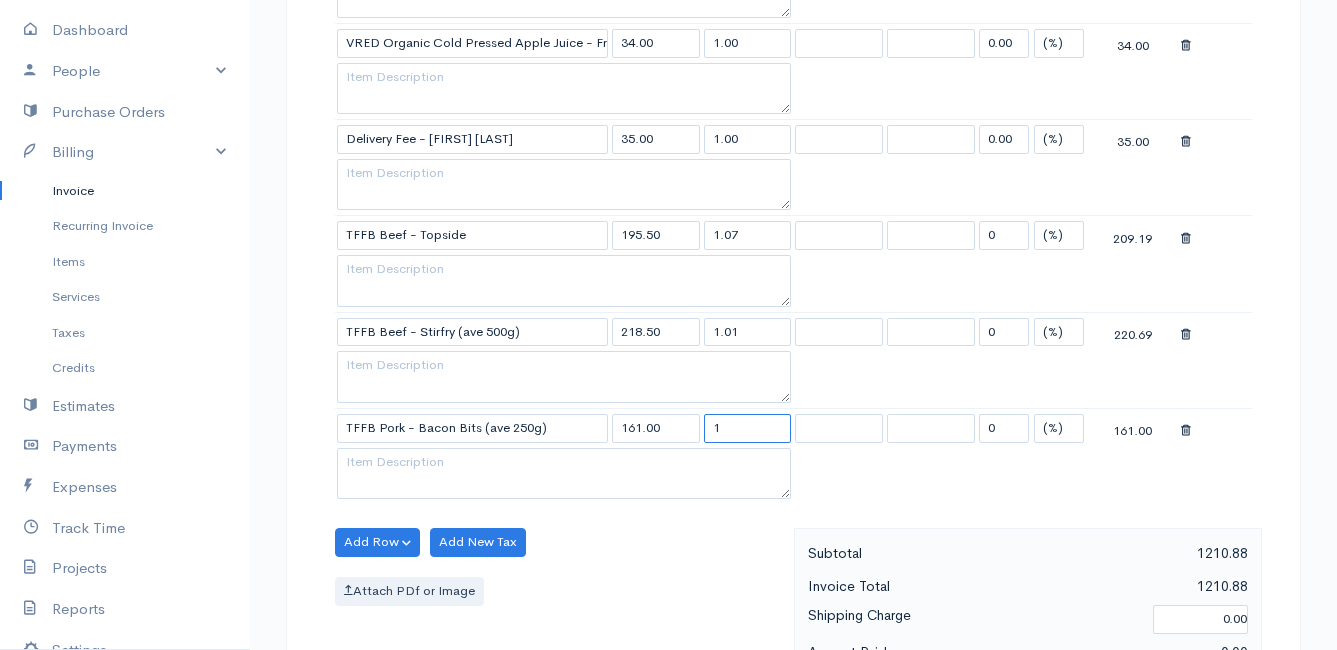 click on "1" at bounding box center (748, 428) 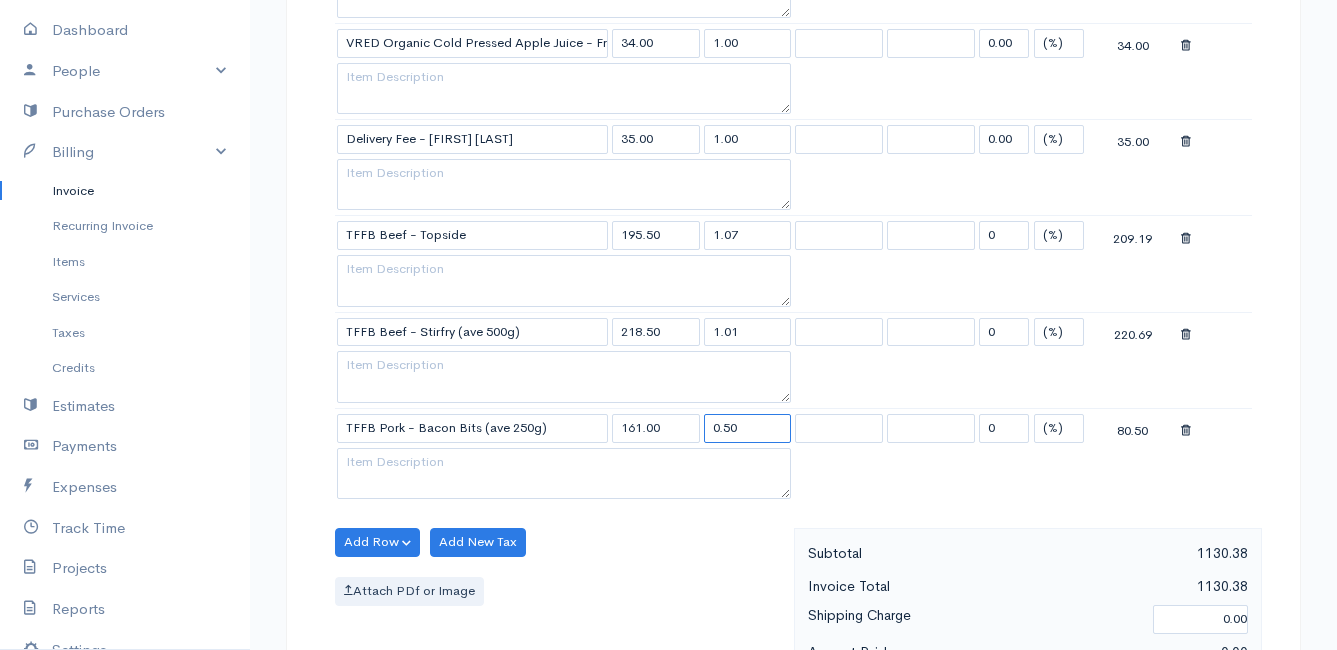 type on "0.50" 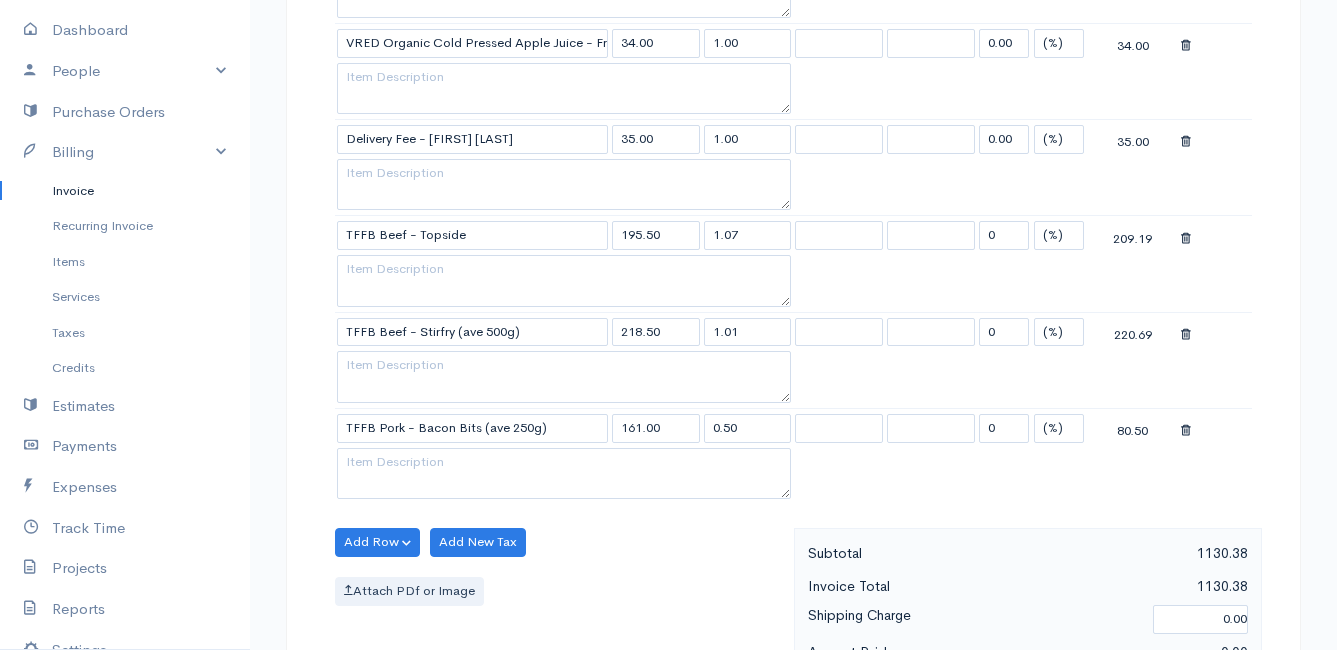click on "Add Row Add Item Row Add Time Row Add New Tax                          Attach PDf or Image" at bounding box center (559, 617) 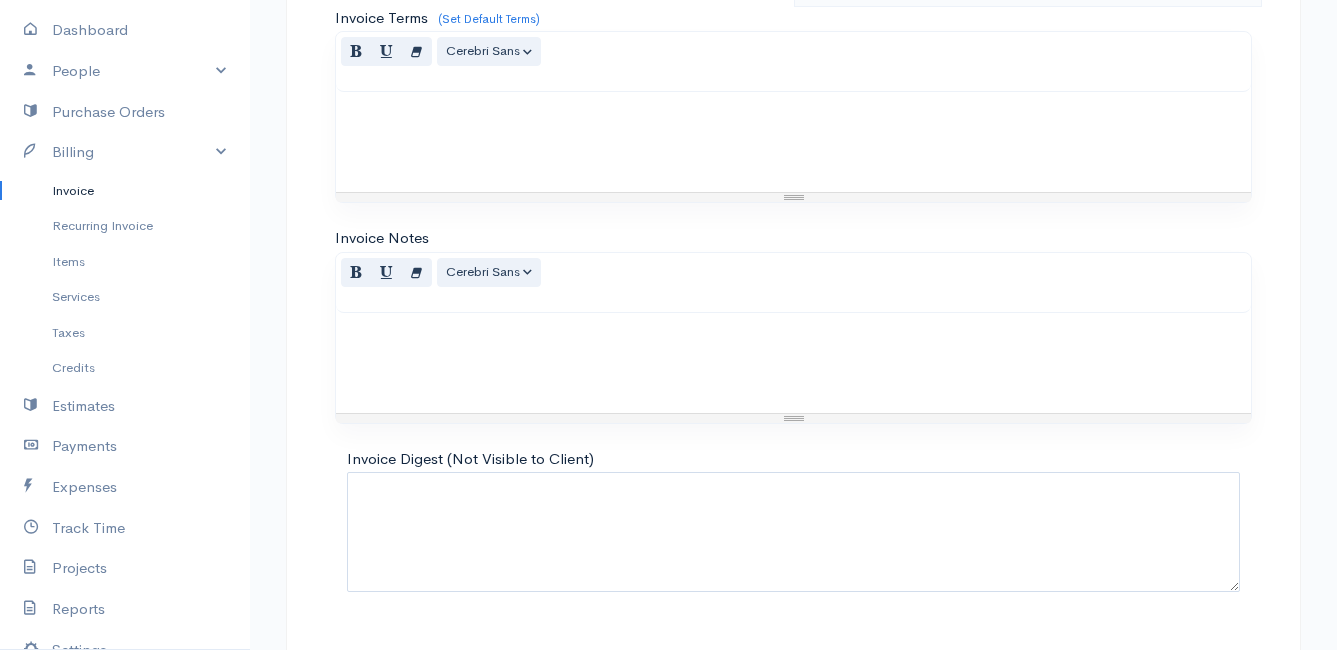 scroll, scrollTop: 1849, scrollLeft: 0, axis: vertical 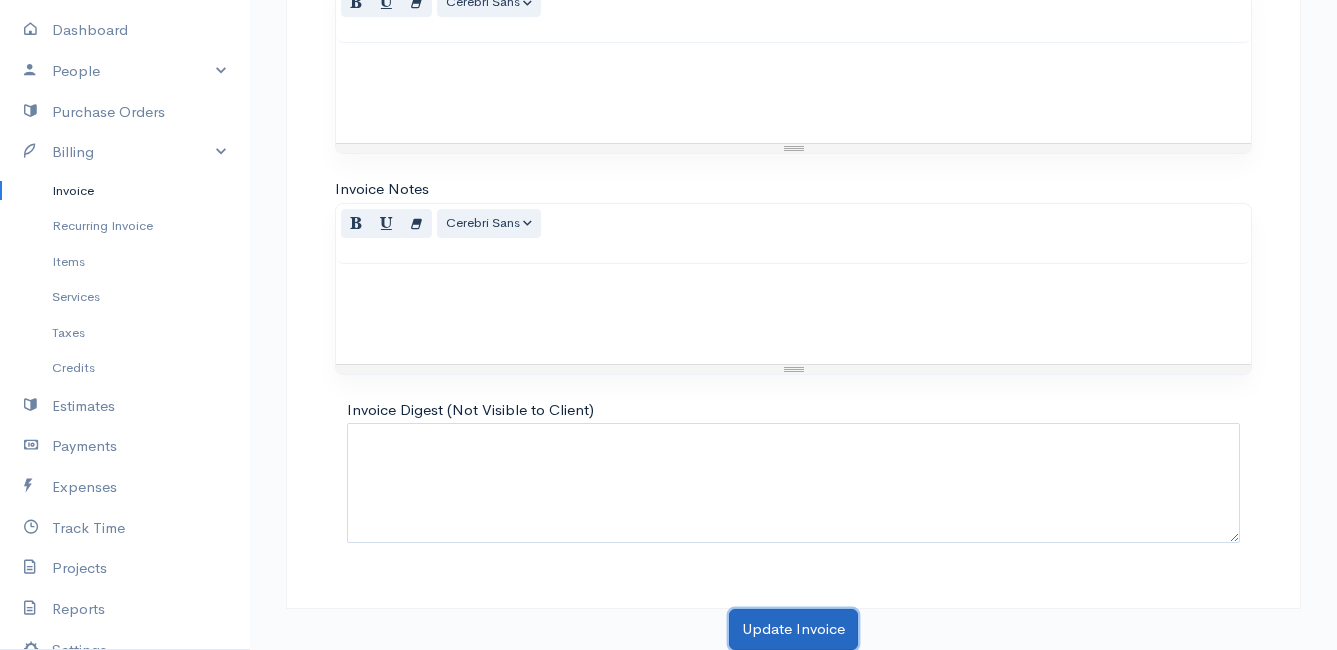 click on "Update Invoice" at bounding box center [793, 629] 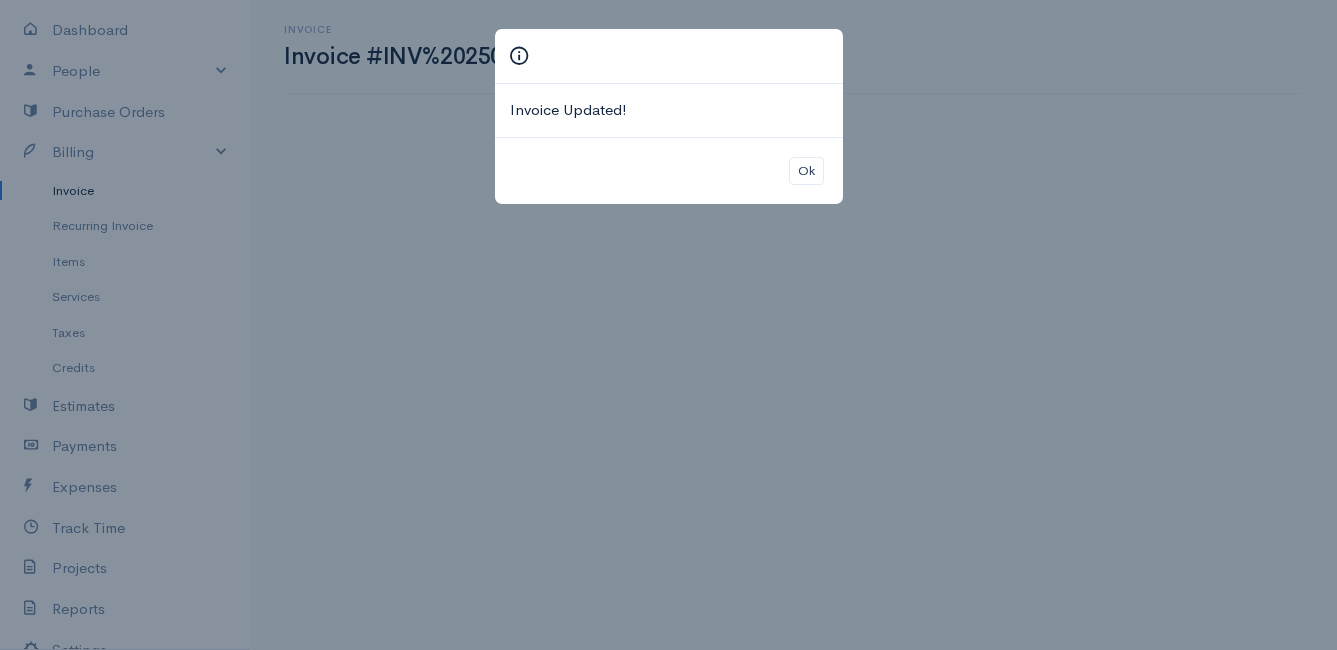 scroll, scrollTop: 0, scrollLeft: 0, axis: both 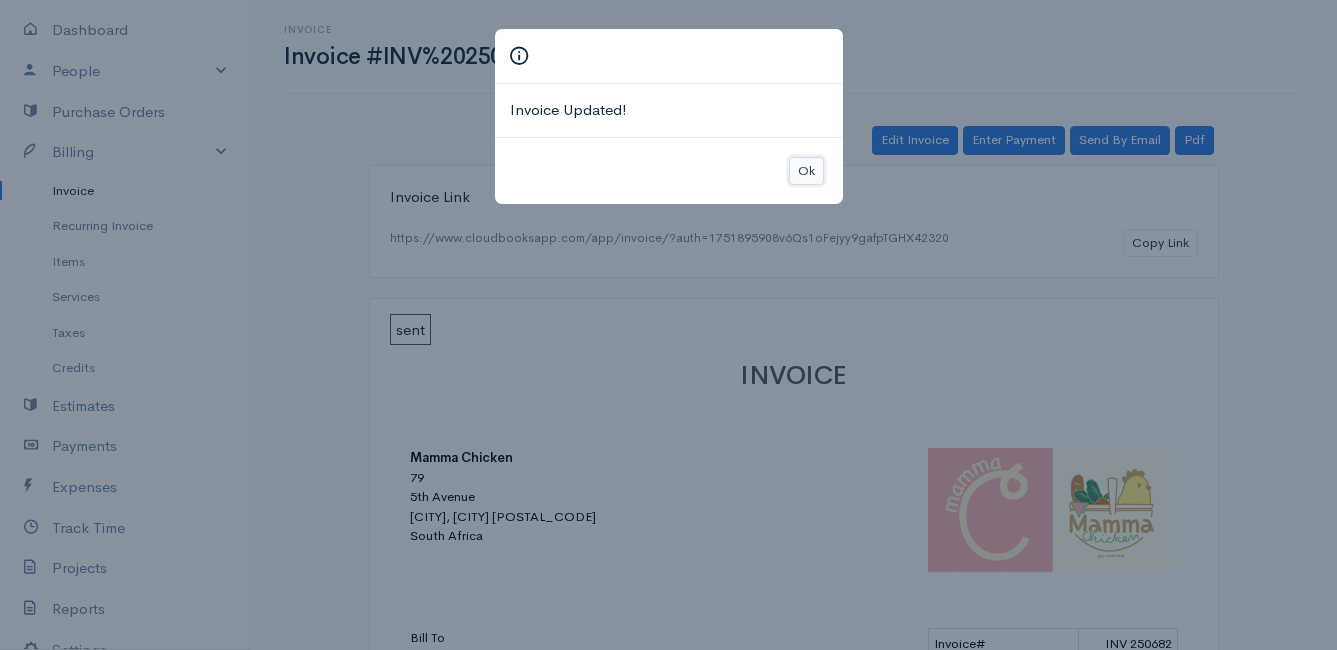 click on "Ok" at bounding box center (806, 171) 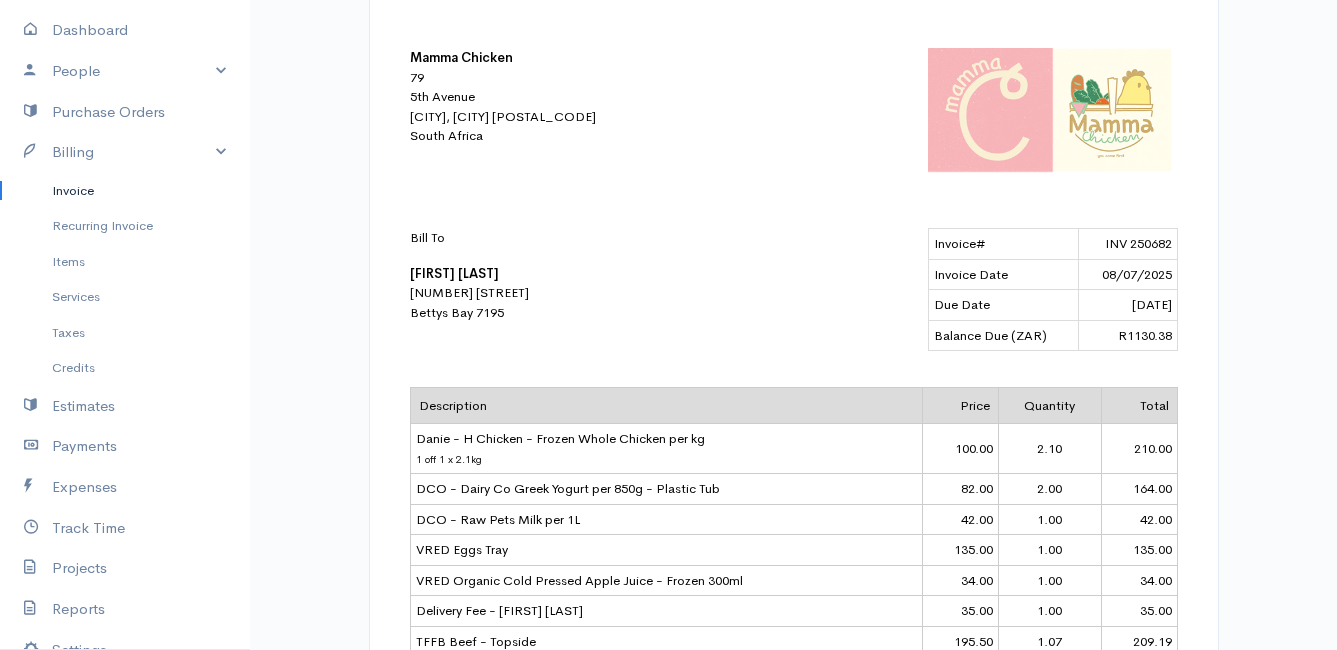 scroll, scrollTop: 0, scrollLeft: 0, axis: both 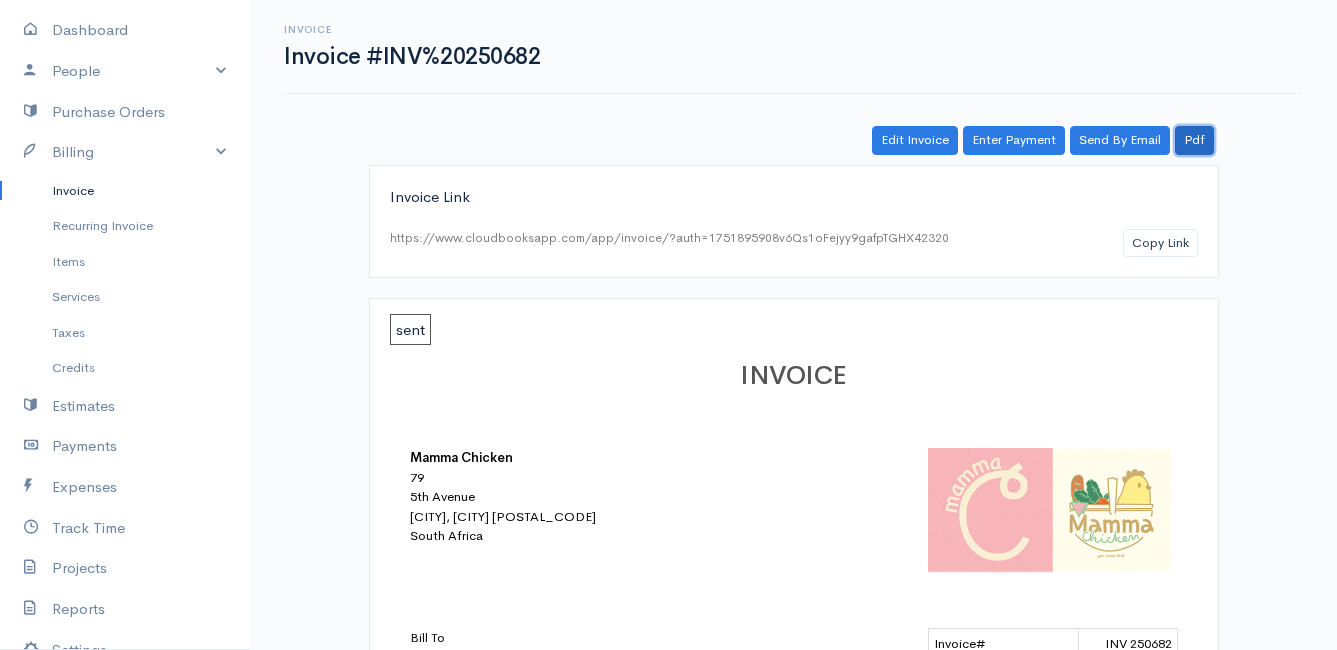 click on "Pdf" at bounding box center (1194, 140) 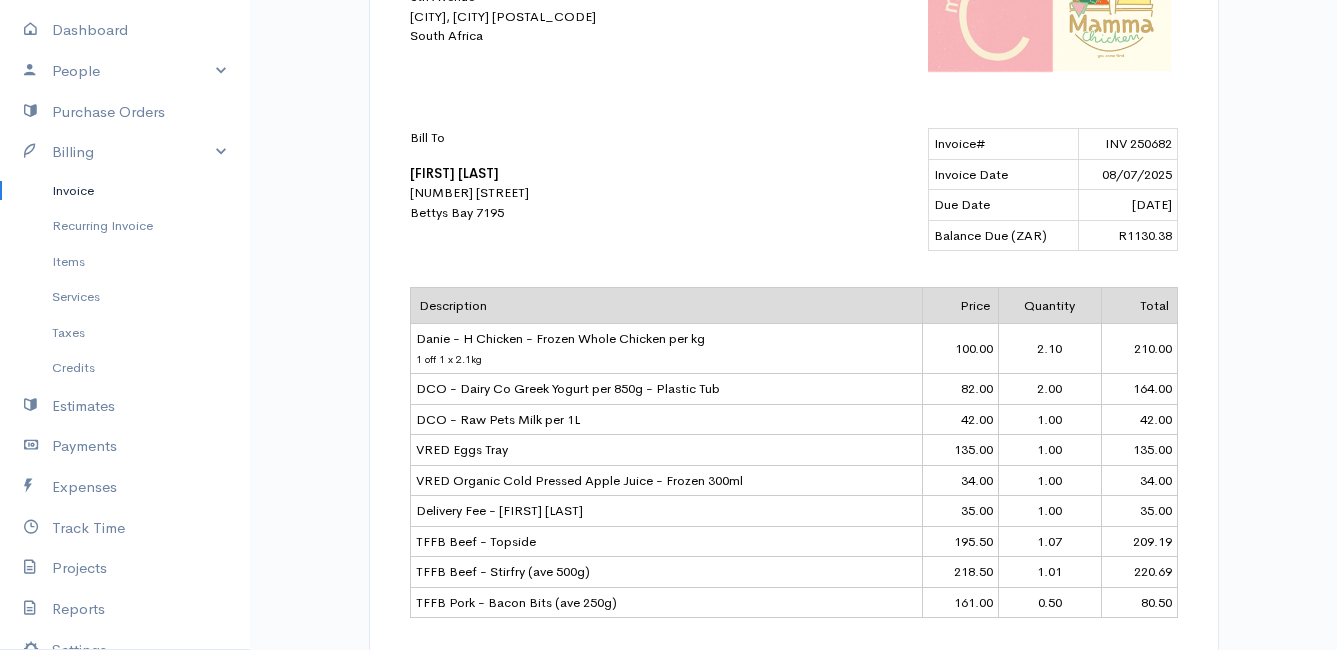 scroll, scrollTop: 600, scrollLeft: 0, axis: vertical 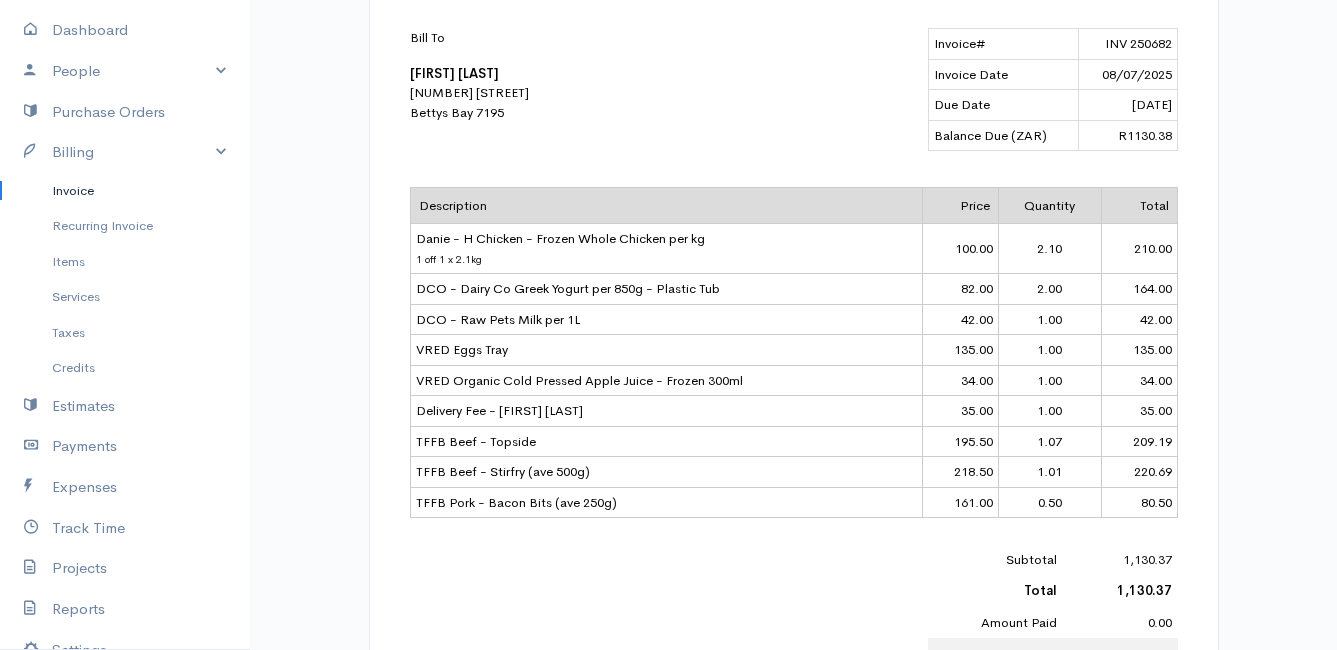 click on "Invoice" at bounding box center (125, 191) 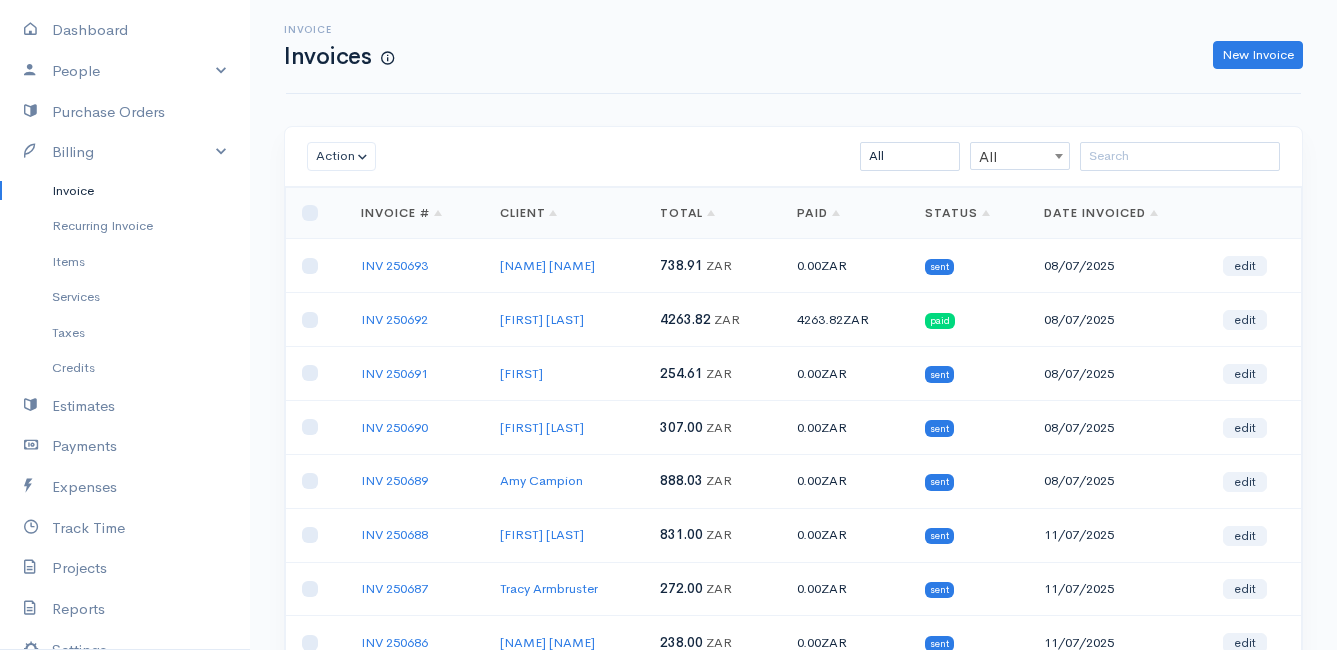 scroll, scrollTop: 300, scrollLeft: 0, axis: vertical 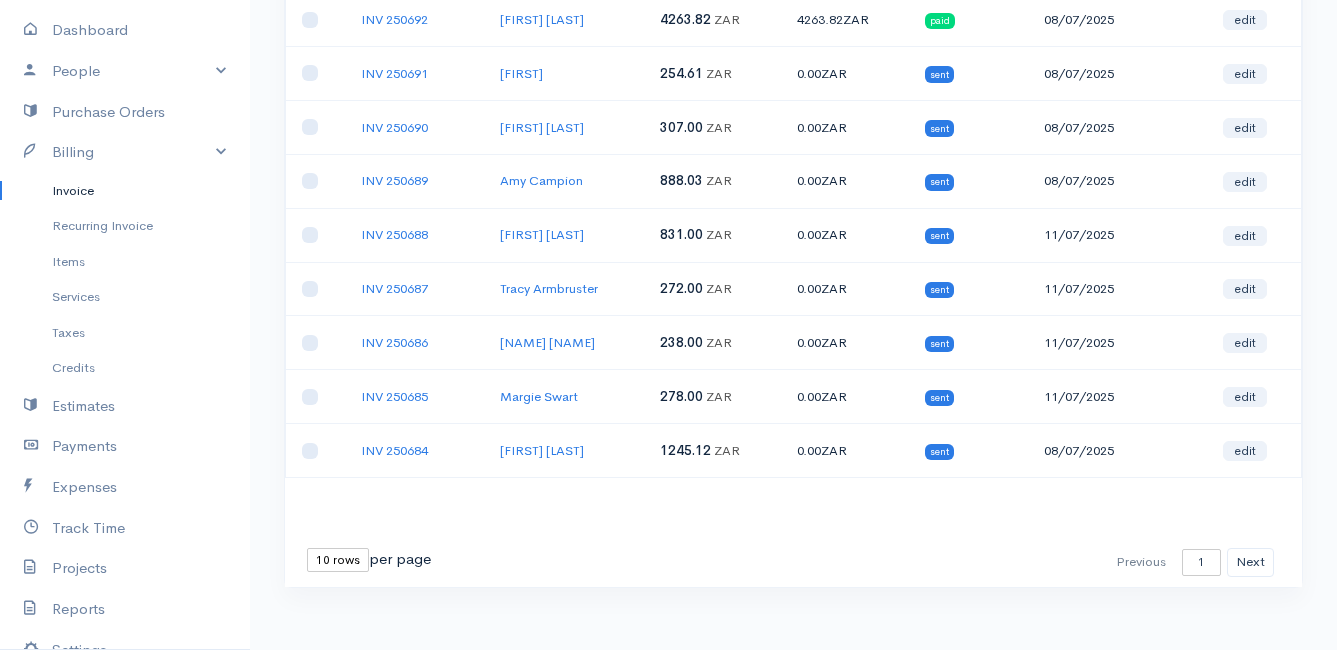 click on "10 rows 25 rows 50 rows" at bounding box center (338, 560) 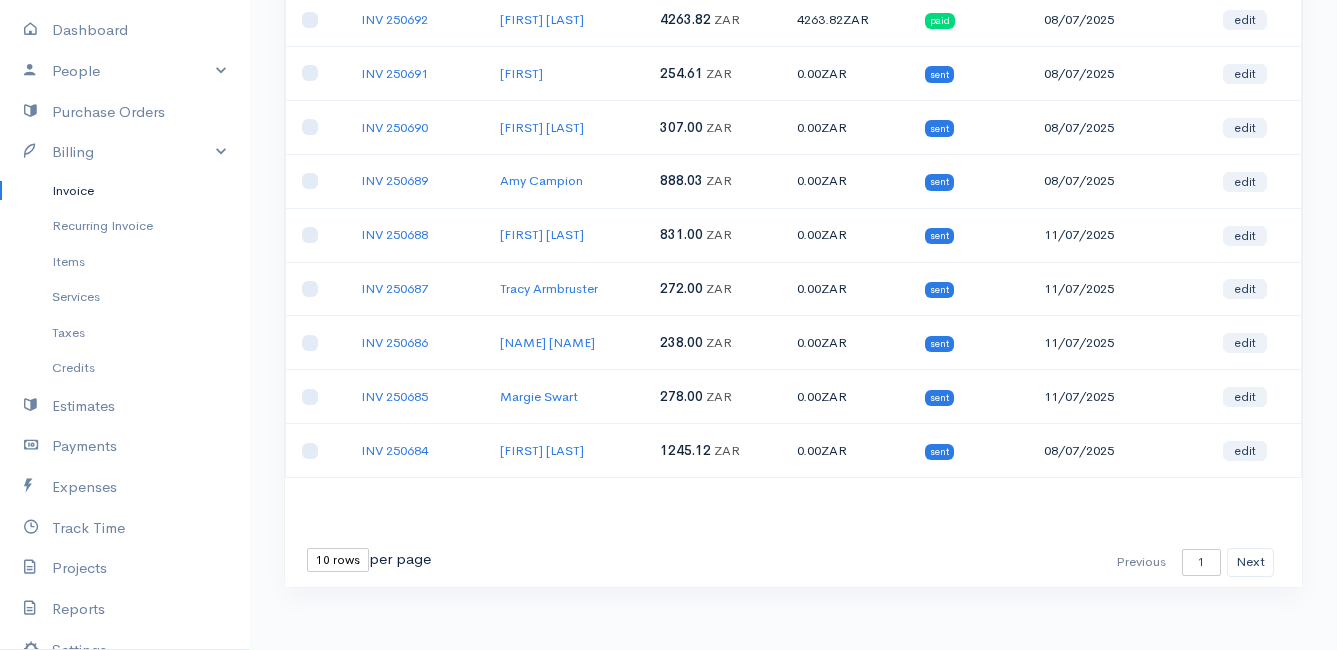 select on "25" 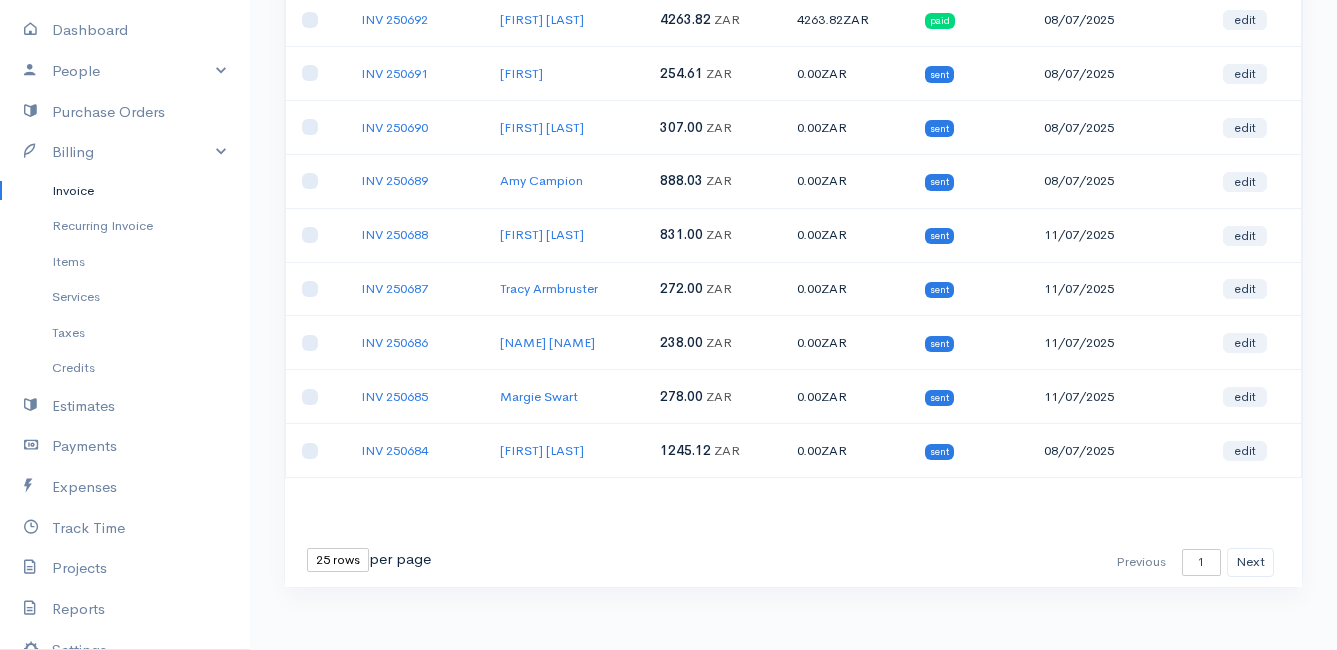 click on "10 rows 25 rows 50 rows" at bounding box center (338, 560) 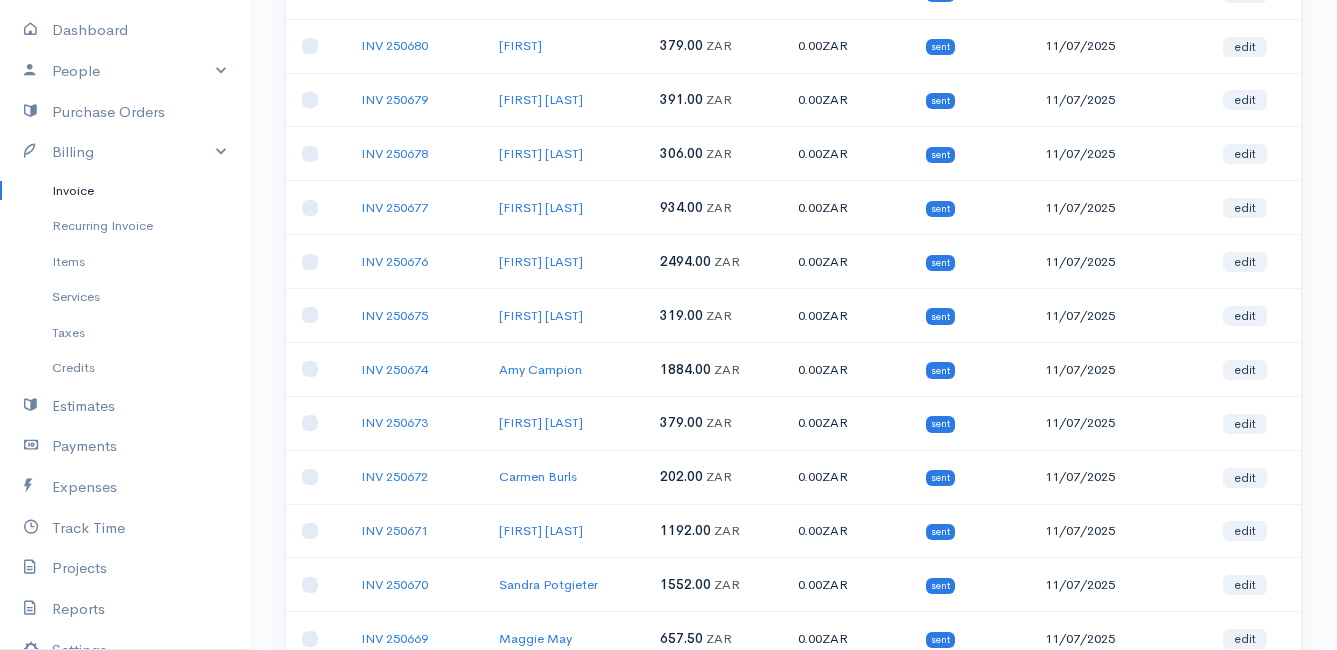 scroll, scrollTop: 820, scrollLeft: 0, axis: vertical 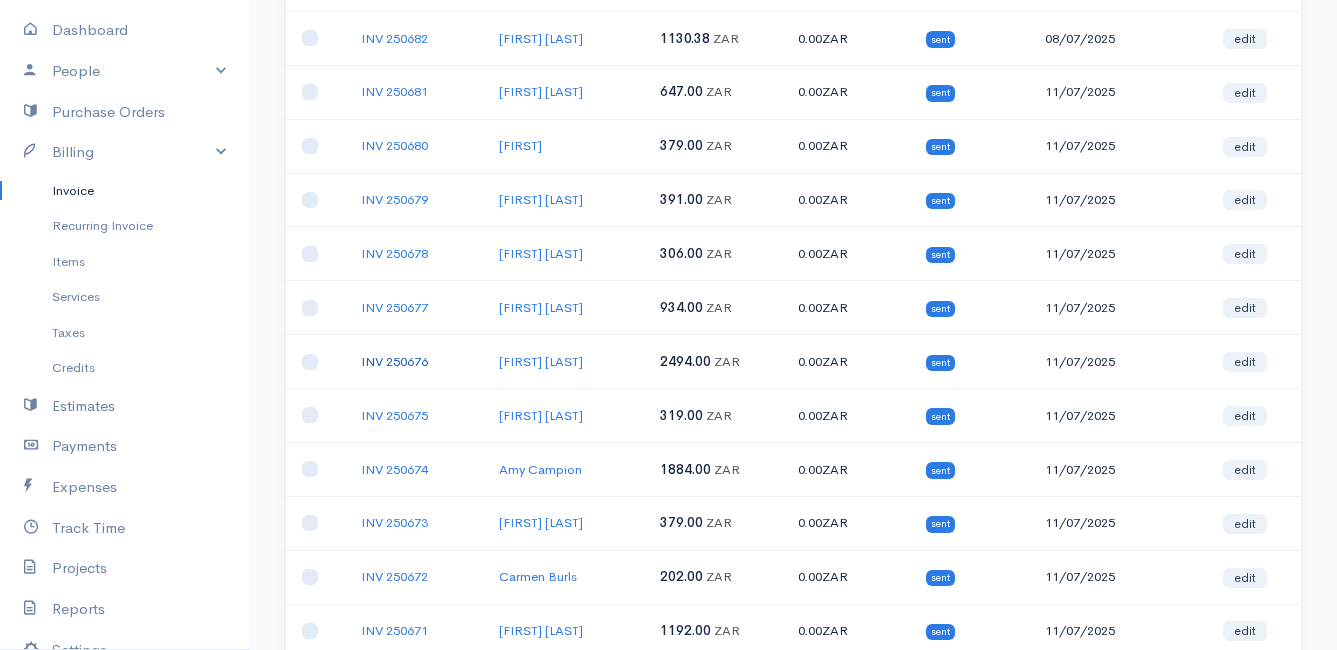 click on "INV 250676" at bounding box center [394, 361] 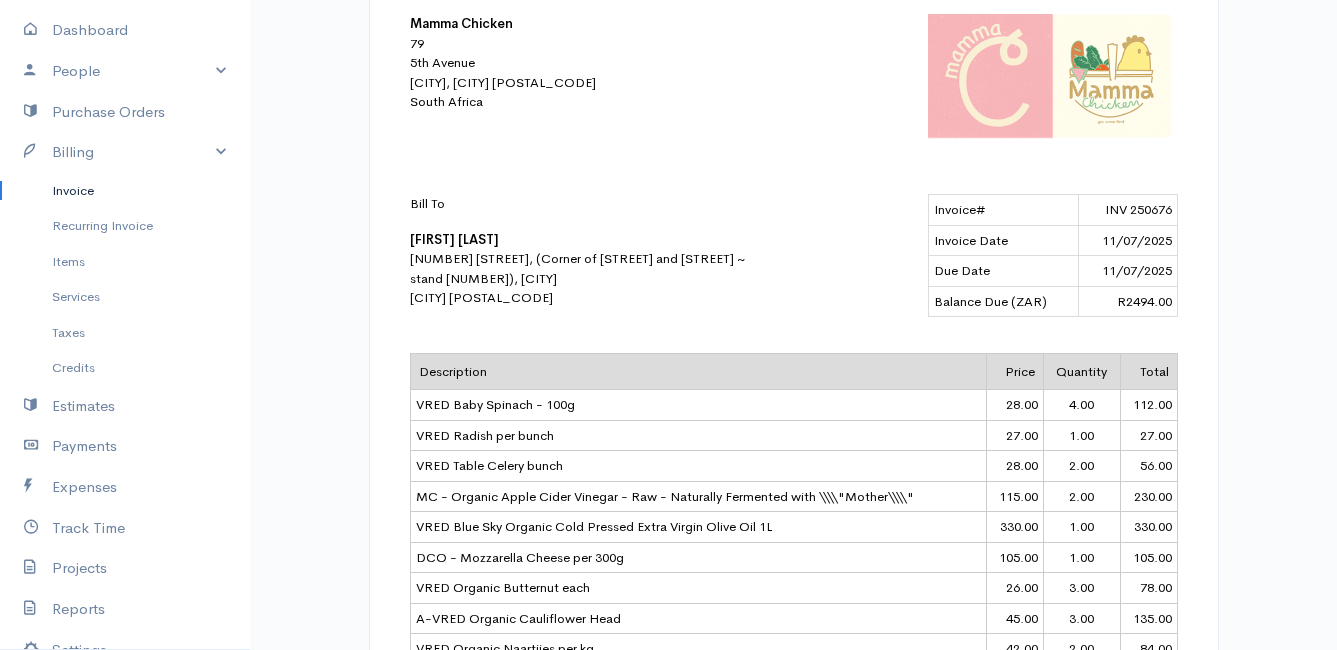 scroll, scrollTop: 34, scrollLeft: 0, axis: vertical 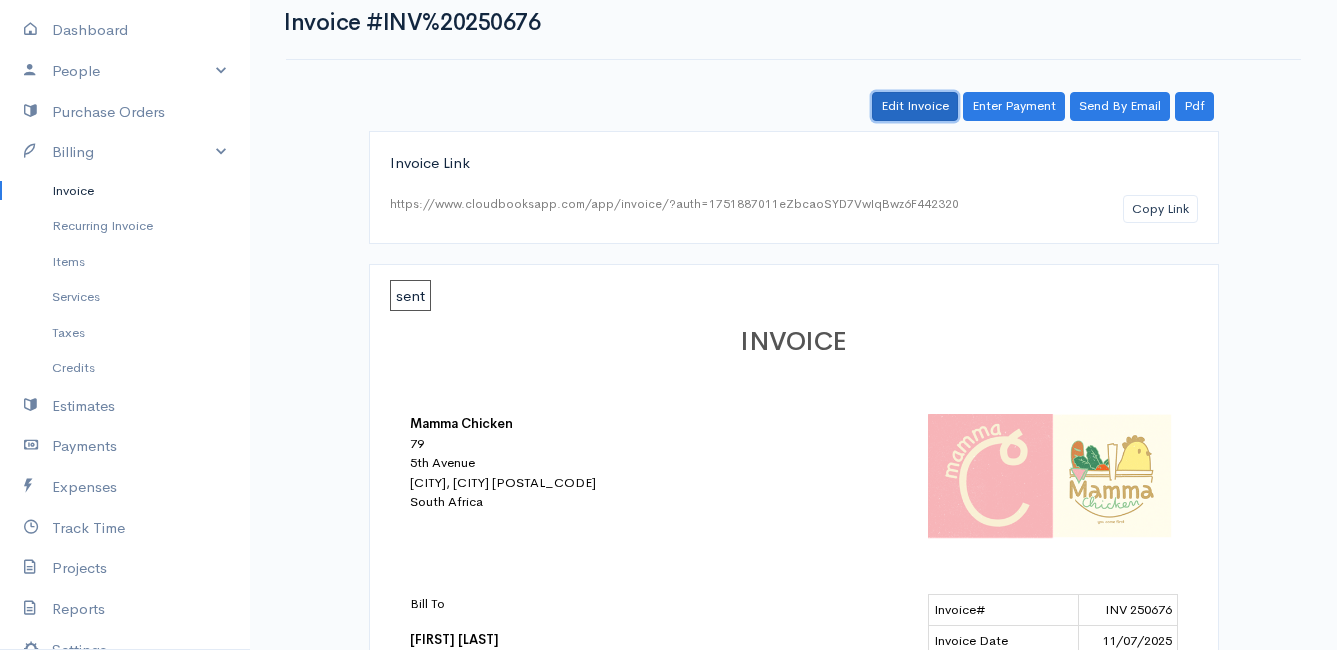 click on "Edit Invoice" at bounding box center (915, 106) 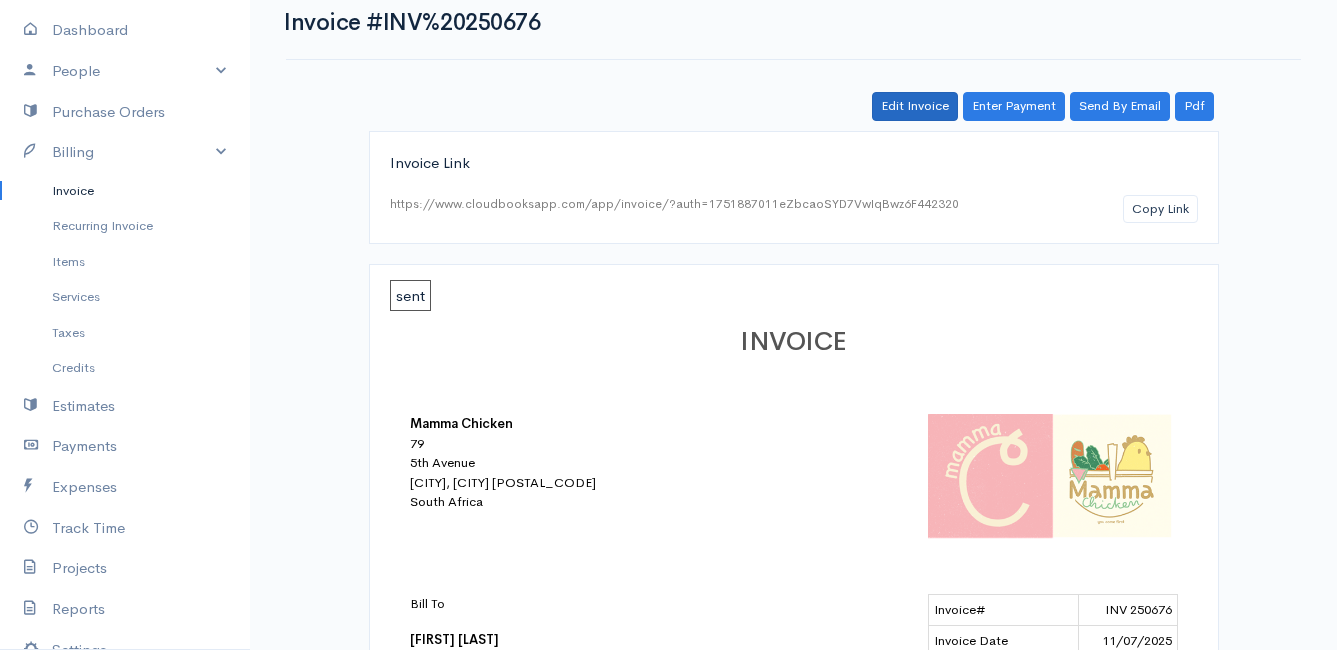 scroll, scrollTop: 0, scrollLeft: 0, axis: both 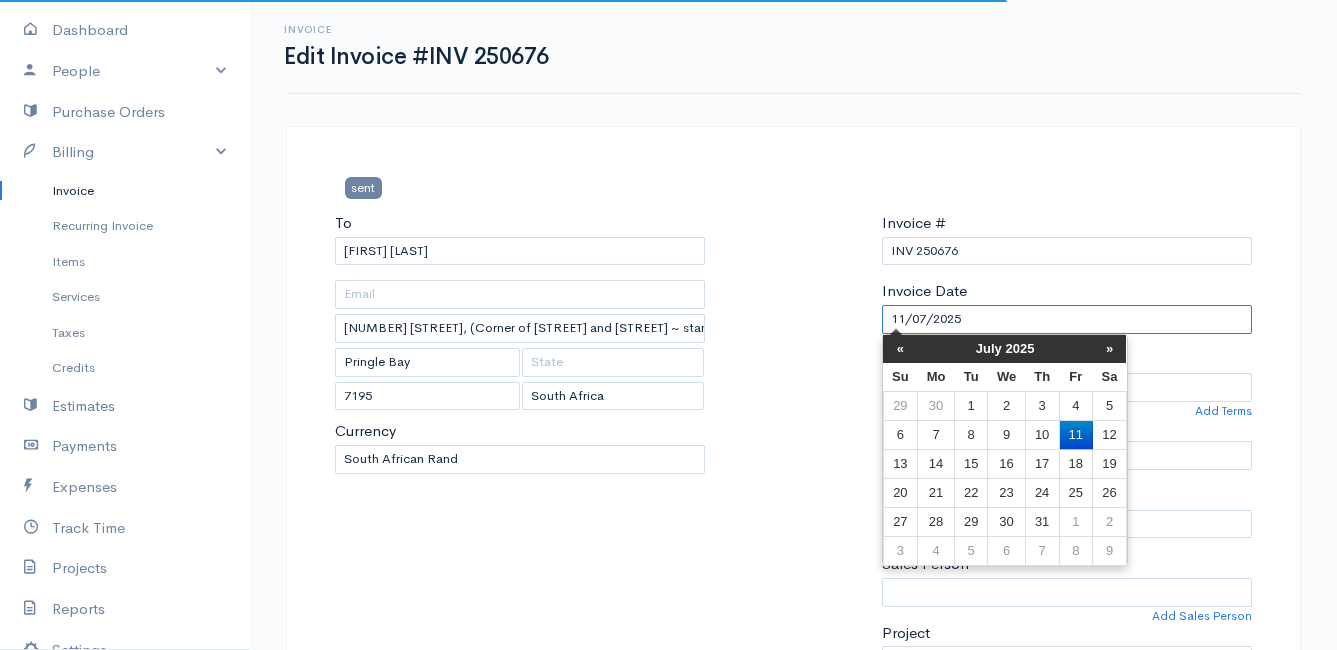click on "11/07/2025" at bounding box center (1067, 319) 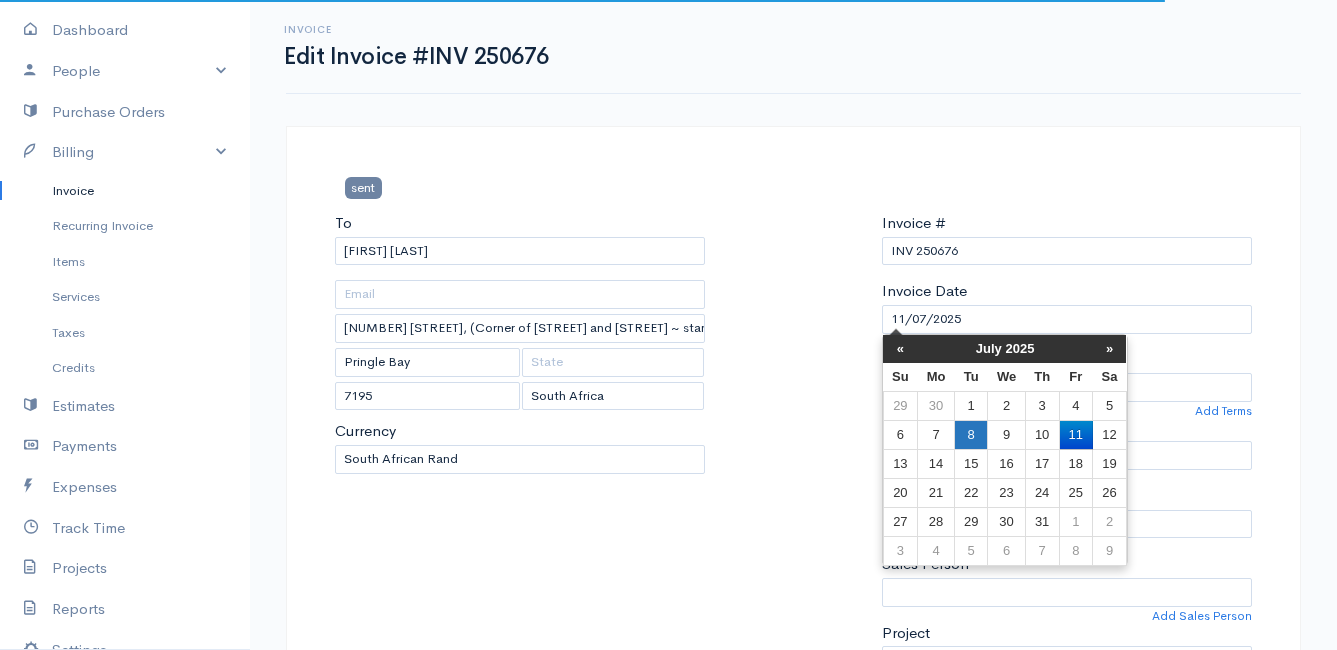 click on "8" at bounding box center [970, 405] 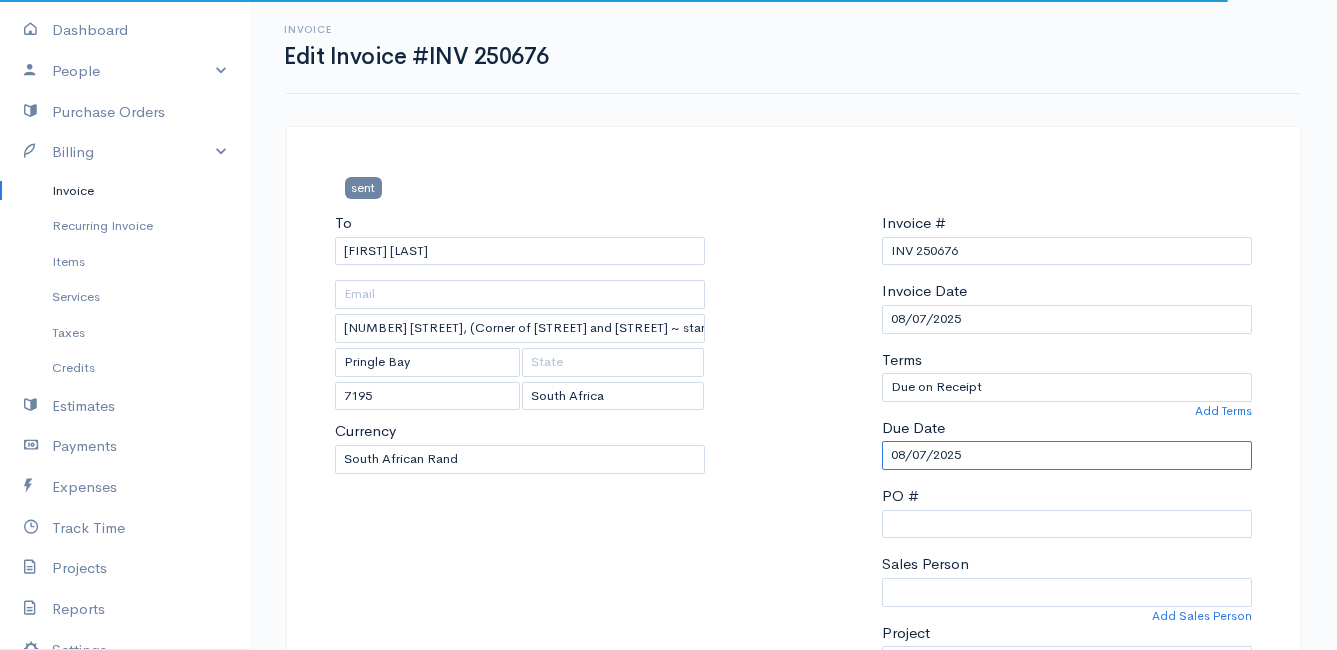 click on "08/07/2025" at bounding box center (1067, 455) 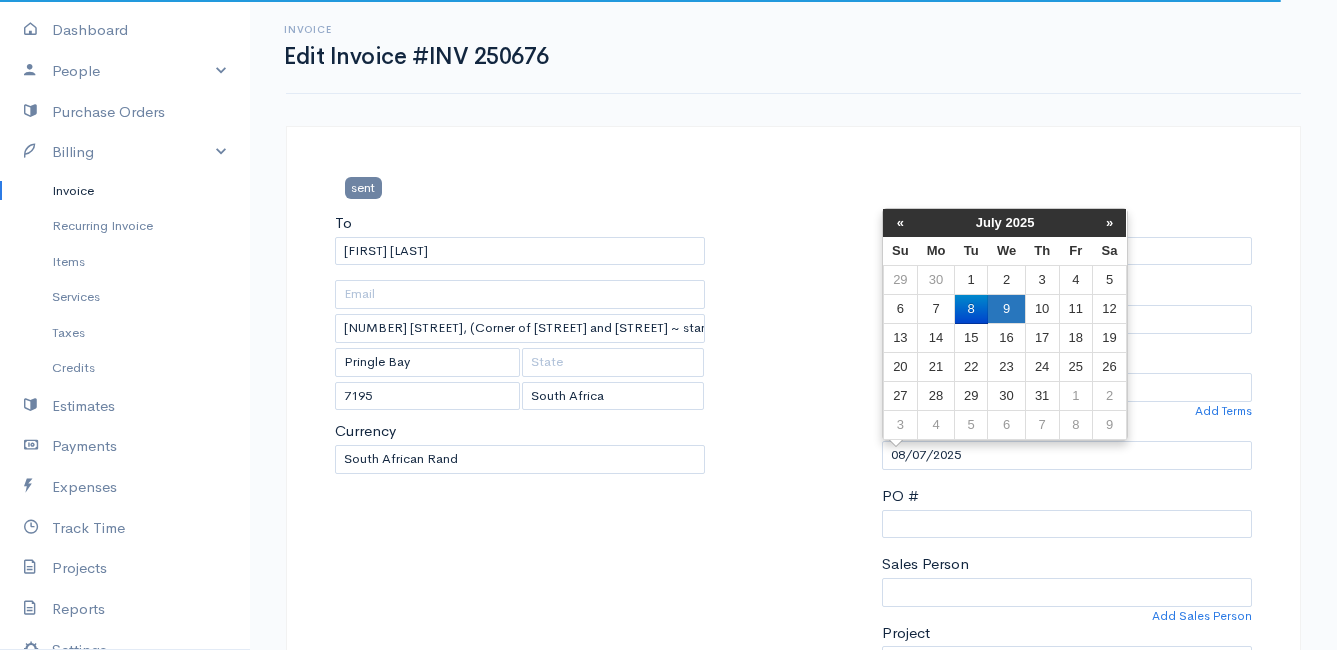 click on "9" at bounding box center [1006, 280] 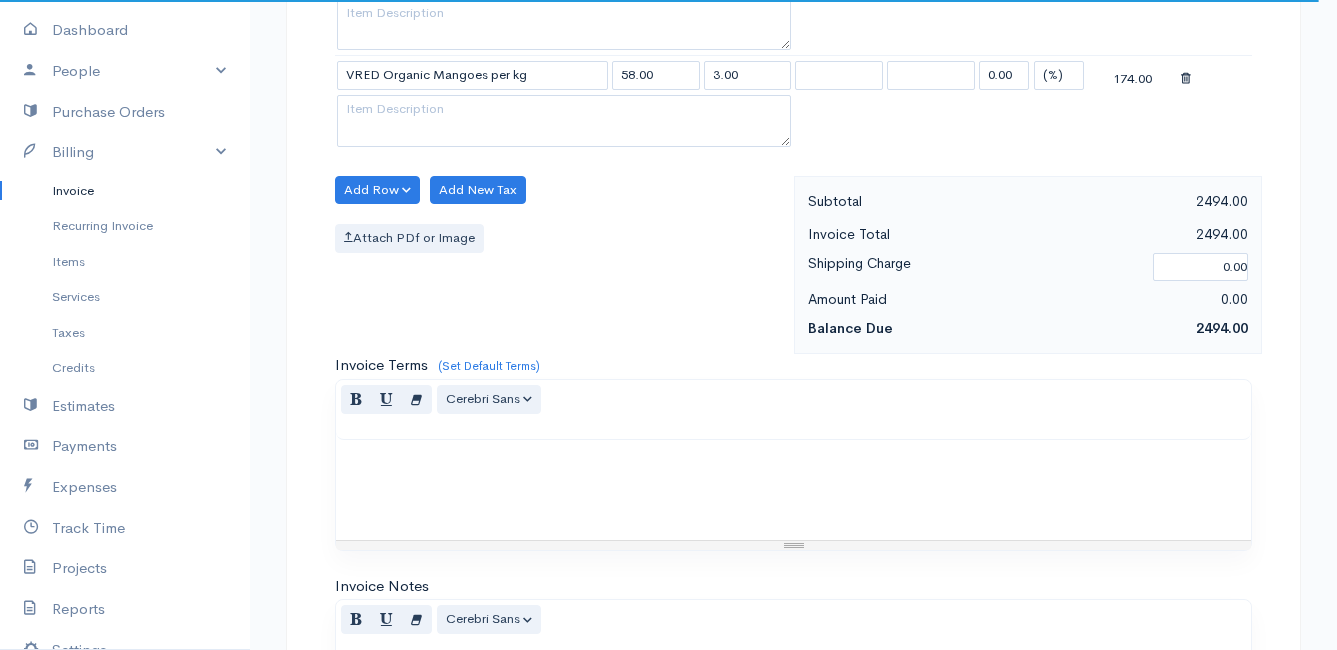scroll, scrollTop: 2700, scrollLeft: 0, axis: vertical 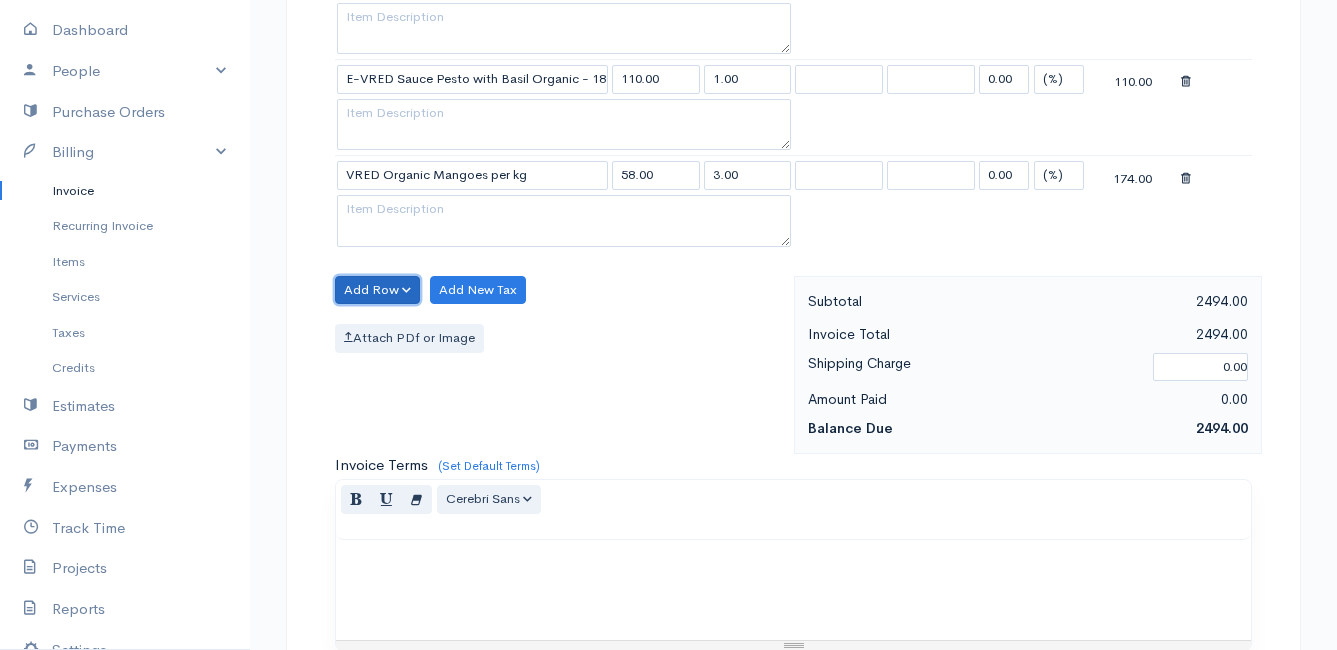 click on "Add Row" at bounding box center (377, 290) 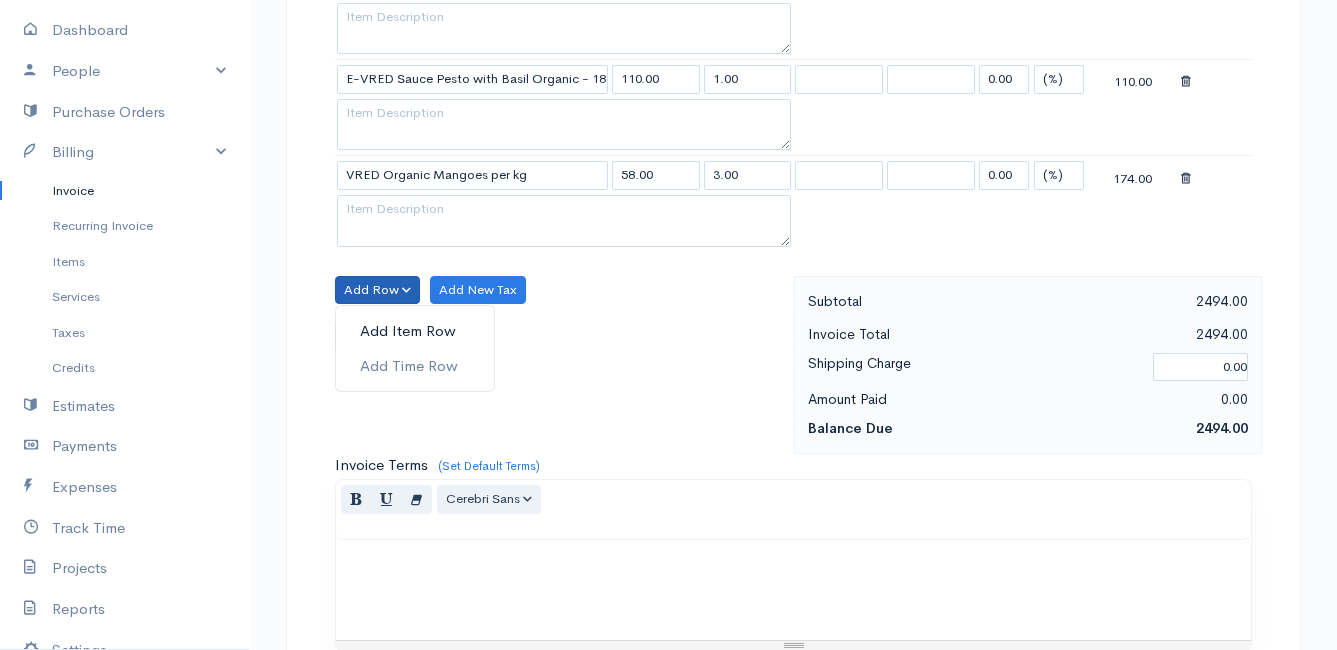 click on "Add Item Row" at bounding box center [415, 331] 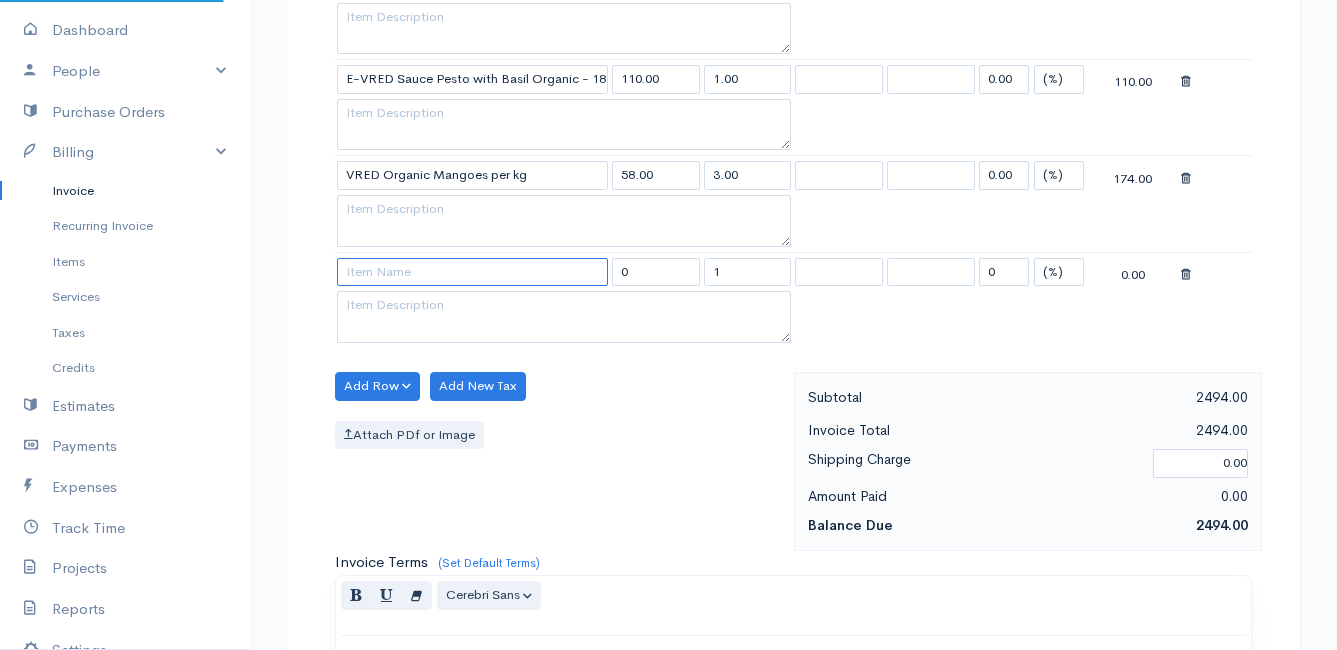click at bounding box center (472, 272) 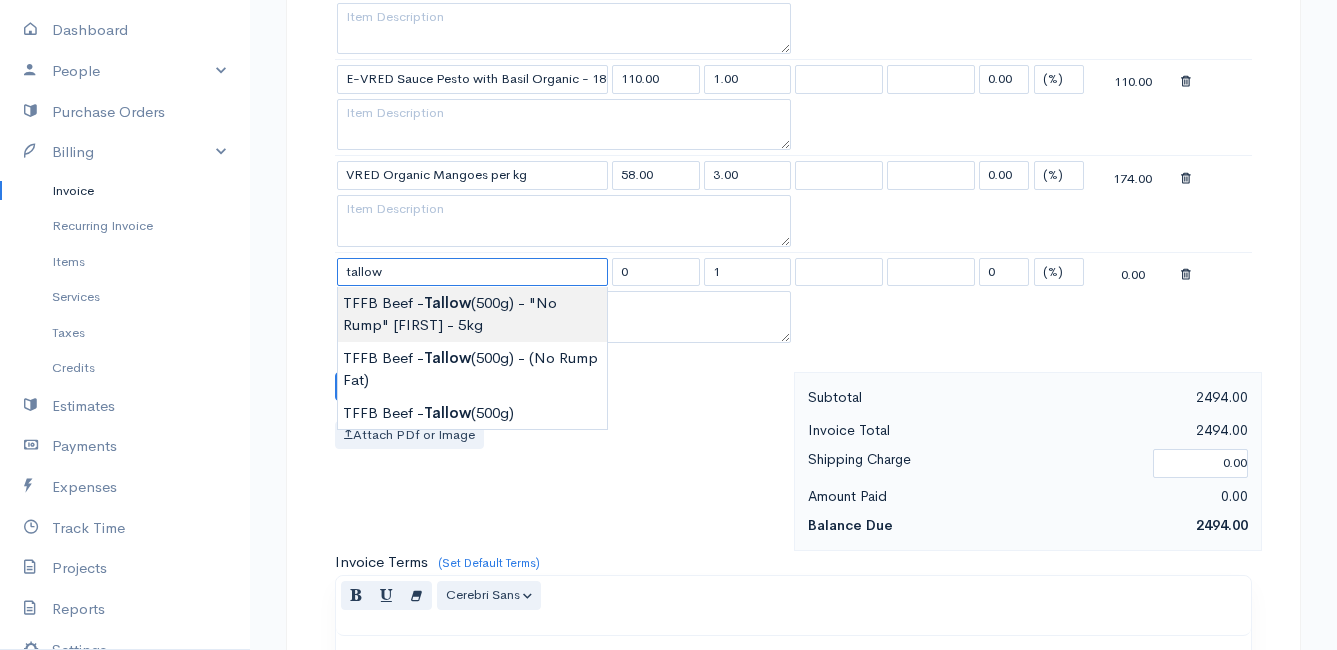 type on "TFFB Beef - Tallow (500g) - "No Rump" [FIRST] - 5kg" 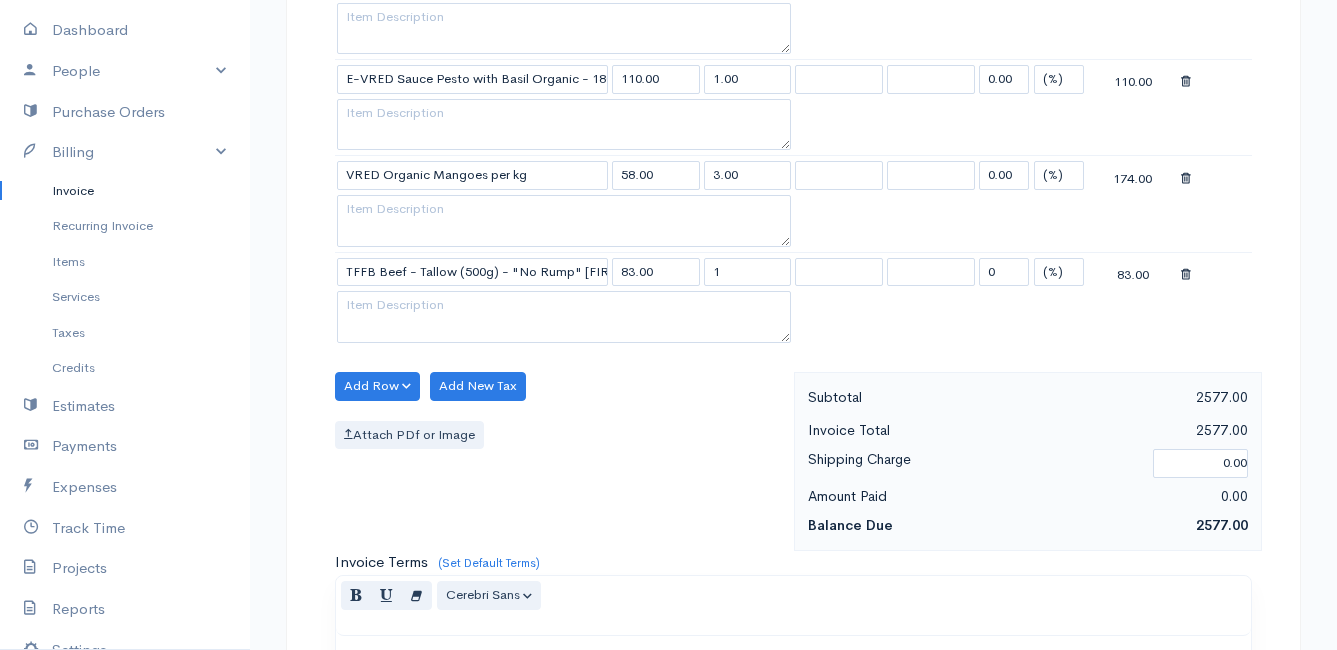 click on "sent To [FIRST] [LAST] [NUMBER] [STREET], (Corner of [STREET] and [STREET] ~ stand [NUMBER]), [CITY] [CITY] [POSTAL_CODE] [COUNTRY] United States Canada United Kingdom Afghanistan Chad" at bounding box center [668, -729] 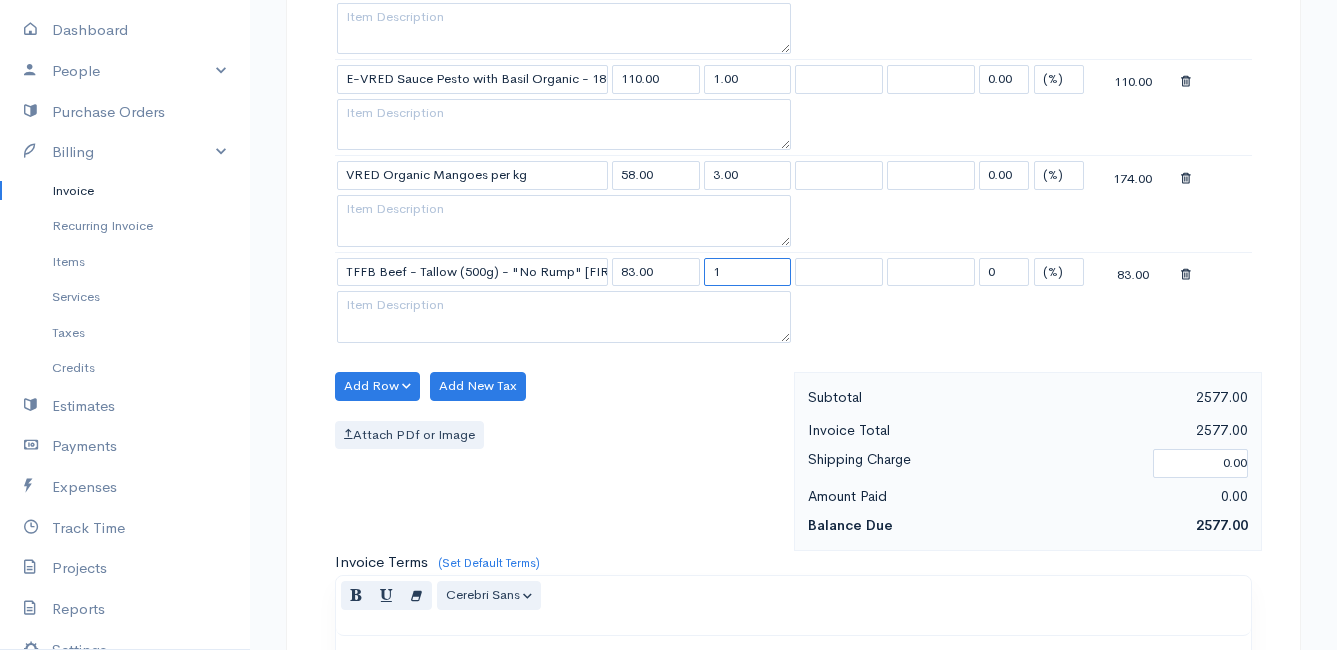 click on "1" at bounding box center [748, 272] 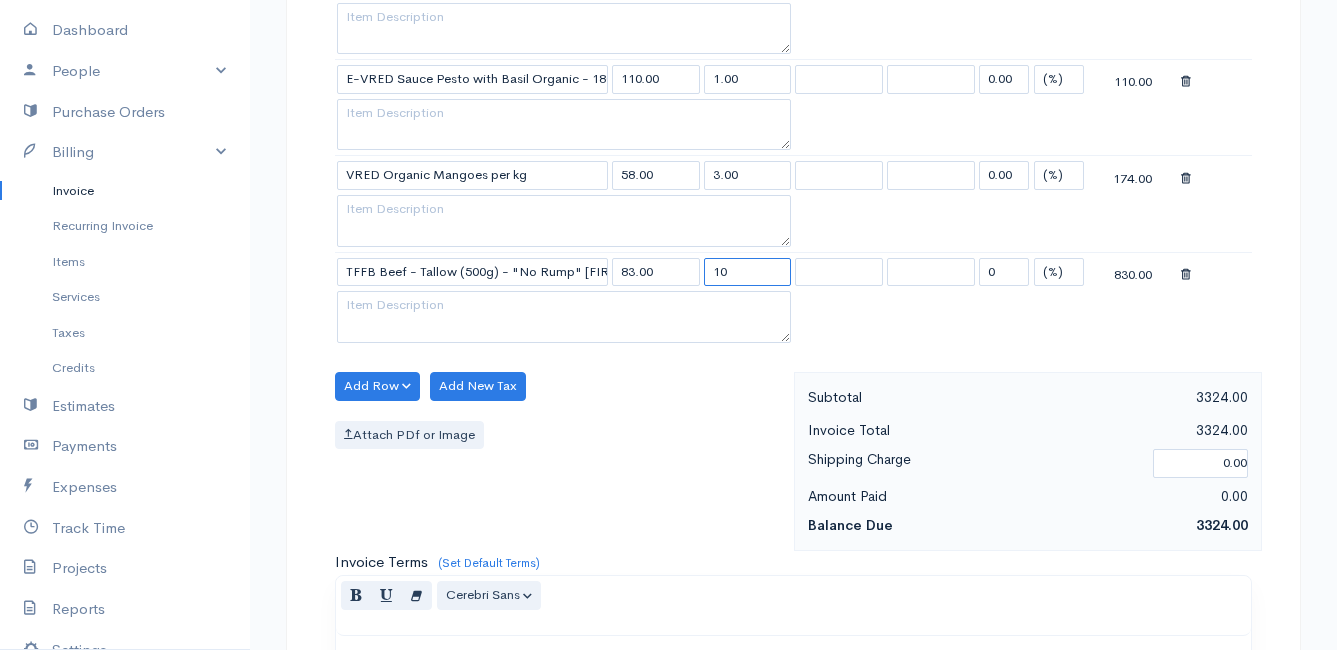 type on "10" 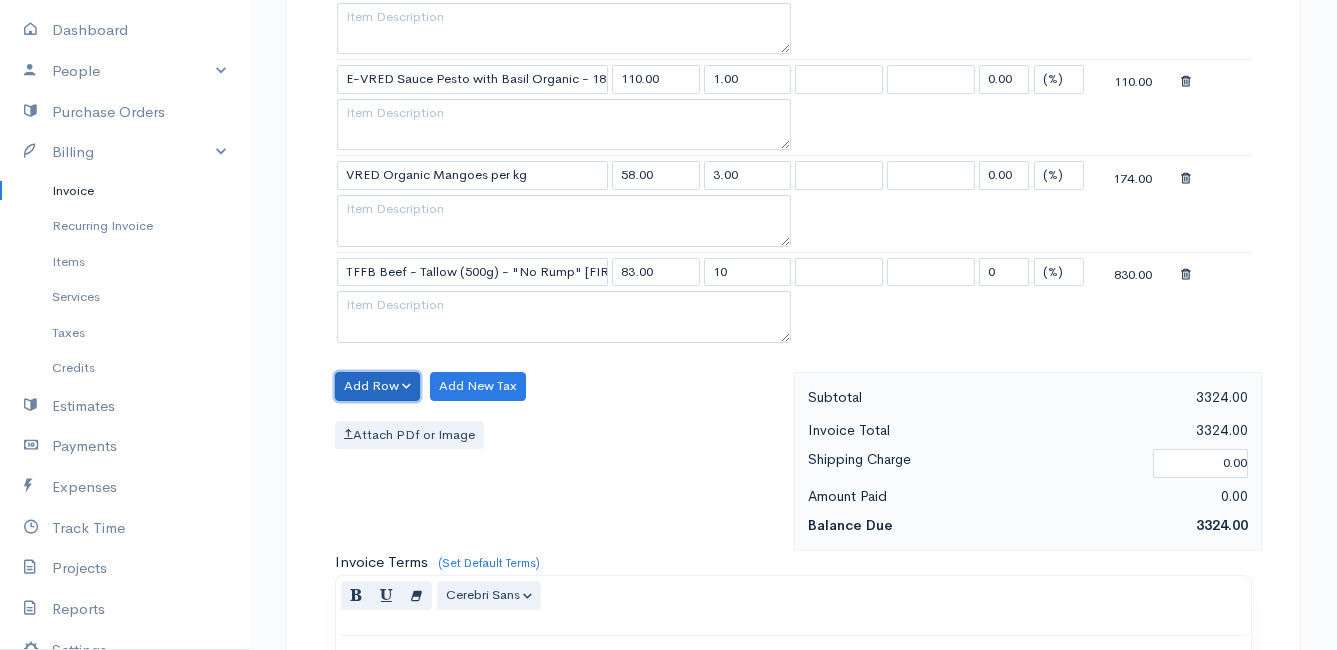 click on "Add Row" at bounding box center (377, 386) 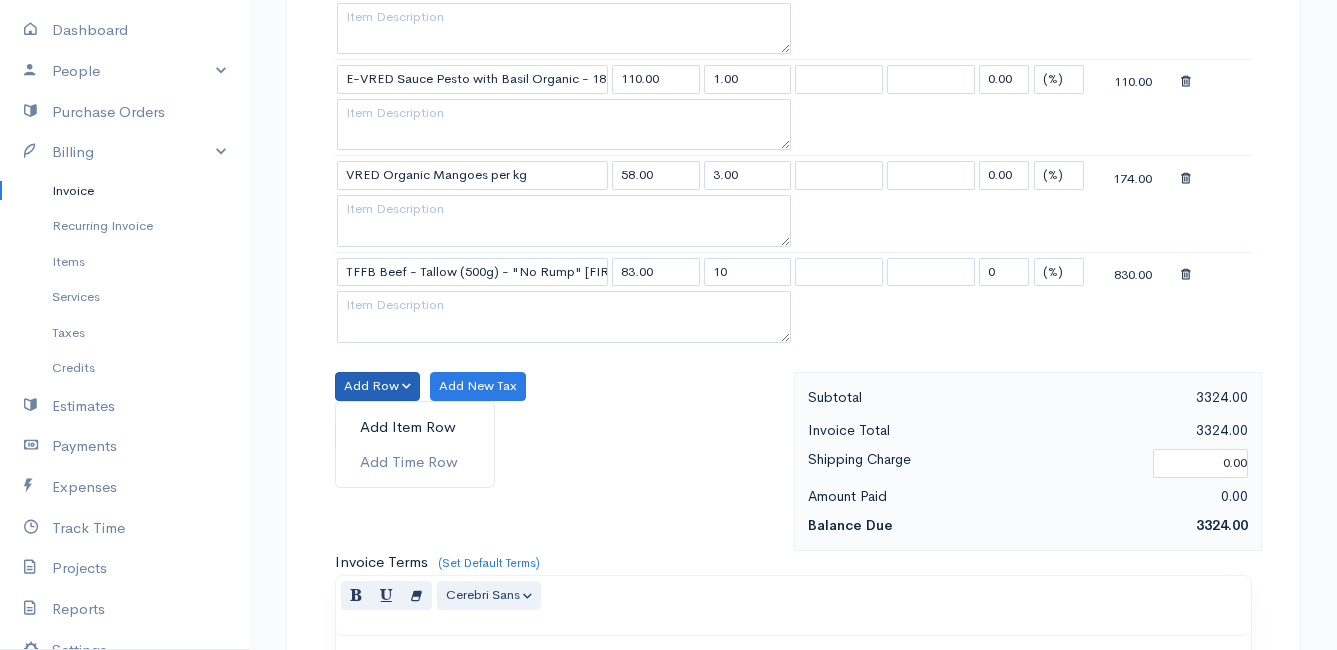 click on "Add Item Row" at bounding box center [415, 427] 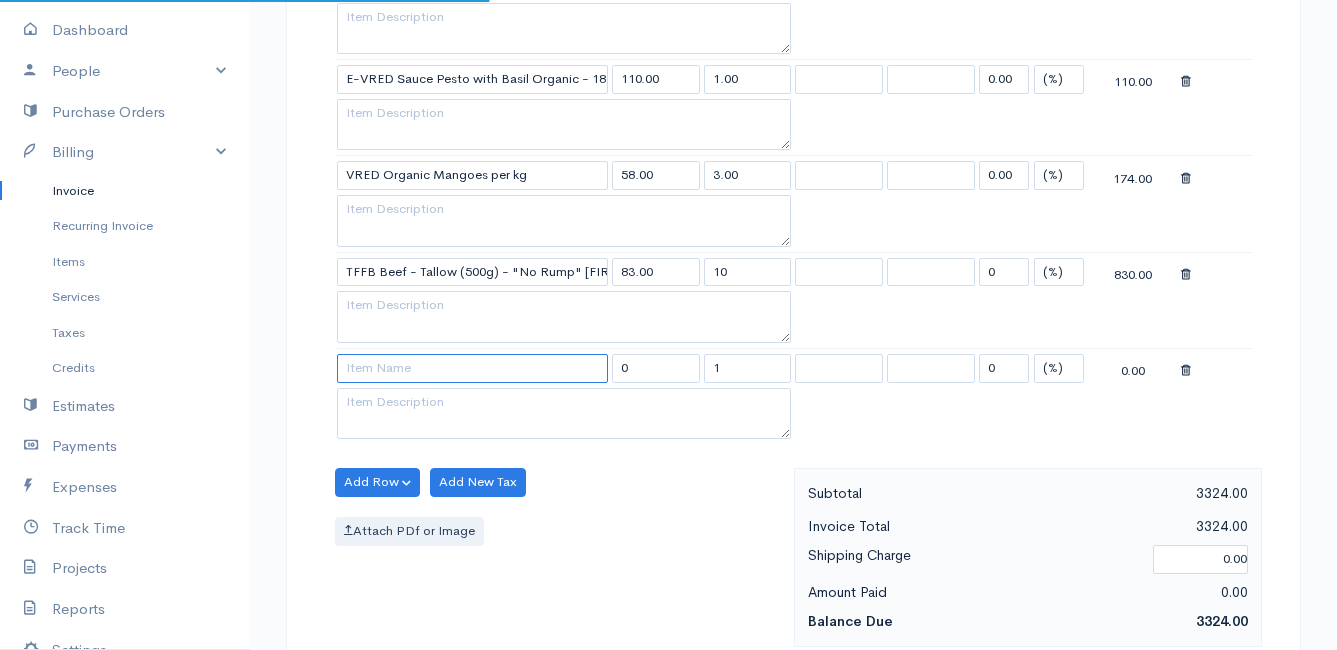 click at bounding box center (472, 368) 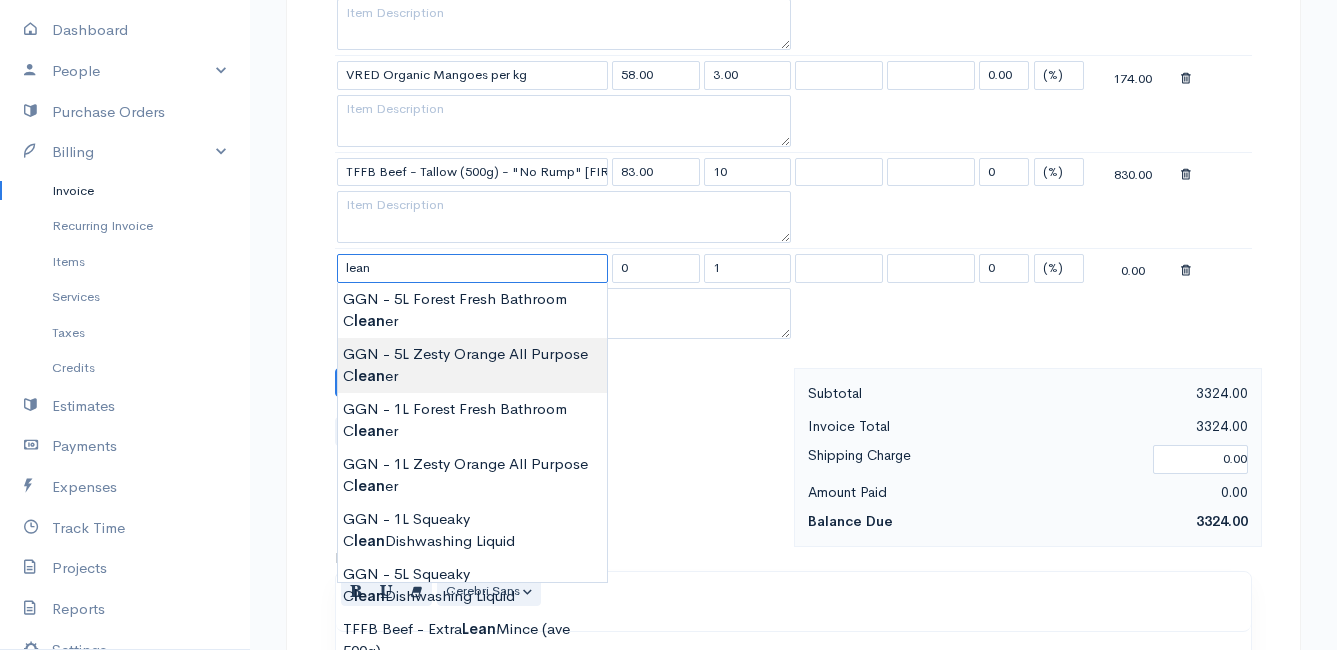 scroll, scrollTop: 2900, scrollLeft: 0, axis: vertical 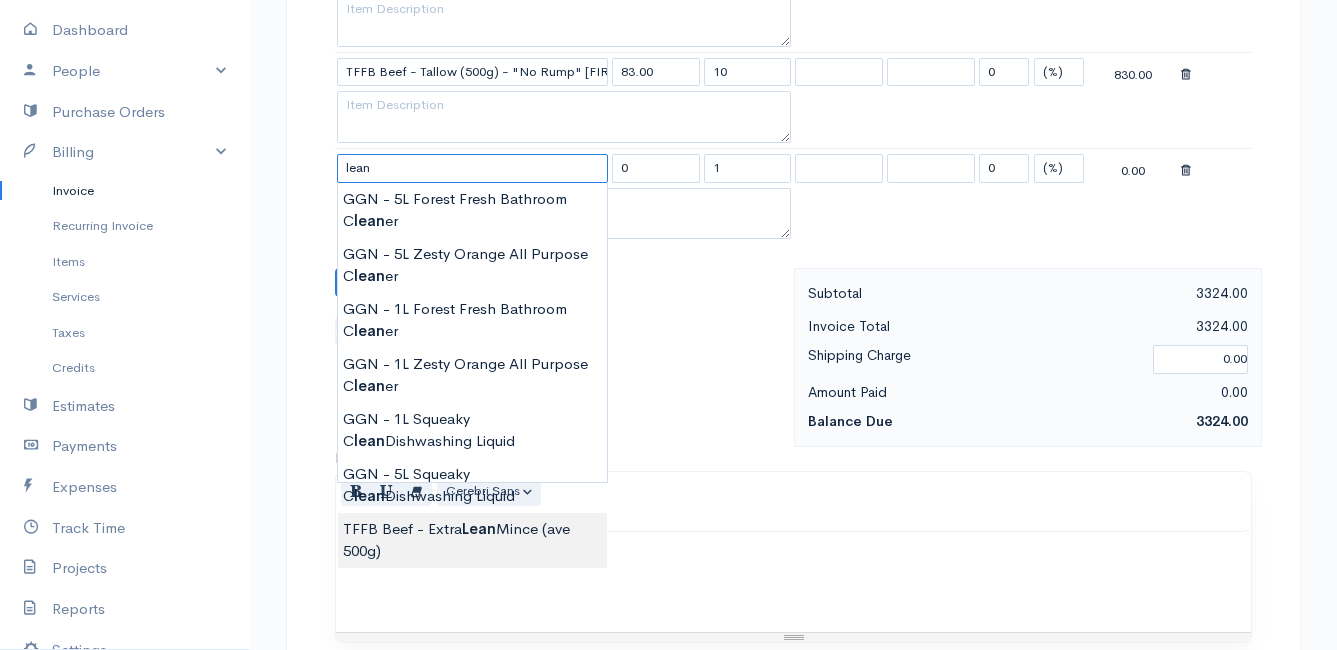 type on "TFFB Beef - Extra Lean Mince (ave 500g)" 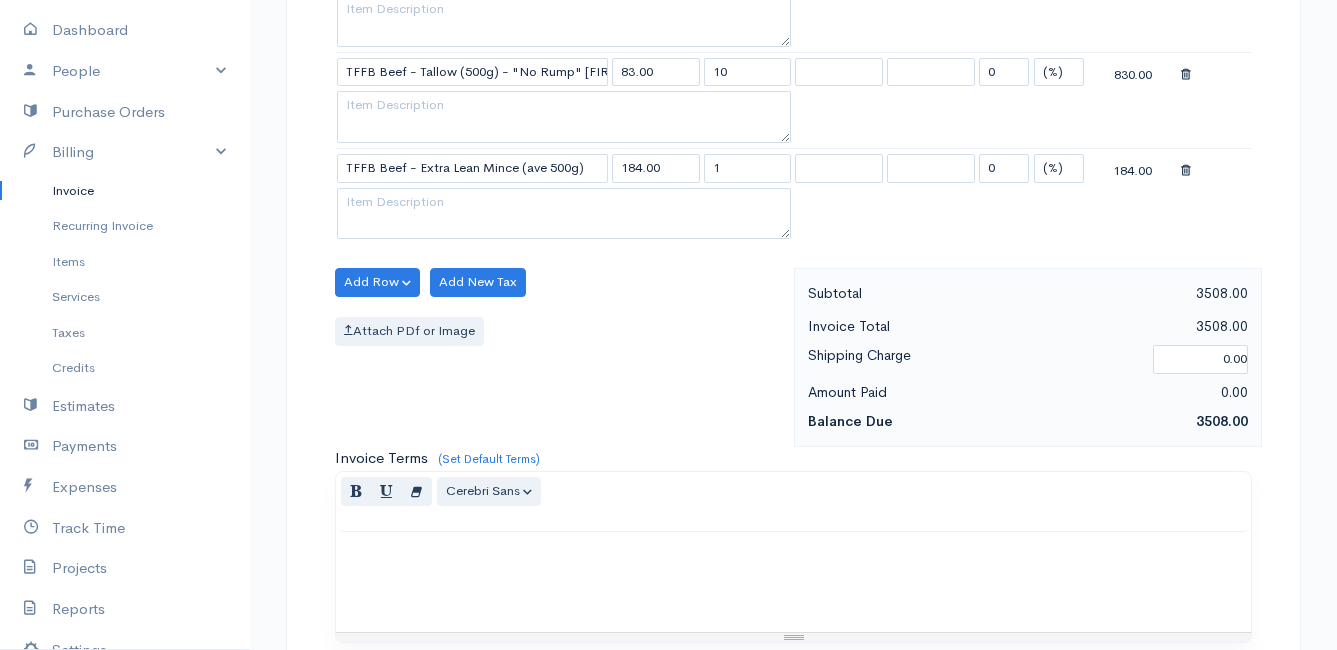 click on "sent To [FIRST] [LAST] [NUMBER] [STREET], (Corner of [STREET] and [STREET] ~ stand [NUMBER]), [CITY] [CITY] [POSTAL_CODE] [COUNTRY] United States Canada United Kingdom Afghanistan Chad" at bounding box center (668, -881) 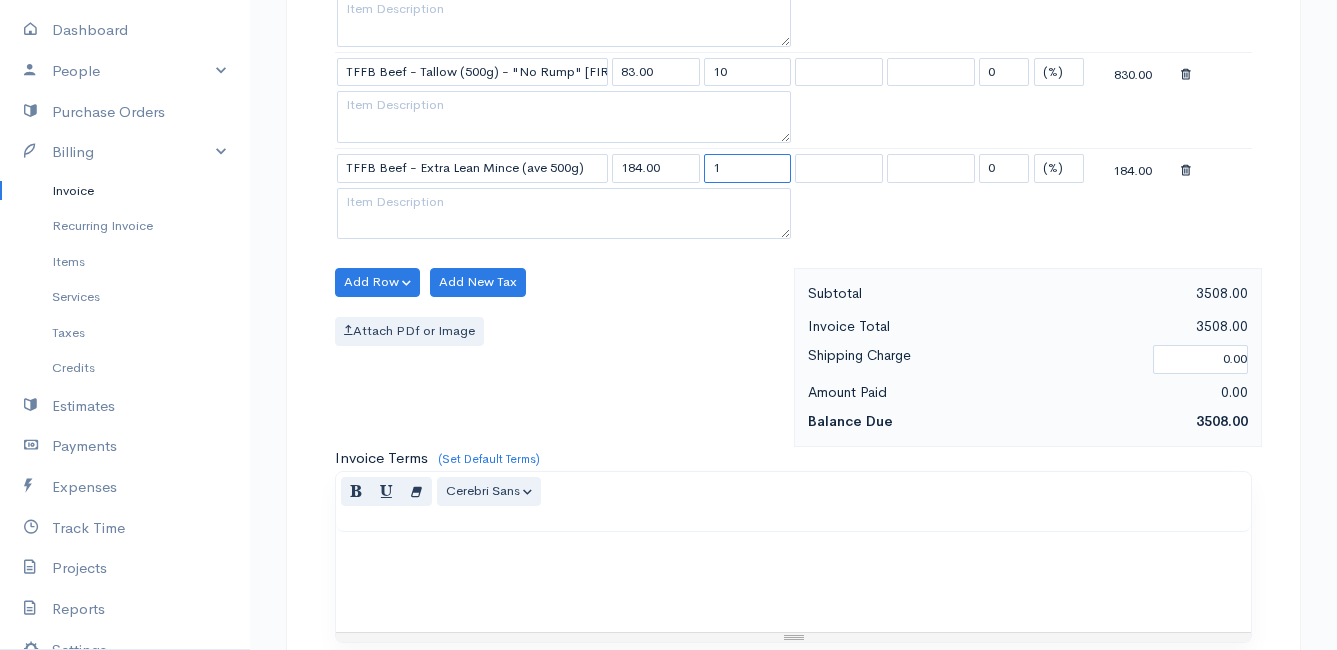 click on "1" at bounding box center (748, 168) 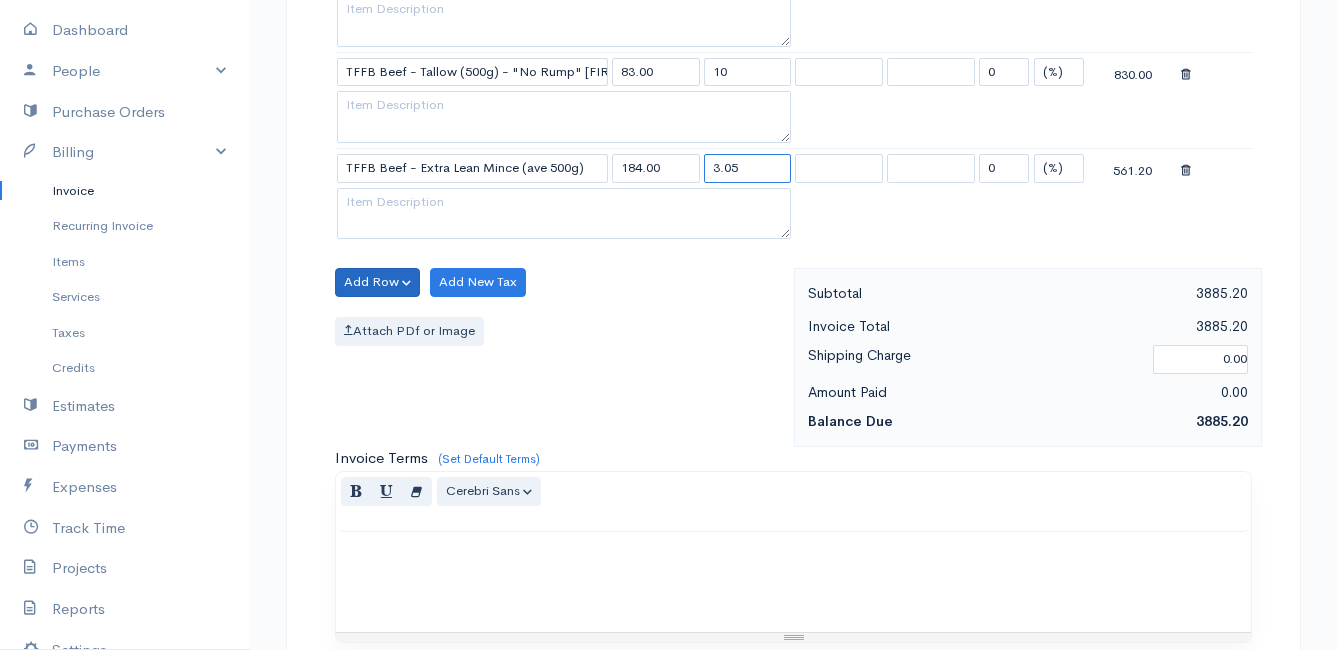 type on "3.05" 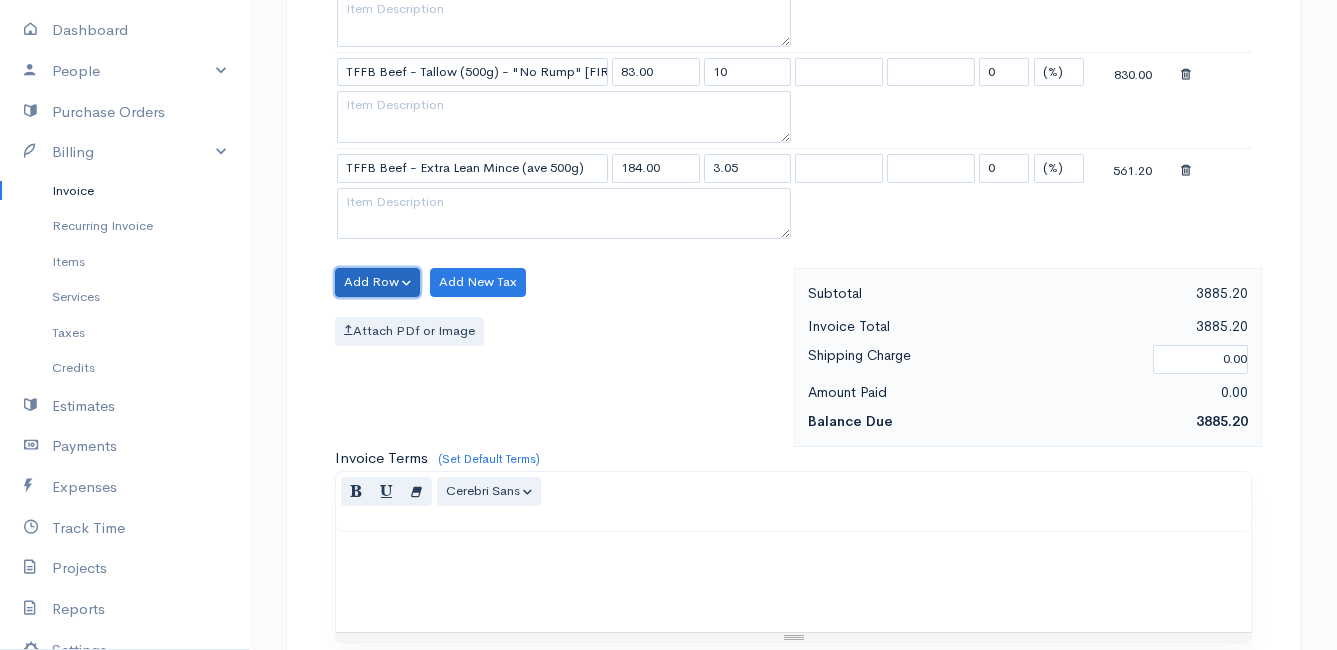click on "Add Row" at bounding box center (377, 282) 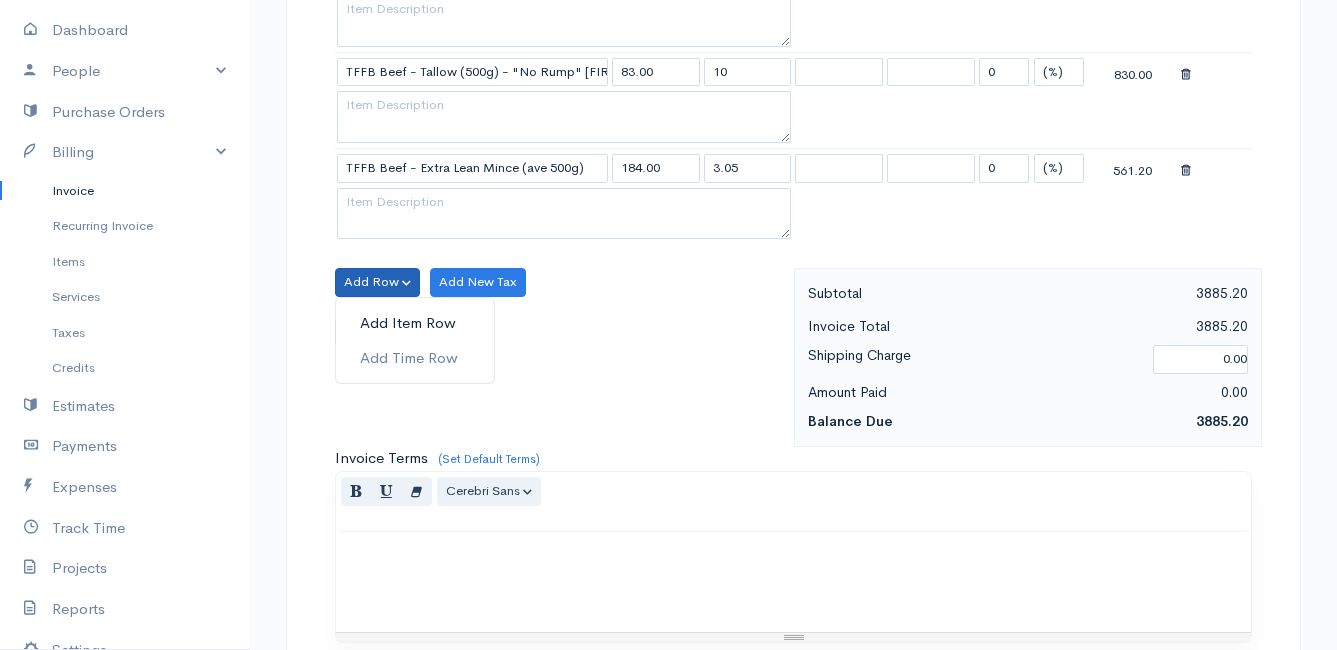 click on "Add Item Row" at bounding box center [415, 323] 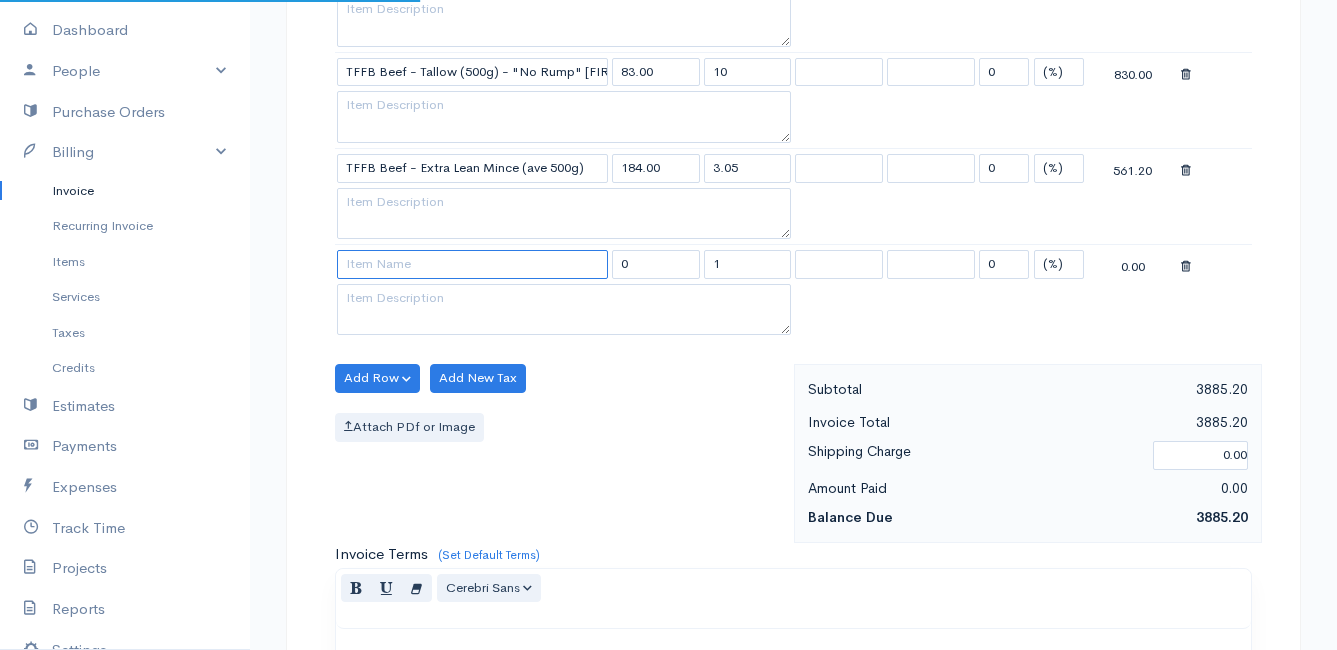 click at bounding box center [472, 264] 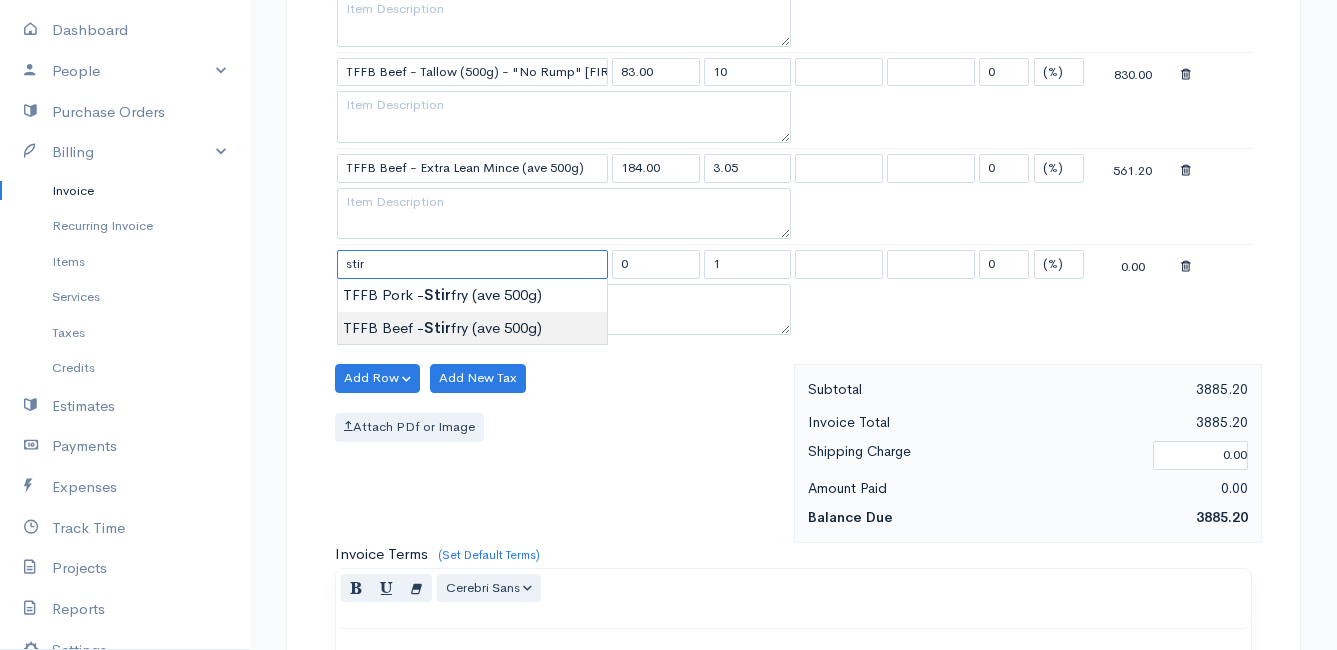 type on "TFFB Beef - Stirfry (ave 500g)" 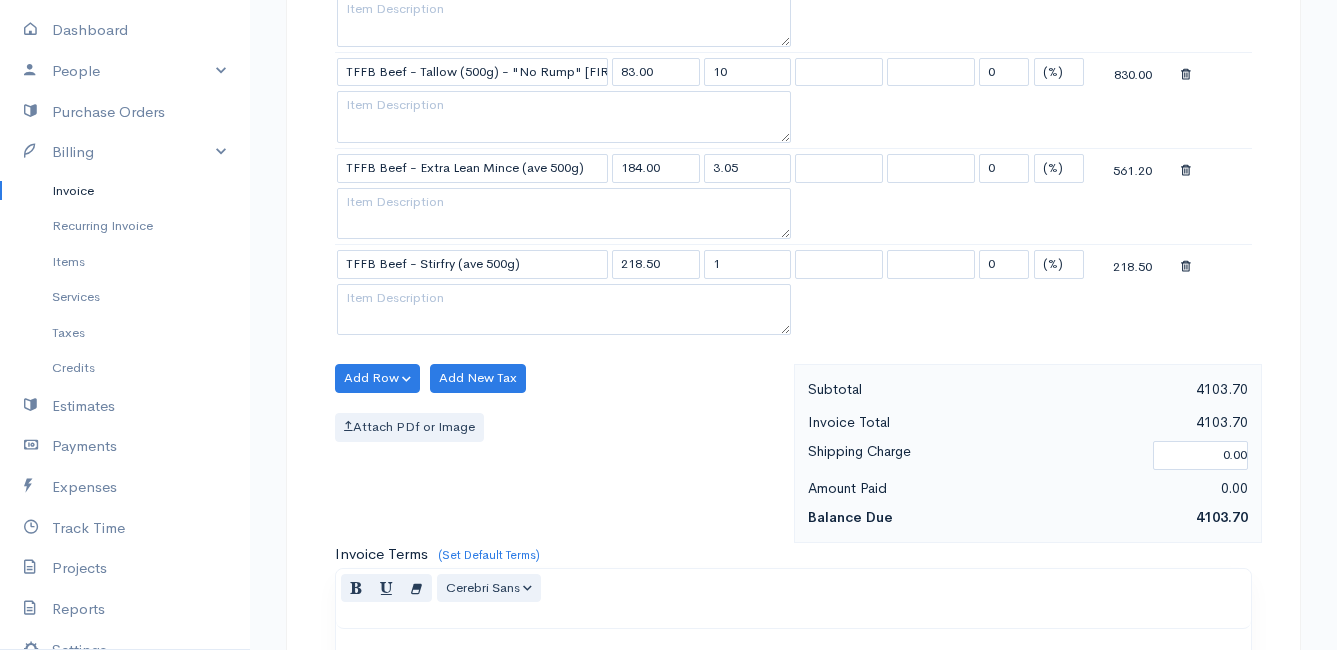 click on "sent To [FIRST] [LAST] [NUMBER] [STREET], (Corner of [STREET] and [STREET] ~ stand [NUMBER]), [CITY] [CITY] [POSTAL_CODE] [COUNTRY] United States Canada United Kingdom Afghanistan Chad" at bounding box center (668, -833) 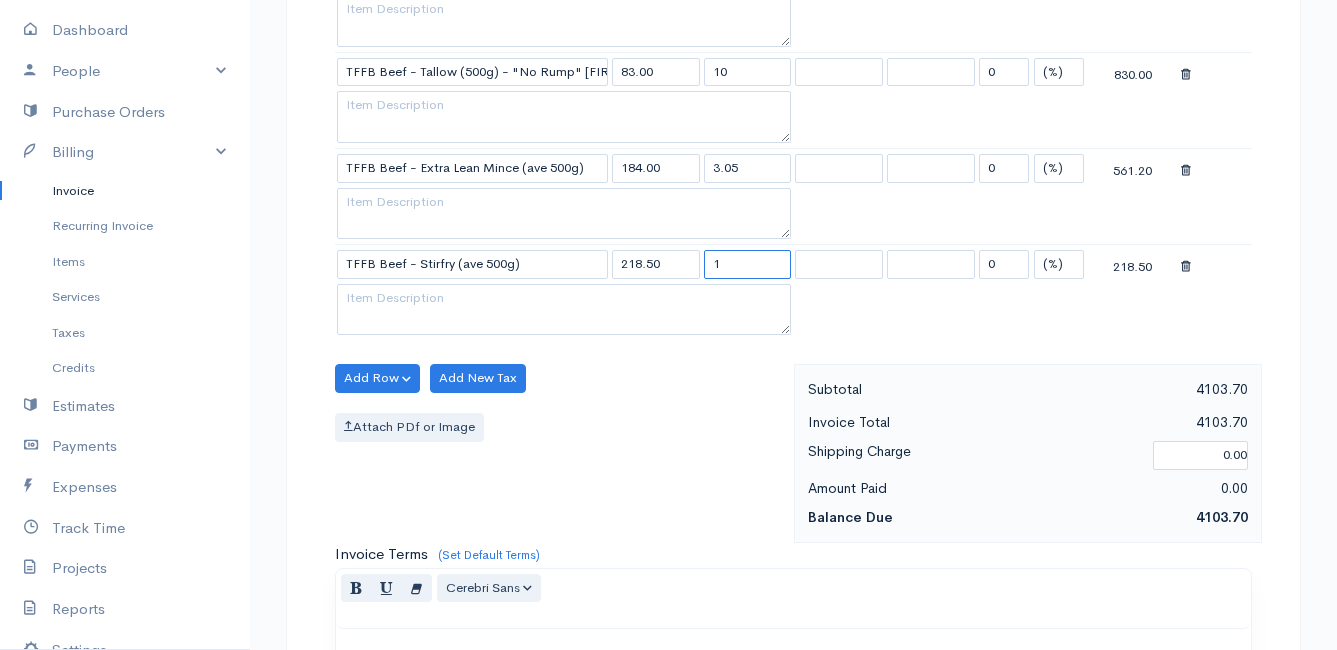 click on "1" at bounding box center (748, 264) 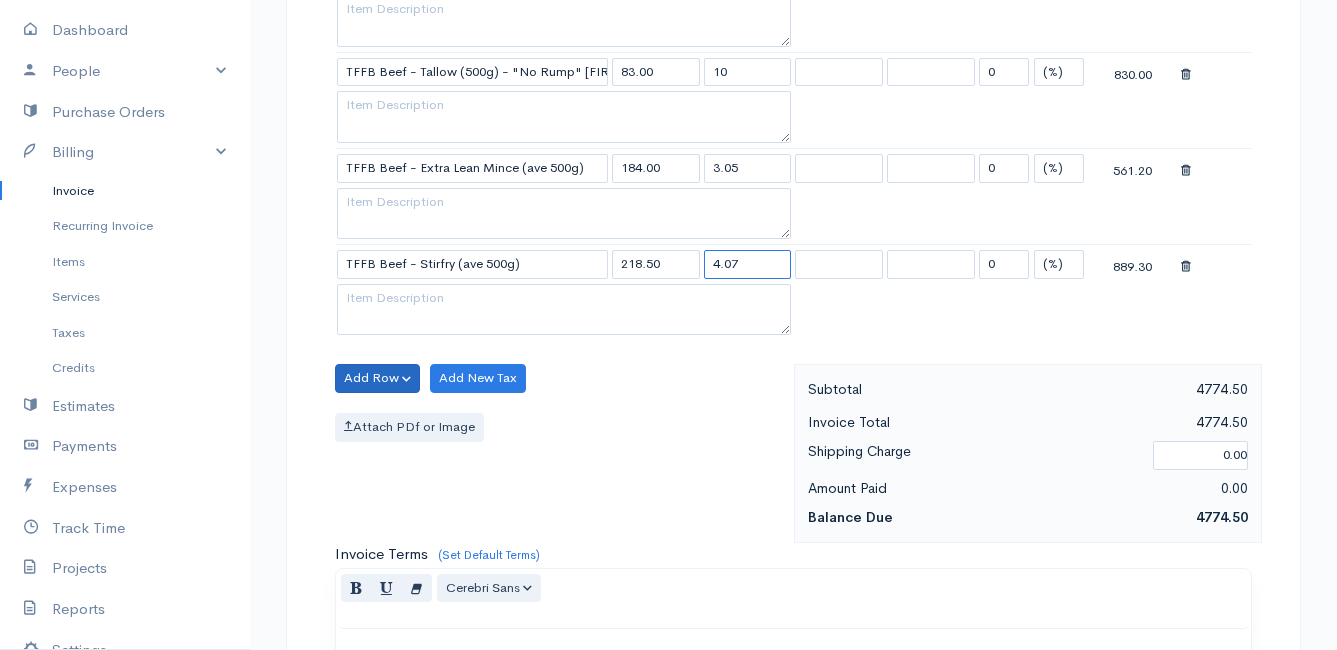 type on "4.07" 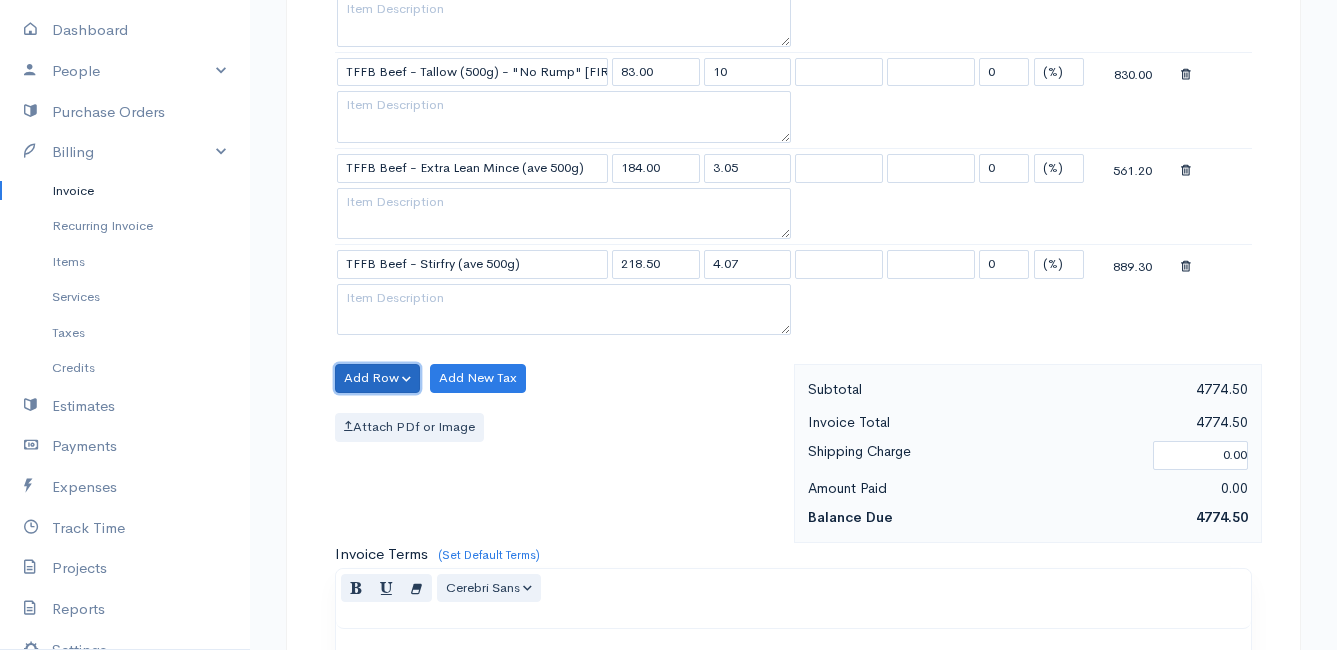 click on "Add Row" at bounding box center (377, 378) 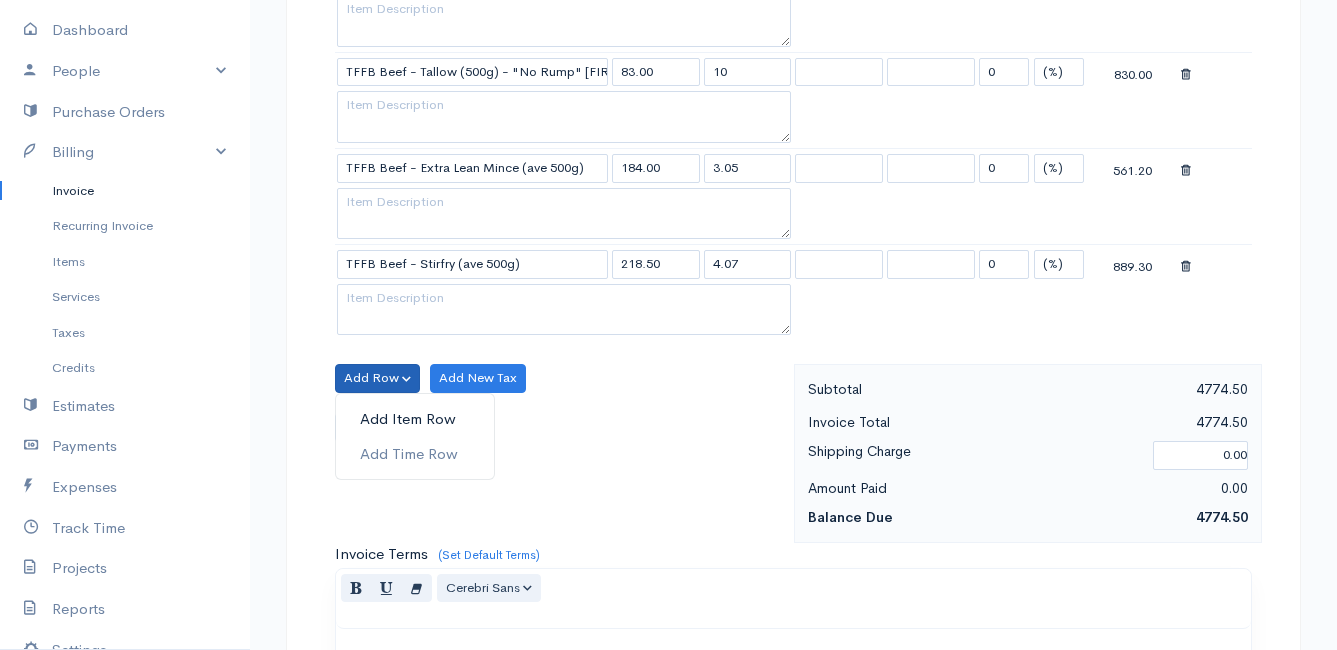 click on "Add Item Row" at bounding box center (415, 419) 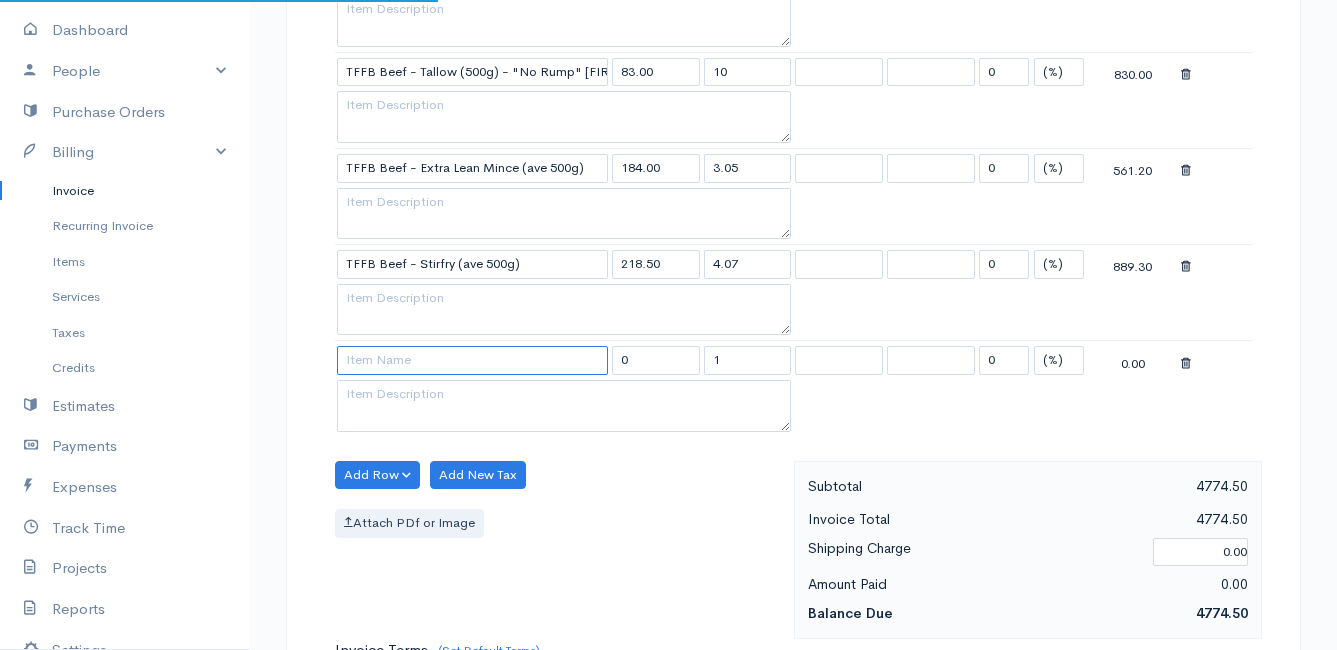 click at bounding box center [472, 360] 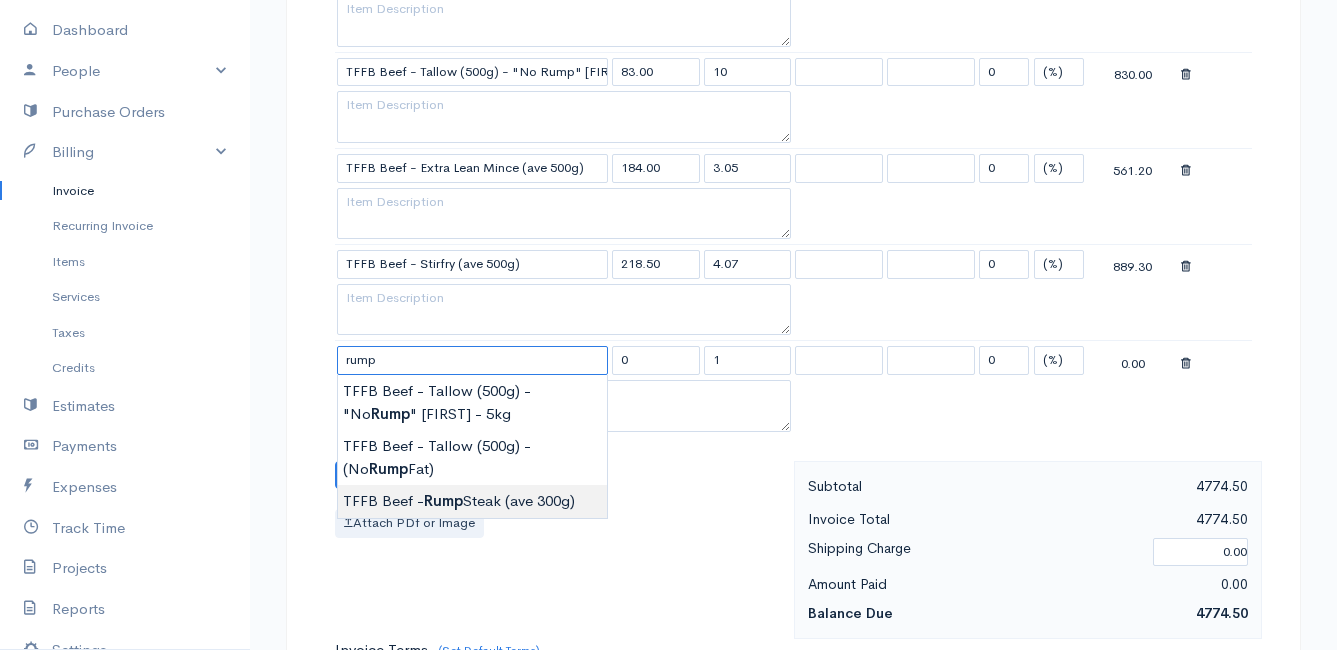 type on "TFFB Beef - Rump Steak (ave 300g)" 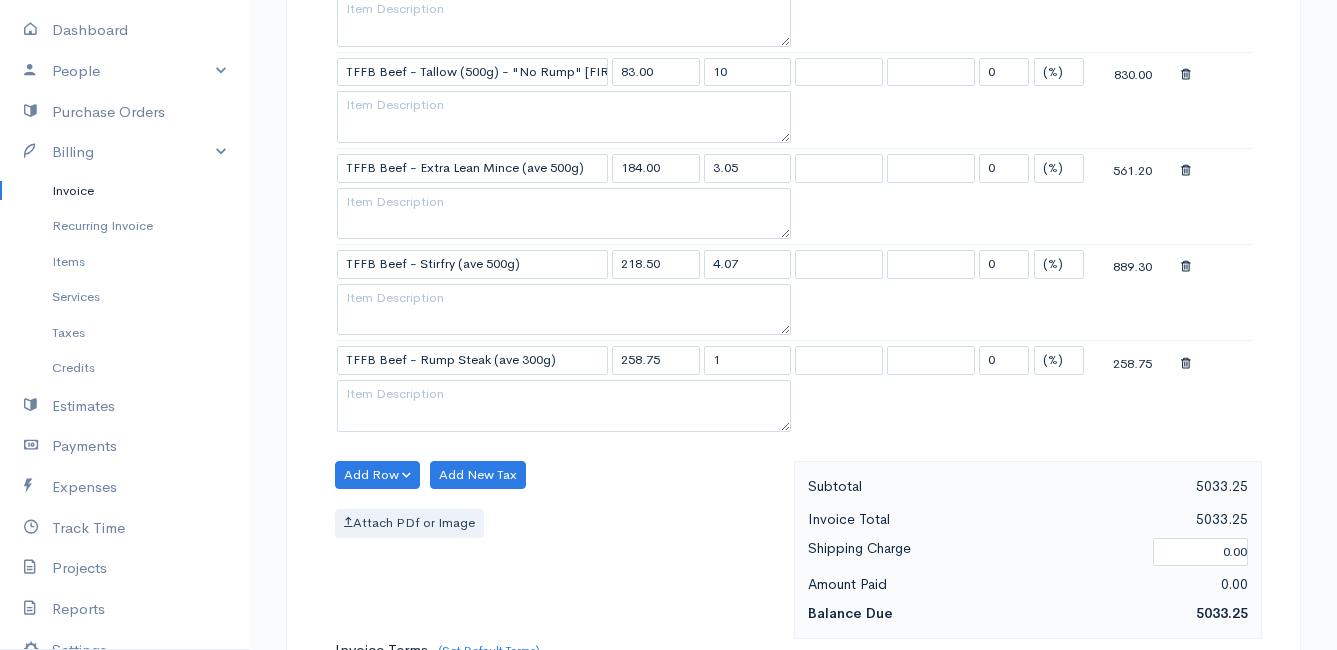 click on "sent To [FIRST] [LAST] [NUMBER] [STREET], (Corner of [STREET] and [STREET] ~ stand [NUMBER]), [CITY] [CITY] [POSTAL_CODE] [COUNTRY] United States Canada United Kingdom Afghanistan Chad" at bounding box center (668, -785) 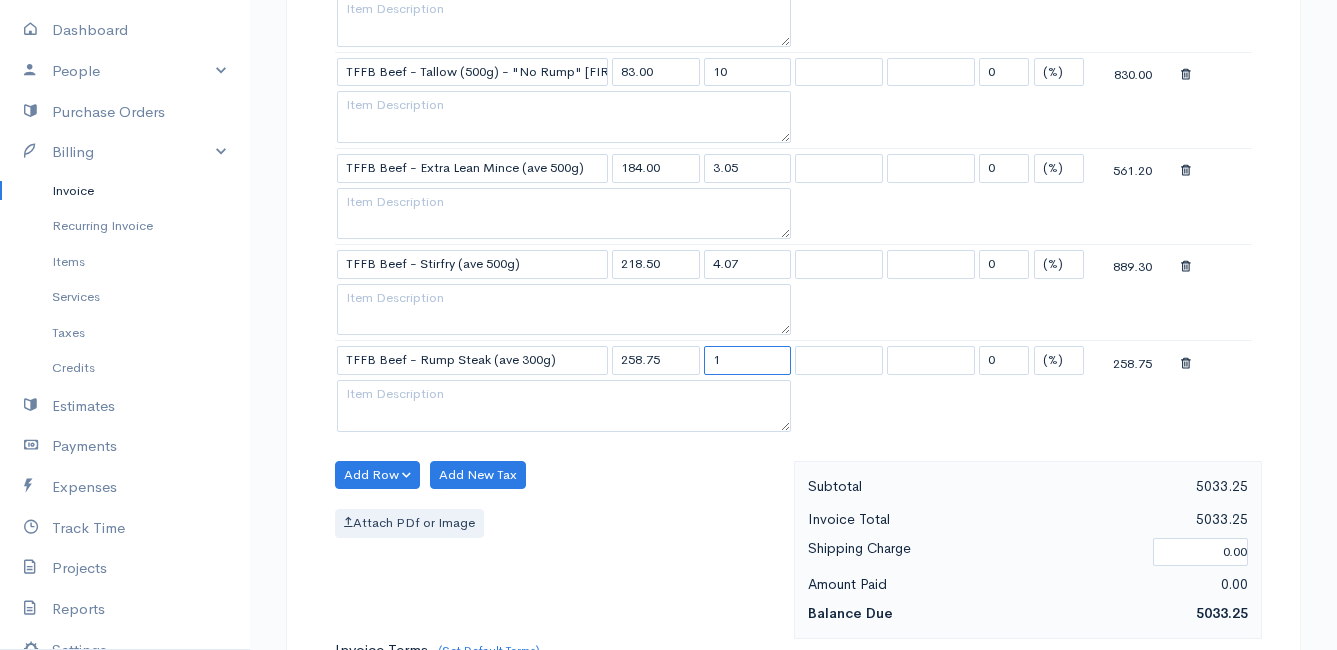 click on "1" at bounding box center (748, 360) 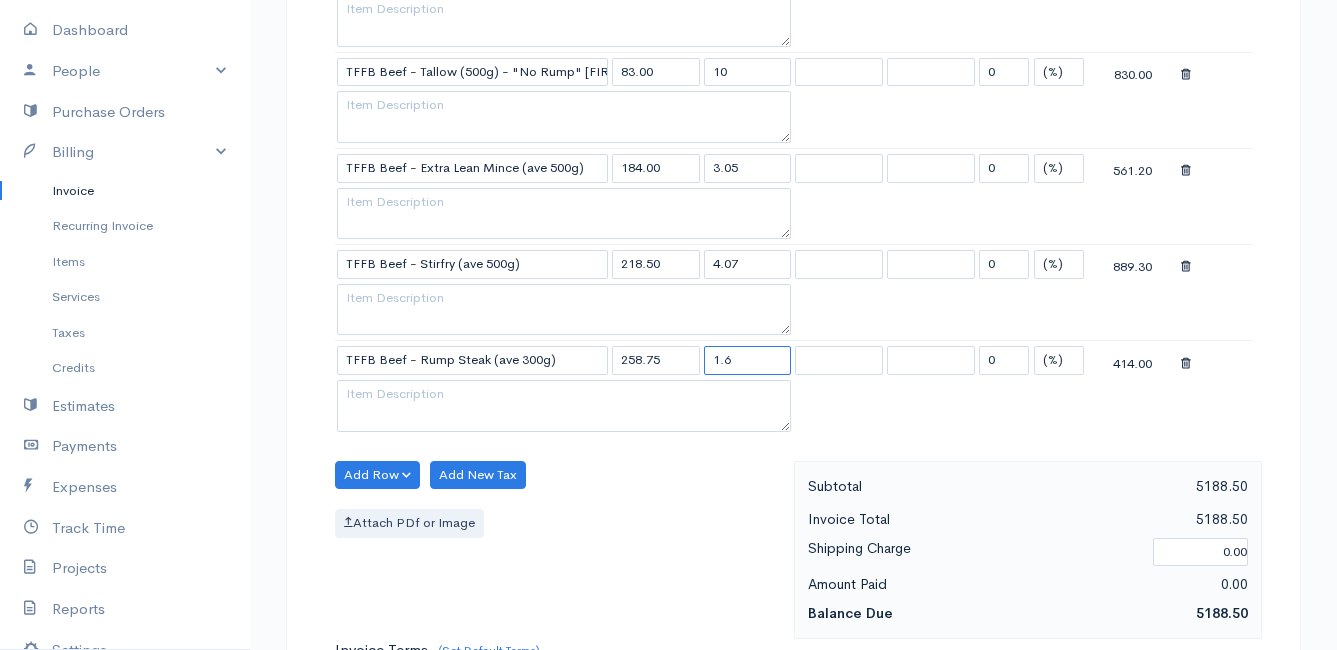 type on "1.6" 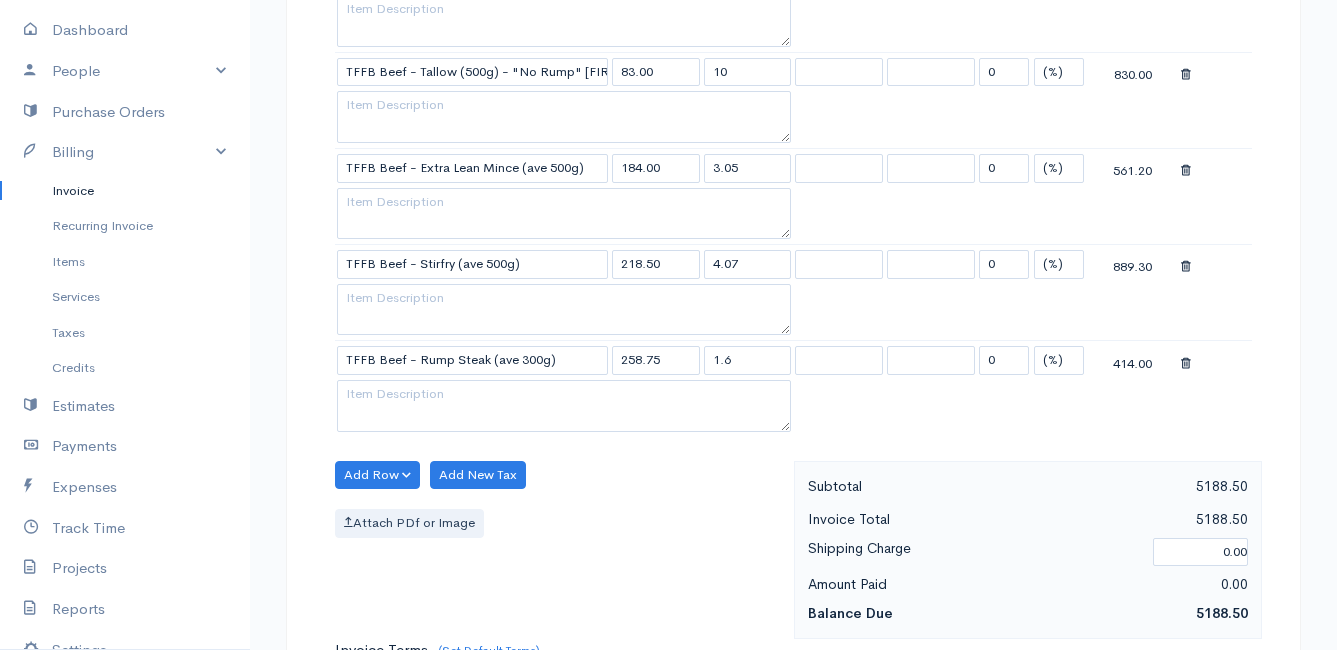 click on "Attach PDf or Image" at bounding box center (559, 523) 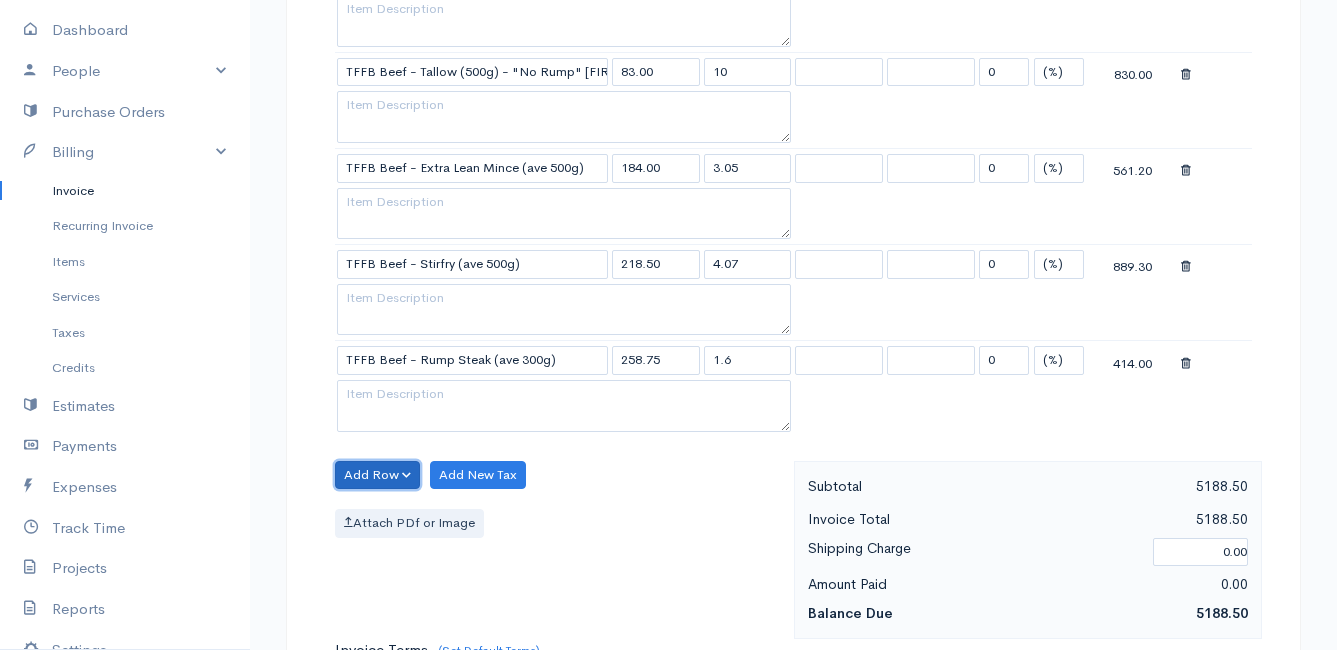 click on "Add Row" at bounding box center [377, 475] 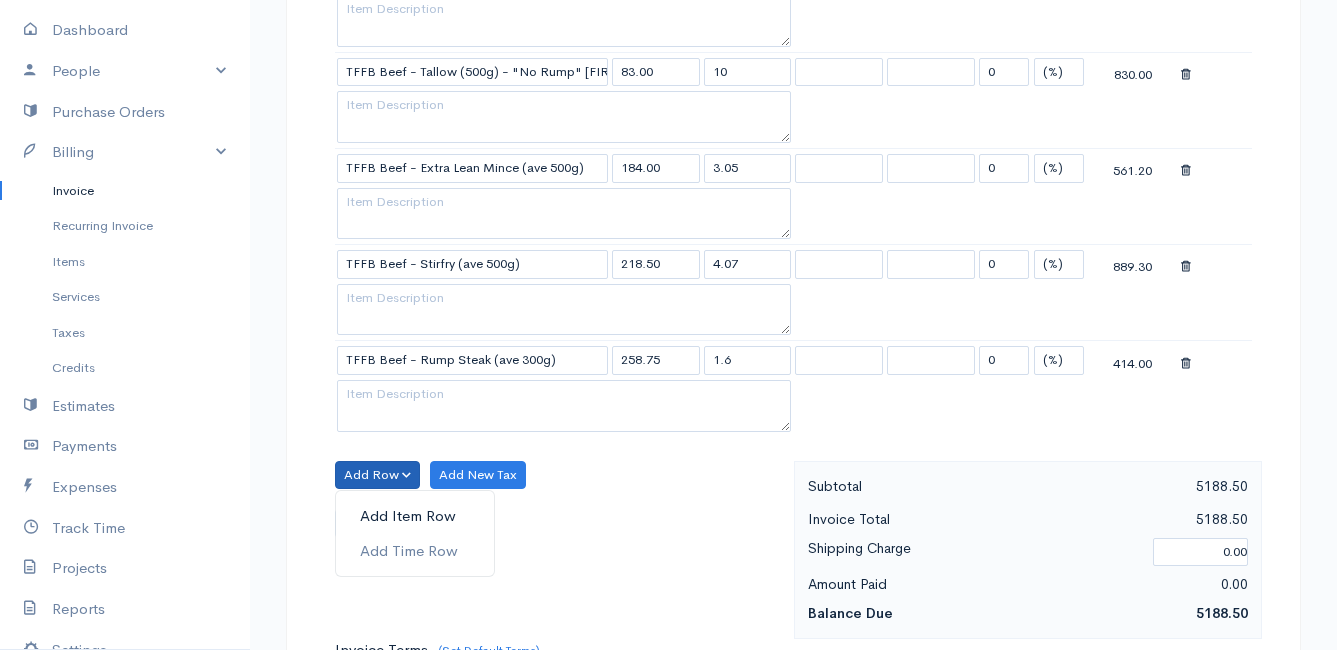click on "Add Item Row" at bounding box center [415, 516] 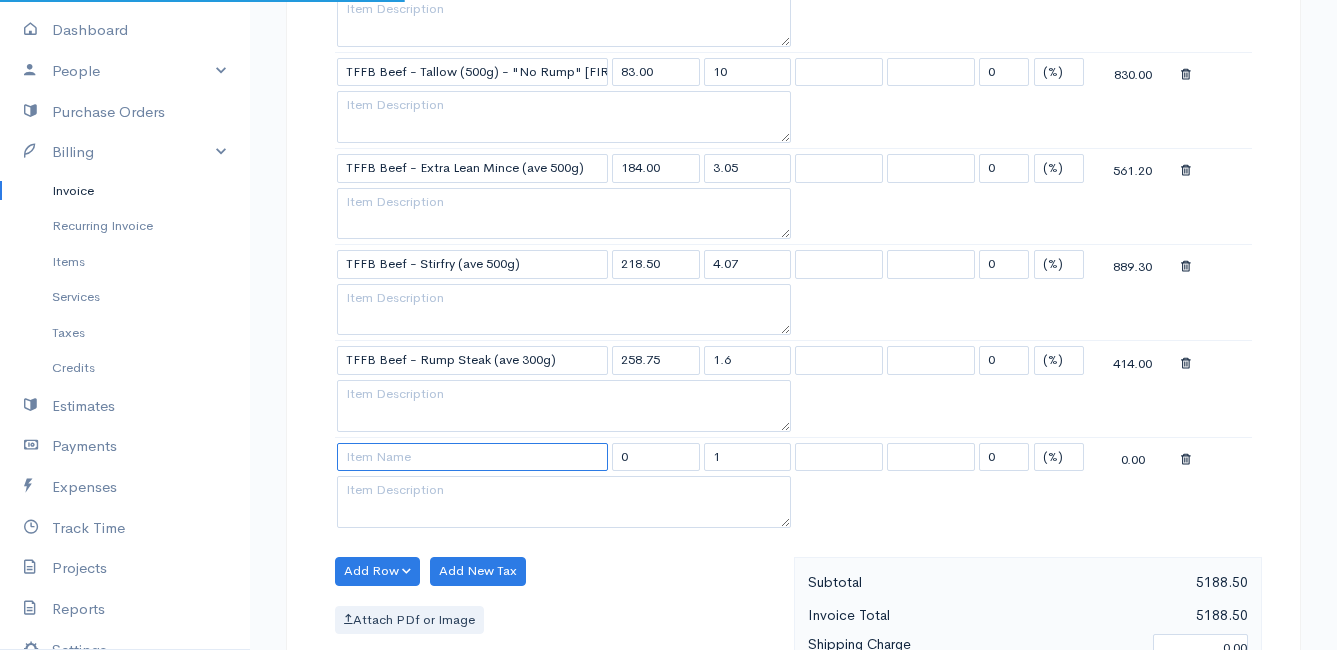 click at bounding box center [472, 457] 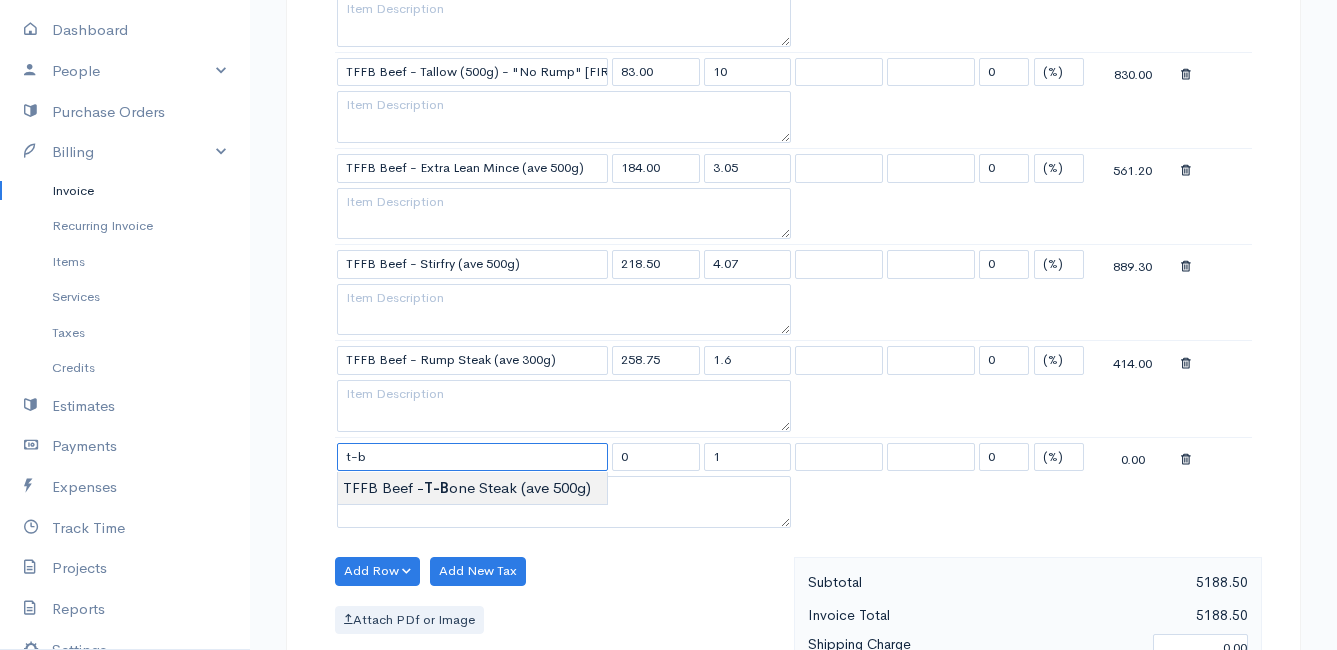 type on "TFFB Beef - T-Bone Steak (ave 500g)" 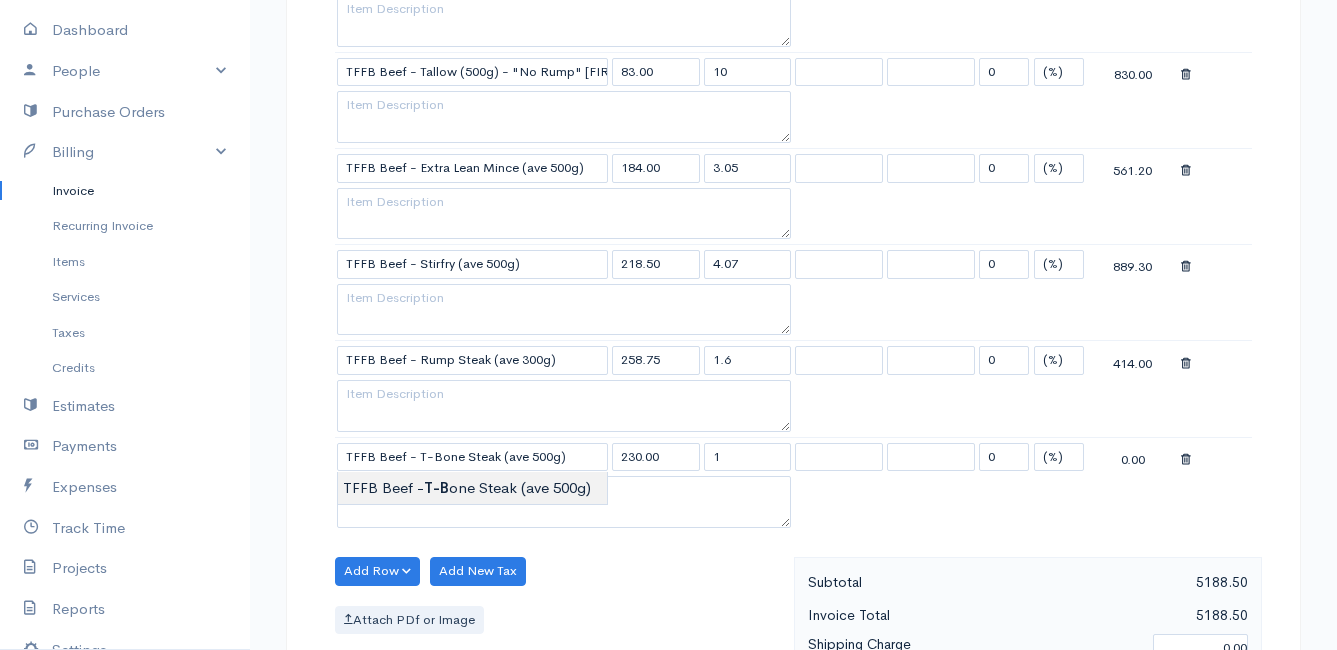 click on "sent To [FIRST] [LAST] [NUMBER] [STREET], (Corner of [STREET] and [STREET] ~ stand [NUMBER]), [CITY] [CITY] [POSTAL_CODE] [COUNTRY] United States Canada United Kingdom Afghanistan Chad" at bounding box center [668, -737] 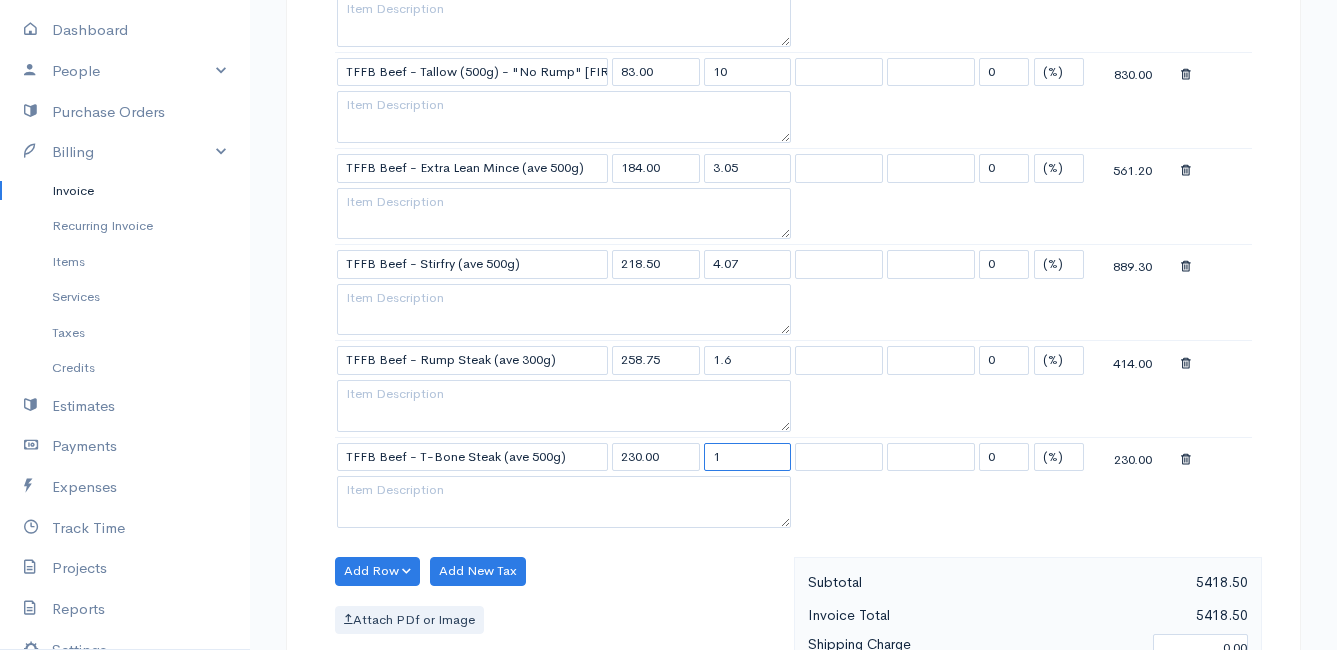 drag, startPoint x: 738, startPoint y: 462, endPoint x: 697, endPoint y: 461, distance: 41.01219 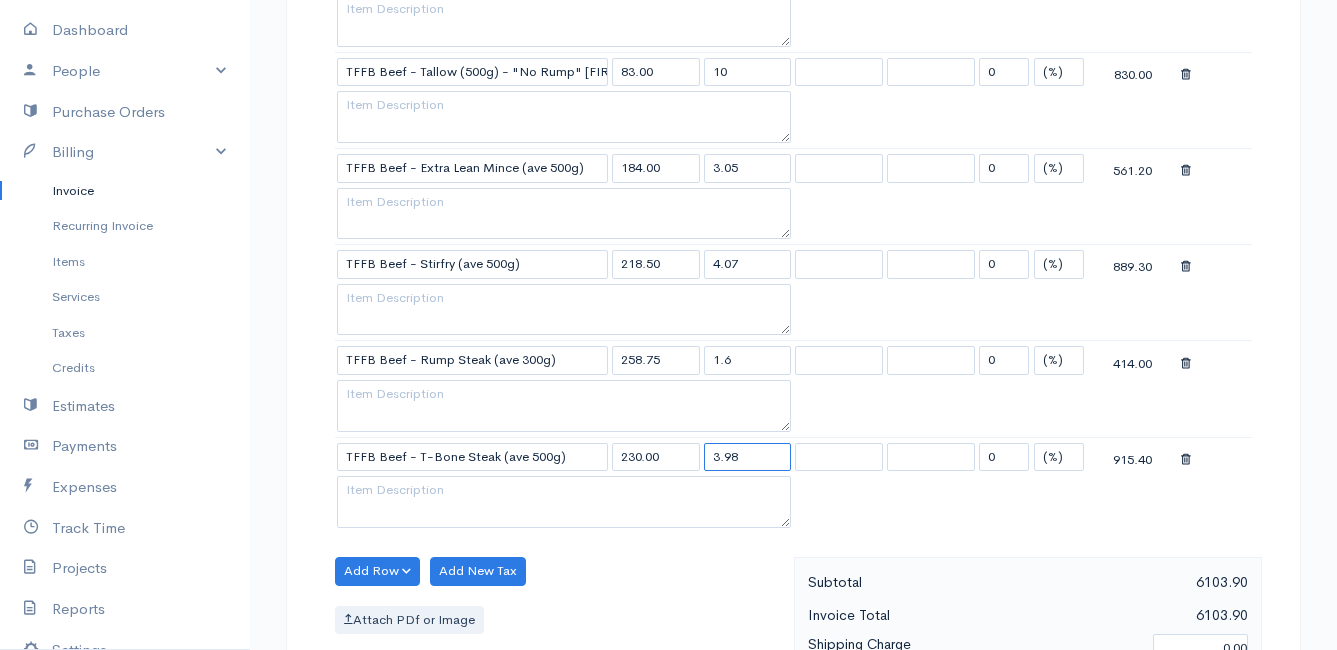 type on "3.98" 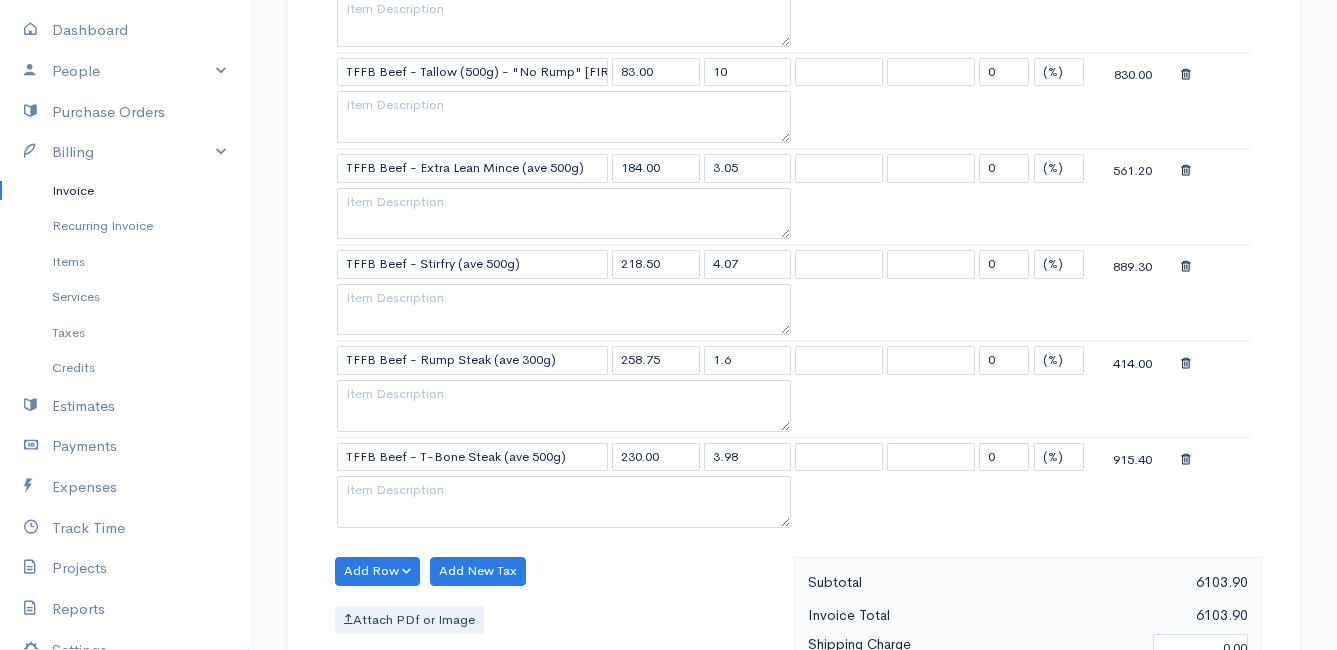 click on "Attach PDf or Image" at bounding box center (559, 620) 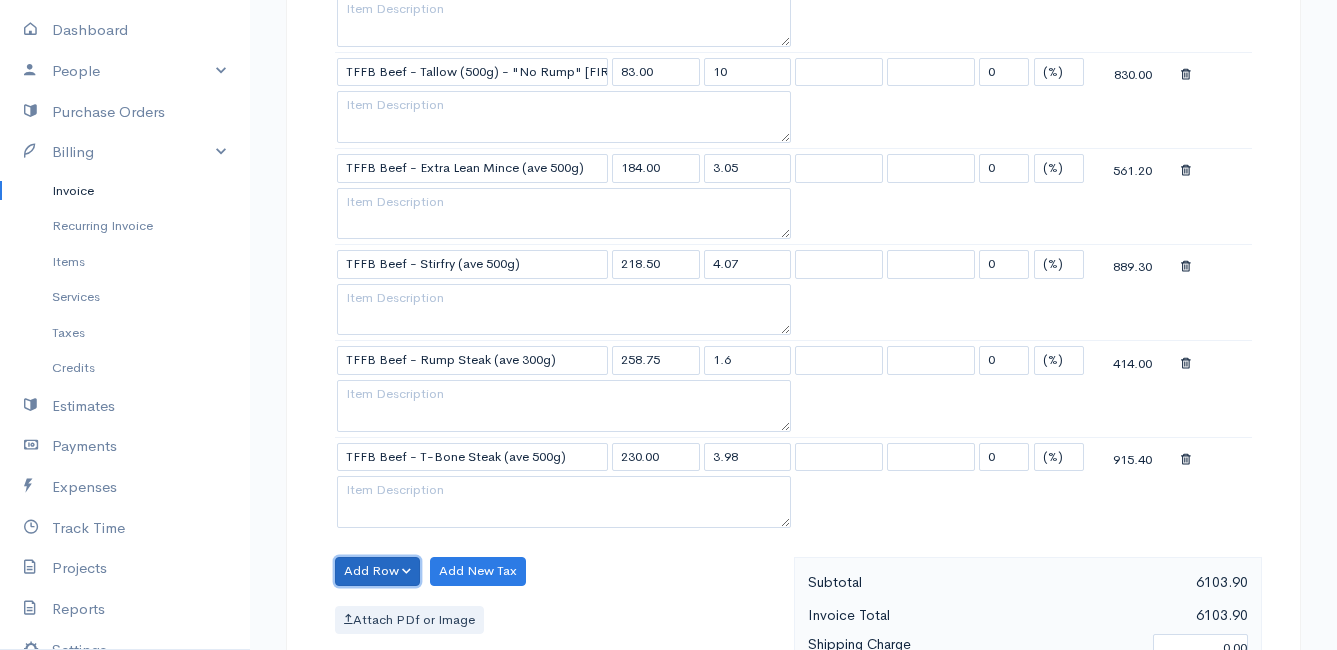click on "Add Row" at bounding box center [377, 571] 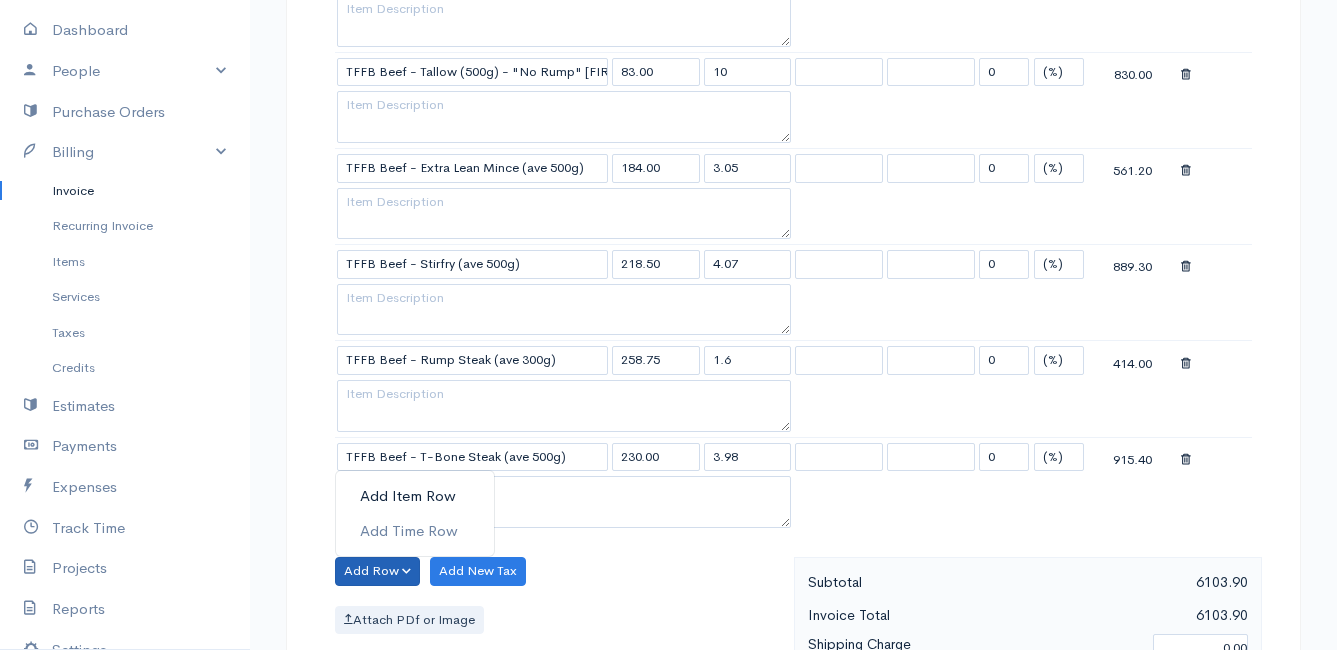 click on "Add Item Row" at bounding box center [415, 496] 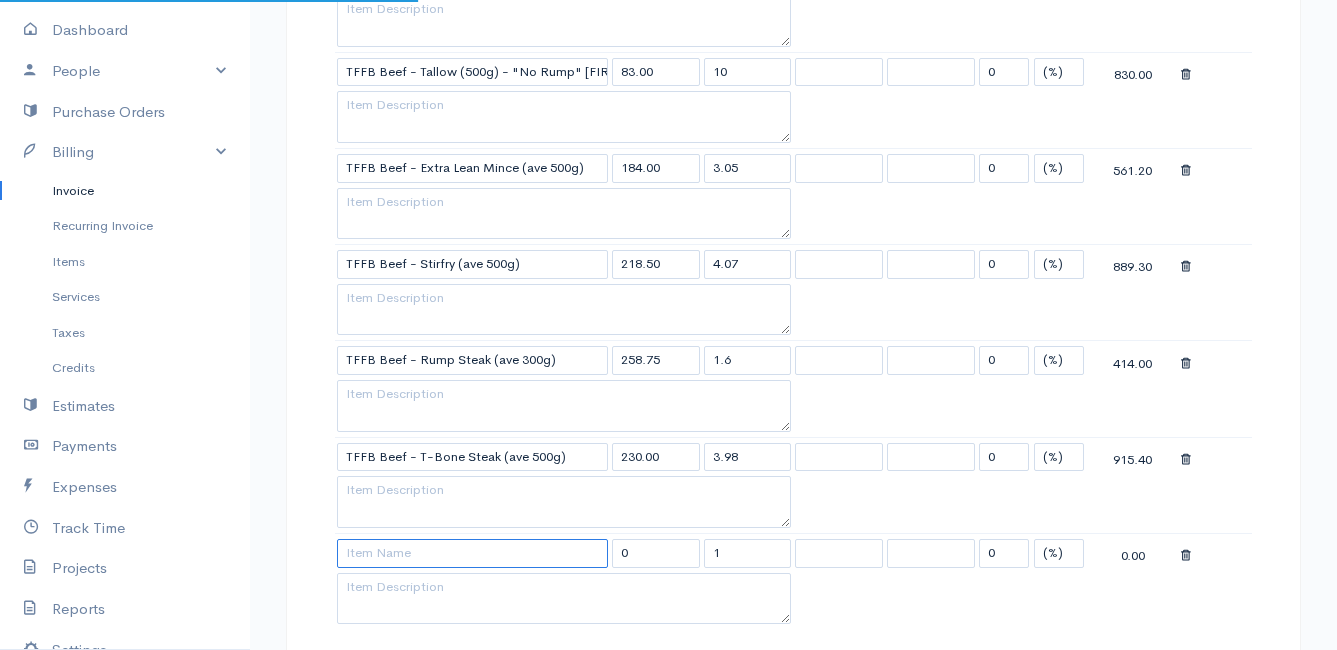 click at bounding box center [472, 553] 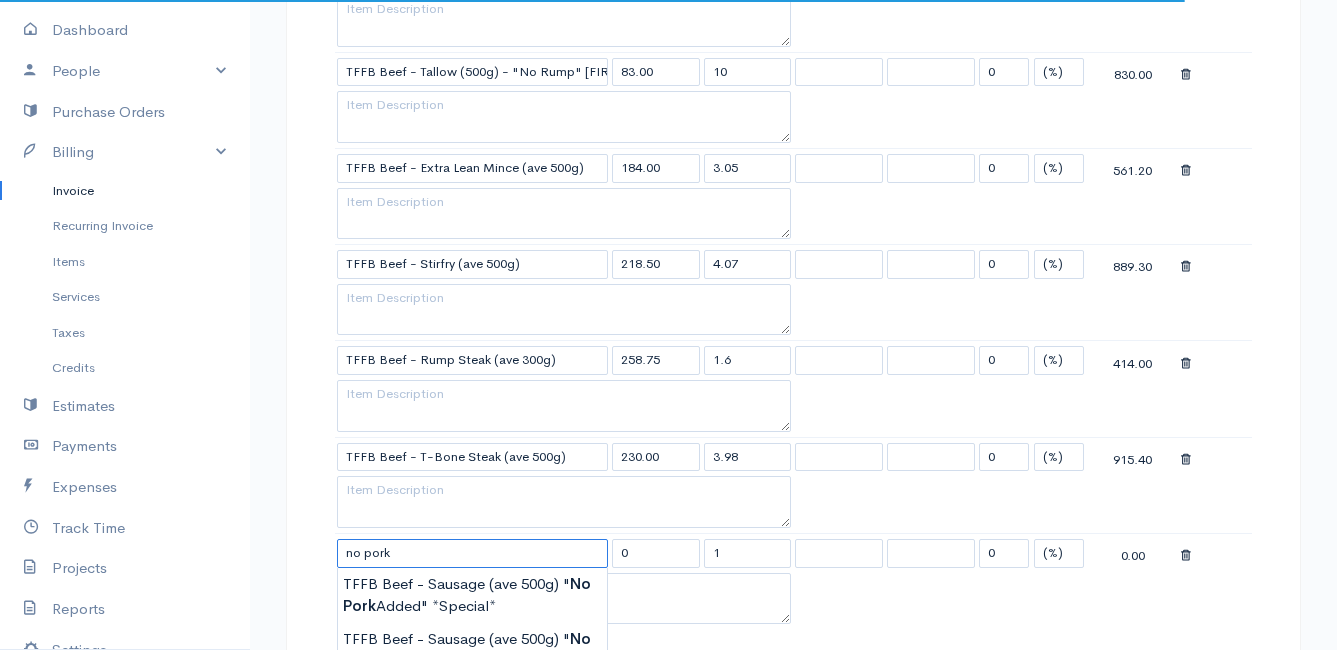 scroll, scrollTop: 3100, scrollLeft: 0, axis: vertical 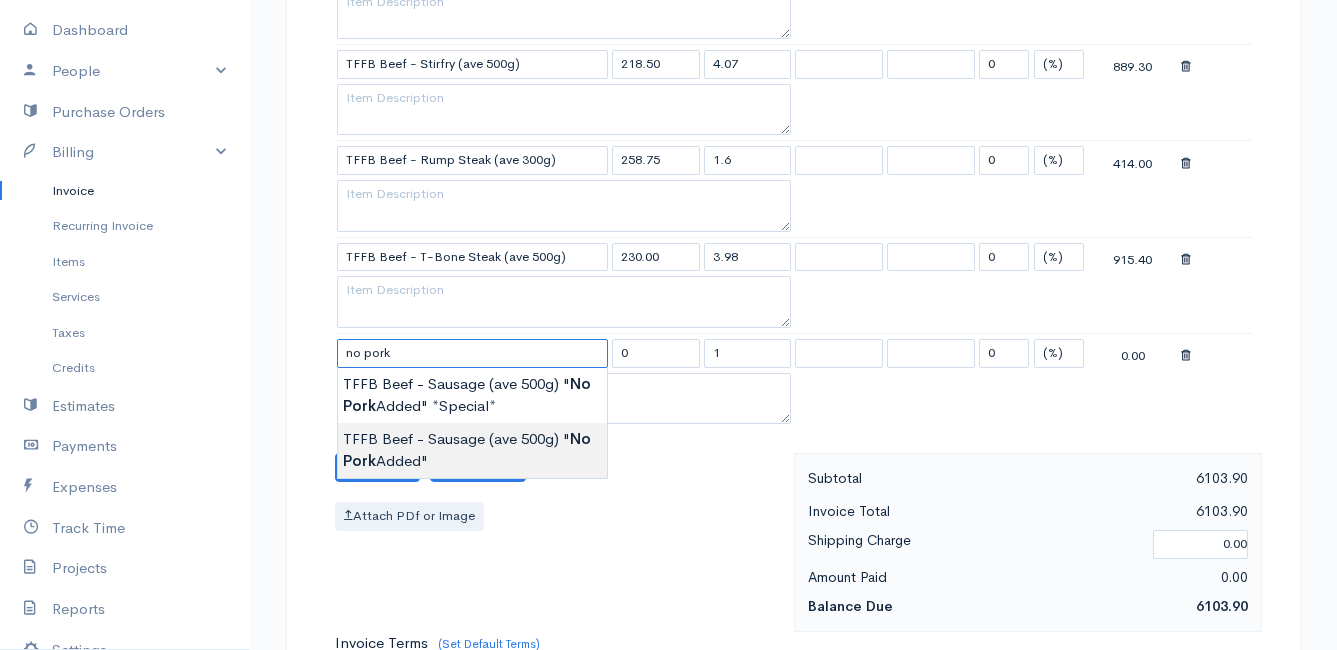 type on "TFFB Beef - Sausage (ave 500g)   "No Pork Added"" 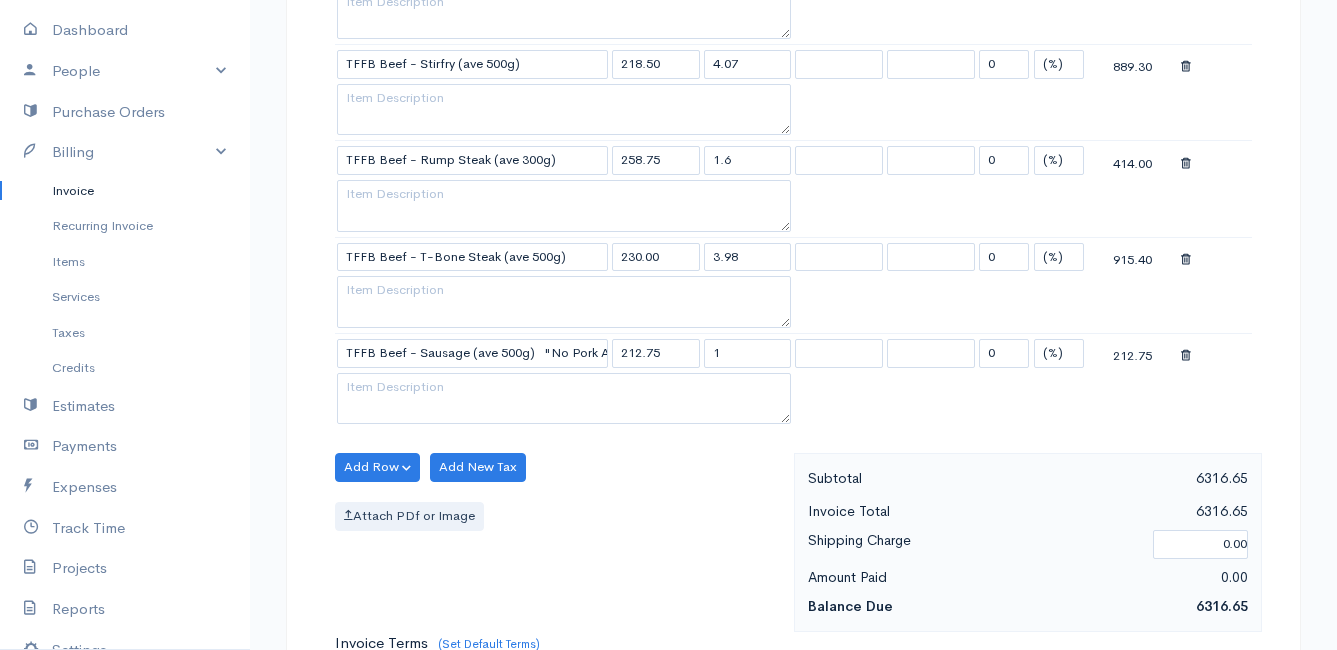 click on "sent To [FIRST] [LAST] [NUMBER] [STREET], (Corner of [STREET] and [STREET] ~ stand [NUMBER]), [CITY] [CITY] [POSTAL_CODE] [COUNTRY] United States Canada United Kingdom Afghanistan Chad" at bounding box center (668, -888) 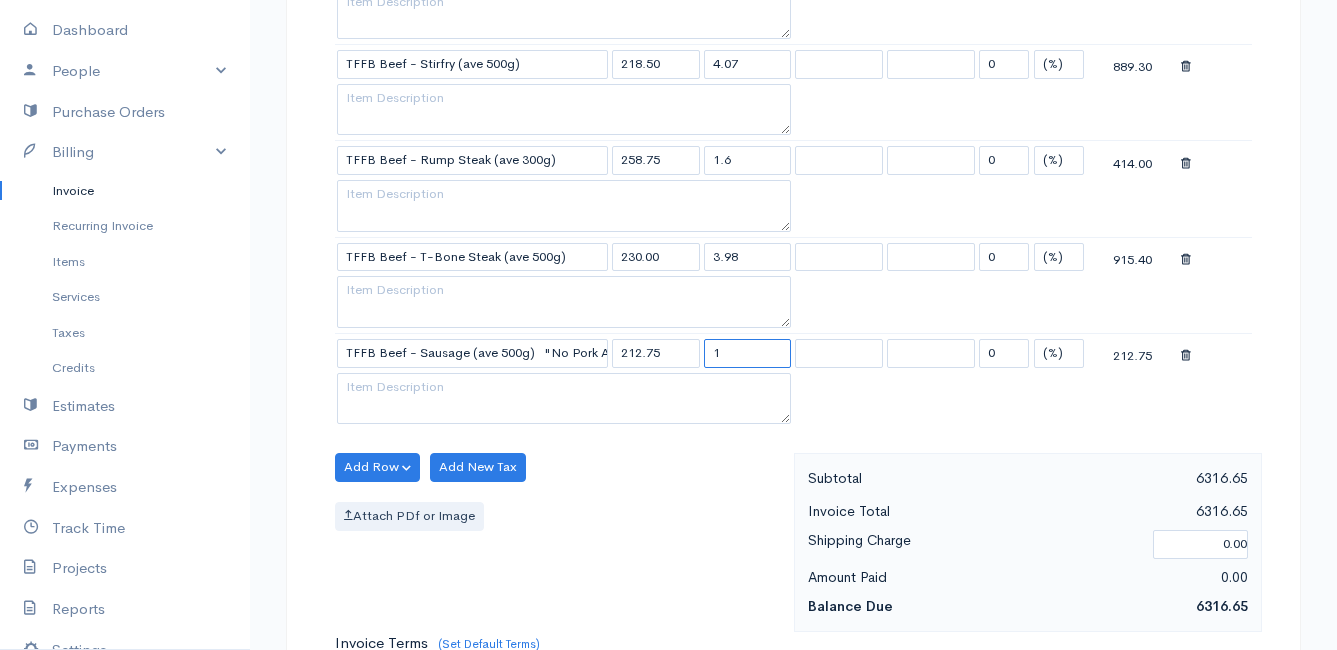 drag, startPoint x: 730, startPoint y: 357, endPoint x: 699, endPoint y: 356, distance: 31.016125 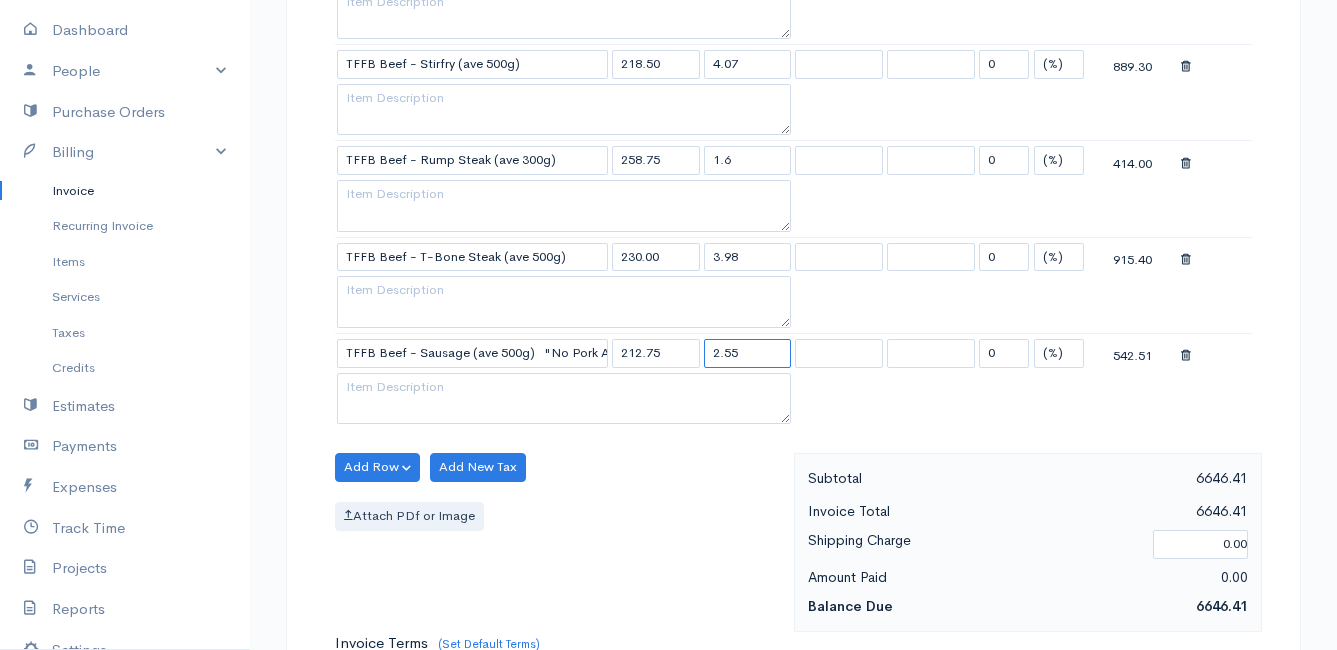 type on "2.55" 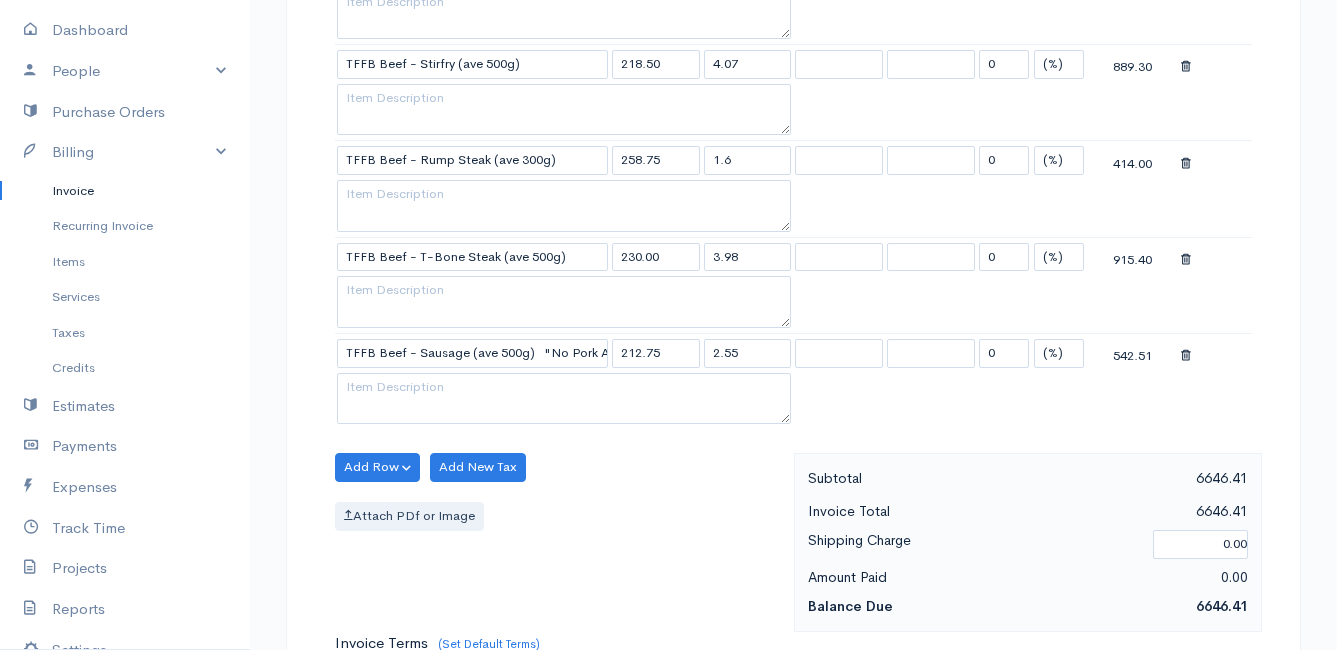 click on "Attach PDf or Image" at bounding box center [559, 516] 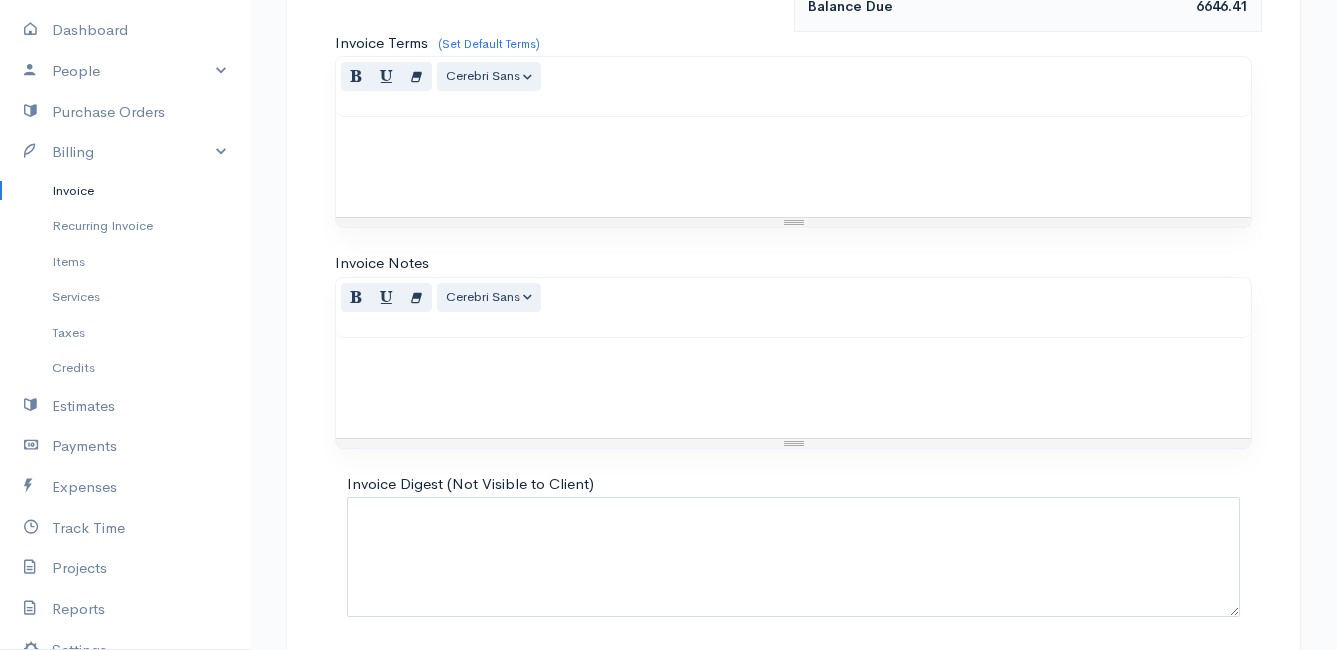 scroll, scrollTop: 3774, scrollLeft: 0, axis: vertical 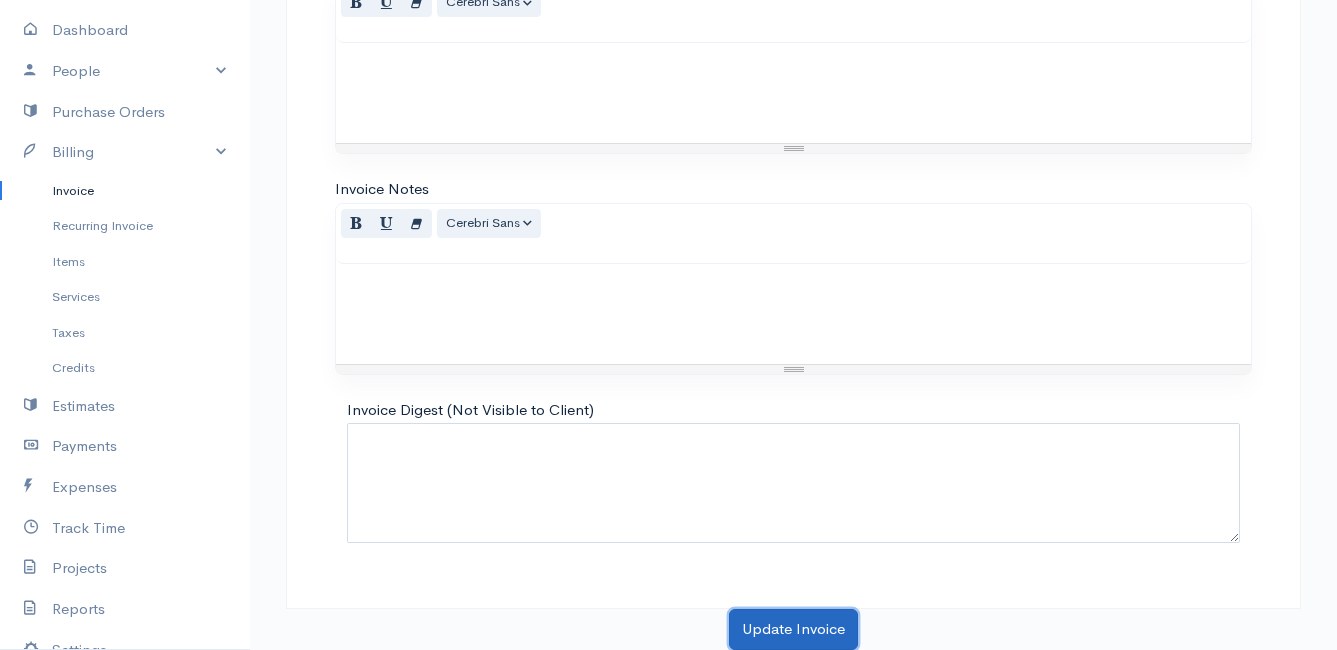click on "Update Invoice" at bounding box center (793, 629) 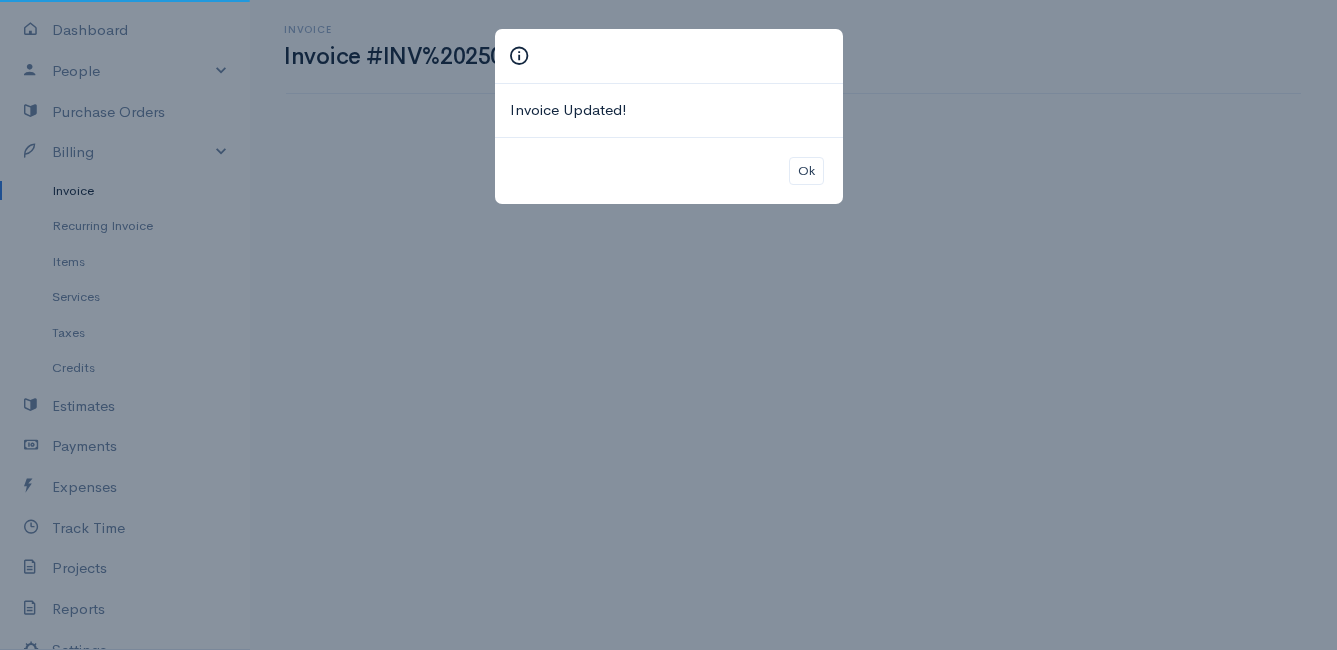 scroll, scrollTop: 0, scrollLeft: 0, axis: both 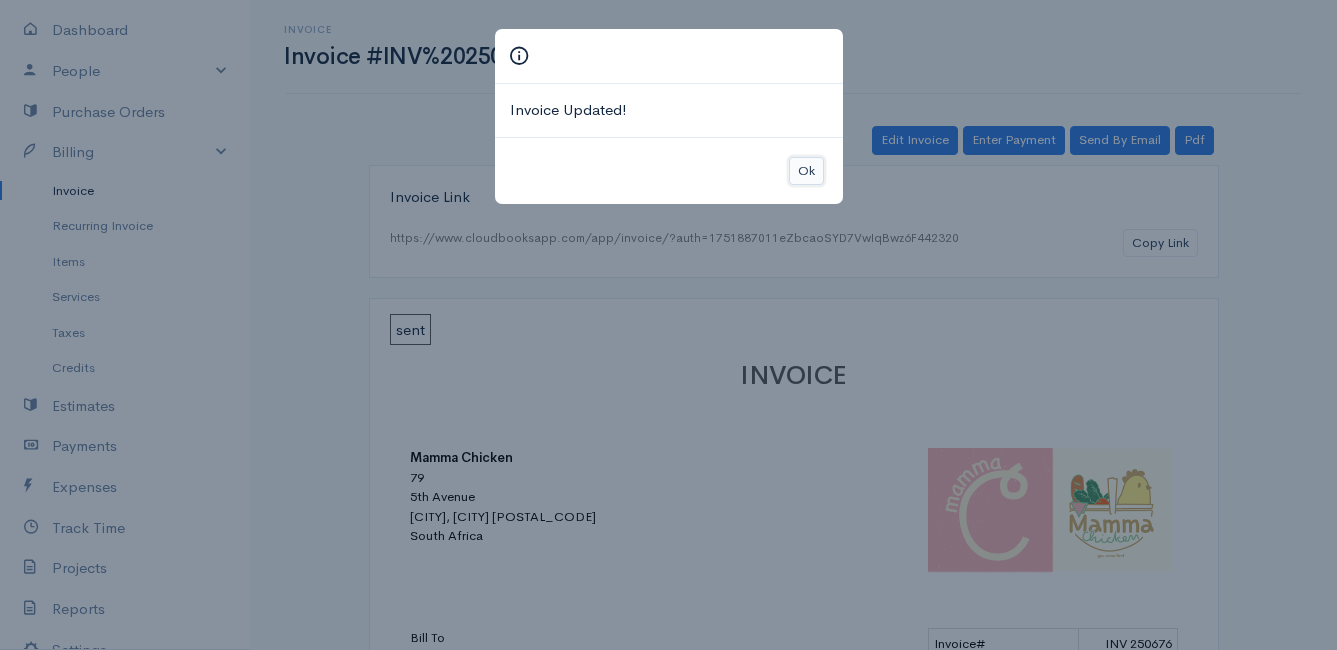 click on "Ok" at bounding box center (806, 171) 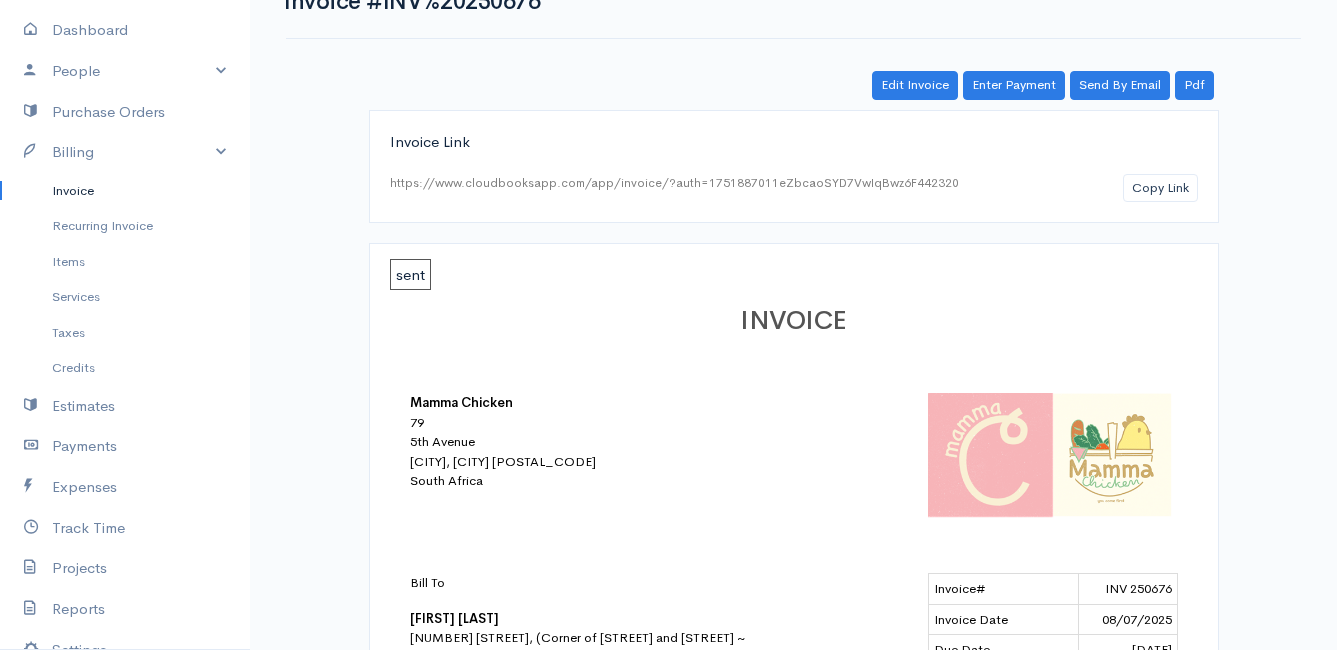 scroll, scrollTop: 255, scrollLeft: 0, axis: vertical 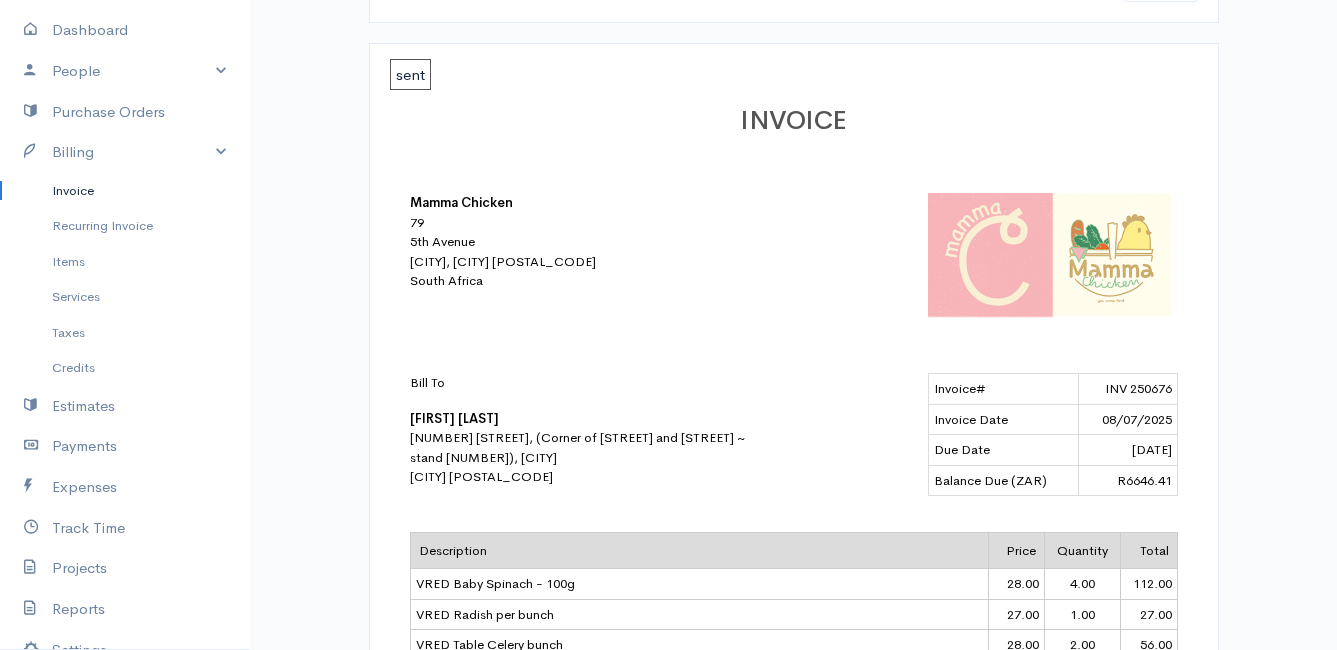 click on "Invoice" at bounding box center (125, 191) 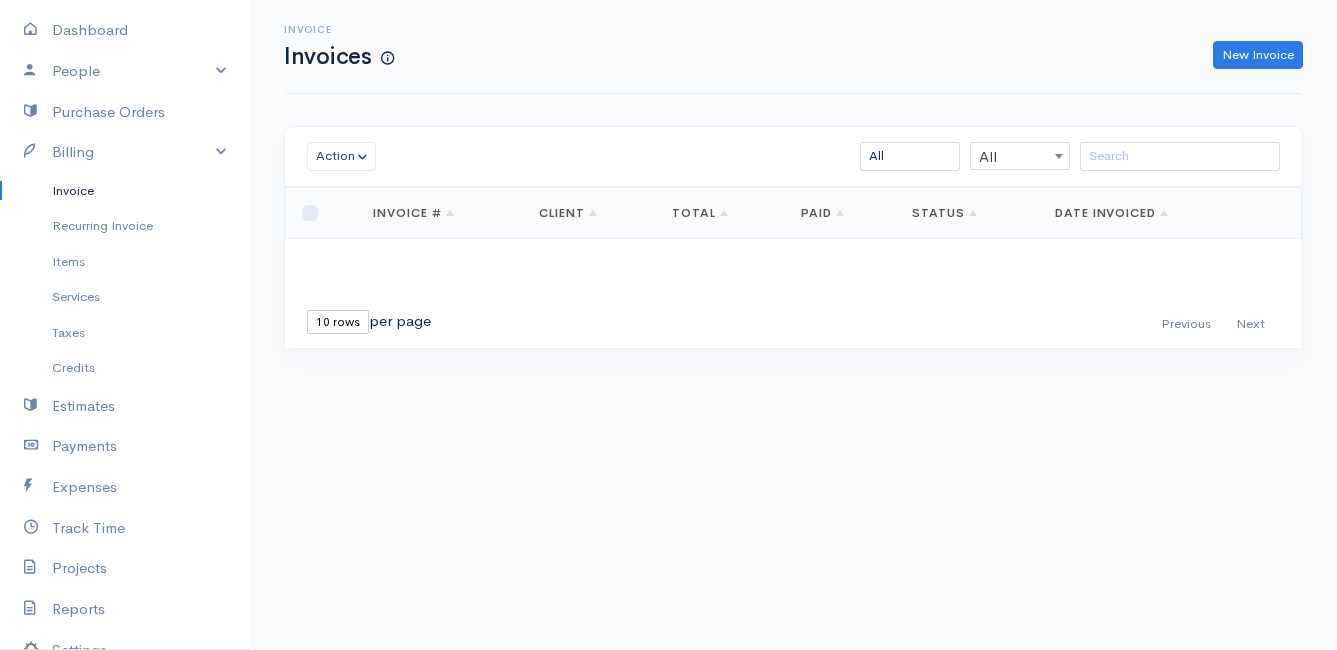 scroll, scrollTop: 0, scrollLeft: 0, axis: both 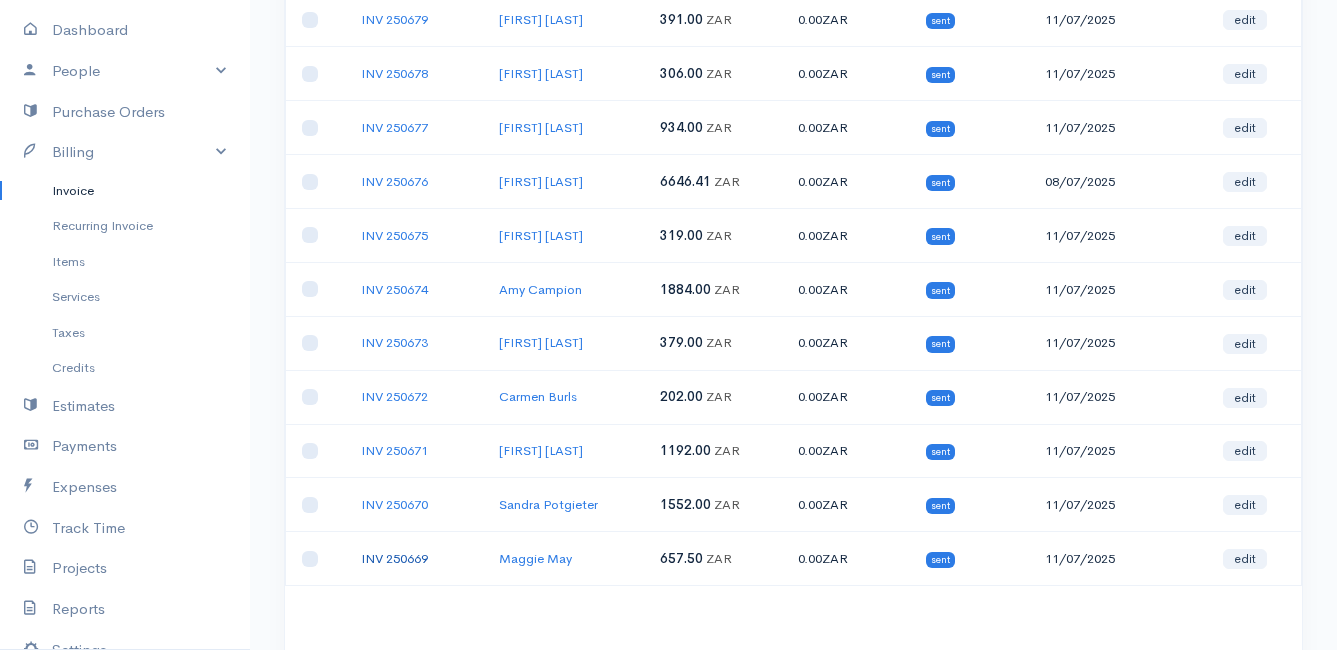 click on "INV 250669" at bounding box center [394, 558] 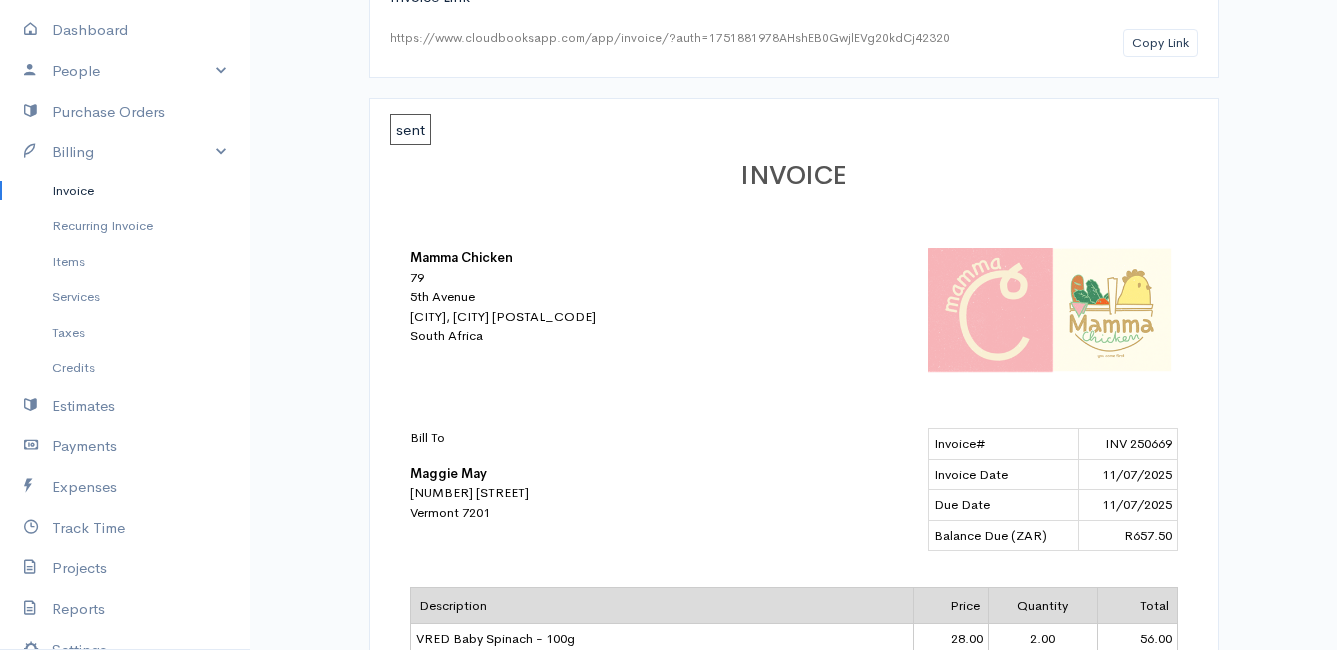 scroll, scrollTop: 0, scrollLeft: 0, axis: both 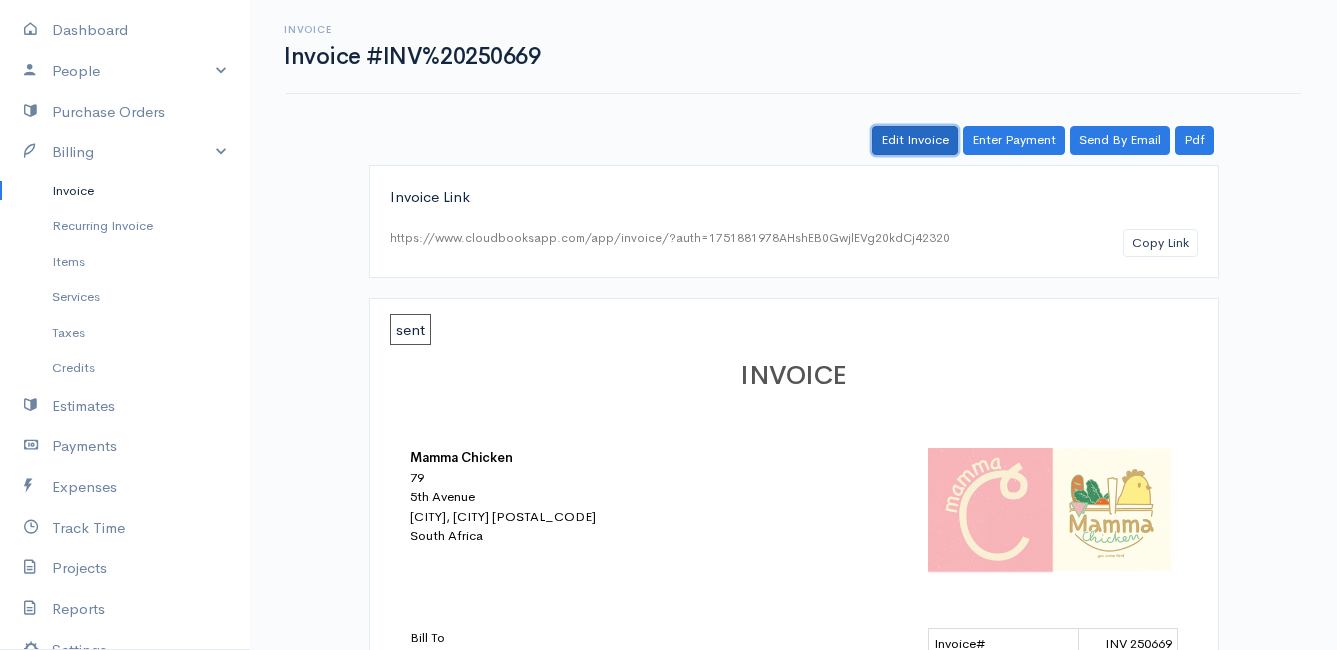 click on "Edit Invoice" at bounding box center (915, 140) 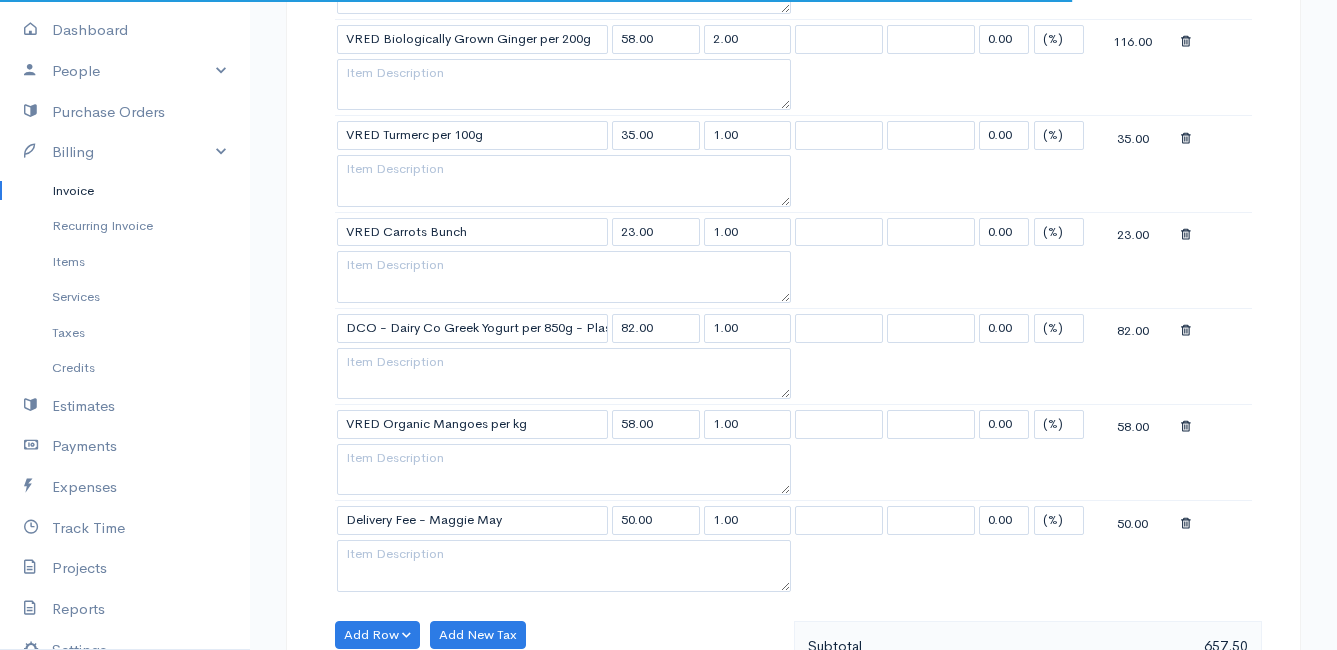 scroll, scrollTop: 1500, scrollLeft: 0, axis: vertical 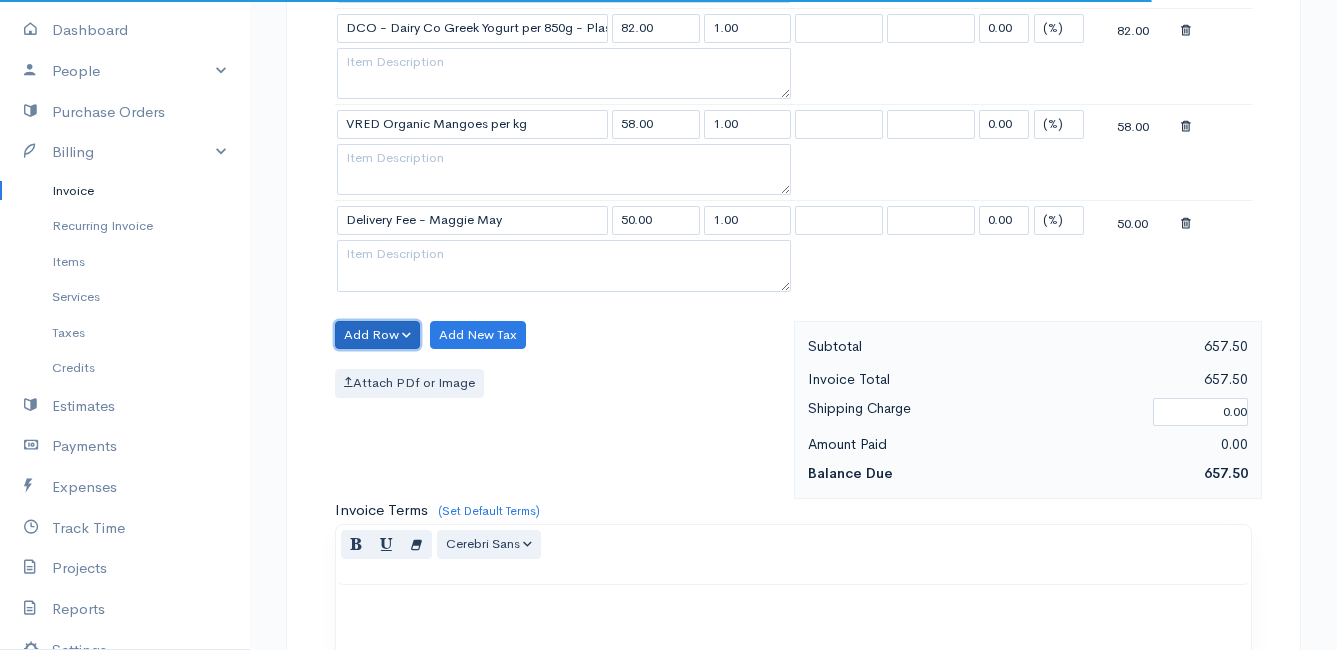 click on "Add Row" at bounding box center [377, 335] 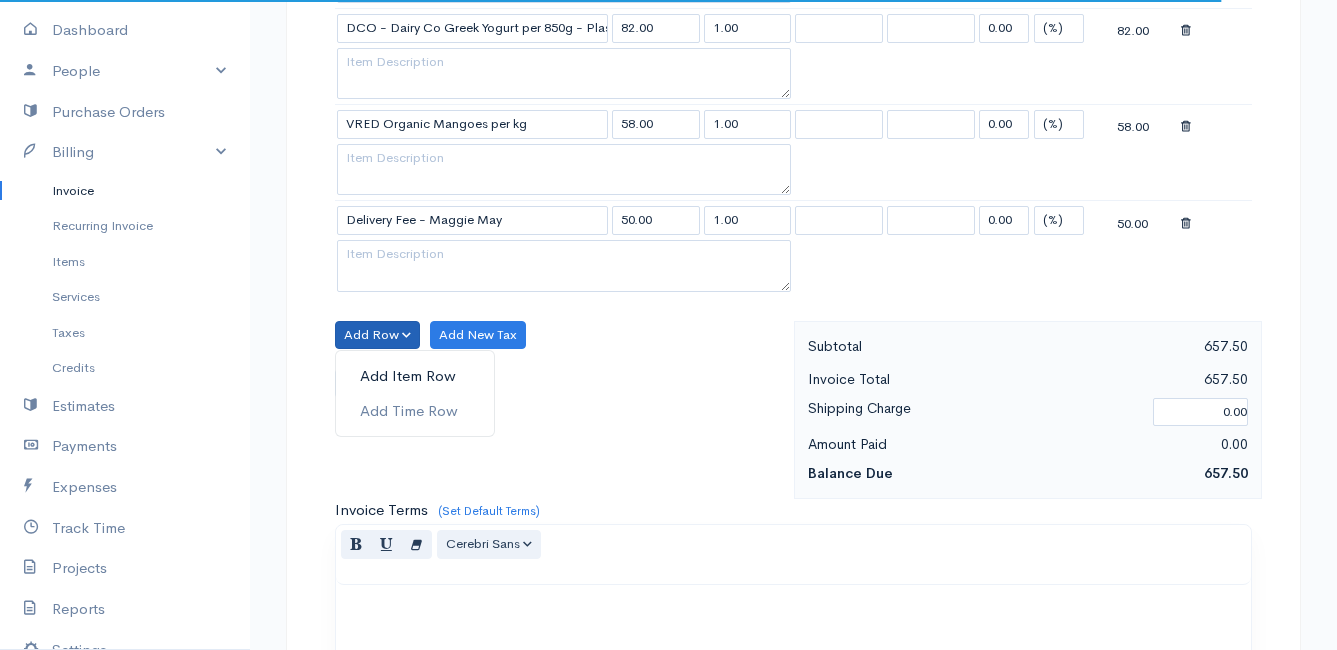 click on "Add Item Row" at bounding box center (415, 376) 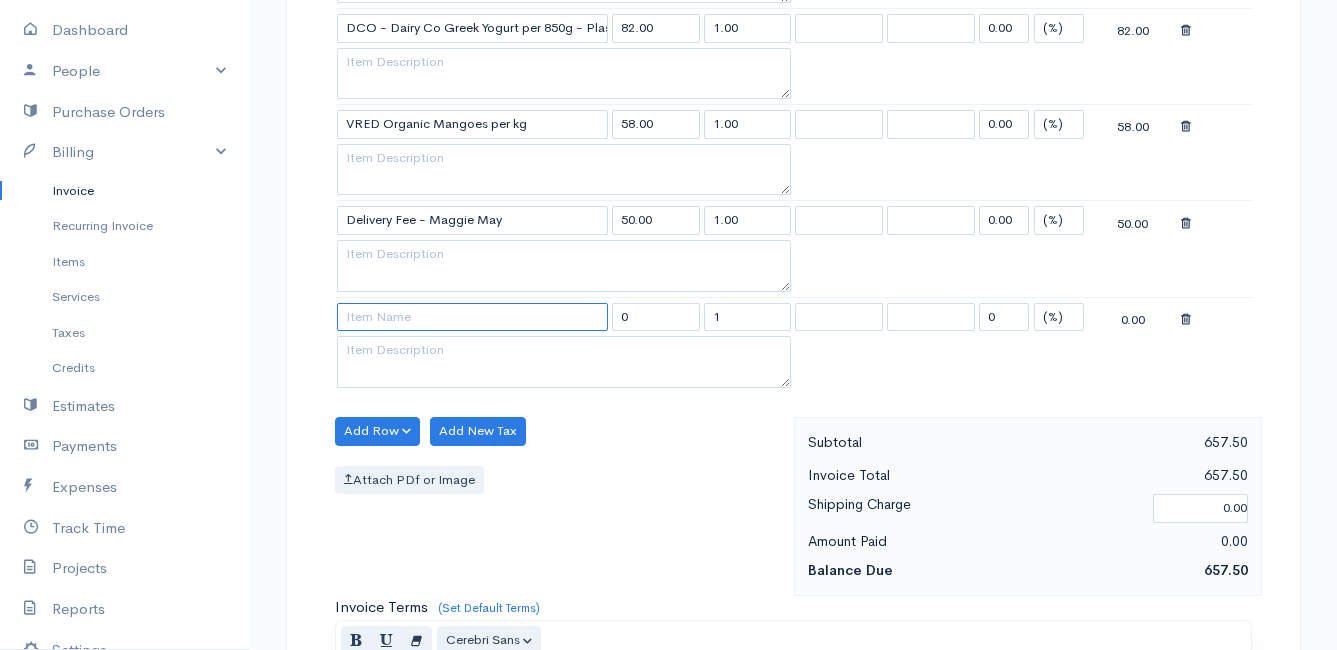 click at bounding box center [472, 317] 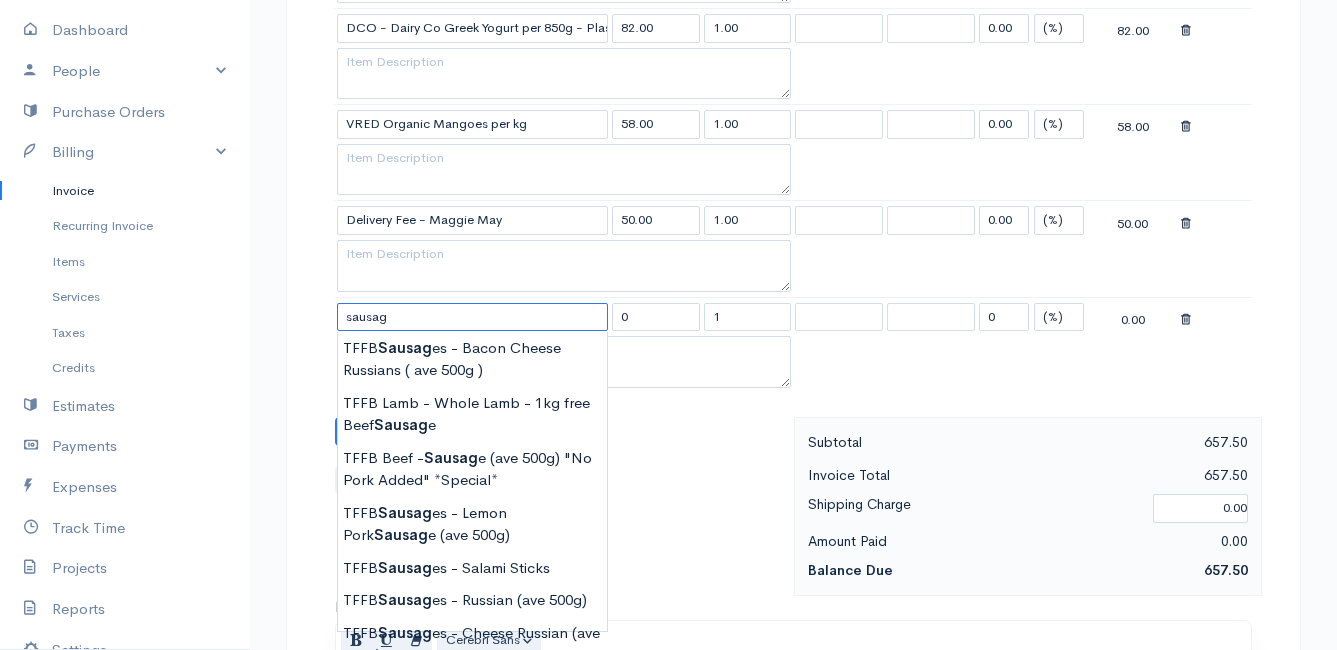 scroll, scrollTop: 1600, scrollLeft: 0, axis: vertical 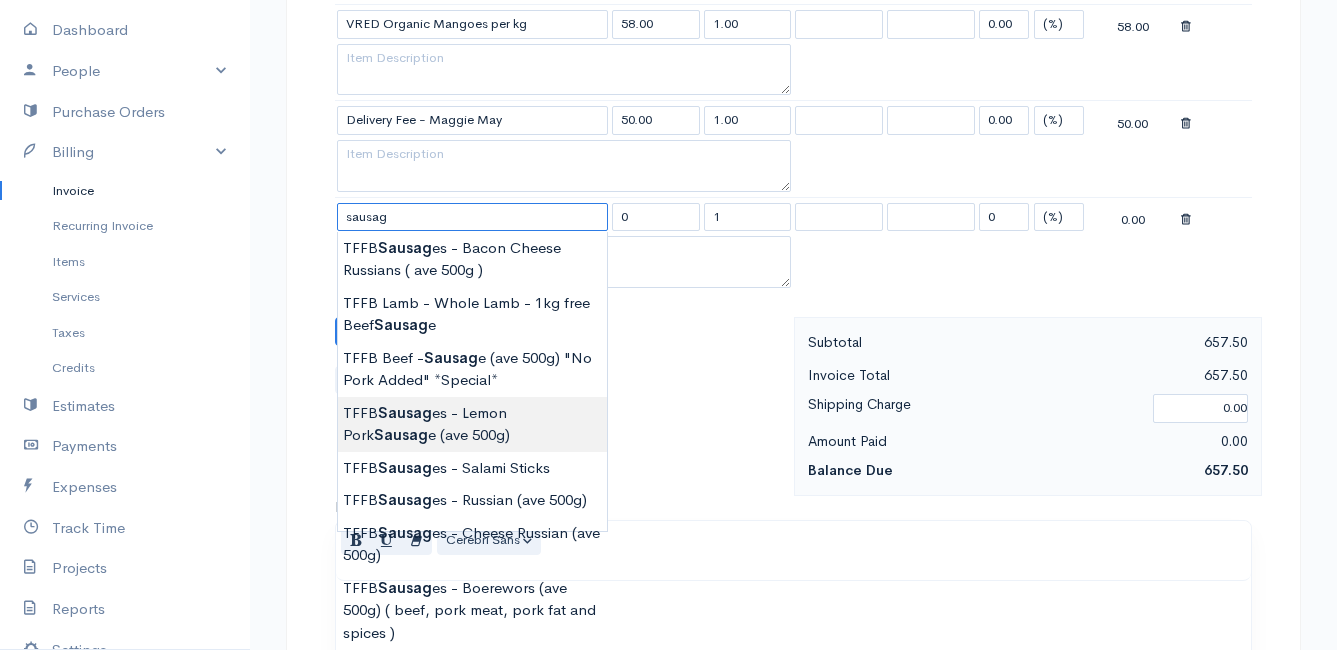 type on "TFFB Sausages - Lemon Pork Sausage (ave 500g)" 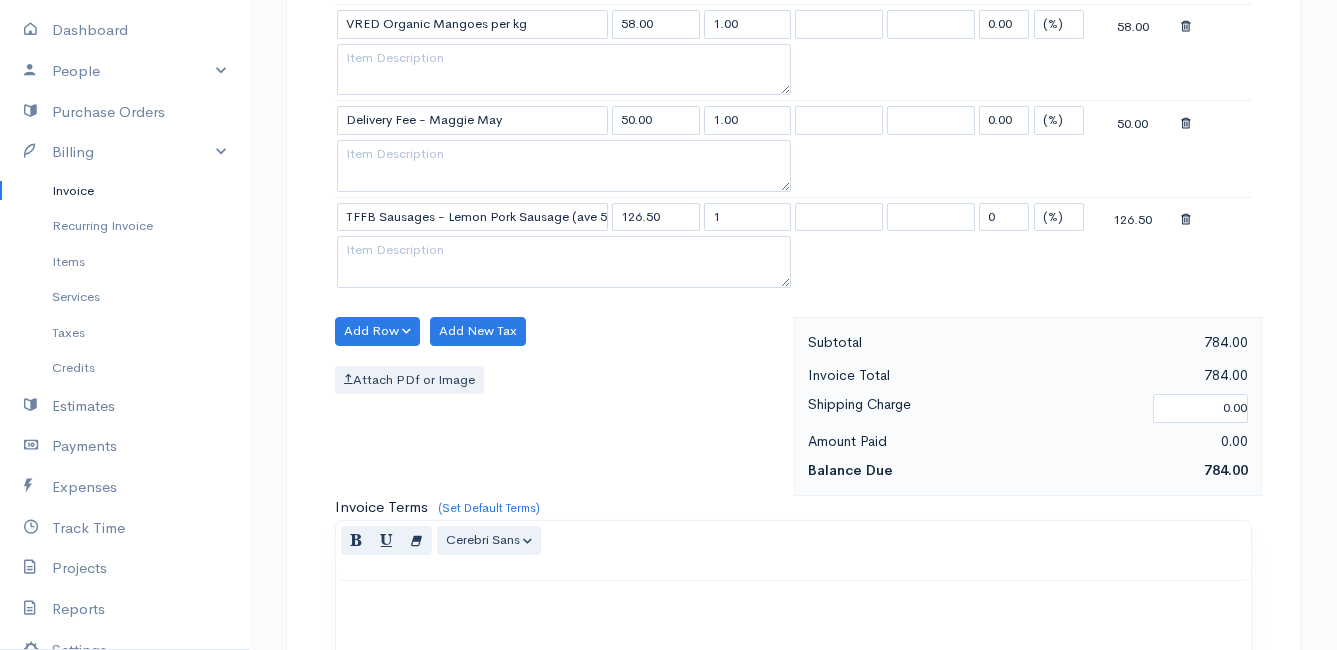 click on "sent To [FIRST] [LAST] [NUMBER] [STREET] [CITY] [POSTAL_CODE] United States Canada United Kingdom Afghanistan Albania Algeria American Samoa Andorra Anguilla Angola Antarctica Chad" at bounding box center [668, -207] 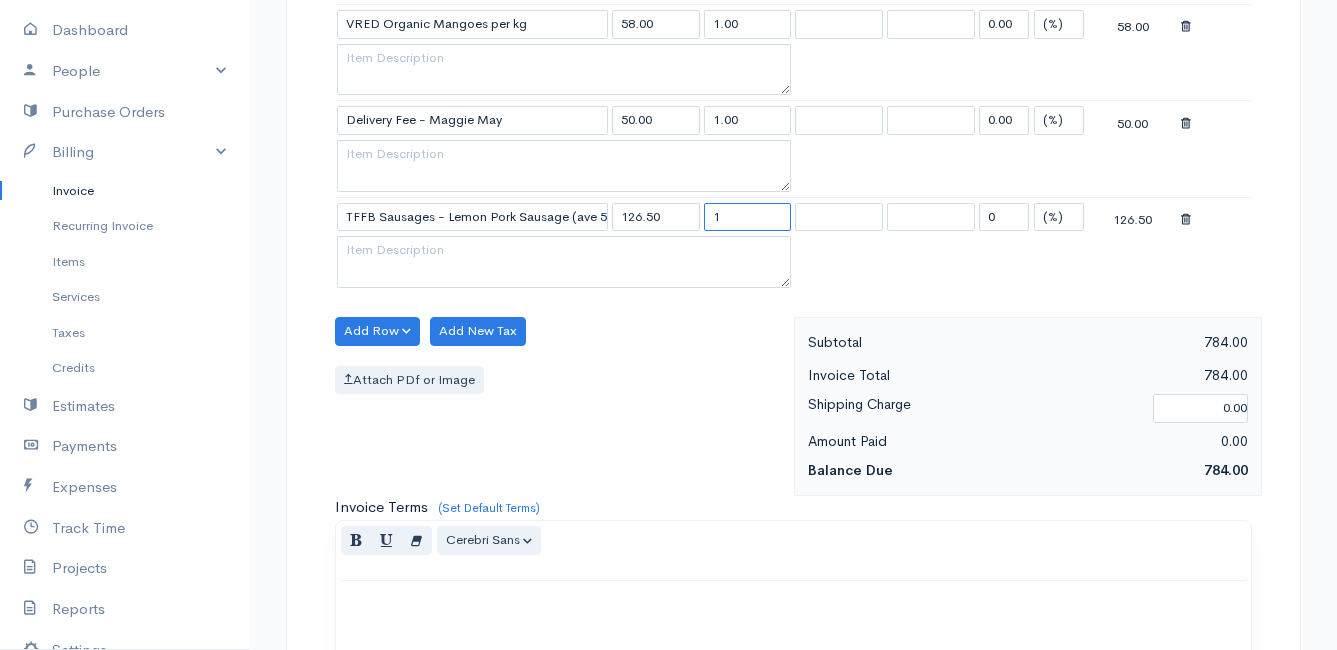 drag, startPoint x: 748, startPoint y: 215, endPoint x: 665, endPoint y: 219, distance: 83.09633 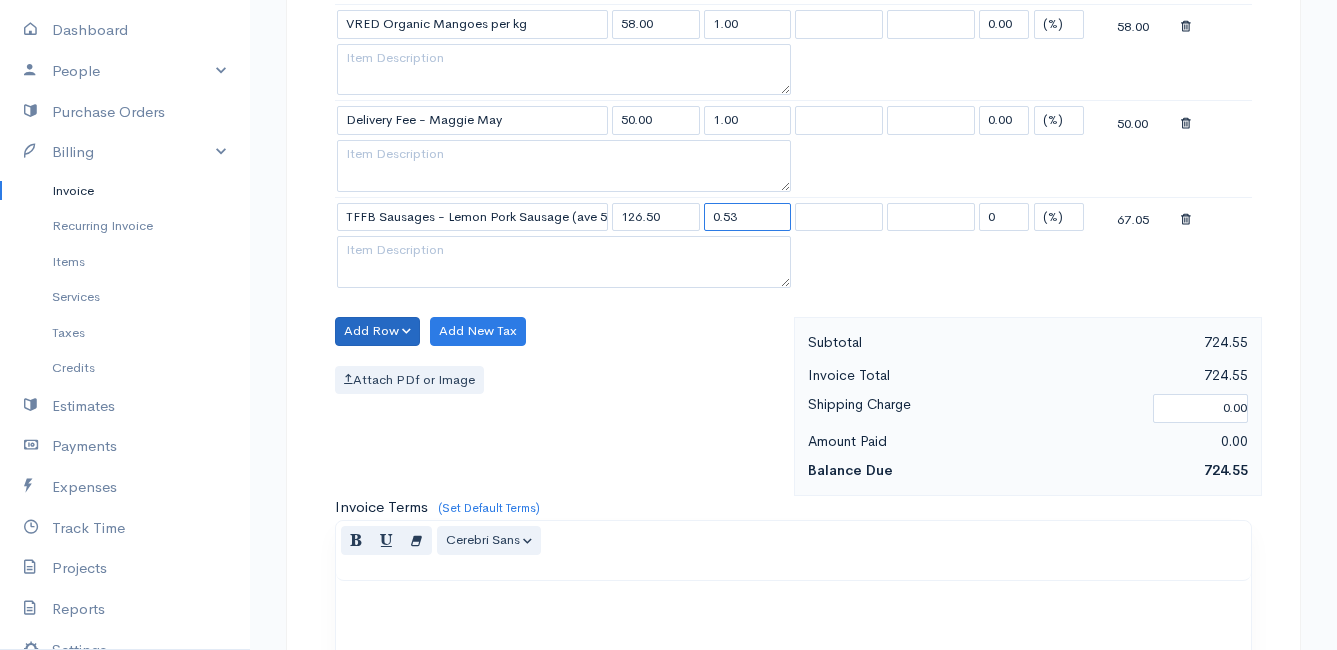 type on "0.53" 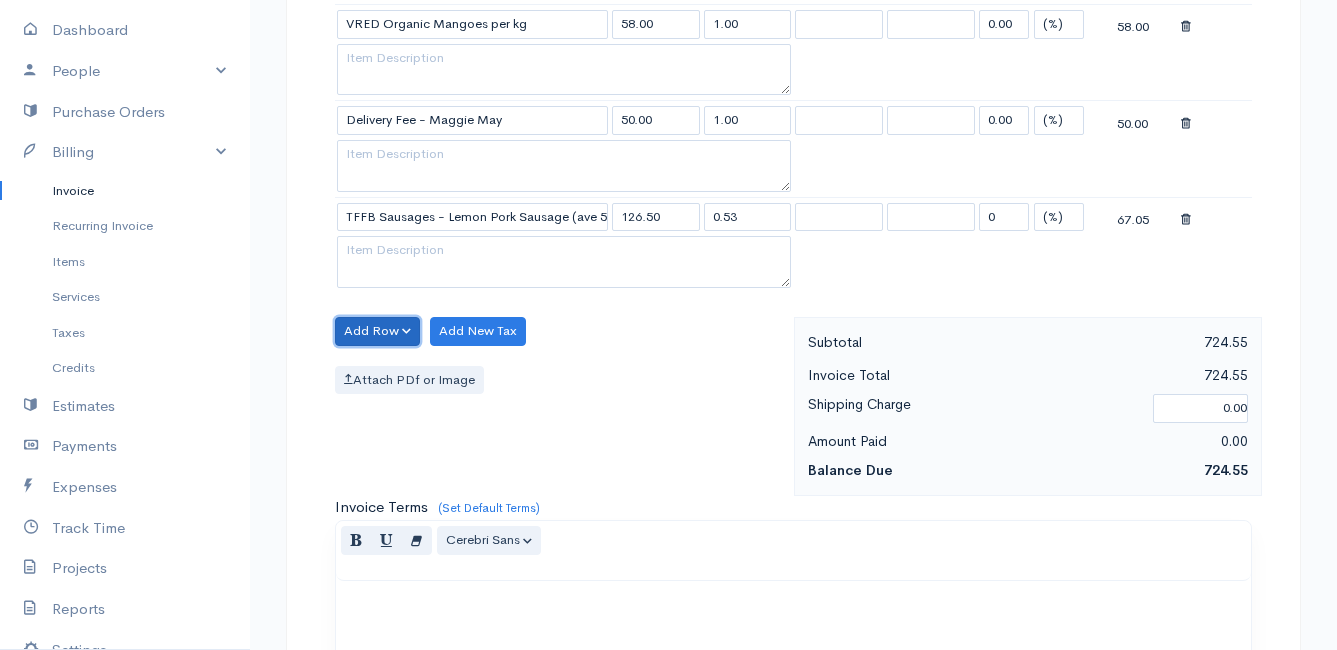 click on "Add Row" at bounding box center [377, 331] 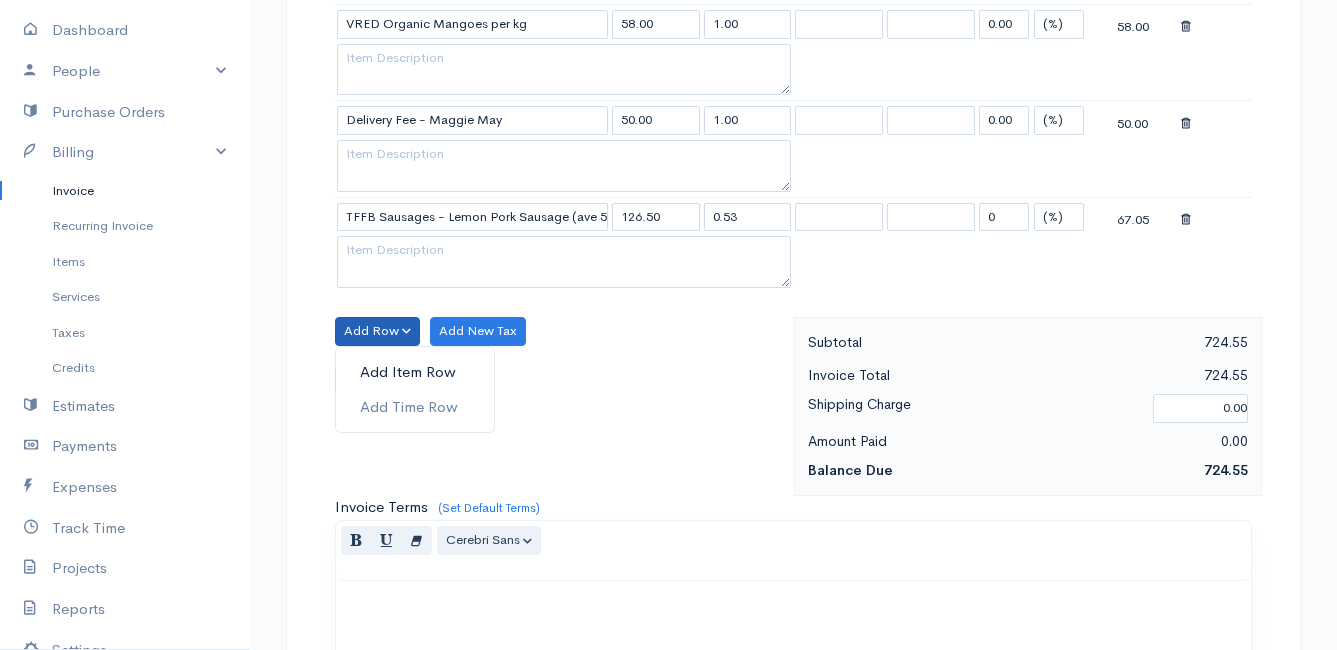 click on "Add Item Row" at bounding box center [415, 372] 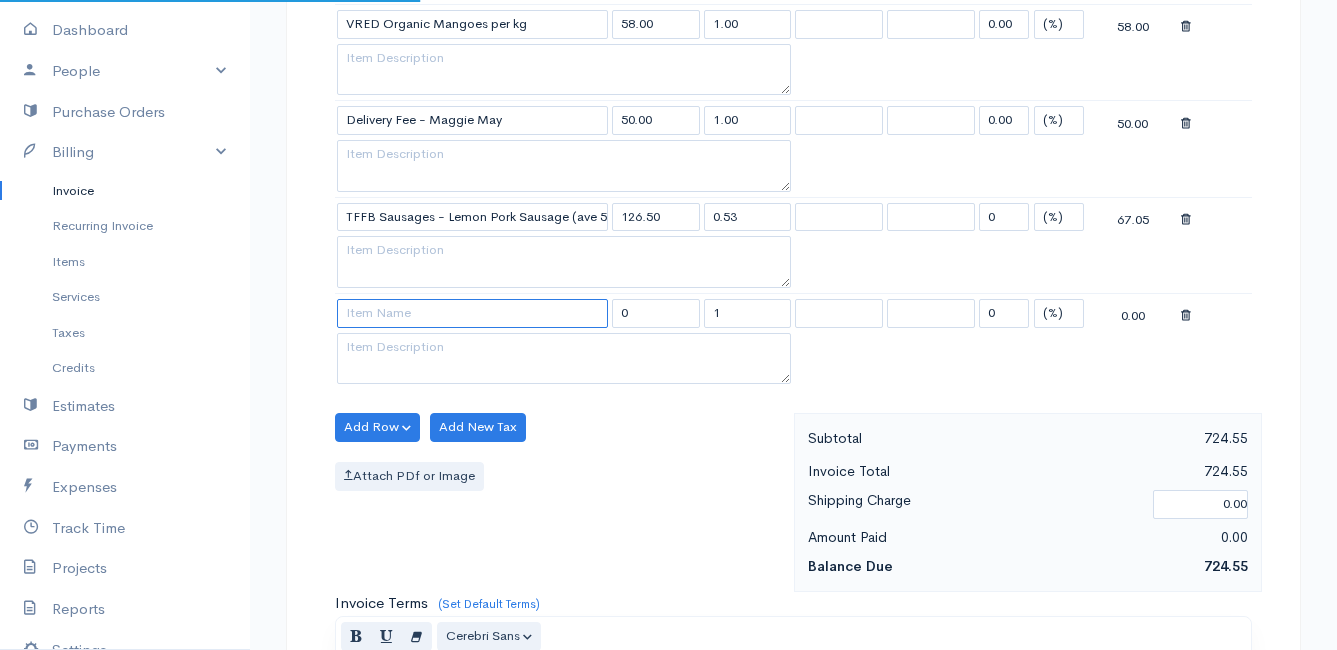click at bounding box center (472, 313) 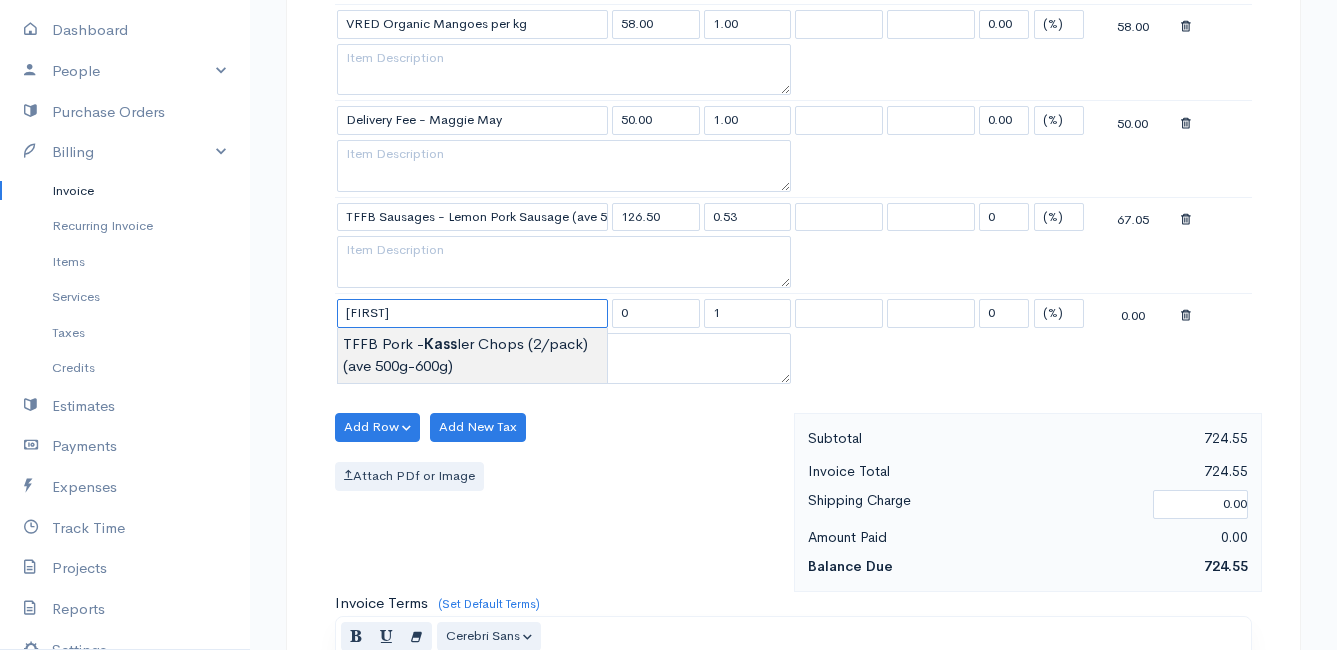 type on "TFFB Pork - Kassler Chops (2/pack) (ave 500g-600g)" 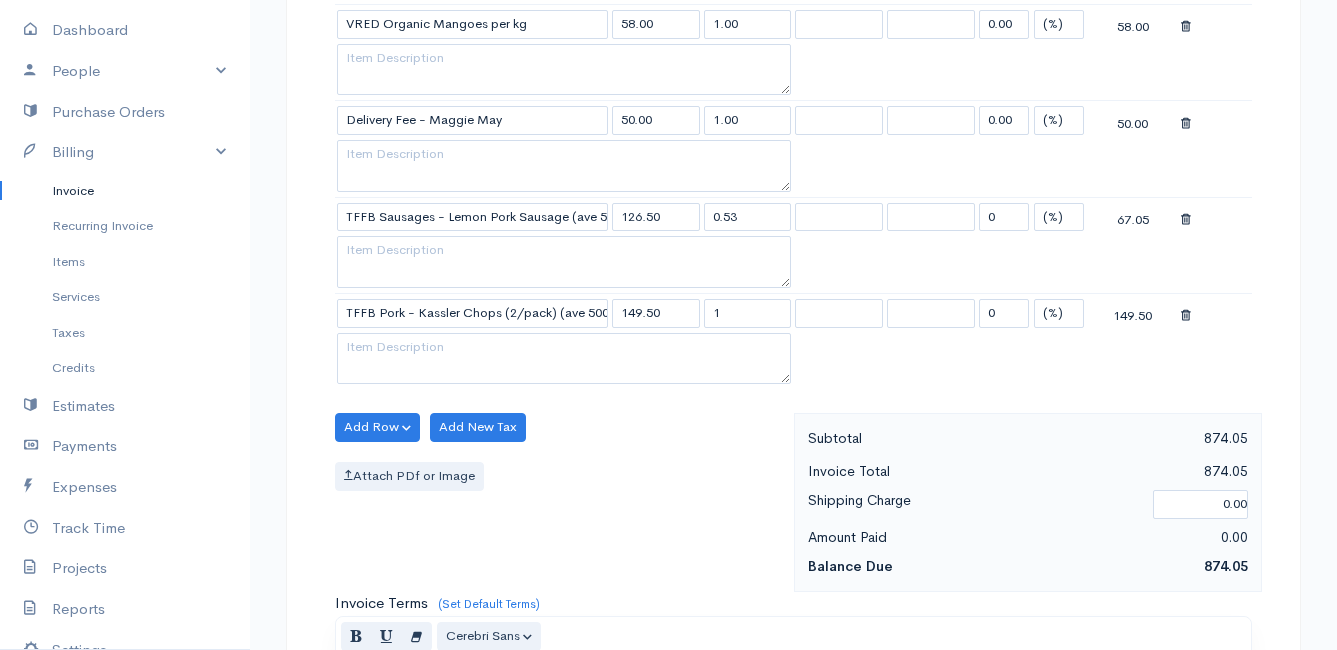 click on "sent To [FIRST] [LAST] [NUMBER] [STREET] [CITY] [POSTAL_CODE] United States Canada United Kingdom Afghanistan Albania Algeria American Samoa Andorra Anguilla Angola Antarctica Chad" at bounding box center [668, -158] 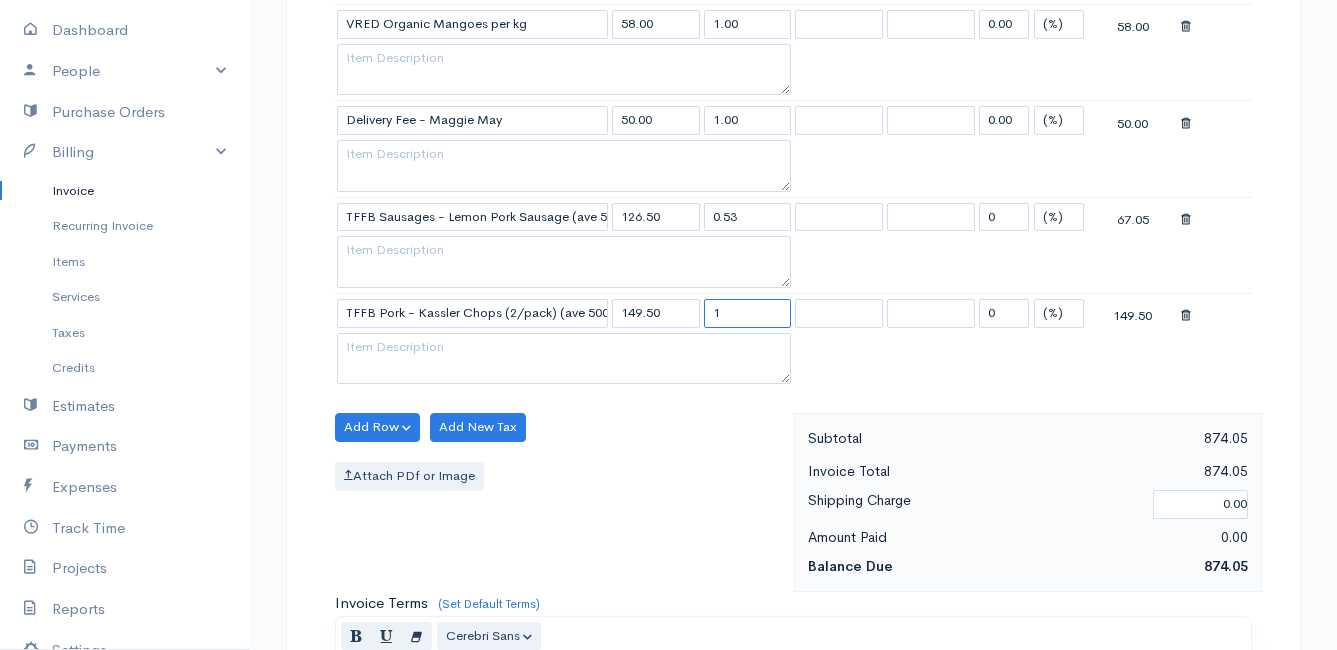 drag, startPoint x: 737, startPoint y: 309, endPoint x: 691, endPoint y: 314, distance: 46.270943 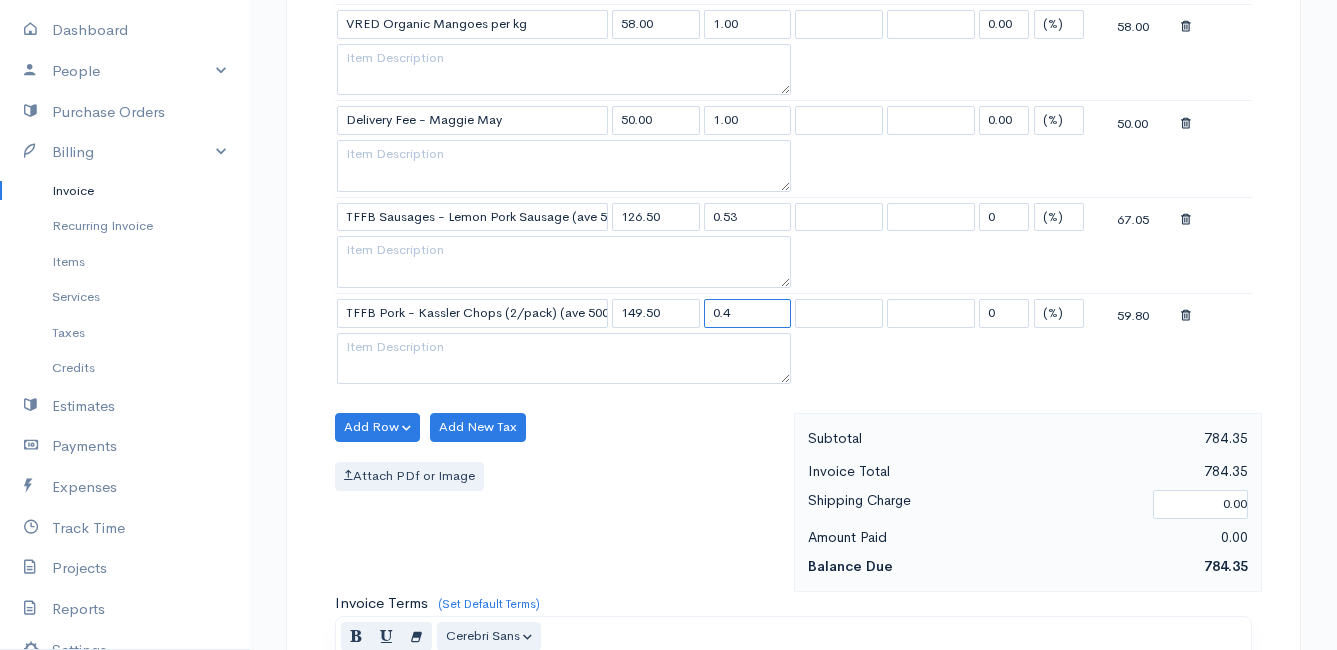 type on "0.4" 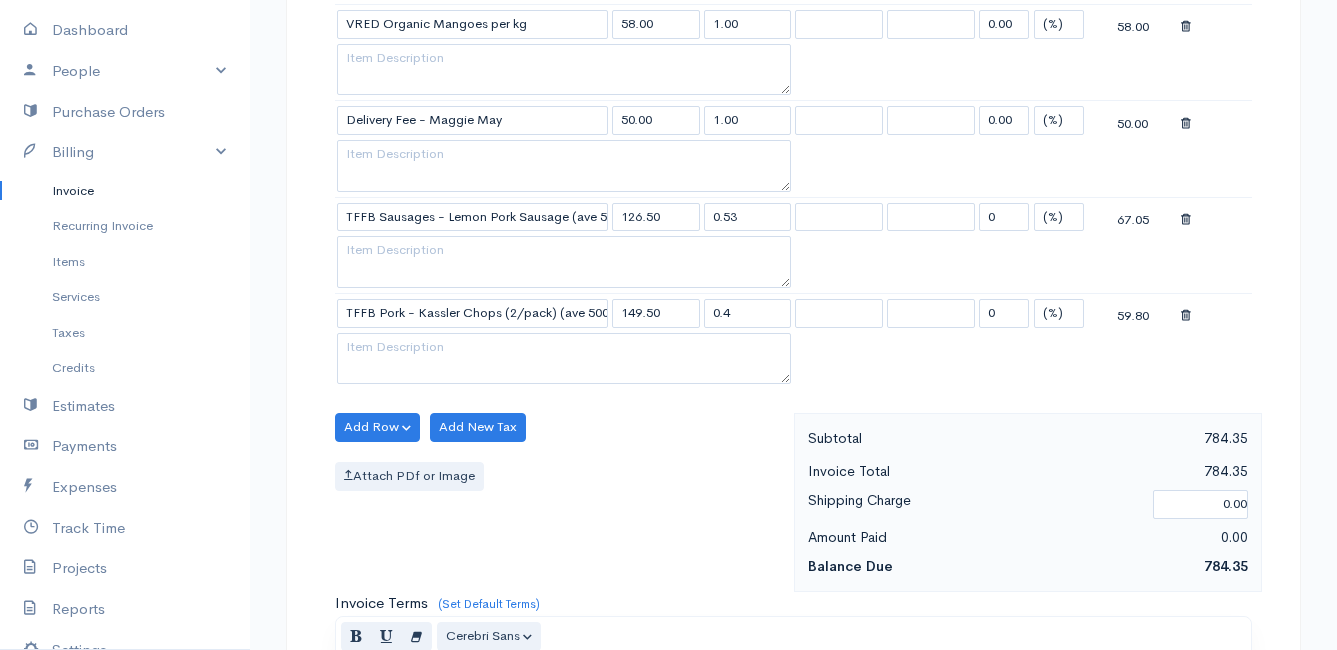 click on "Attach PDf or Image" at bounding box center [559, 476] 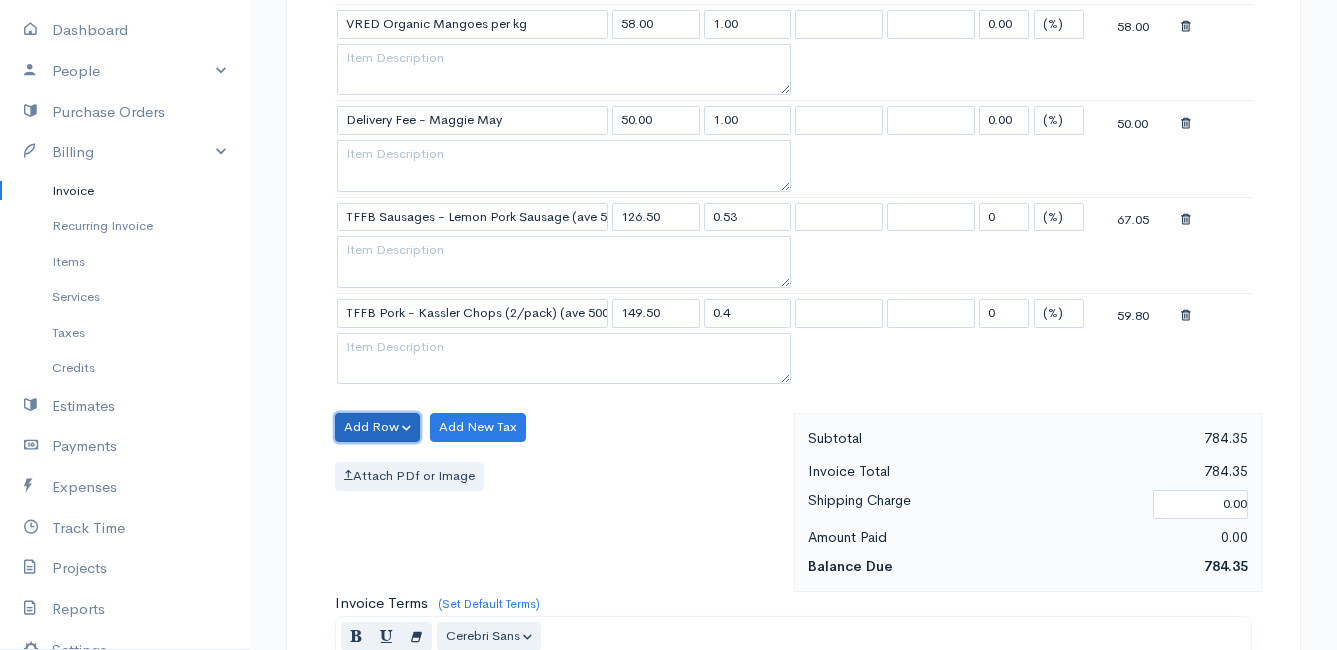 click on "Add Row" at bounding box center [377, 427] 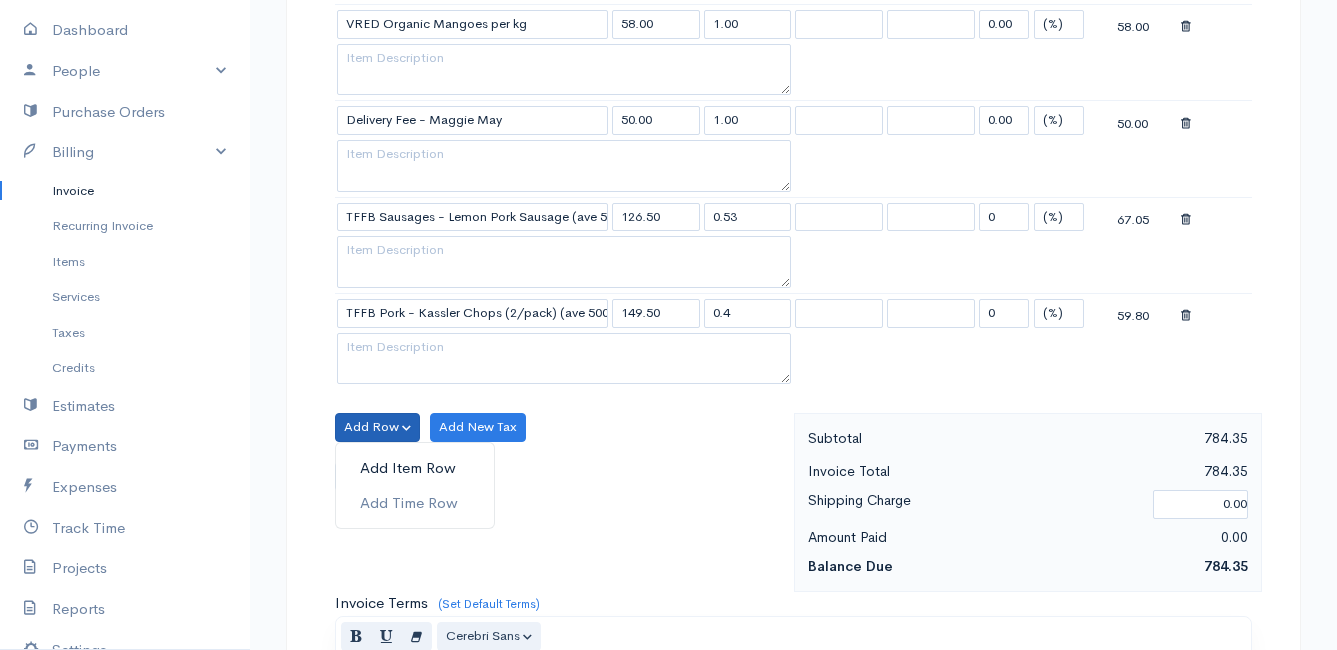 click on "Add Item Row" at bounding box center [415, 468] 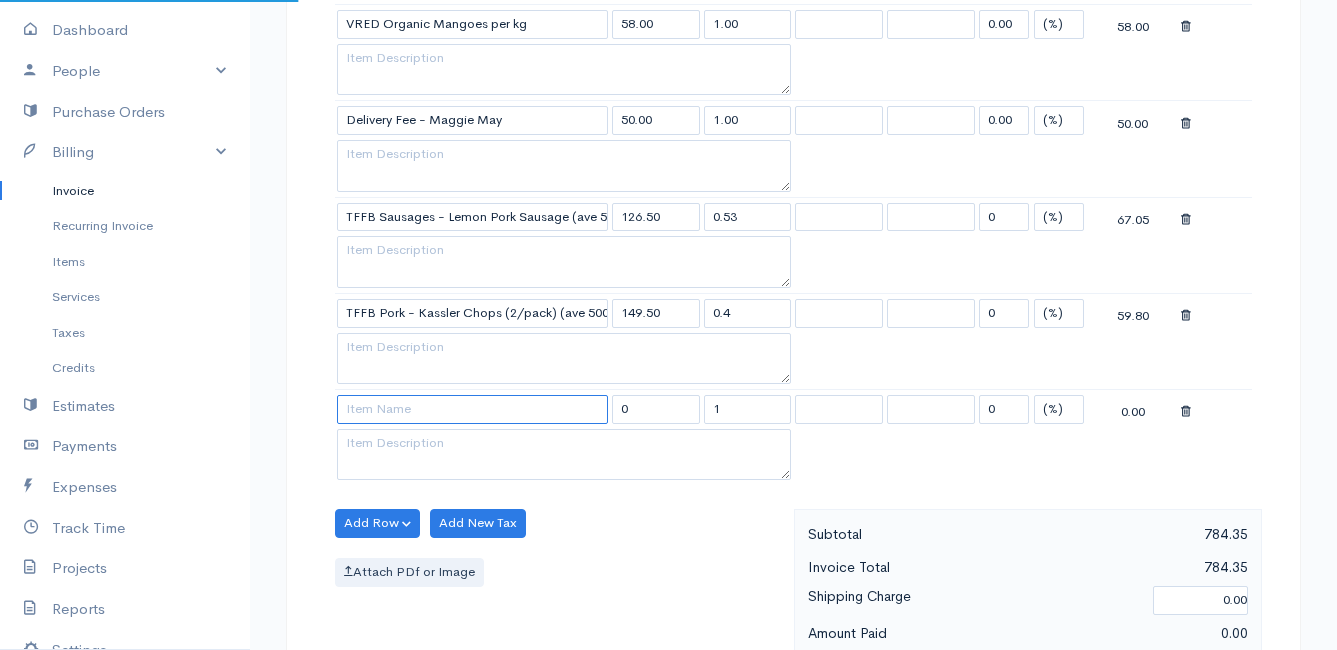click at bounding box center [472, 409] 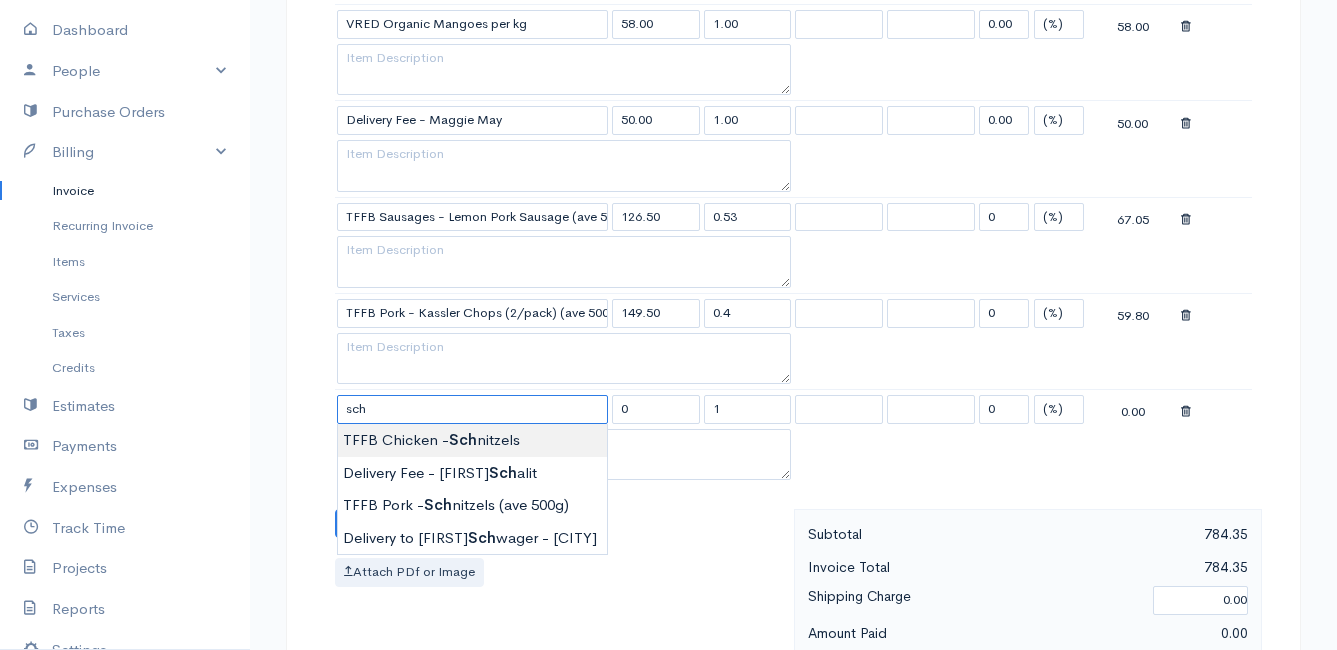 type on "TFFB Chicken - Schnitzels" 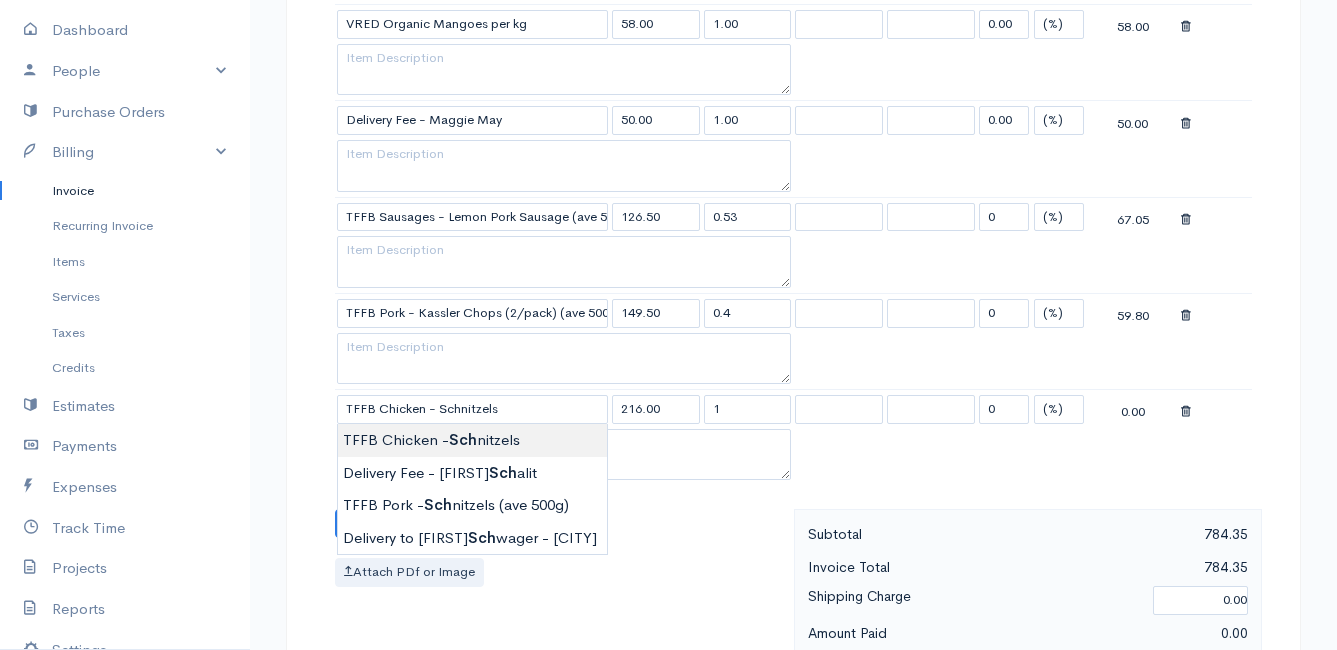 click on "sent To [FIRST] [LAST] [NUMBER] [STREET] [CITY] [POSTAL_CODE] United States Canada United Kingdom Afghanistan Albania Algeria American Samoa Andorra Anguilla Angola Antarctica Chad" at bounding box center [668, -110] 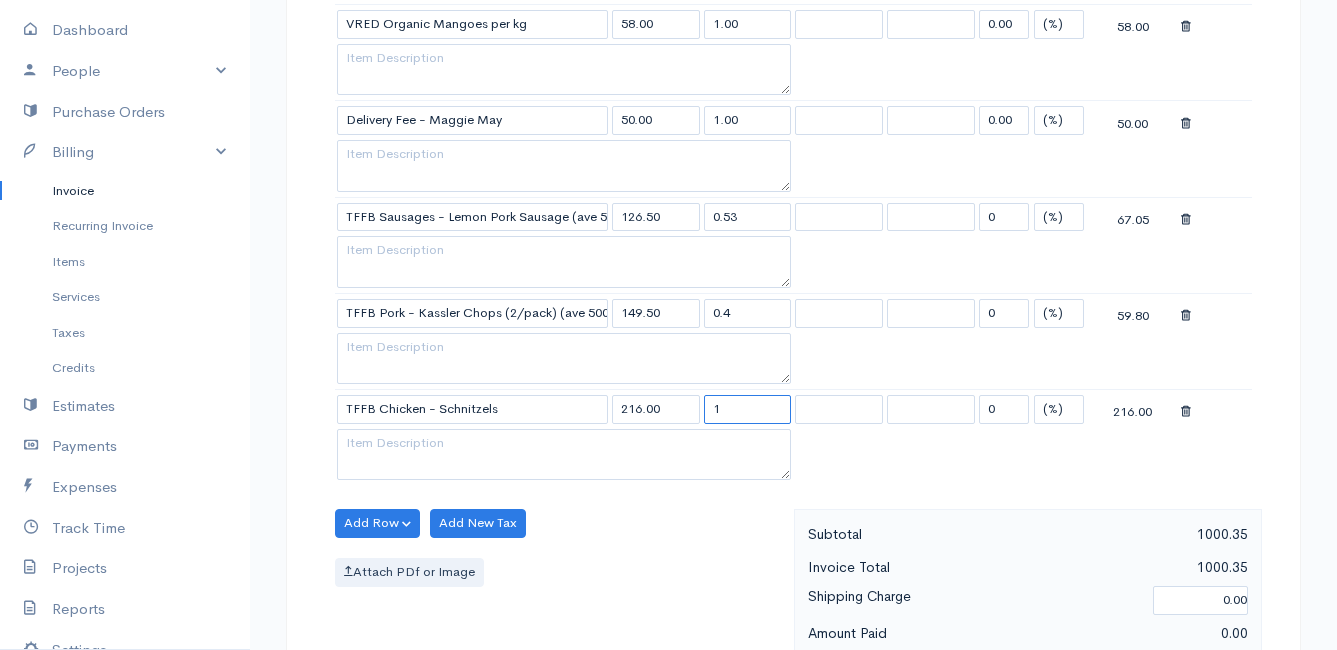 drag, startPoint x: 739, startPoint y: 407, endPoint x: 681, endPoint y: 408, distance: 58.00862 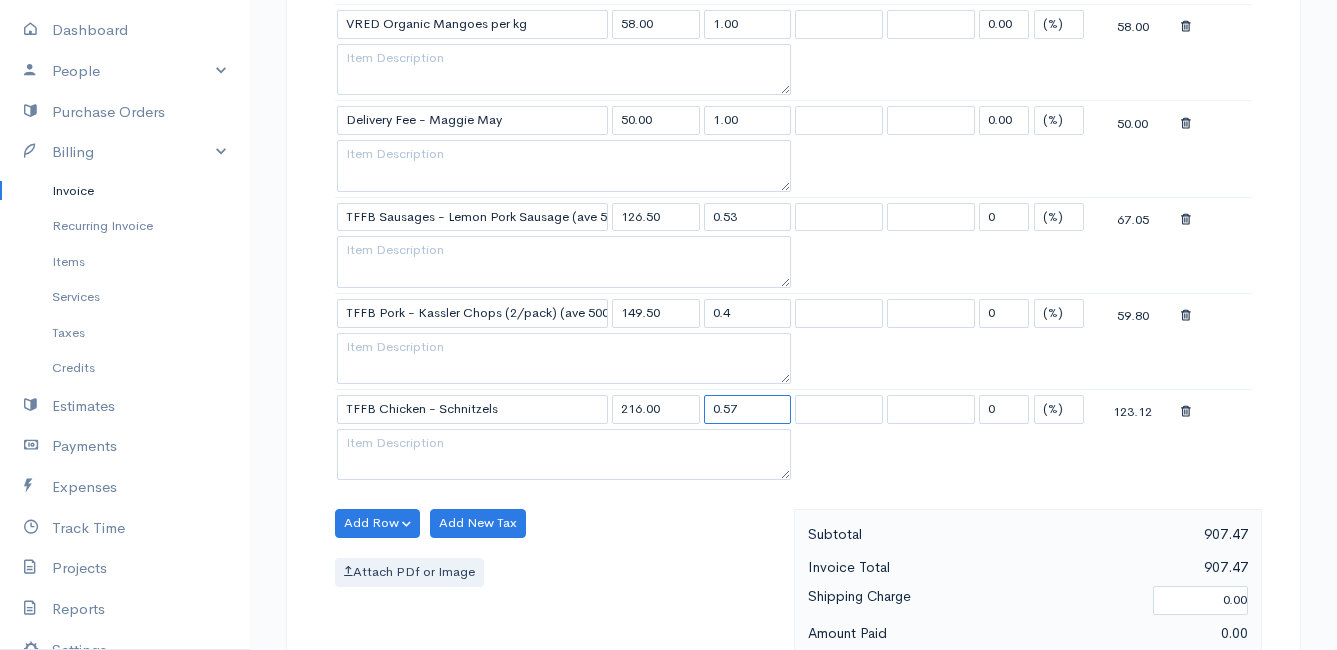 type on "0.57" 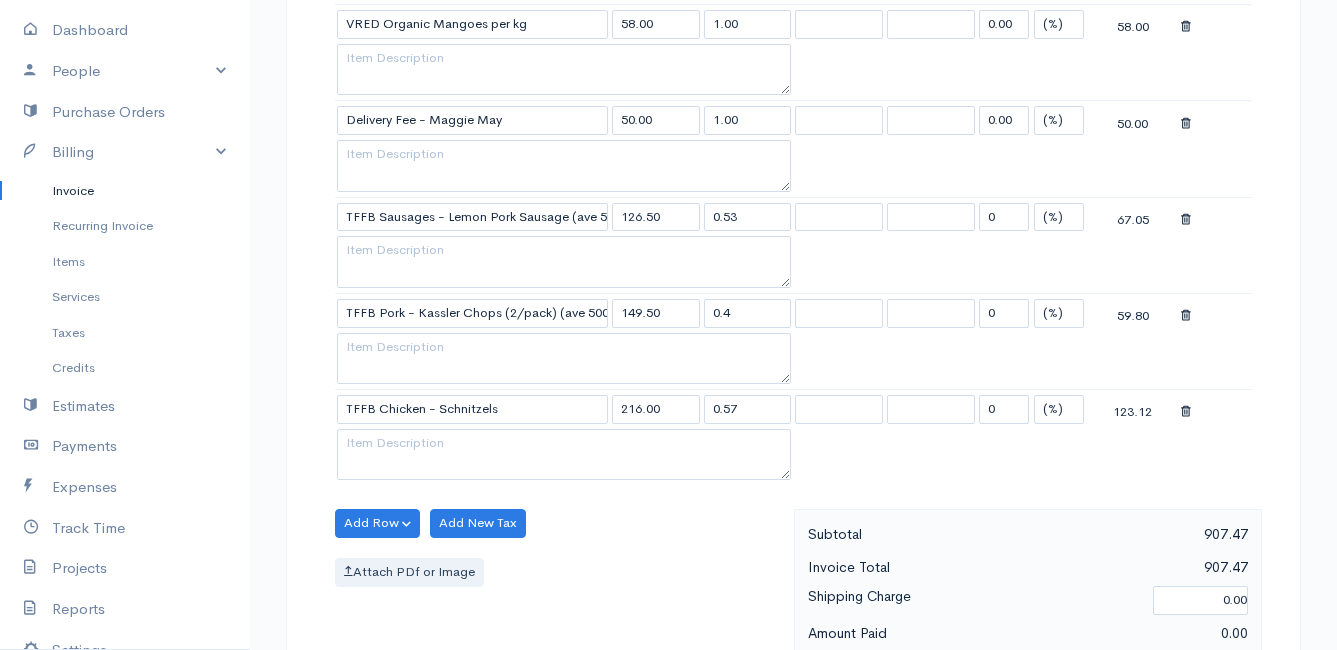click on "Add Row Add Item Row Add Time Row Add New Tax                          Attach PDf or Image" at bounding box center [559, 598] 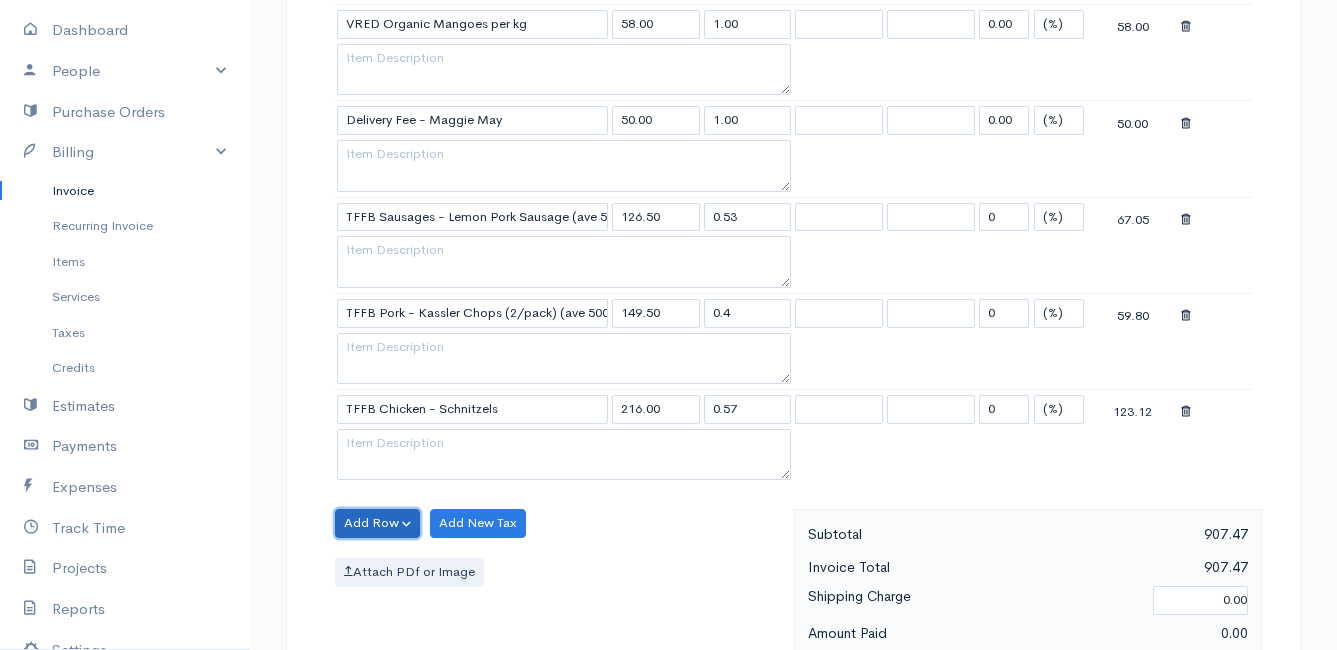click on "Add Row" at bounding box center [377, 523] 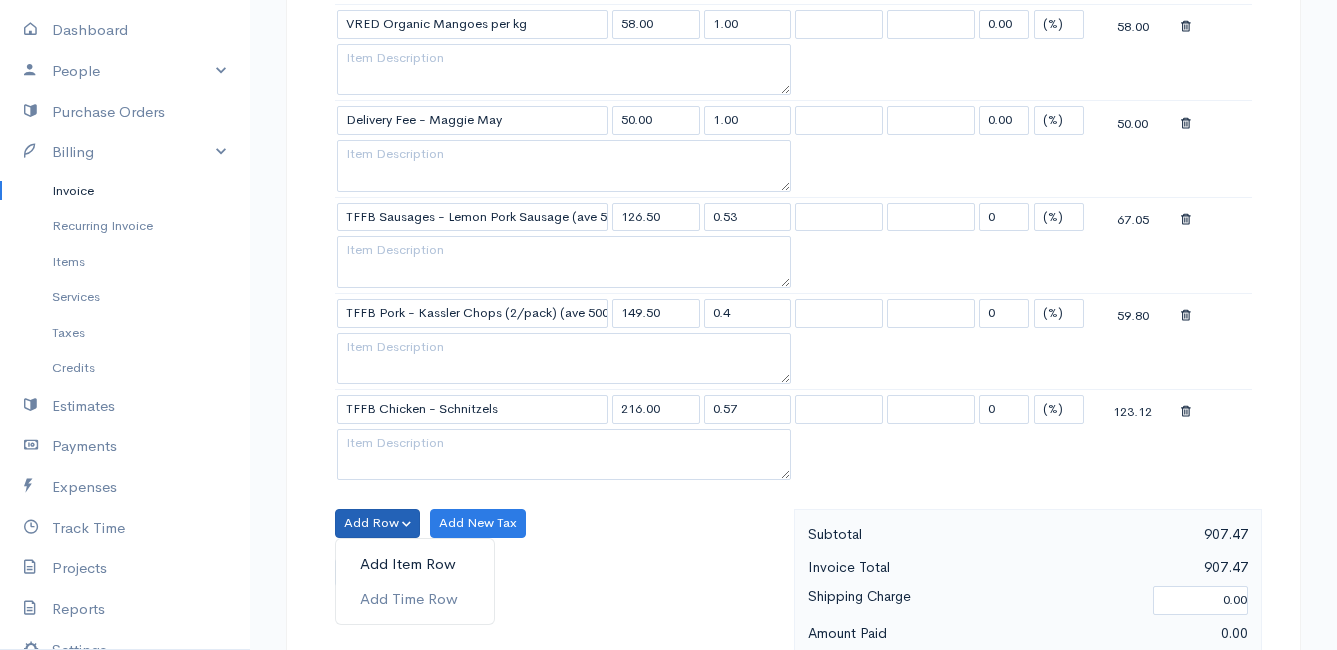 click on "Add Item Row" at bounding box center (415, 564) 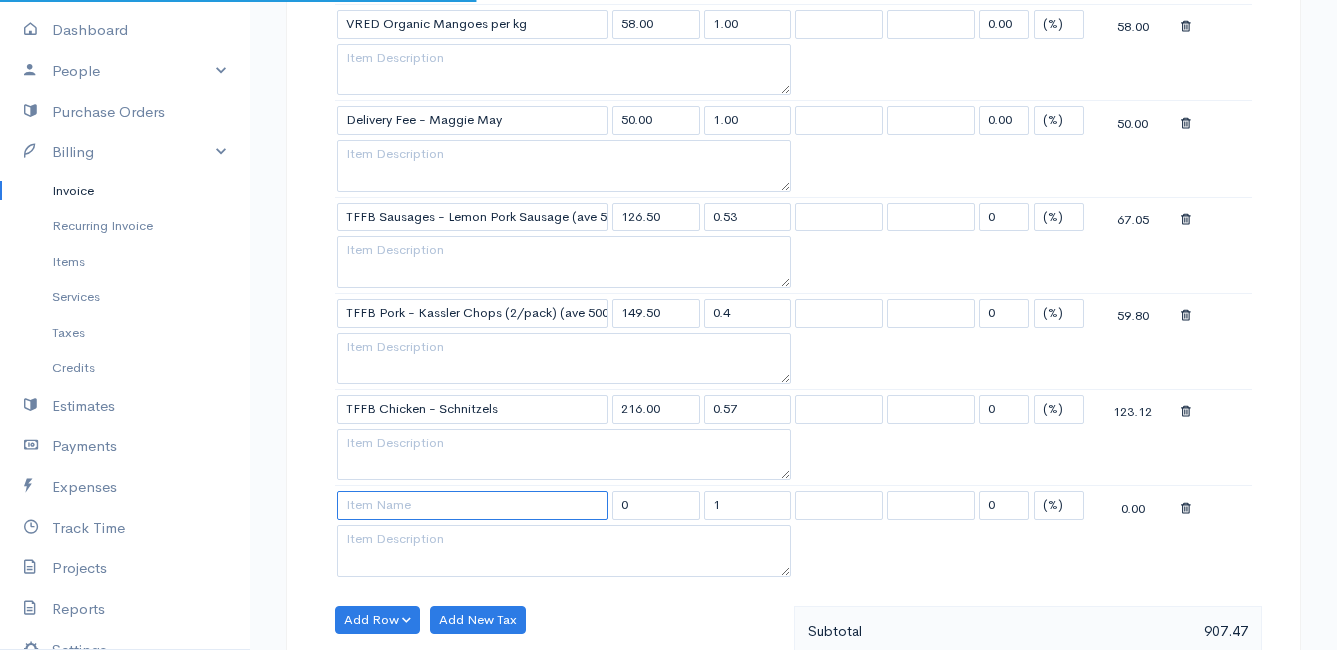 click at bounding box center [472, 505] 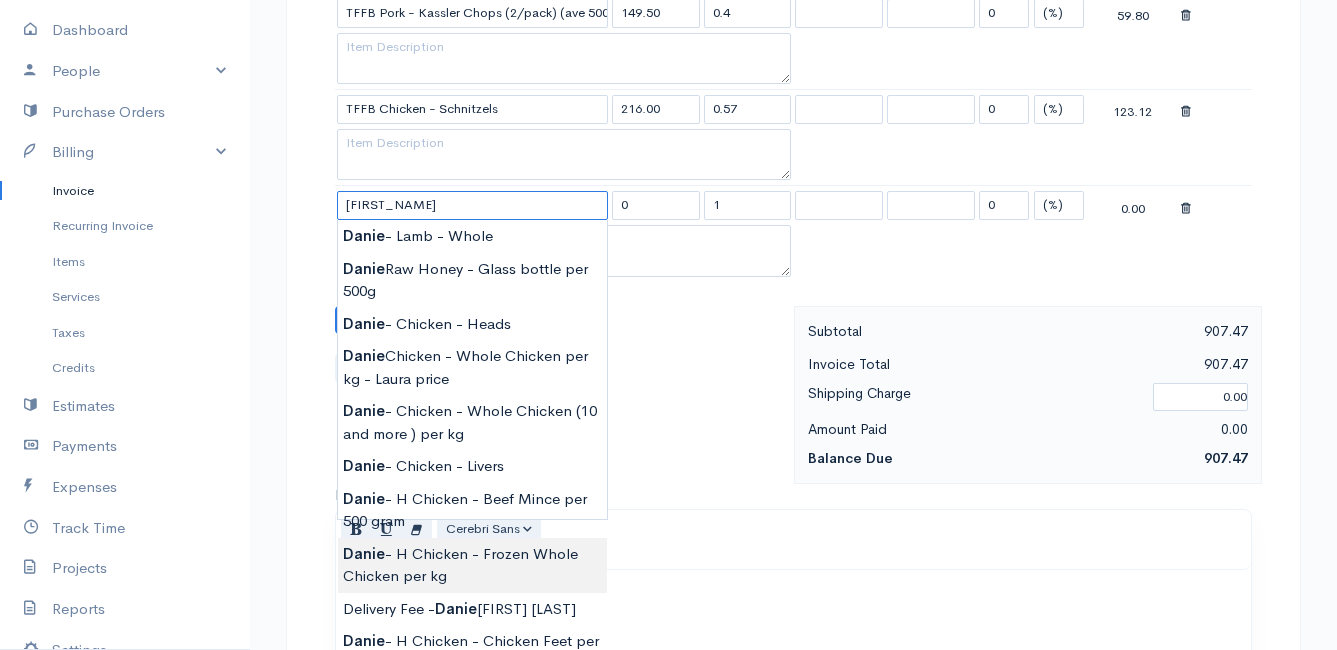 scroll, scrollTop: 2000, scrollLeft: 0, axis: vertical 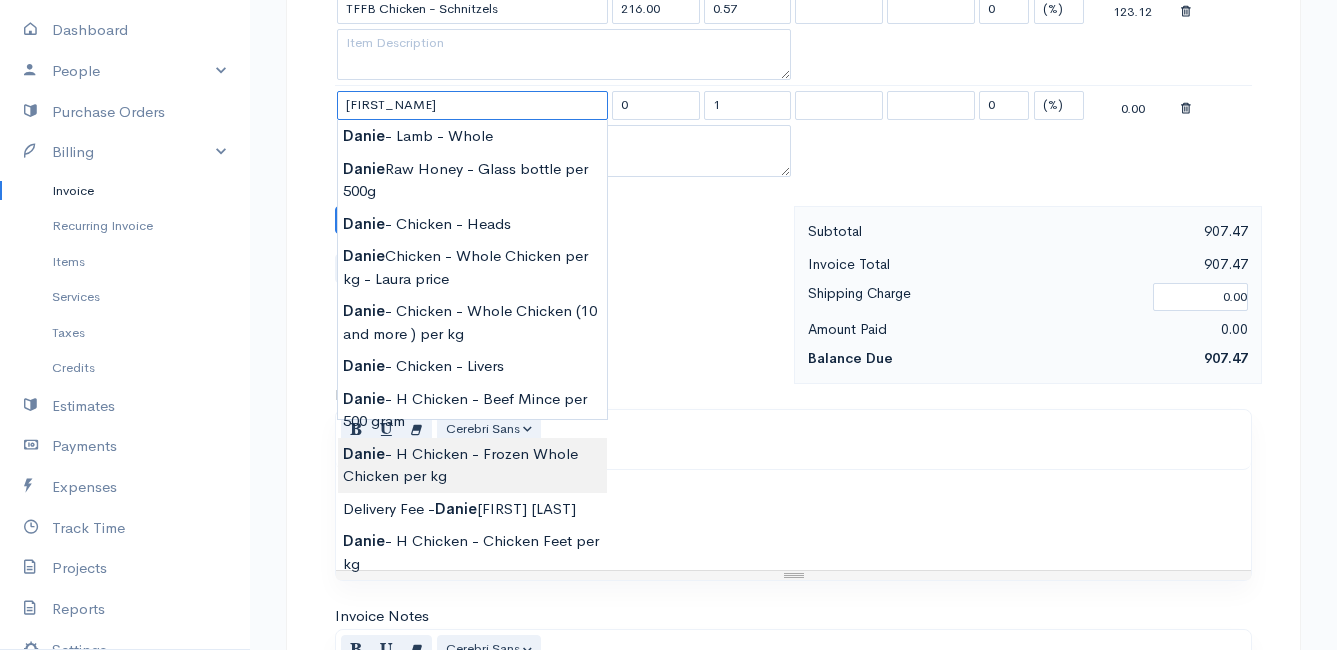 type on "Danie - H Chicken - Frozen Whole Chicken per kg" 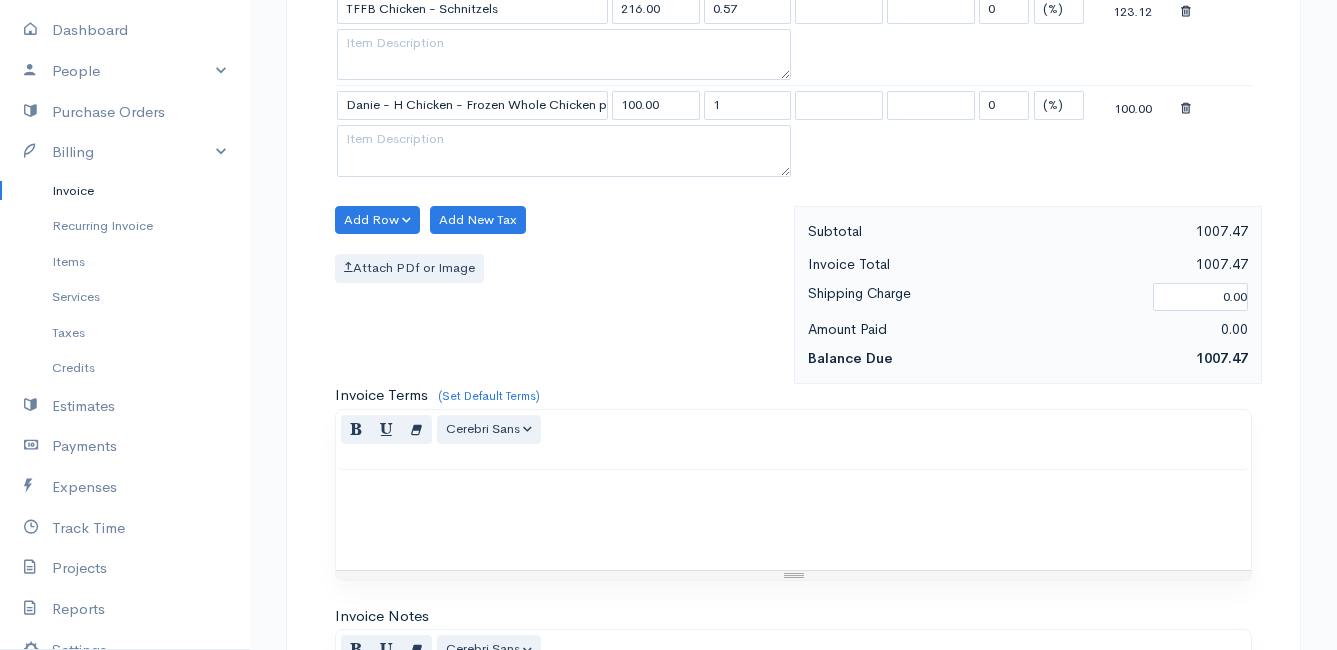 click on "sent To [FIRST] [LAST] [NUMBER] [STREET] [CITY] [POSTAL_CODE] United States Canada United Kingdom Afghanistan Albania Algeria American Samoa Andorra Anguilla Angola Antarctica Chad" at bounding box center (668, -462) 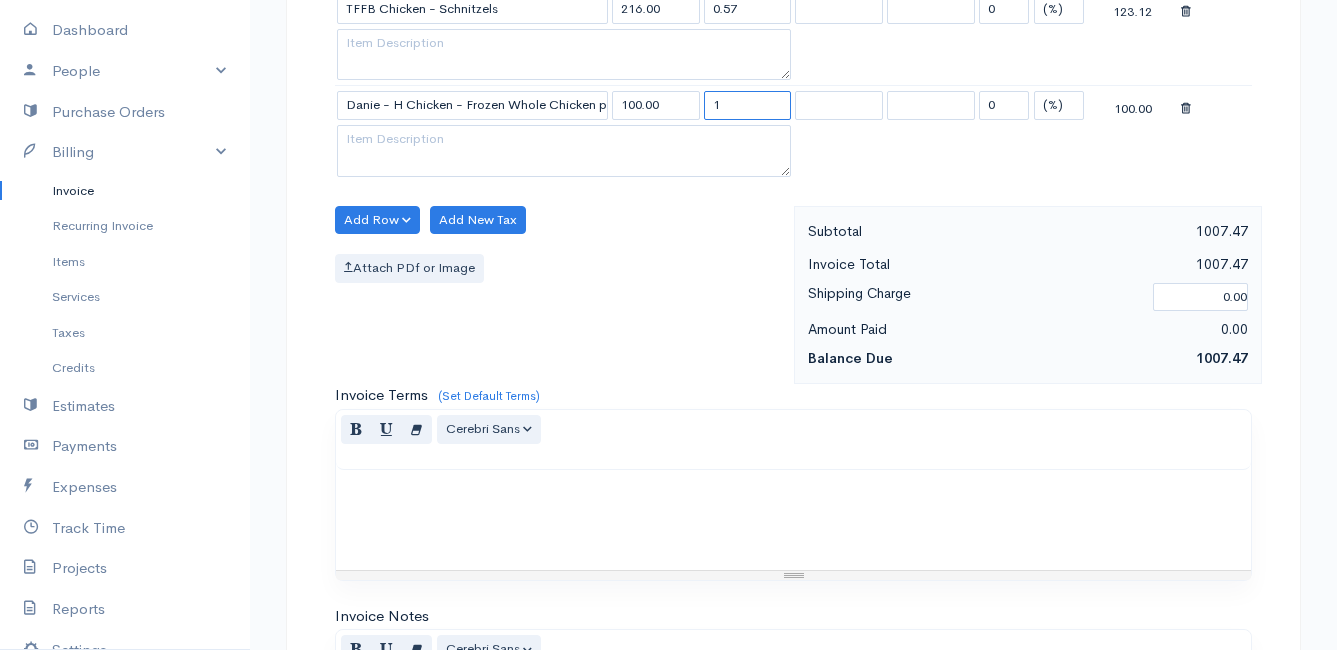click on "1" at bounding box center [748, 105] 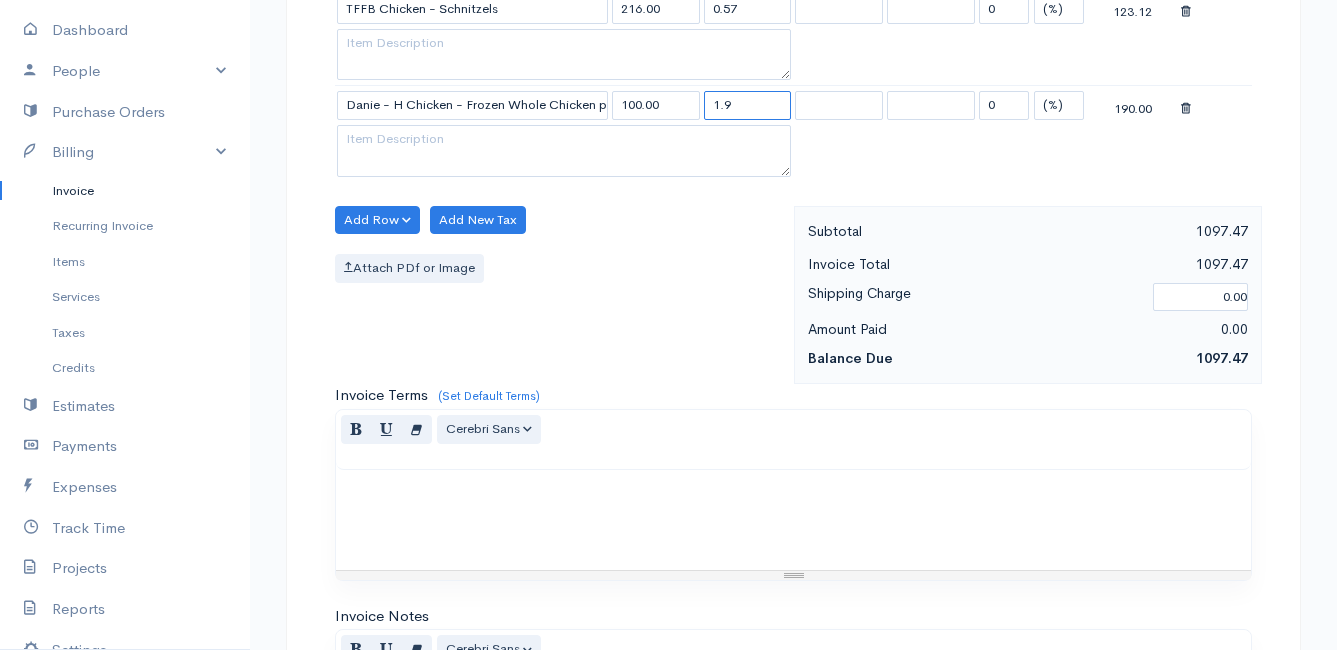 type on "1.9" 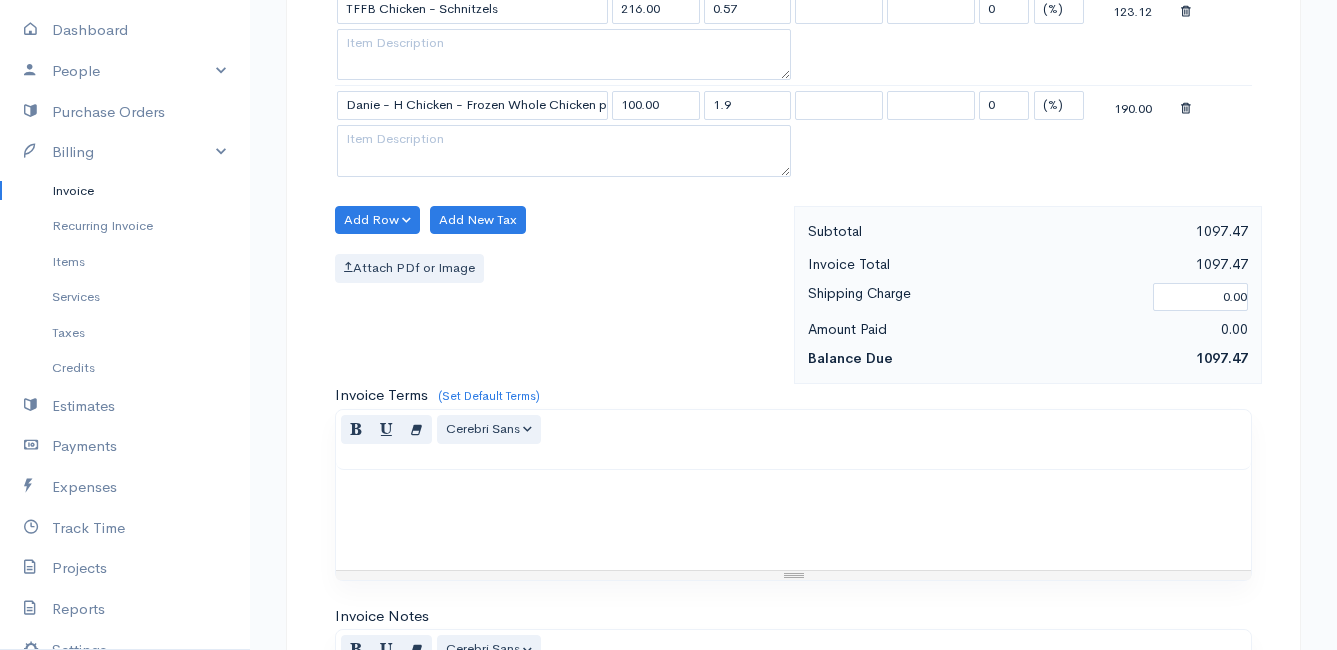 click on "Add Row Add Item Row Add Time Row Add New Tax                          Attach PDf or Image" at bounding box center [559, 295] 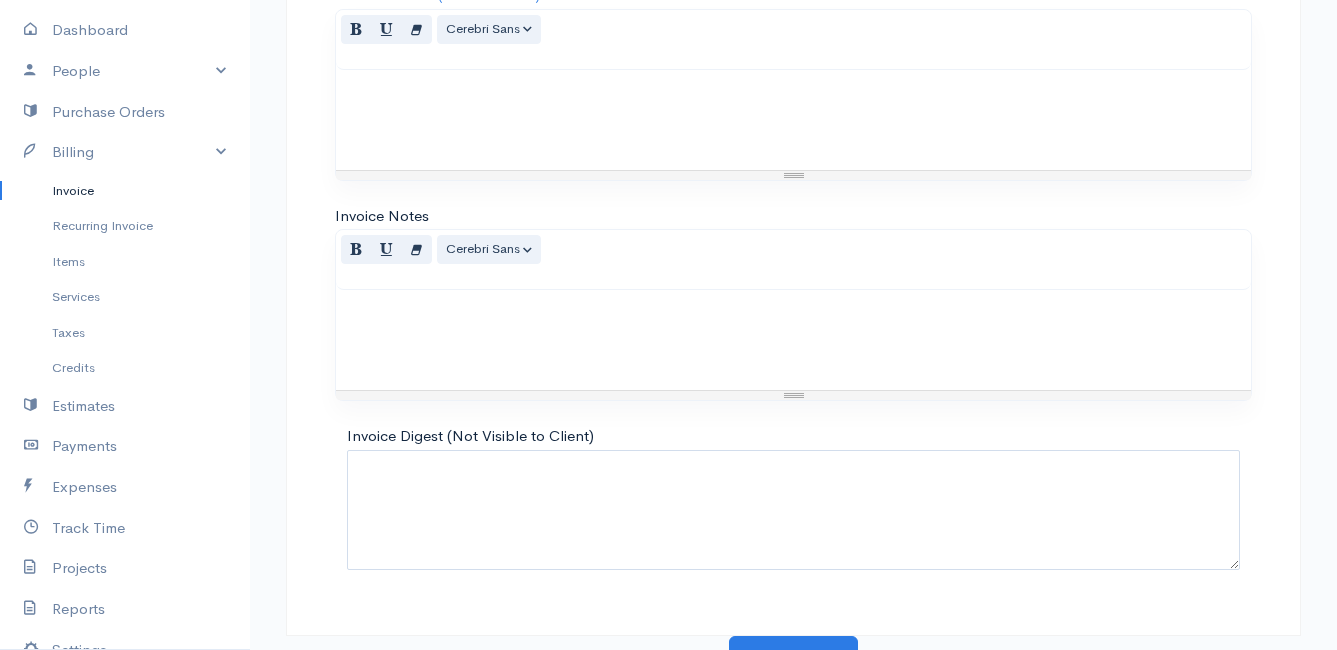 scroll, scrollTop: 2426, scrollLeft: 0, axis: vertical 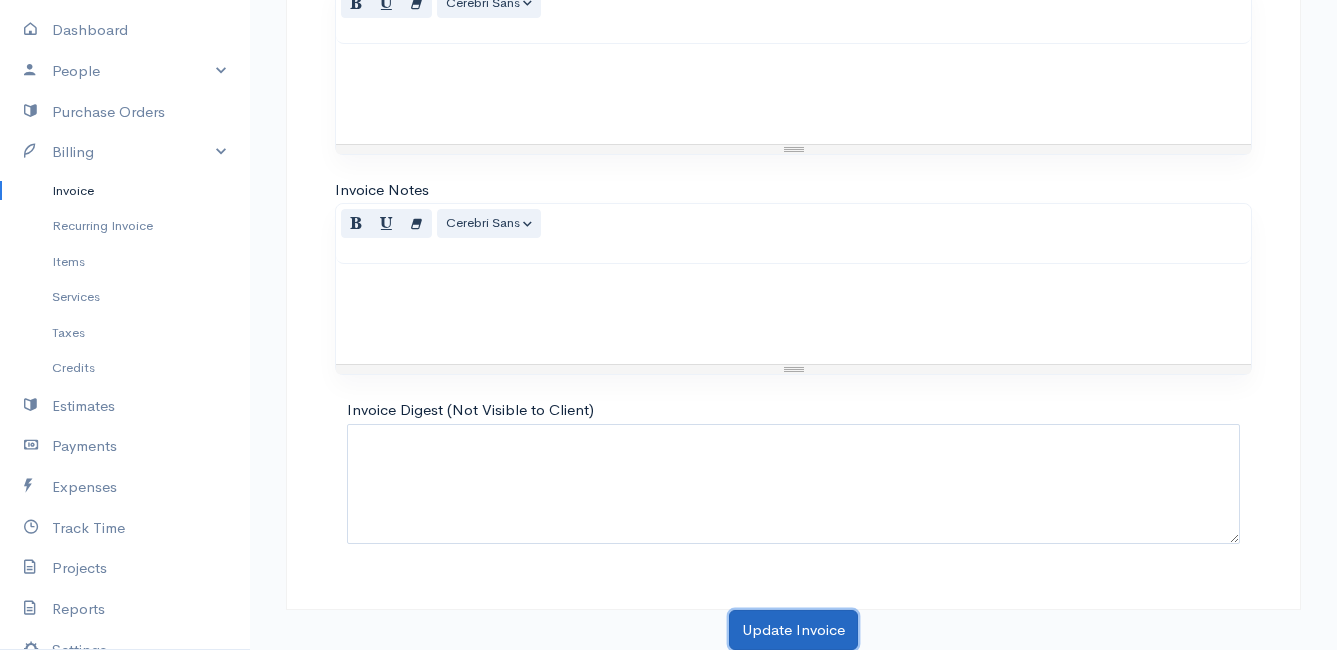 click on "Update Invoice" at bounding box center [793, 630] 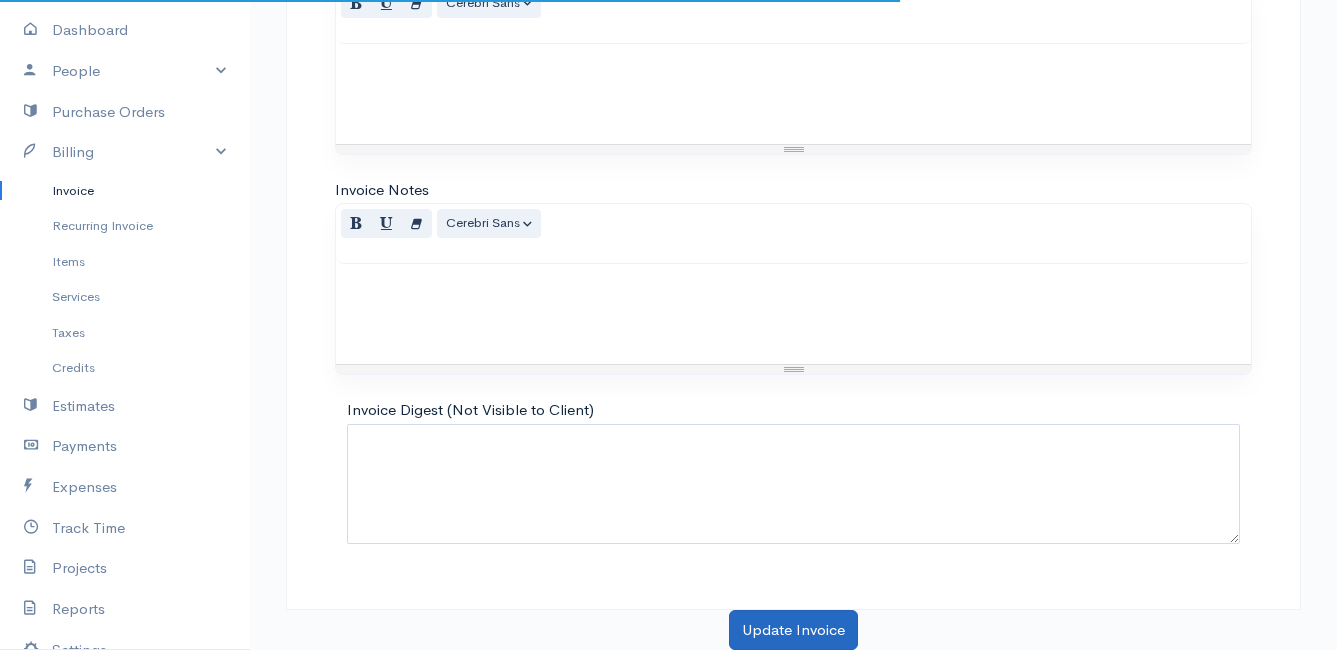 scroll, scrollTop: 0, scrollLeft: 0, axis: both 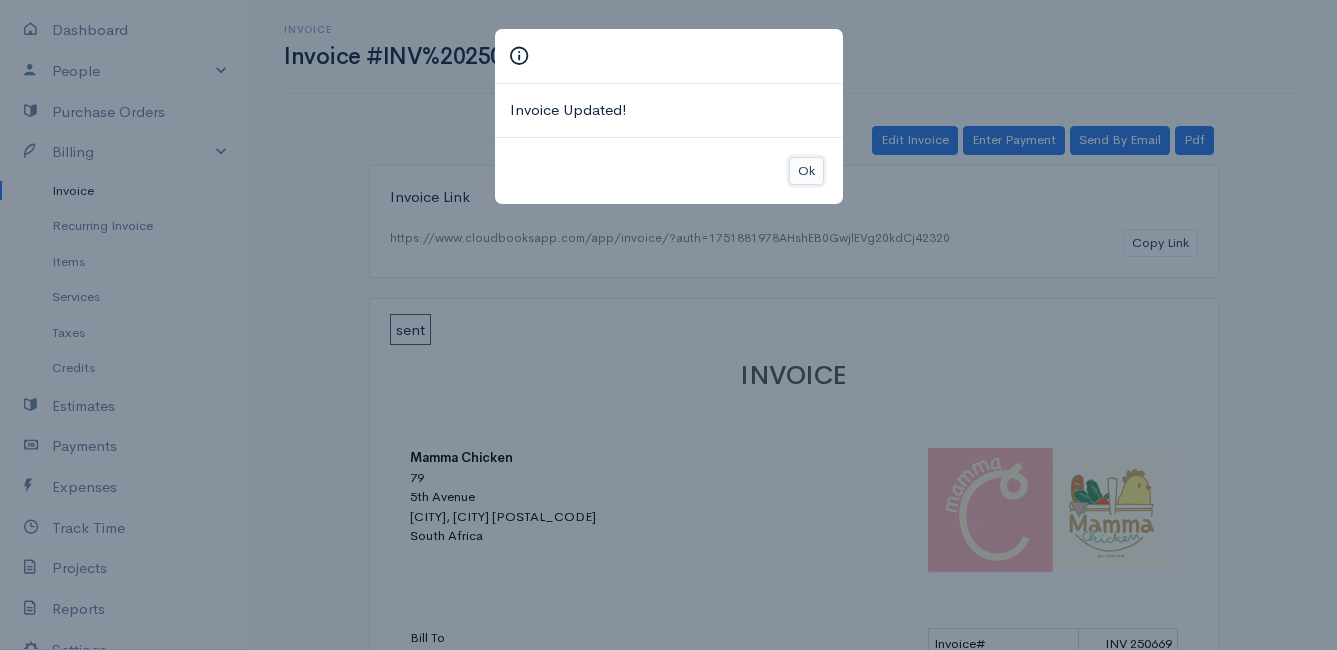 click on "Ok" at bounding box center [806, 171] 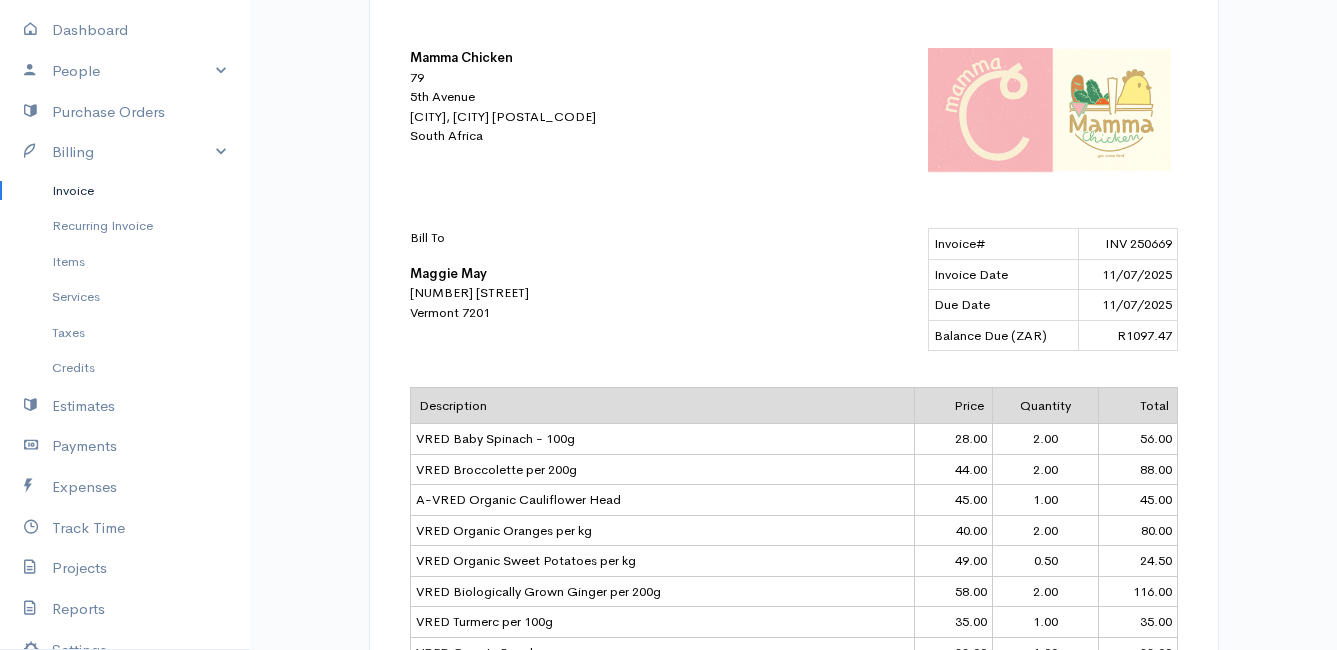 scroll, scrollTop: 0, scrollLeft: 0, axis: both 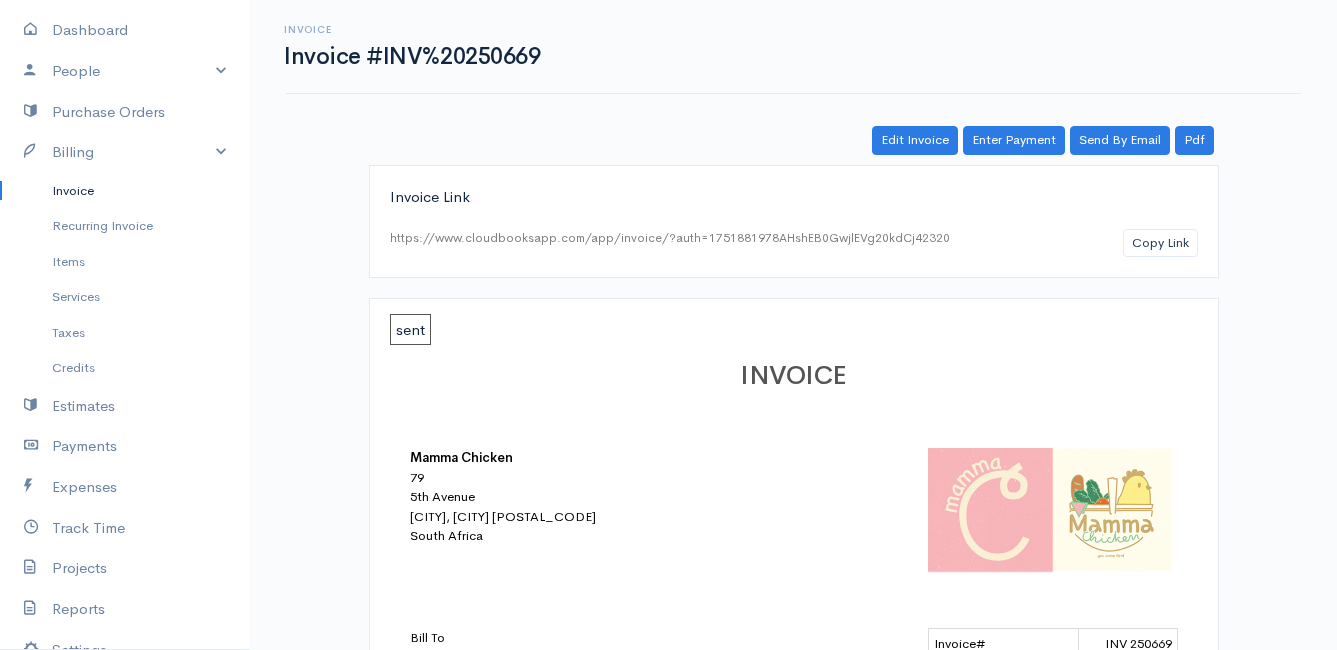 click on "Invoice" at bounding box center (125, 191) 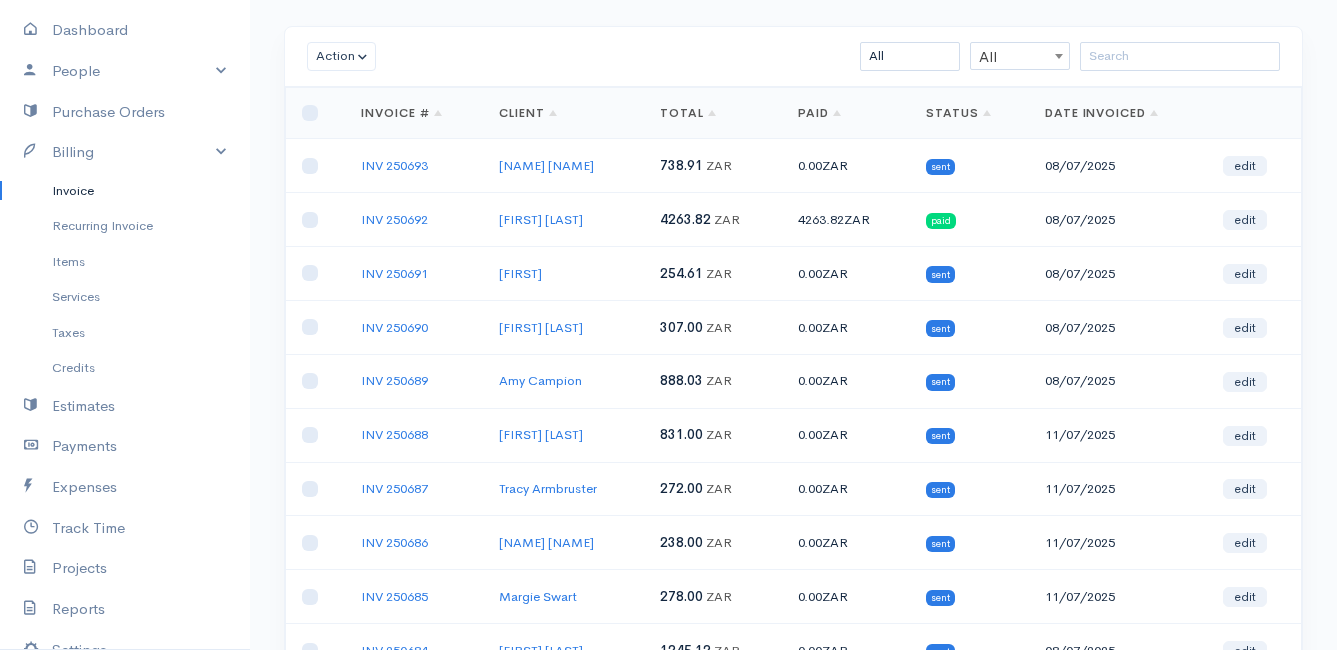 scroll, scrollTop: 0, scrollLeft: 0, axis: both 